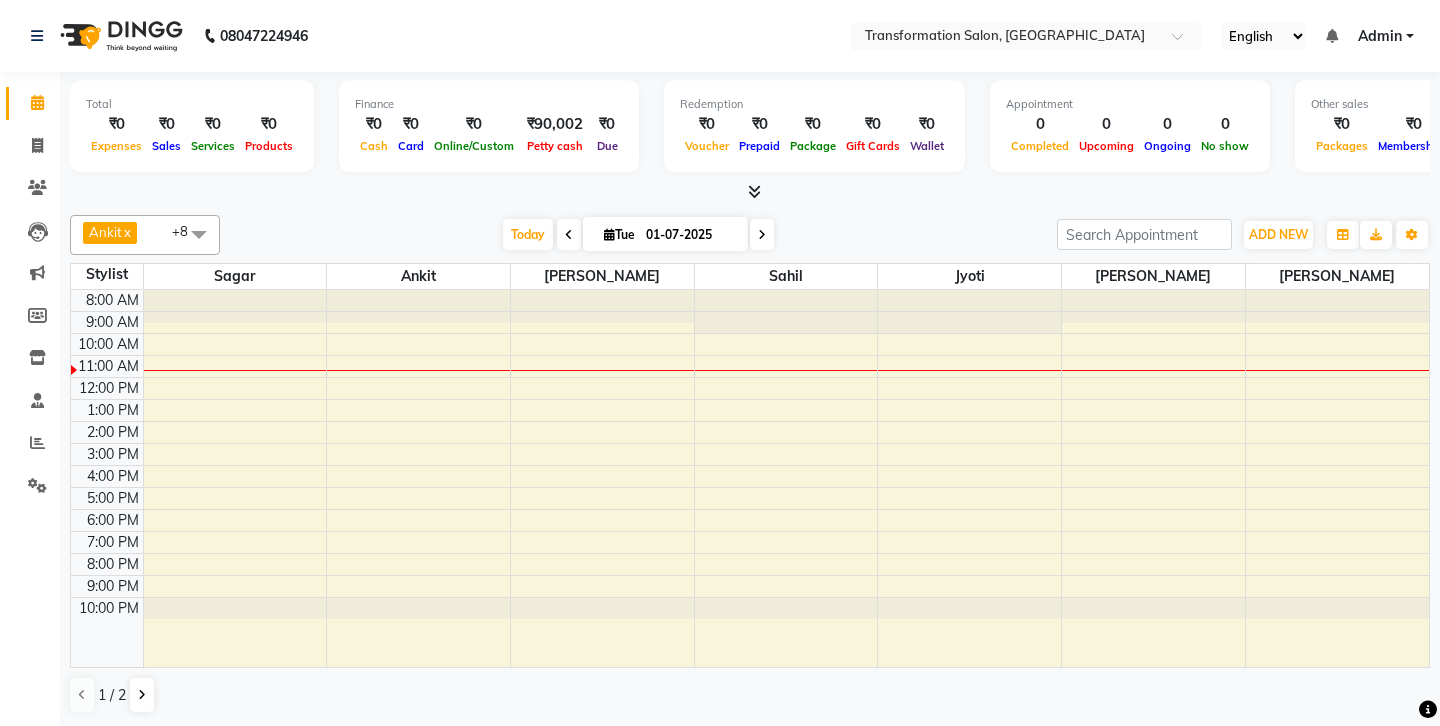 scroll, scrollTop: 0, scrollLeft: 0, axis: both 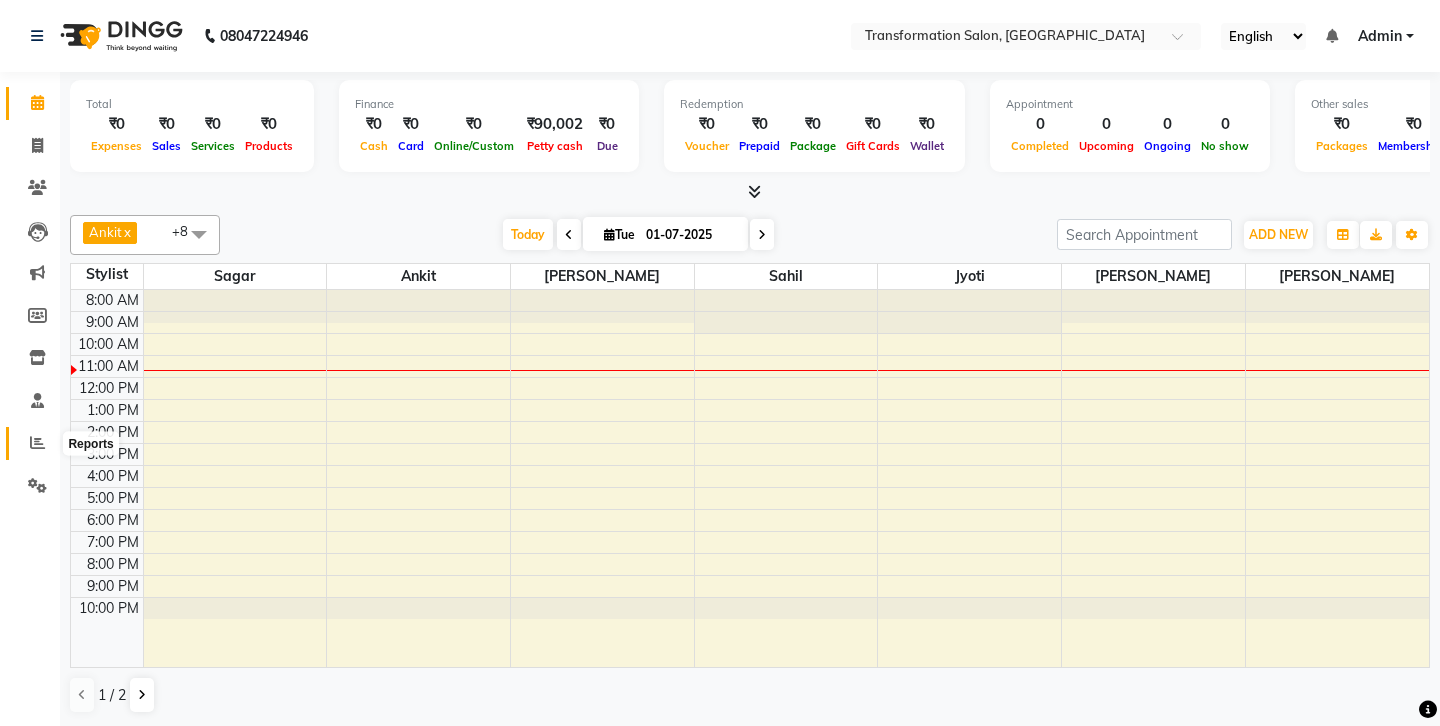click 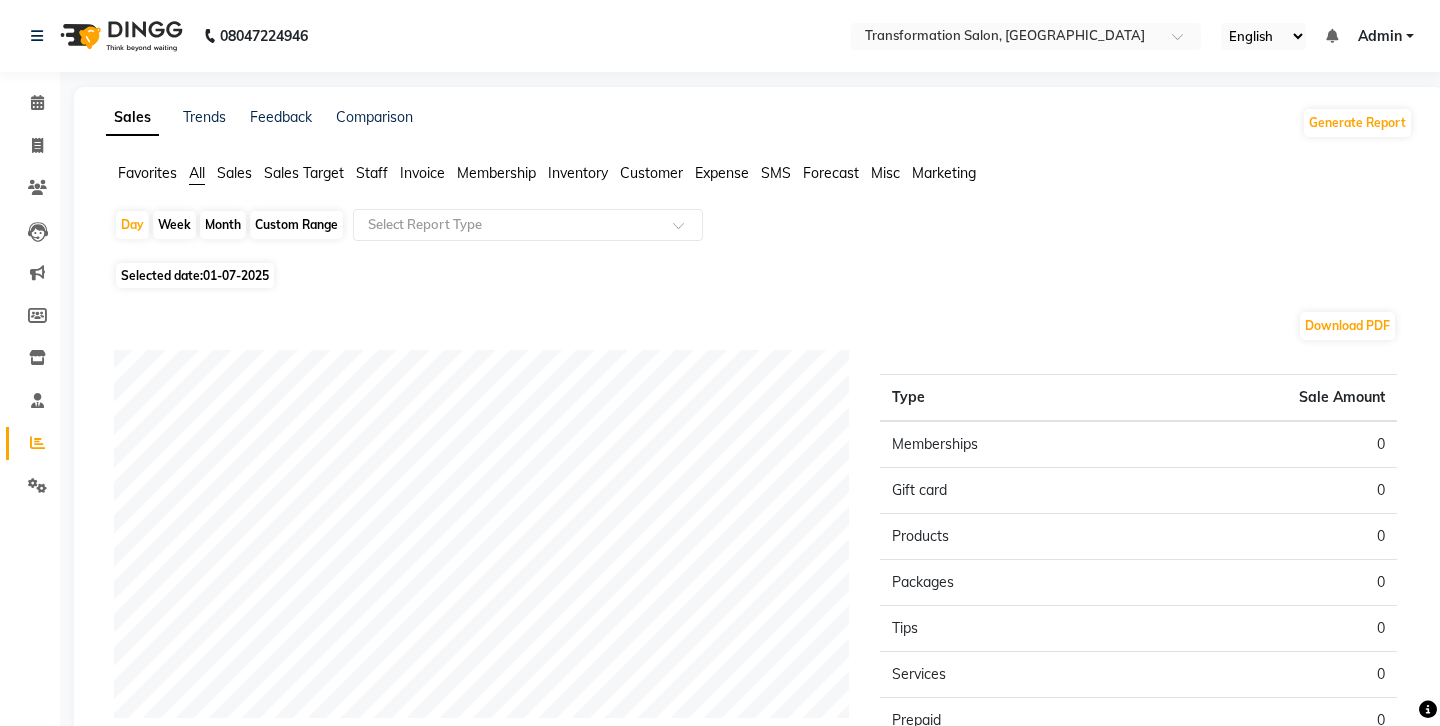 click on "Week" 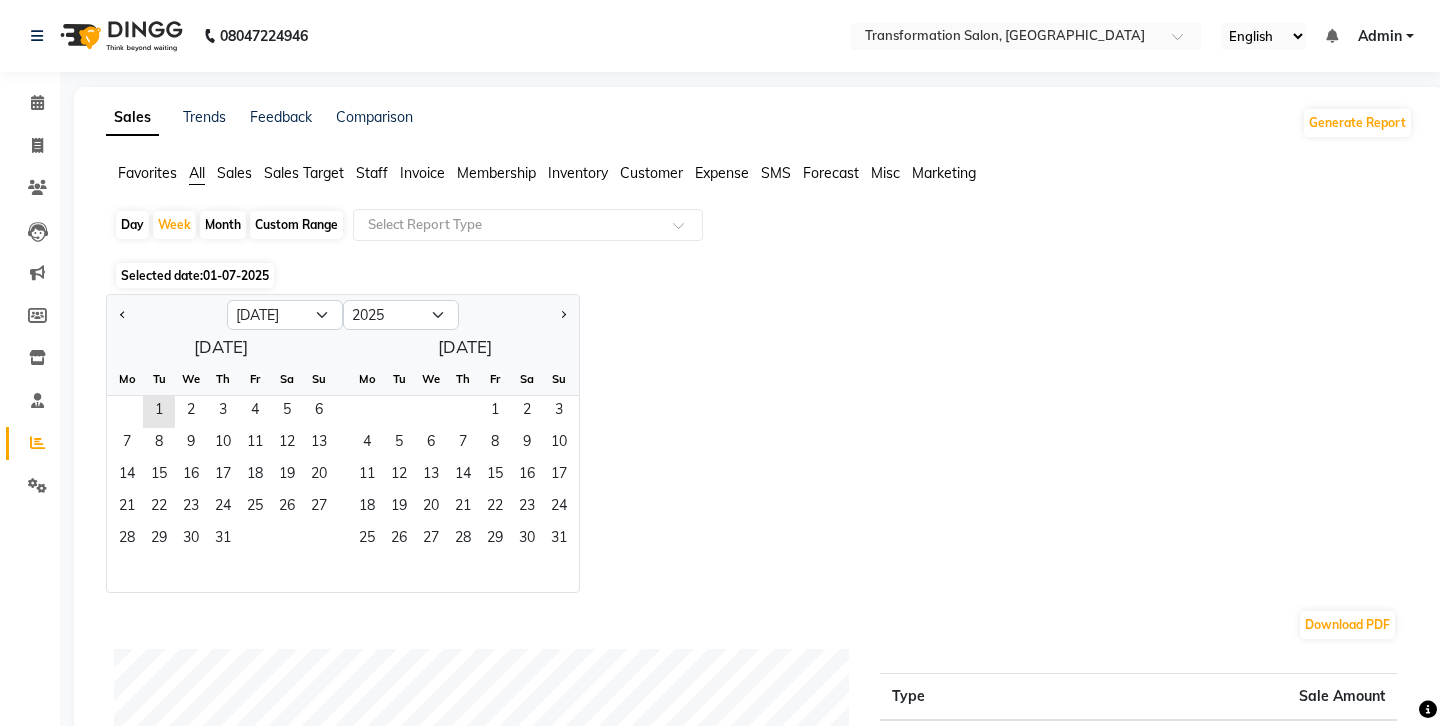 click on "Day" 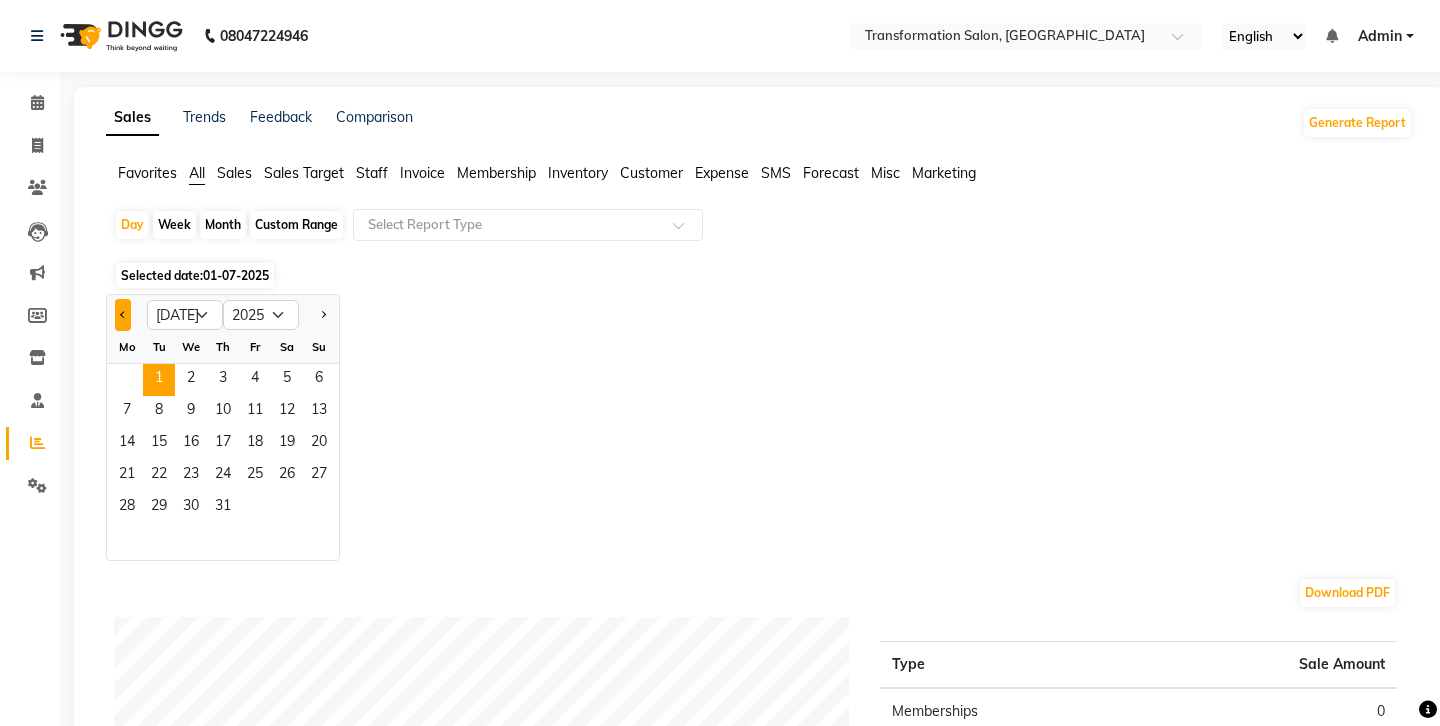 click 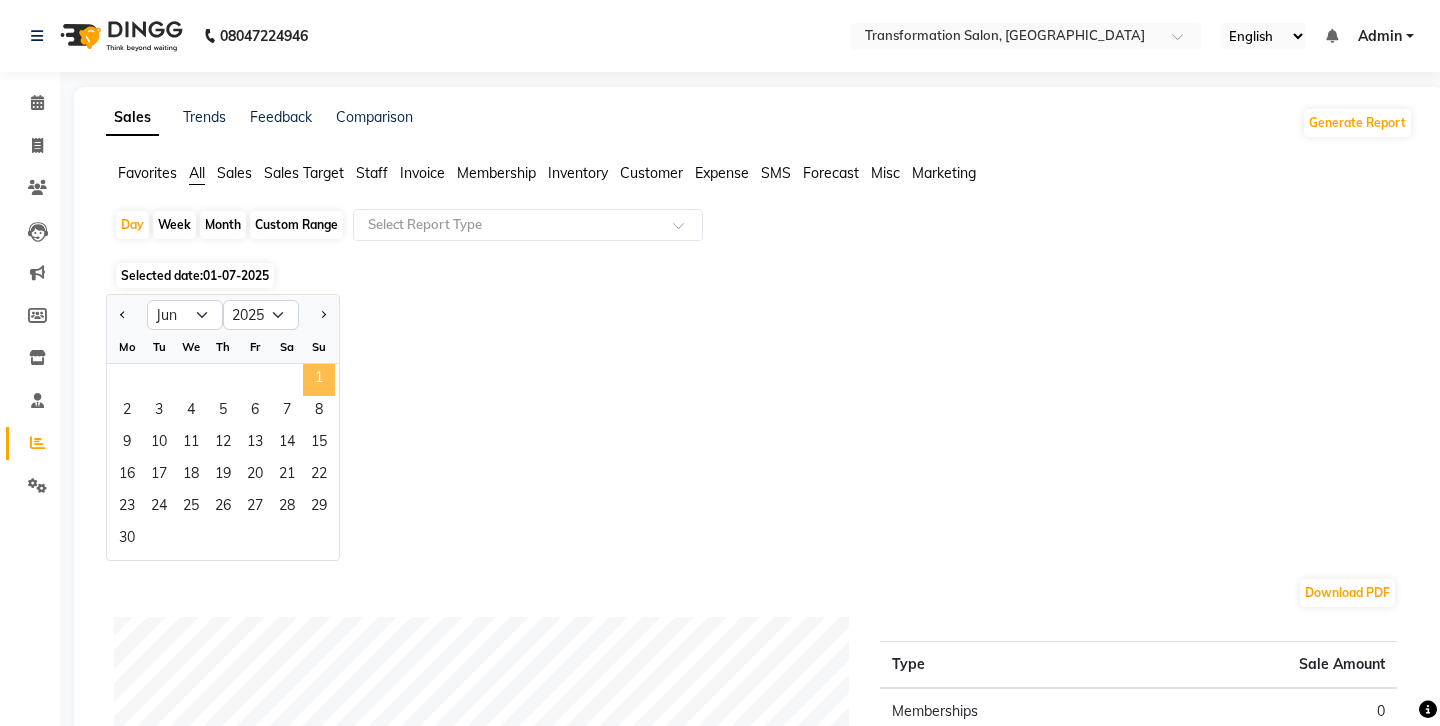 click on "1" 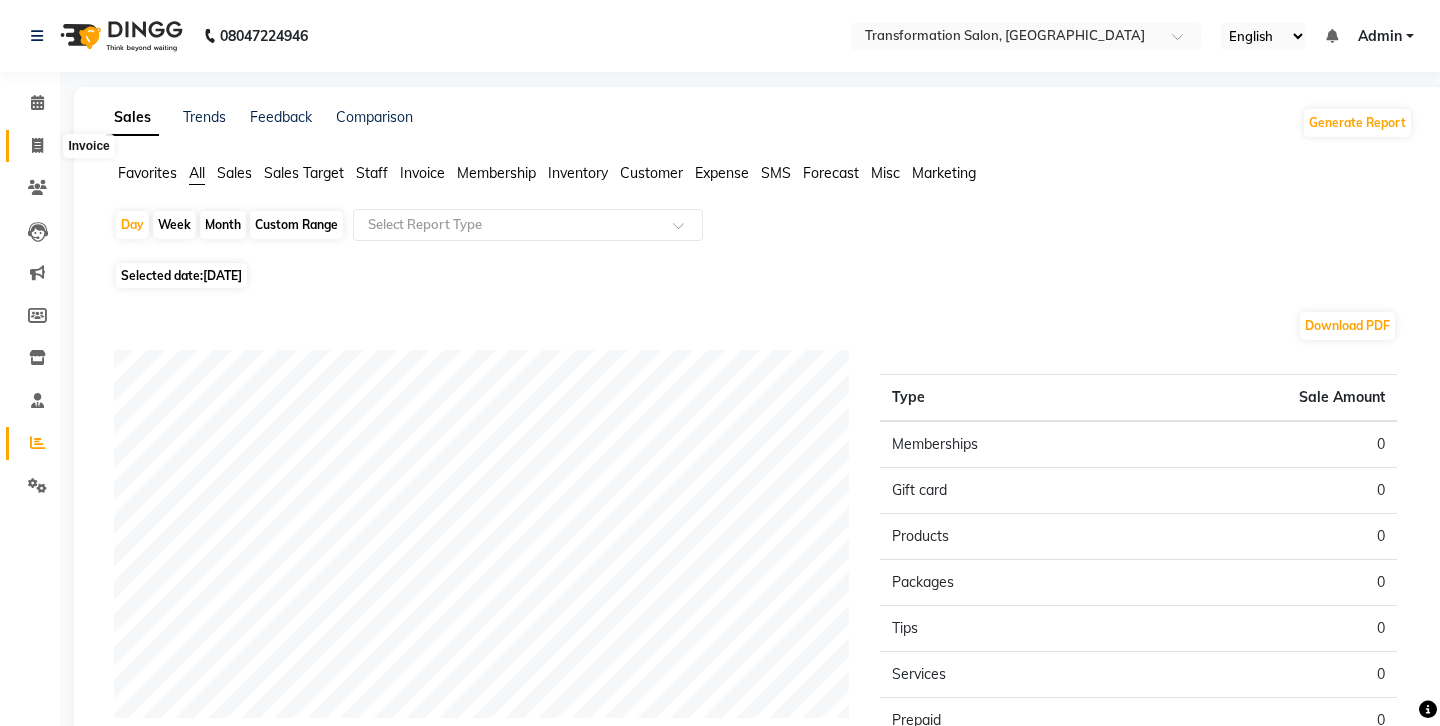 click 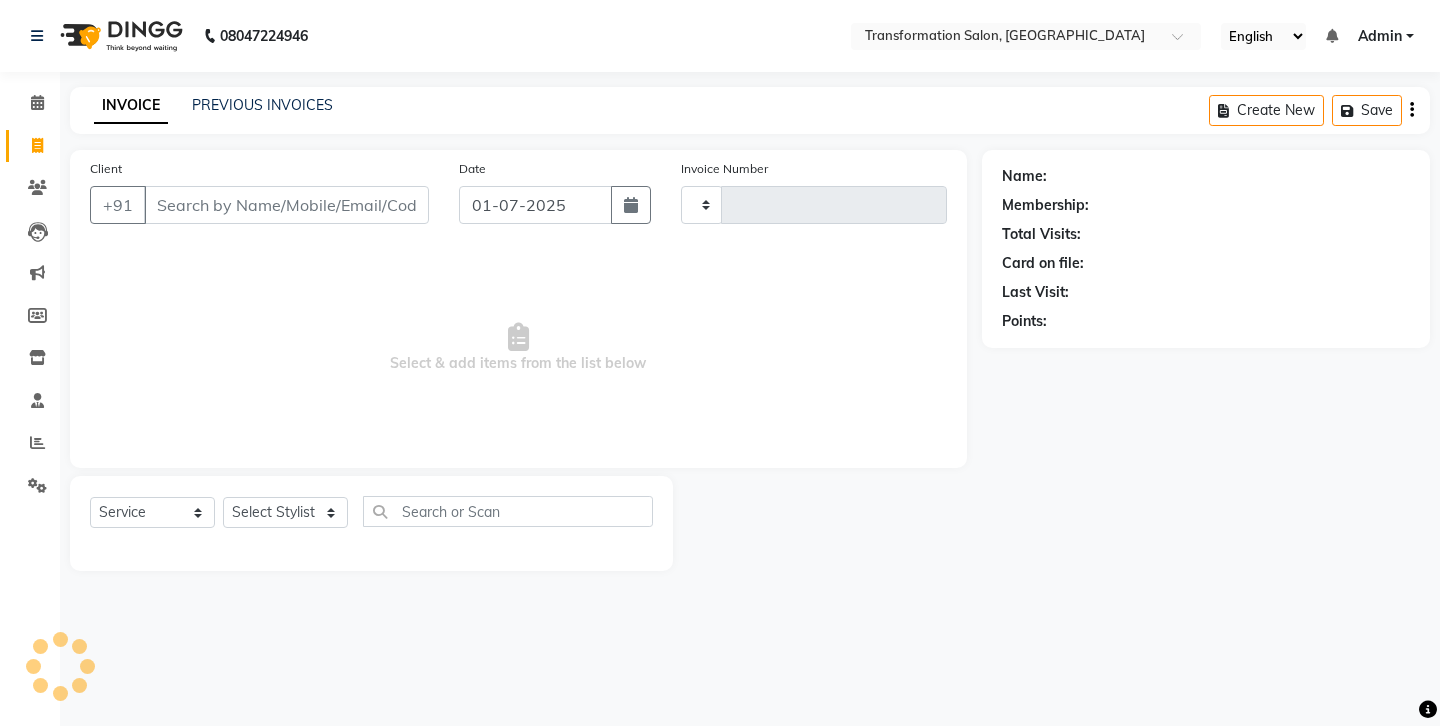 type on "0056" 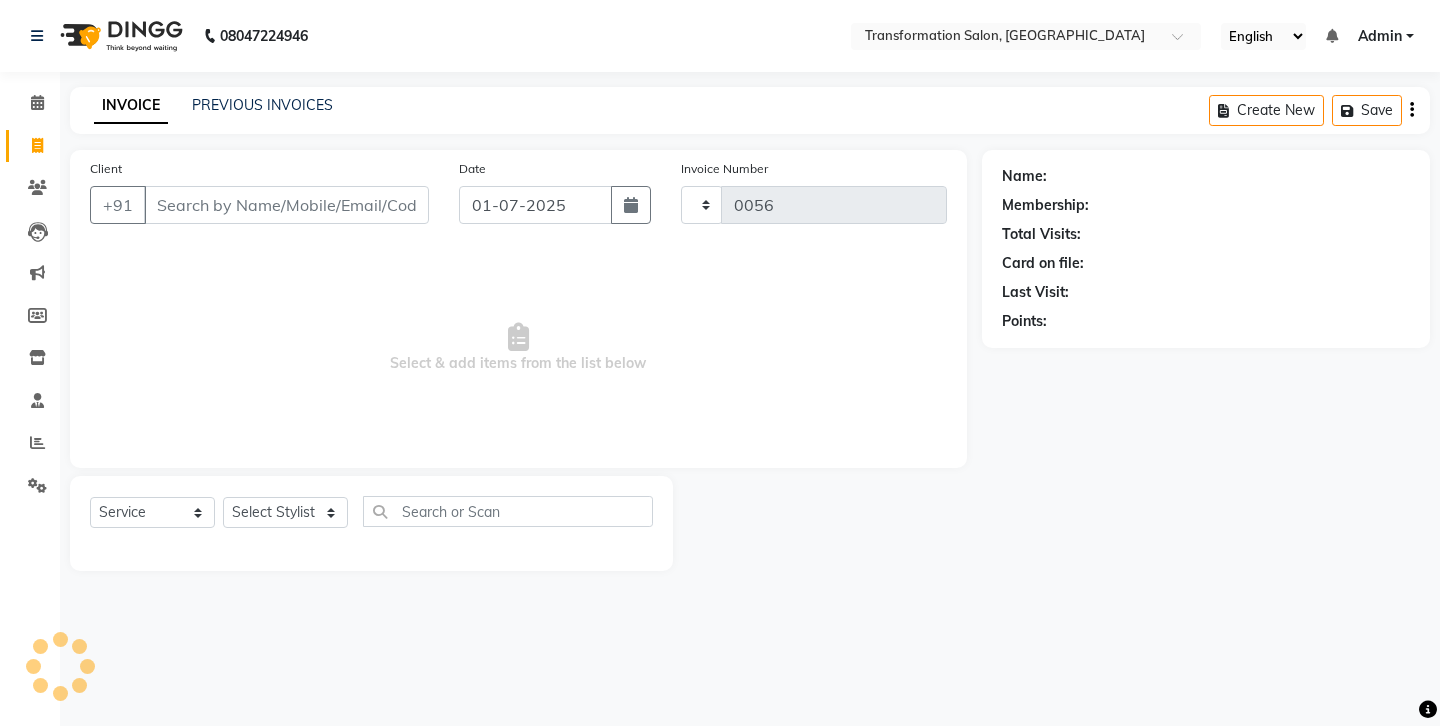 select on "6734" 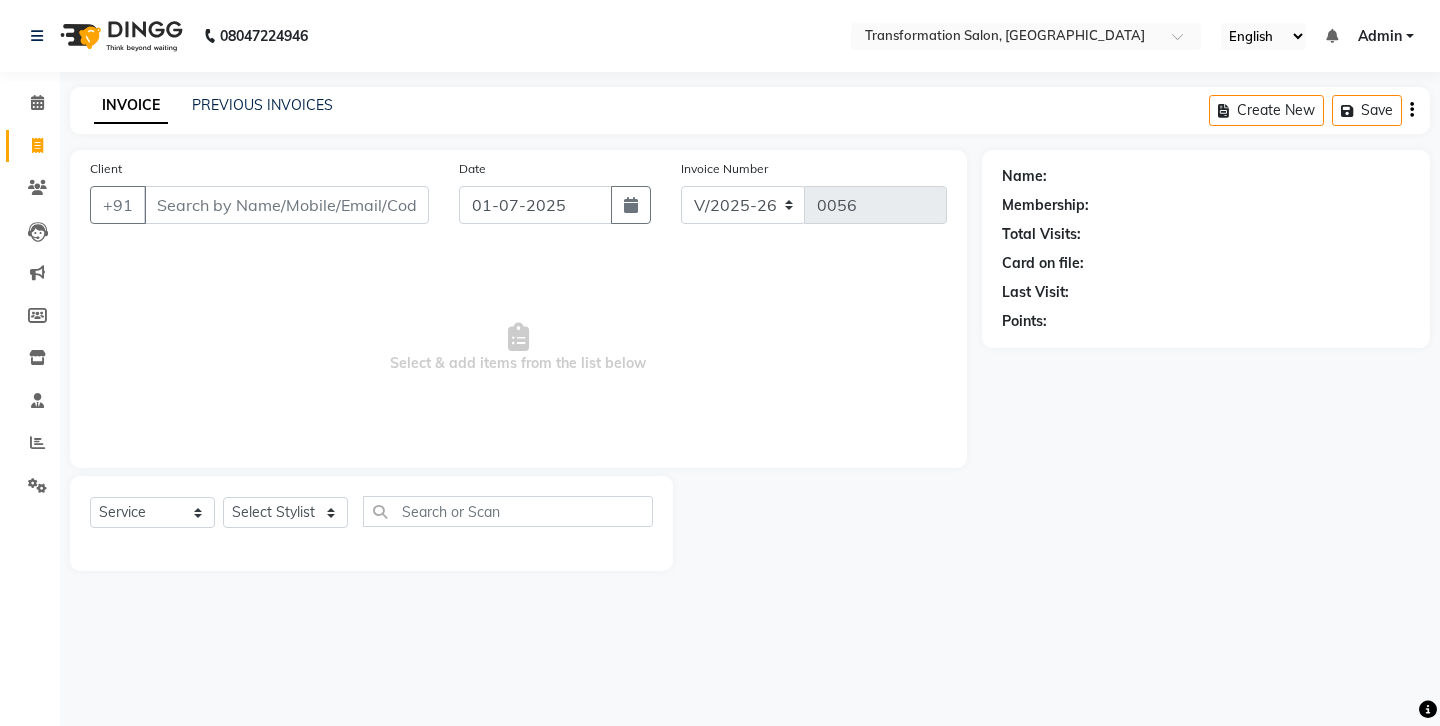 click on "Client" at bounding box center (286, 205) 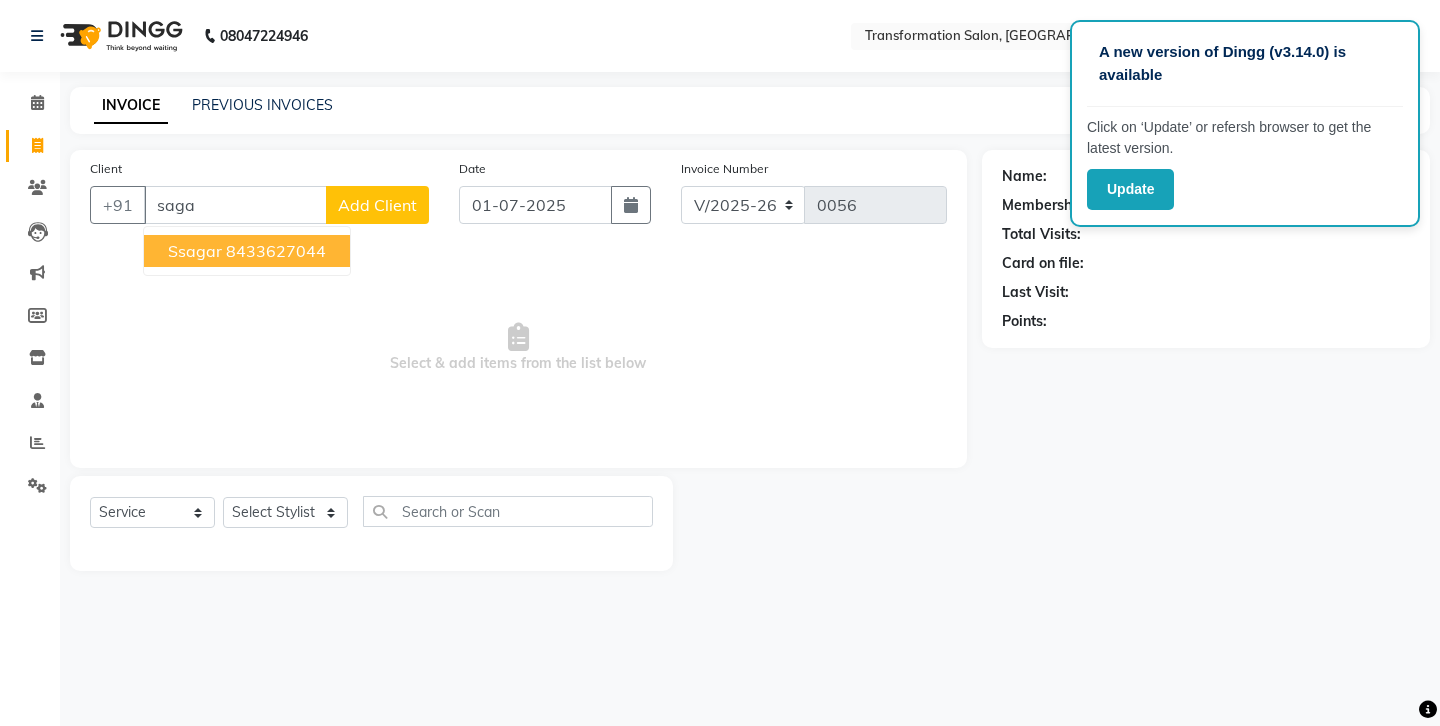 click on "8433627044" at bounding box center (276, 251) 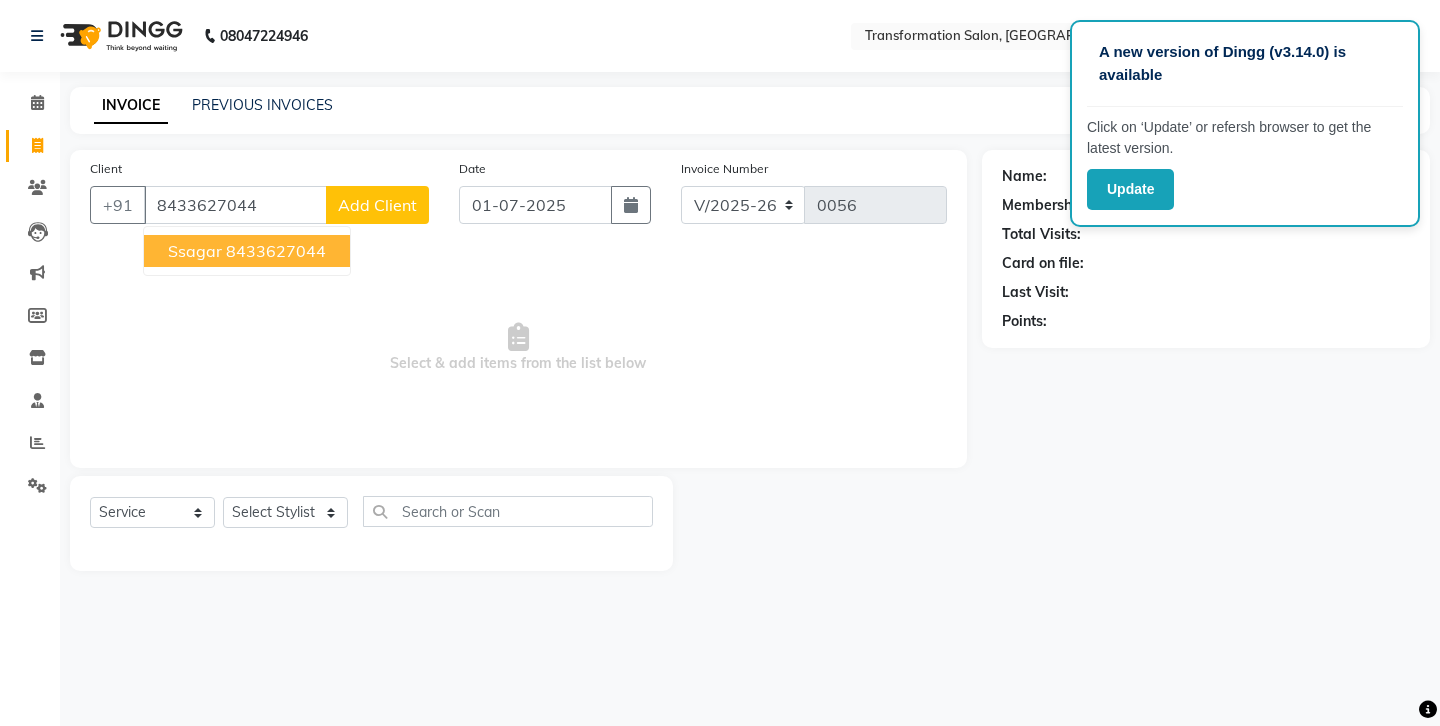 type on "8433627044" 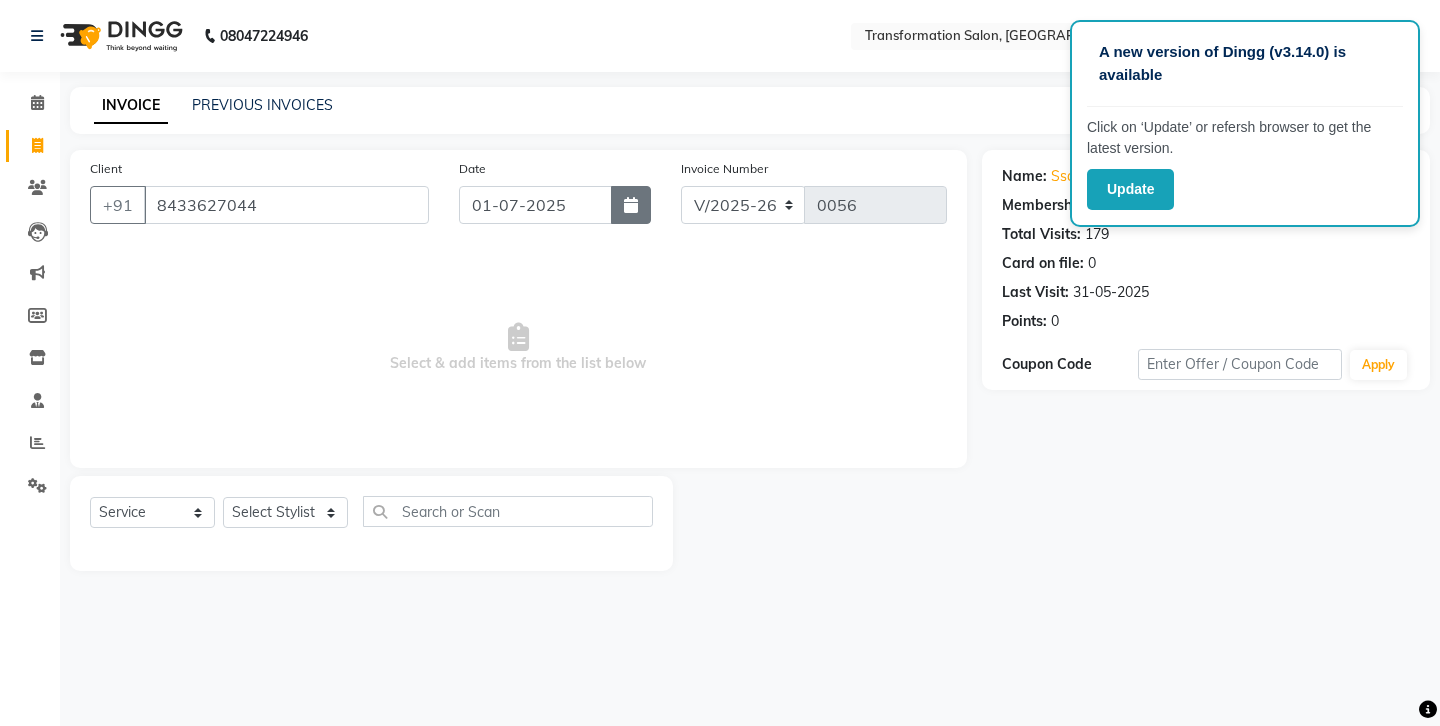 click 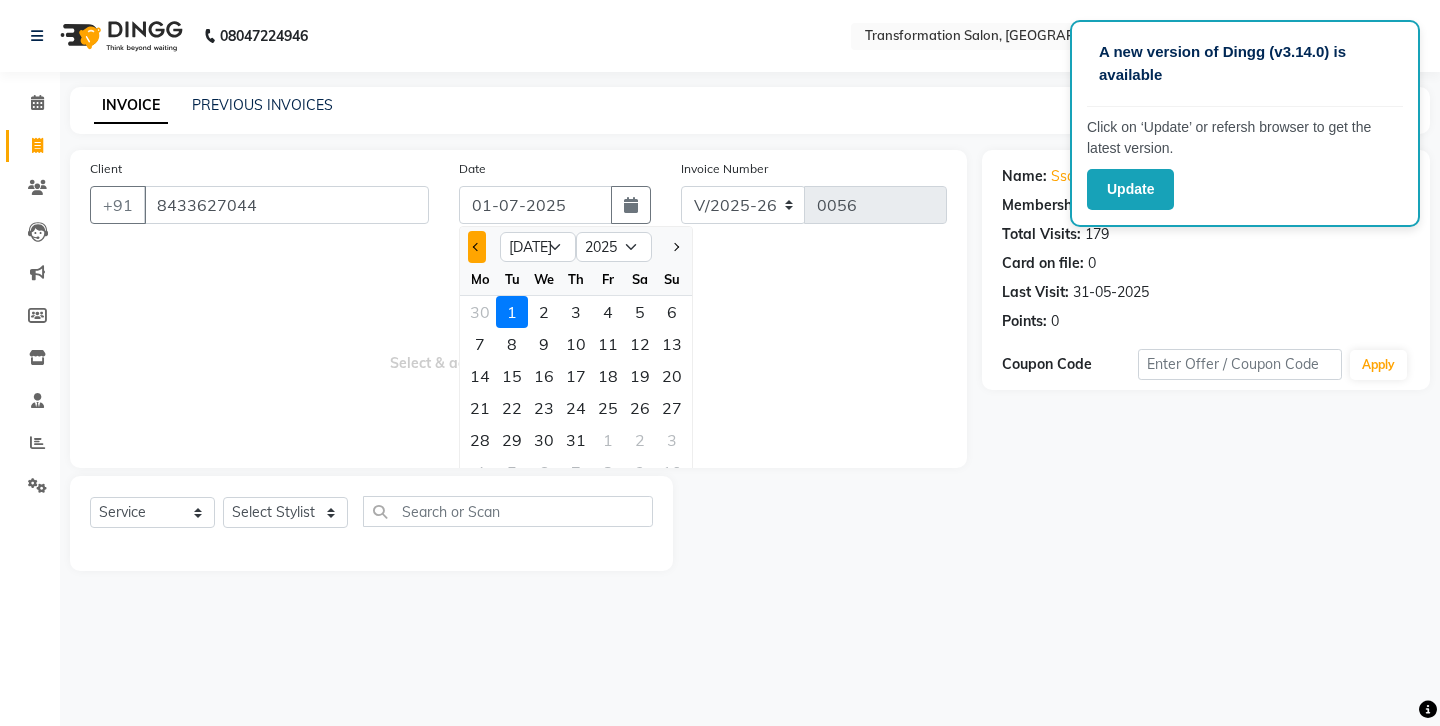 click 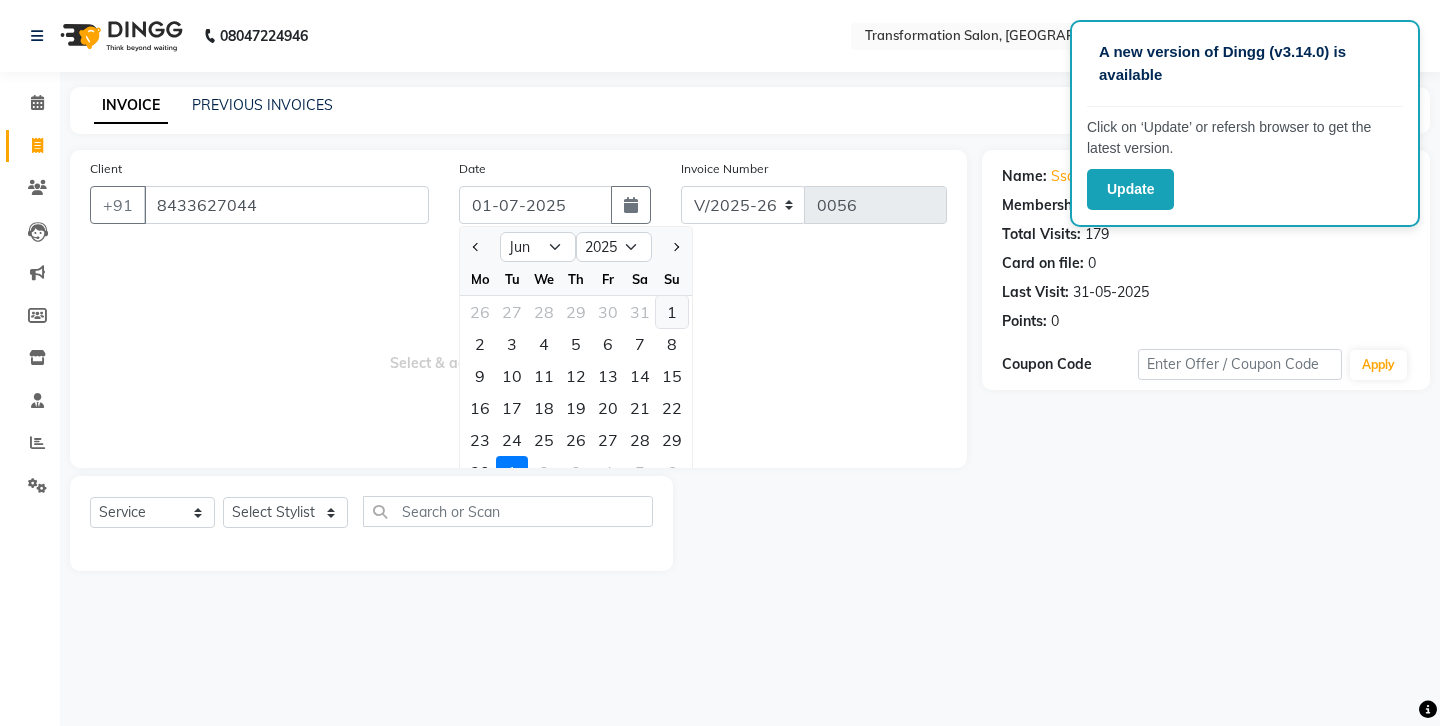 click on "1" 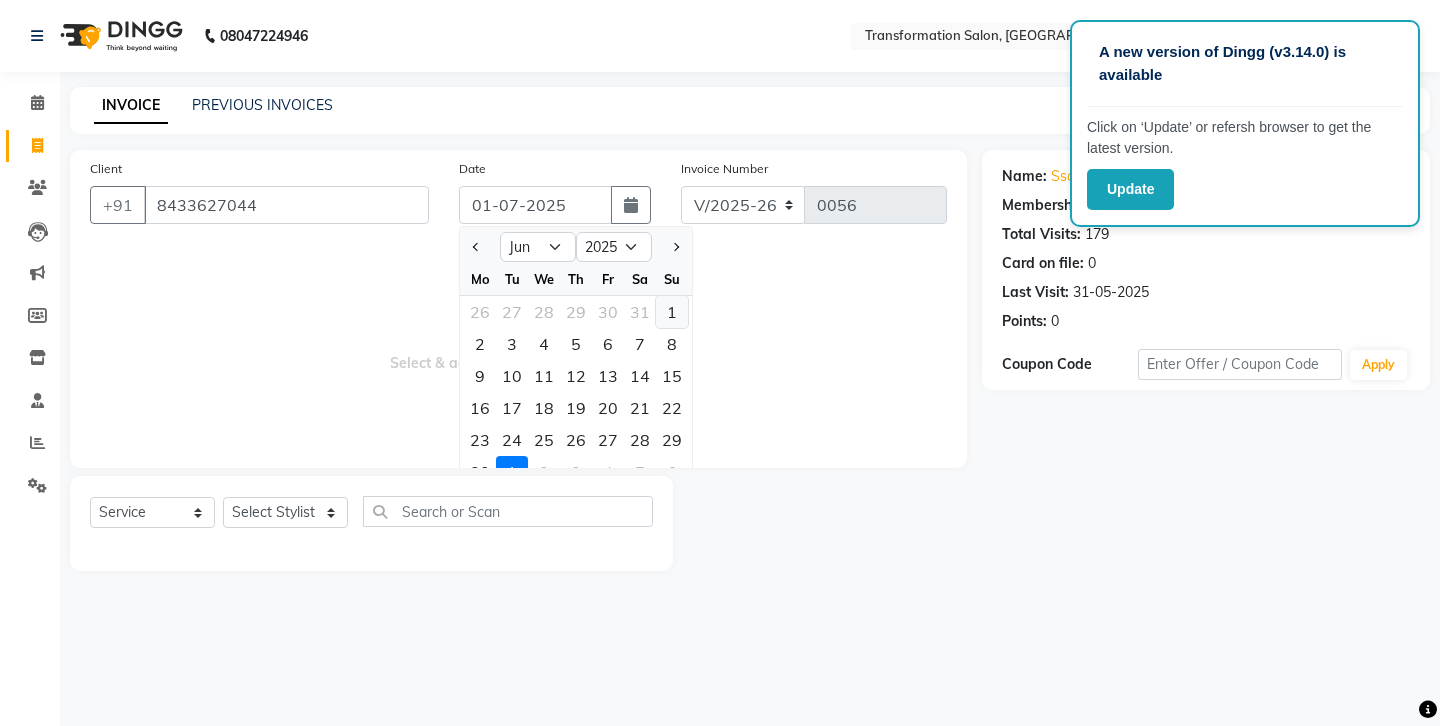 type on "[DATE]" 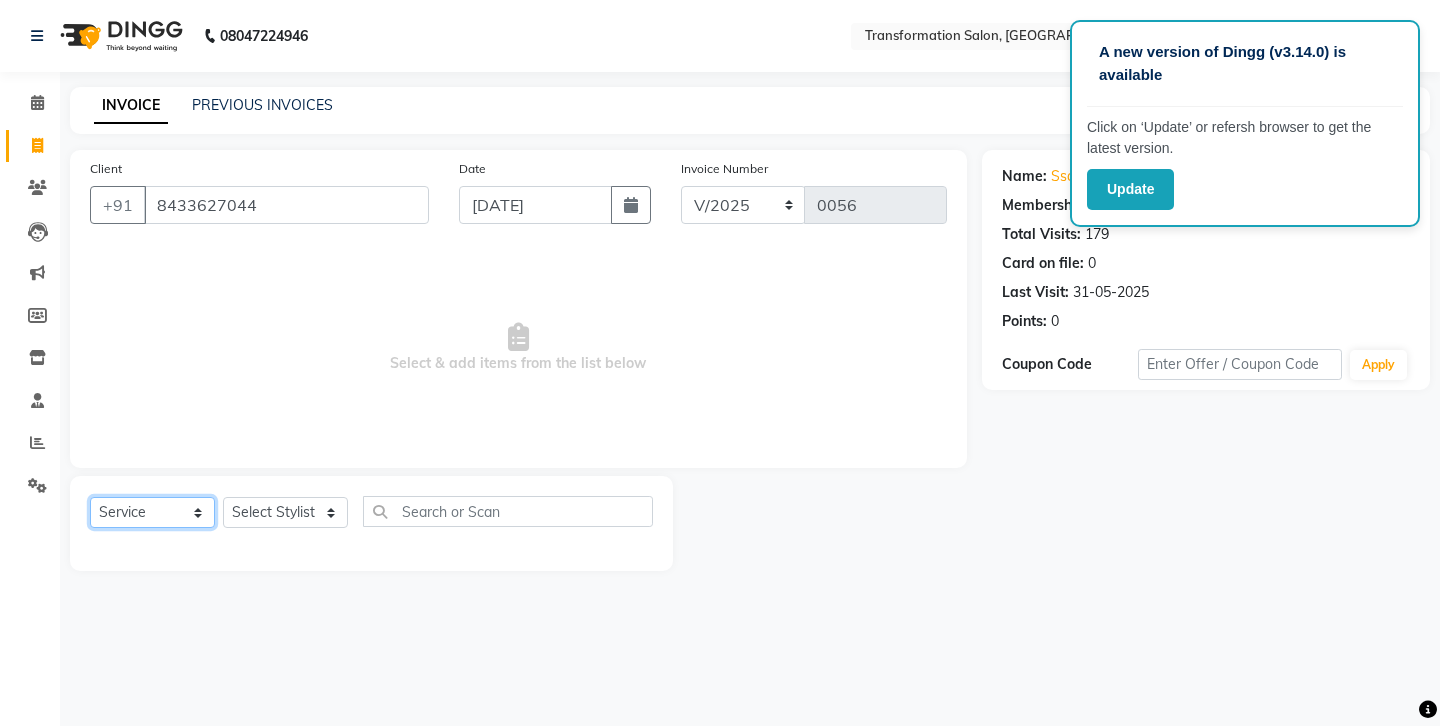 click on "Select  Service  Product  Membership  Package Voucher Prepaid Gift Card" 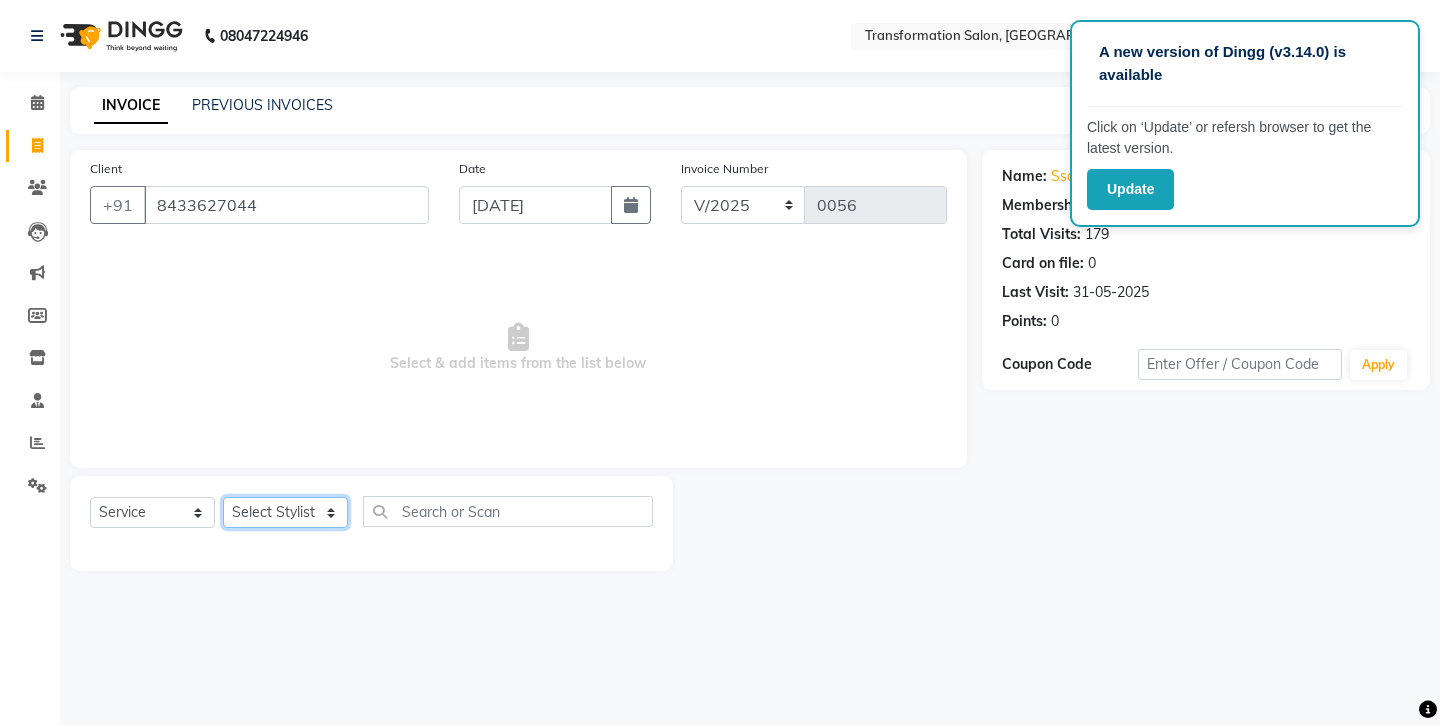 click on "Select Stylist Ankit Front Desk Jyoti jyoti [PERSON_NAME] bhai [PERSON_NAME] [PERSON_NAME] [PERSON_NAME] [PERSON_NAME]" 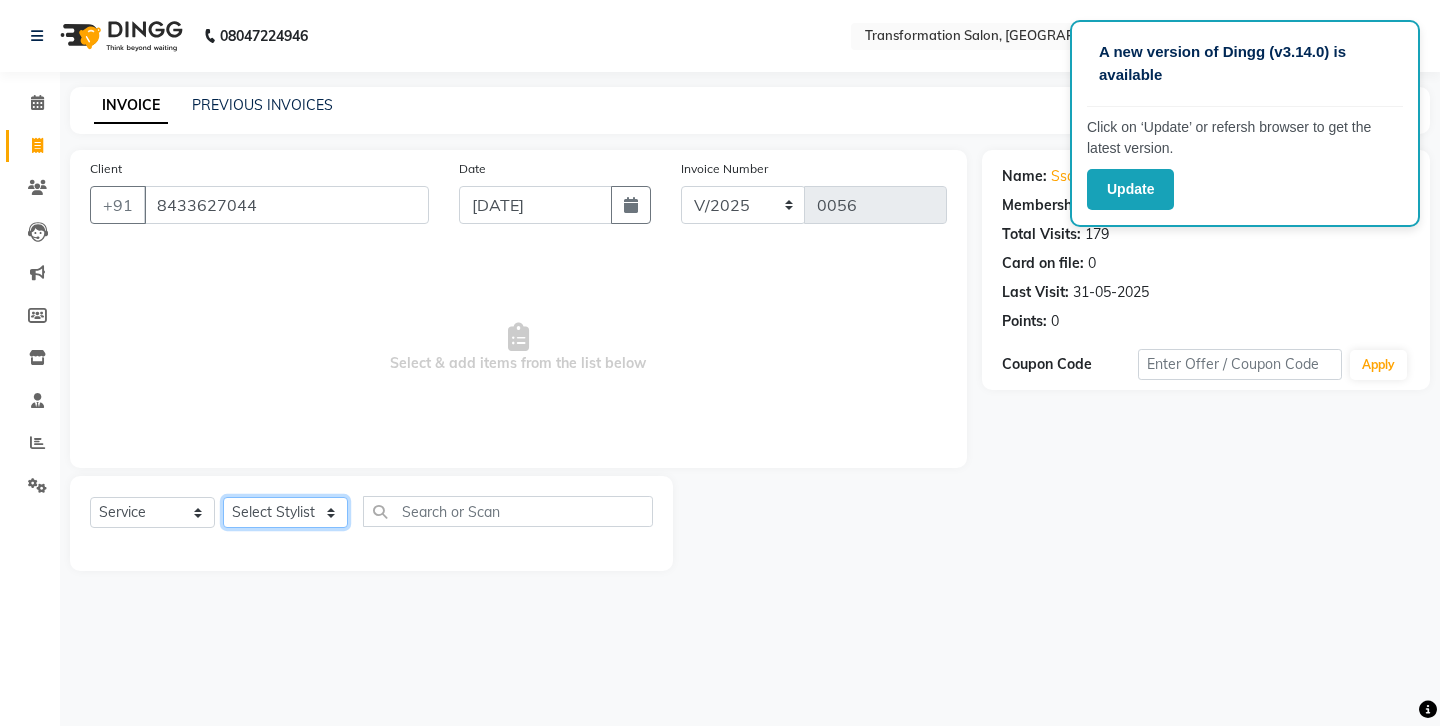 select on "52922" 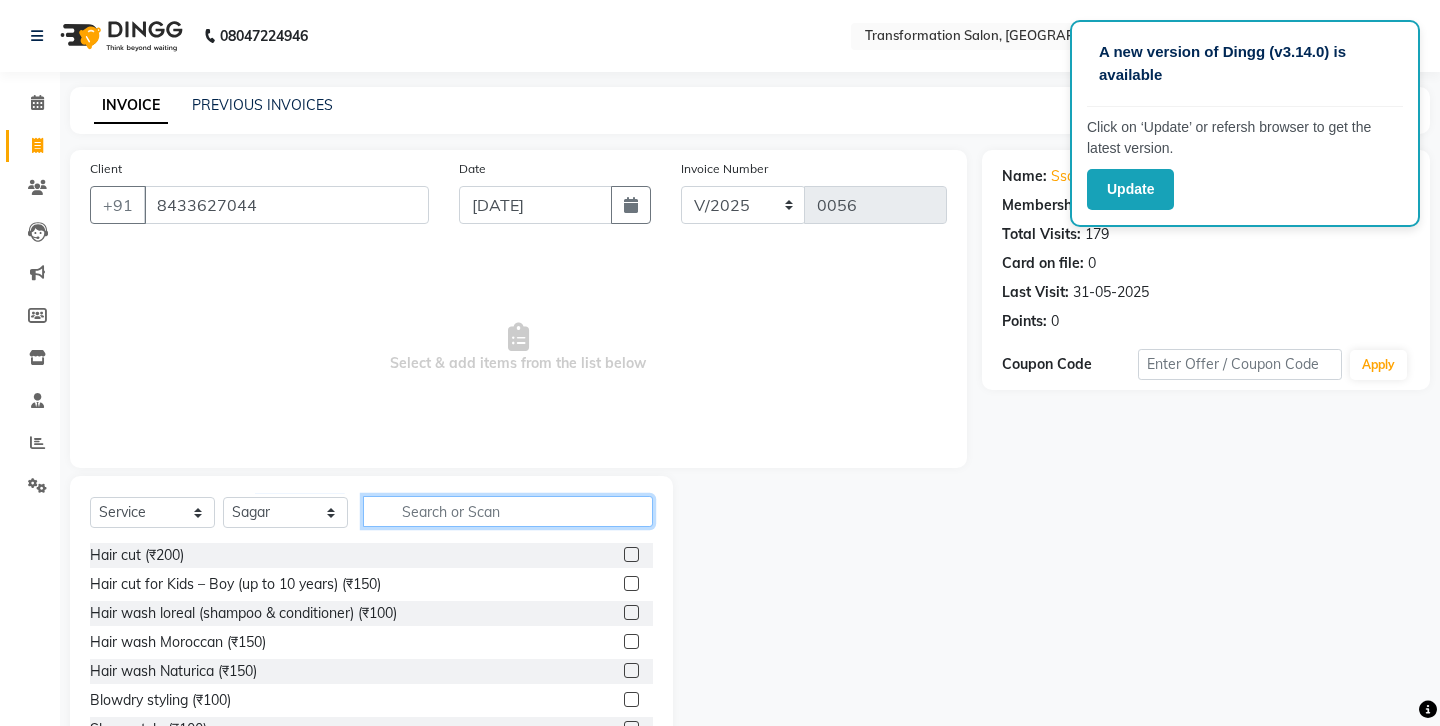 click 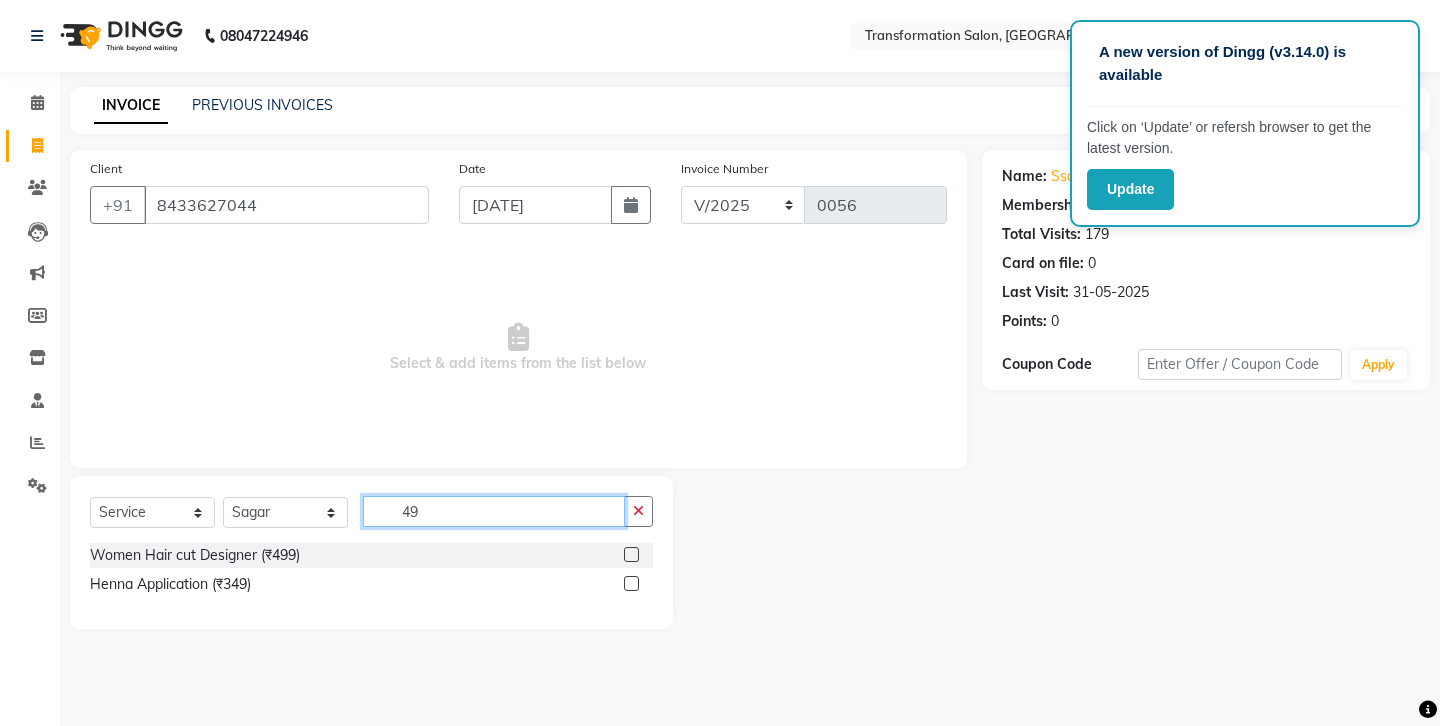 type on "4" 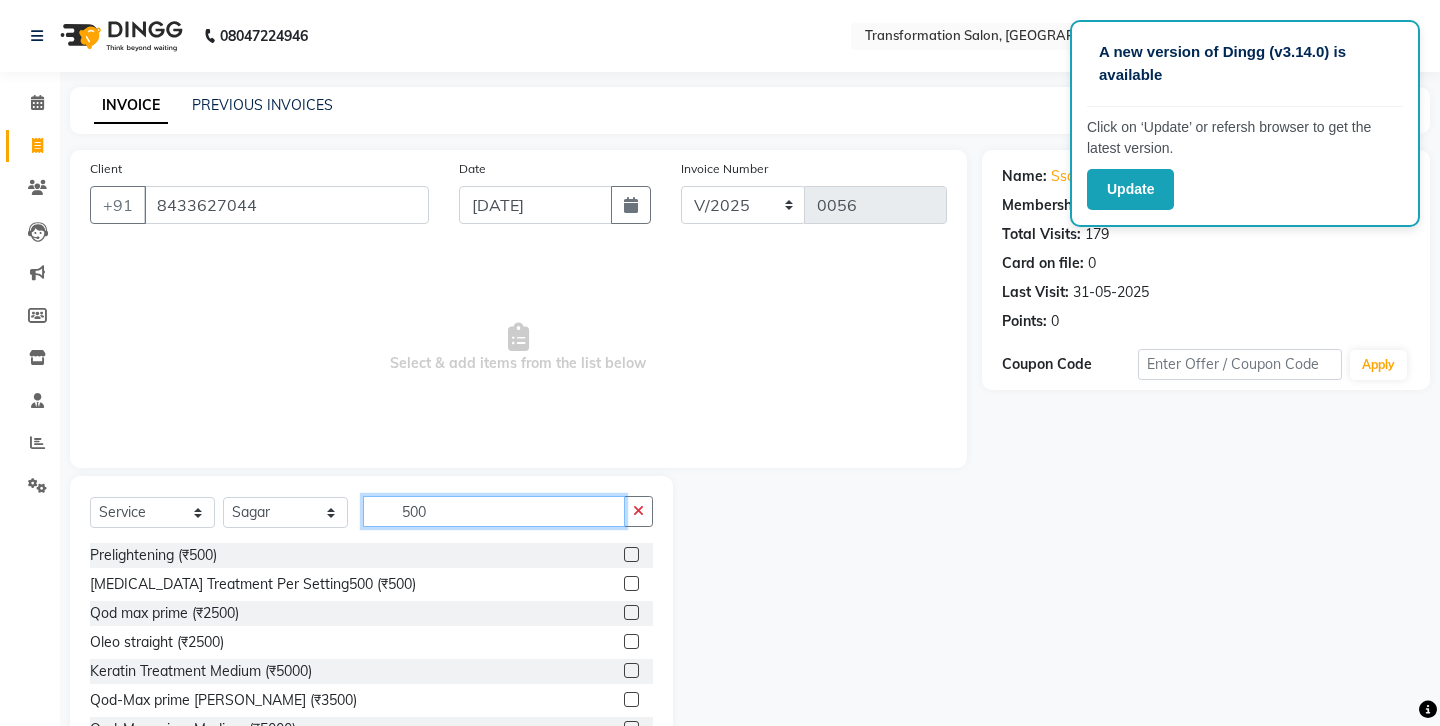 type on "500" 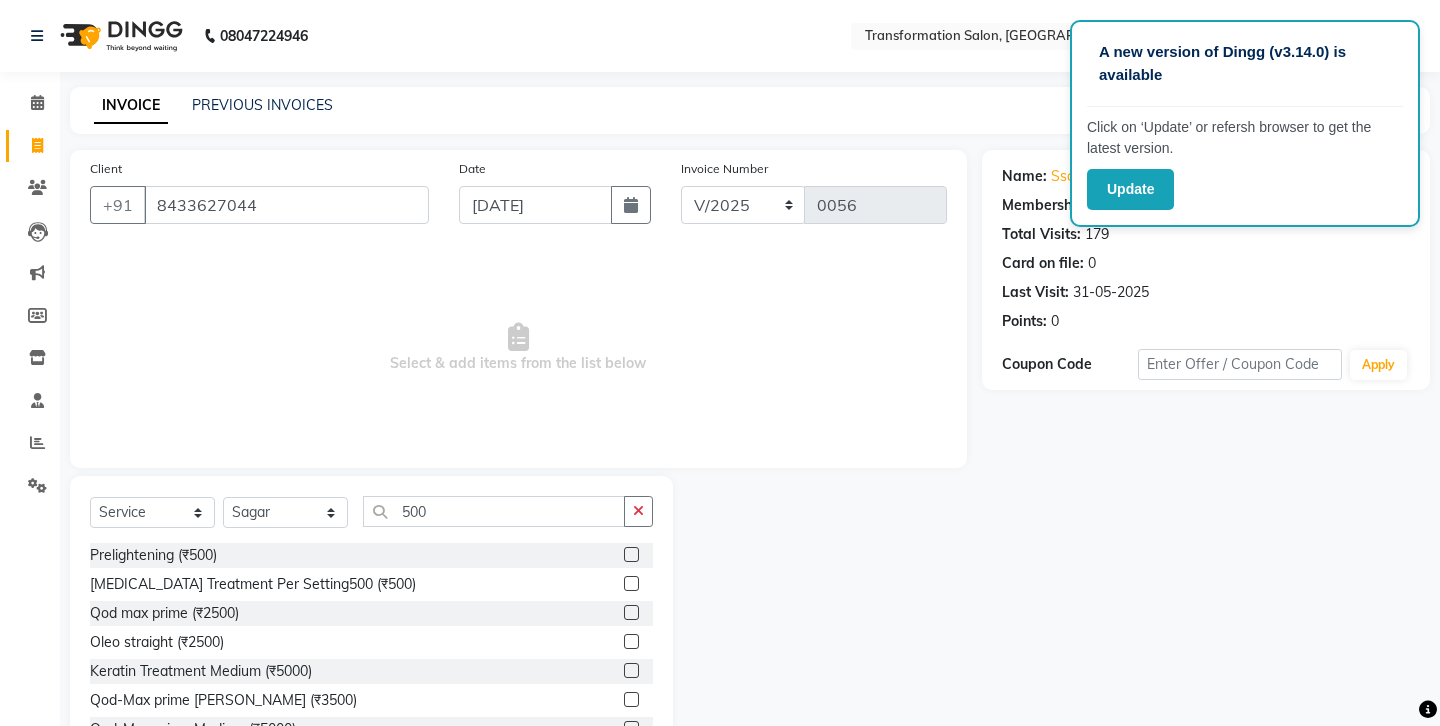 click 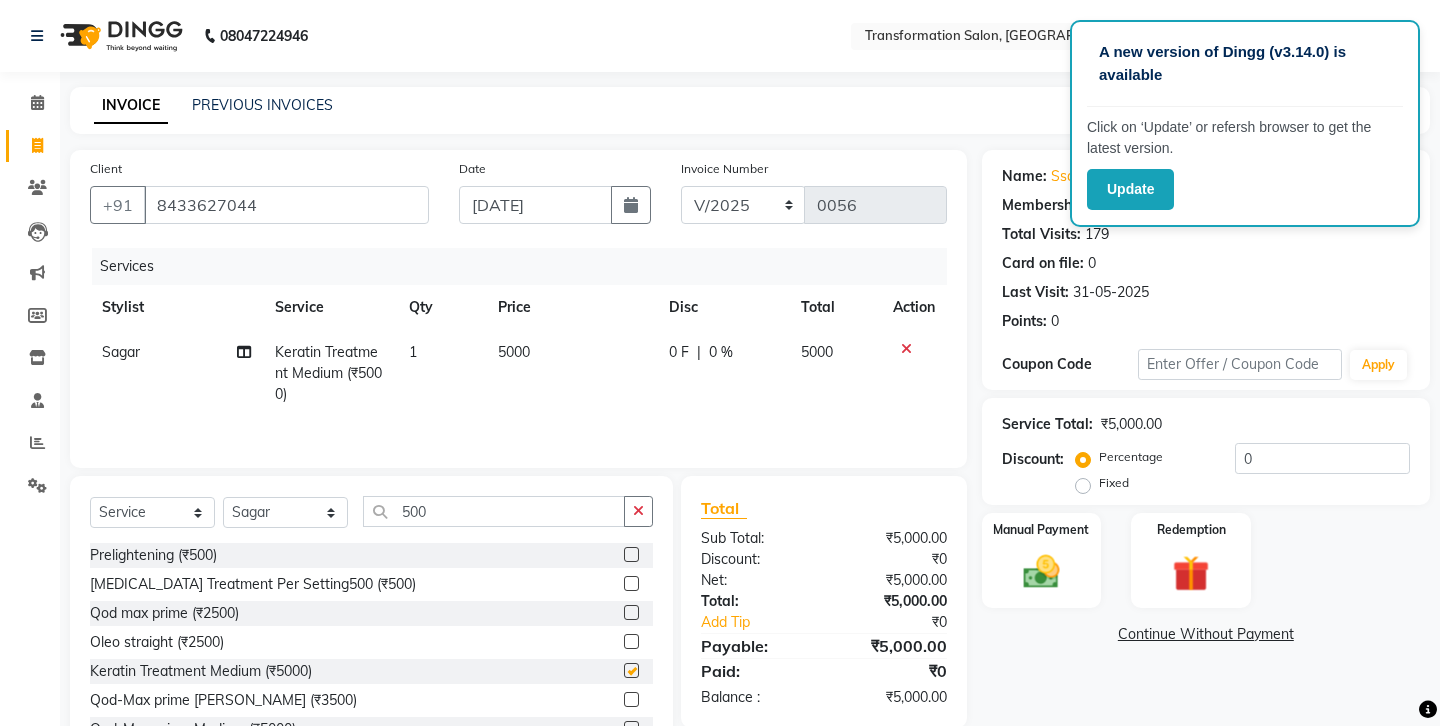 checkbox on "false" 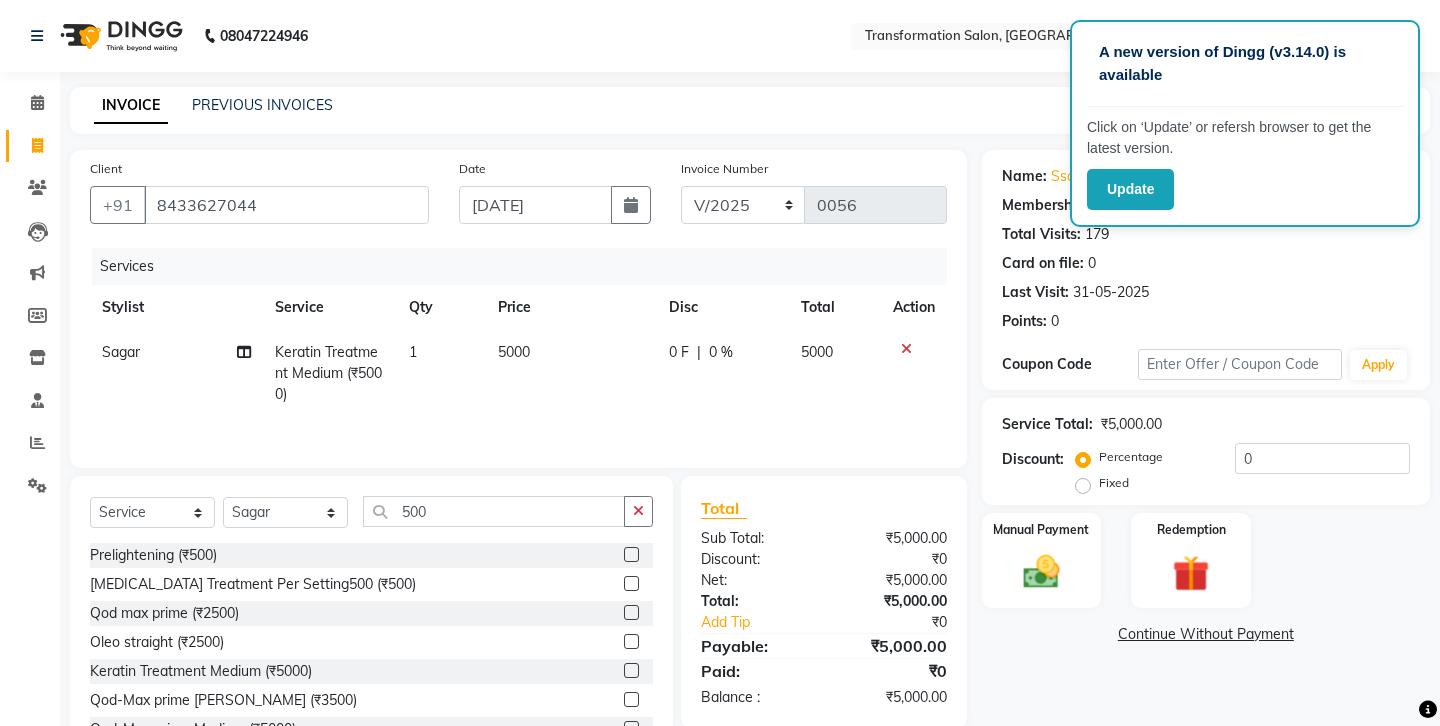 click on "5000" 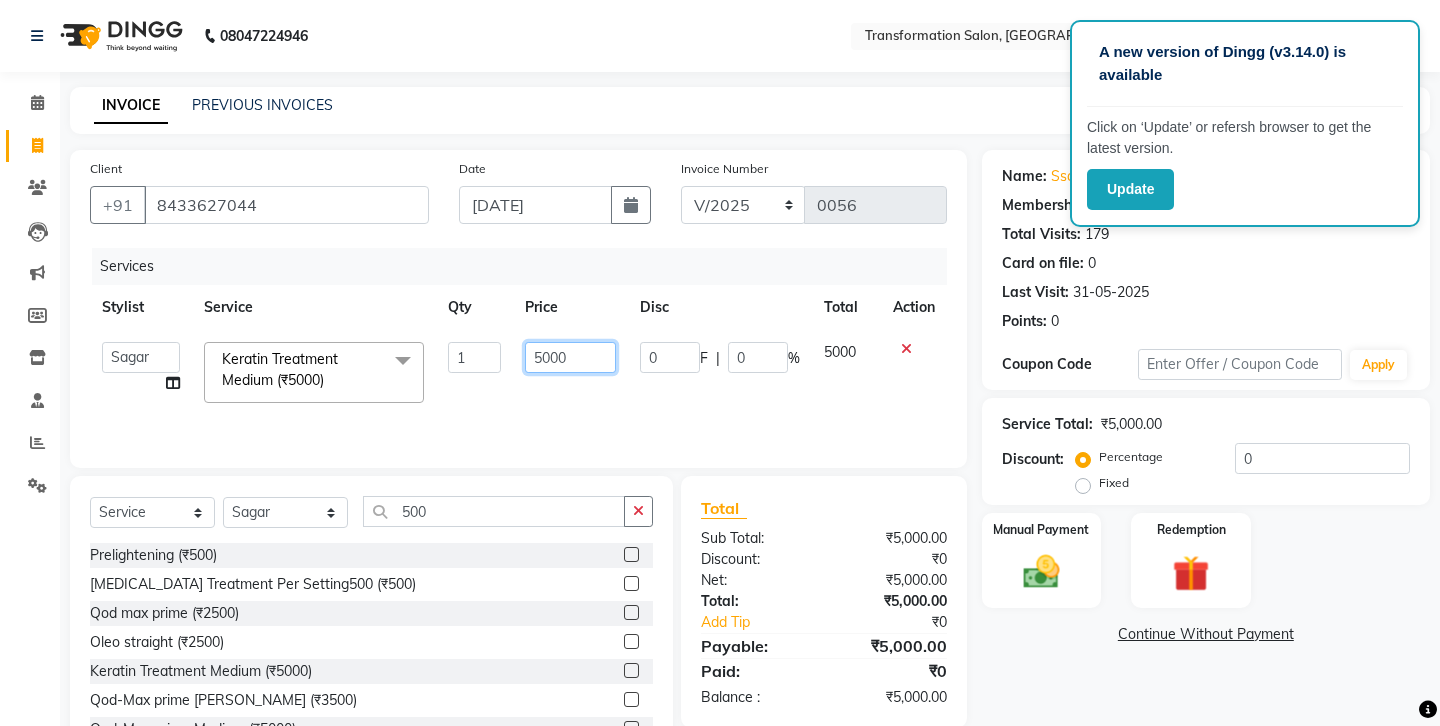 click on "5000" 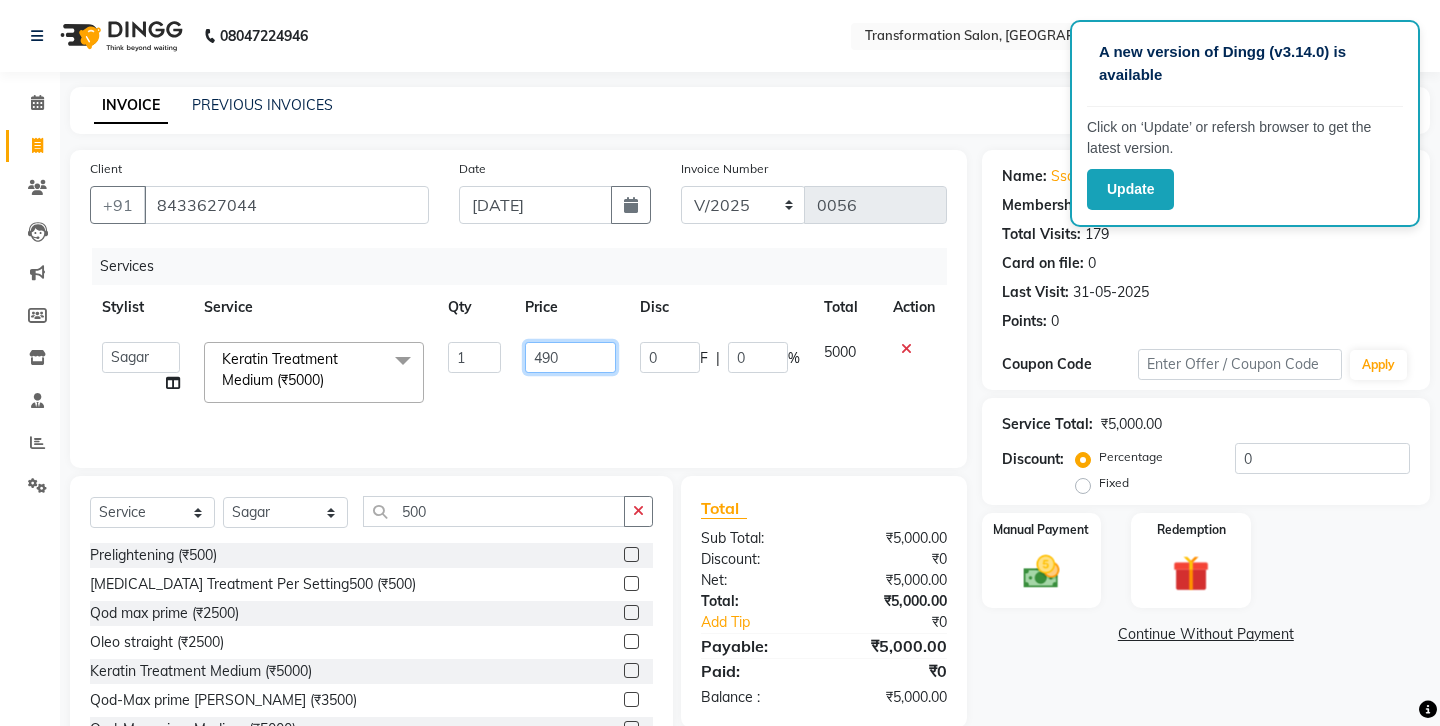 type on "4909" 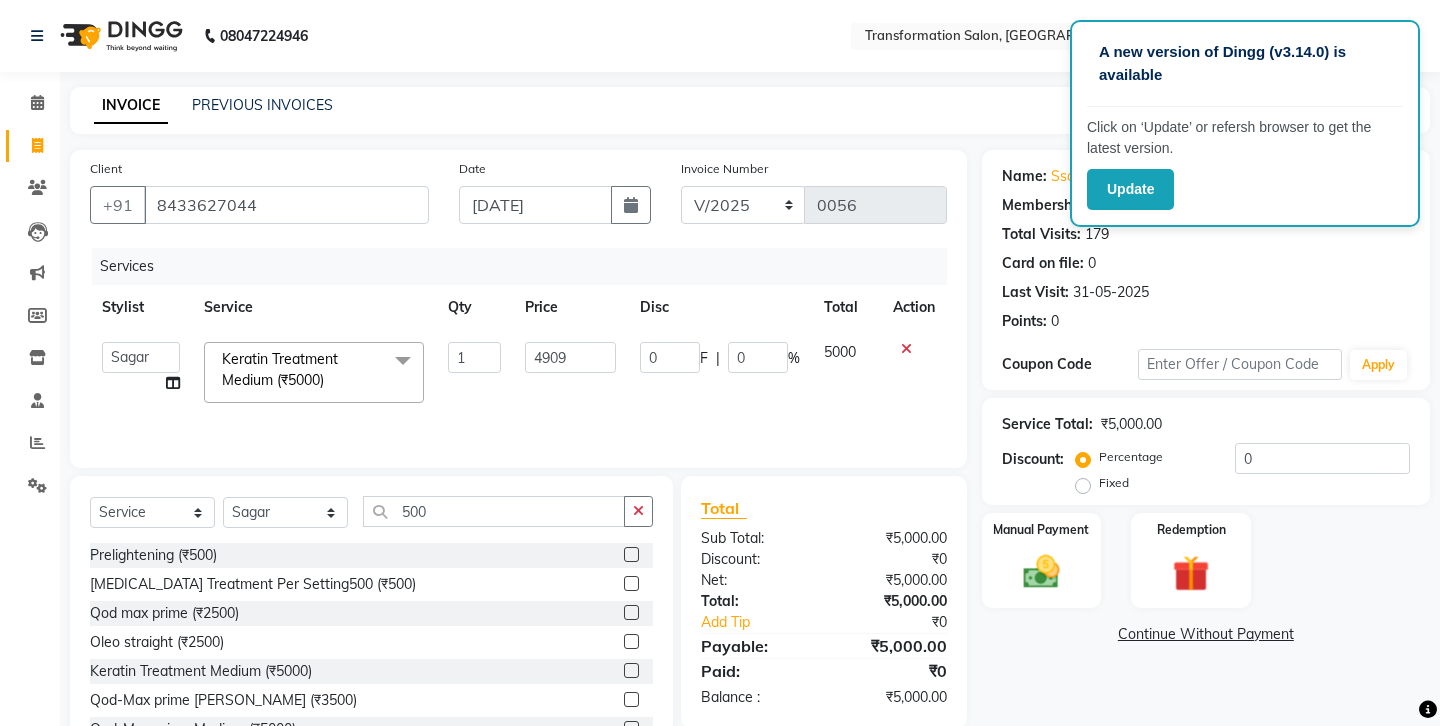 click on "4909" 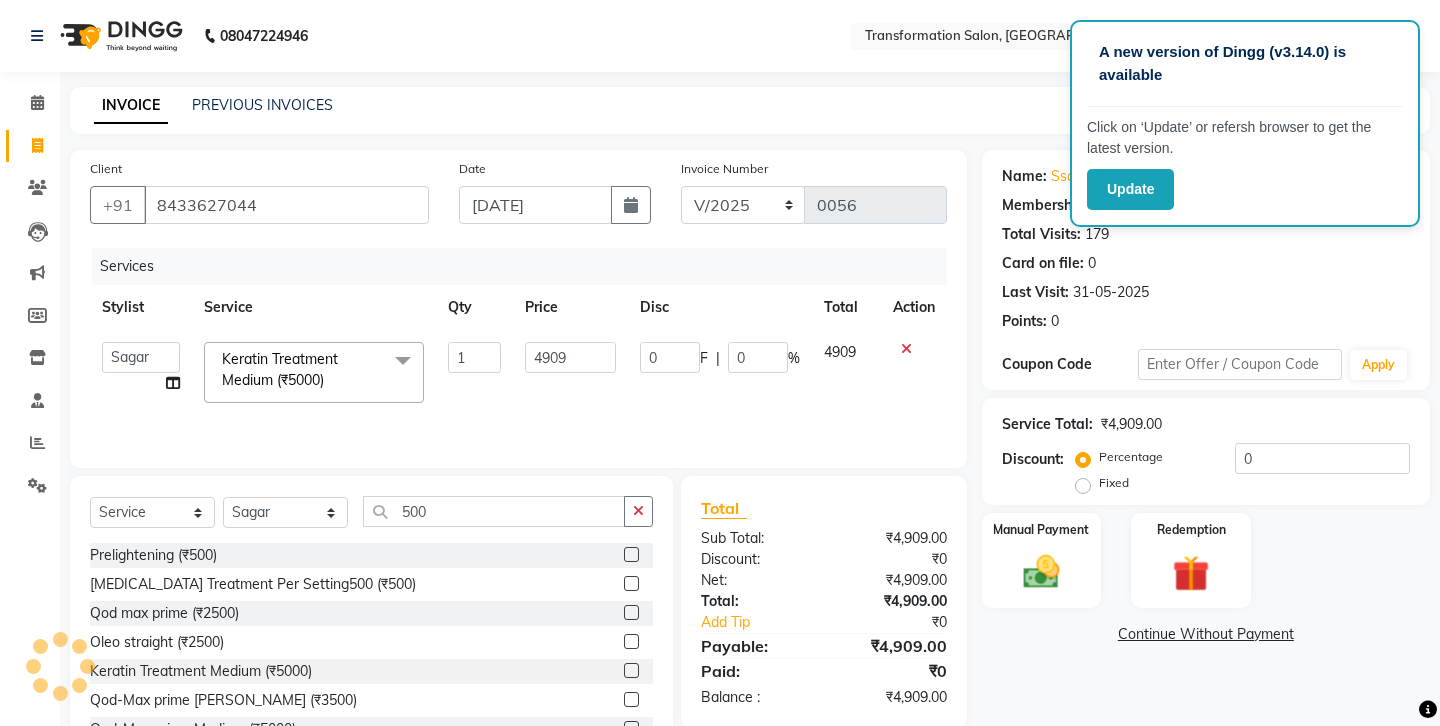 click on "Services Stylist Service Qty Price Disc Total Action  Ankit   Front Desk   Jyoti   jyoti [PERSON_NAME] bhai   [PERSON_NAME]   [PERSON_NAME]   [PERSON_NAME]   [PERSON_NAME]  Keratin Treatment Medium (₹5000)  x Hair cut (₹200) Hair cut for Kids – Boy (up to 10 years) (₹150) Hair wash loreal (shampoo & conditioner) (₹100) Hair wash Moroccan (₹150) Hair wash Naturica (₹150) Blowdry styling (₹100) Shave style (₹100) [PERSON_NAME] style (₹100) Global color - Magirel (₹599) Global color - inoa (₹799) [PERSON_NAME] color - inoa (₹200) Side locks color (₹100) moustage color (₹100) Highlights (₹699) Prelightening (₹500) Regular Oil (₹150) Nareshing Oil (₹200) Hair Growth Oil (₹300) Loreal (₹599) Keratin (₹699) Moroccanoil/Naturica (₹1200) [MEDICAL_DATA] Treatment Per Setting500 (₹500) Keratin treatment (₹2000) Qod max prime (₹2500) [MEDICAL_DATA] treatment (₹2700) Oleo straight (₹2500) Keratin Treatment [PERSON_NAME] (₹3000) Keratin Treatment Short (₹4000) Keratin Treatment Medium (₹5000) Qod-Max prime [PERSON_NAME] (₹3500) 1" 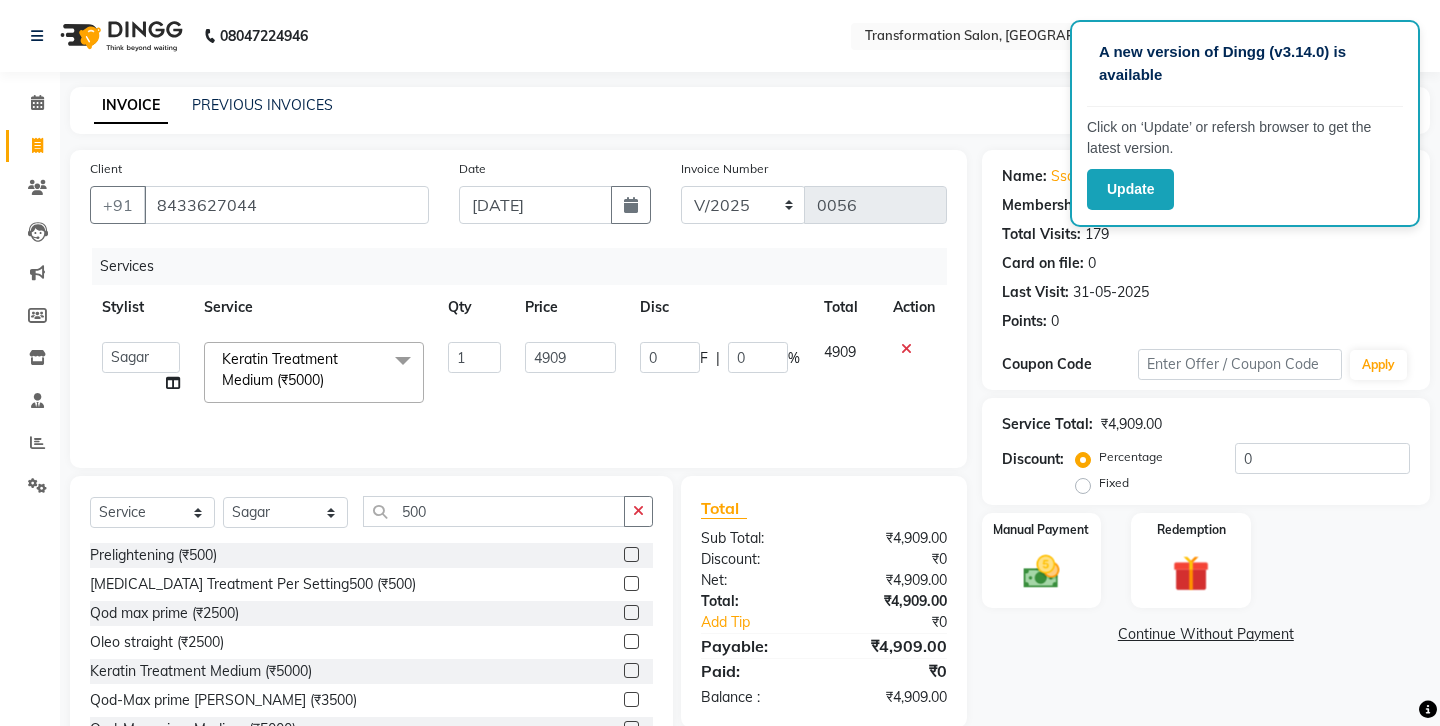 click on "Services Stylist Service Qty Price Disc Total Action  Ankit   Front Desk   Jyoti   jyoti [PERSON_NAME] bhai   [PERSON_NAME]   [PERSON_NAME]   [PERSON_NAME]   [PERSON_NAME]  Keratin Treatment Medium (₹5000)  x Hair cut (₹200) Hair cut for Kids – Boy (up to 10 years) (₹150) Hair wash loreal (shampoo & conditioner) (₹100) Hair wash Moroccan (₹150) Hair wash Naturica (₹150) Blowdry styling (₹100) Shave style (₹100) [PERSON_NAME] style (₹100) Global color - Magirel (₹599) Global color - inoa (₹799) [PERSON_NAME] color - inoa (₹200) Side locks color (₹100) moustage color (₹100) Highlights (₹699) Prelightening (₹500) Regular Oil (₹150) Nareshing Oil (₹200) Hair Growth Oil (₹300) Loreal (₹599) Keratin (₹699) Moroccanoil/Naturica (₹1200) [MEDICAL_DATA] Treatment Per Setting500 (₹500) Keratin treatment (₹2000) Qod max prime (₹2500) [MEDICAL_DATA] treatment (₹2700) Oleo straight (₹2500) Keratin Treatment [PERSON_NAME] (₹3000) Keratin Treatment Short (₹4000) Keratin Treatment Medium (₹5000) Qod-Max prime [PERSON_NAME] (₹3500) 1" 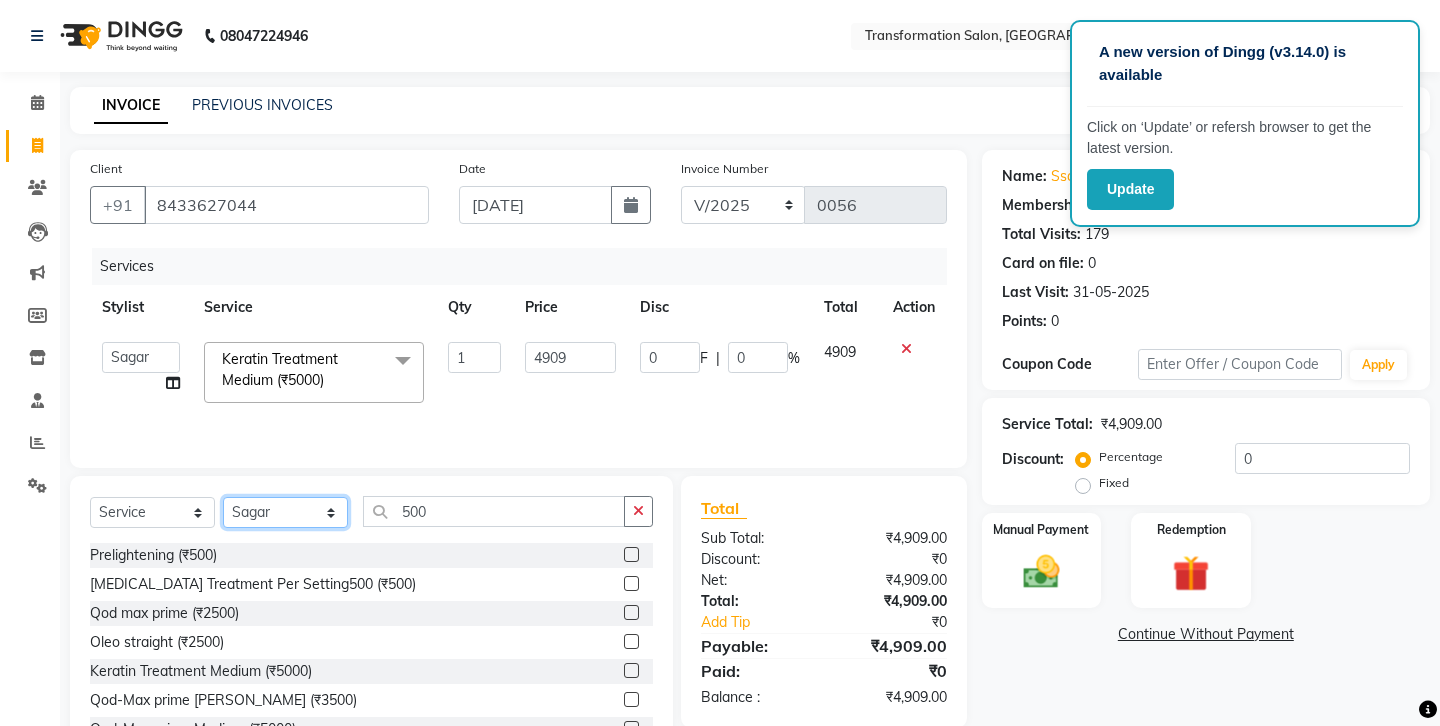 click on "Select Stylist Ankit Front Desk Jyoti jyoti [PERSON_NAME] bhai [PERSON_NAME] [PERSON_NAME] [PERSON_NAME] [PERSON_NAME]" 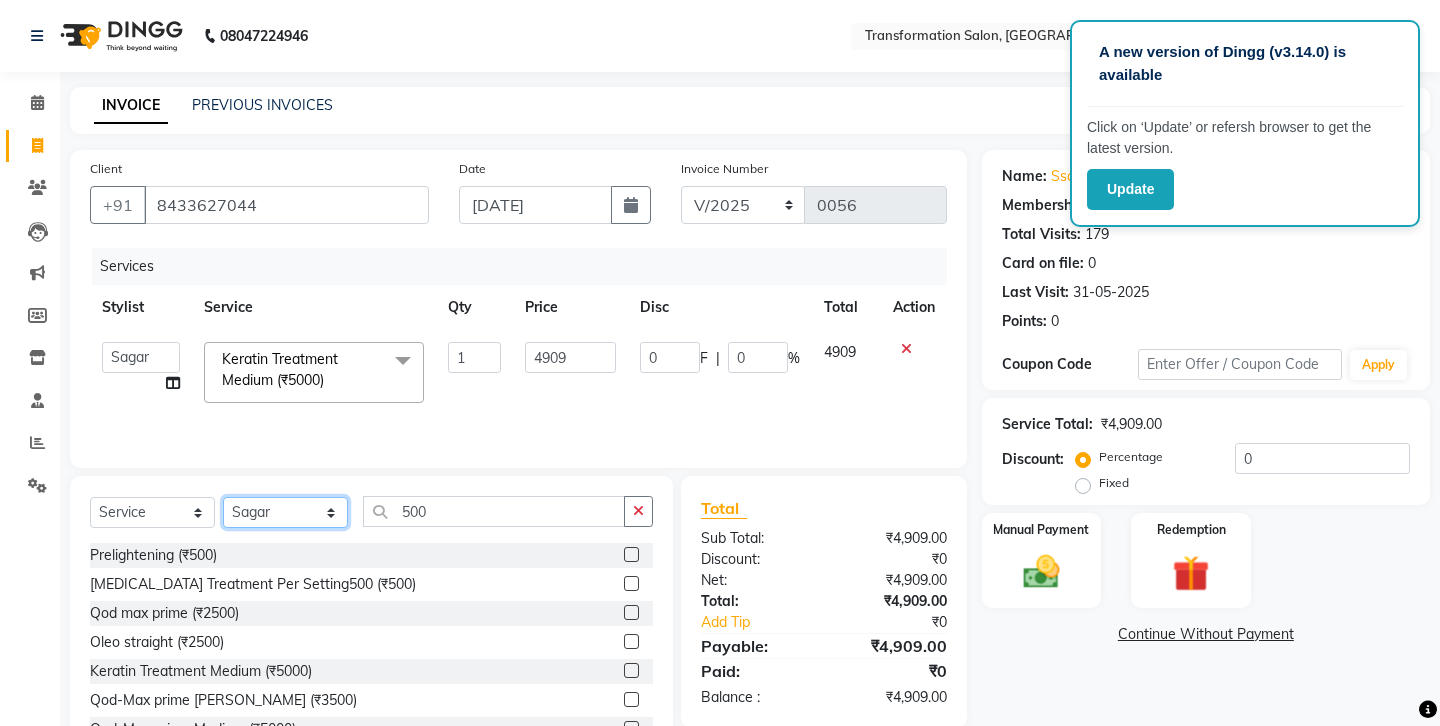 select on "52923" 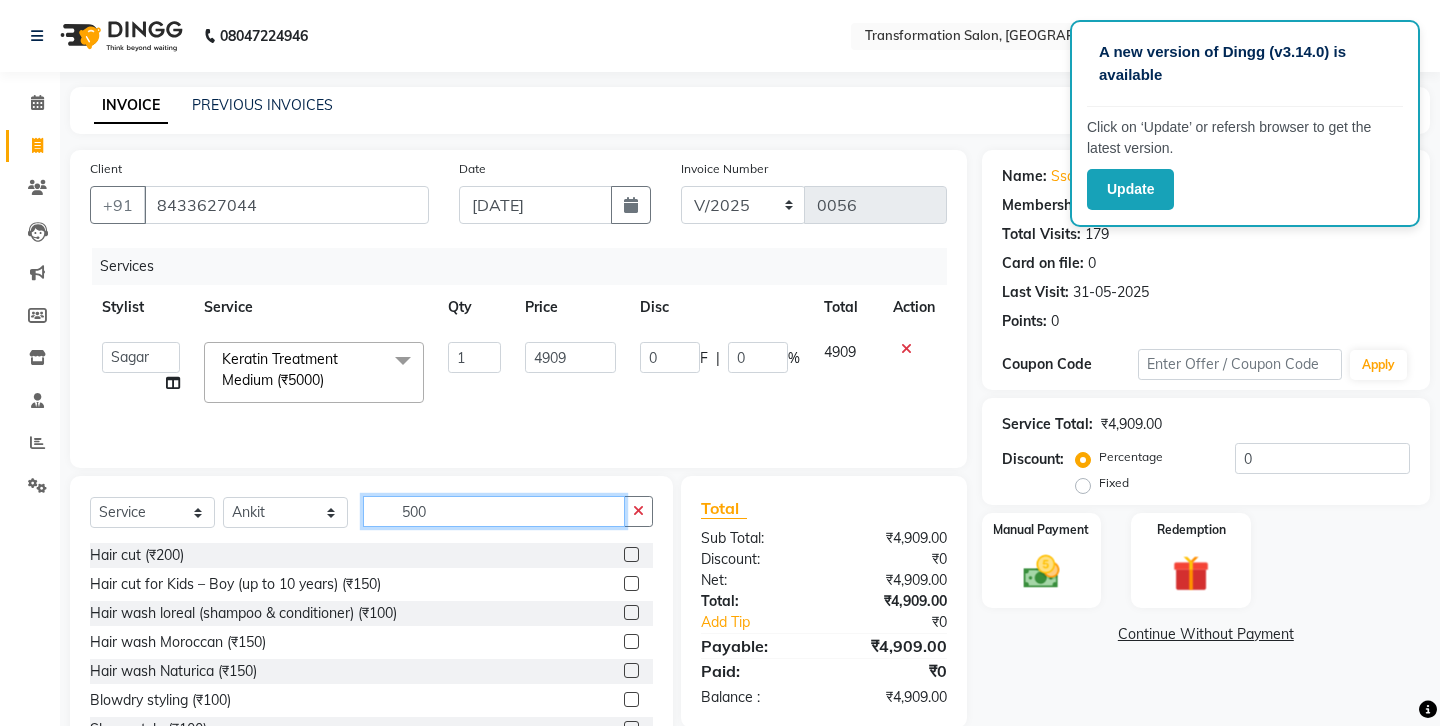 click on "500" 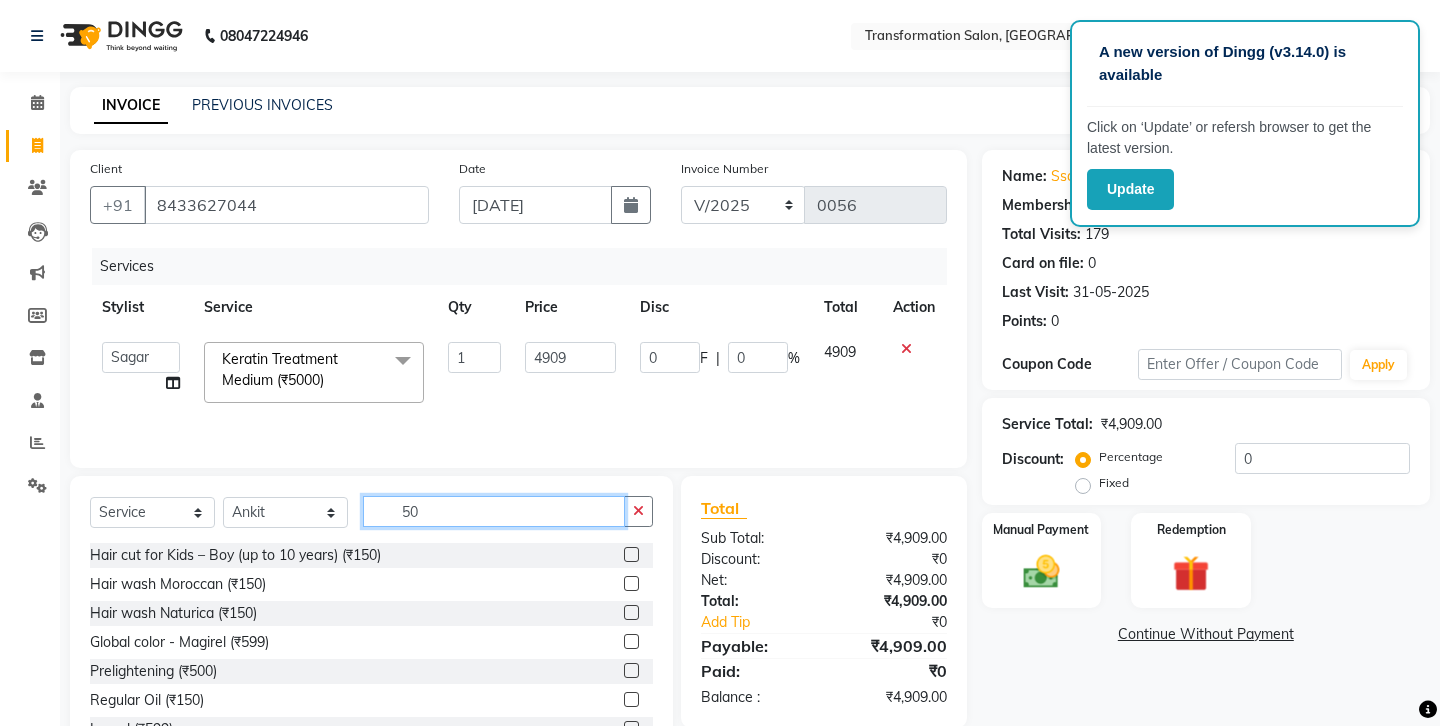 type on "500" 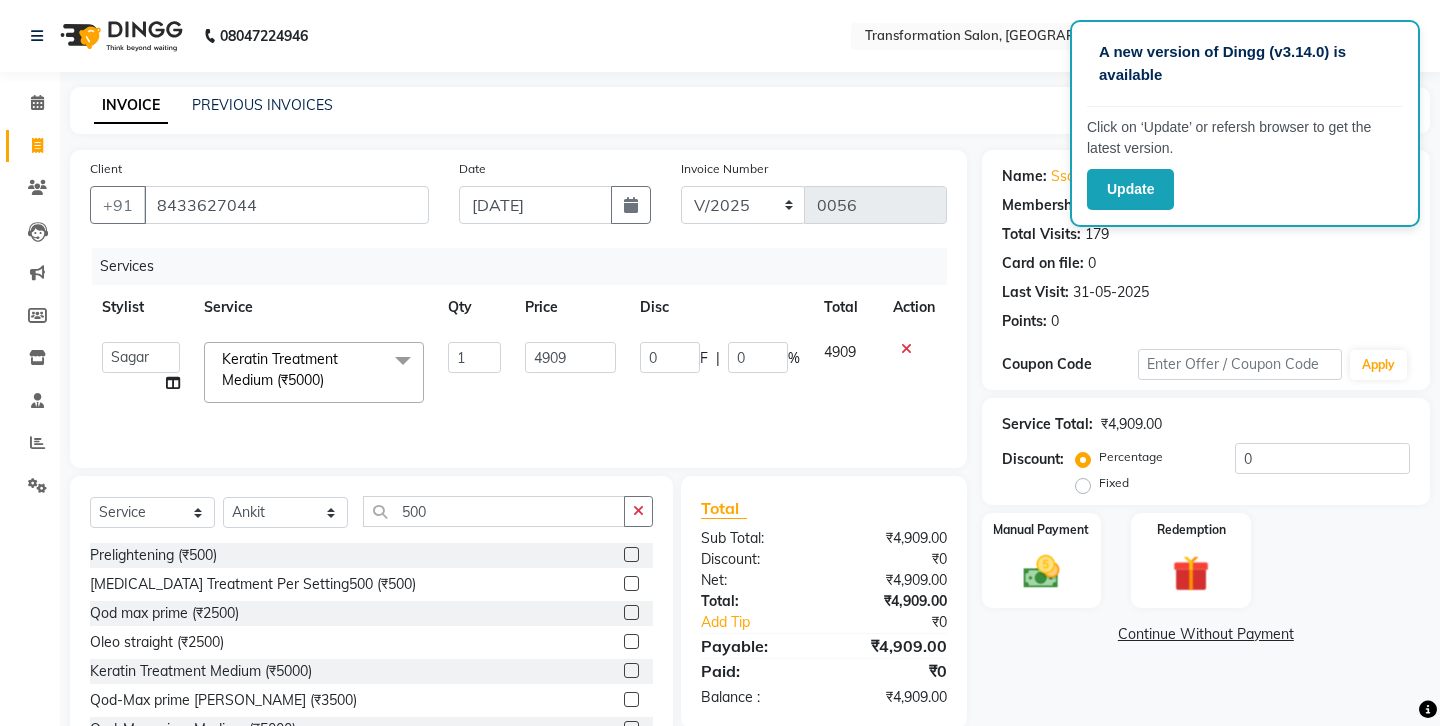 click 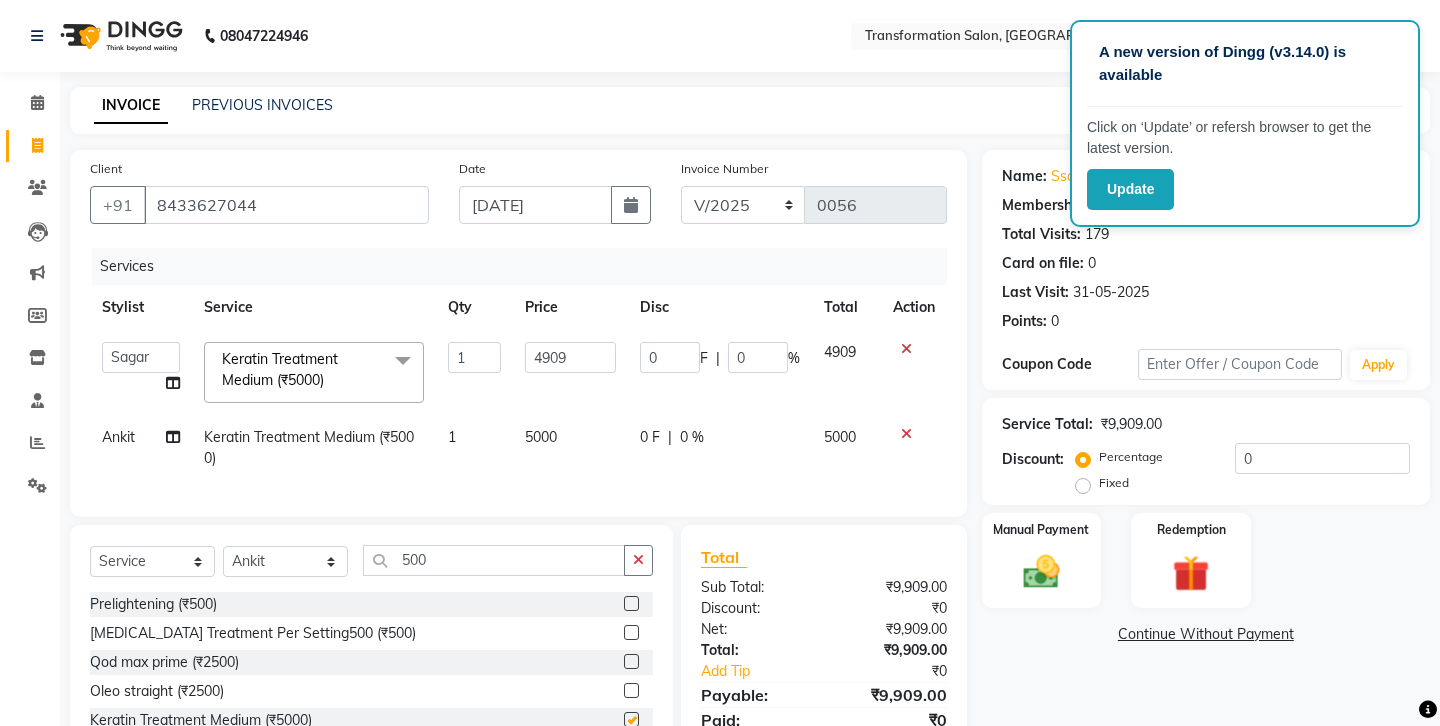checkbox on "false" 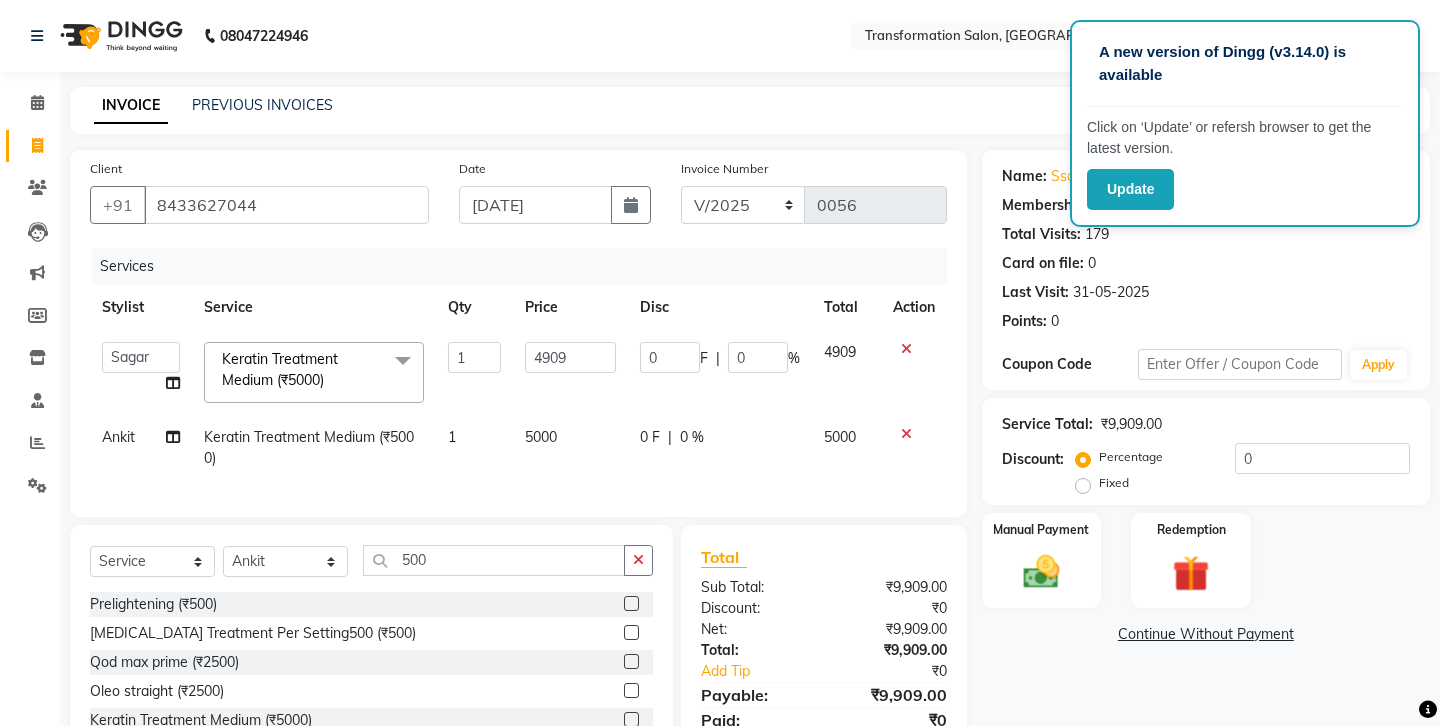 click on "5000" 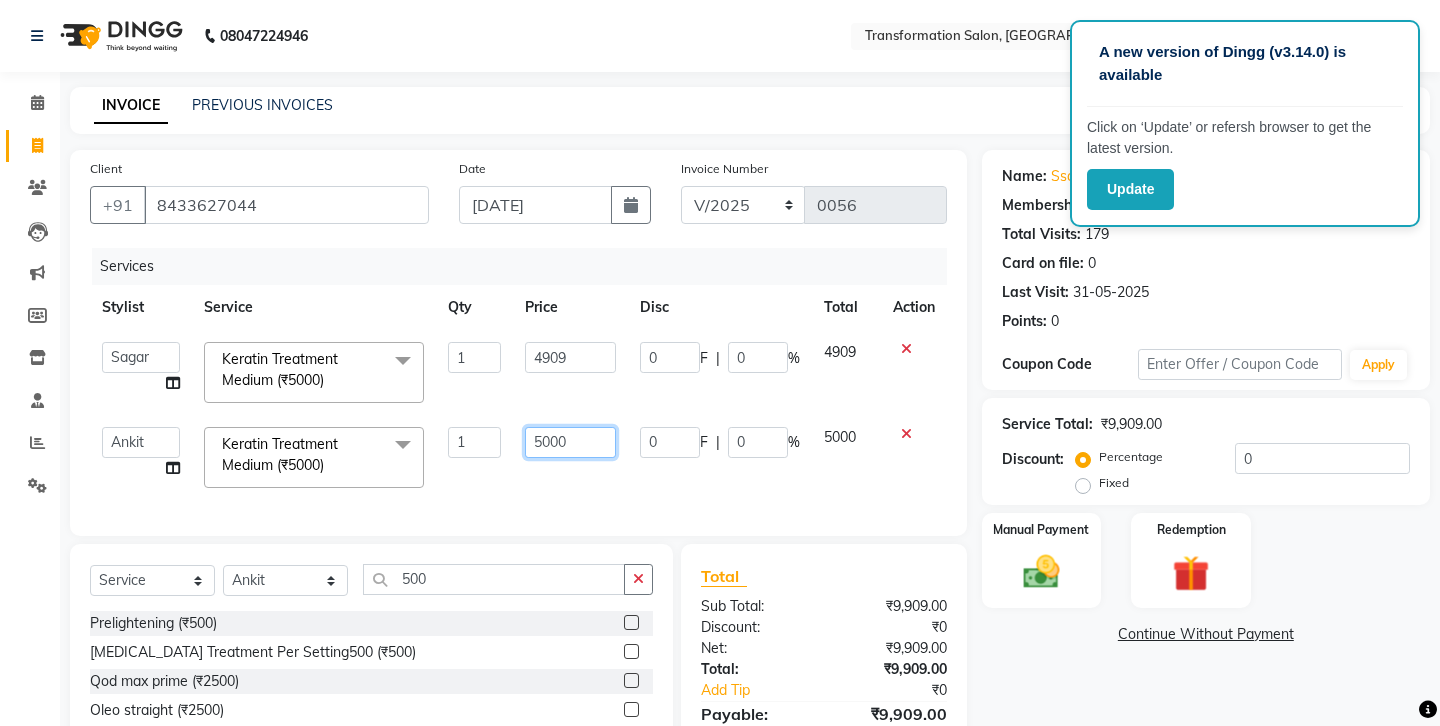 click on "5000" 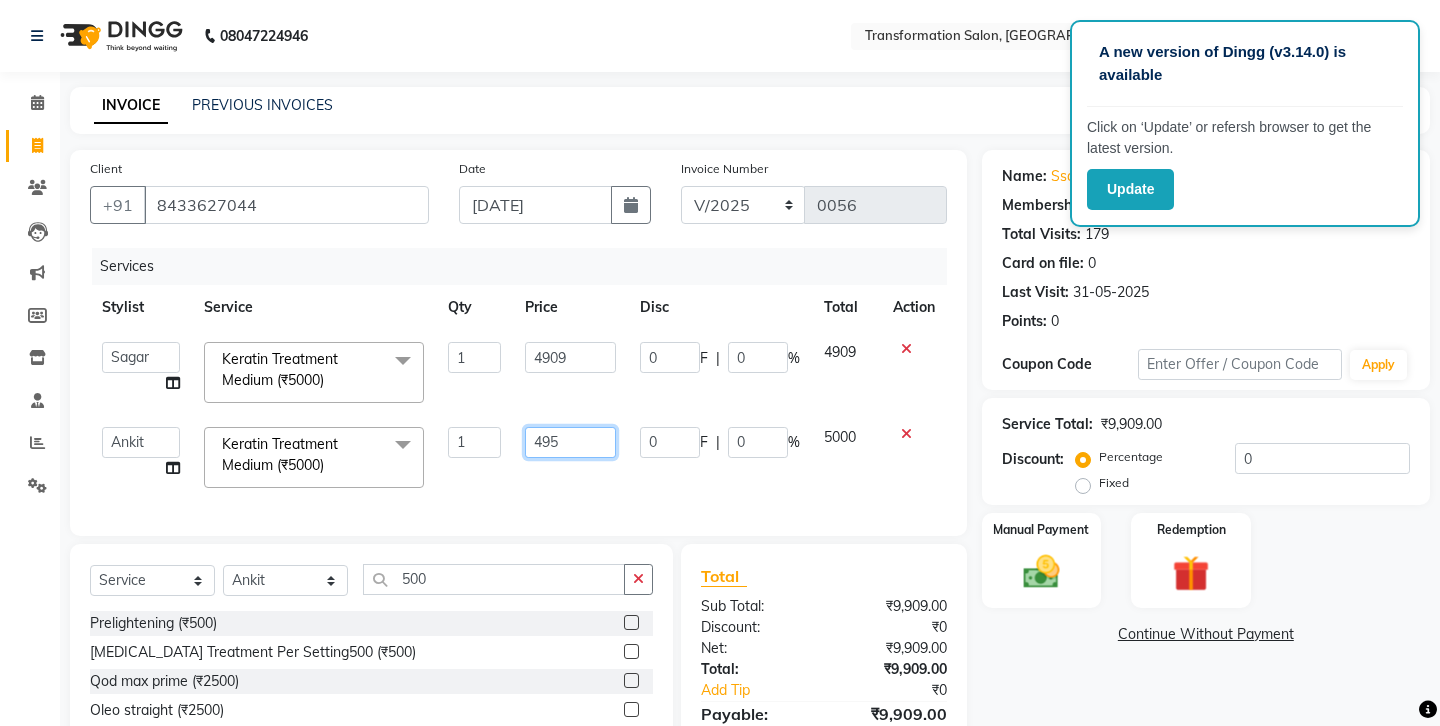 type on "4950" 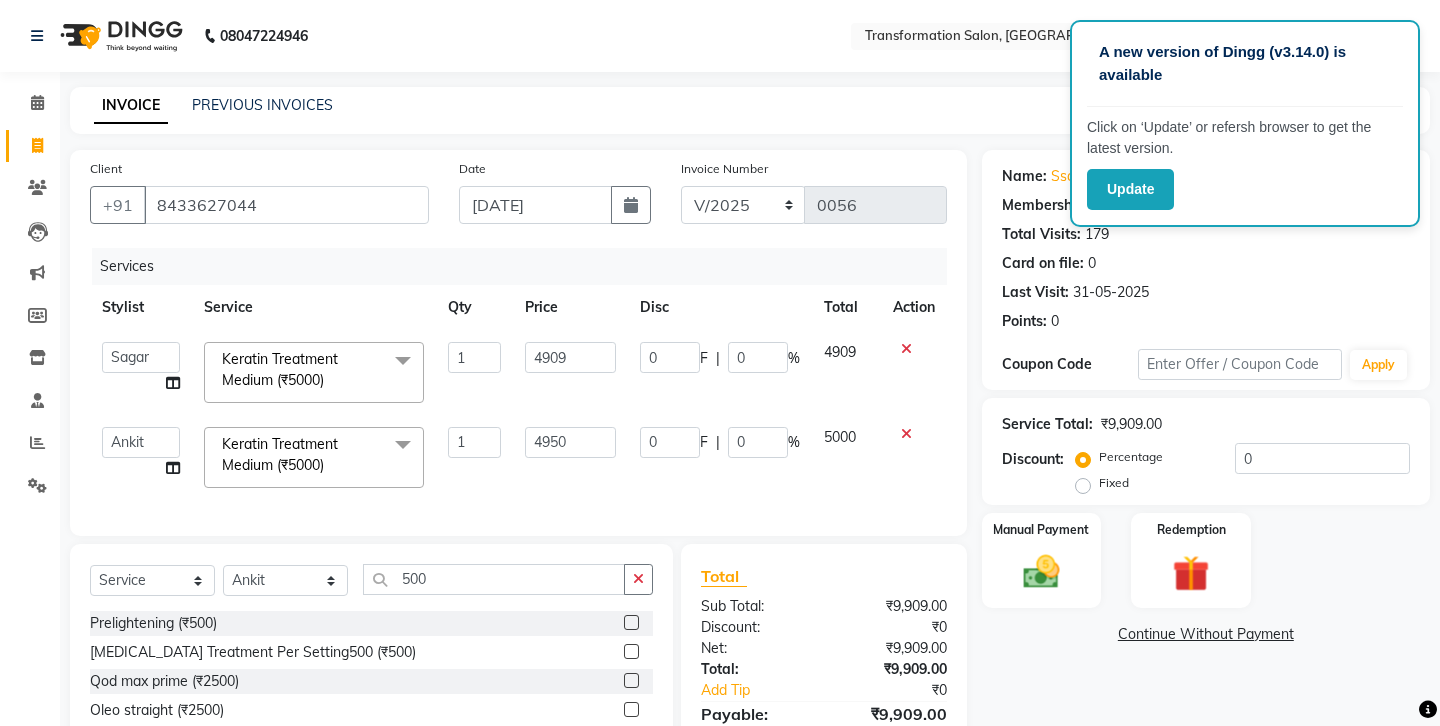 click on "Services Stylist Service Qty Price Disc Total Action  Ankit   Front Desk   Jyoti   jyoti [PERSON_NAME] bhai   [PERSON_NAME]   [PERSON_NAME]   [PERSON_NAME]   [PERSON_NAME]  Keratin Treatment Medium (₹5000)  x Hair cut (₹200) Hair cut for Kids – Boy (up to 10 years) (₹150) Hair wash loreal (shampoo & conditioner) (₹100) Hair wash Moroccan (₹150) Hair wash Naturica (₹150) Blowdry styling (₹100) Shave style (₹100) [PERSON_NAME] style (₹100) Global color - Magirel (₹599) Global color - inoa (₹799) [PERSON_NAME] color - inoa (₹200) Side locks color (₹100) moustage color (₹100) Highlights (₹699) Prelightening (₹500) Regular Oil (₹150) Nareshing Oil (₹200) Hair Growth Oil (₹300) Loreal (₹599) Keratin (₹699) Moroccanoil/Naturica (₹1200) [MEDICAL_DATA] Treatment Per Setting500 (₹500) Keratin treatment (₹2000) Qod max prime (₹2500) [MEDICAL_DATA] treatment (₹2700) Oleo straight (₹2500) Keratin Treatment [PERSON_NAME] (₹3000) Keratin Treatment Short (₹4000) Keratin Treatment Medium (₹5000) Qod-Max prime [PERSON_NAME] (₹3500) 1" 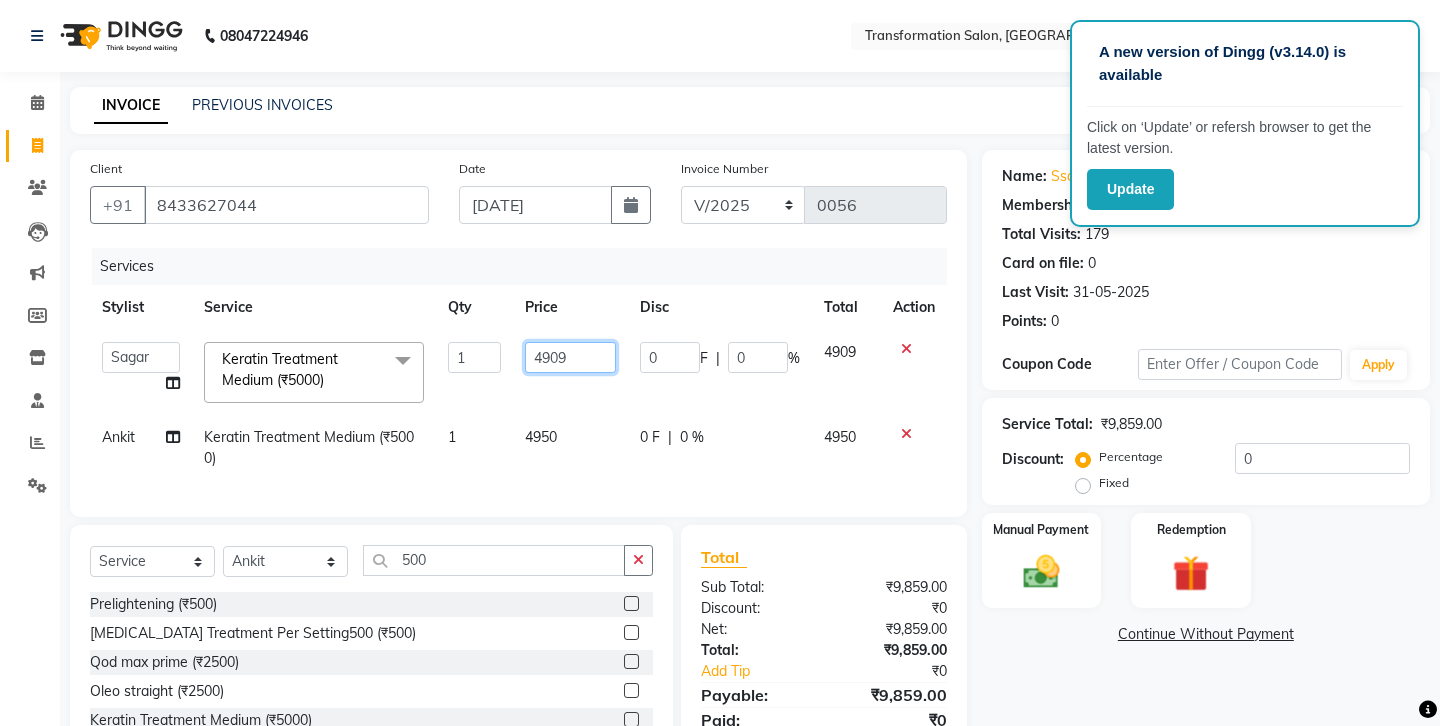 click on "4909" 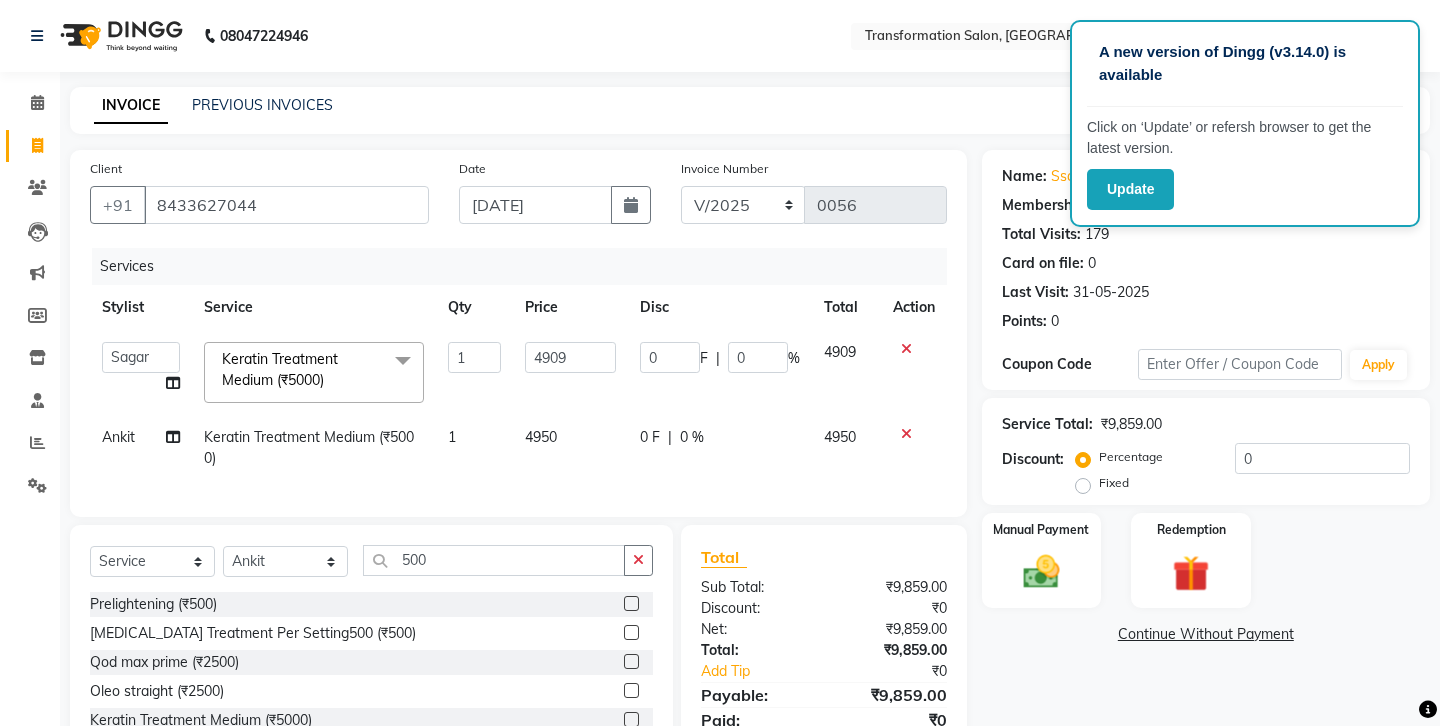 click on "Services Stylist Service Qty Price Disc Total Action  Ankit   Front Desk   Jyoti   jyoti [PERSON_NAME] bhai   [PERSON_NAME]   [PERSON_NAME]   [PERSON_NAME]   [PERSON_NAME]  Keratin Treatment Medium (₹5000)  x Hair cut (₹200) Hair cut for Kids – Boy (up to 10 years) (₹150) Hair wash loreal (shampoo & conditioner) (₹100) Hair wash Moroccan (₹150) Hair wash Naturica (₹150) Blowdry styling (₹100) Shave style (₹100) [PERSON_NAME] style (₹100) Global color - Magirel (₹599) Global color - inoa (₹799) [PERSON_NAME] color - inoa (₹200) Side locks color (₹100) moustage color (₹100) Highlights (₹699) Prelightening (₹500) Regular Oil (₹150) Nareshing Oil (₹200) Hair Growth Oil (₹300) Loreal (₹599) Keratin (₹699) Moroccanoil/Naturica (₹1200) [MEDICAL_DATA] Treatment Per Setting500 (₹500) Keratin treatment (₹2000) Qod max prime (₹2500) [MEDICAL_DATA] treatment (₹2700) Oleo straight (₹2500) Keratin Treatment [PERSON_NAME] (₹3000) Keratin Treatment Short (₹4000) Keratin Treatment Medium (₹5000) Qod-Max prime [PERSON_NAME] (₹3500) 1" 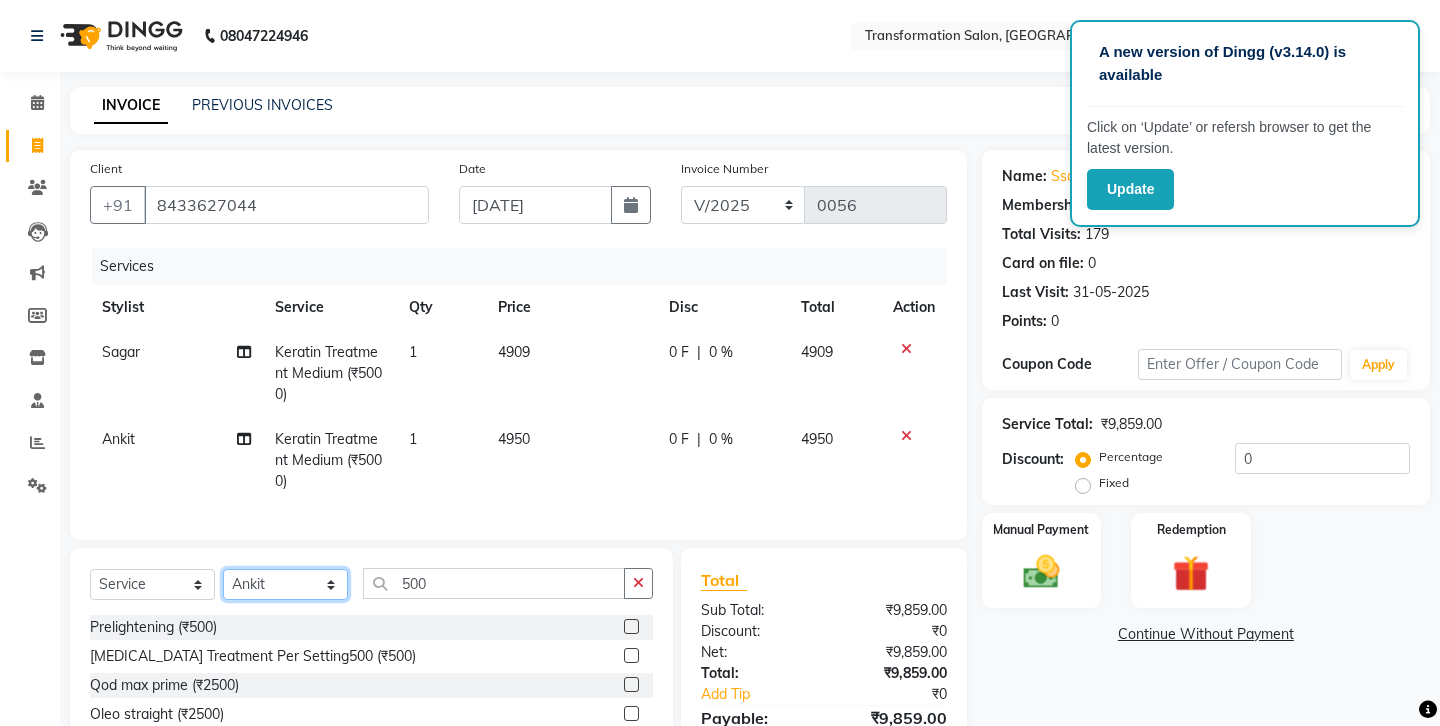 click on "Select Stylist Ankit Front Desk Jyoti jyoti [PERSON_NAME] bhai [PERSON_NAME] [PERSON_NAME] [PERSON_NAME] [PERSON_NAME]" 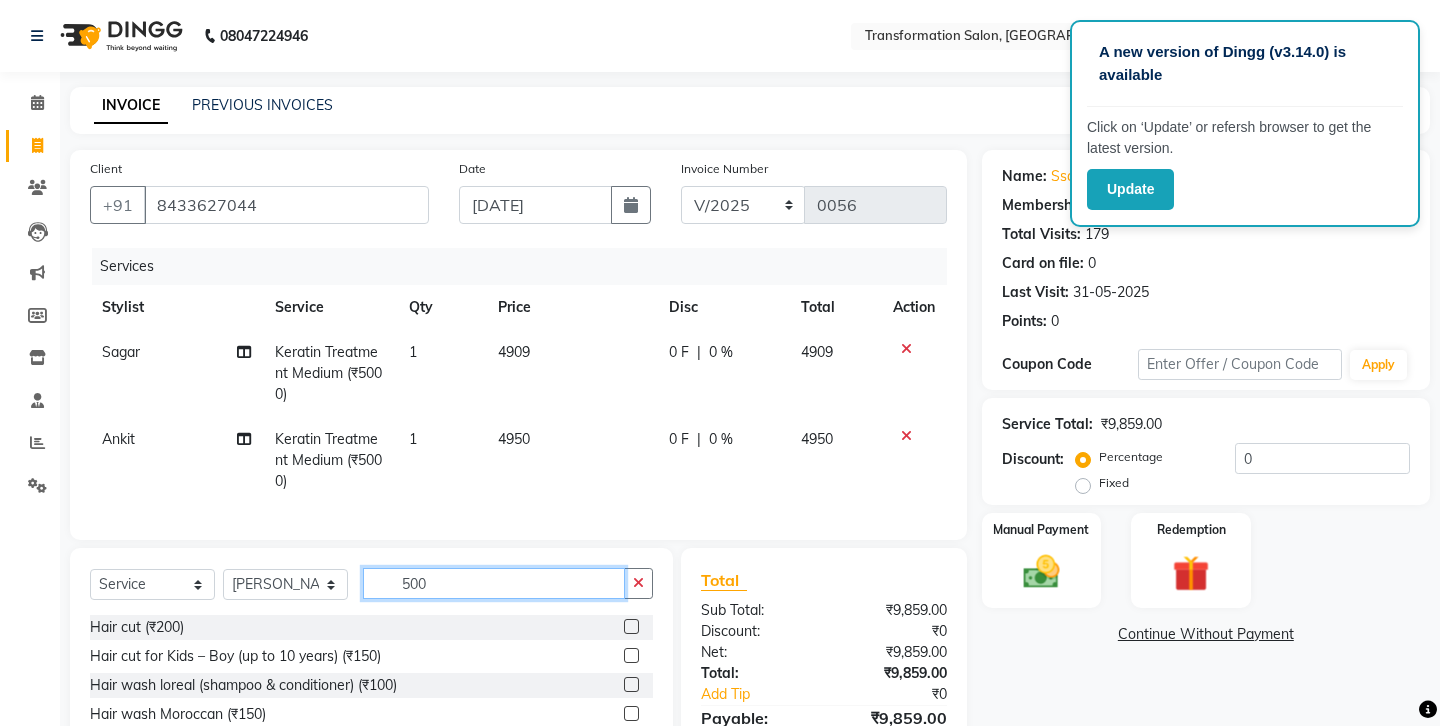 click on "500" 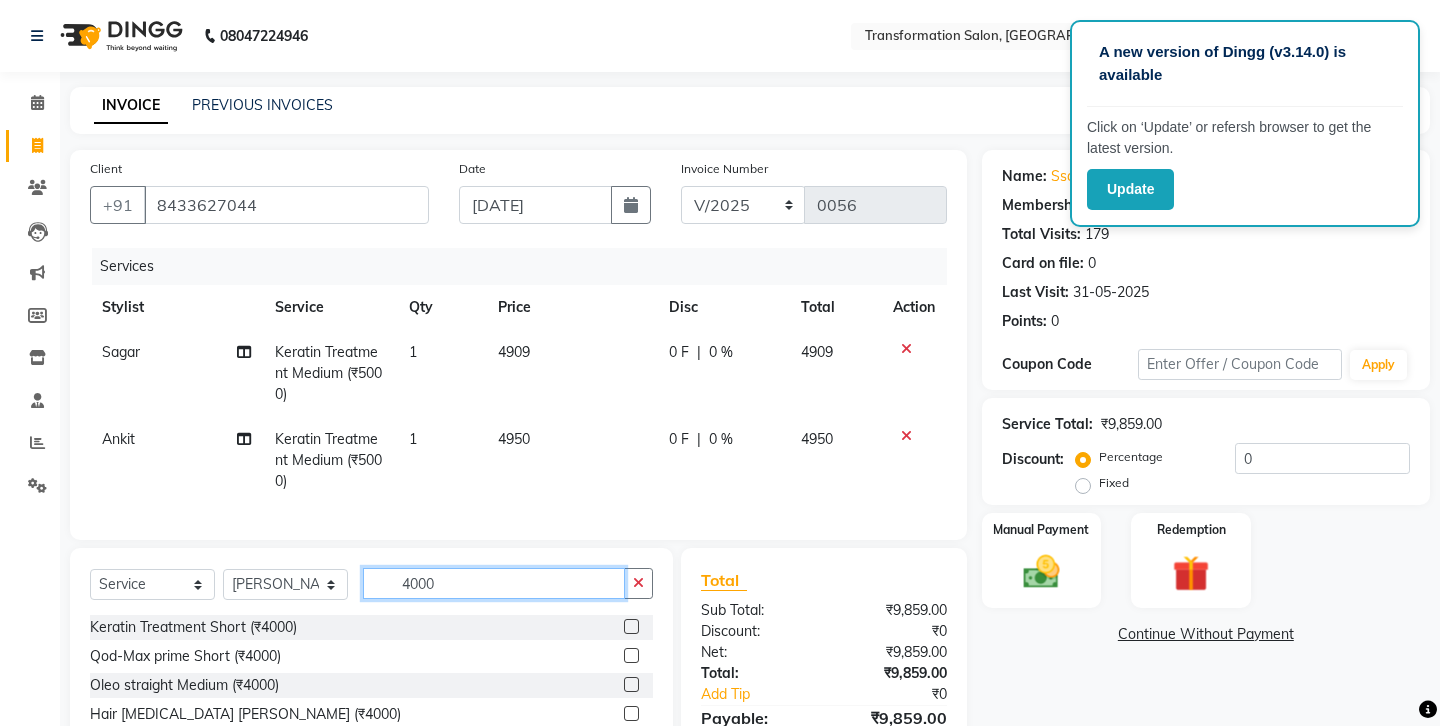 type on "4000" 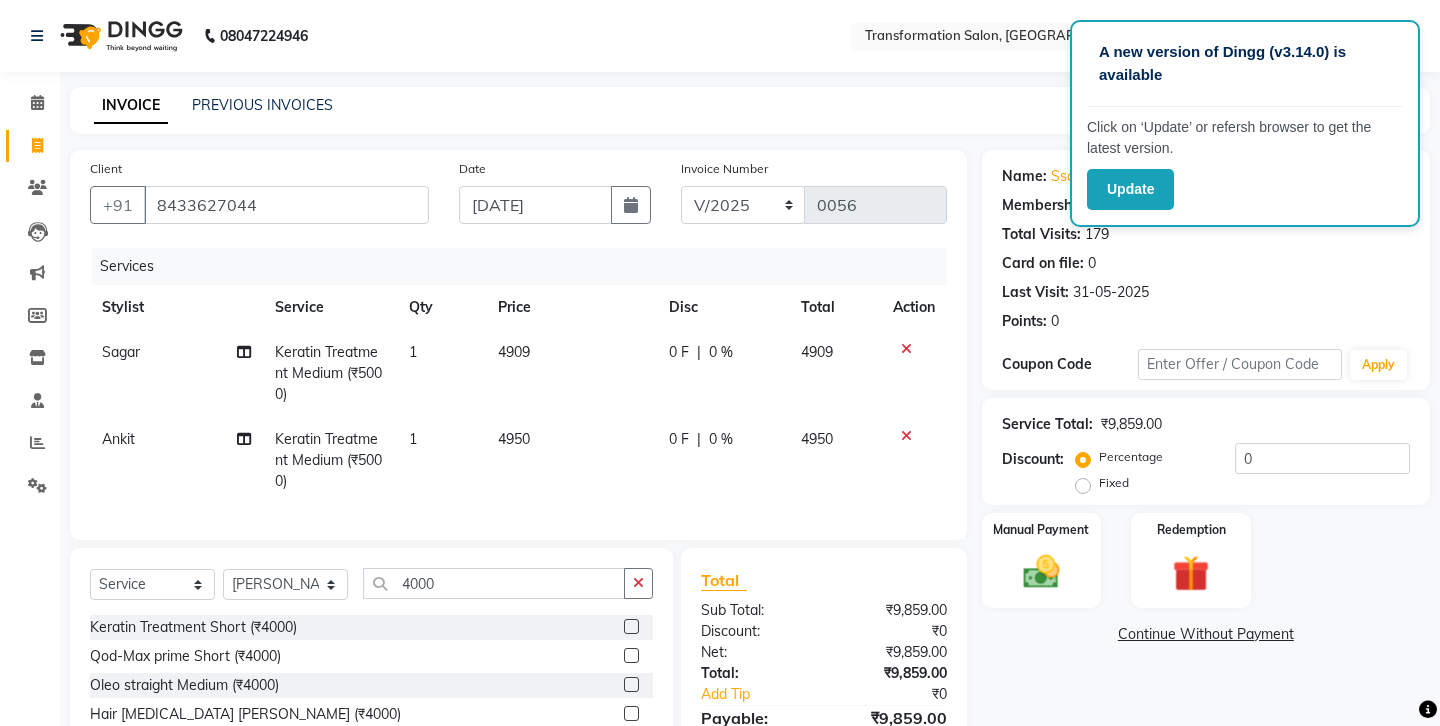 click 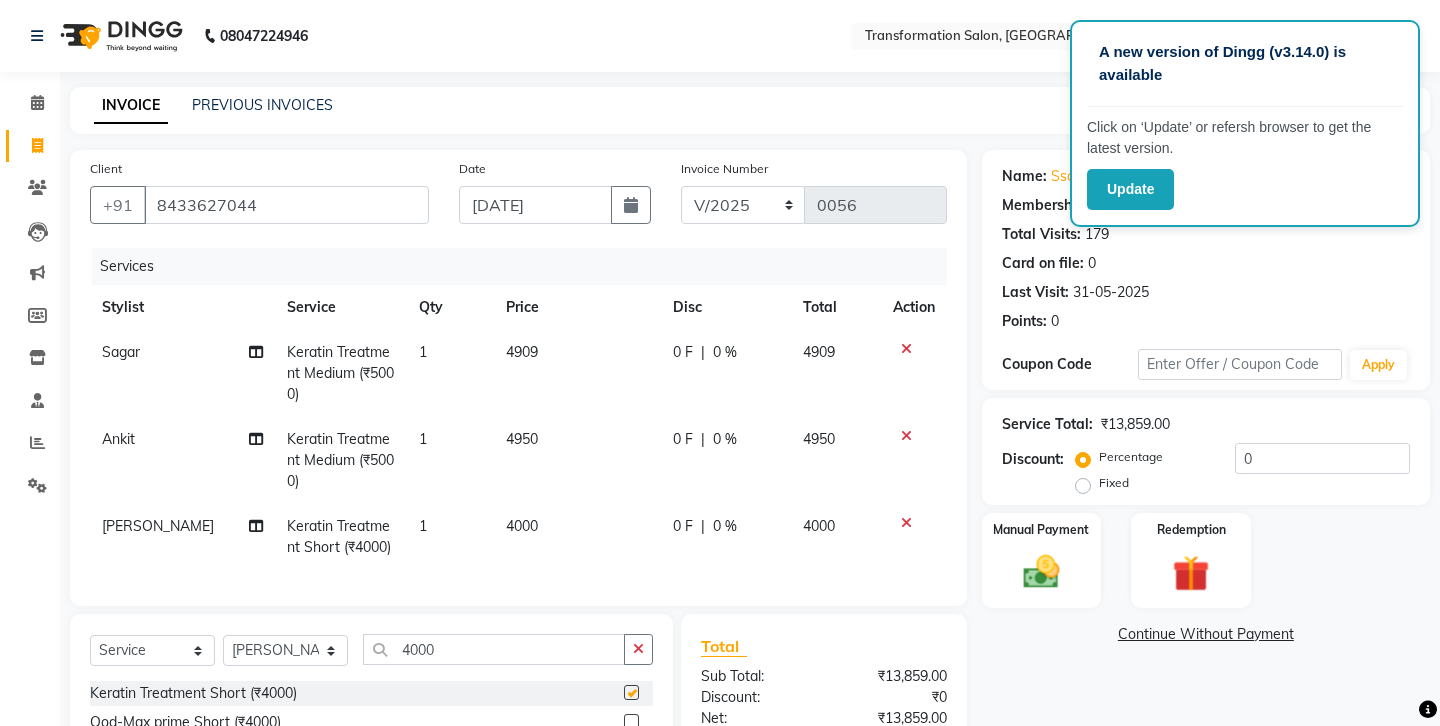 checkbox on "false" 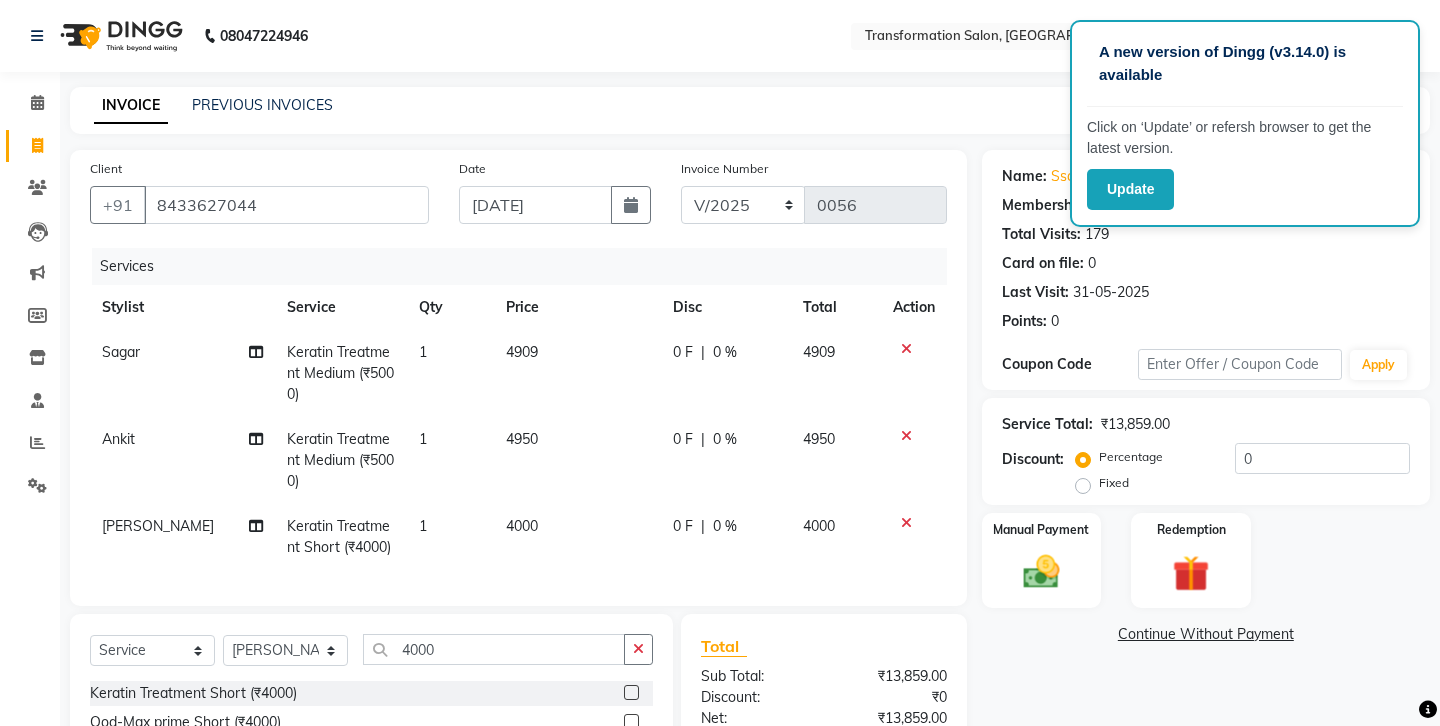 click on "4000" 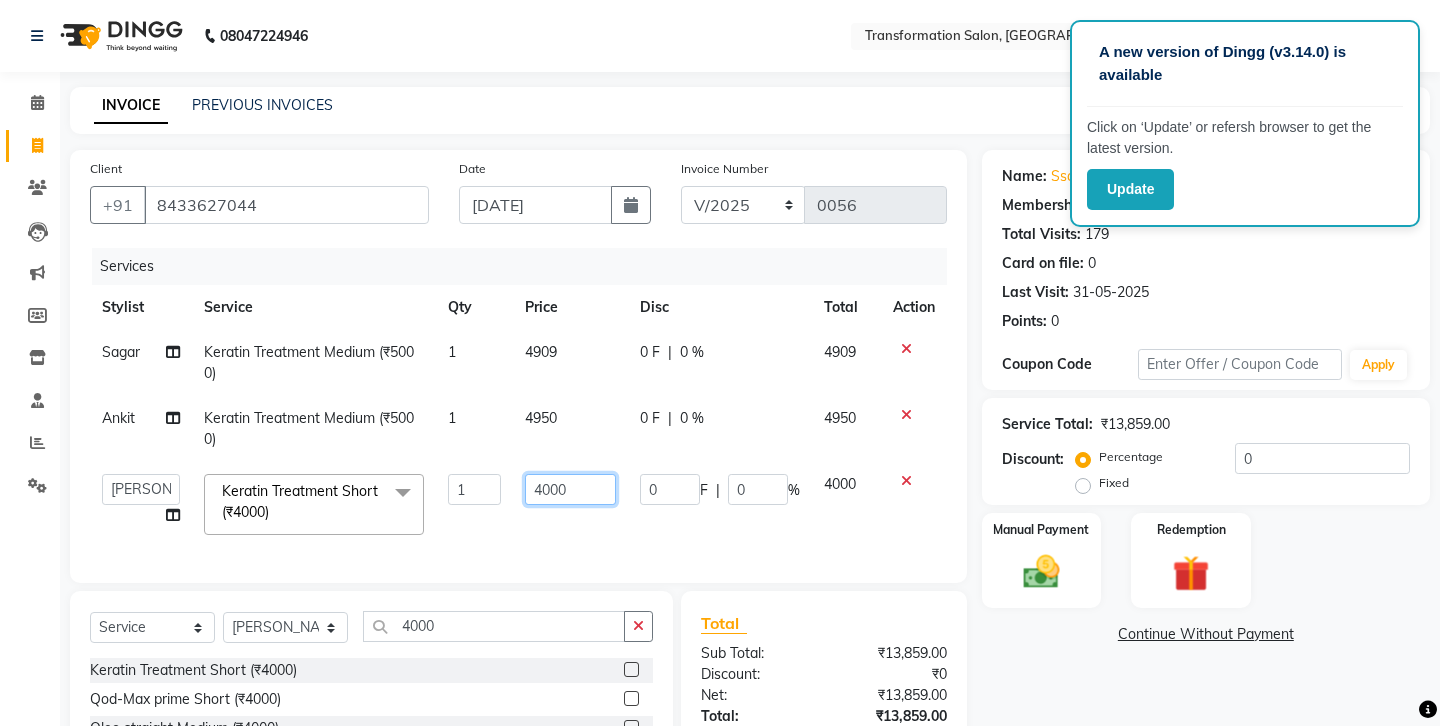 click on "4000" 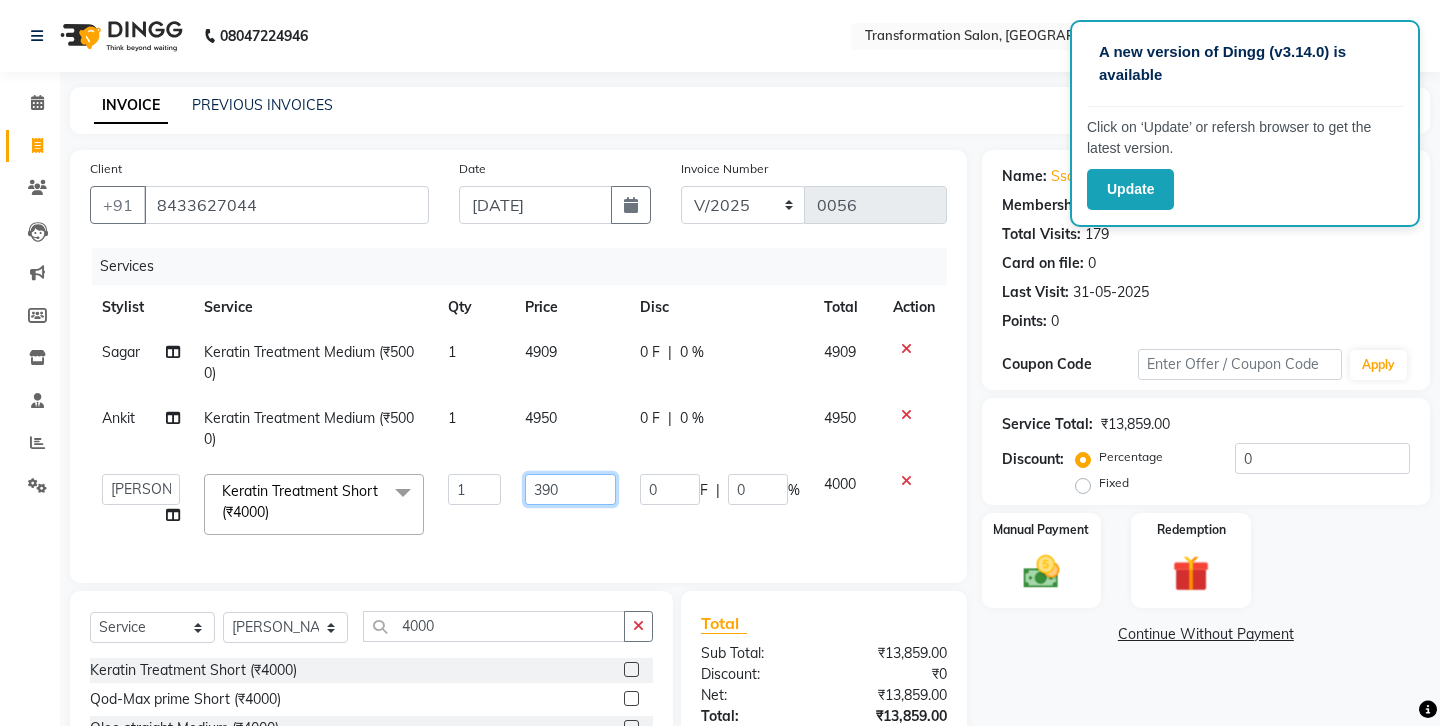 type on "3900" 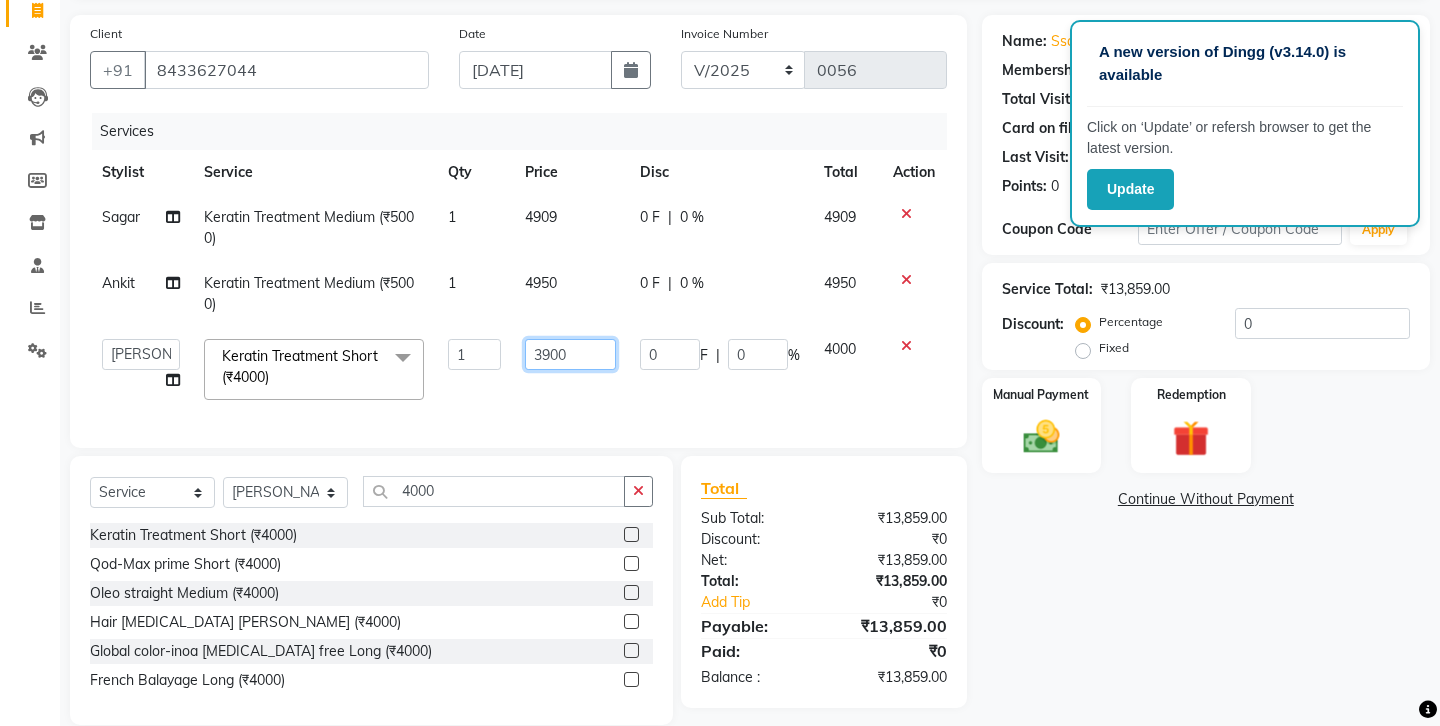 scroll, scrollTop: 164, scrollLeft: 0, axis: vertical 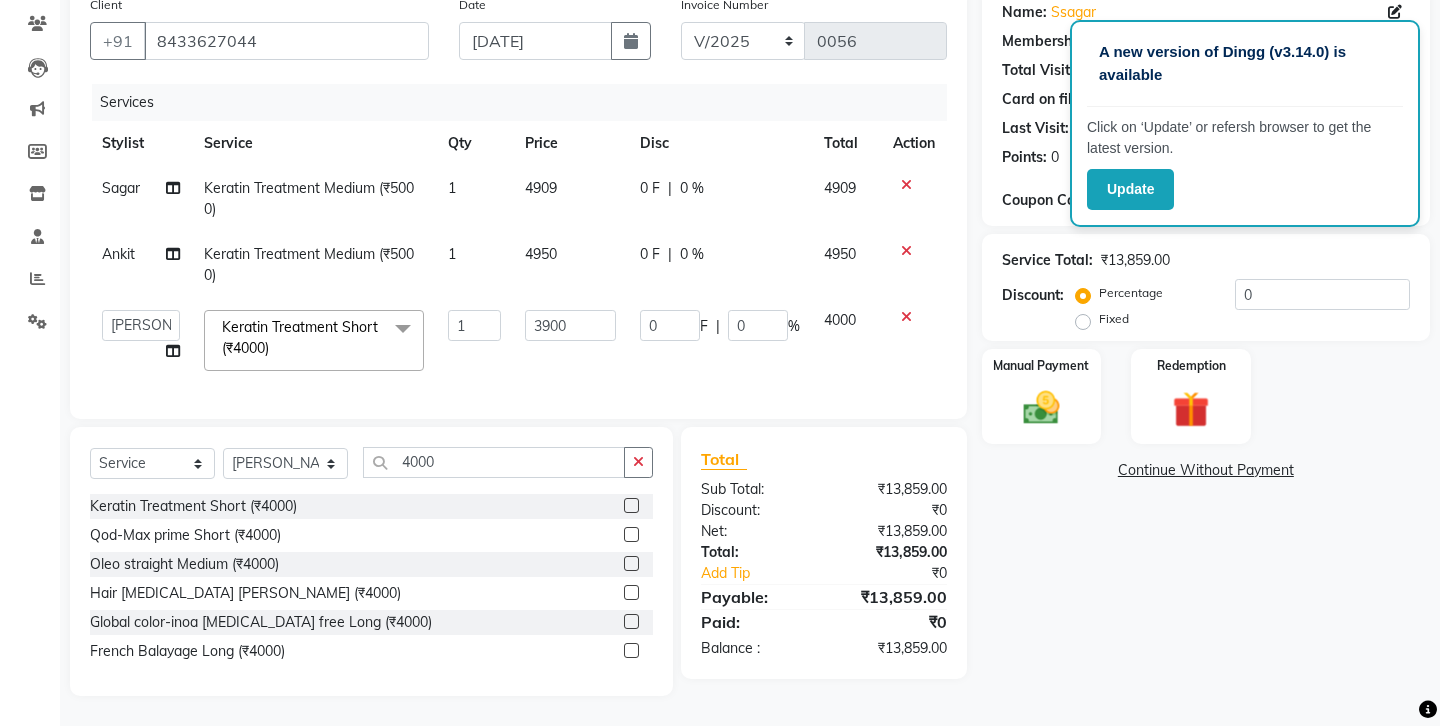 click on "3900" 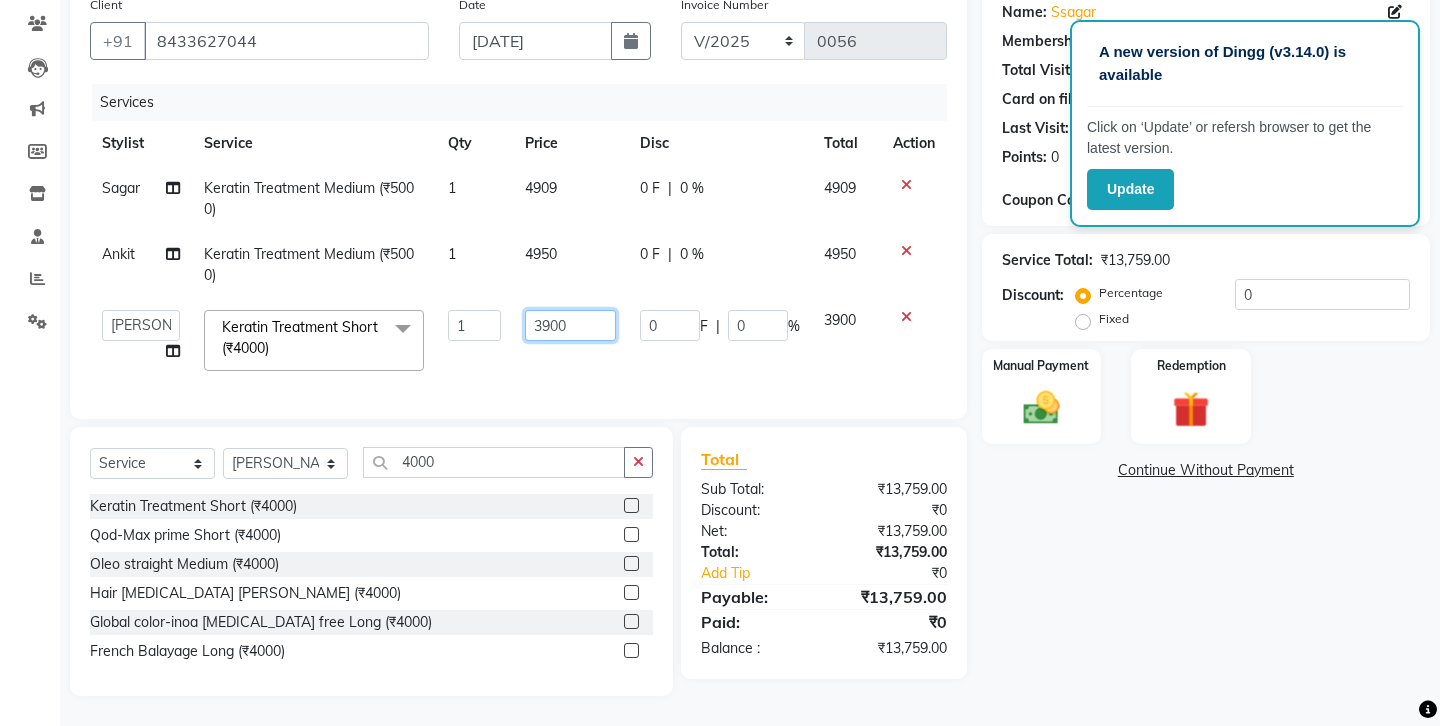 click on "3900" 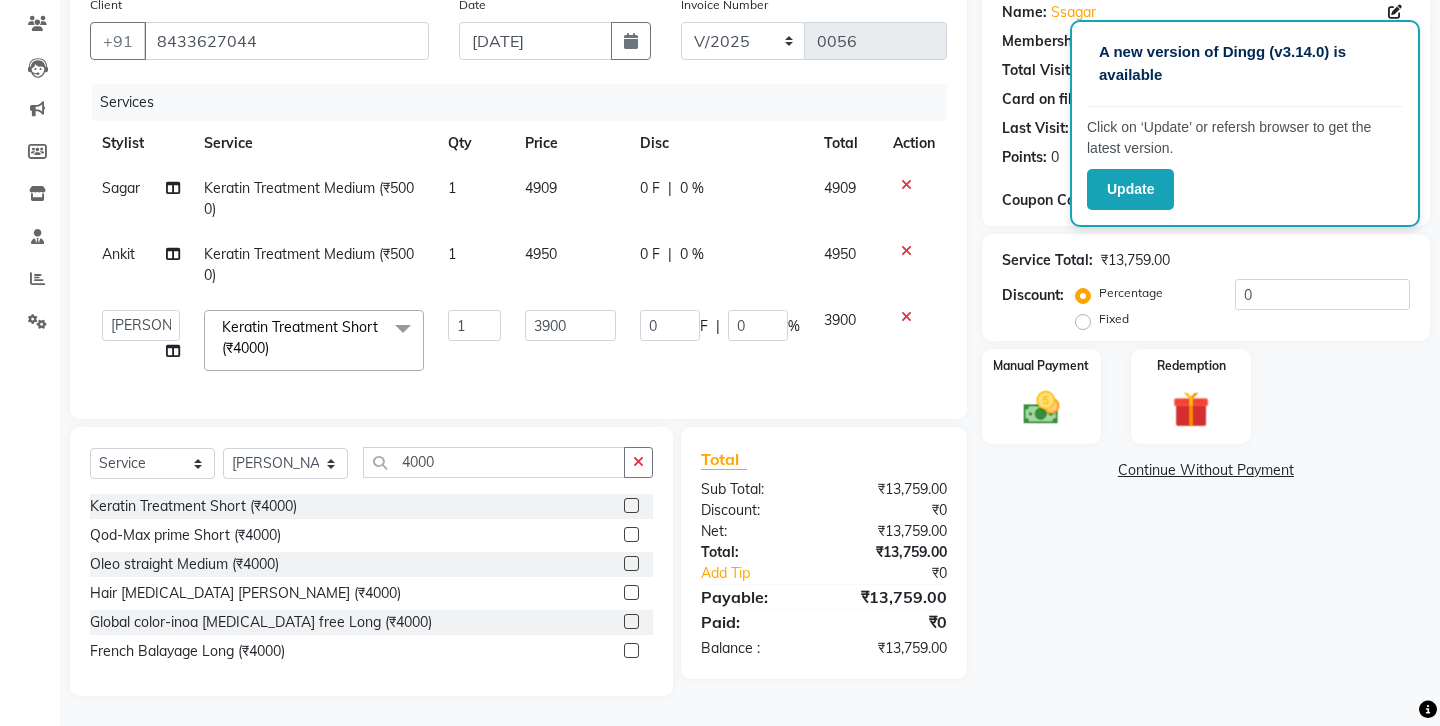 click on "Client [PHONE_NUMBER] Date [DATE] Invoice Number V/2025 V/[PHONE_NUMBER] Services Stylist Service Qty Price Disc Total Action Sagar Keratin Treatment Medium (₹5000) 1 4909 0 F | 0 % 4909 Ankit Keratin Treatment Medium (₹5000) 1 4950 0 F | 0 % 4950  Ankit   Front Desk   Jyoti   jyoti [PERSON_NAME] bhai   [PERSON_NAME]   [PERSON_NAME]   [PERSON_NAME]   [PERSON_NAME]  Keratin Treatment Short (₹4000)  x Hair cut (₹200) Hair cut for Kids – Boy (up to 10 years) (₹150) Hair wash loreal (shampoo & conditioner) (₹100) Hair wash Moroccan (₹150) Hair wash Naturica (₹150) Blowdry styling (₹100) Shave style (₹100) [PERSON_NAME] style (₹100) Global color - Magirel (₹599) Global color - inoa (₹799) [PERSON_NAME] color - inoa (₹200) Side locks color (₹100) moustage color (₹100) Highlights (₹699) Prelightening (₹500) Regular Oil (₹150) Nareshing Oil (₹200) Hair Growth Oil (₹300) Loreal (₹599) Keratin (₹699) Moroccanoil/Naturica (₹1200) [MEDICAL_DATA] Treatment Per Setting500 (₹500) Keratin treatment (₹2000) 1 0 F" 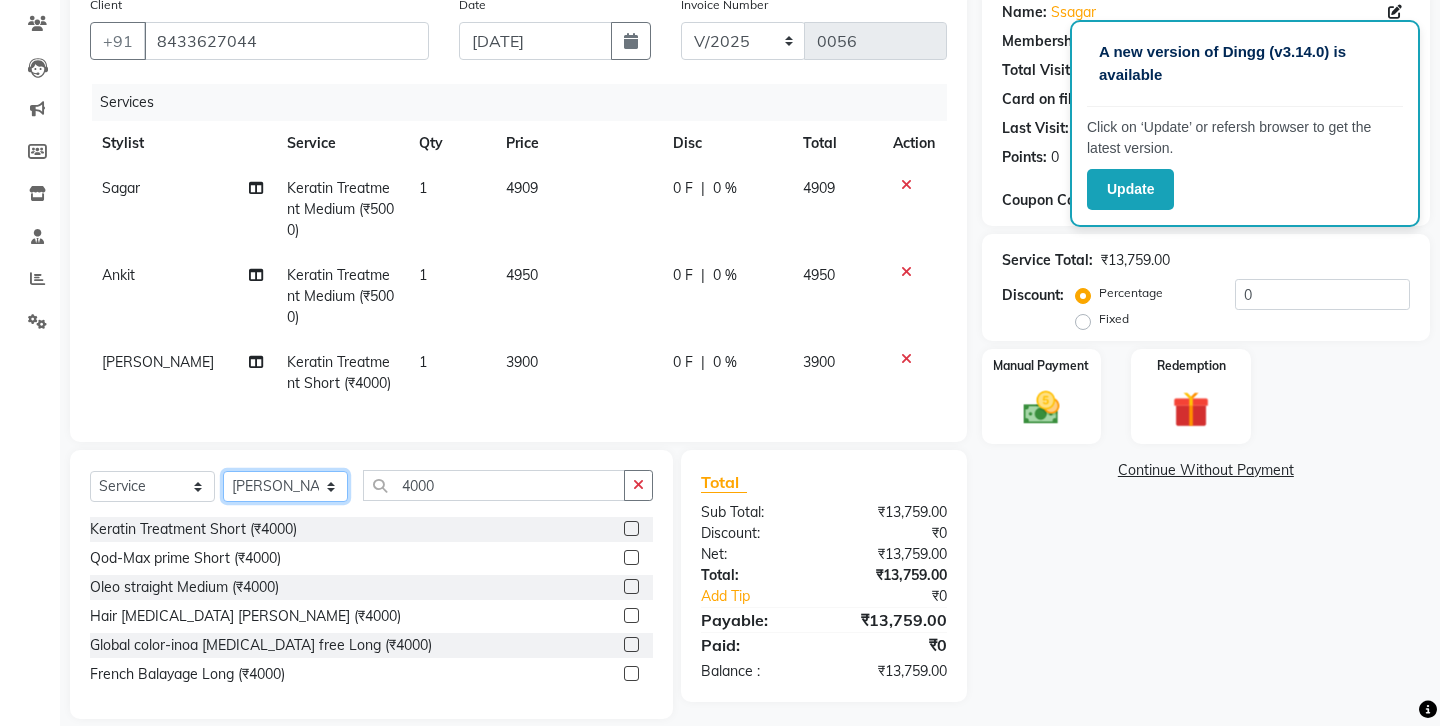 click on "Select Stylist Ankit Front Desk Jyoti jyoti [PERSON_NAME] bhai [PERSON_NAME] [PERSON_NAME] [PERSON_NAME] [PERSON_NAME]" 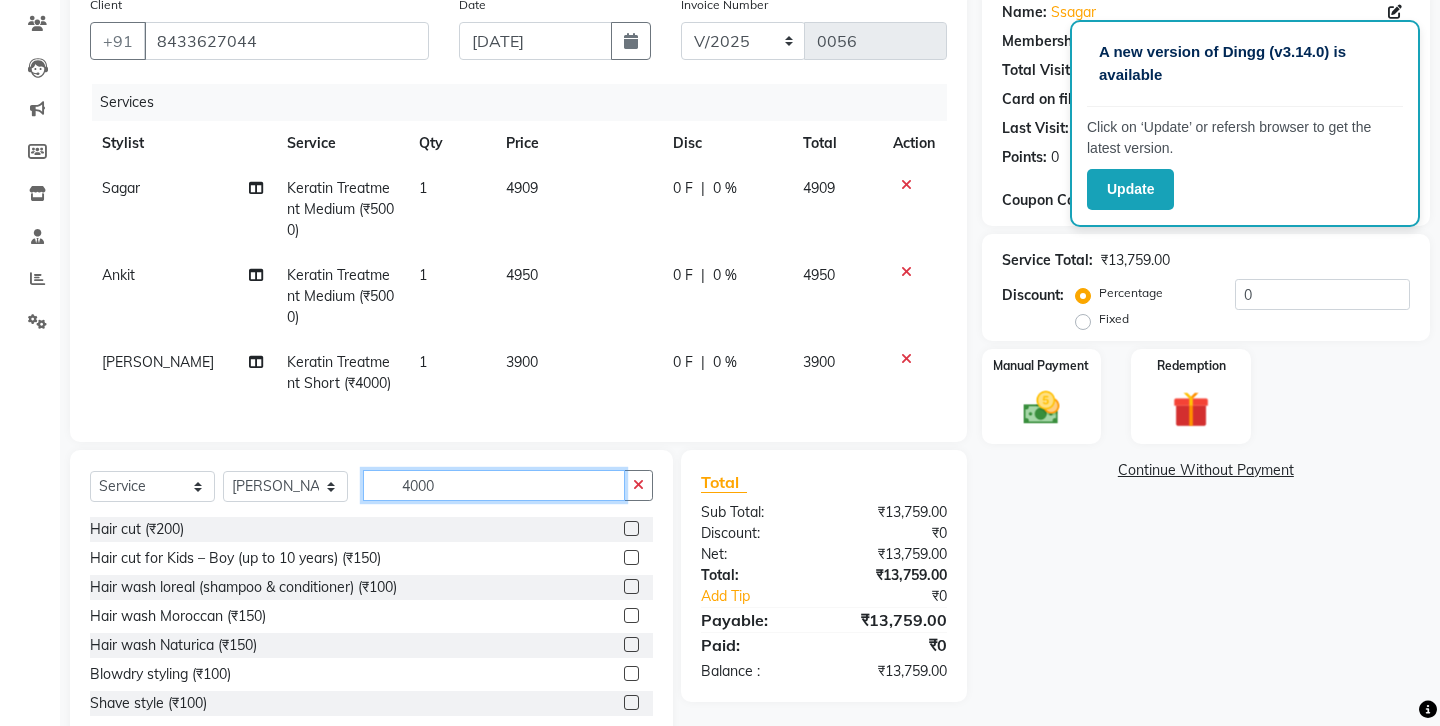 click on "4000" 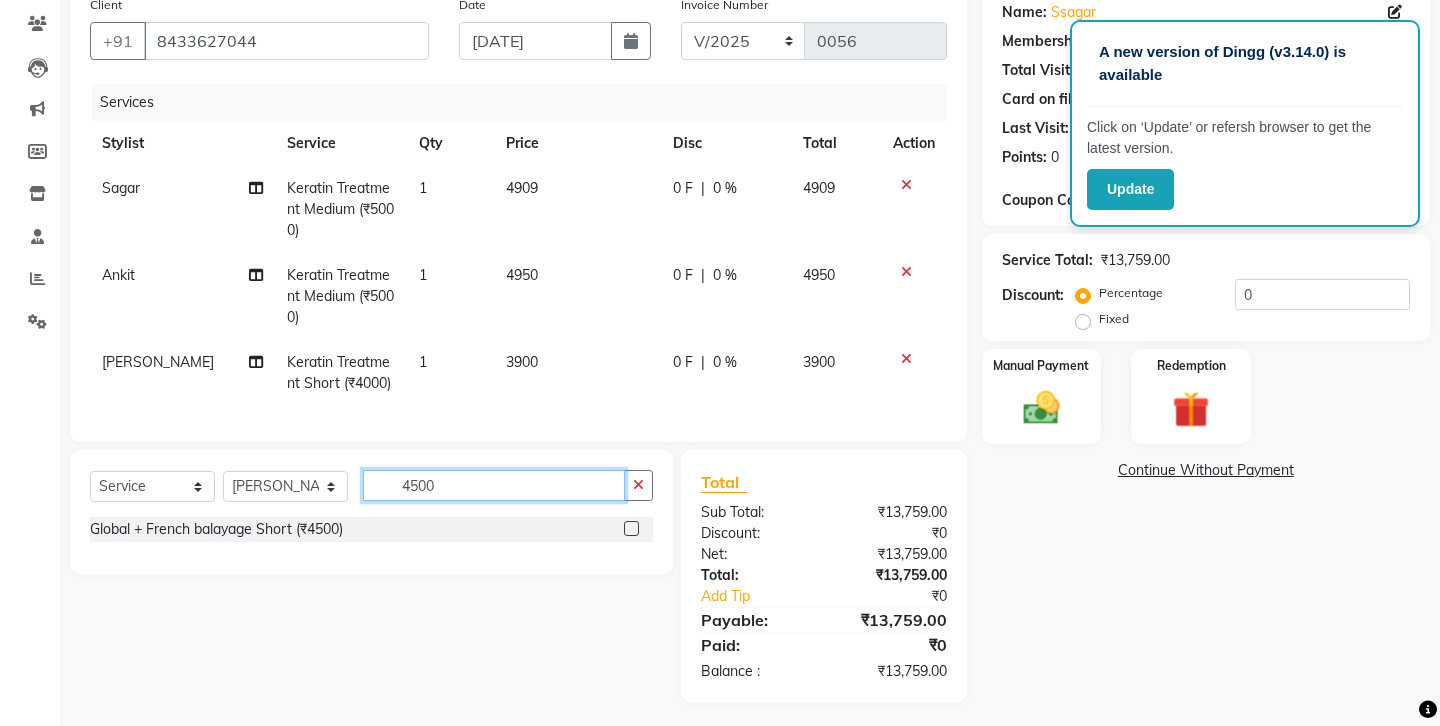 type on "4500" 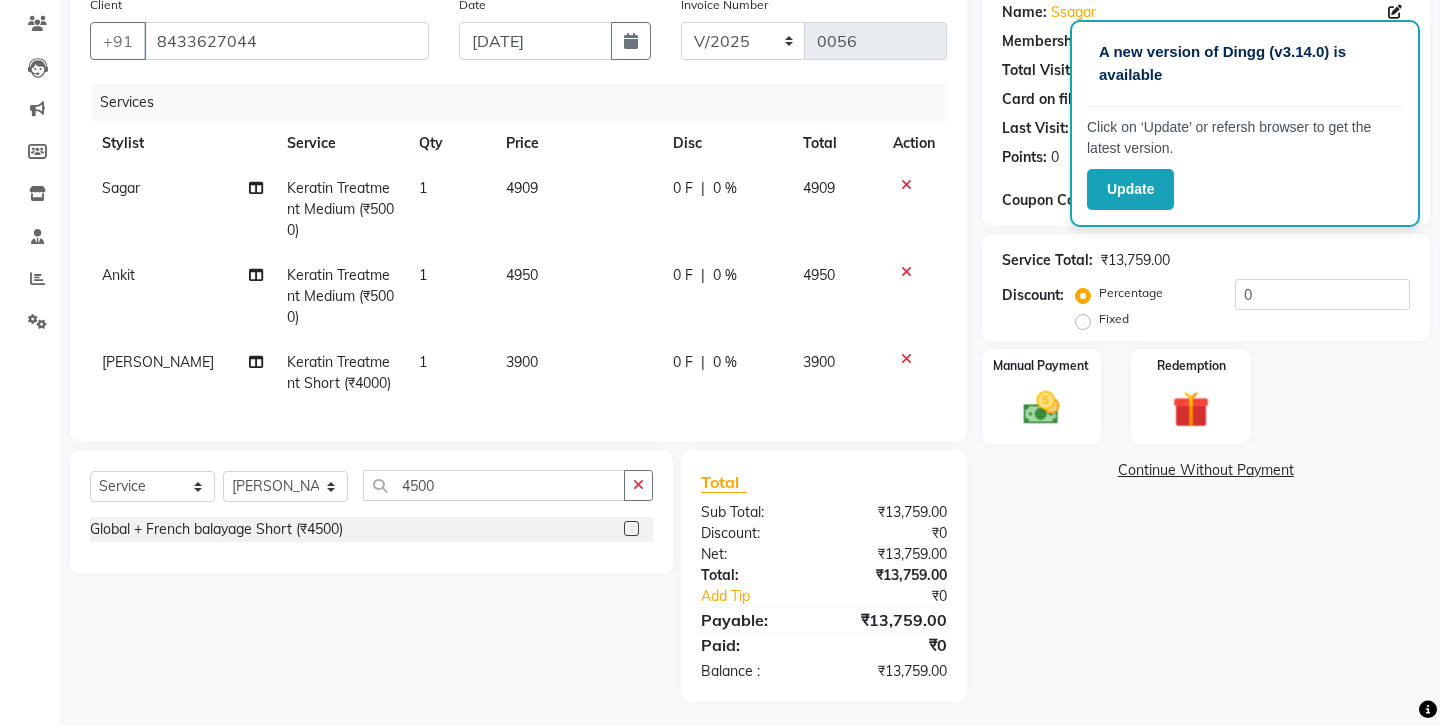 click 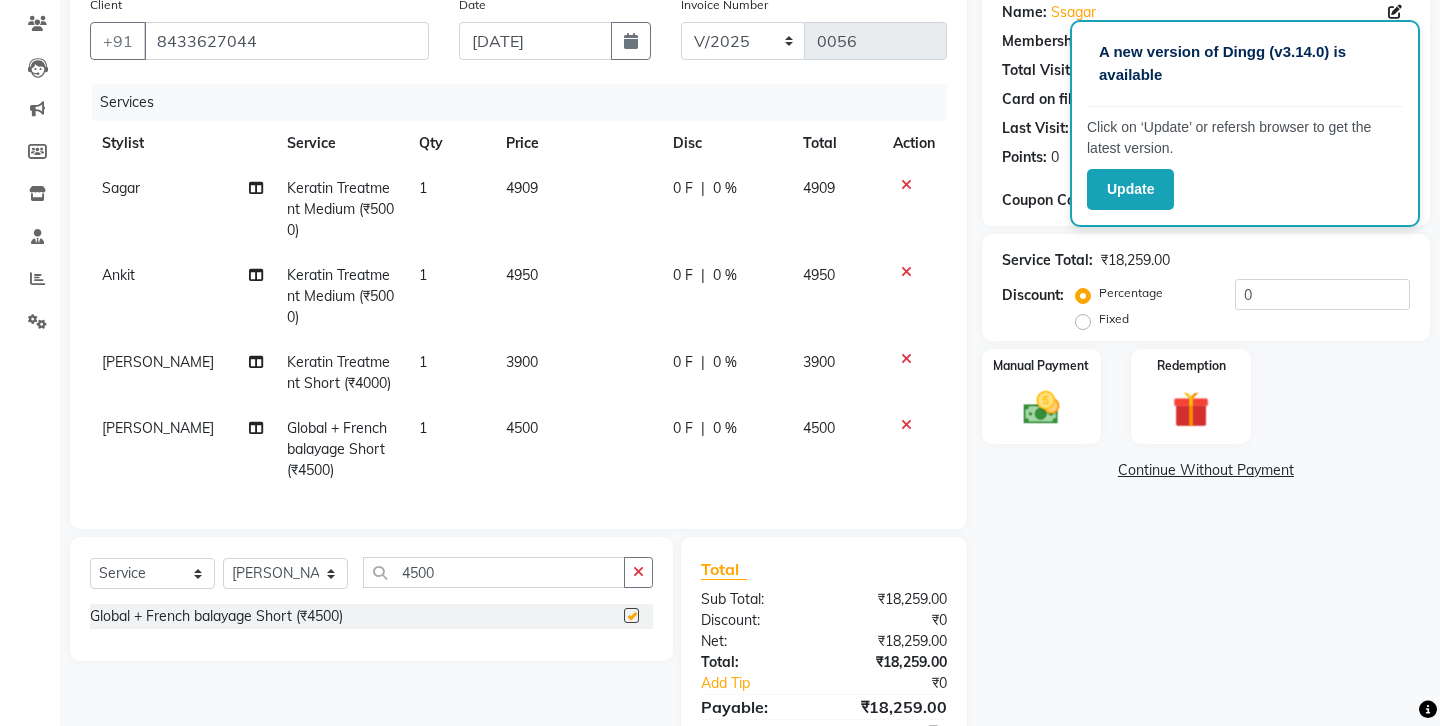 checkbox on "false" 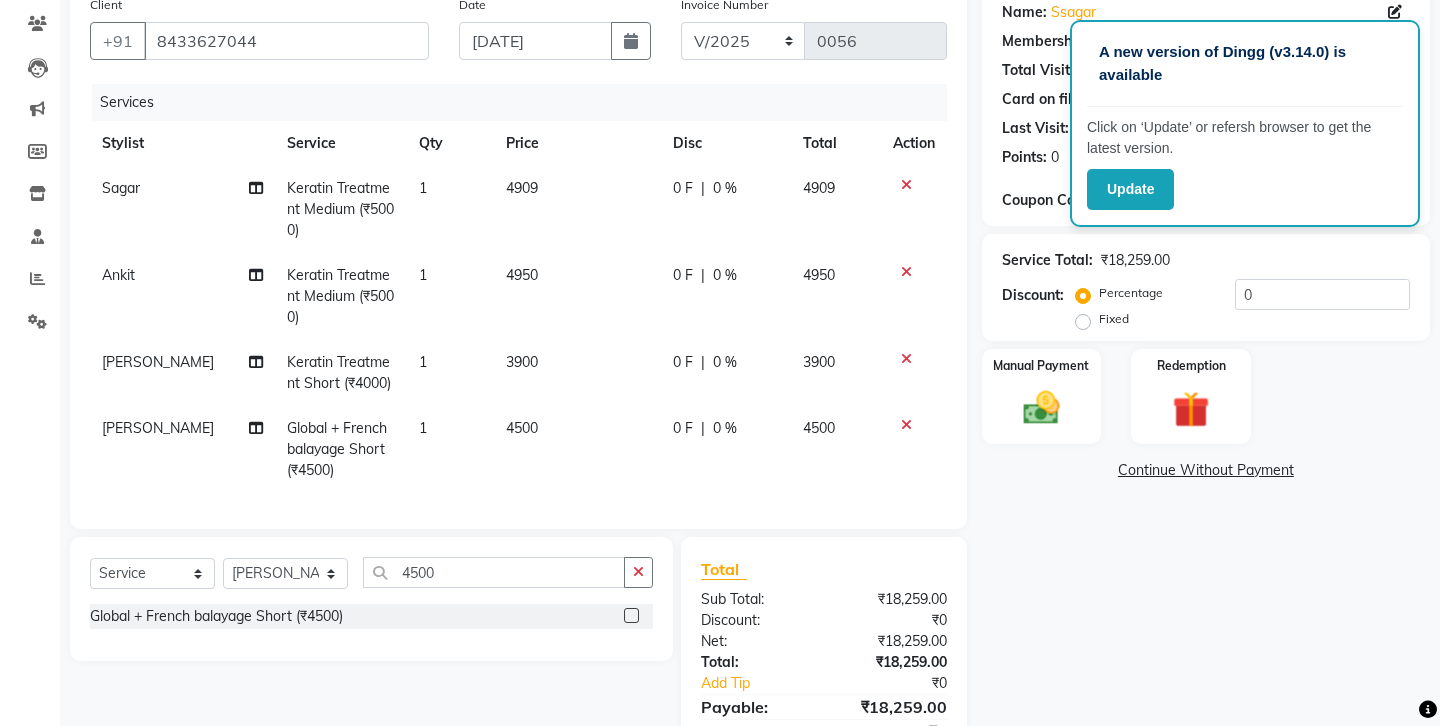 click on "4500" 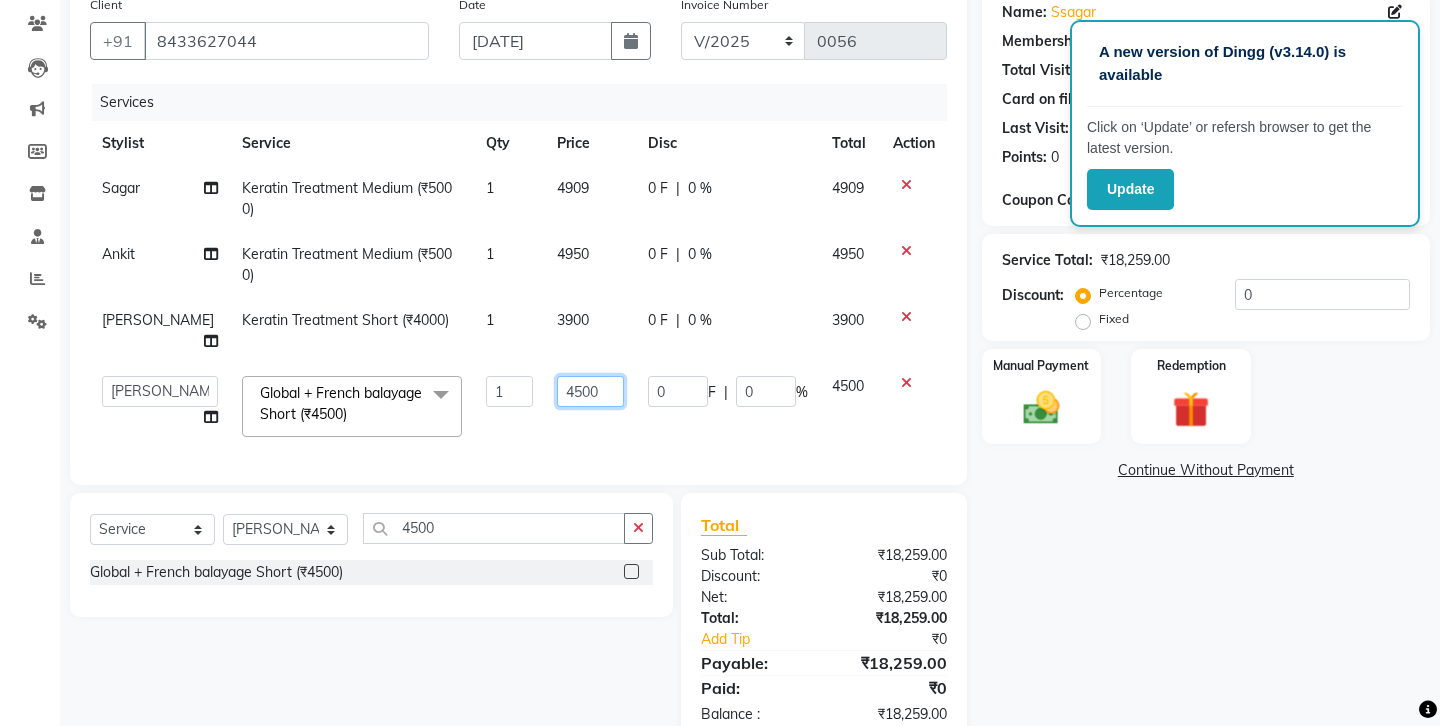 click on "4500" 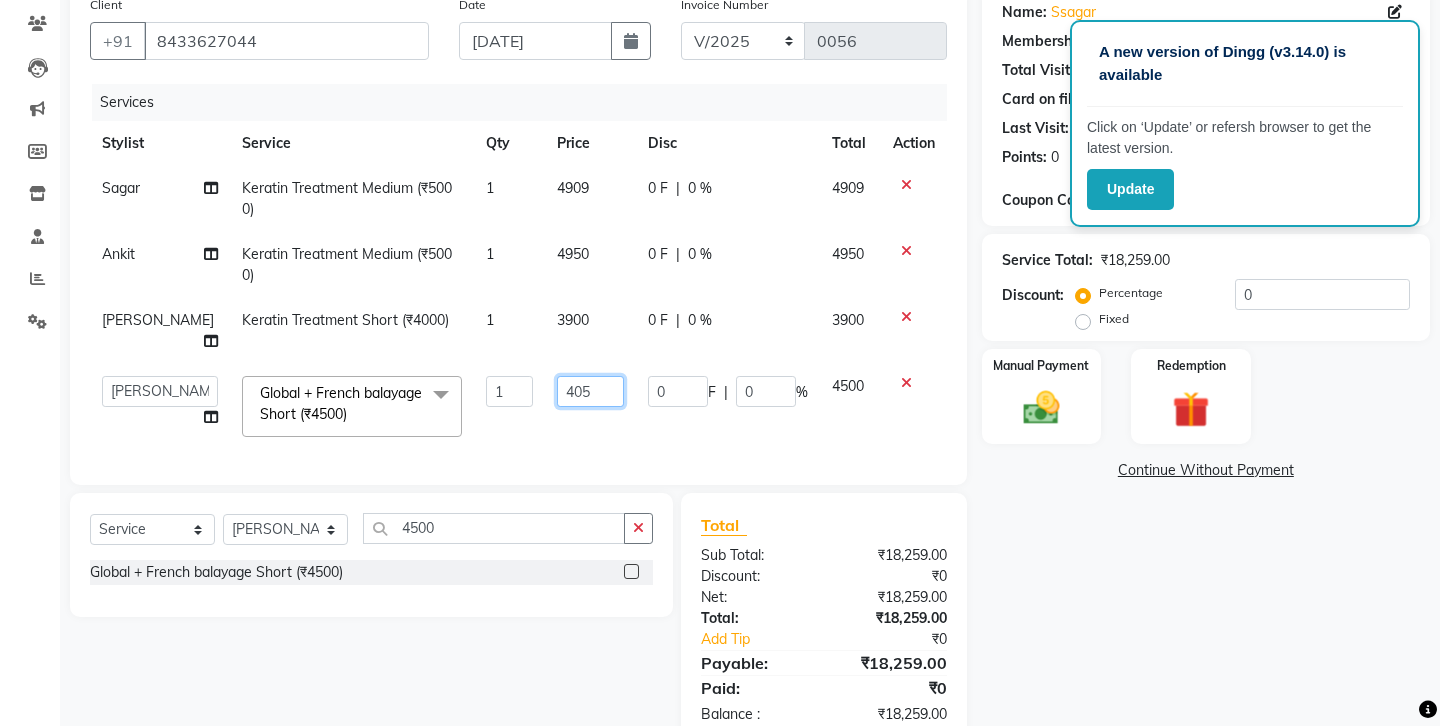 type on "4050" 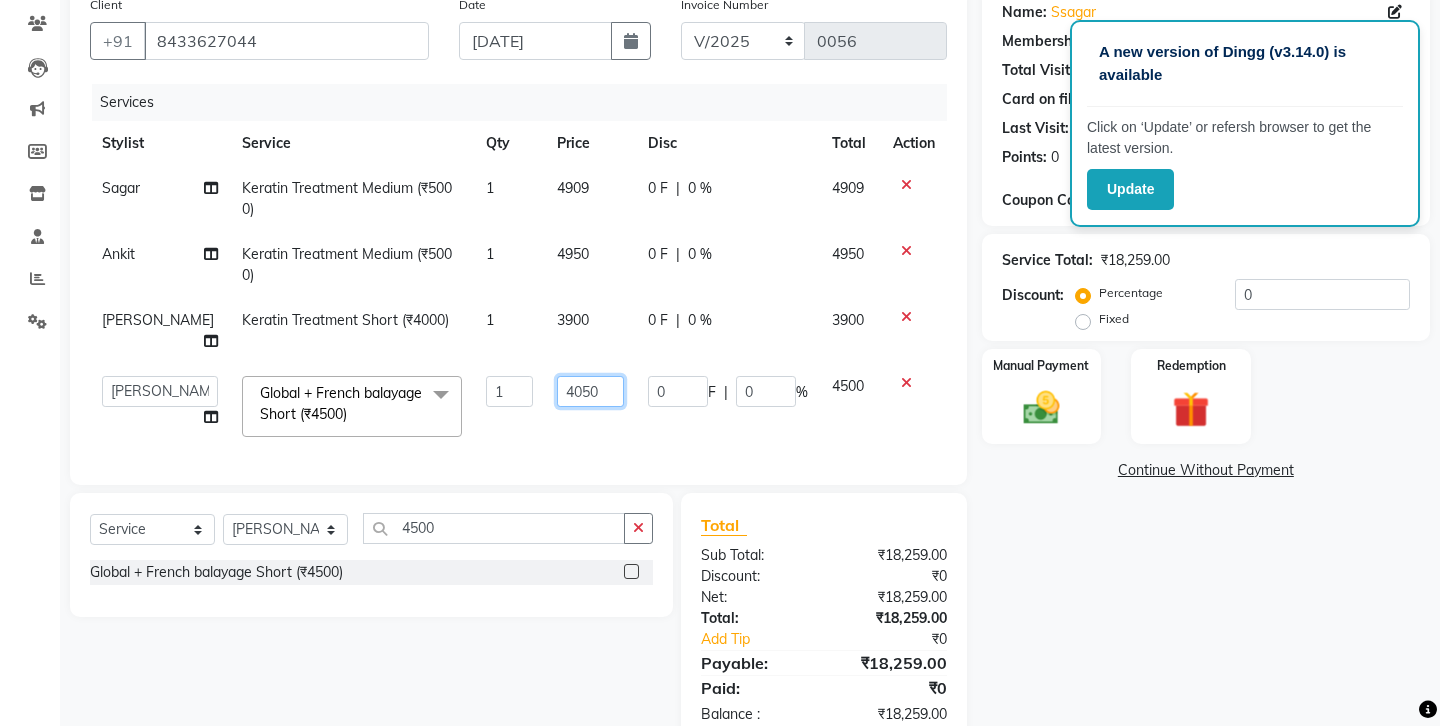 click on "4050" 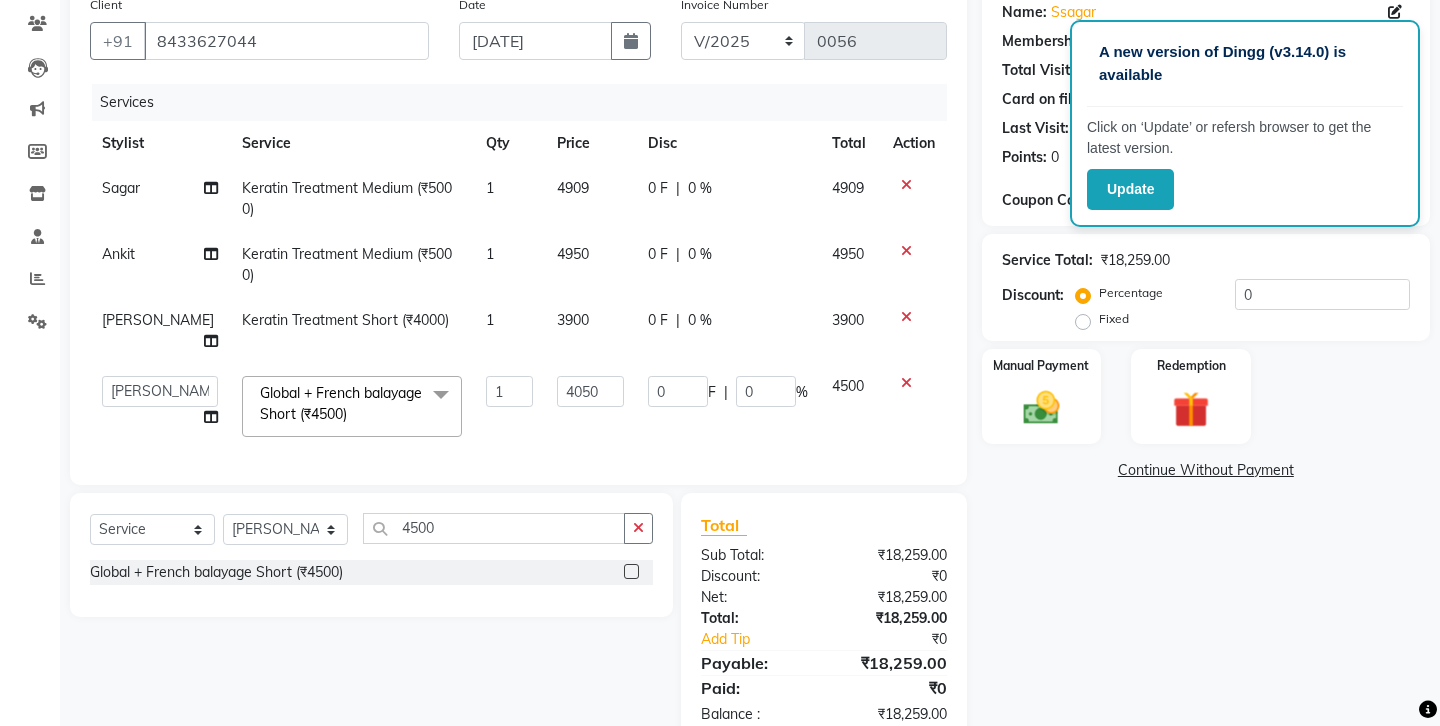 click on "4050" 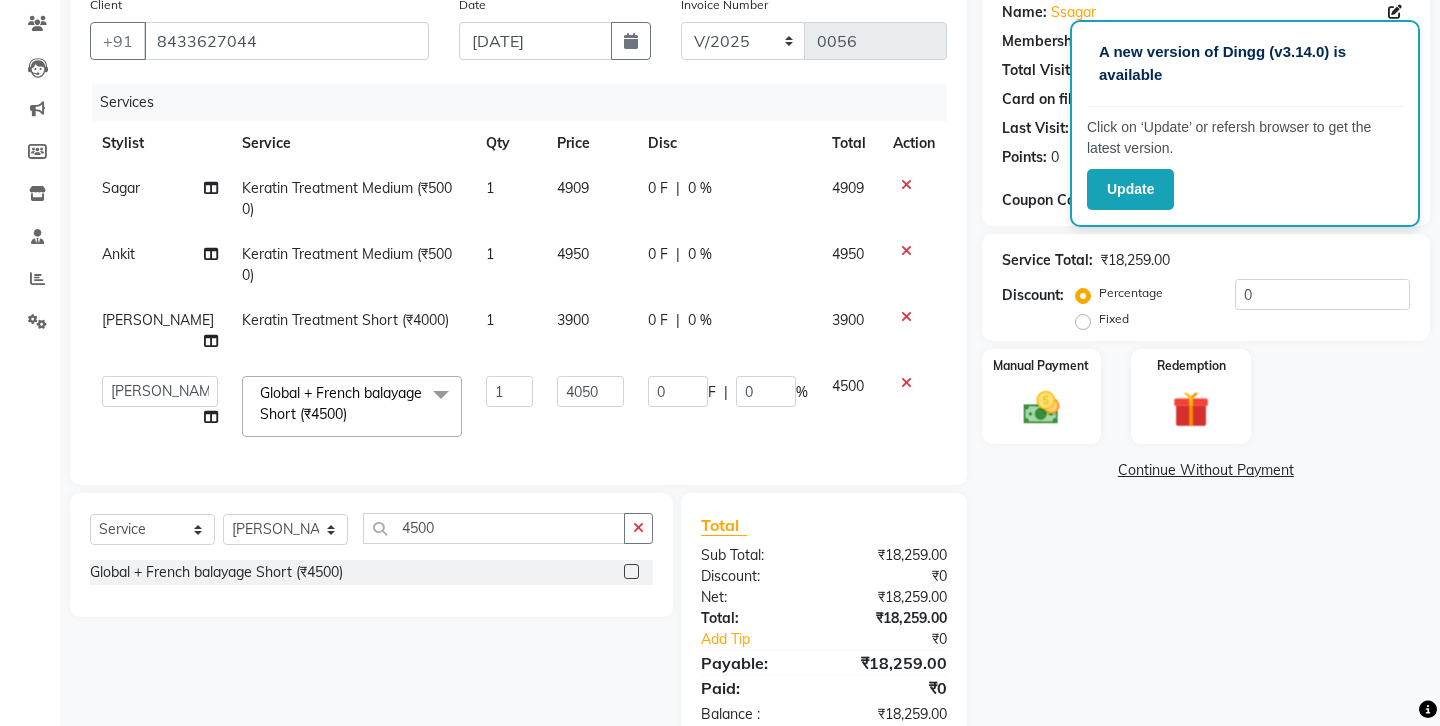 select on "52927" 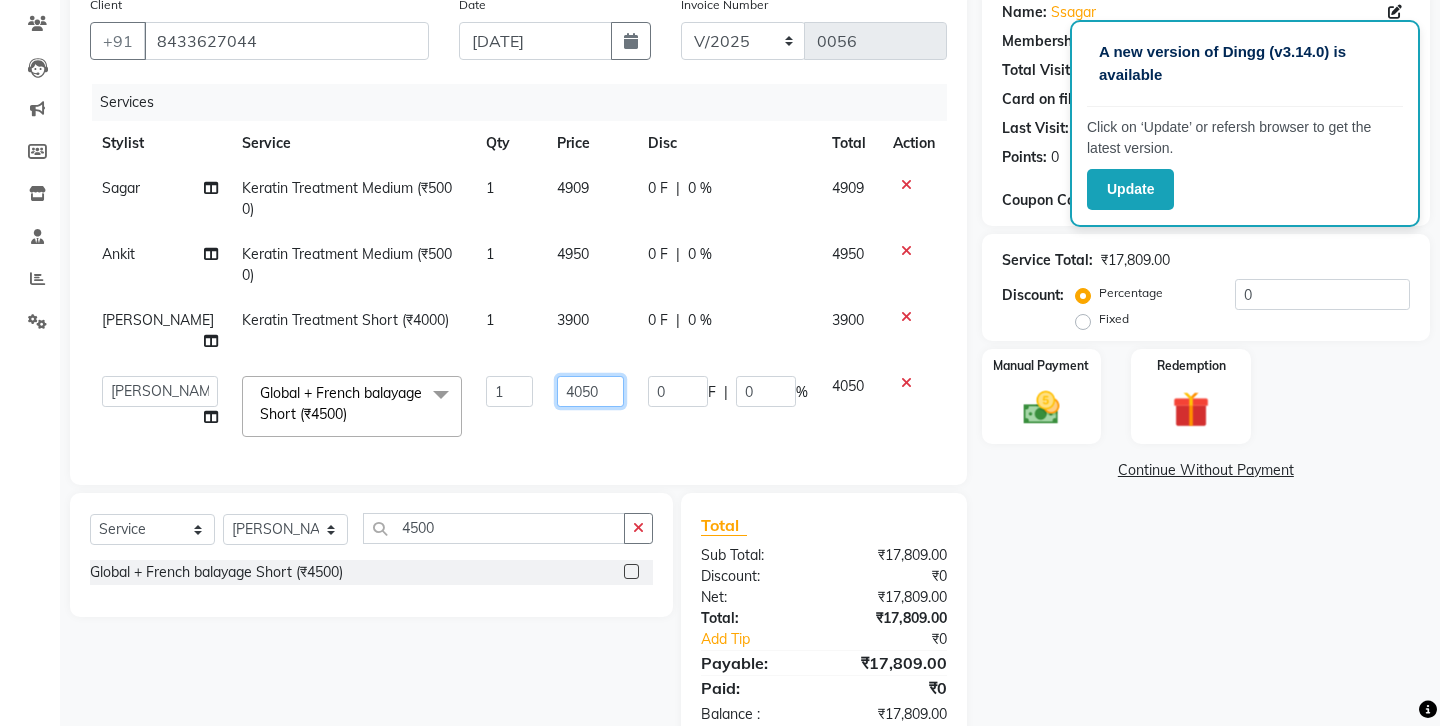 click on "4050" 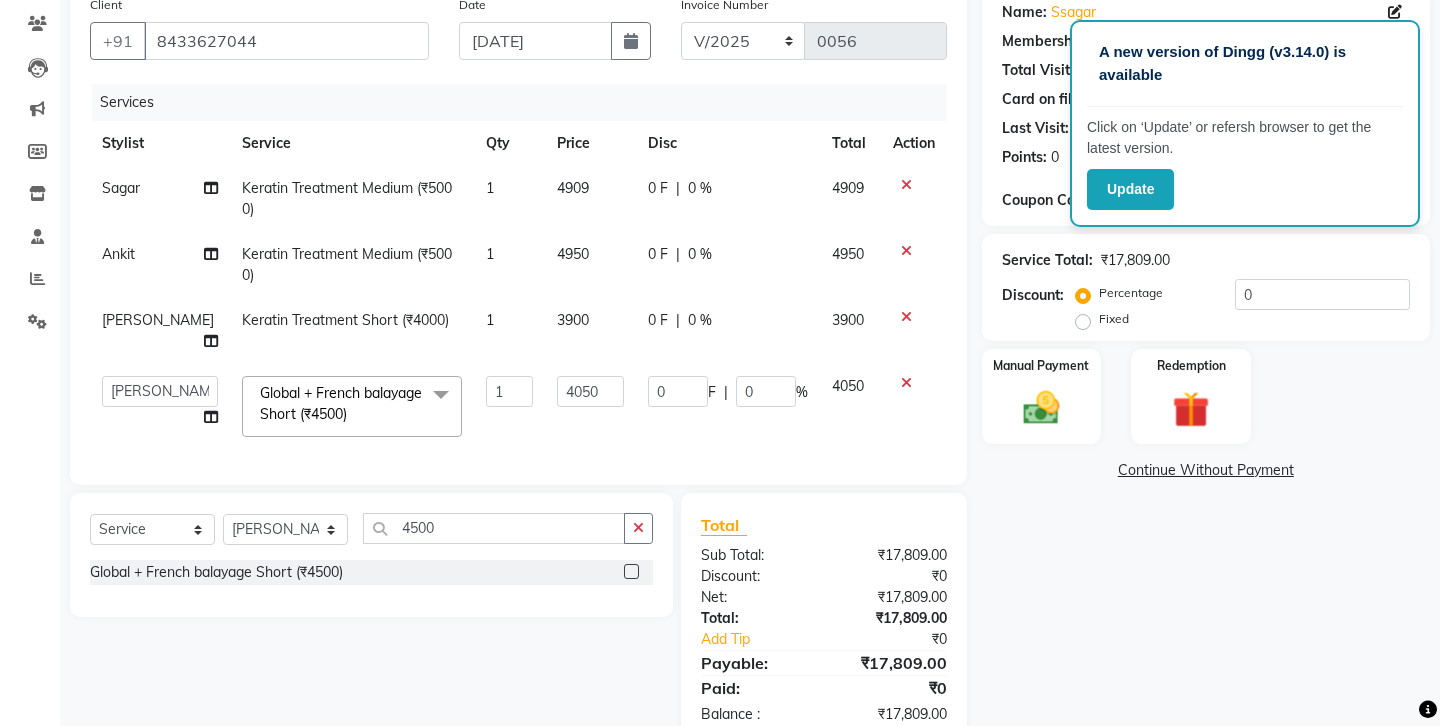 click on "Client [PHONE_NUMBER] Date [DATE] Invoice Number V/2025 V/[PHONE_NUMBER] Services Stylist Service Qty Price Disc Total Action Sagar Keratin Treatment Medium (₹5000) 1 4909 0 F | 0 % 4909 Ankit Keratin Treatment Medium (₹5000) 1 4950 0 F | 0 % 4950 [PERSON_NAME] Keratin Treatment Short (₹4000) 1 3900 0 F | 0 % 3900  Ankit   Front Desk   Jyoti   jyoti [PERSON_NAME] bhai   [PERSON_NAME]   [PERSON_NAME]   [PERSON_NAME]   [PERSON_NAME]  Global + French balayage Short (₹4500)  x Hair cut (₹200) Hair cut for Kids – Boy (up to 10 years) (₹150) Hair wash loreal (shampoo & conditioner) (₹100) Hair wash Moroccan (₹150) Hair wash Naturica (₹150) Blowdry styling (₹100) Shave style (₹100) [PERSON_NAME] style (₹100) Global color - Magirel (₹599) Global color - inoa (₹799) [PERSON_NAME] color - inoa (₹200) Side locks color (₹100) moustage color (₹100) Highlights (₹699) Prelightening (₹500) Regular Oil (₹150) Nareshing Oil (₹200) Hair Growth Oil (₹300) Loreal (₹599) Keratin (₹699) Moroccanoil/Naturica (₹1200) 1 4050" 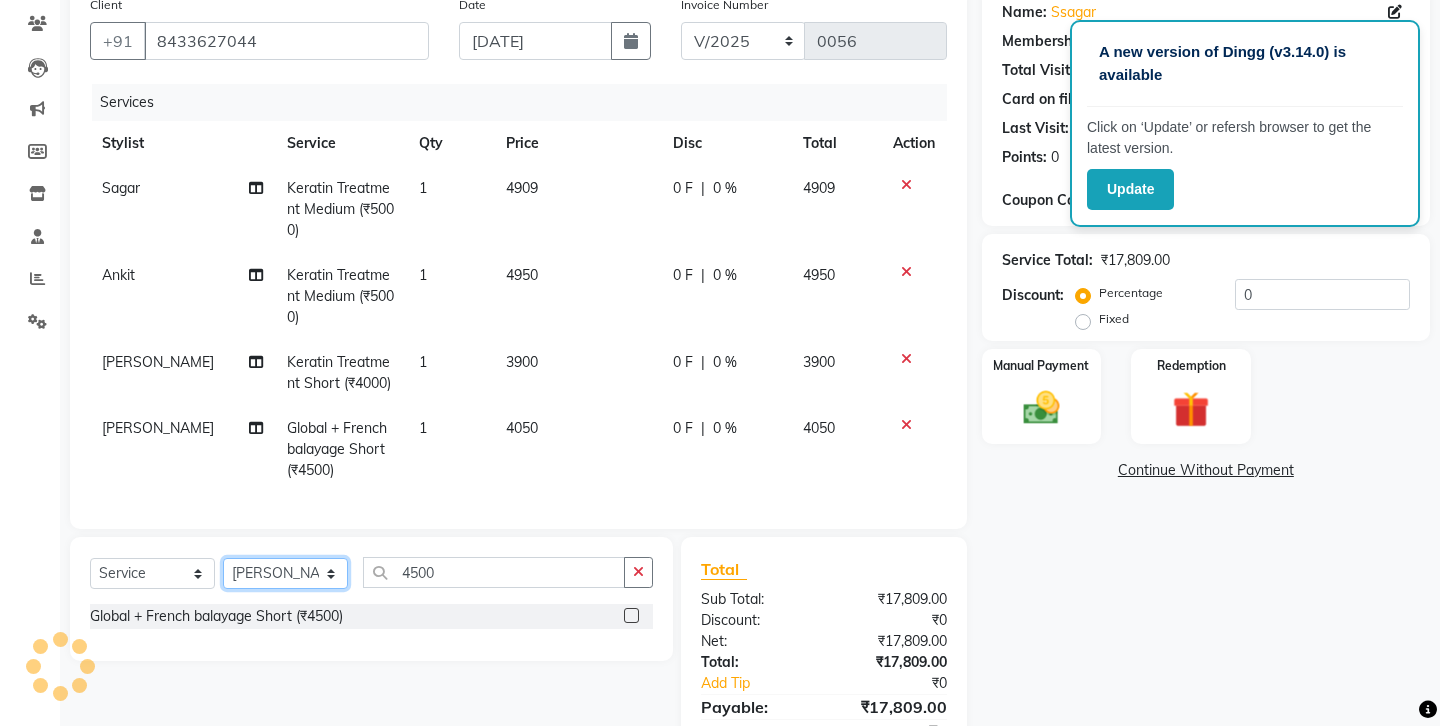 click on "Select Stylist Ankit Front Desk Jyoti jyoti [PERSON_NAME] bhai [PERSON_NAME] [PERSON_NAME] [PERSON_NAME] [PERSON_NAME]" 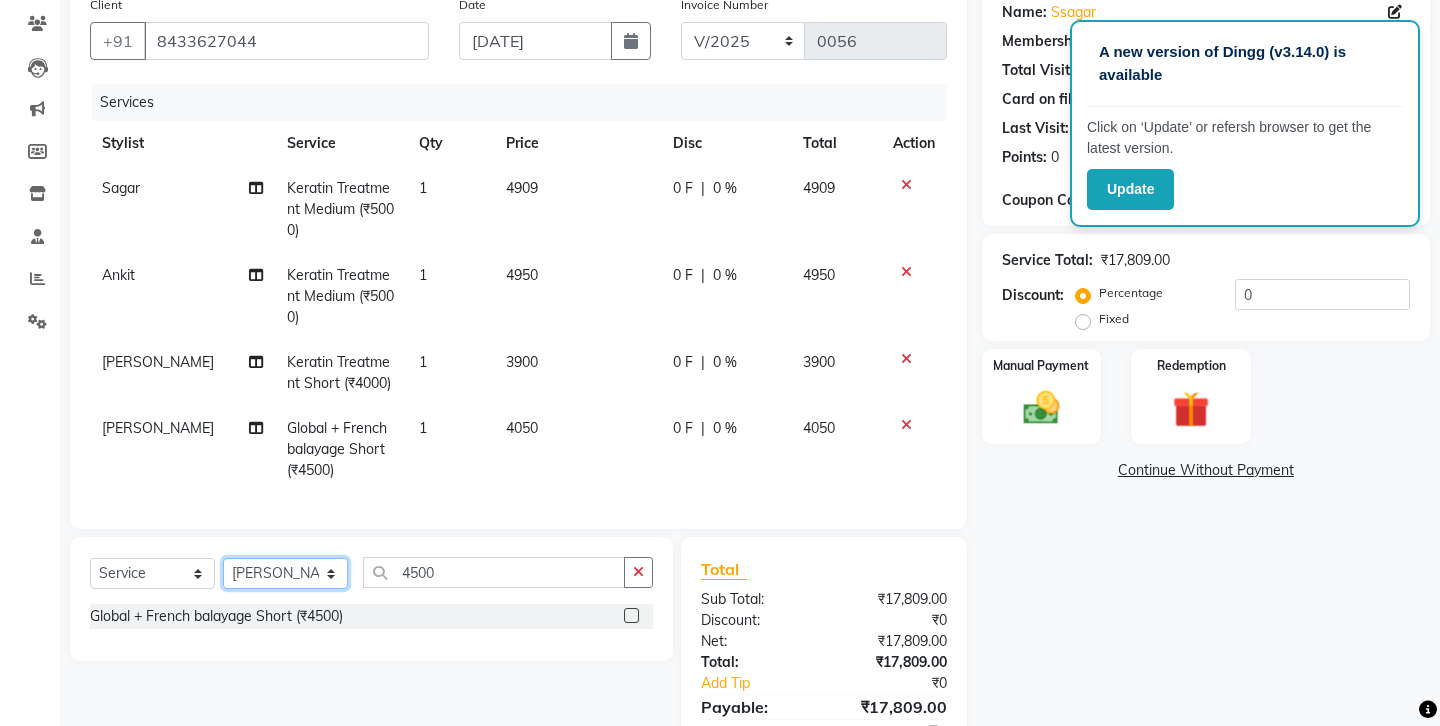 select on "71098" 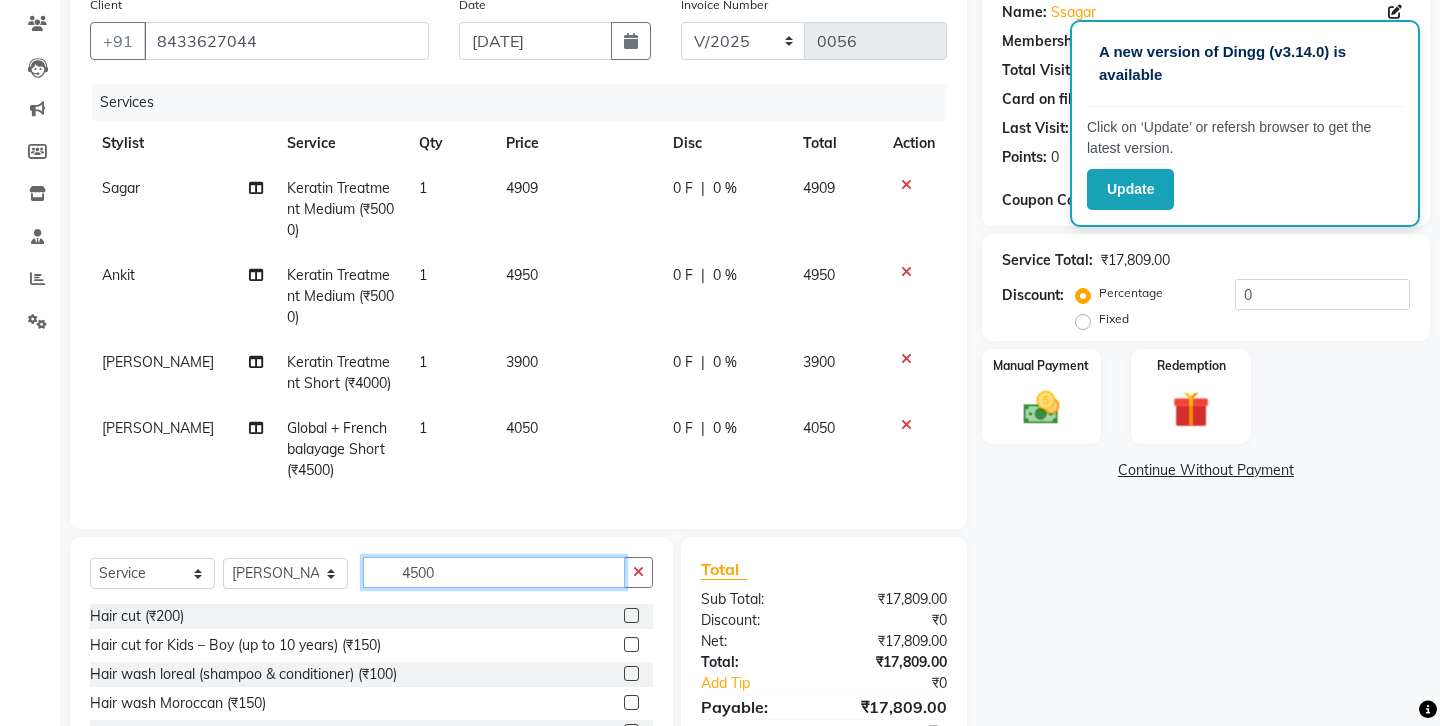 click on "4500" 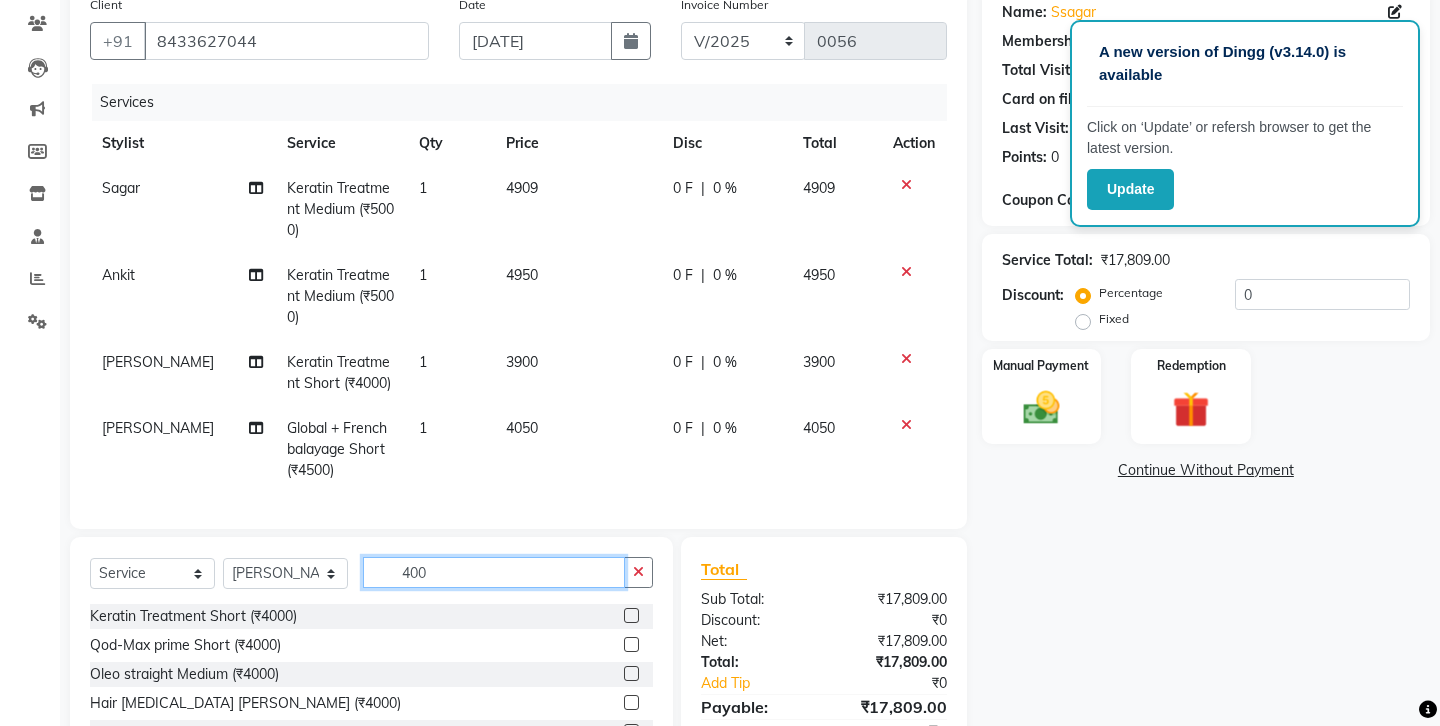 type on "400" 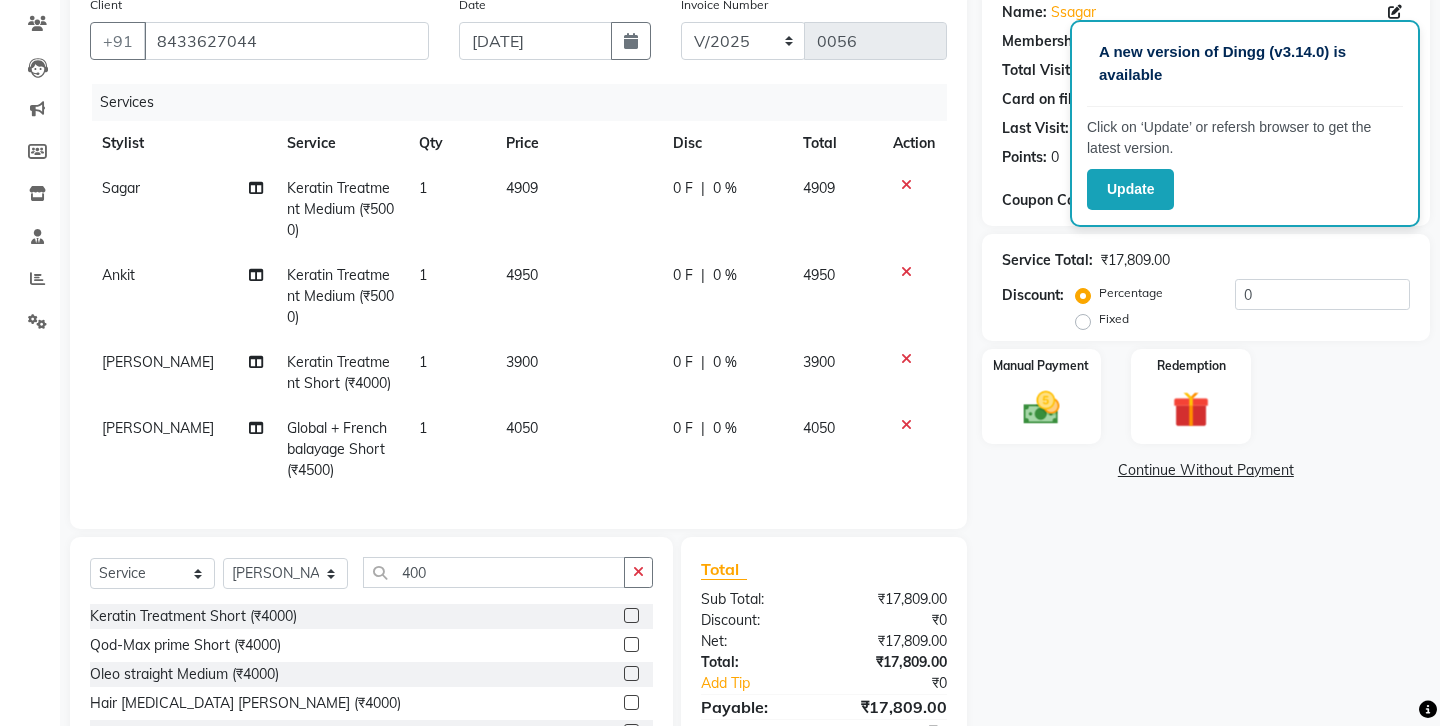 click 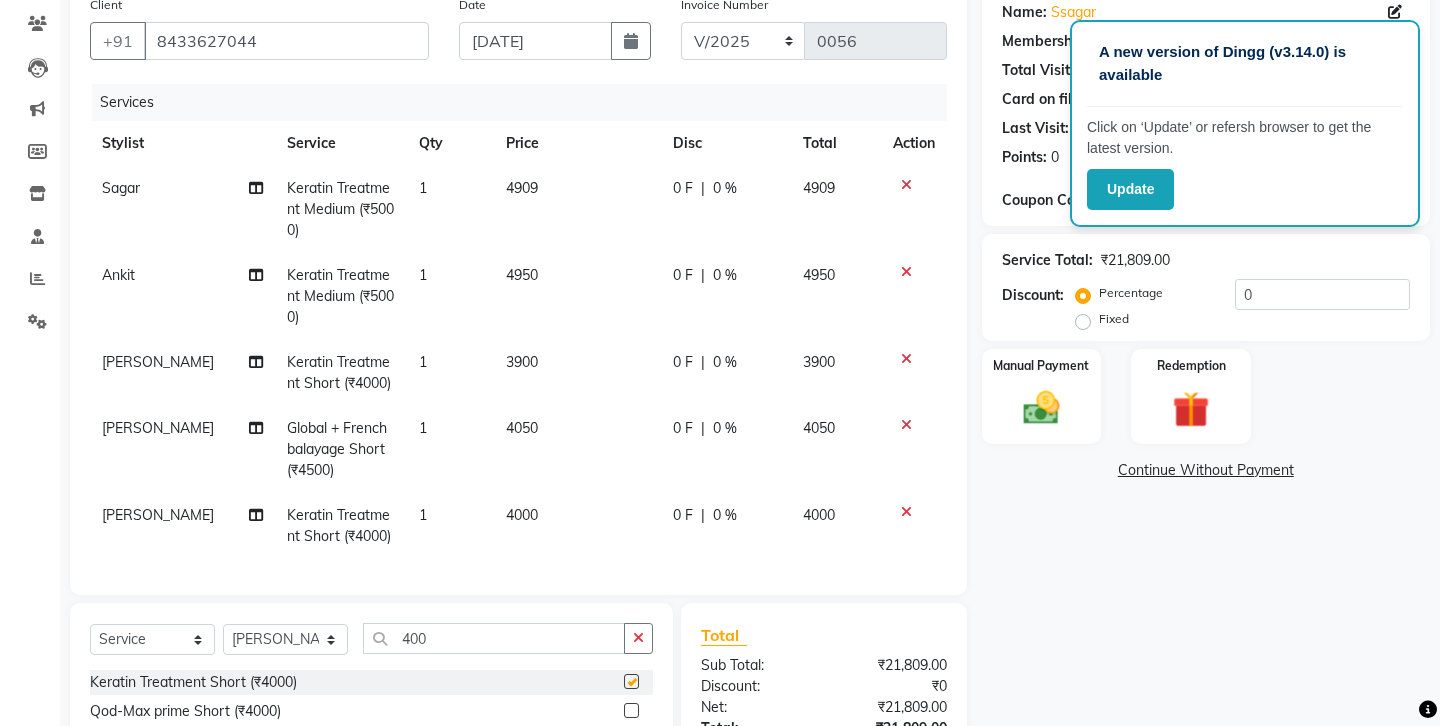 checkbox on "false" 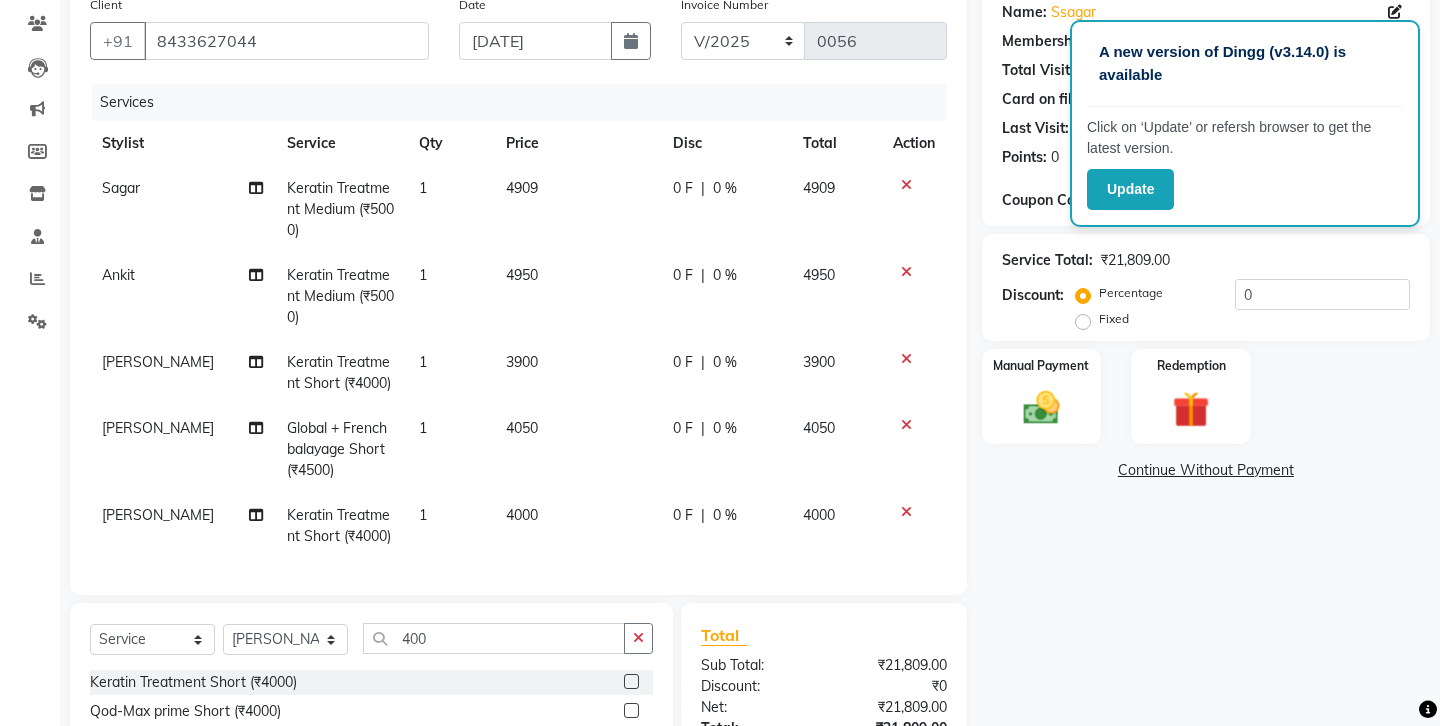 click on "4000" 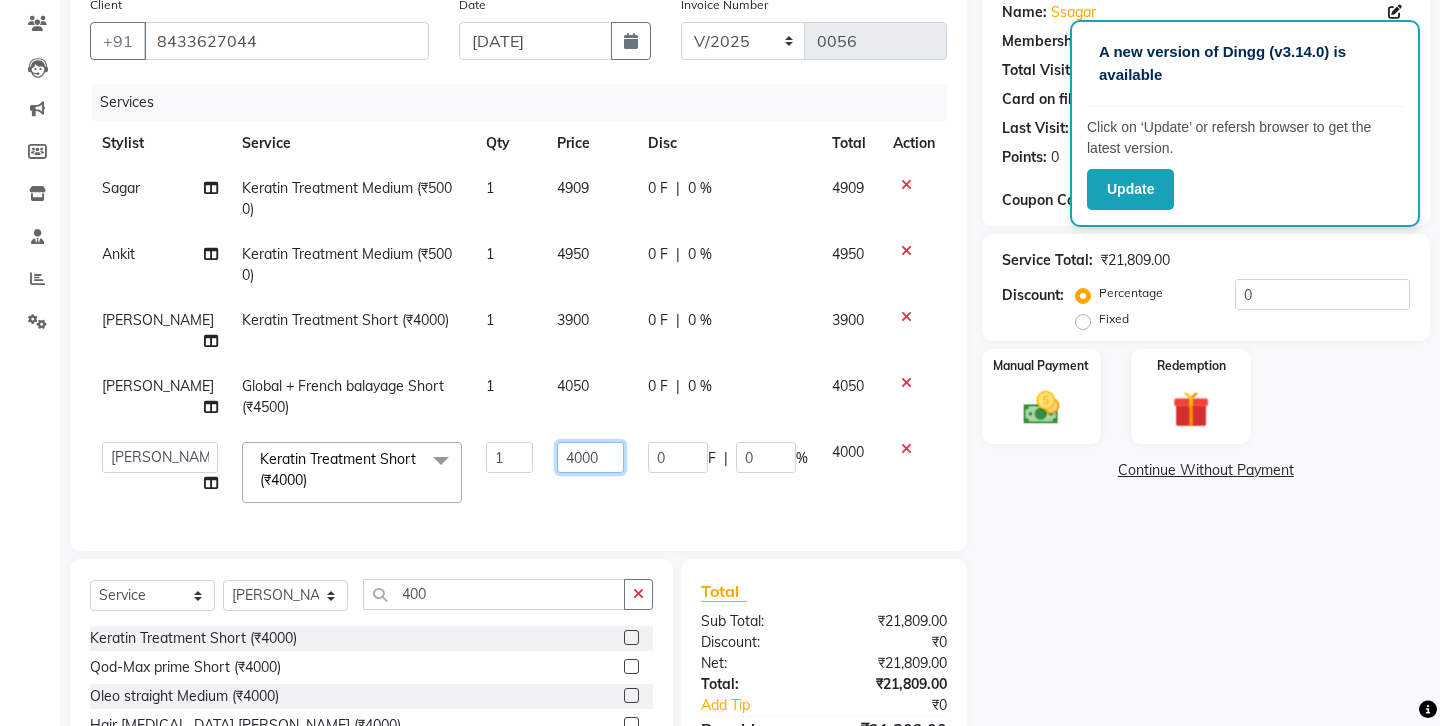 click on "4000" 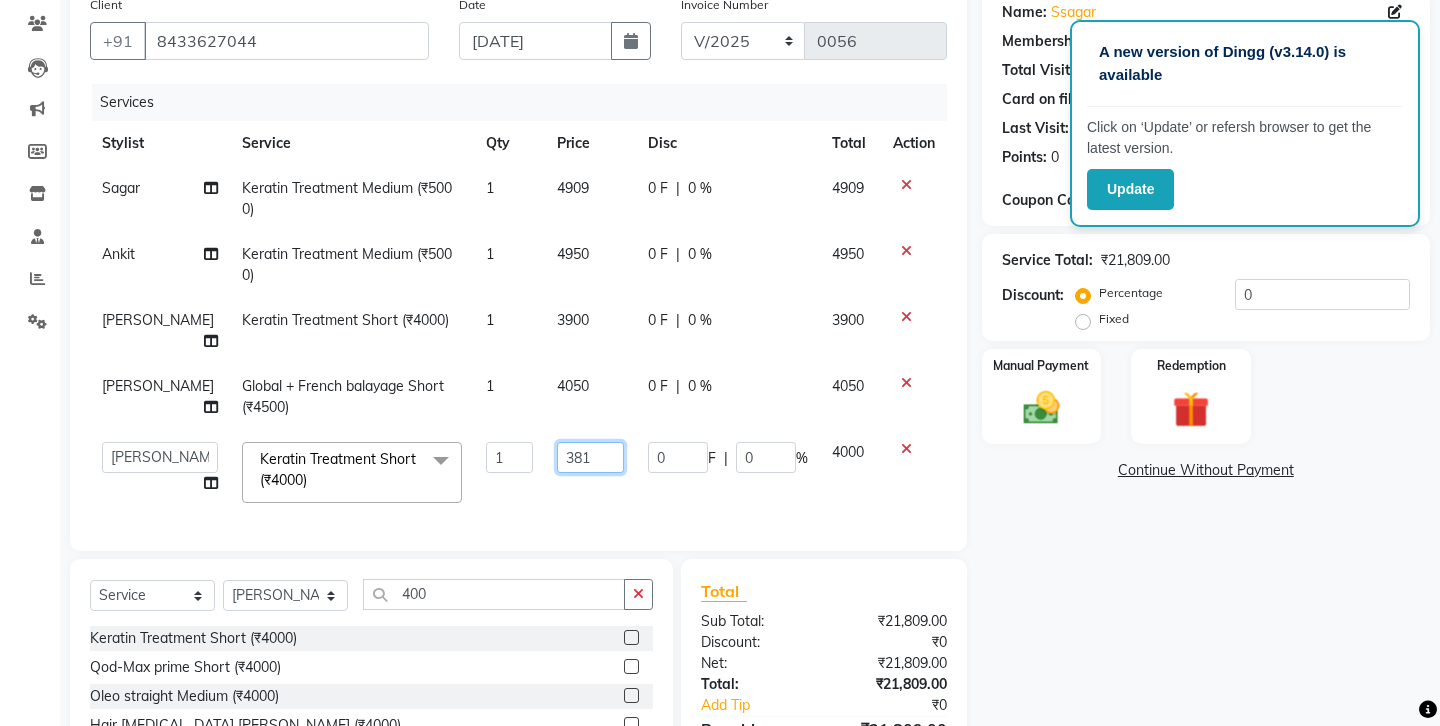 type on "3810" 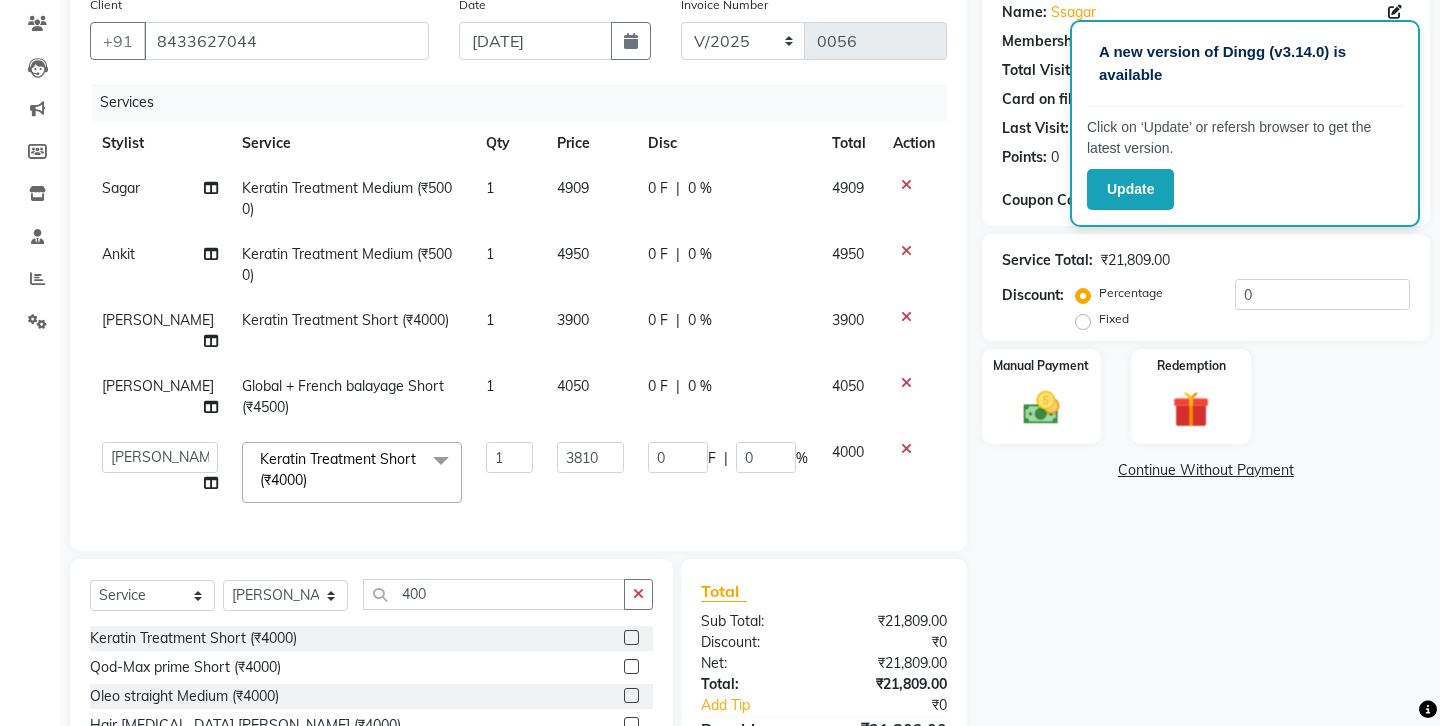 click on "Client [PHONE_NUMBER] Date [DATE] Invoice Number V/2025 V/[PHONE_NUMBER] Services Stylist Service Qty Price Disc Total Action Sagar Keratin Treatment Medium (₹5000) 1 4909 0 F | 0 % 4909 Ankit Keratin Treatment Medium (₹5000) 1 4950 0 F | 0 % 4950 [PERSON_NAME] Keratin Treatment Short (₹4000) 1 3900 0 F | 0 % 3900 [PERSON_NAME] Global + French balayage Short (₹4500) 1 4050 0 F | 0 % 4050  Ankit   Front Desk   Jyoti   jyoti [PERSON_NAME] bhai   [PERSON_NAME]   [PERSON_NAME]   [PERSON_NAME]   [PERSON_NAME]  Keratin Treatment Short (₹4000)  x Hair cut (₹200) Hair cut for Kids – Boy (up to 10 years) (₹150) Hair wash loreal (shampoo & conditioner) (₹100) Hair wash Moroccan (₹150) Hair wash Naturica (₹150) Blowdry styling (₹100) Shave style (₹100) [PERSON_NAME] style (₹100) Global color - Magirel (₹599) Global color - inoa (₹799) [PERSON_NAME] color - inoa (₹200) Side locks color (₹100) moustage color (₹100) Highlights (₹699) Prelightening (₹500) Regular Oil (₹150) Nareshing Oil (₹200) Hair Growth Oil (₹300) 1 3810 0" 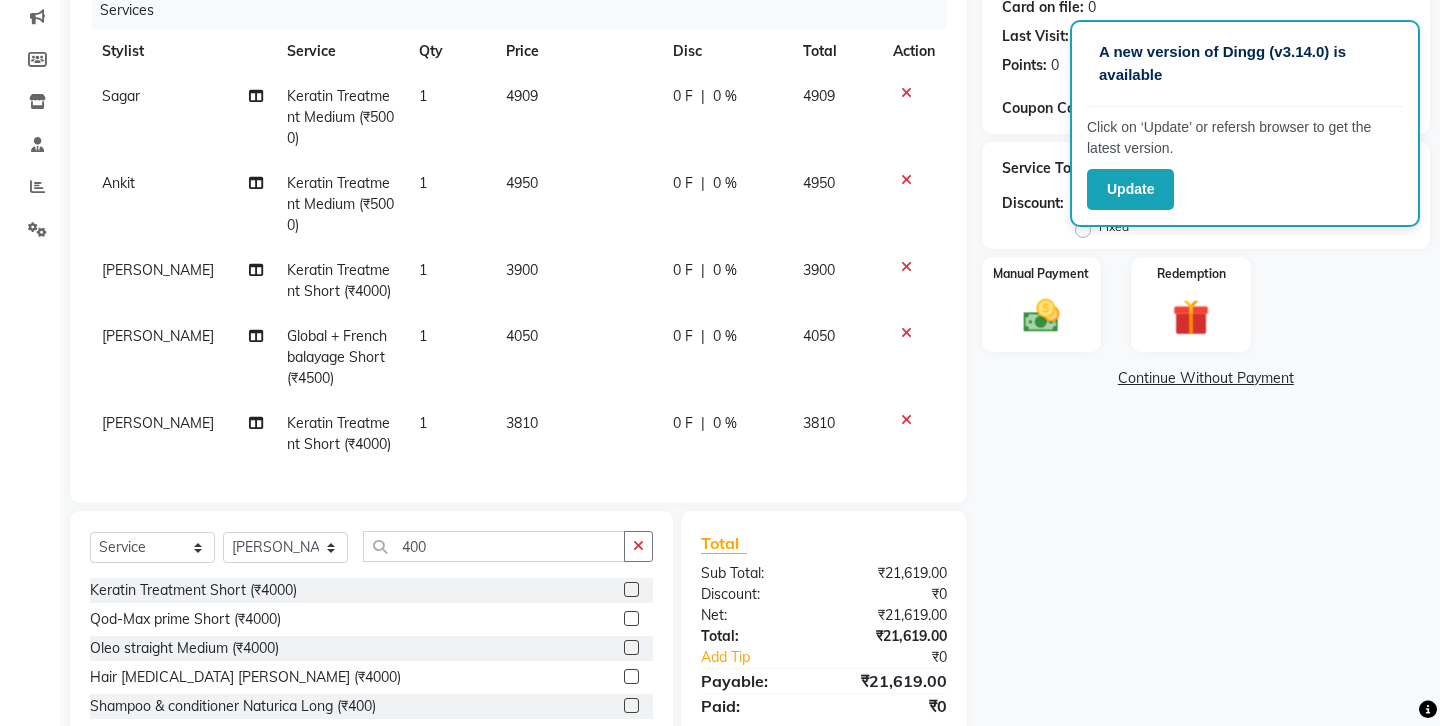 scroll, scrollTop: 366, scrollLeft: 0, axis: vertical 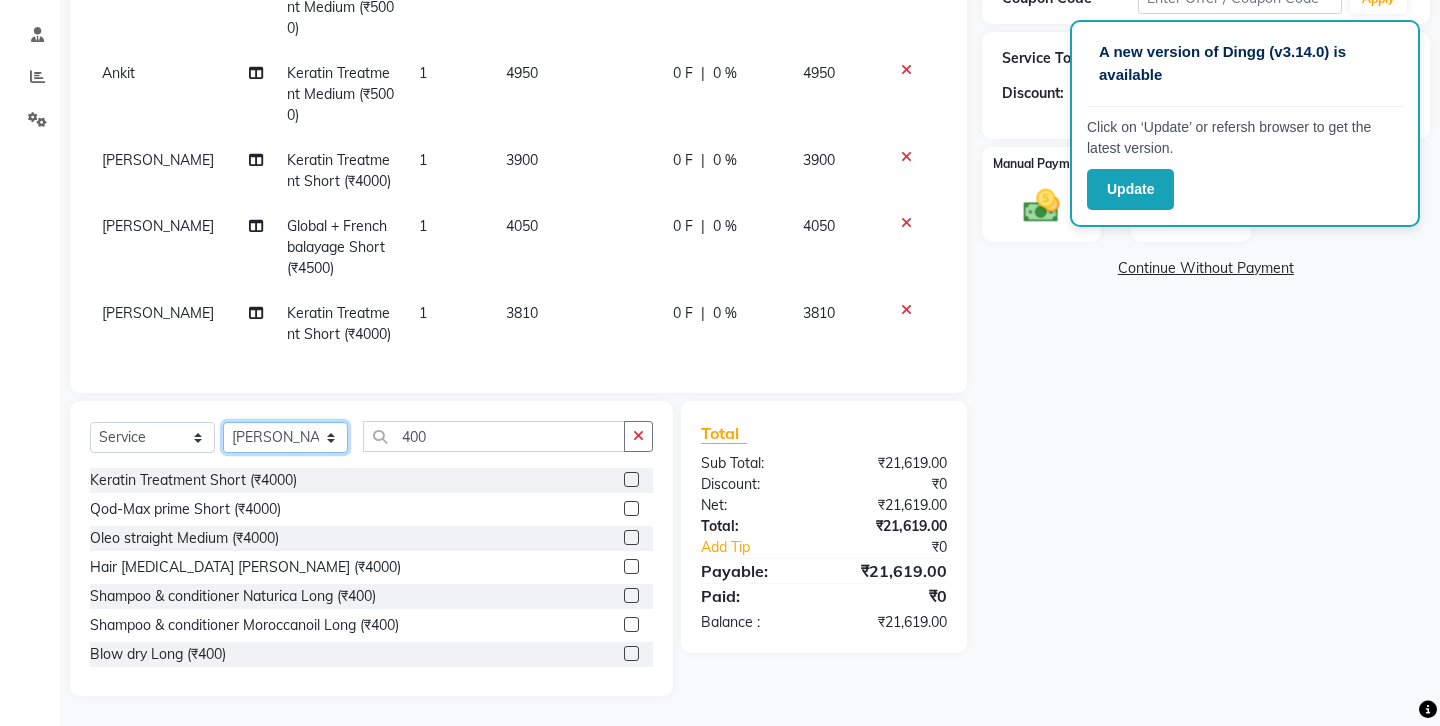 click on "Select Stylist Ankit Front Desk Jyoti jyoti [PERSON_NAME] bhai [PERSON_NAME] [PERSON_NAME] [PERSON_NAME] [PERSON_NAME]" 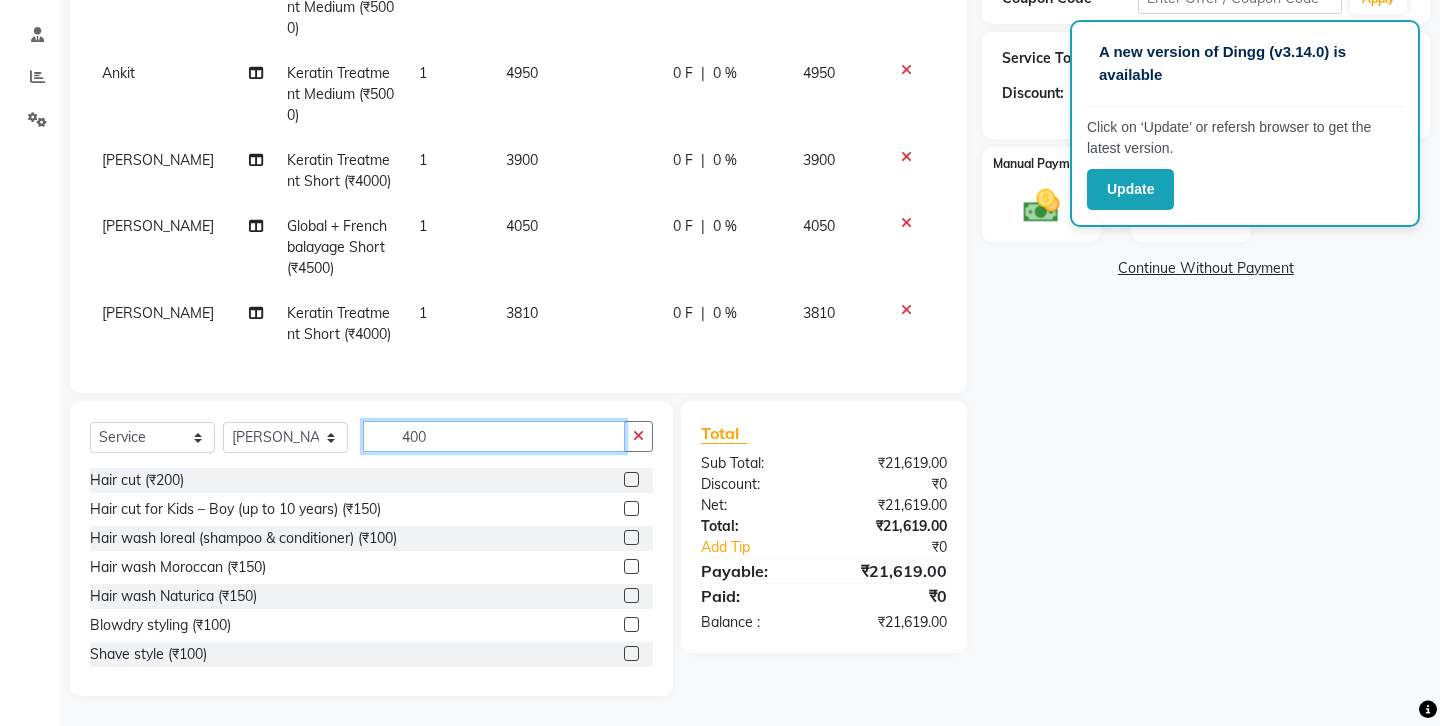 click on "400" 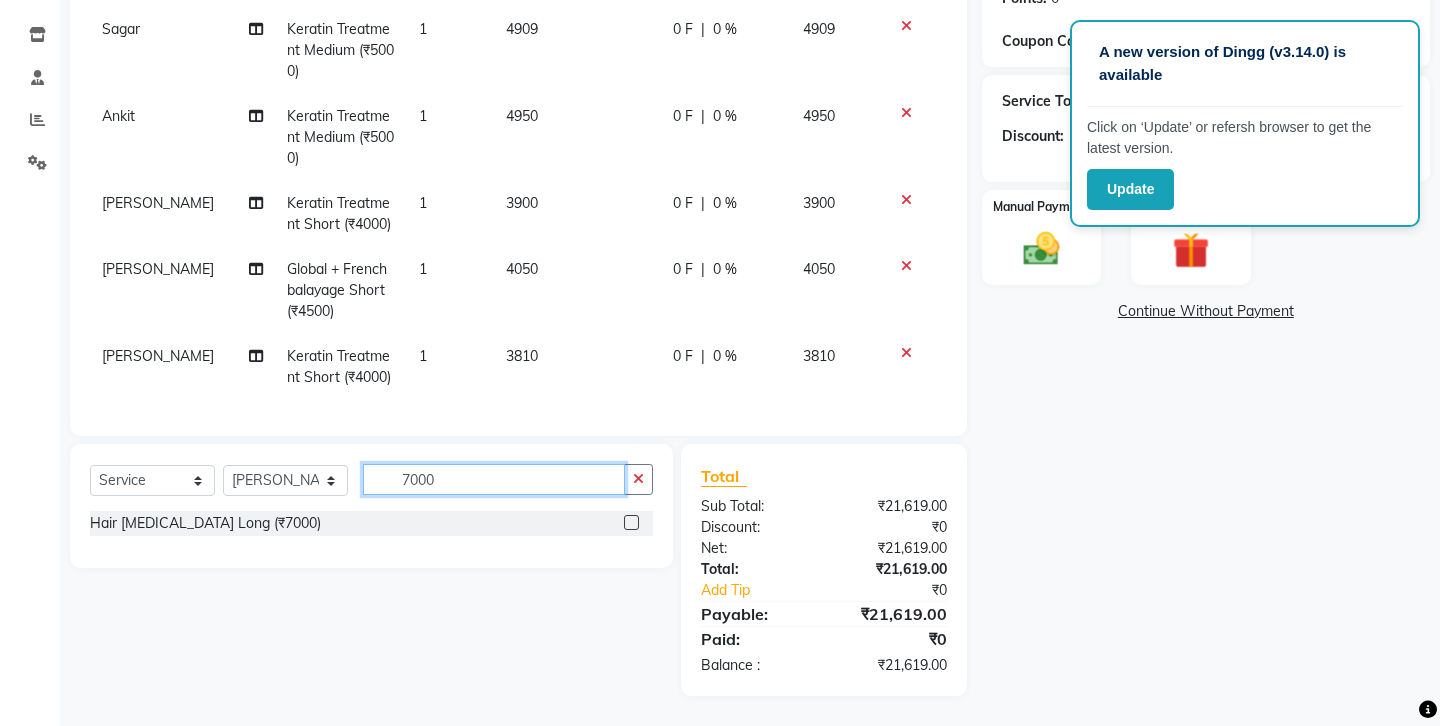 scroll, scrollTop: 323, scrollLeft: 0, axis: vertical 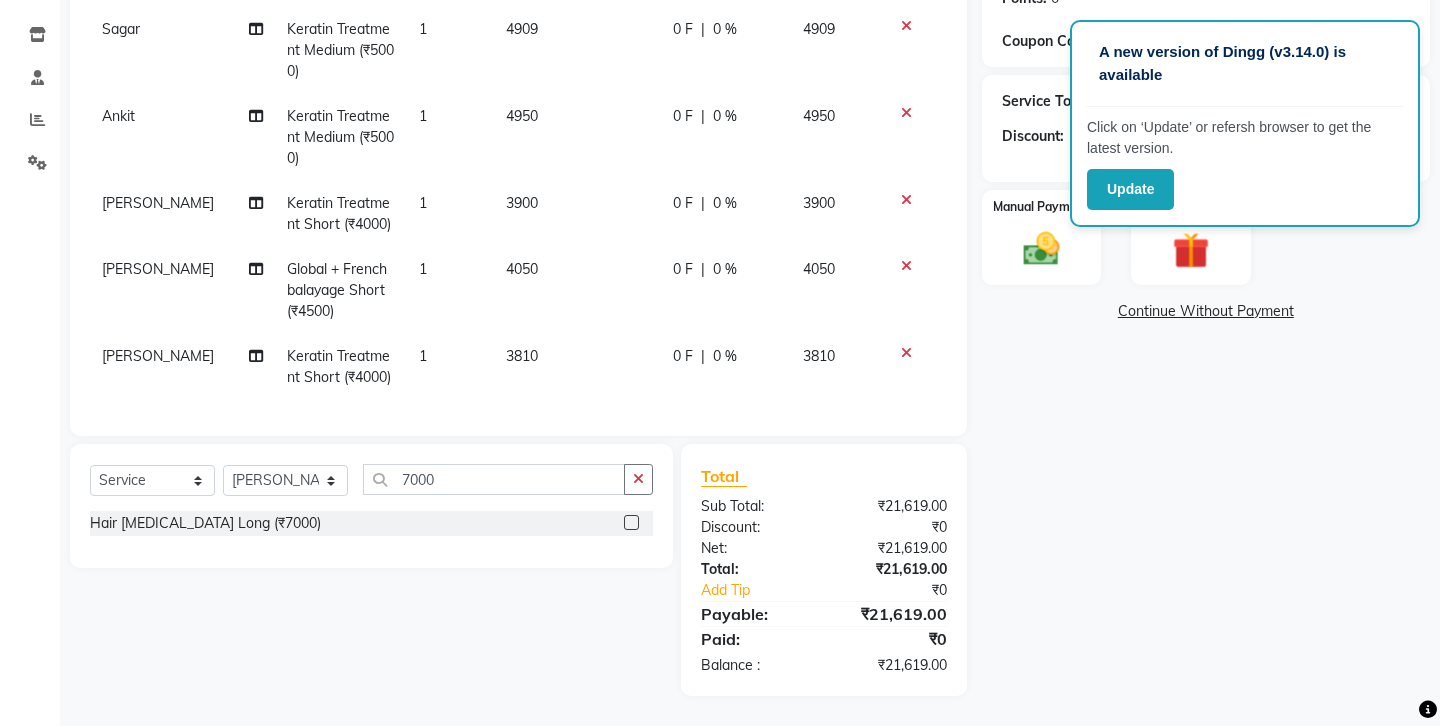 click 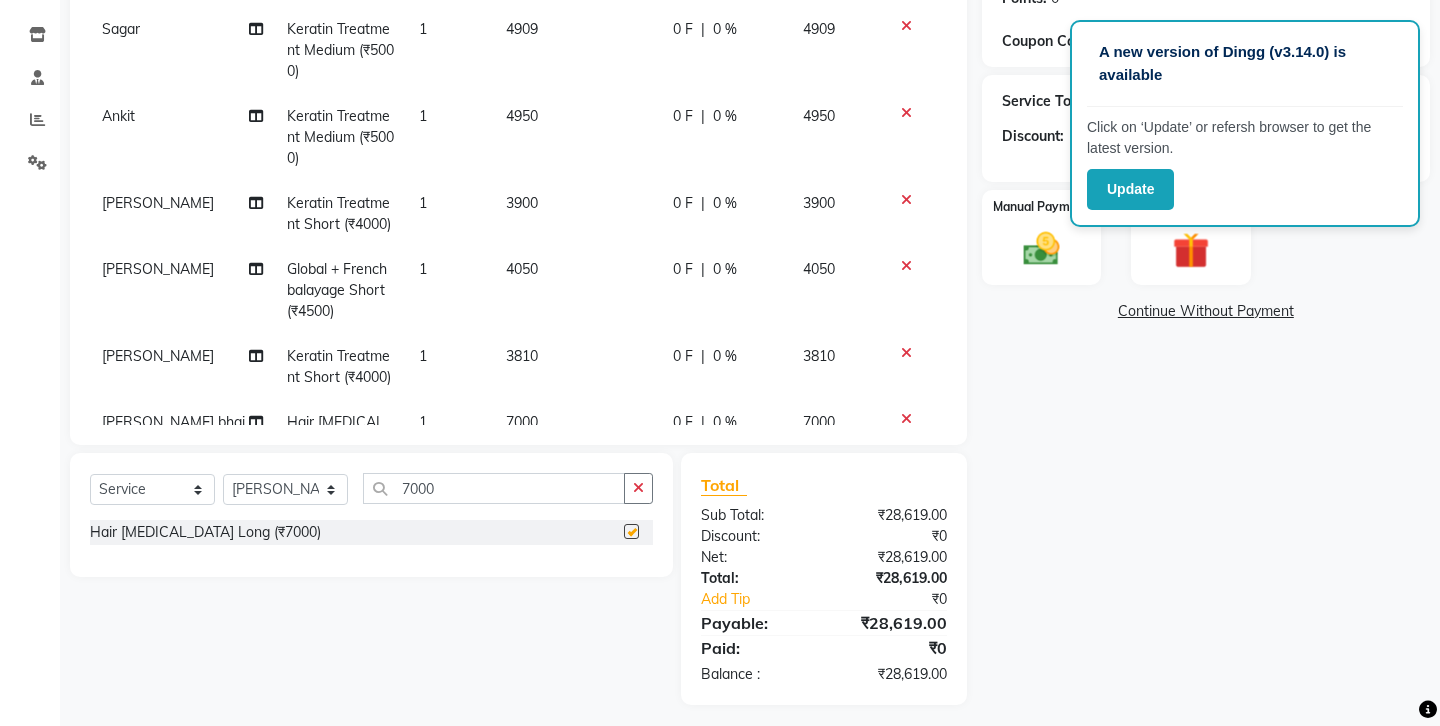 checkbox on "false" 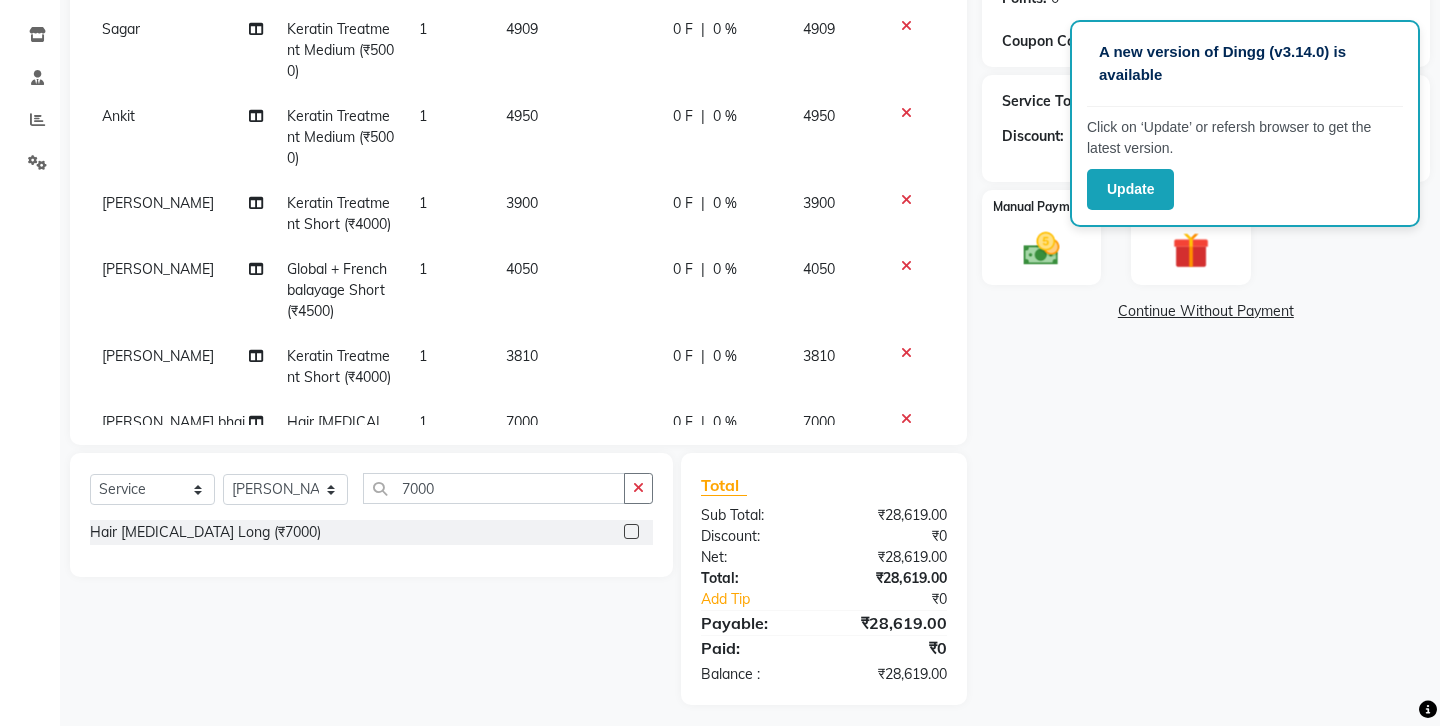 scroll, scrollTop: 57, scrollLeft: 0, axis: vertical 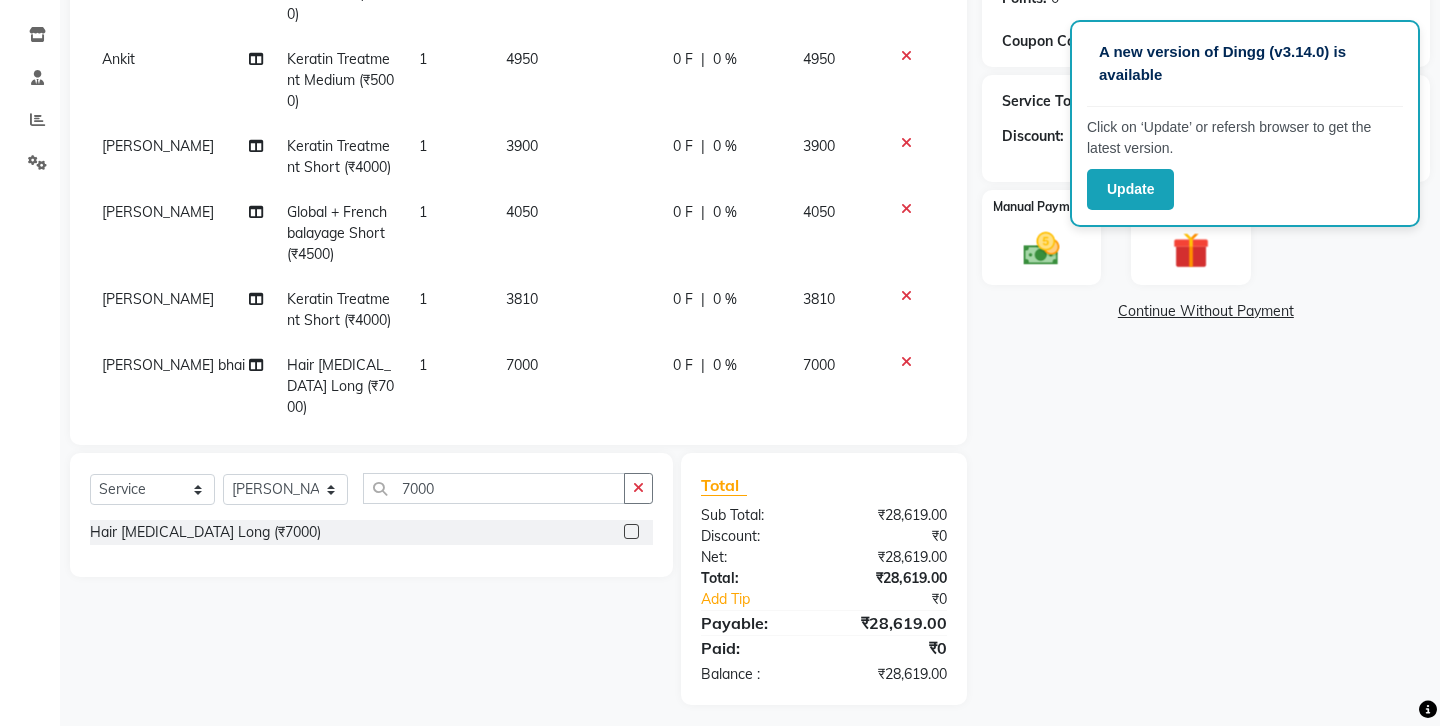 click on "7000" 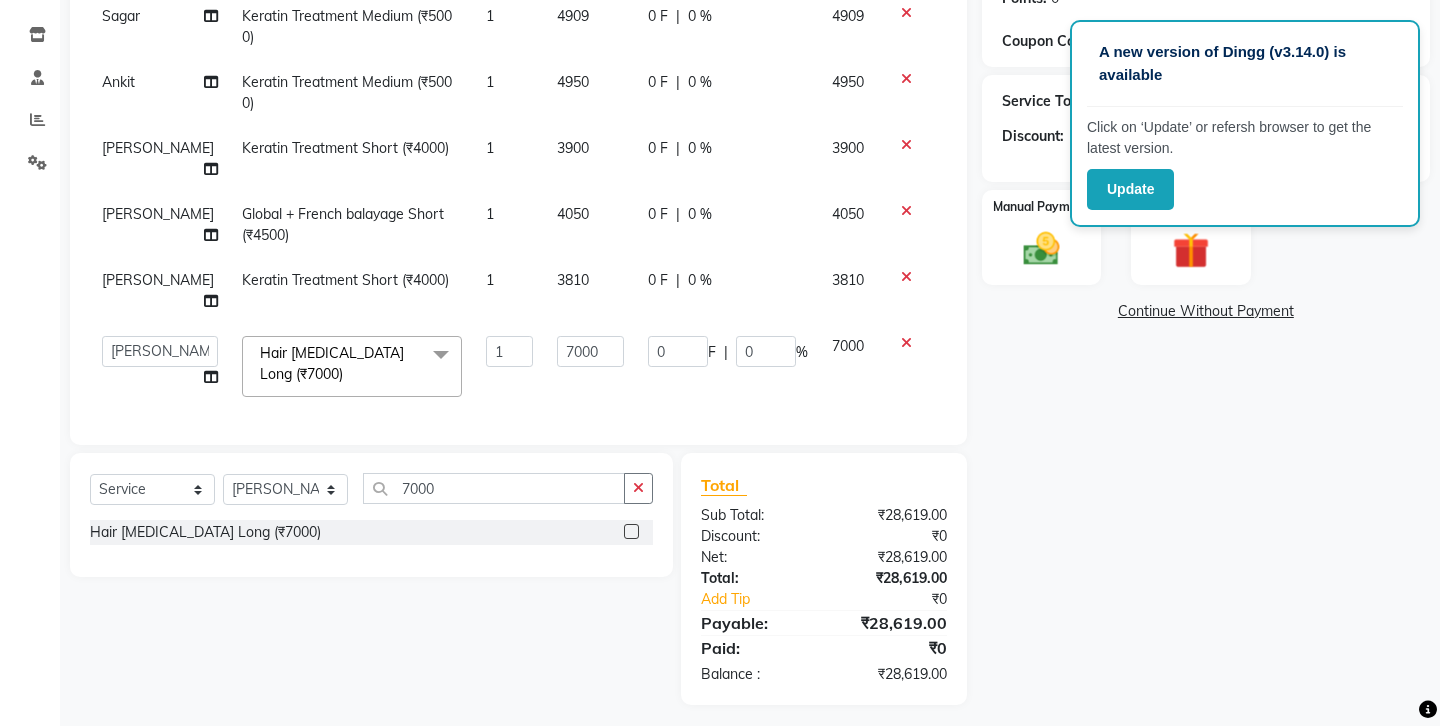 scroll, scrollTop: 0, scrollLeft: 0, axis: both 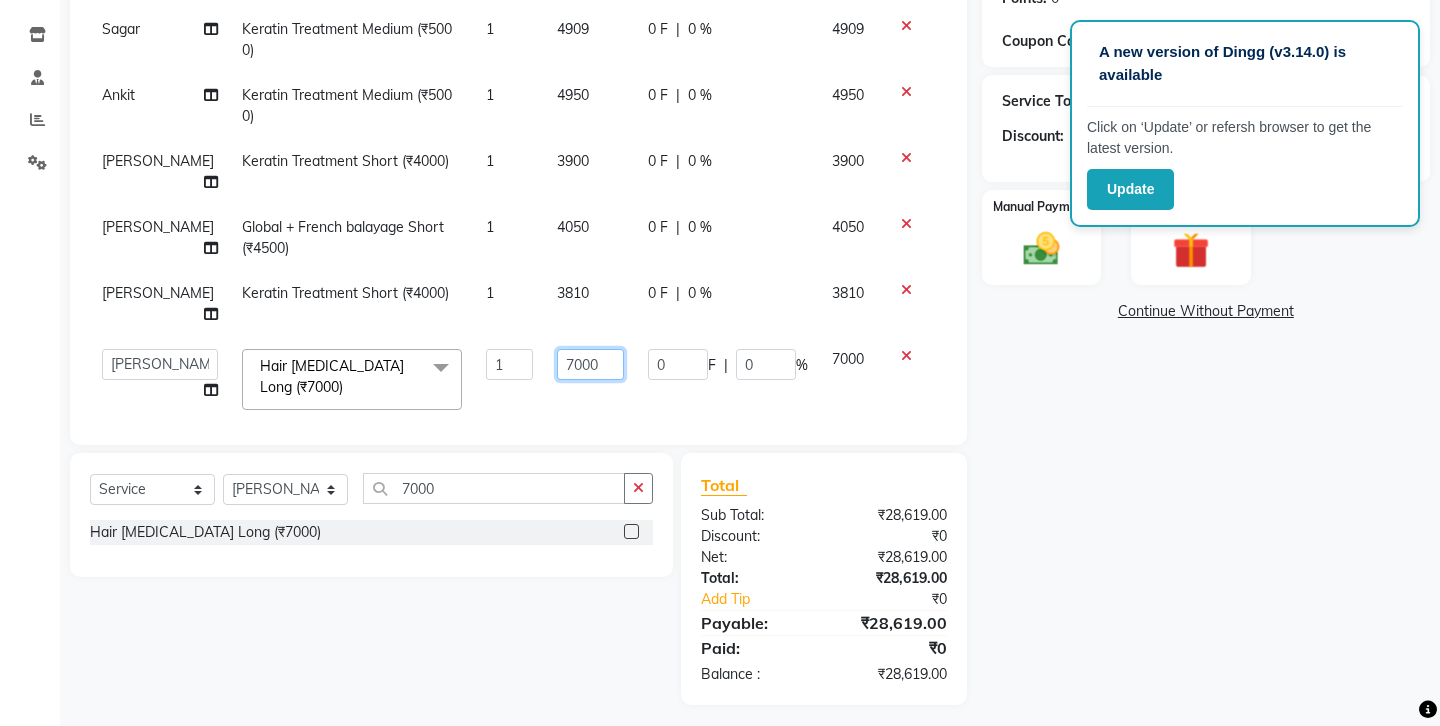 click on "7000" 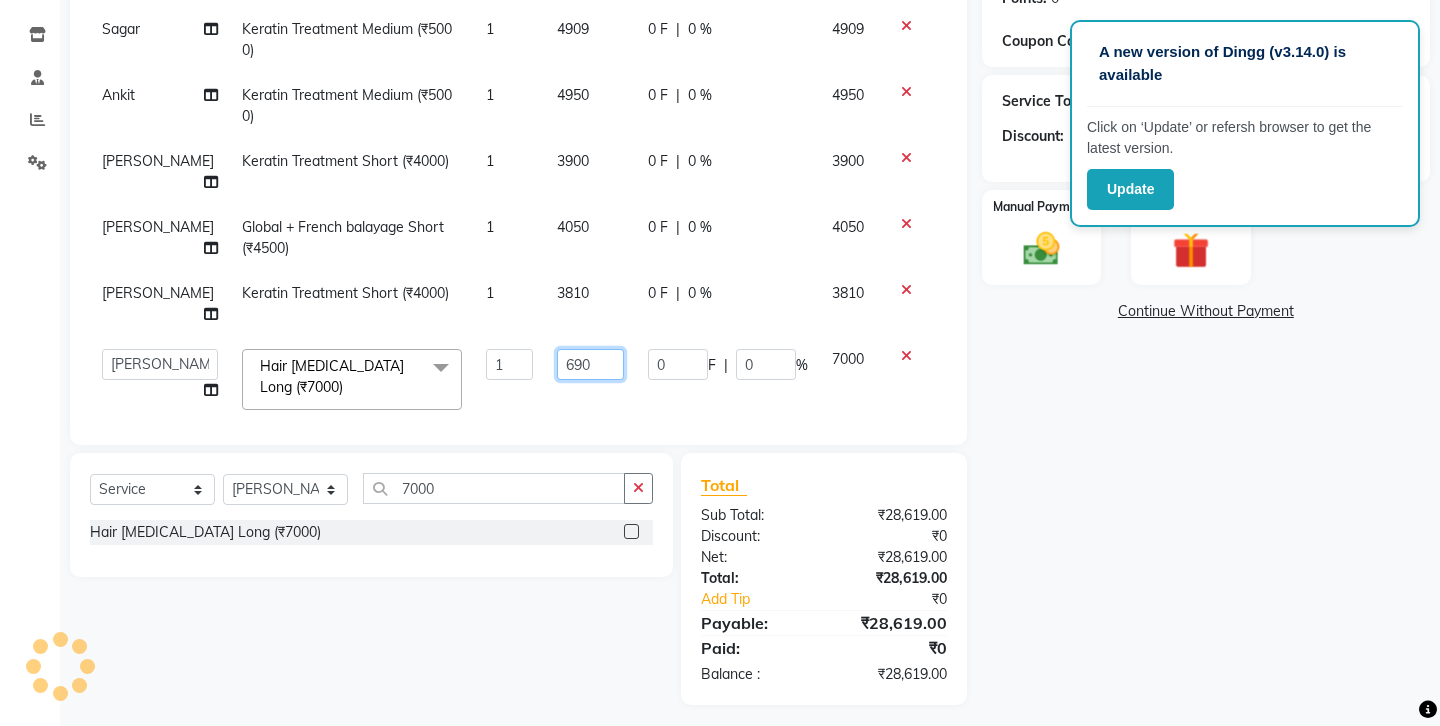 type on "6900" 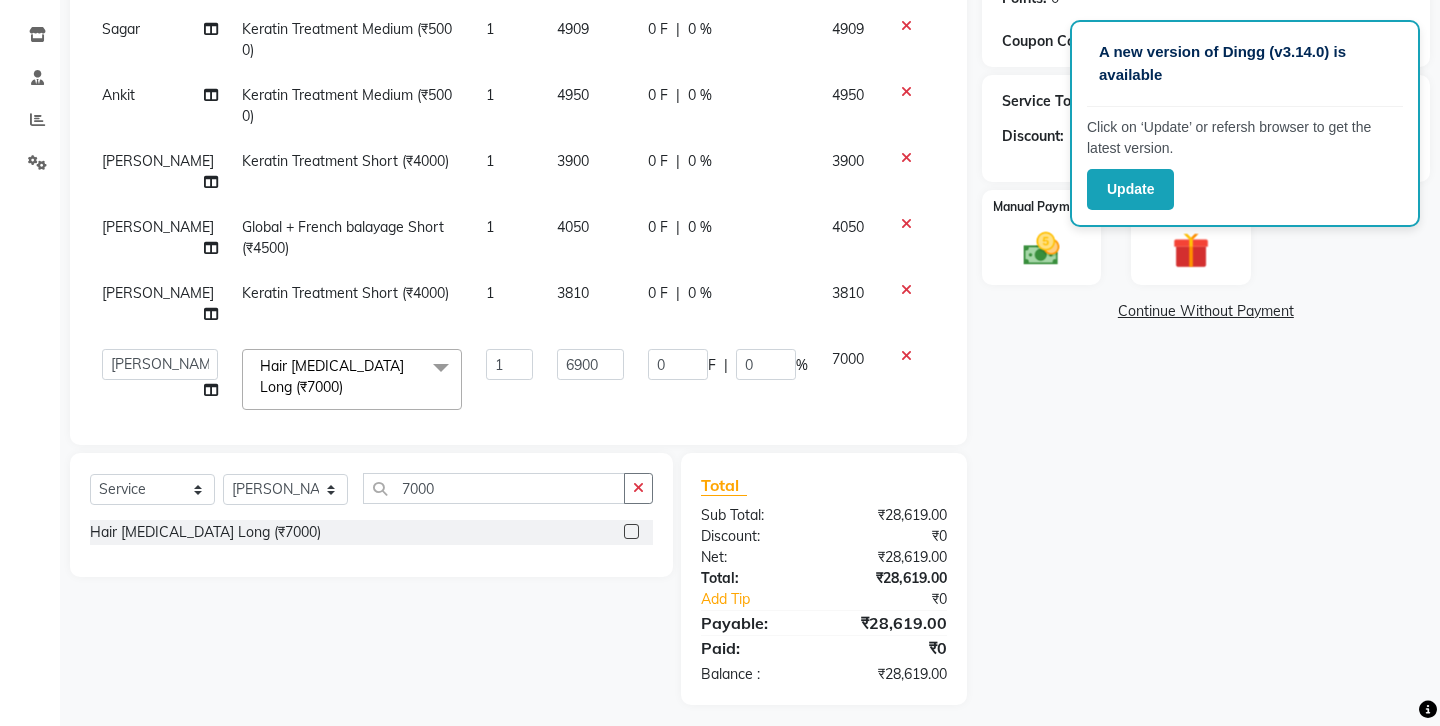 click on "Client [PHONE_NUMBER] Date [DATE] Invoice Number V/2025 V/[PHONE_NUMBER] Services Stylist Service Qty Price Disc Total Action Sagar Keratin Treatment Medium (₹5000) 1 4909 0 F | 0 % 4909 Ankit Keratin Treatment Medium (₹5000) 1 4950 0 F | 0 % 4950 [PERSON_NAME] Keratin Treatment Short (₹4000) 1 3900 0 F | 0 % 3900 [PERSON_NAME] Global + French balayage Short (₹4500) 1 4050 0 F | 0 % 4050 [PERSON_NAME] Keratin Treatment Short (₹4000) 1 3810 0 F | 0 % 3810  Ankit   Front Desk   Jyoti   jyoti [PERSON_NAME] bhai   [PERSON_NAME]   [PERSON_NAME]   [PERSON_NAME]   [PERSON_NAME]  Hair [MEDICAL_DATA] Long (₹7000)  x Hair cut (₹200) Hair cut for Kids – Boy (up to 10 years) (₹150) Hair wash loreal (shampoo & conditioner) (₹100) Hair wash Moroccan (₹150) Hair wash Naturica (₹150) Blowdry styling (₹100) Shave style (₹100) [PERSON_NAME] style (₹100) Global color - Magirel (₹599) Global color - inoa (₹799) [PERSON_NAME] color - inoa (₹200) Side locks color (₹100) moustage color (₹100) Highlights (₹699) Prelightening (₹500) Loreal (₹599) 1" 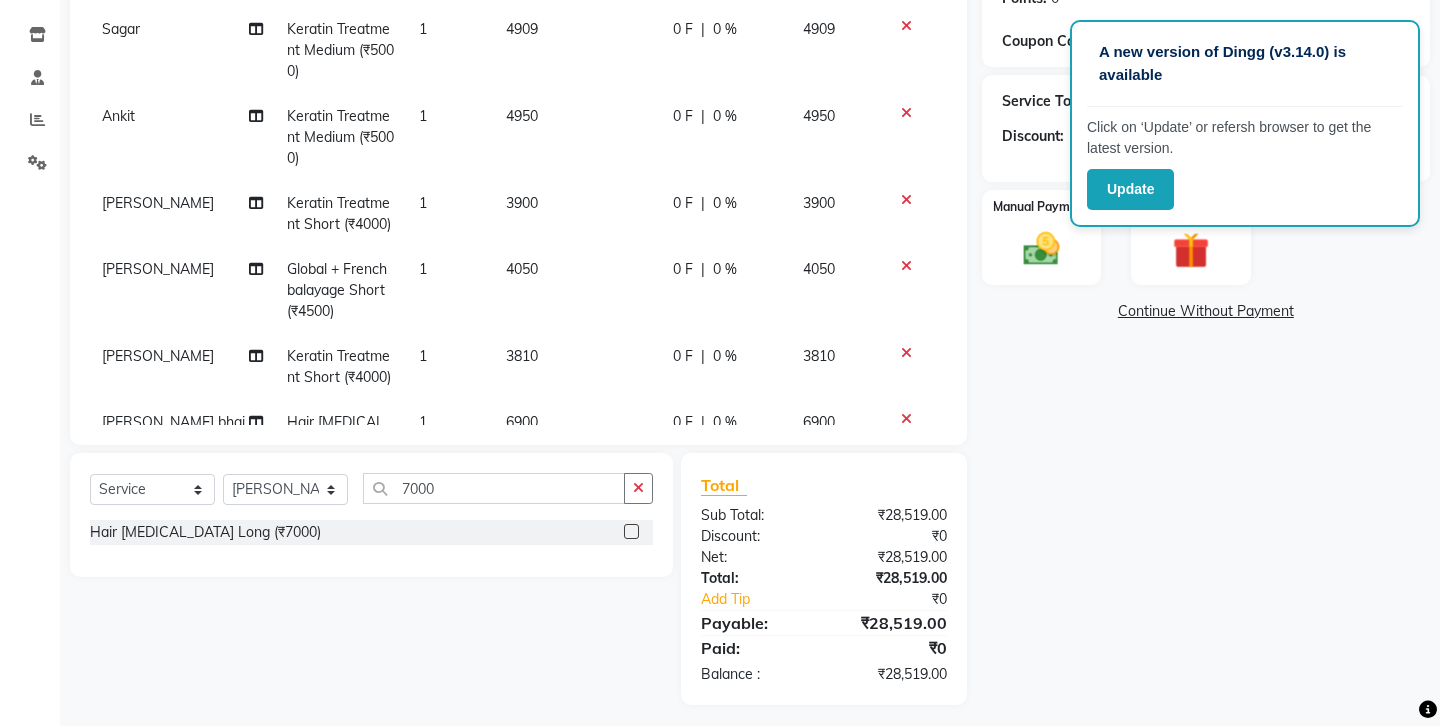 click on "Name: Ssagar  Membership:  No Active Membership  Total Visits:  179 Card on file:  0 Last Visit:   [DATE] Points:   0  Coupon Code Apply Service Total:  ₹28,519.00  Discount:  Percentage   Fixed  0 Manual Payment Redemption  Continue Without Payment" 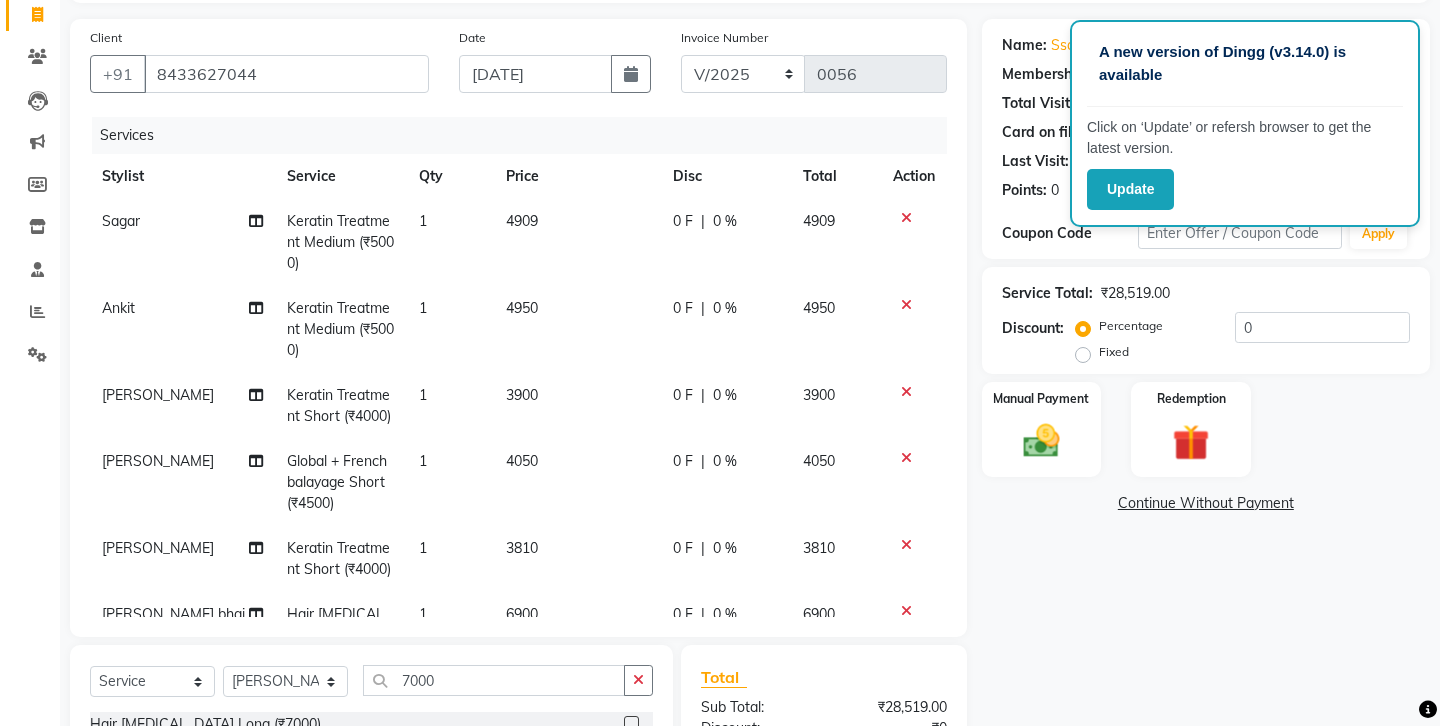 scroll, scrollTop: 0, scrollLeft: 0, axis: both 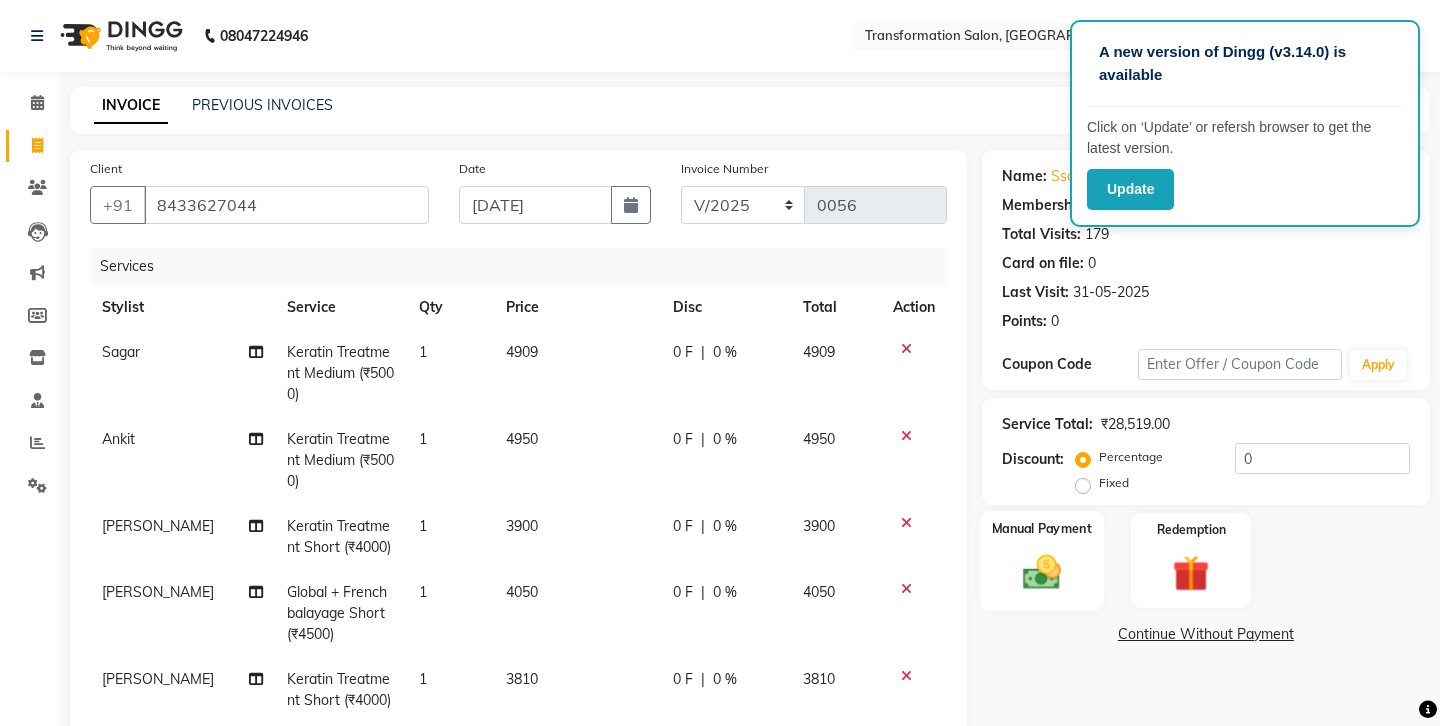 click on "Manual Payment" 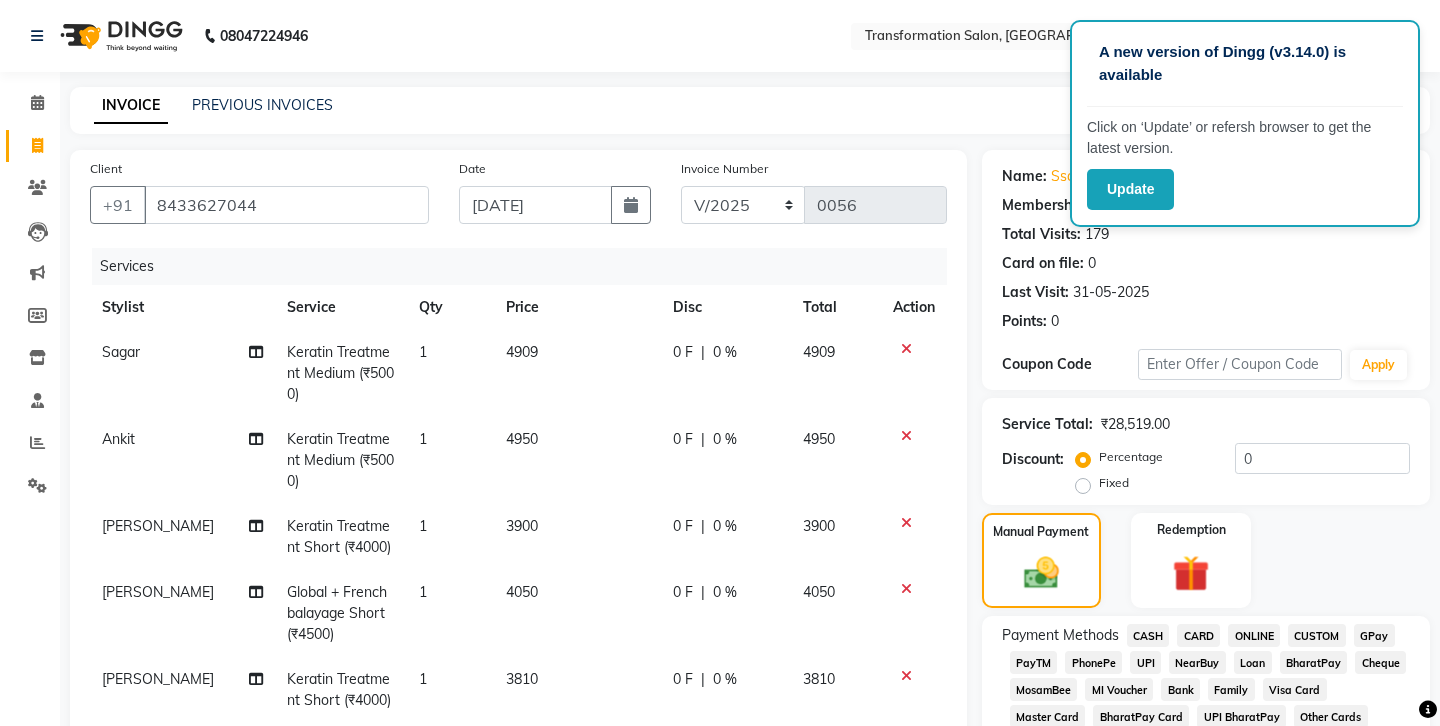 scroll, scrollTop: 69, scrollLeft: 0, axis: vertical 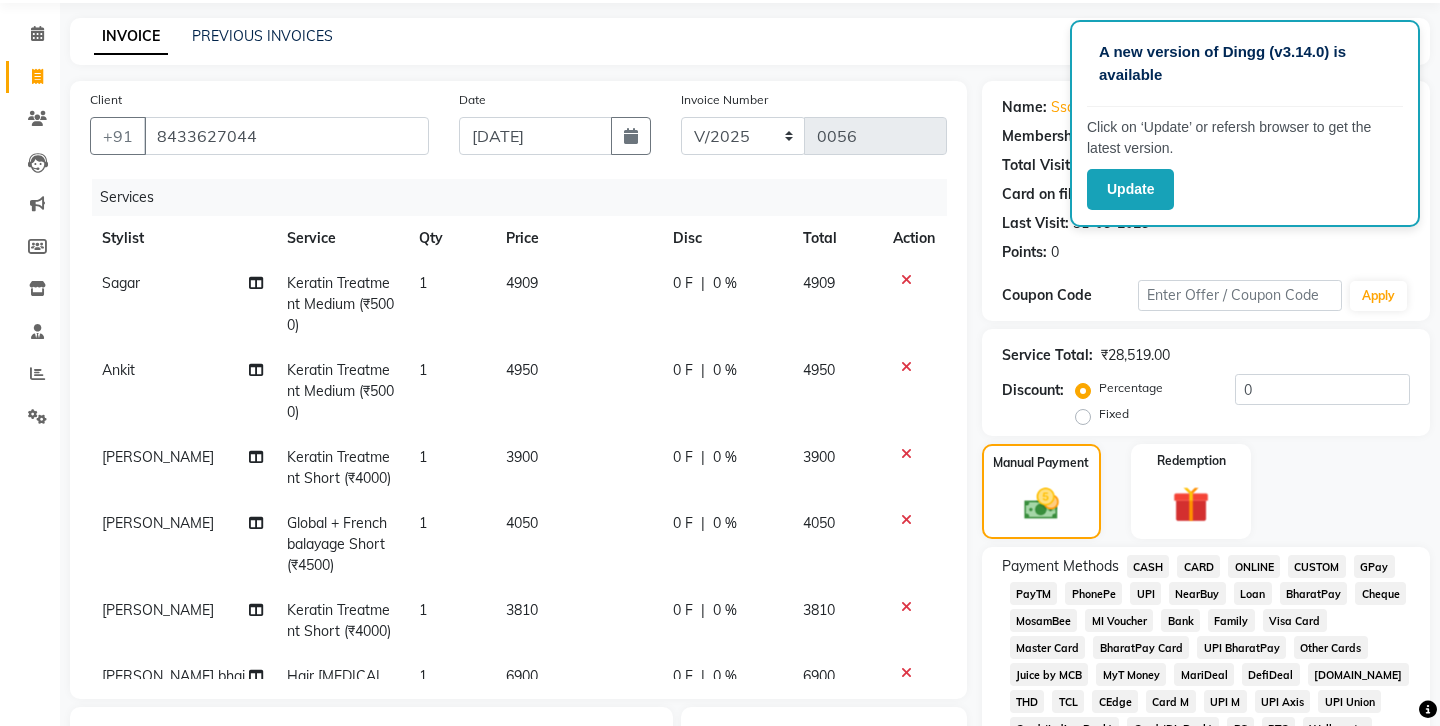 click on "PhonePe" 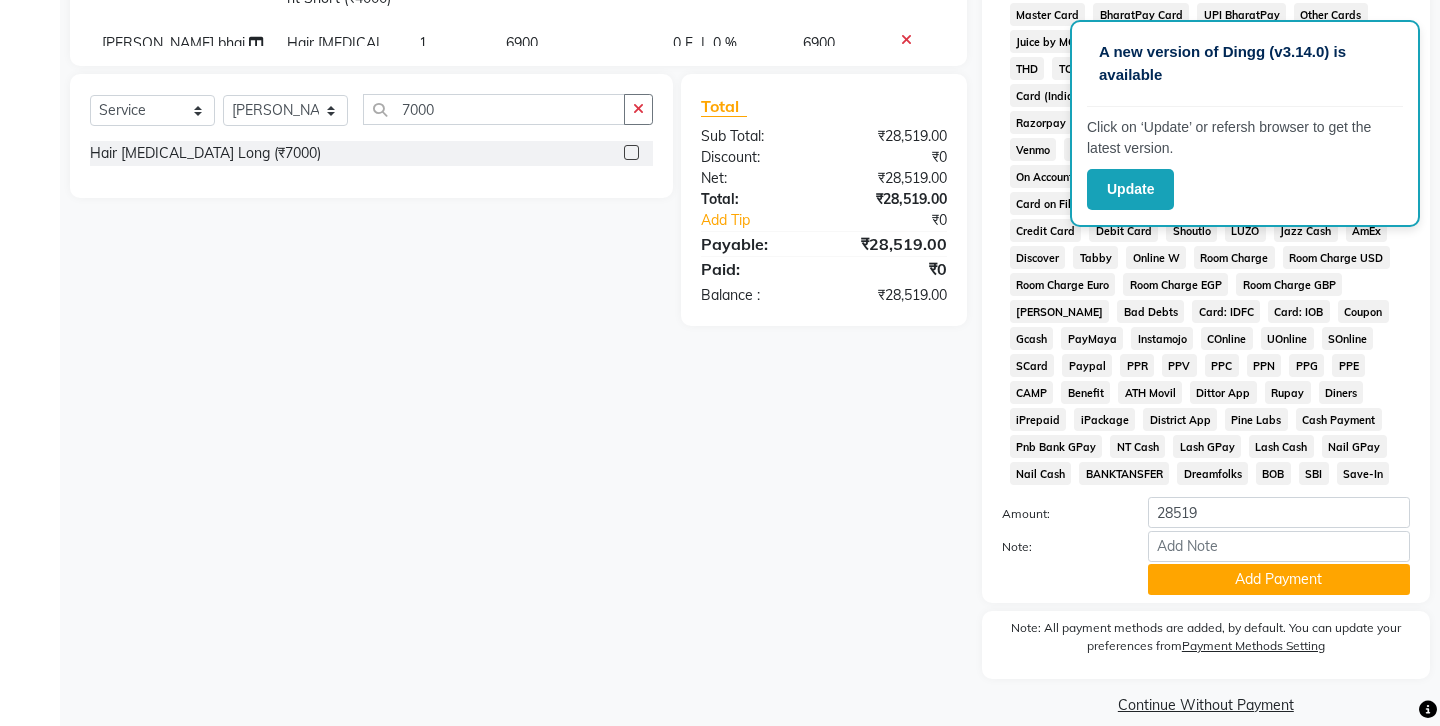 scroll, scrollTop: 705, scrollLeft: 0, axis: vertical 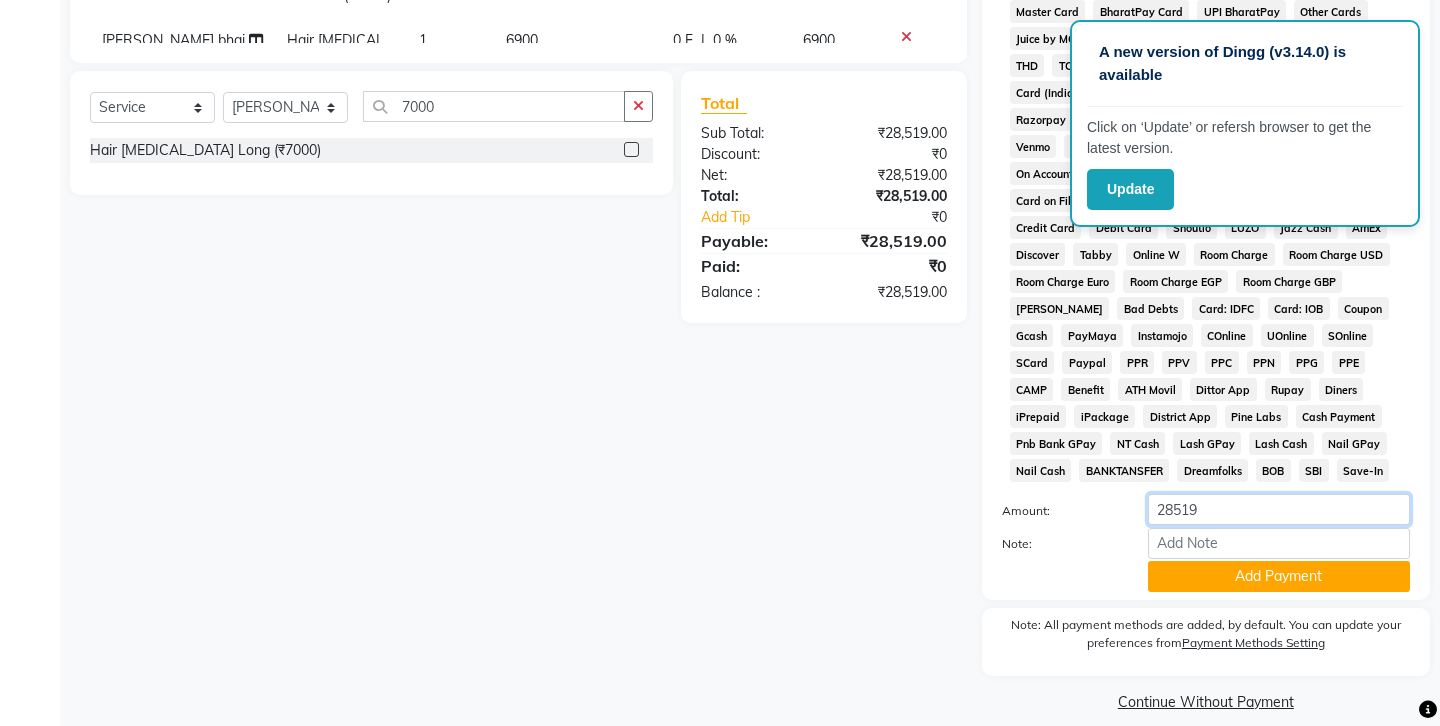 click on "28519" 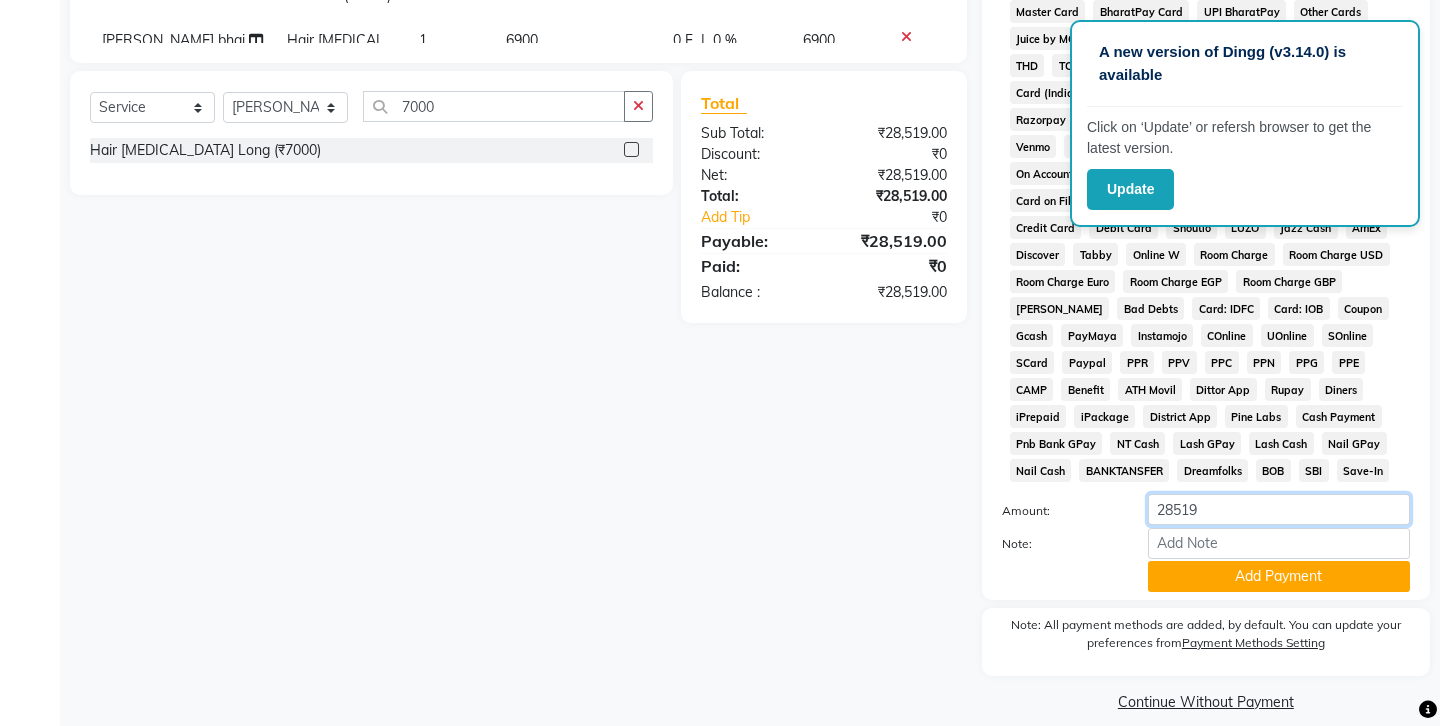click on "28519" 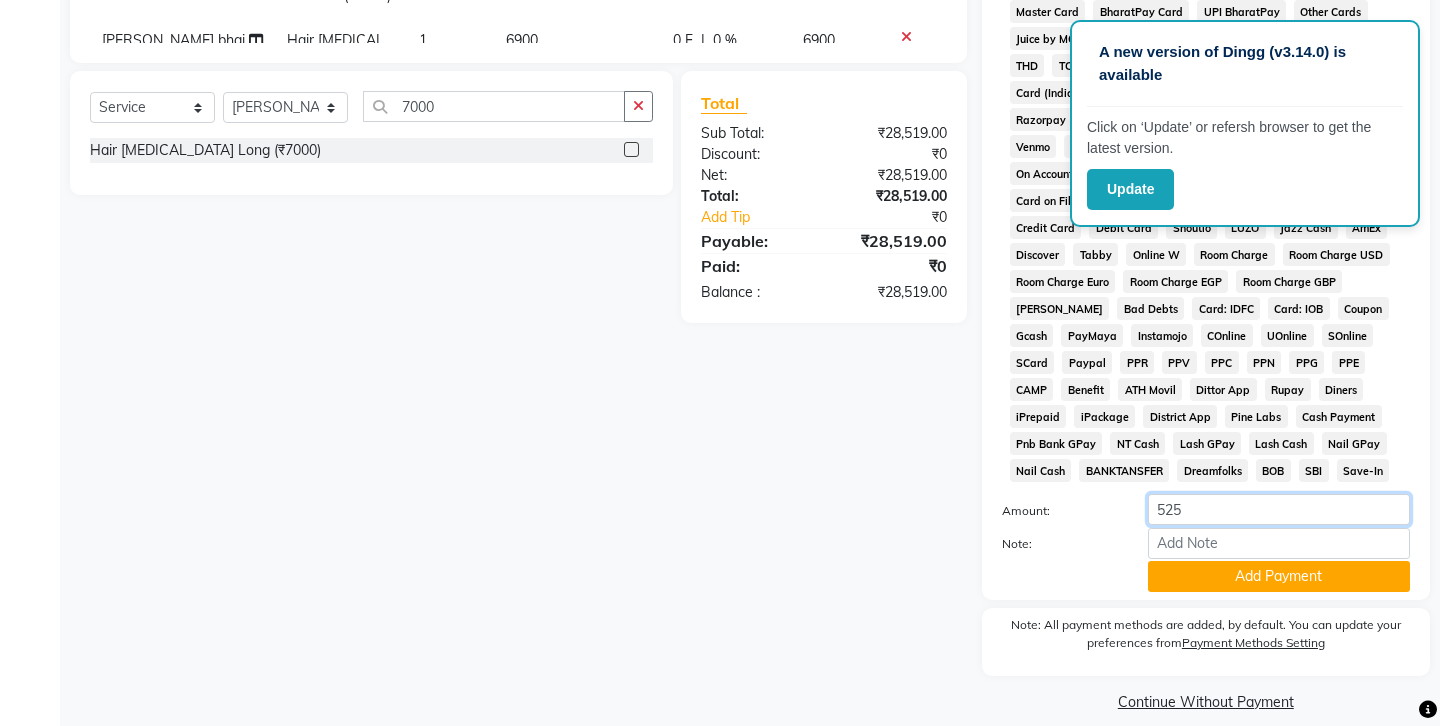 type on "5250" 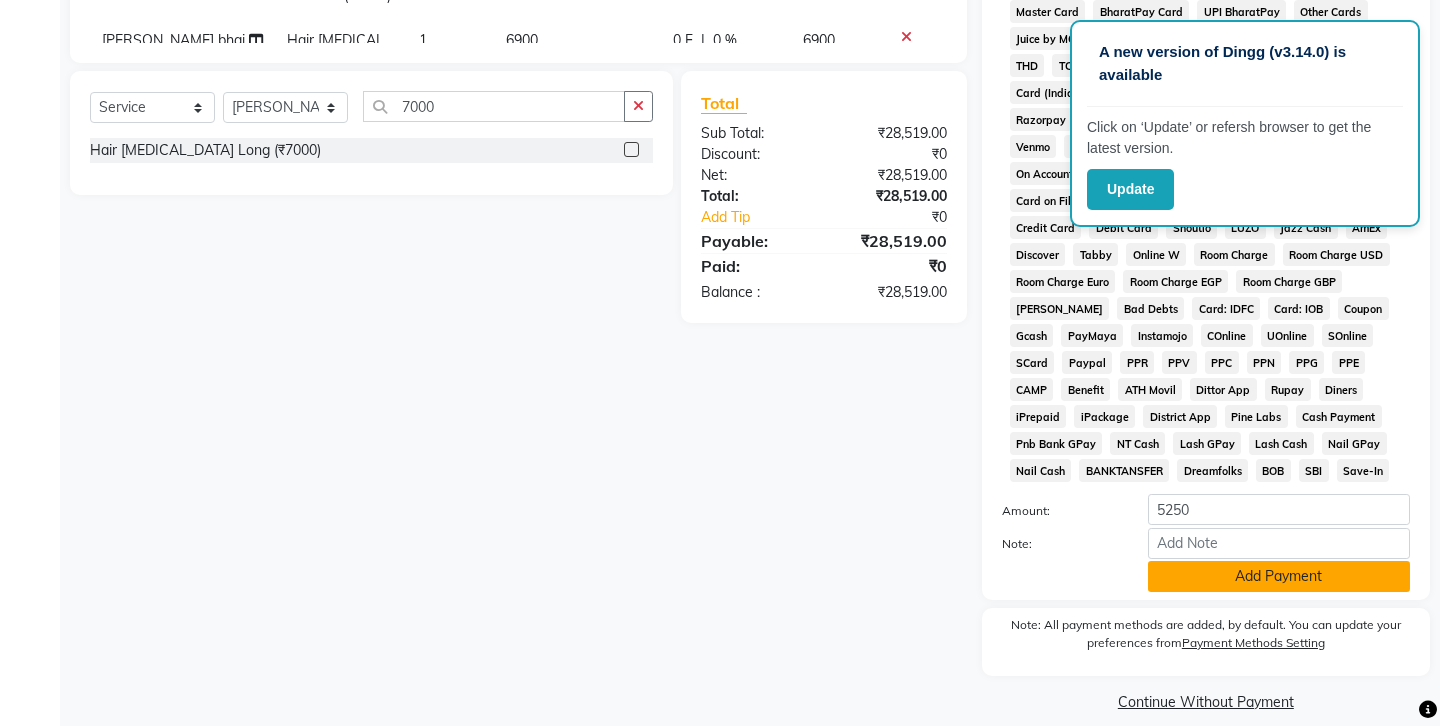 click on "Add Payment" 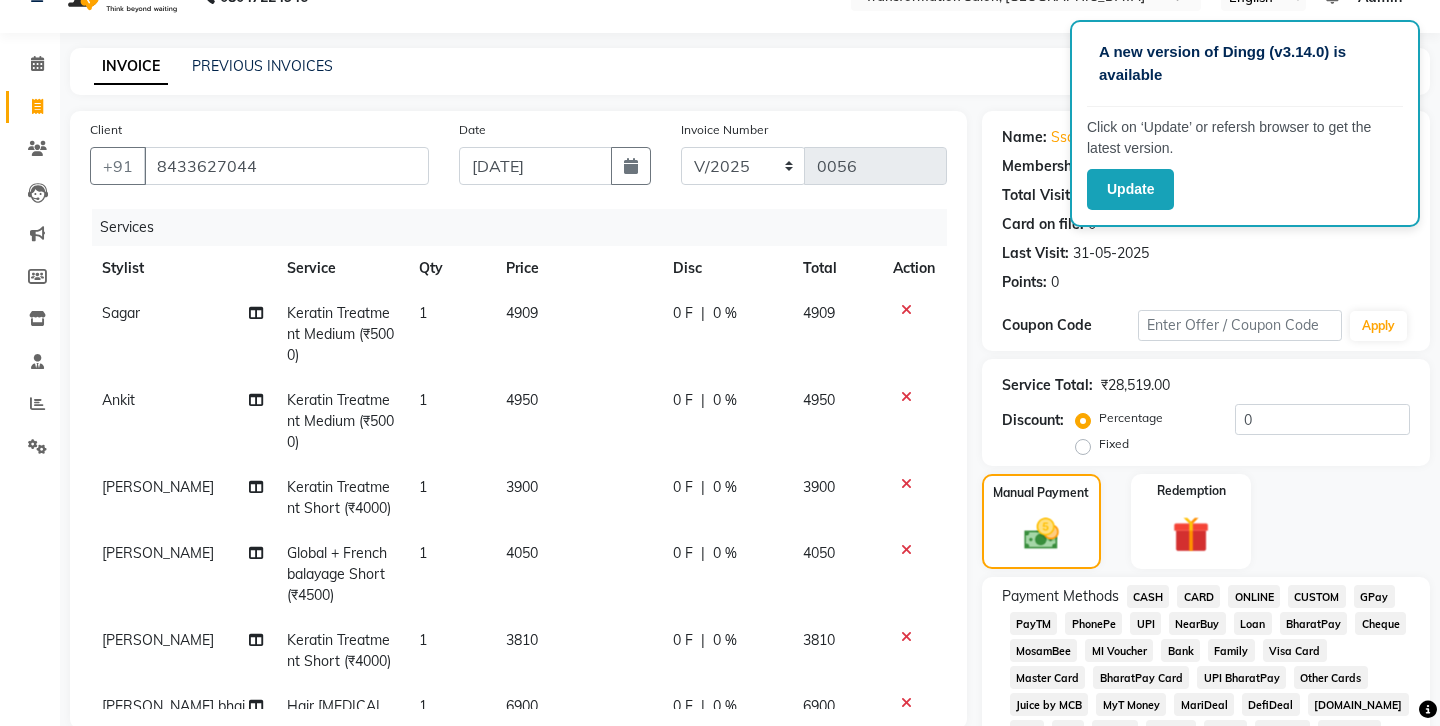 scroll, scrollTop: 49, scrollLeft: 0, axis: vertical 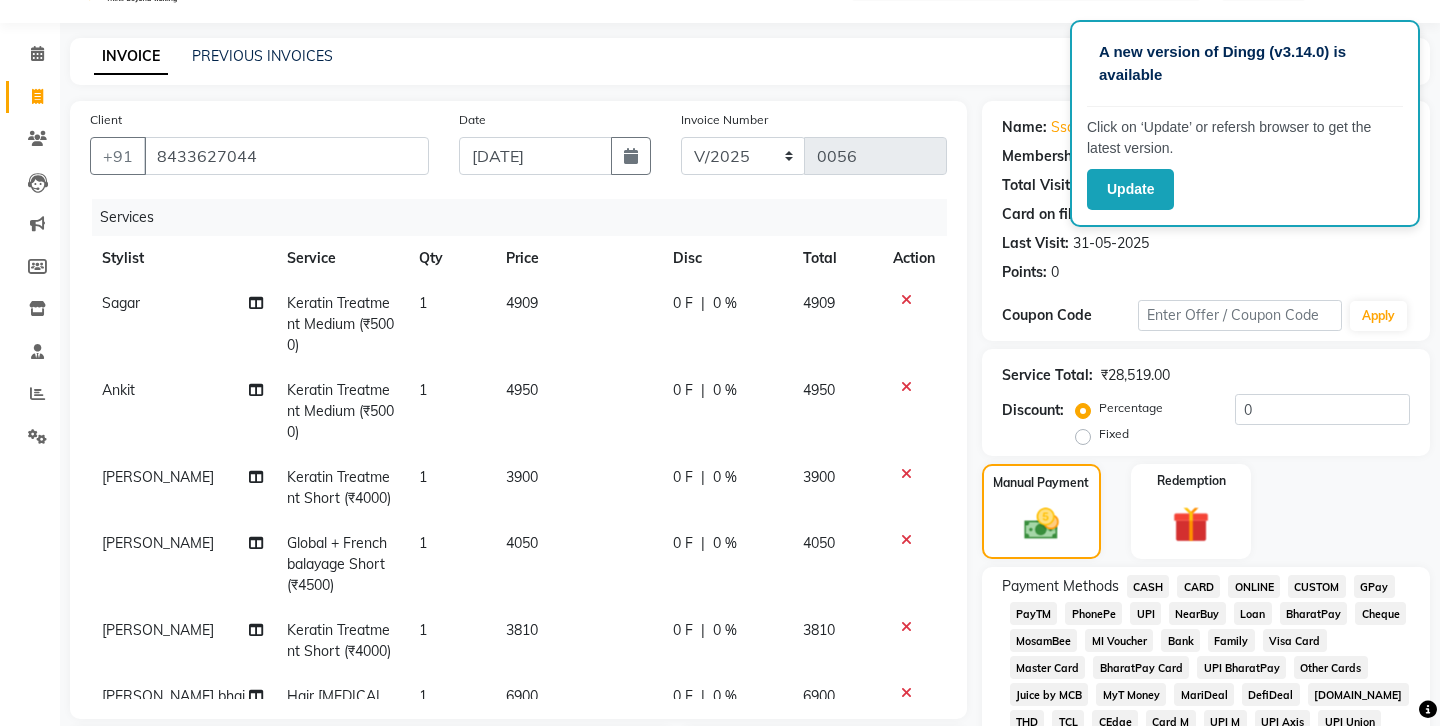 click on "GPay" 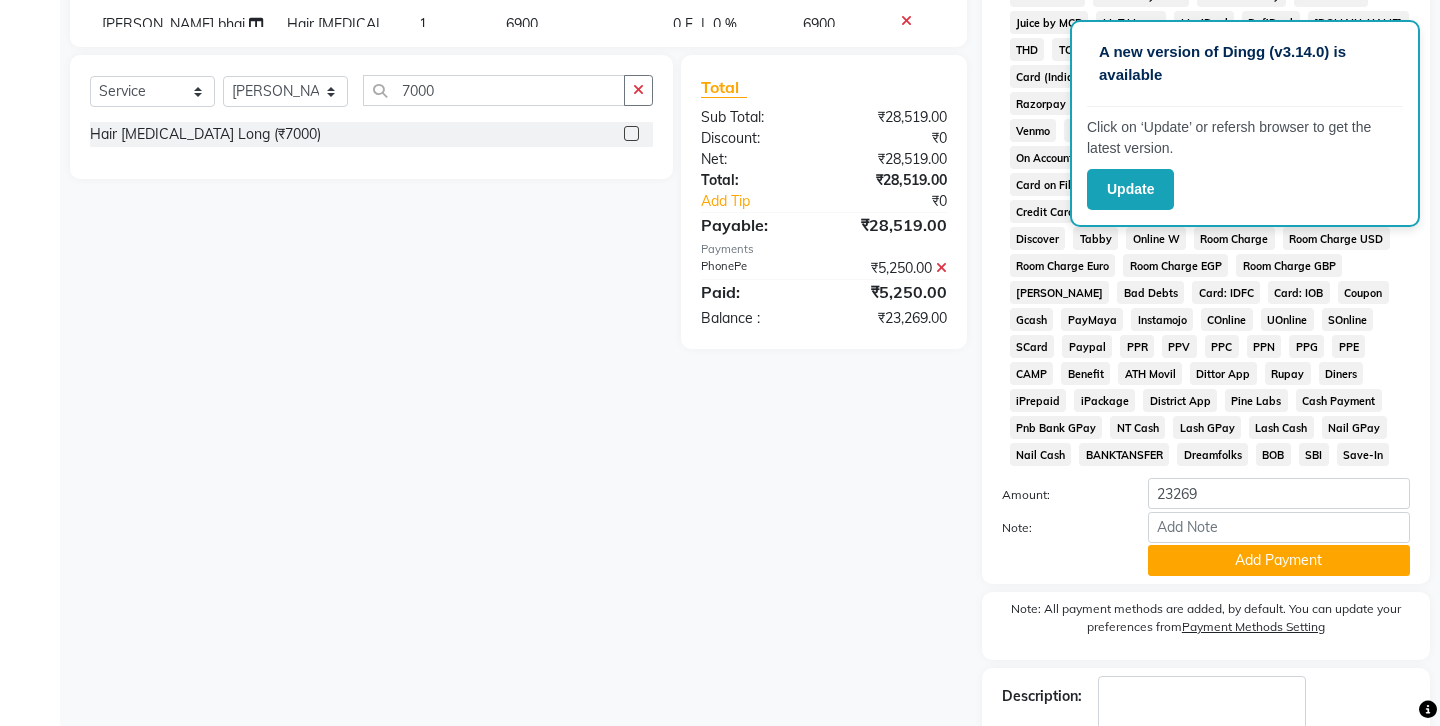 scroll, scrollTop: 723, scrollLeft: 0, axis: vertical 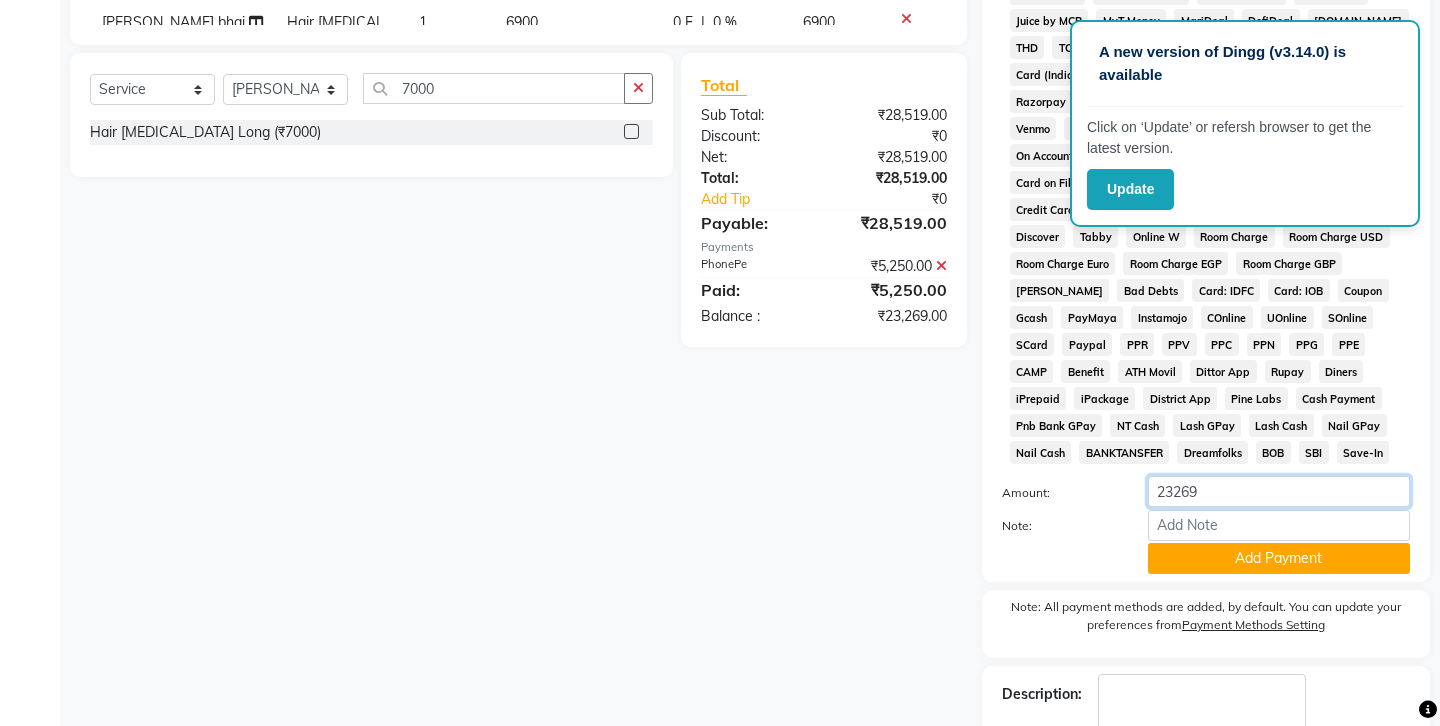 click on "23269" 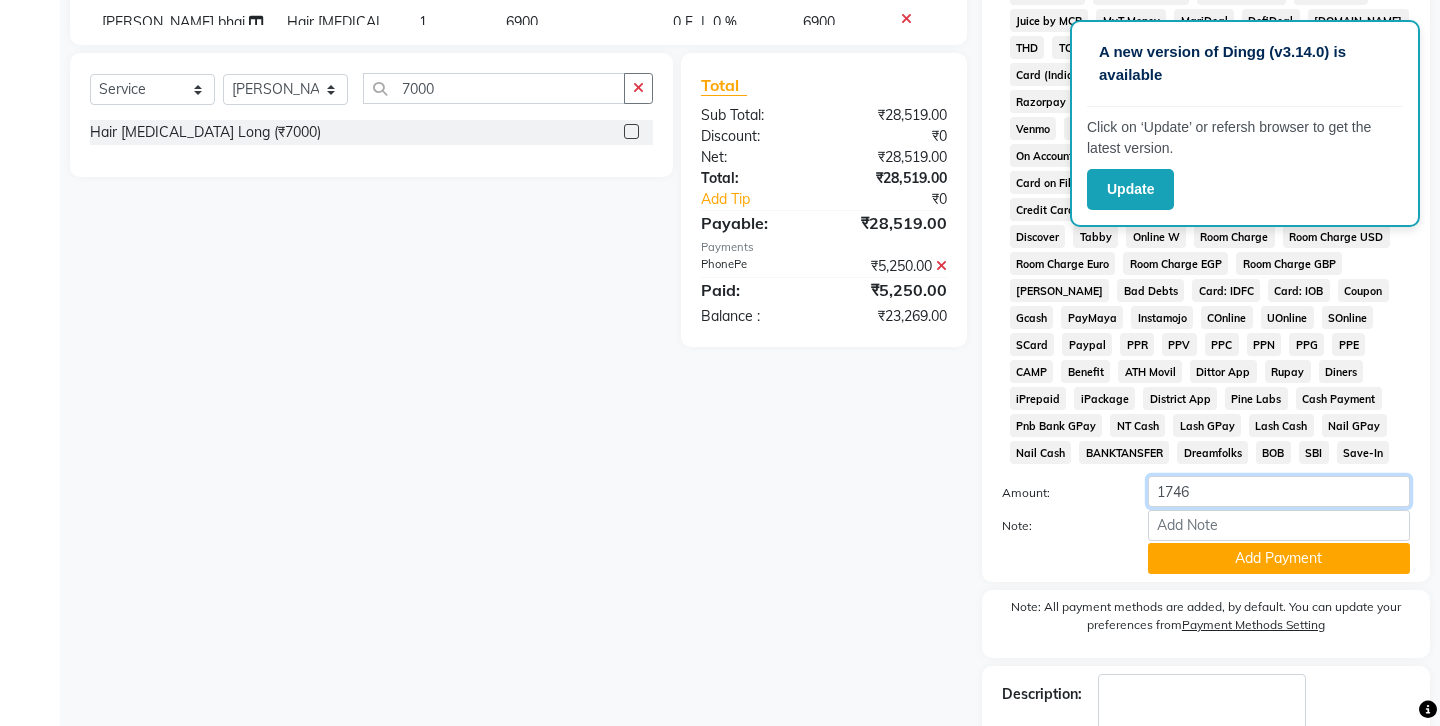 type on "17469" 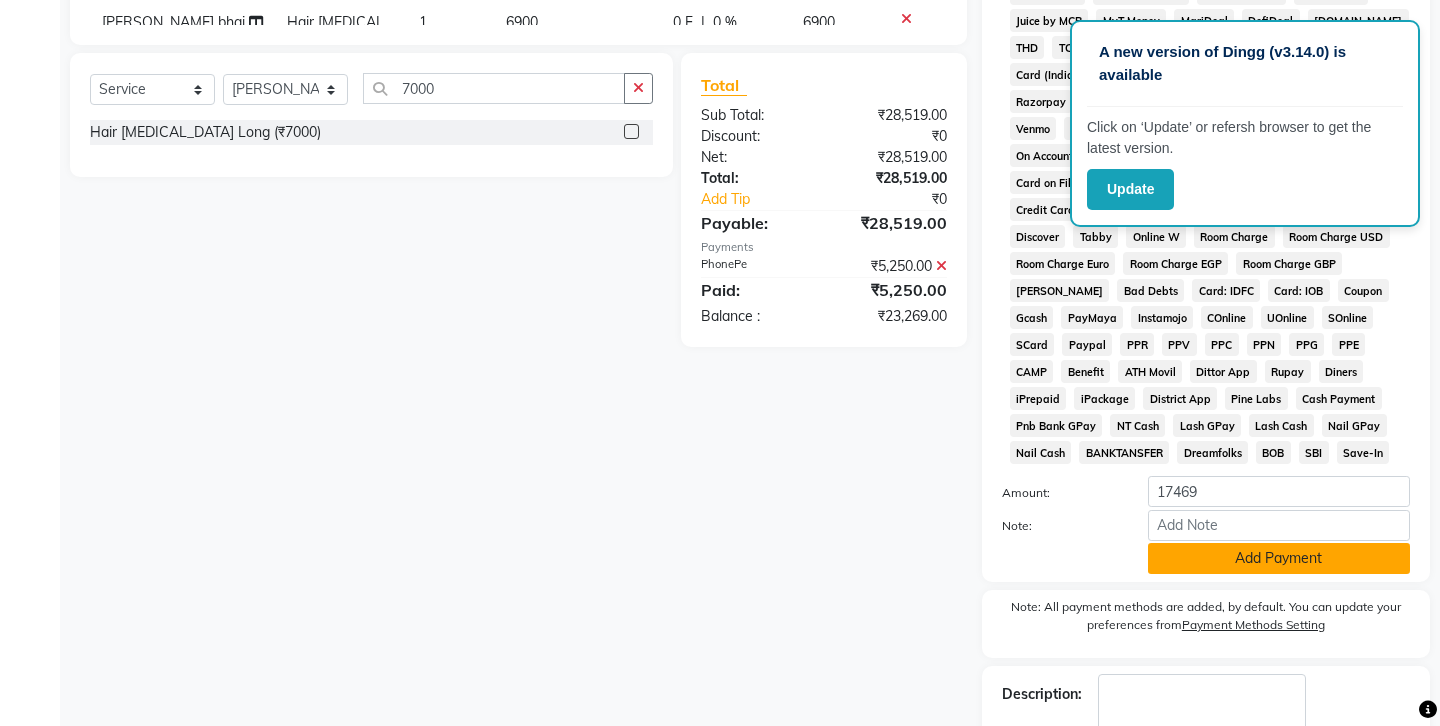 click on "Add Payment" 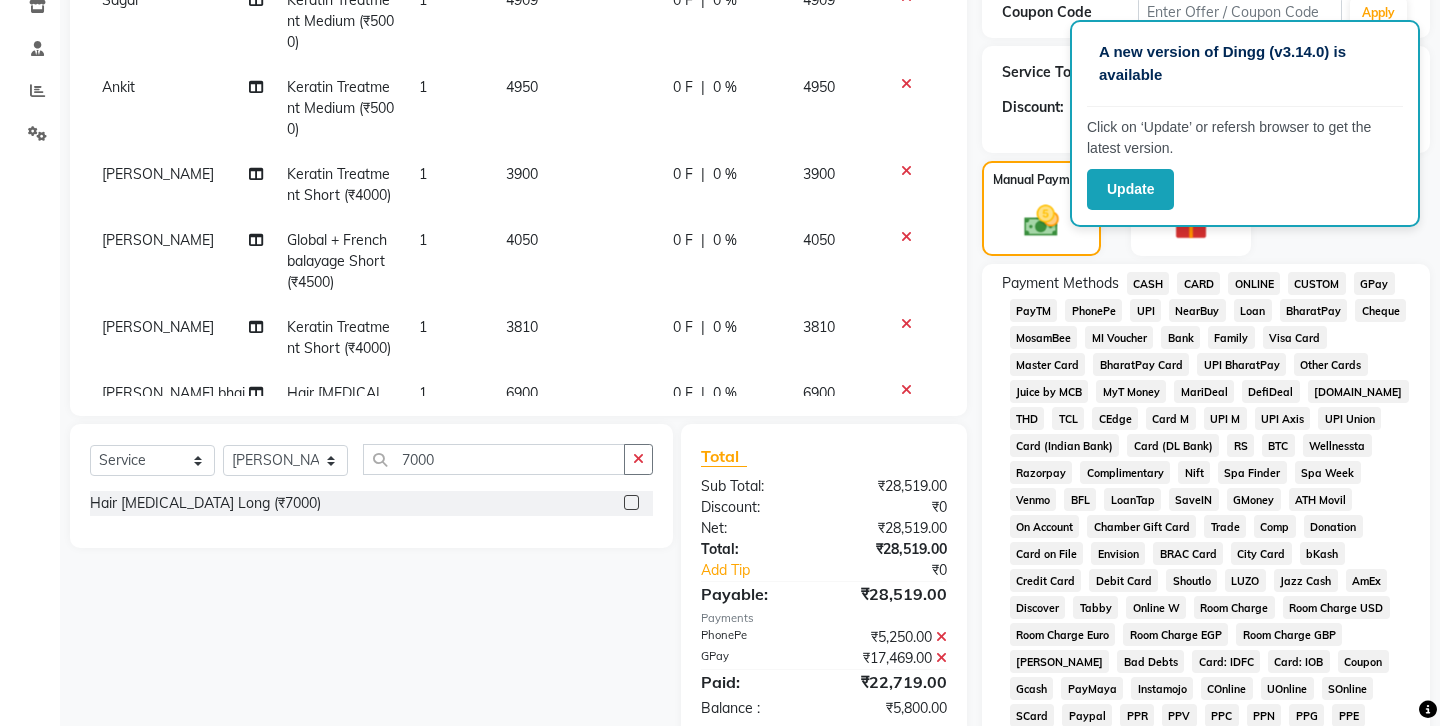 scroll, scrollTop: 338, scrollLeft: 0, axis: vertical 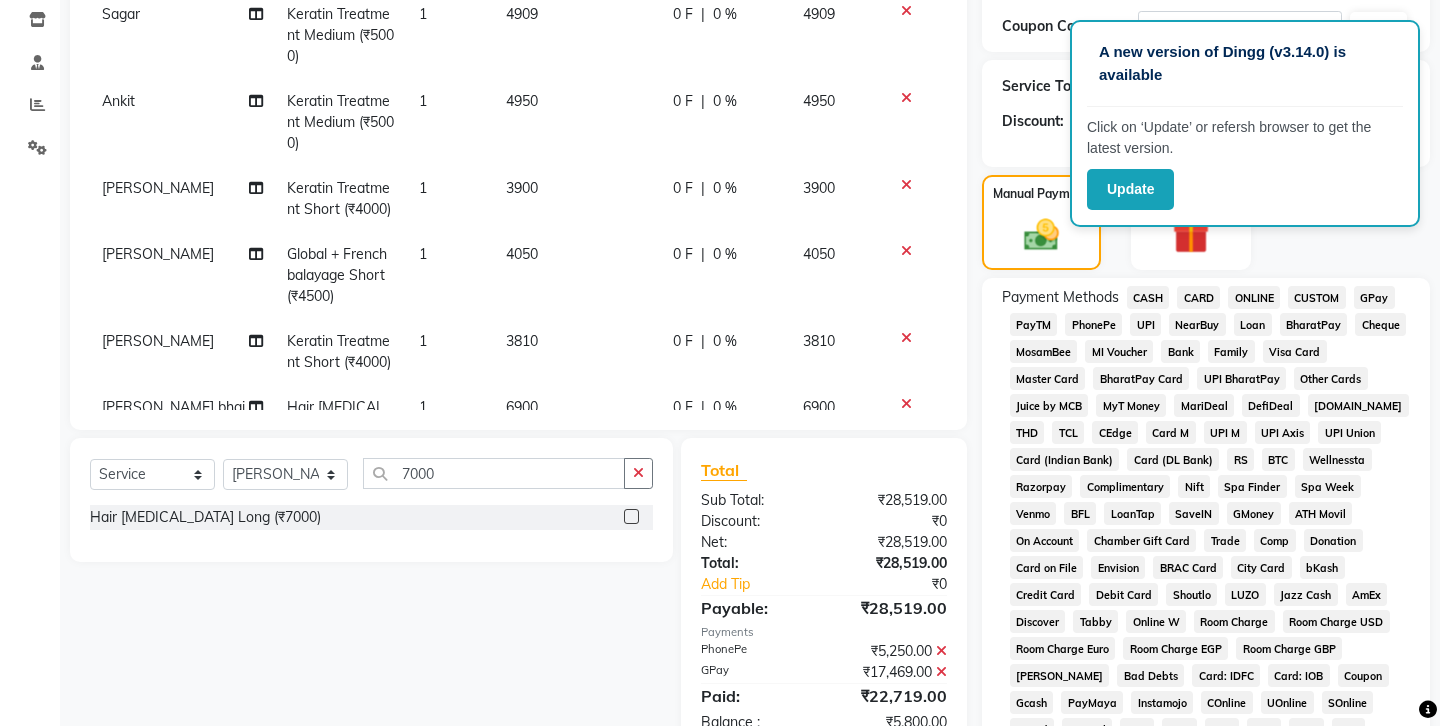 click on "CARD" 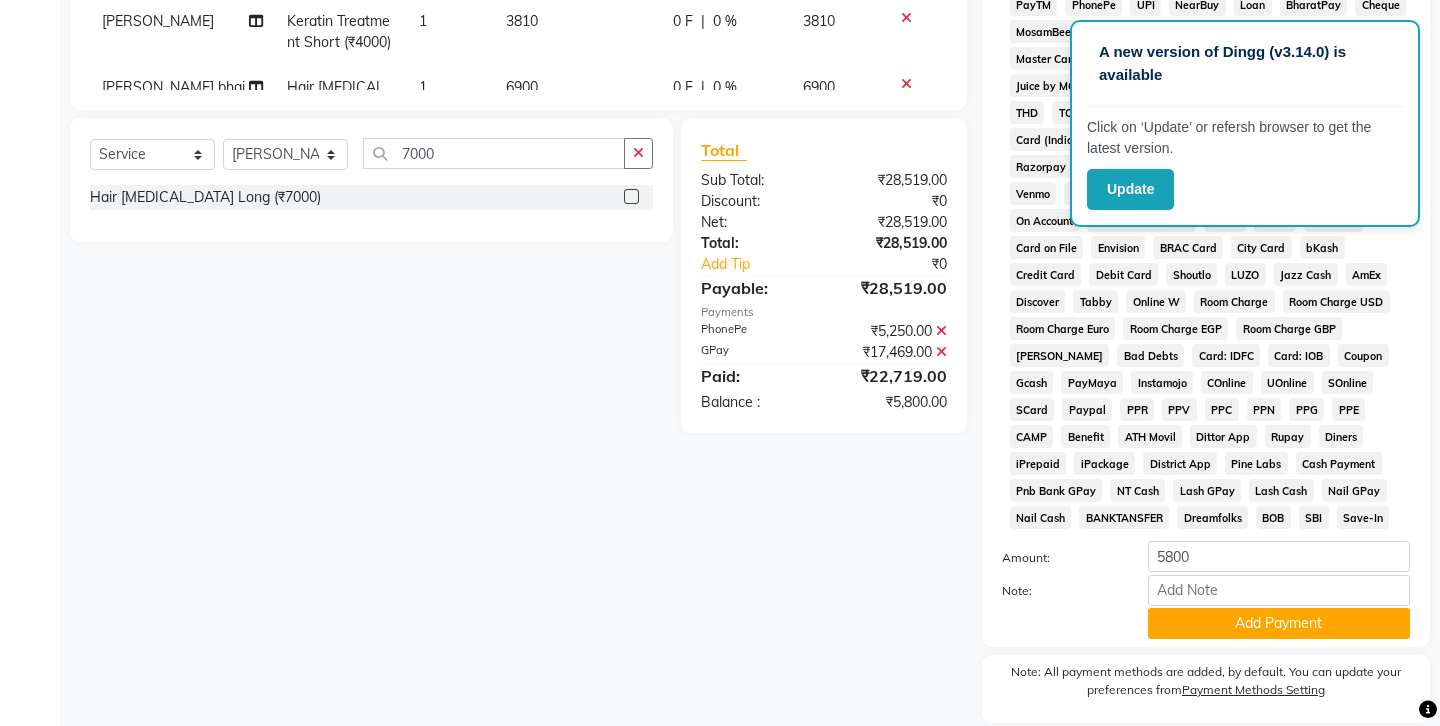 scroll, scrollTop: 818, scrollLeft: 0, axis: vertical 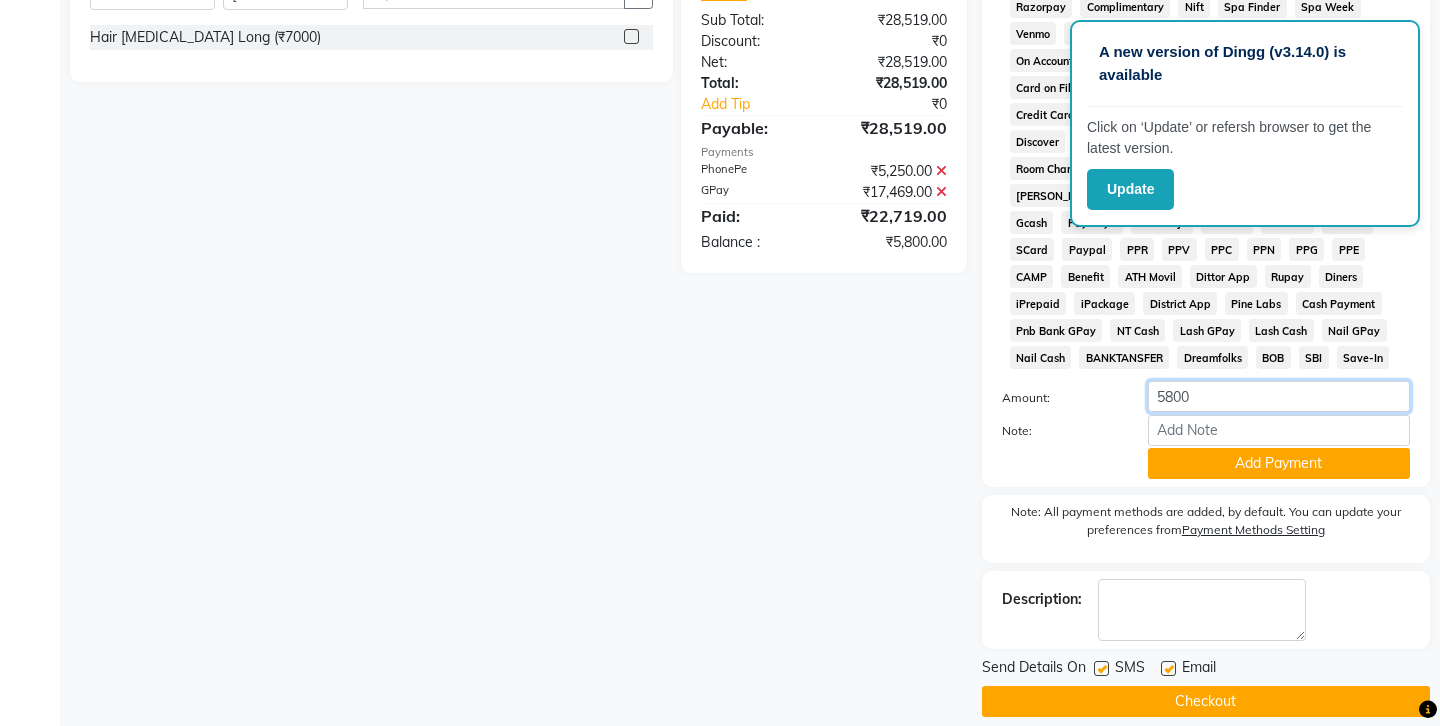 click on "5800" 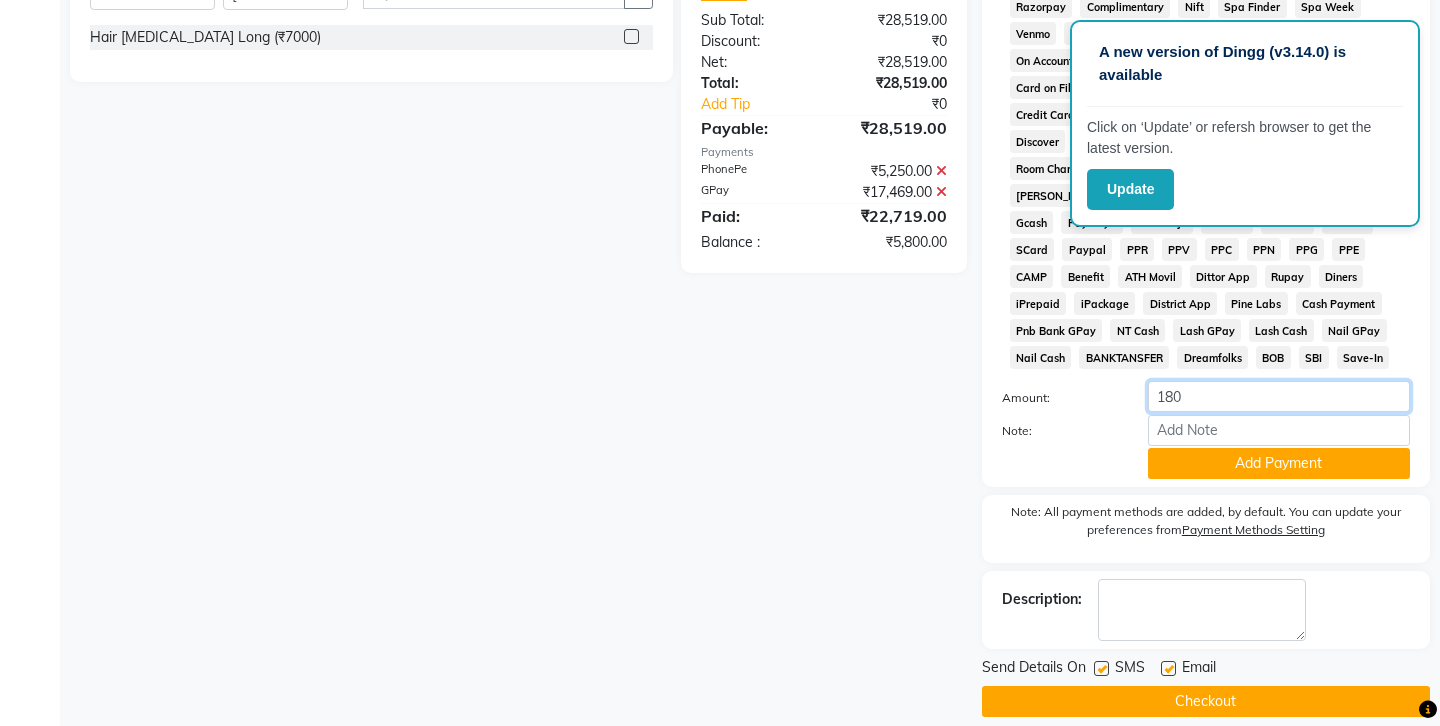type on "1800" 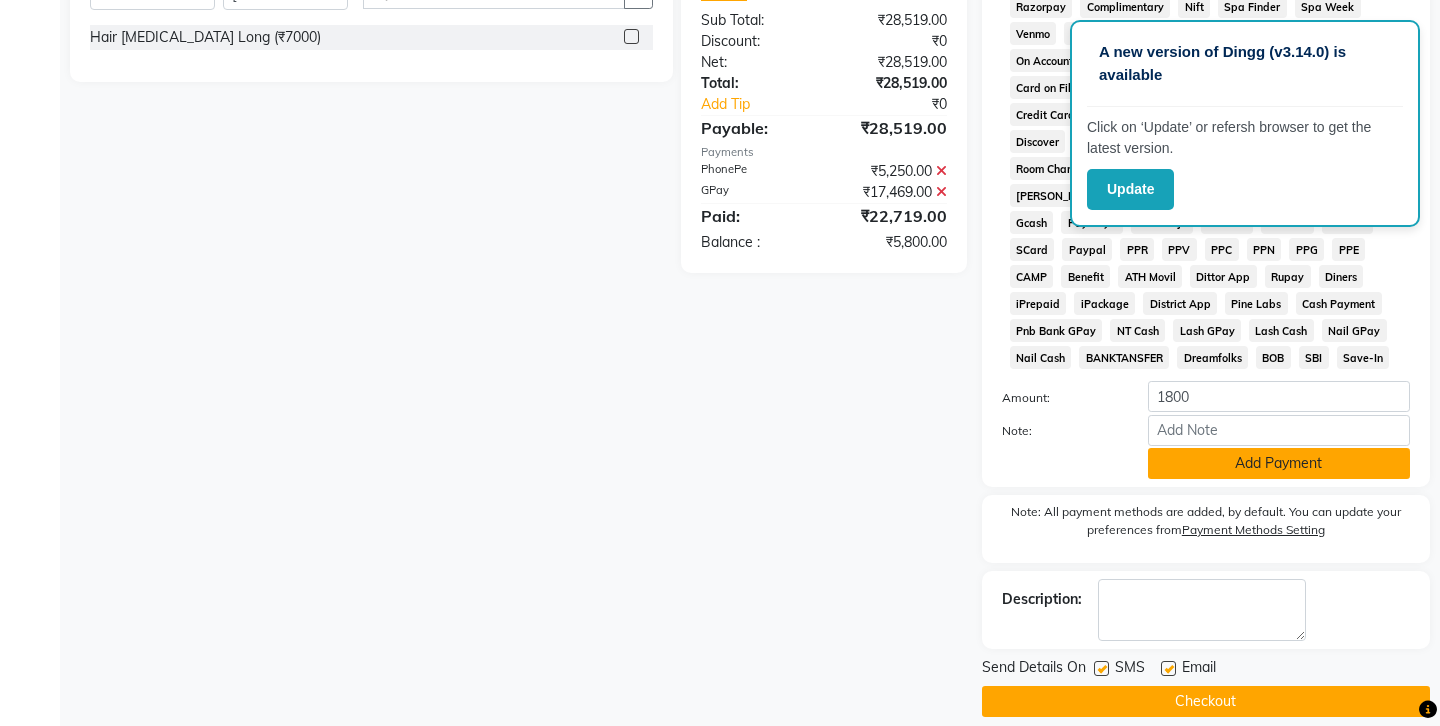 click on "Add Payment" 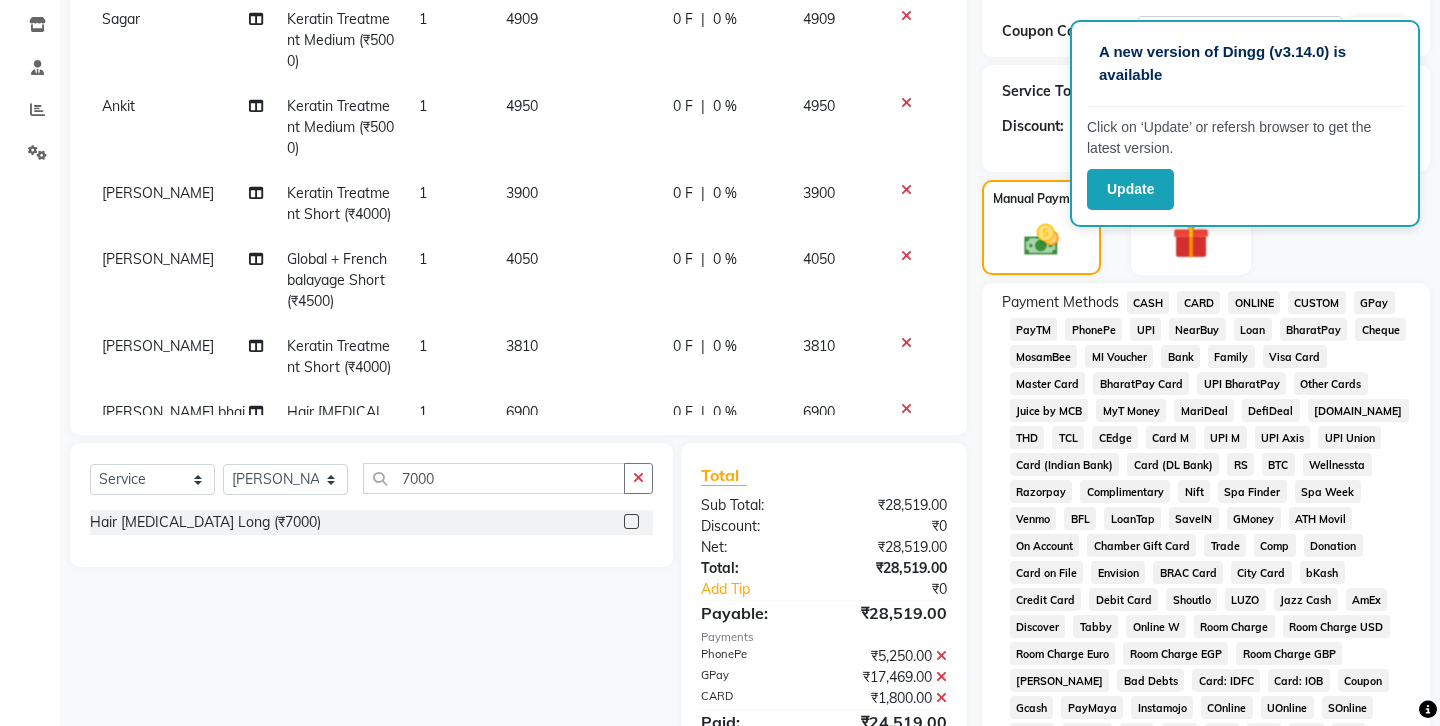scroll, scrollTop: 332, scrollLeft: 0, axis: vertical 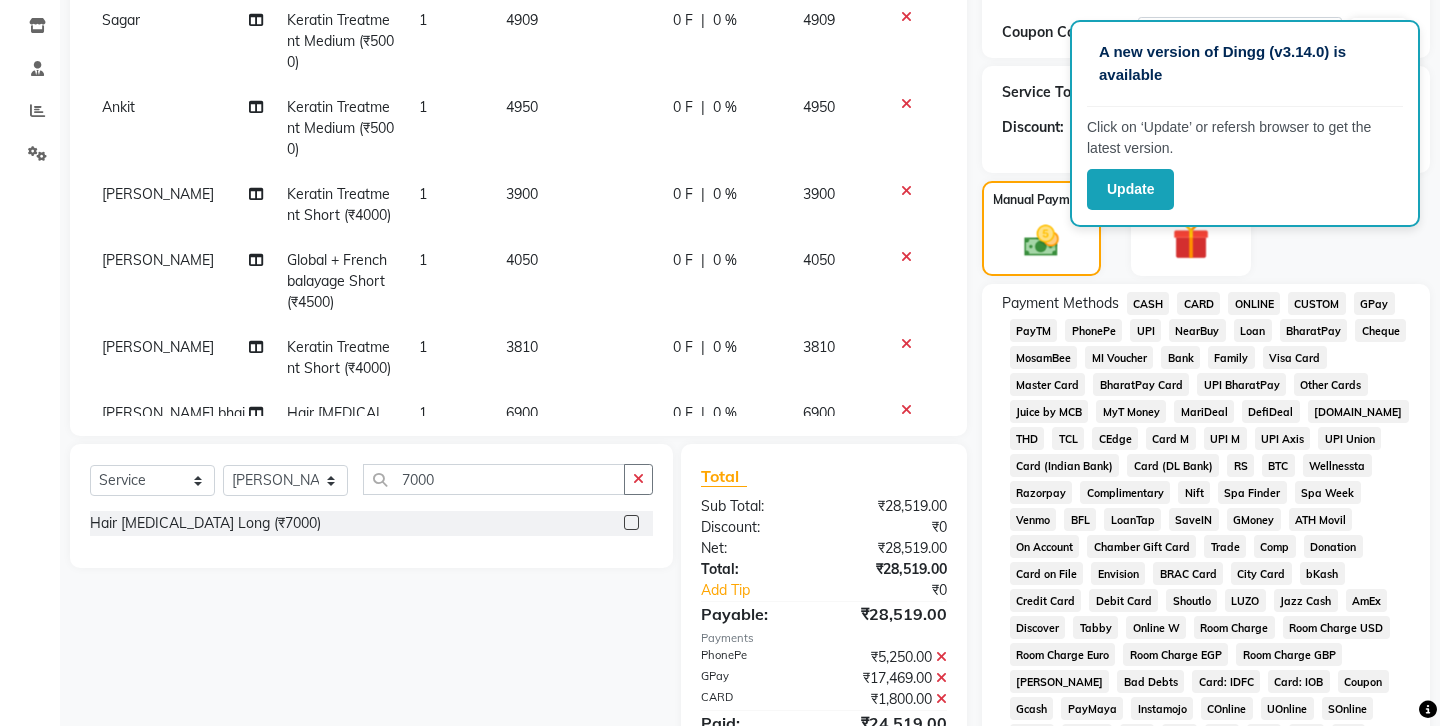 click on "CASH" 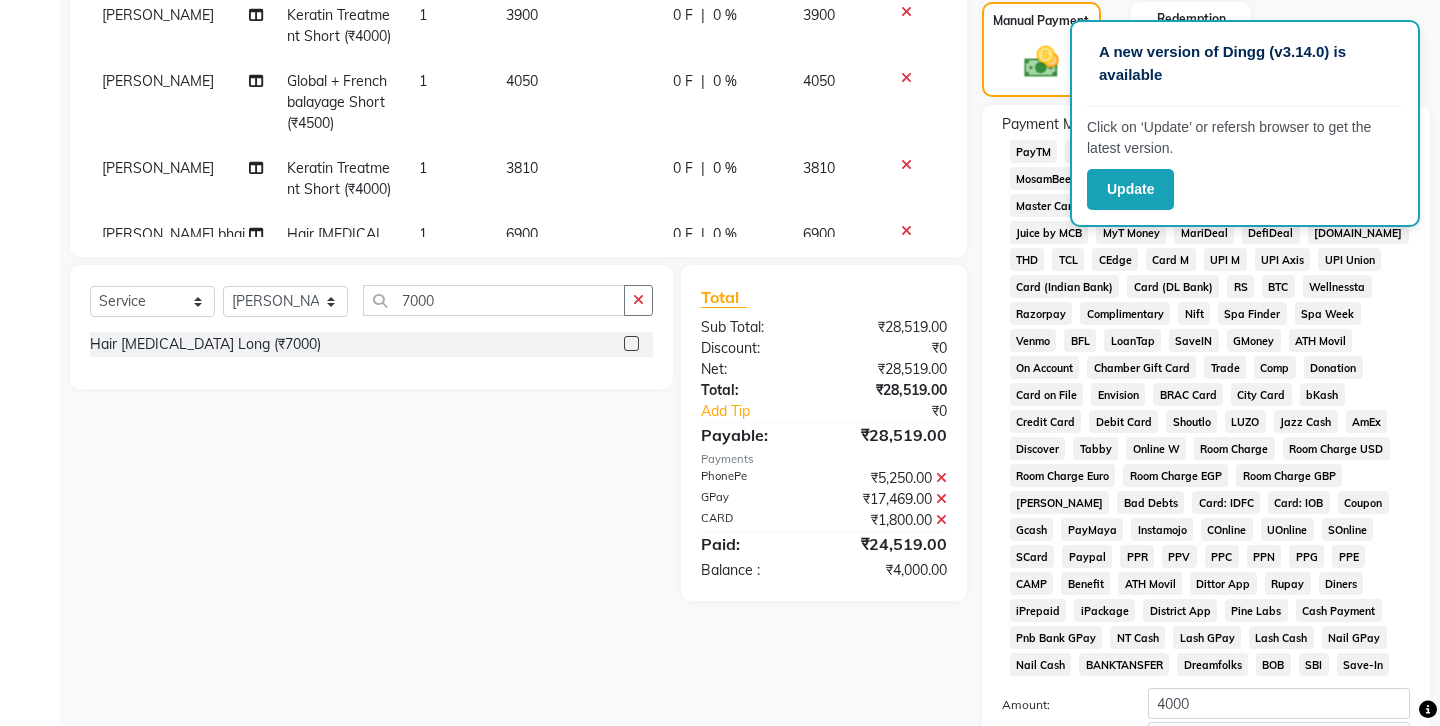 scroll, scrollTop: 818, scrollLeft: 0, axis: vertical 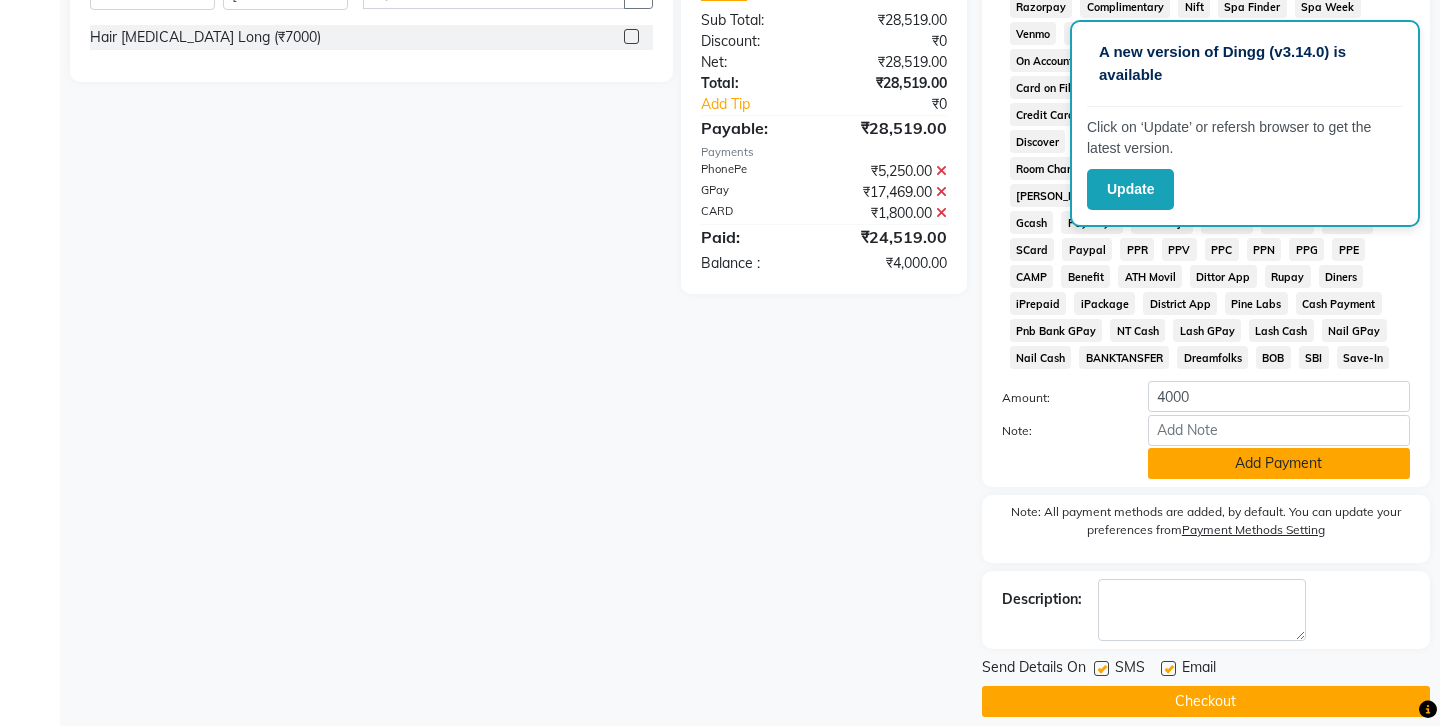 click on "Add Payment" 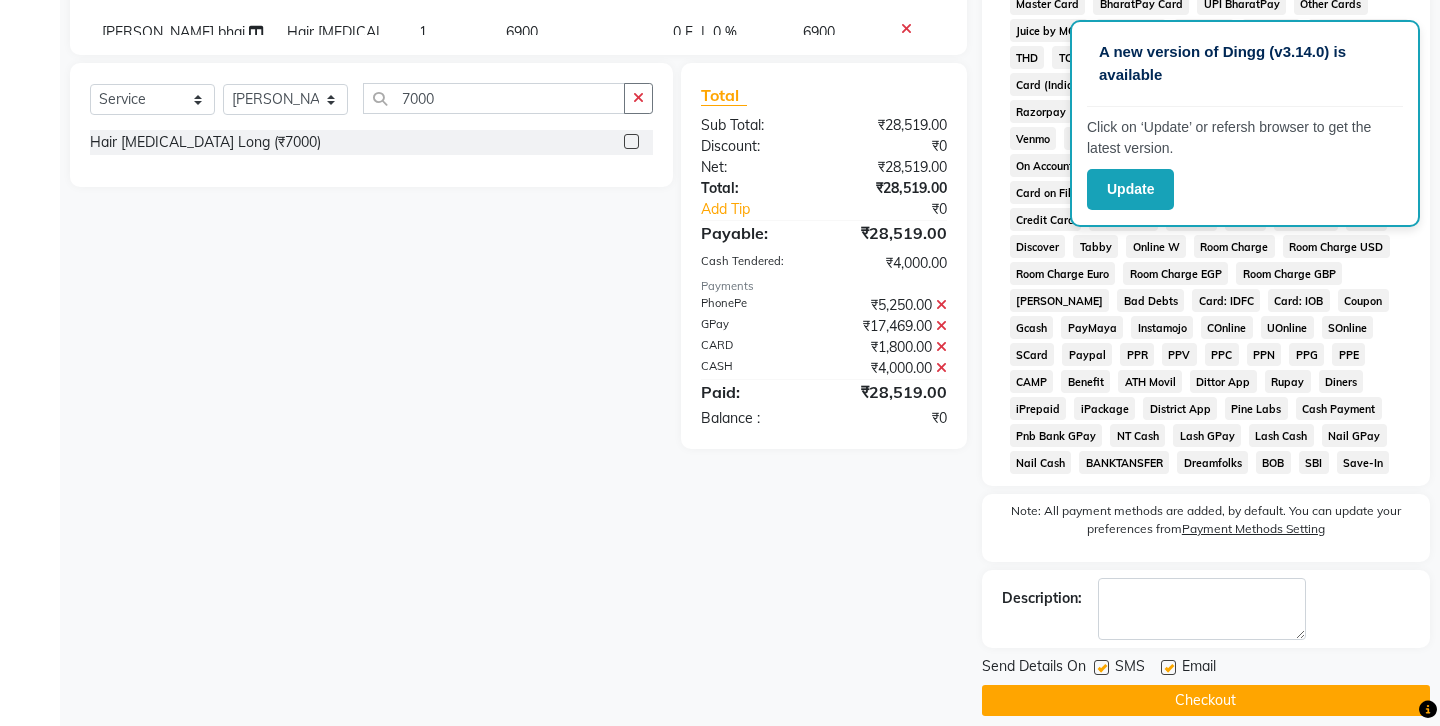 click 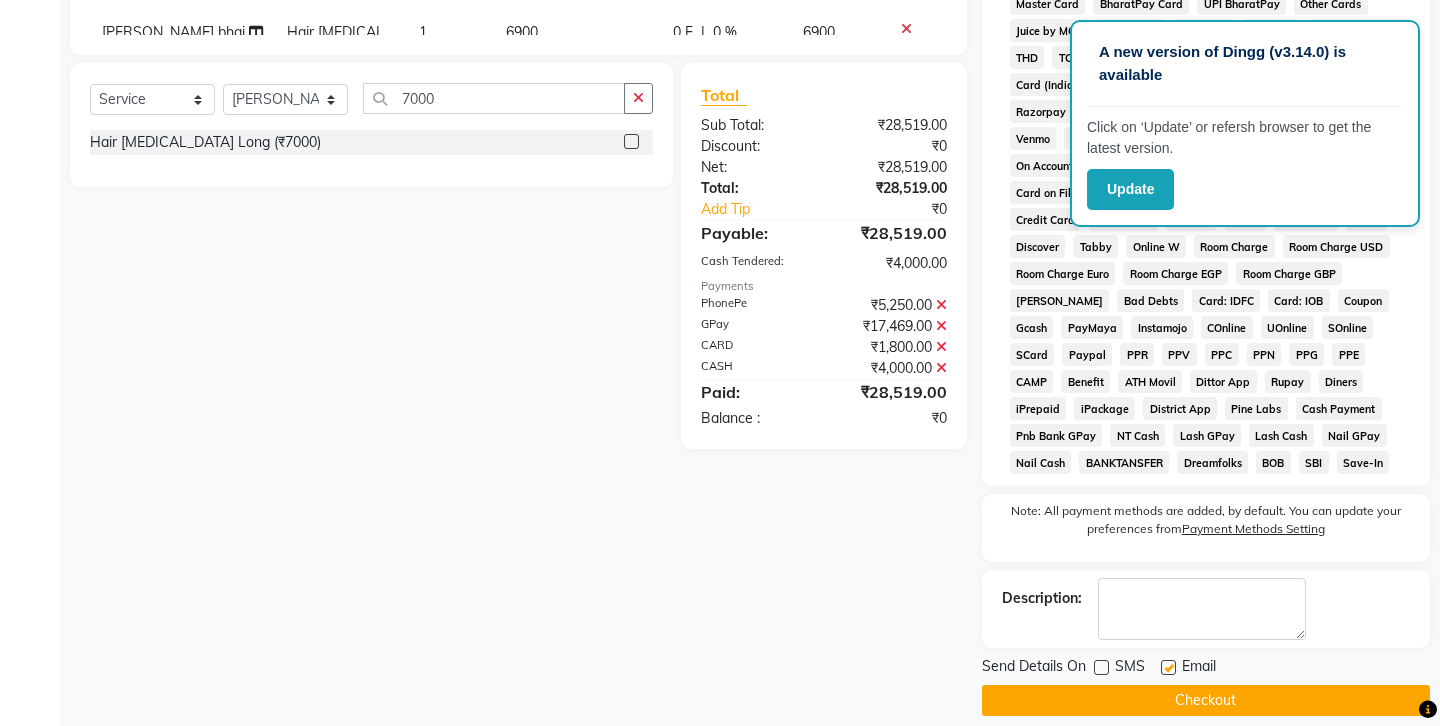 click 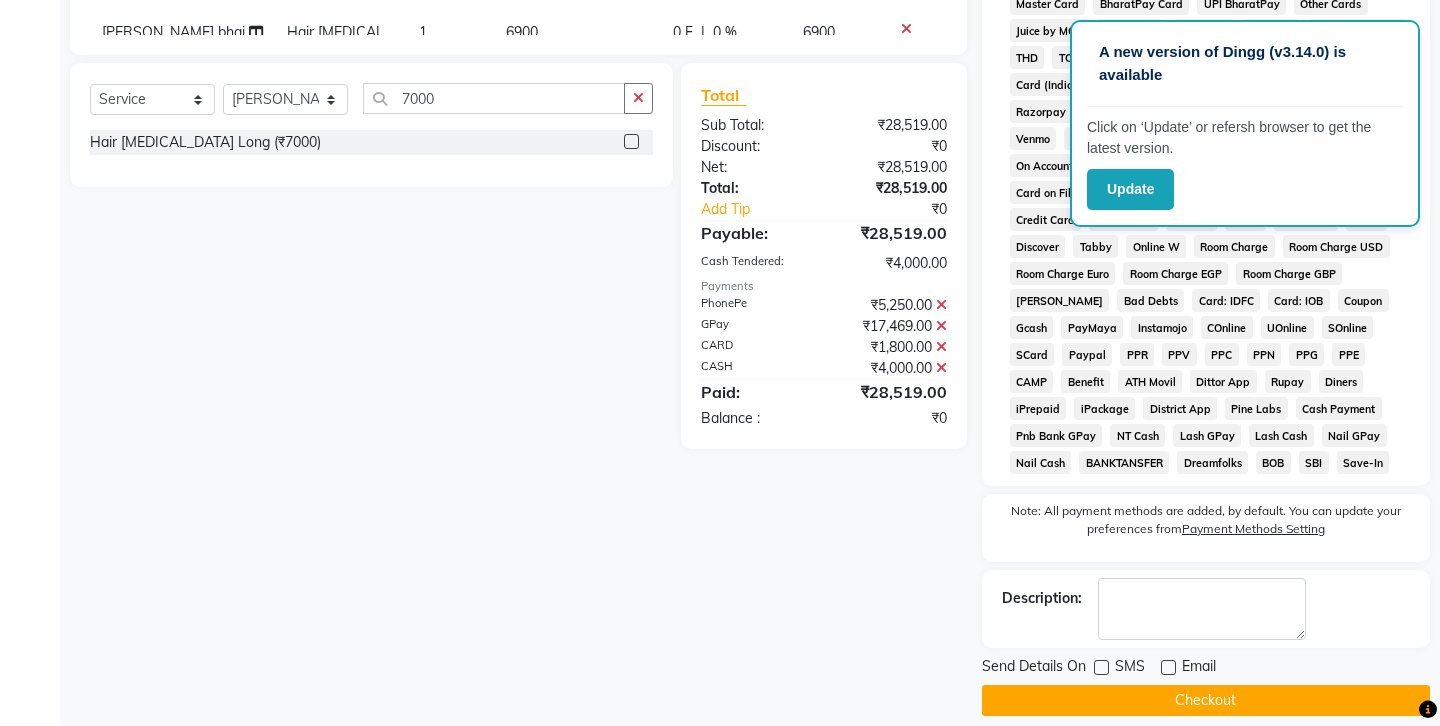 click on "Checkout" 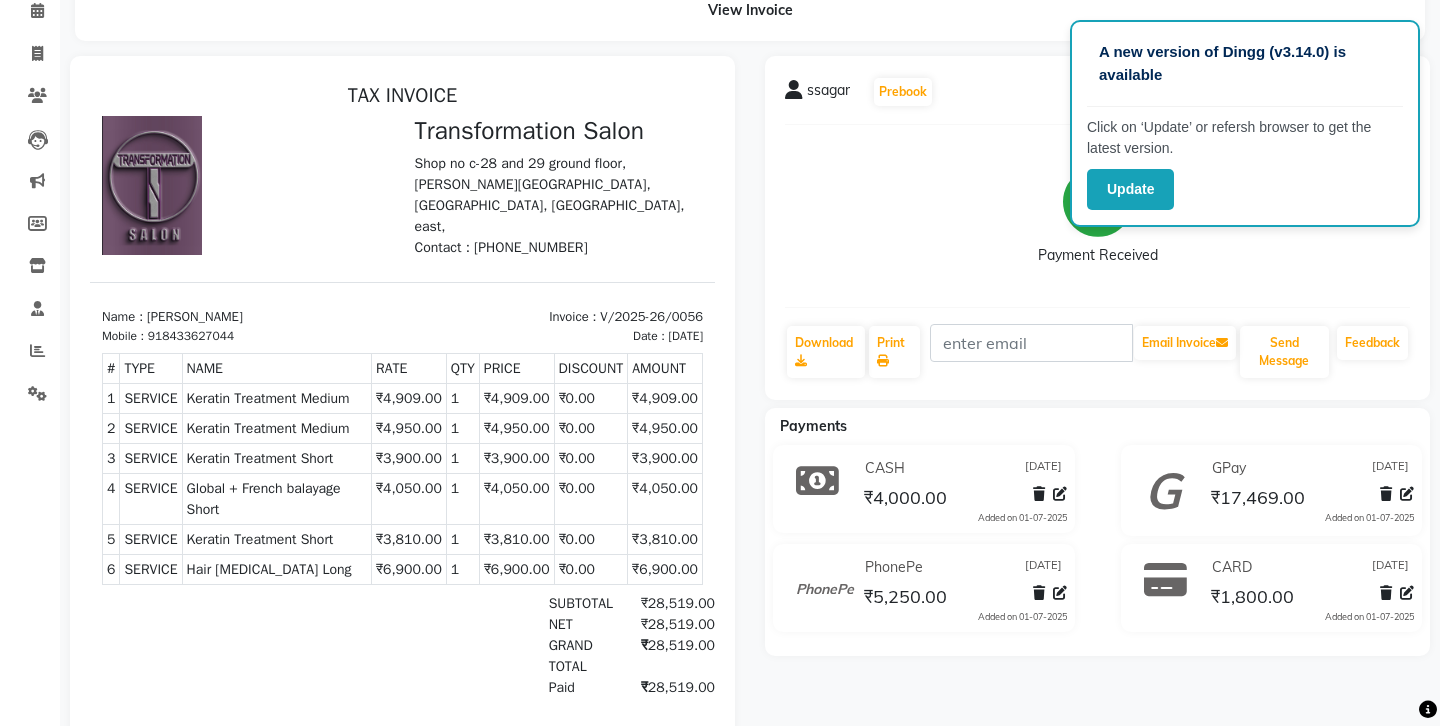 scroll, scrollTop: 0, scrollLeft: 0, axis: both 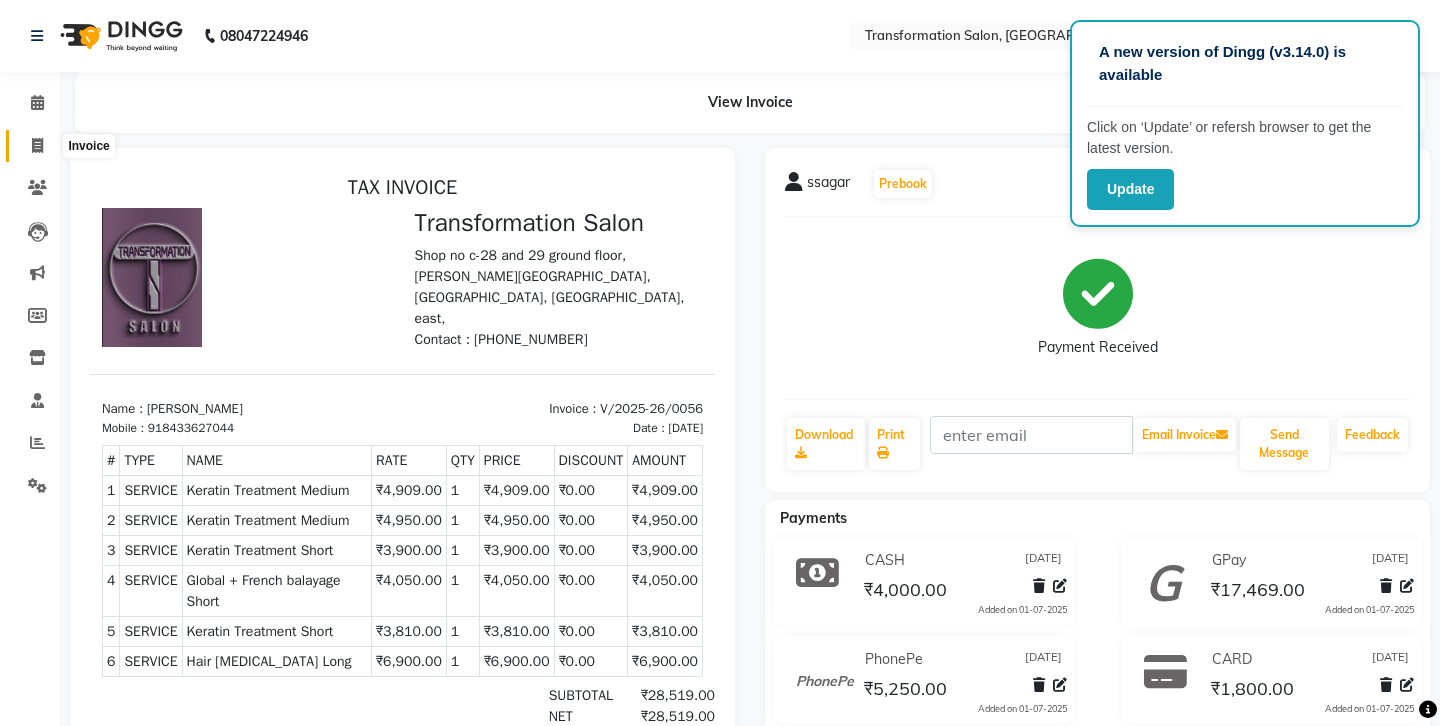 click 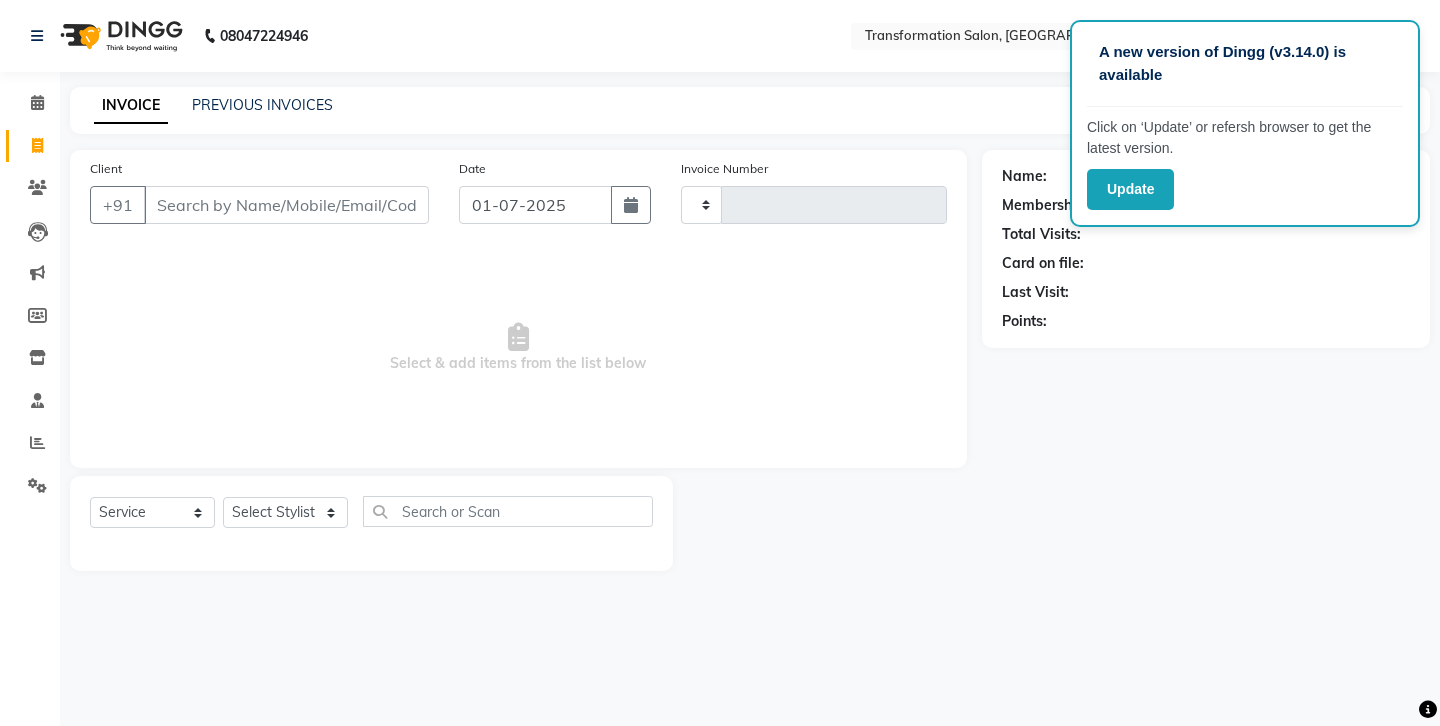 type on "0057" 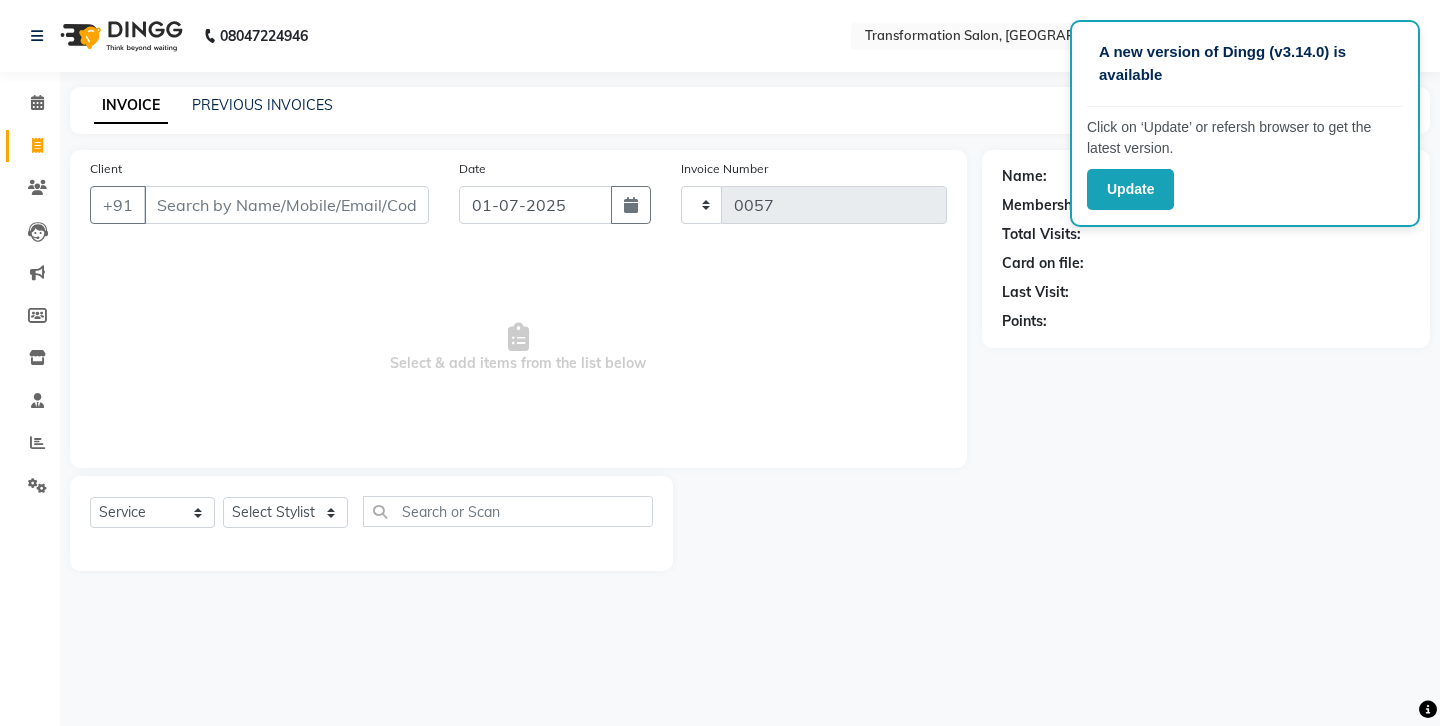 select on "6734" 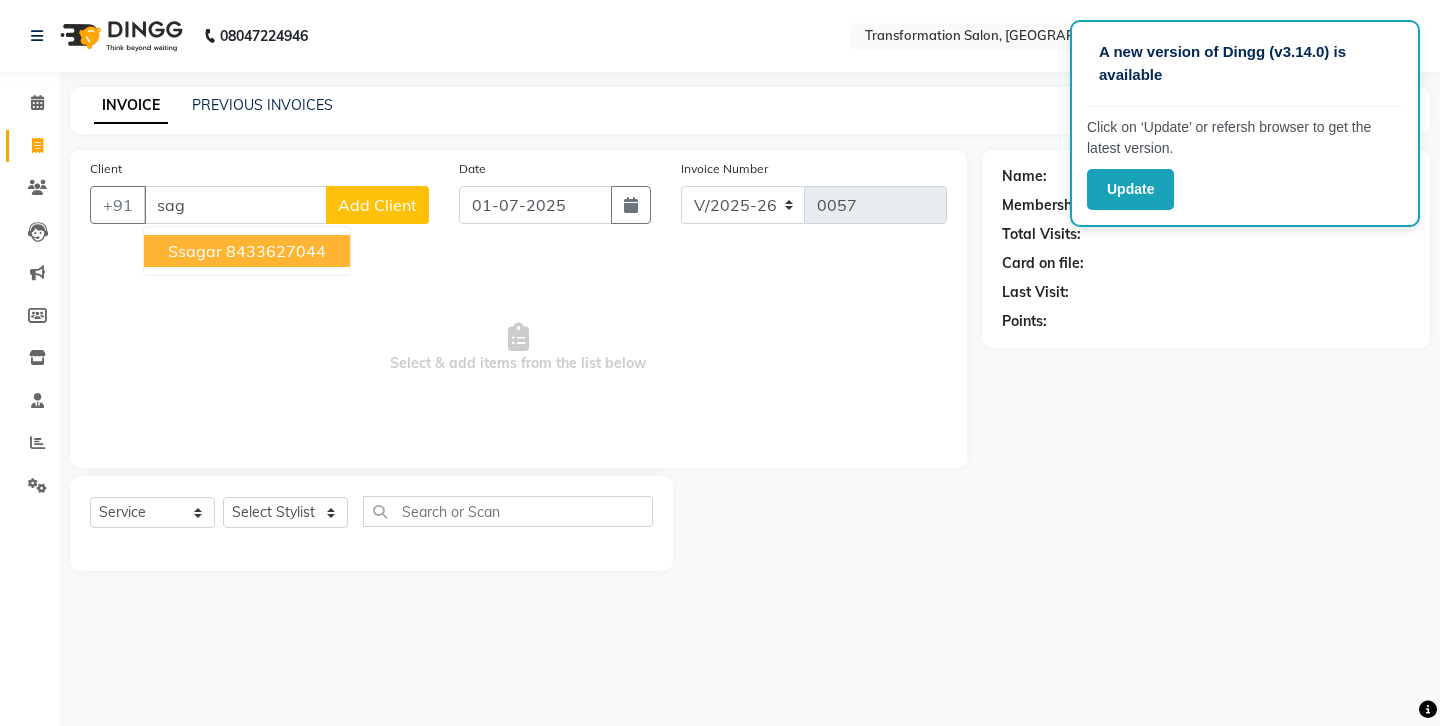 click on "8433627044" at bounding box center [276, 251] 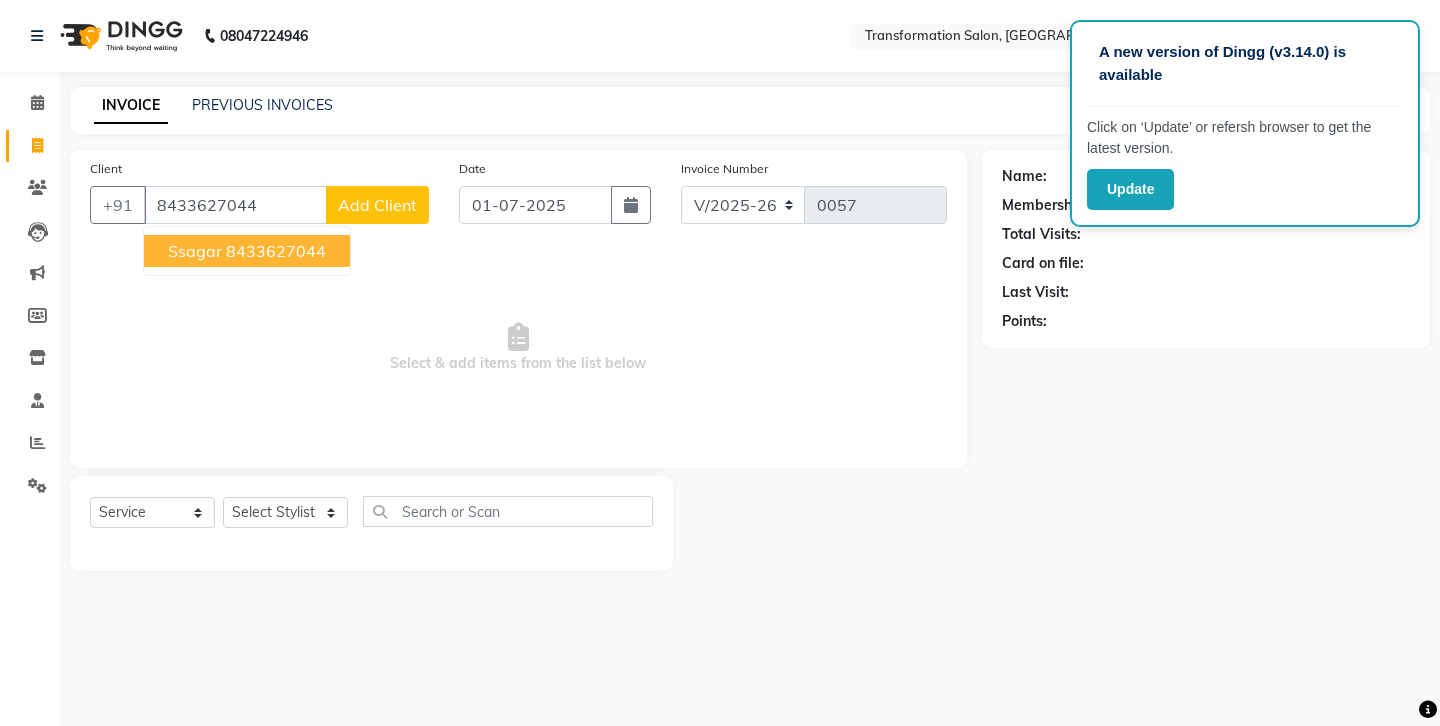 type on "8433627044" 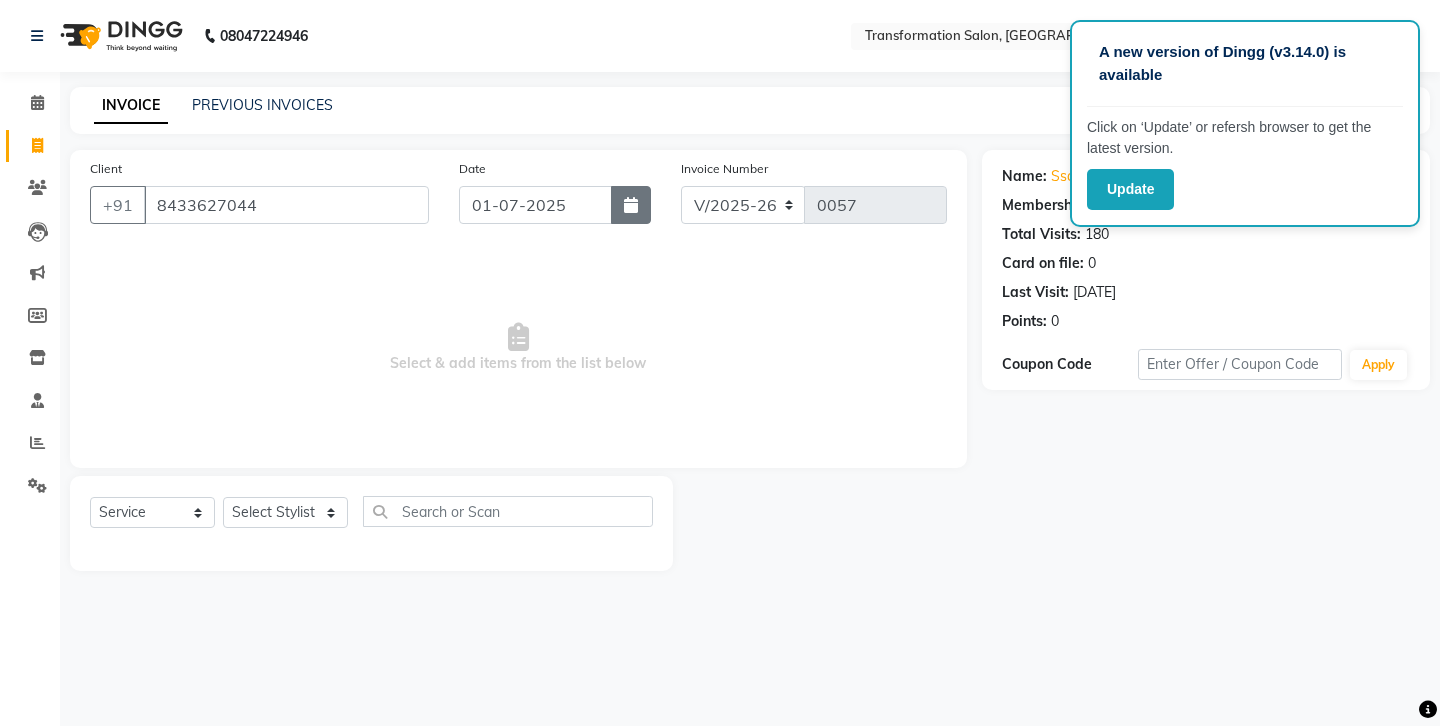click 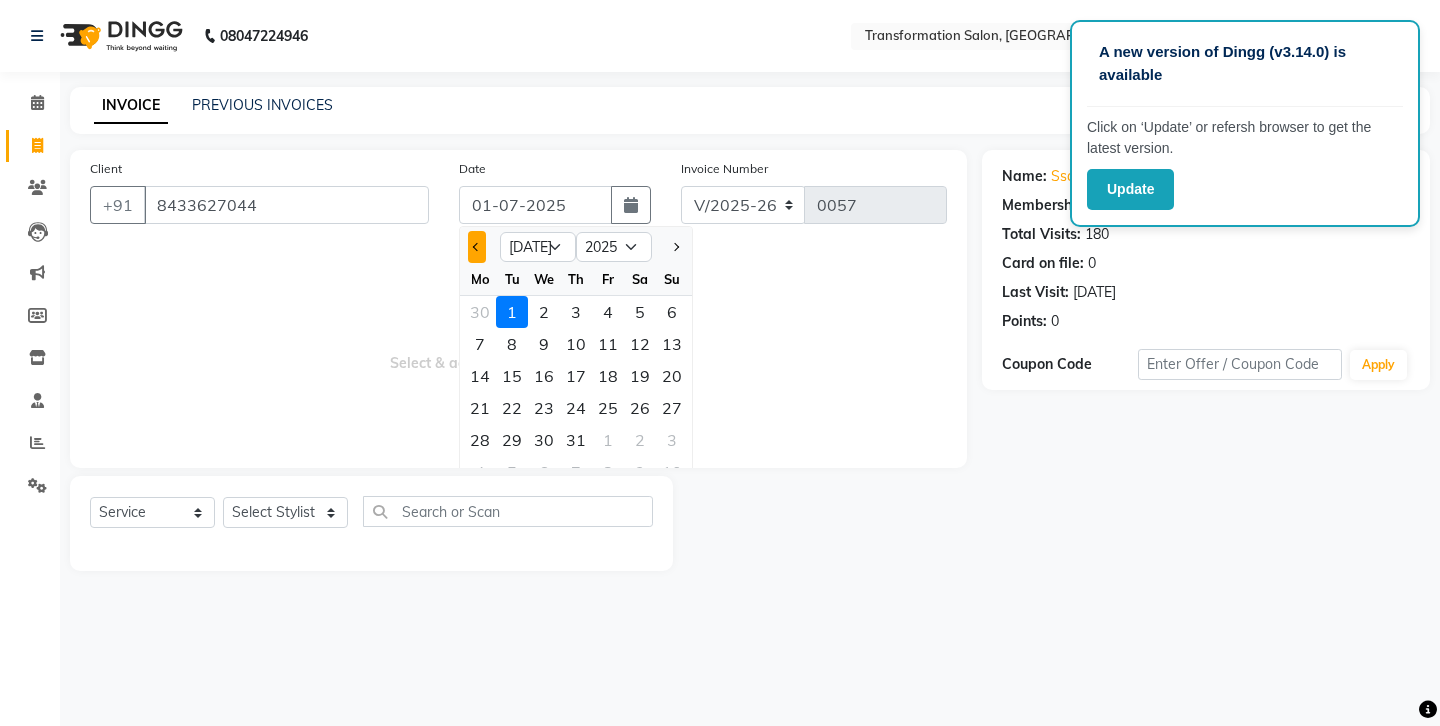 click 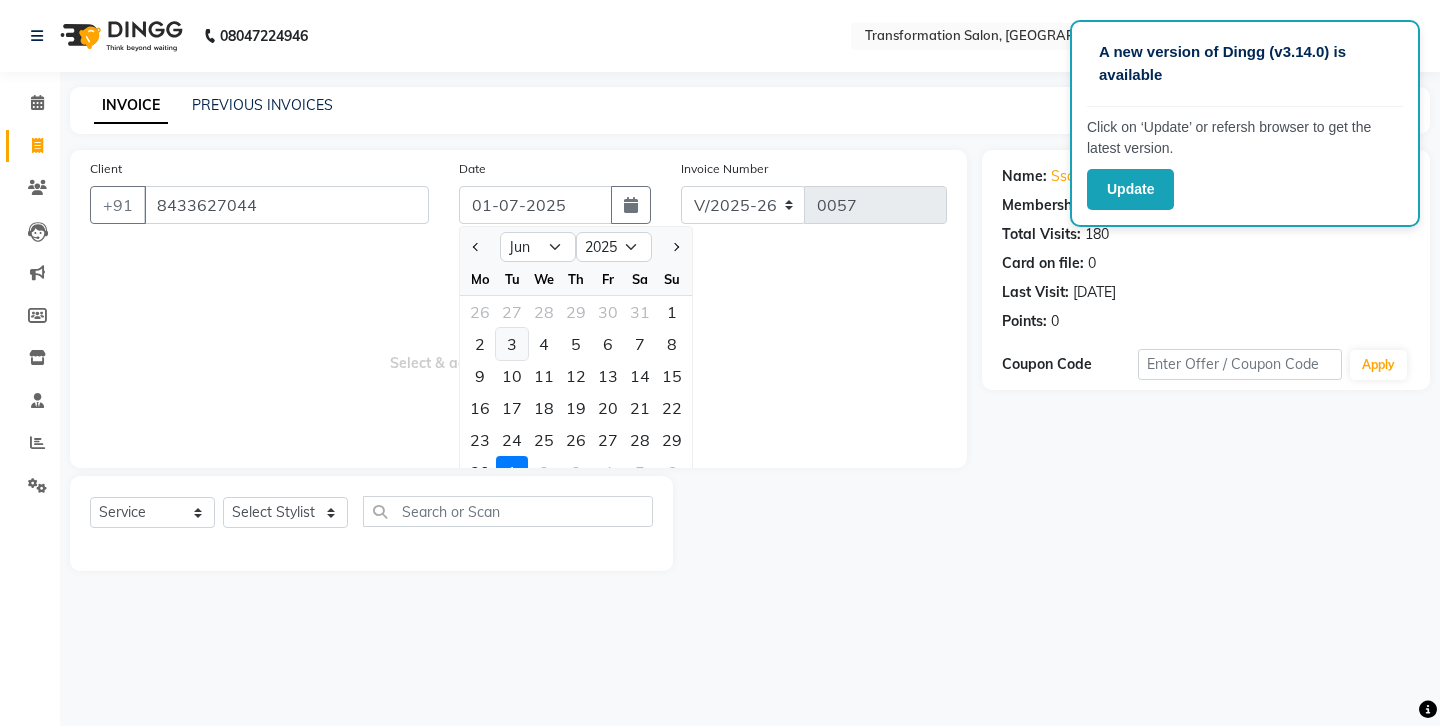 click on "3" 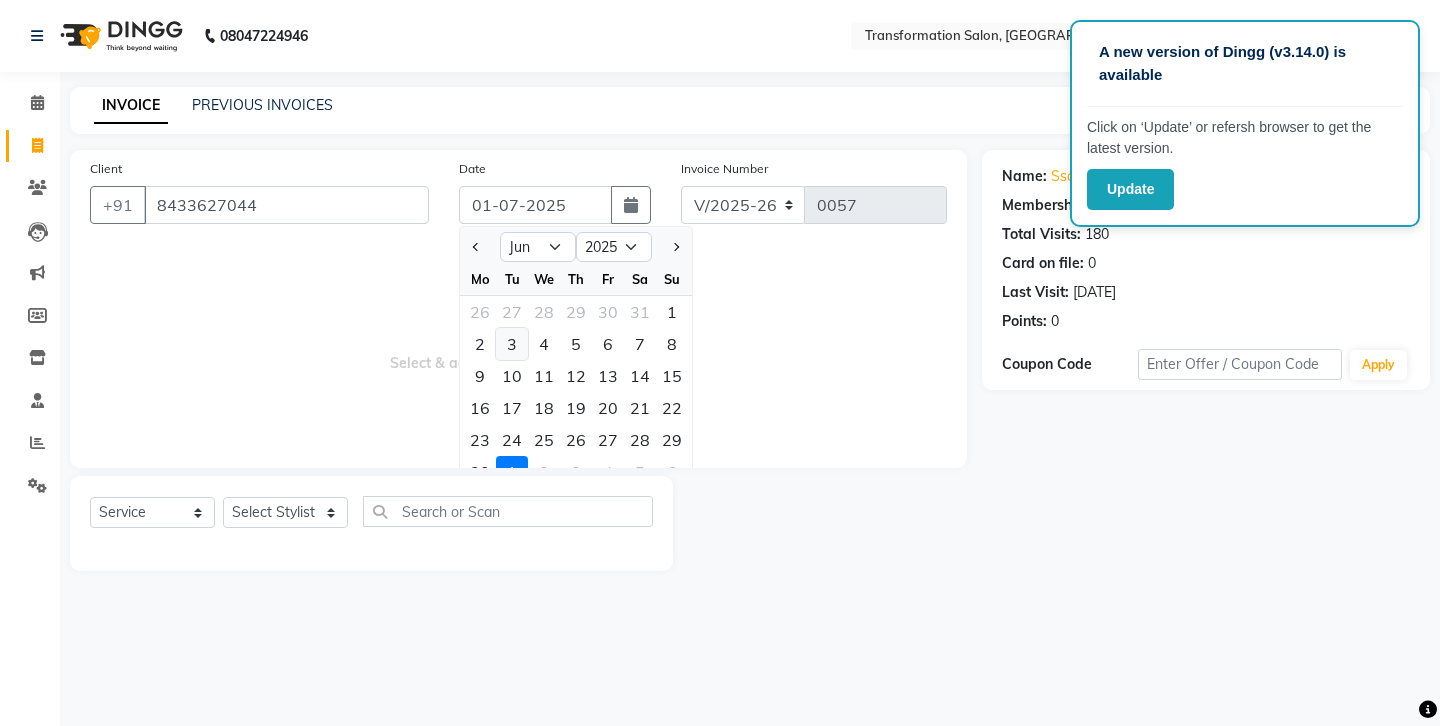 type on "[DATE]" 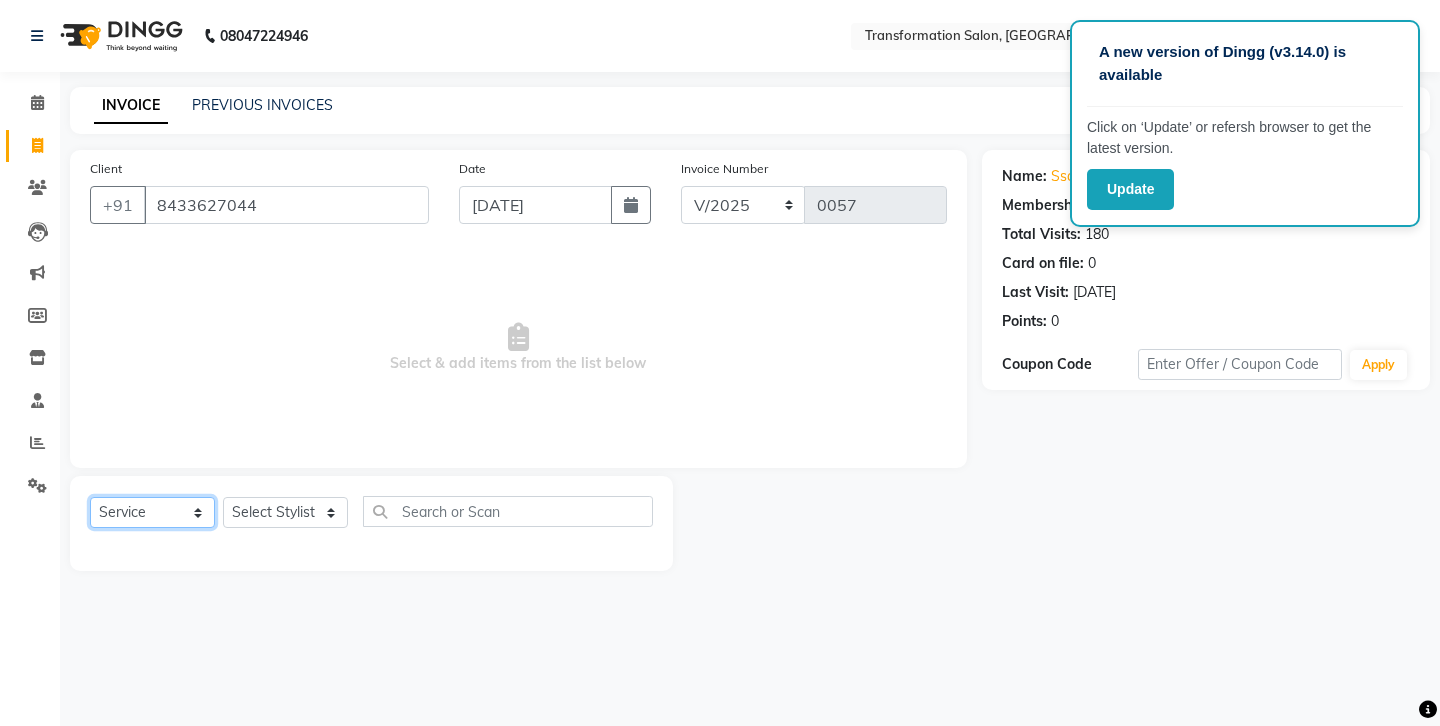 click on "Select  Service  Product  Membership  Package Voucher Prepaid Gift Card" 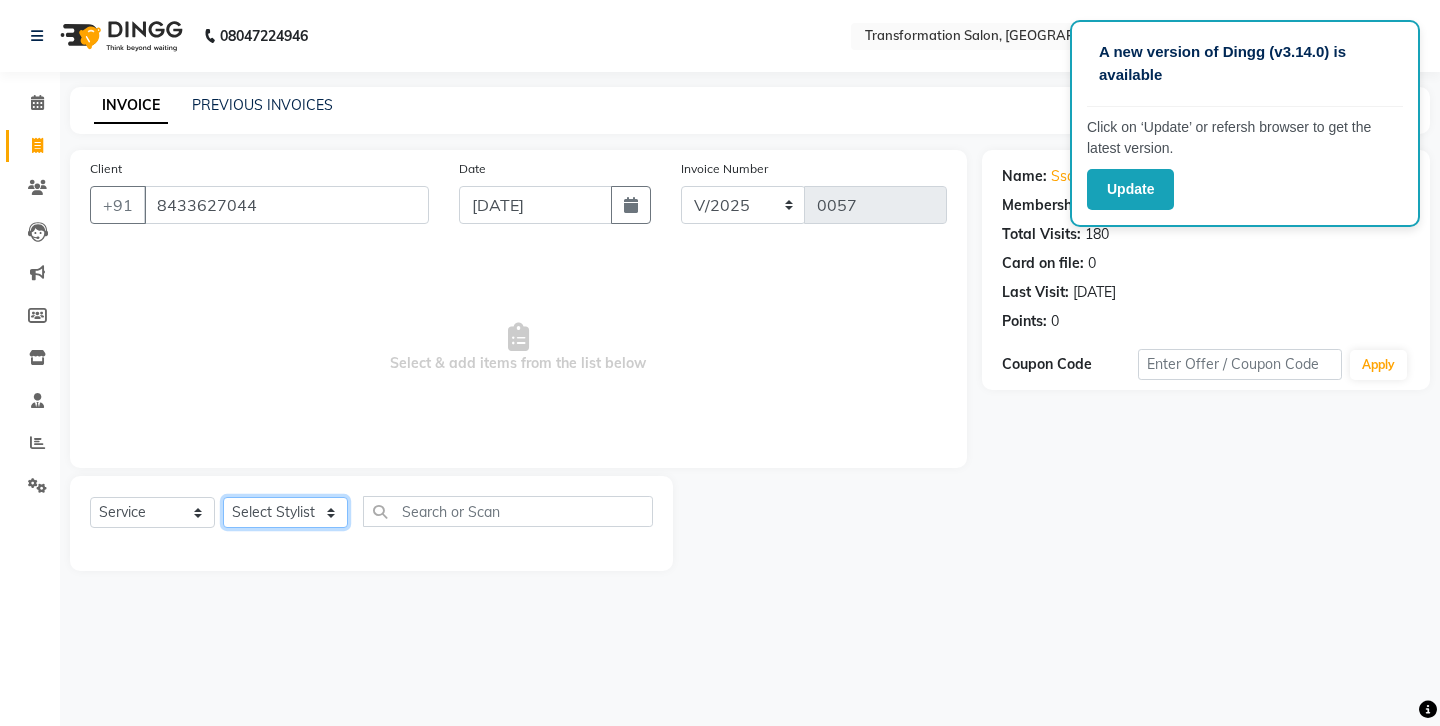 click on "Select Stylist Ankit Front Desk Jyoti jyoti [PERSON_NAME] bhai [PERSON_NAME] [PERSON_NAME] [PERSON_NAME] [PERSON_NAME]" 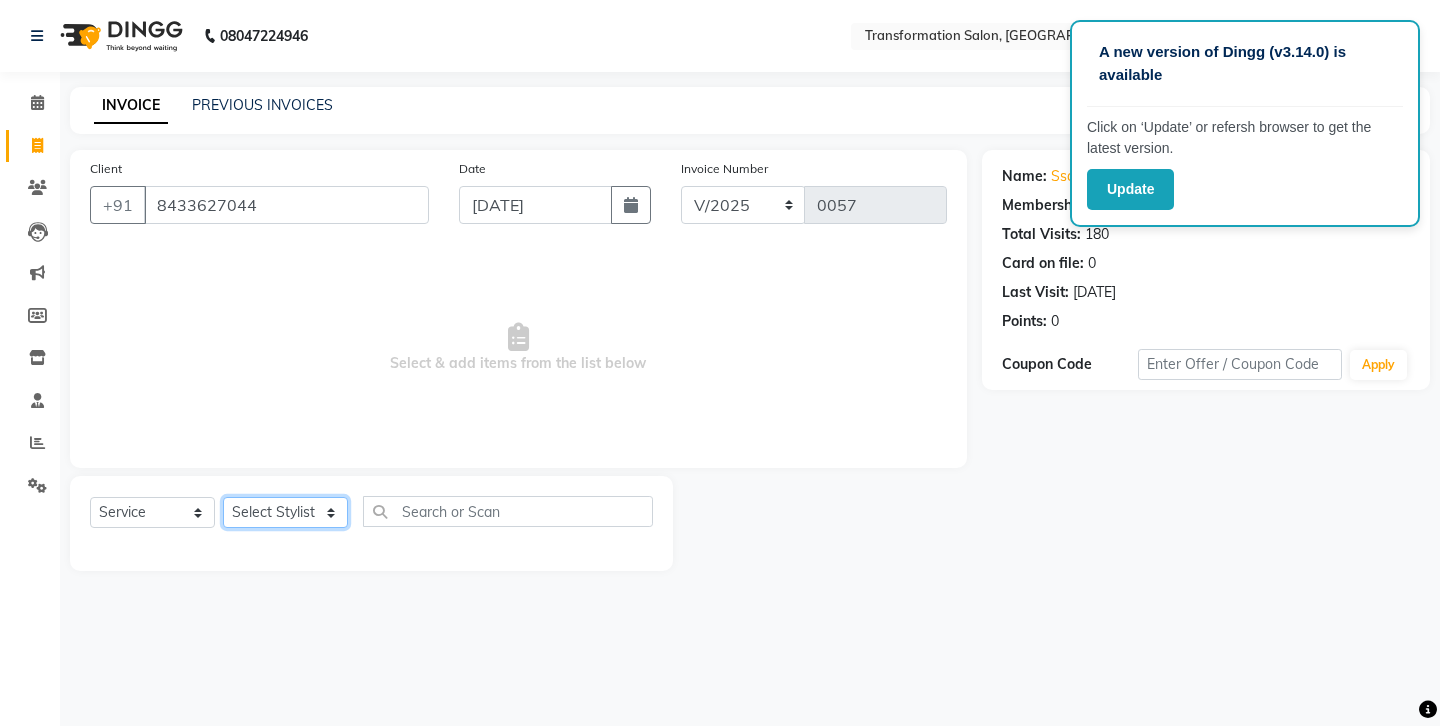 select on "52922" 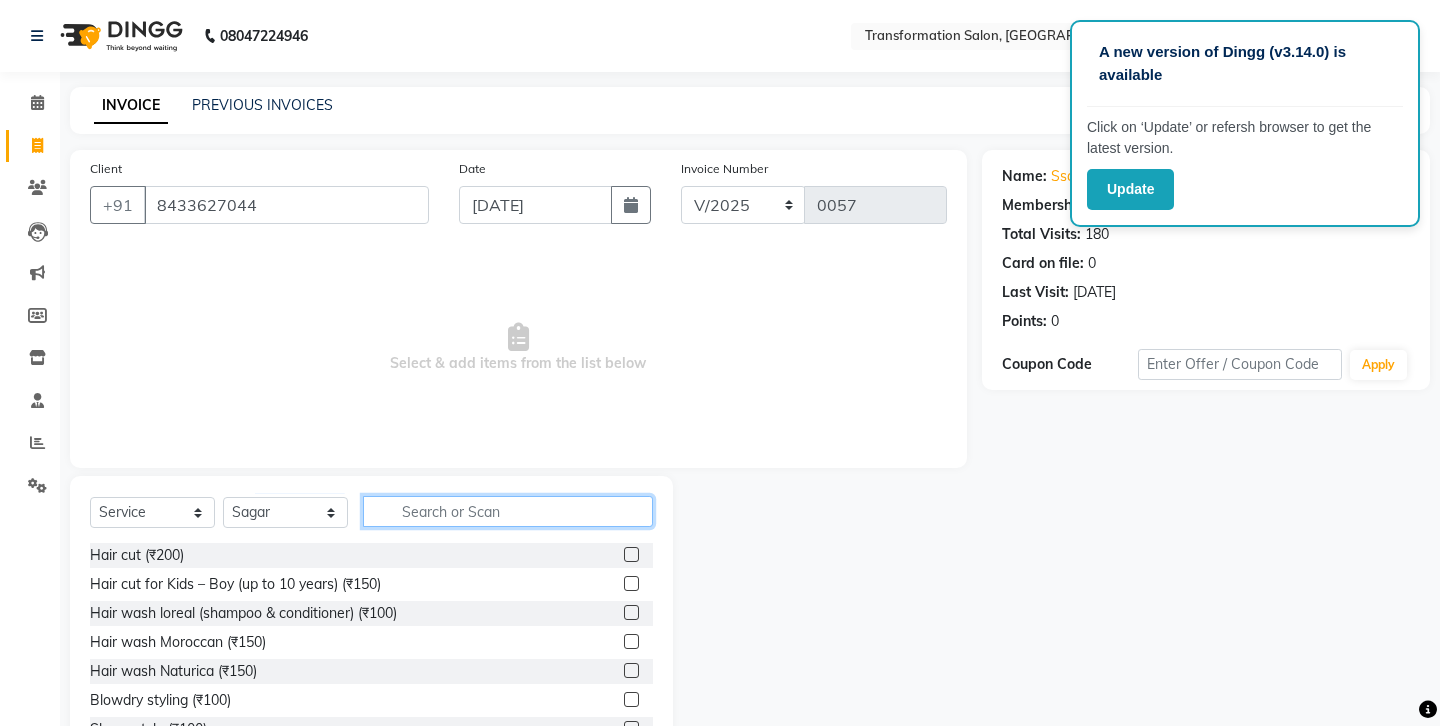 click 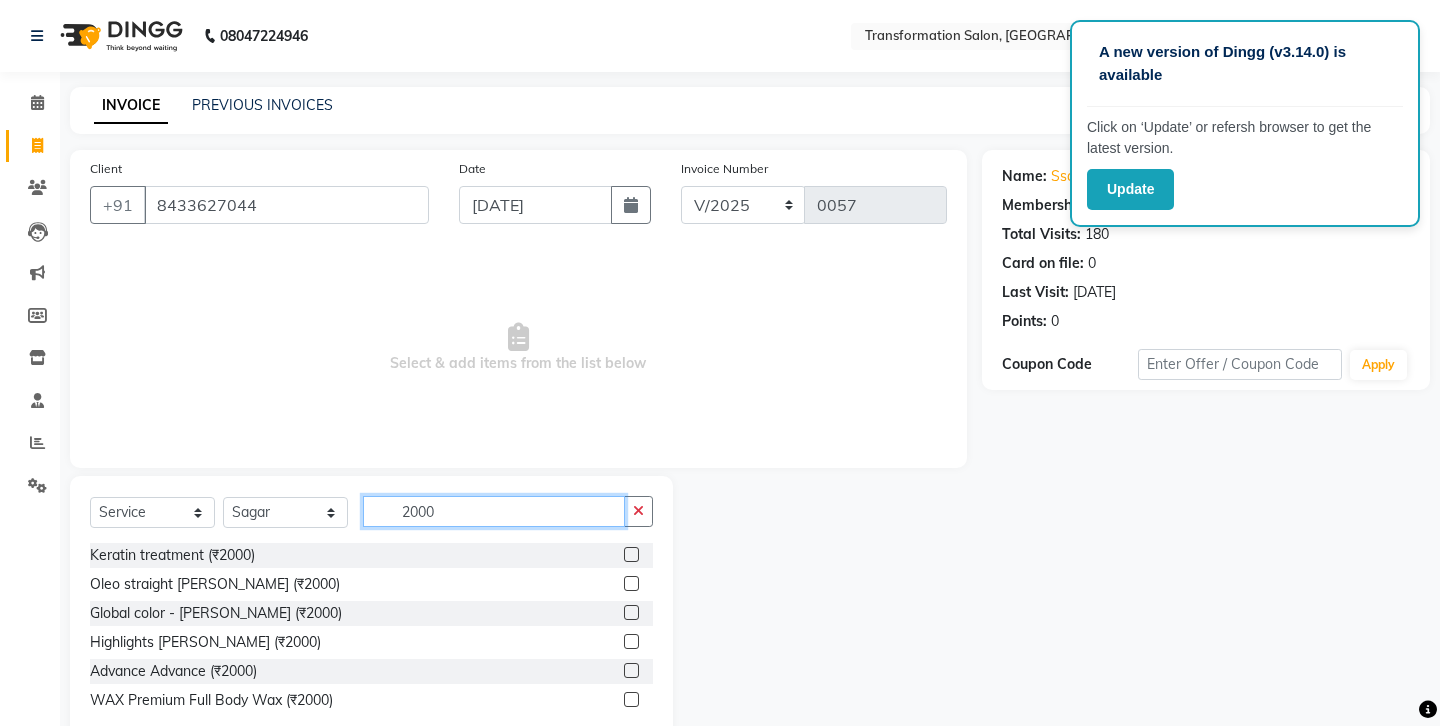 scroll, scrollTop: 1, scrollLeft: 0, axis: vertical 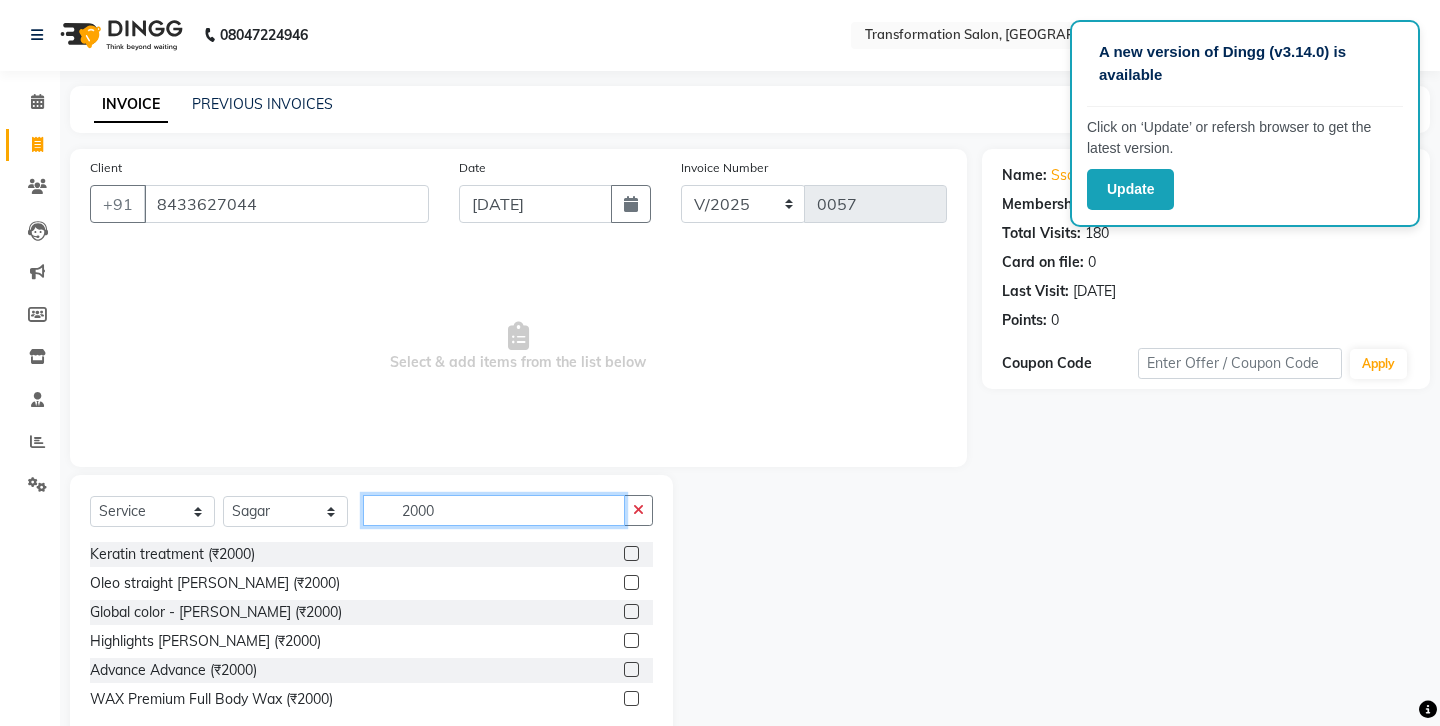 type on "2000" 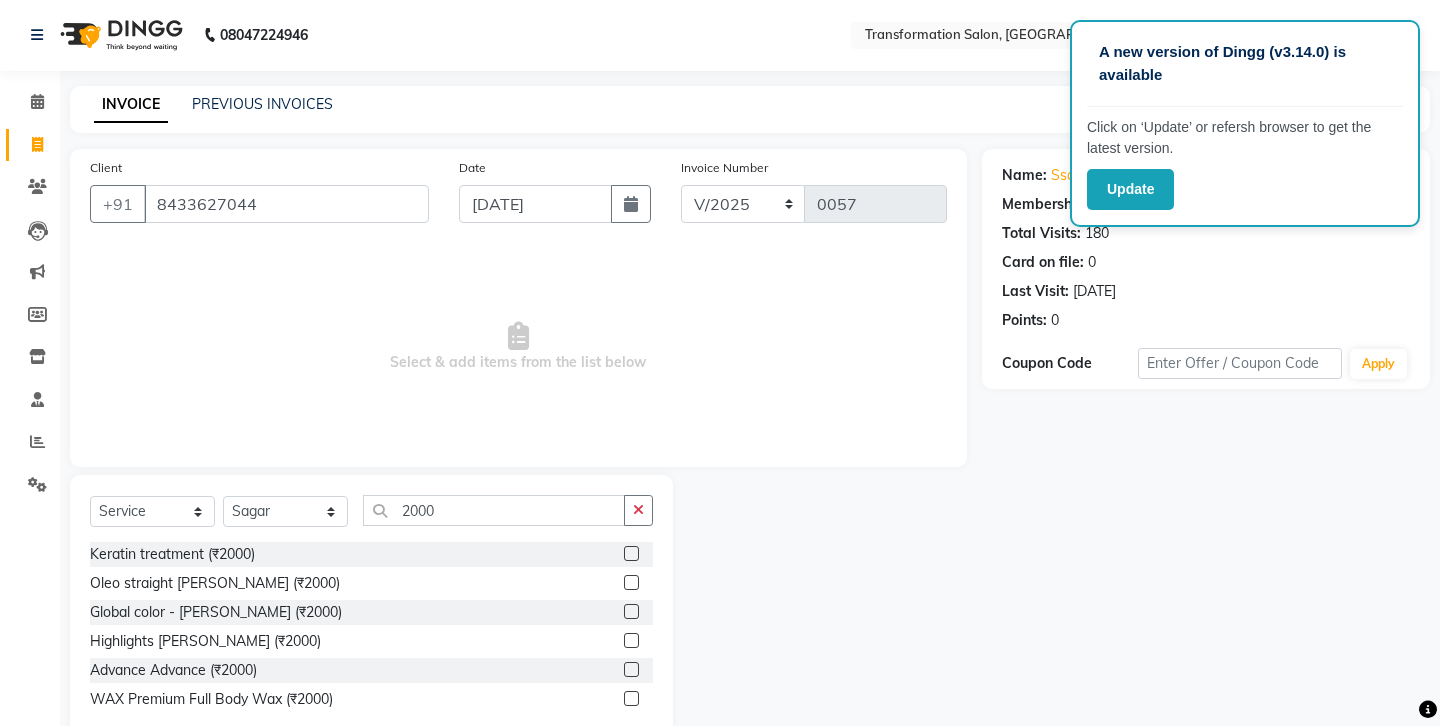 click 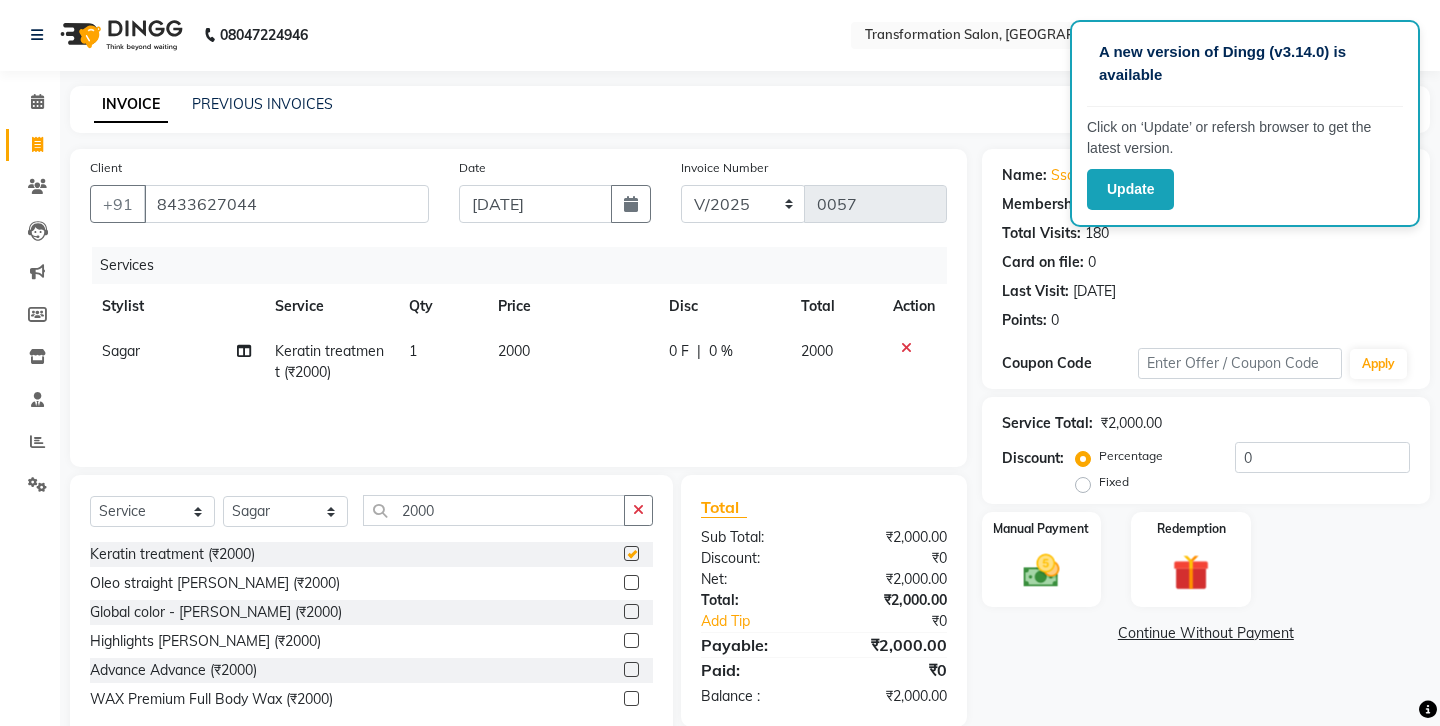 checkbox on "false" 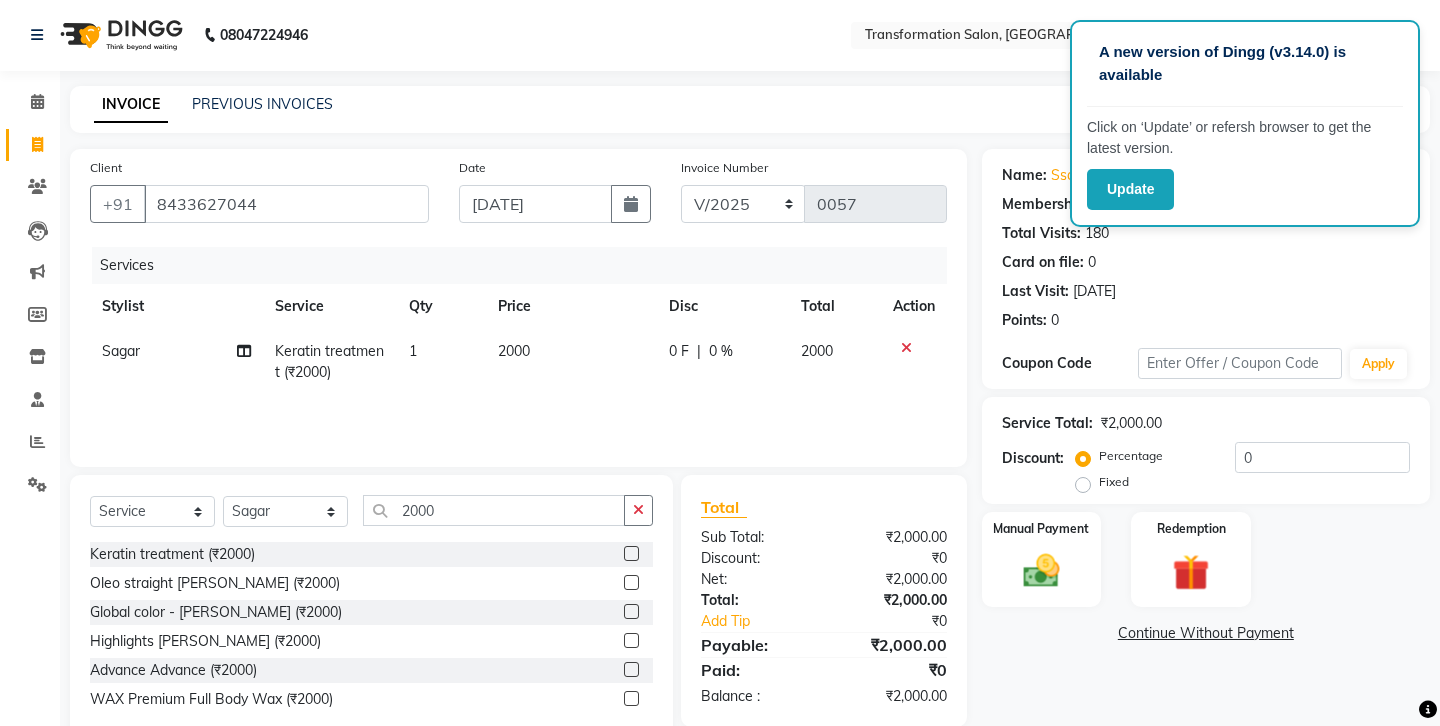 click on "2000" 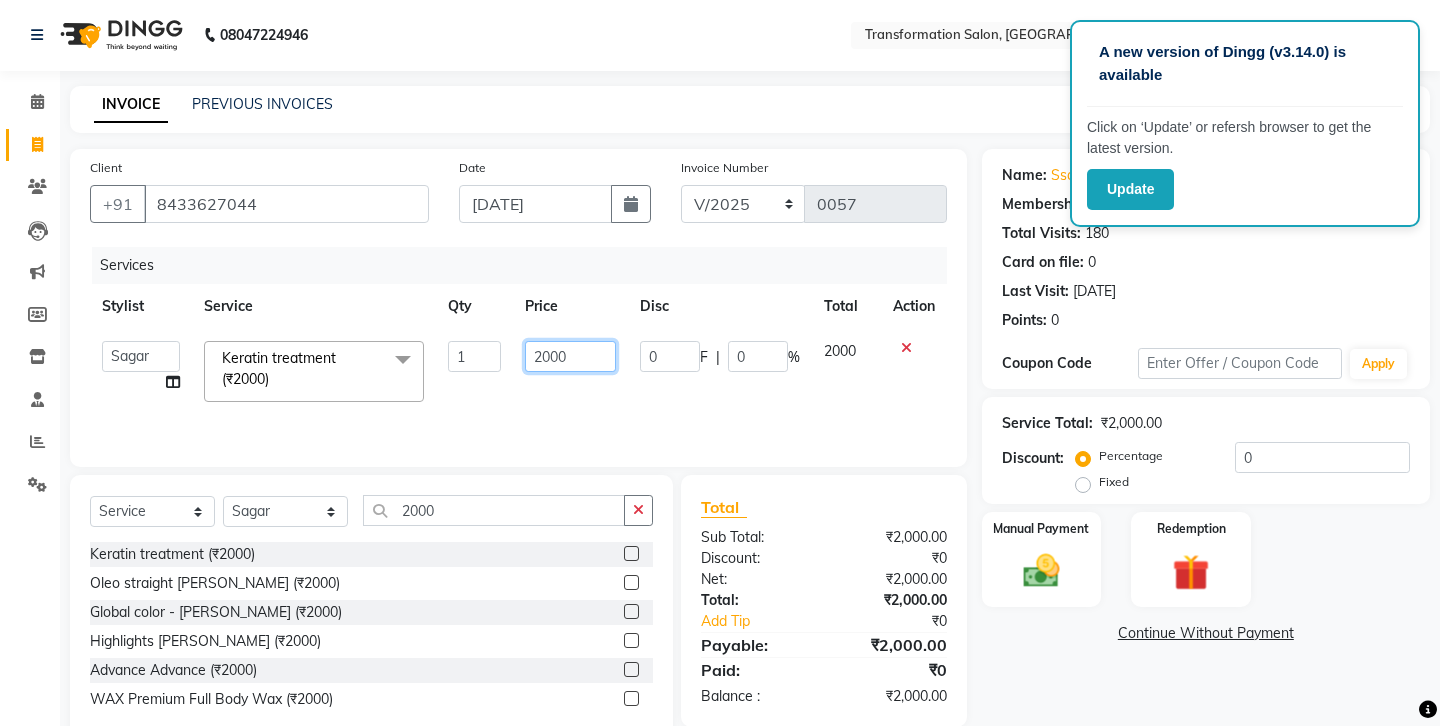 click on "2000" 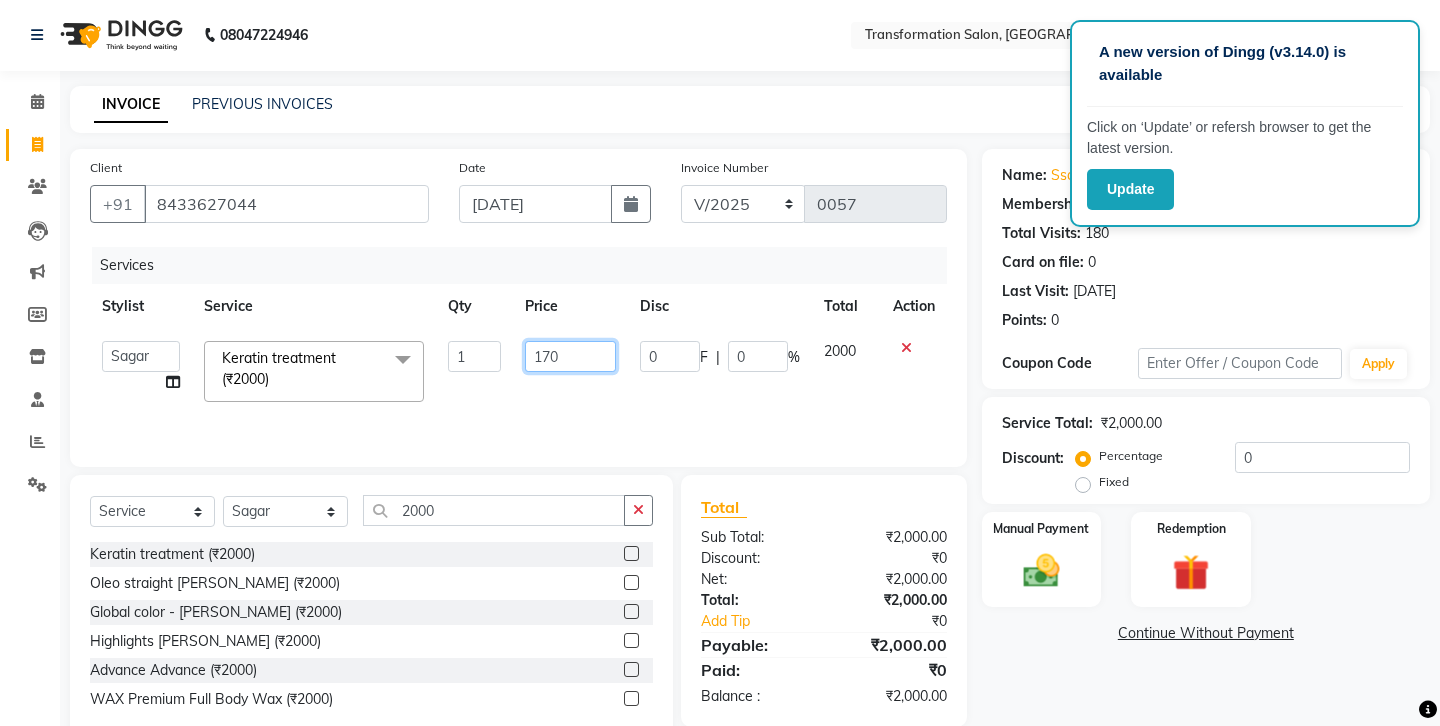 type on "1700" 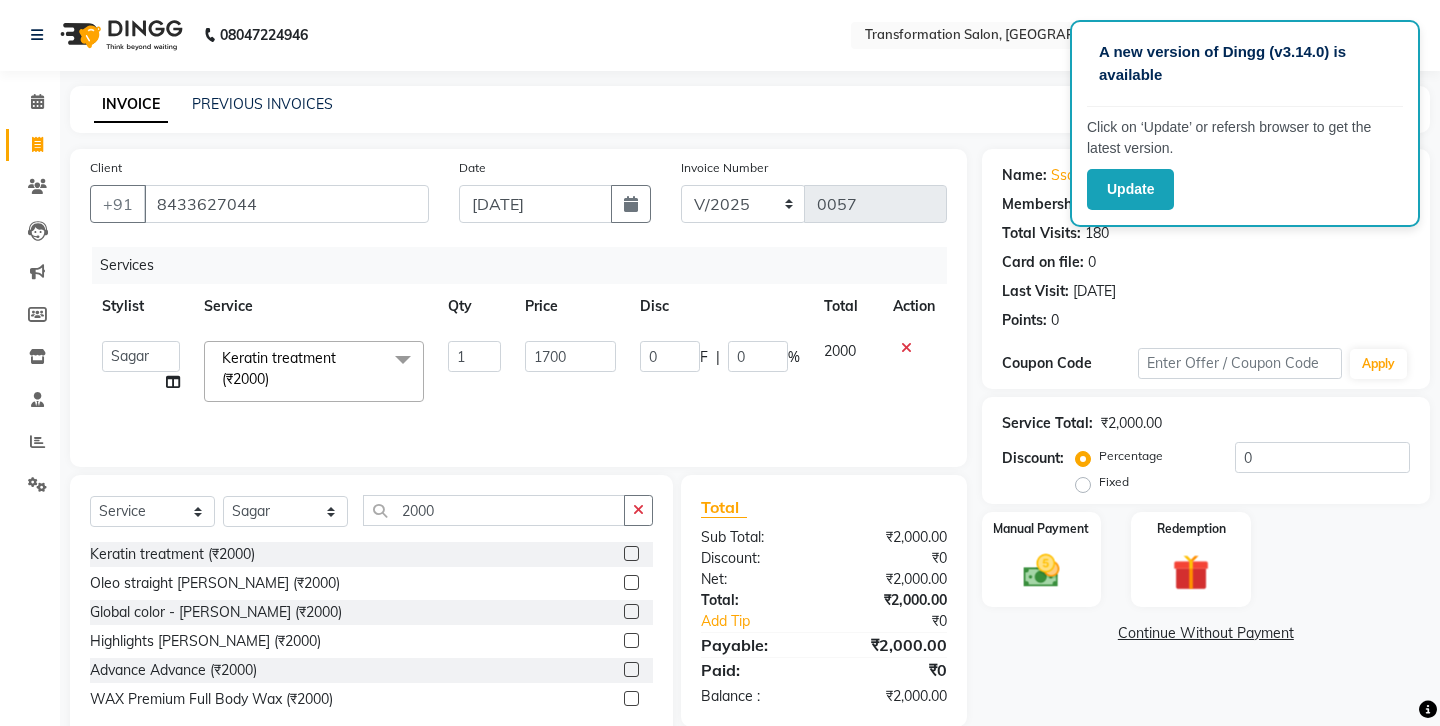 click on "Services Stylist Service Qty Price Disc Total Action  Ankit   Front Desk   Jyoti   jyoti [PERSON_NAME] bhai   [PERSON_NAME]   [PERSON_NAME]   [PERSON_NAME]   [PERSON_NAME]  Keratin treatment (₹2000)  x Hair cut (₹200) Hair cut for Kids – Boy (up to 10 years) (₹150) Hair wash loreal (shampoo & conditioner) (₹100) Hair wash Moroccan (₹150) Hair wash Naturica (₹150) Blowdry styling (₹100) Shave style (₹100) [PERSON_NAME] style (₹100) Global color - Magirel (₹599) Global color - inoa (₹799) [PERSON_NAME] color - inoa (₹200) Side locks color (₹100) moustage color (₹100) Highlights (₹699) Prelightening (₹500) Regular Oil (₹150) Nareshing Oil (₹200) Hair Growth Oil (₹300) Loreal (₹599) Keratin (₹699) Moroccanoil/Naturica (₹1200) [MEDICAL_DATA] Treatment Per Setting500 (₹500) Keratin treatment (₹2000) Qod max prime (₹2500) [MEDICAL_DATA] treatment (₹2700) Oleo straight (₹2500) Keratin Treatment [PERSON_NAME] (₹3000) Keratin Treatment Short (₹4000) Keratin Treatment Medium (₹5000) Keratin Treatment Long (₹6000) 1 0" 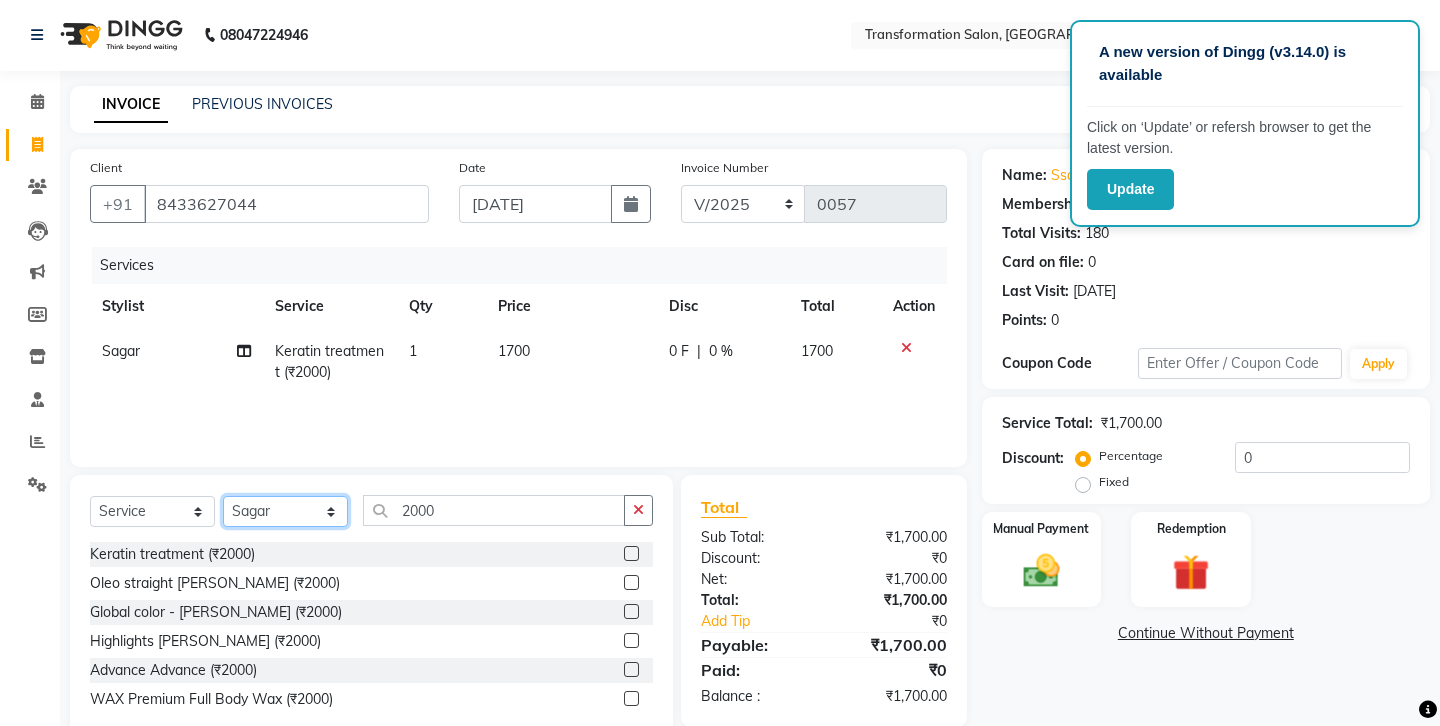 click on "Select Stylist Ankit Front Desk Jyoti jyoti [PERSON_NAME] bhai [PERSON_NAME] [PERSON_NAME] [PERSON_NAME] [PERSON_NAME]" 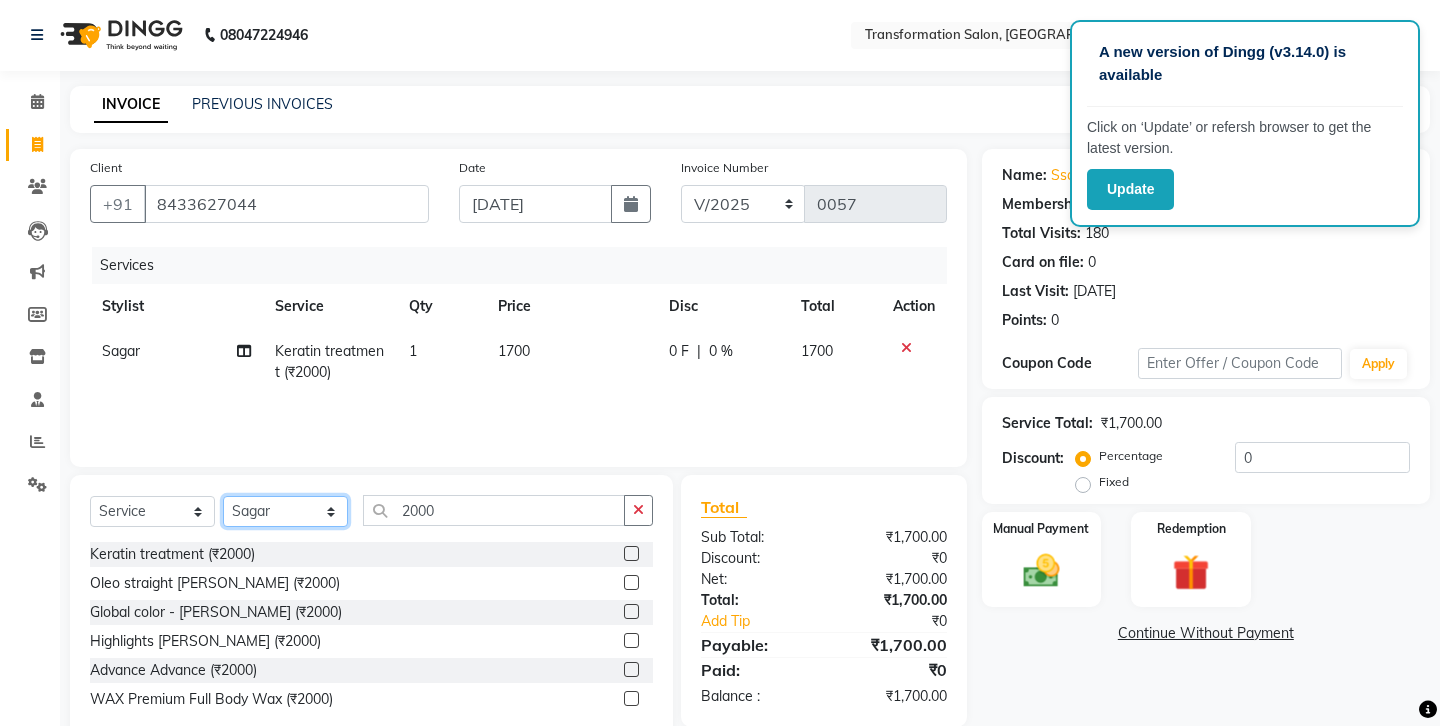 select on "52923" 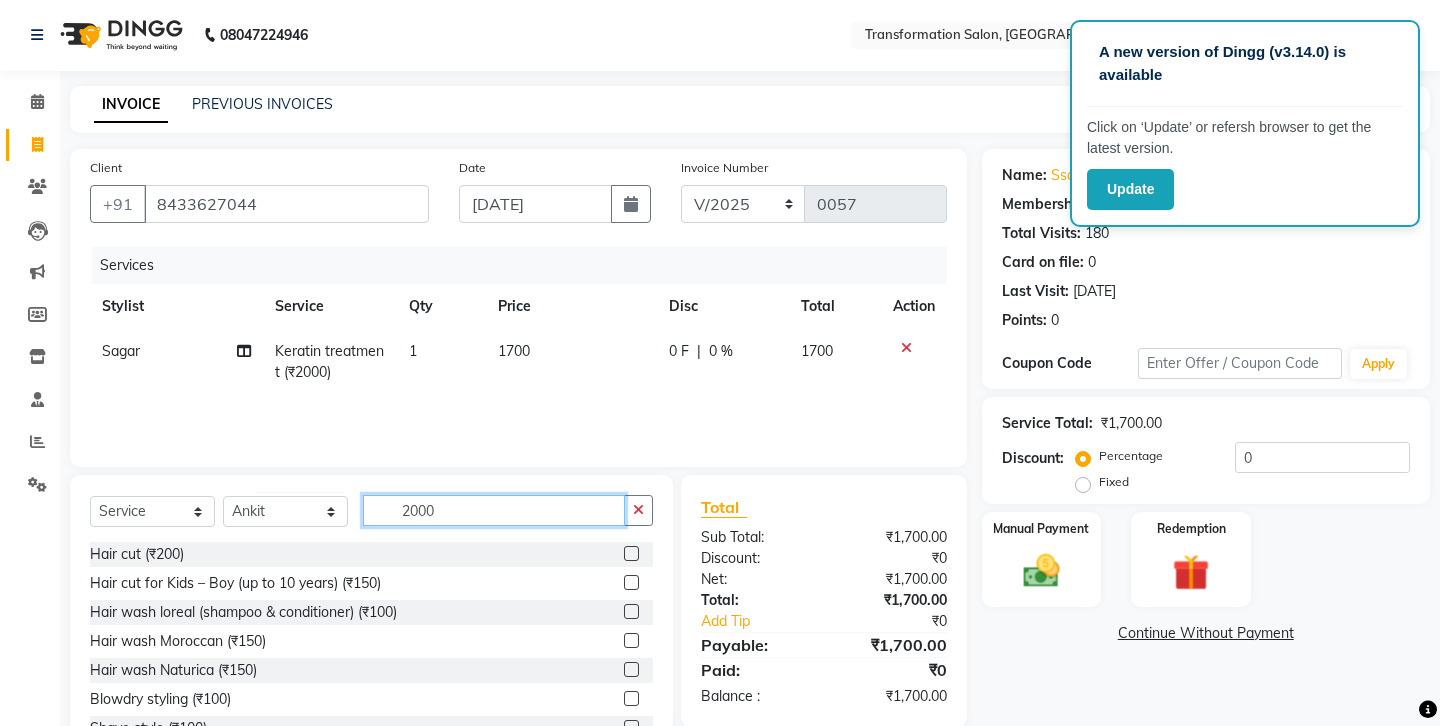 click on "2000" 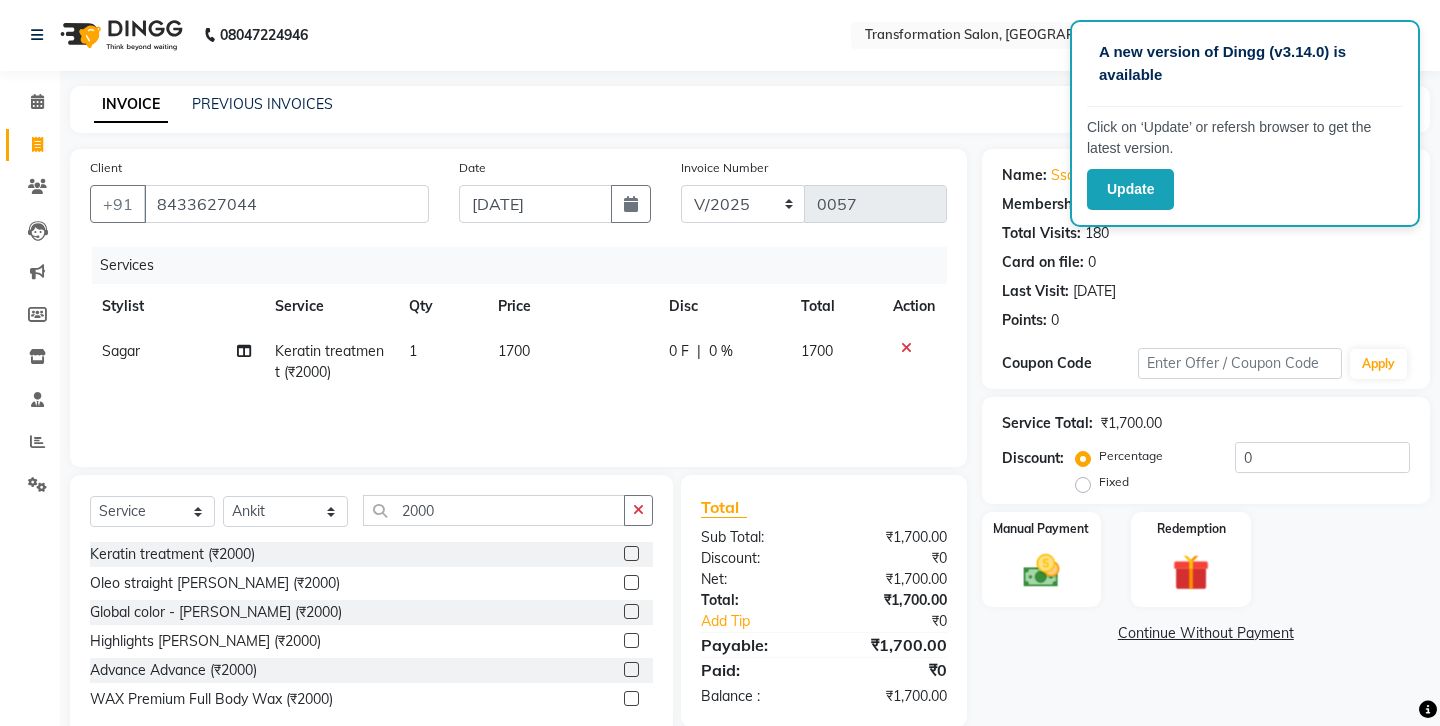 click 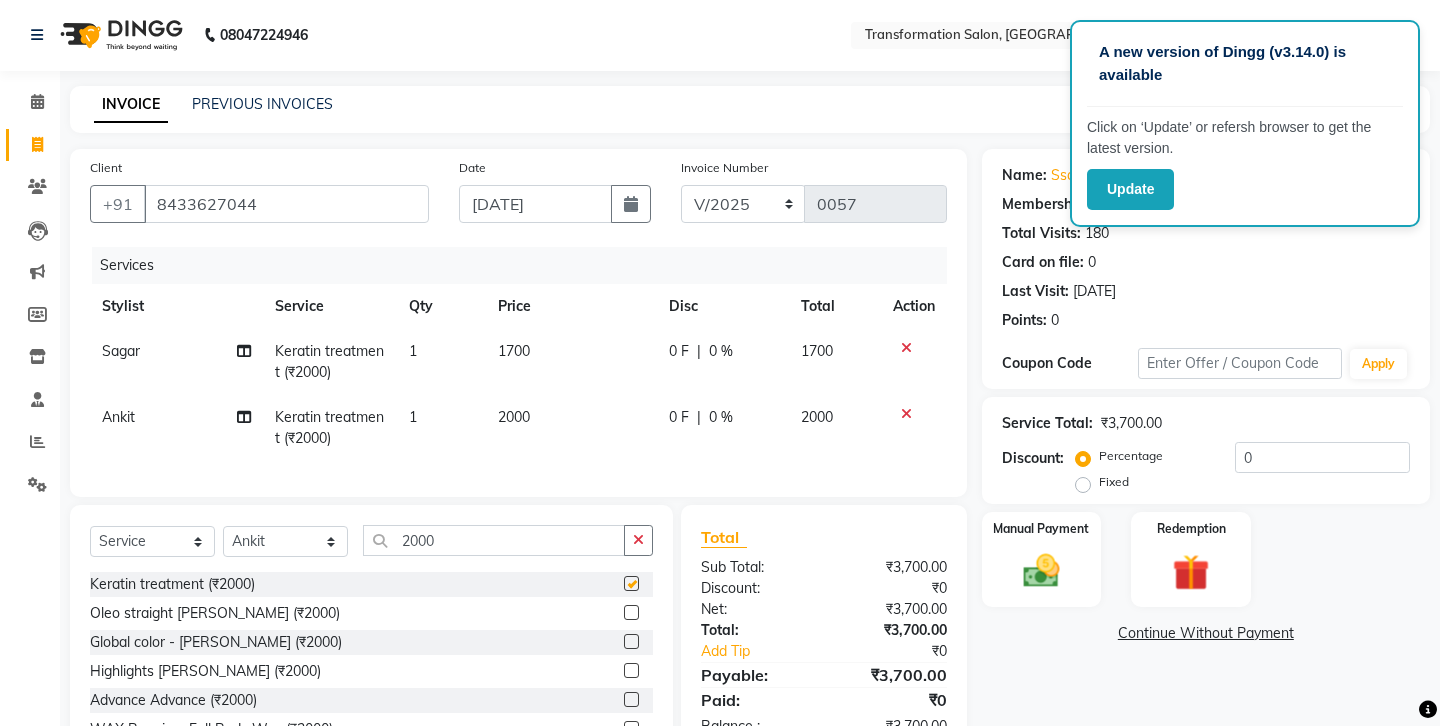 checkbox on "false" 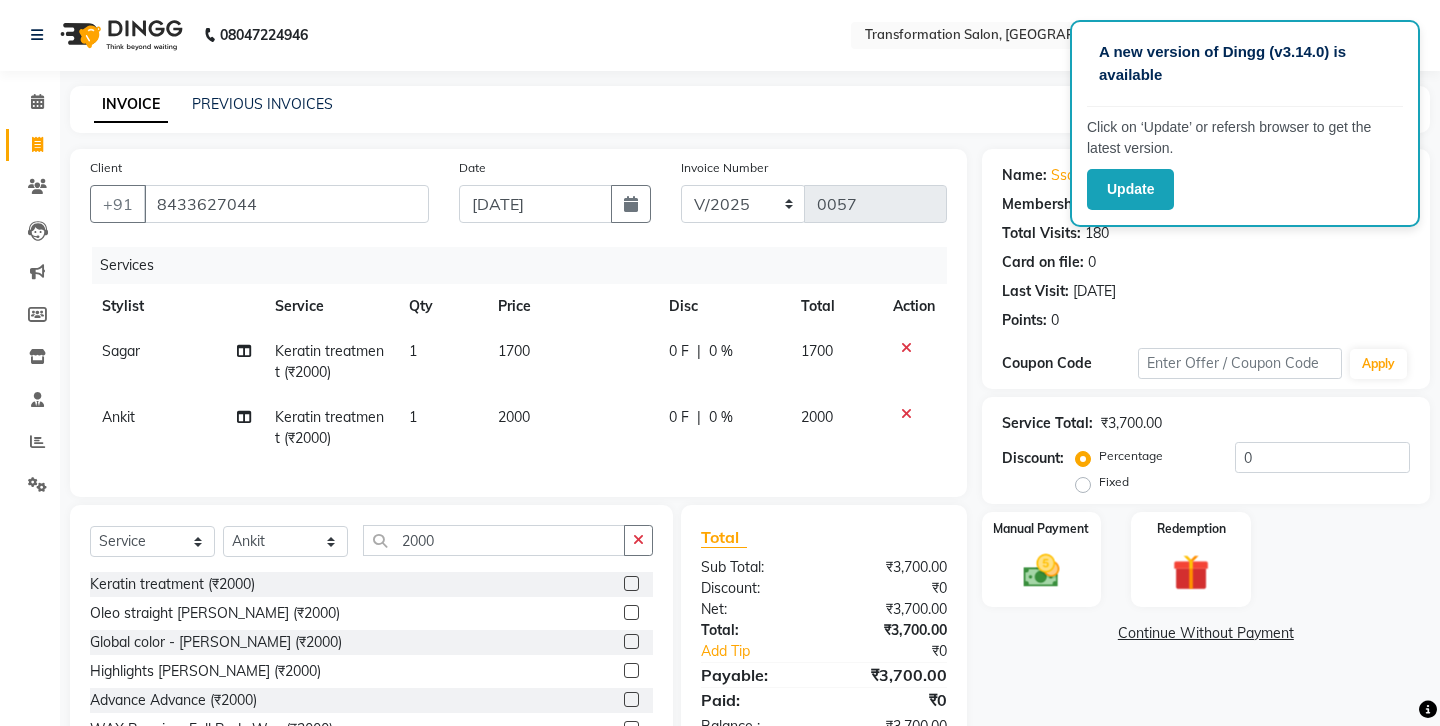 click on "2000" 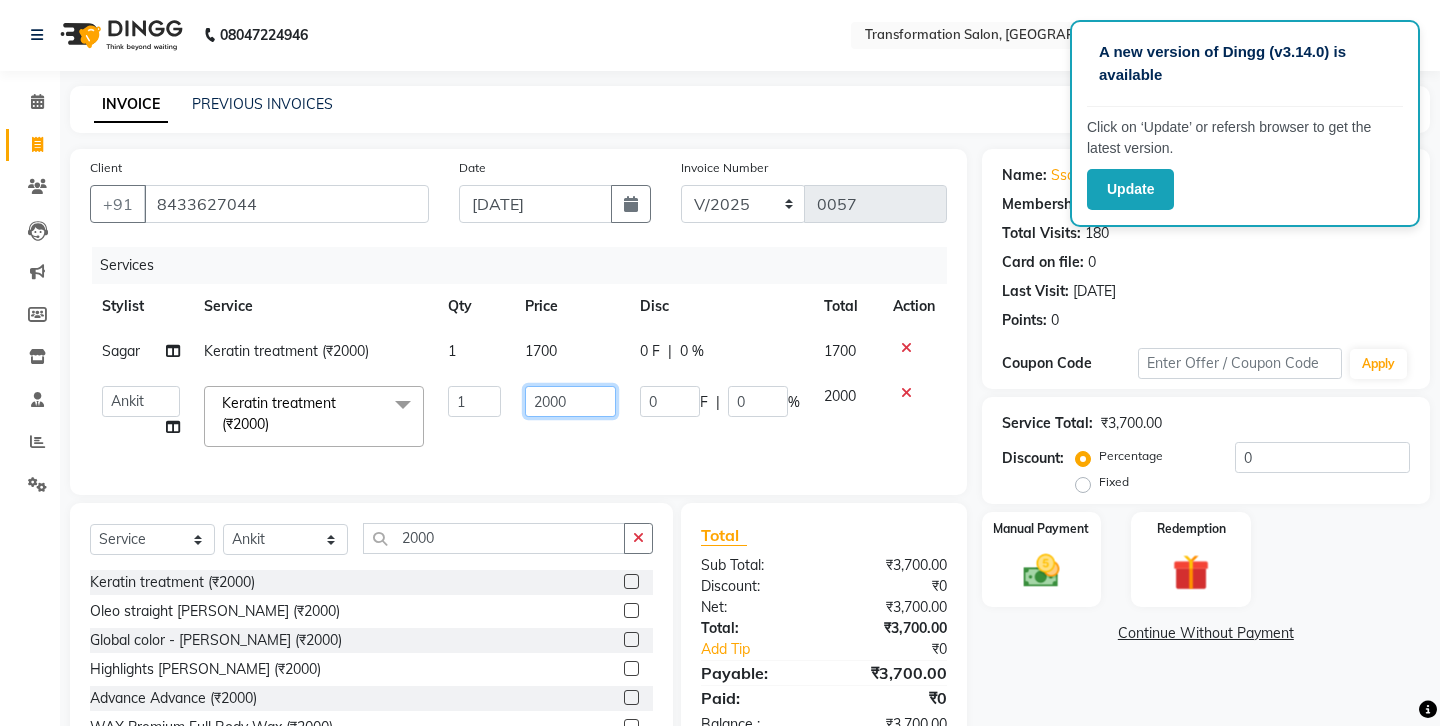 click on "2000" 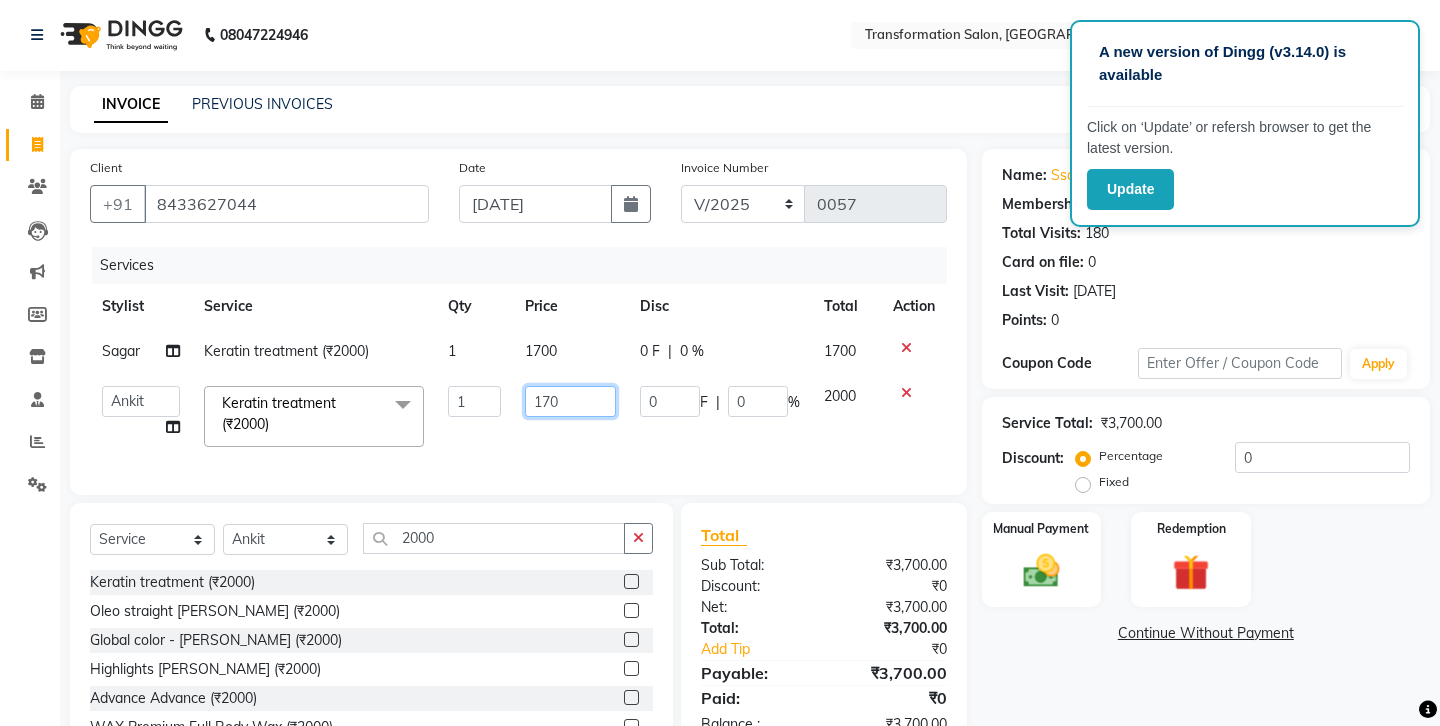 type on "1700" 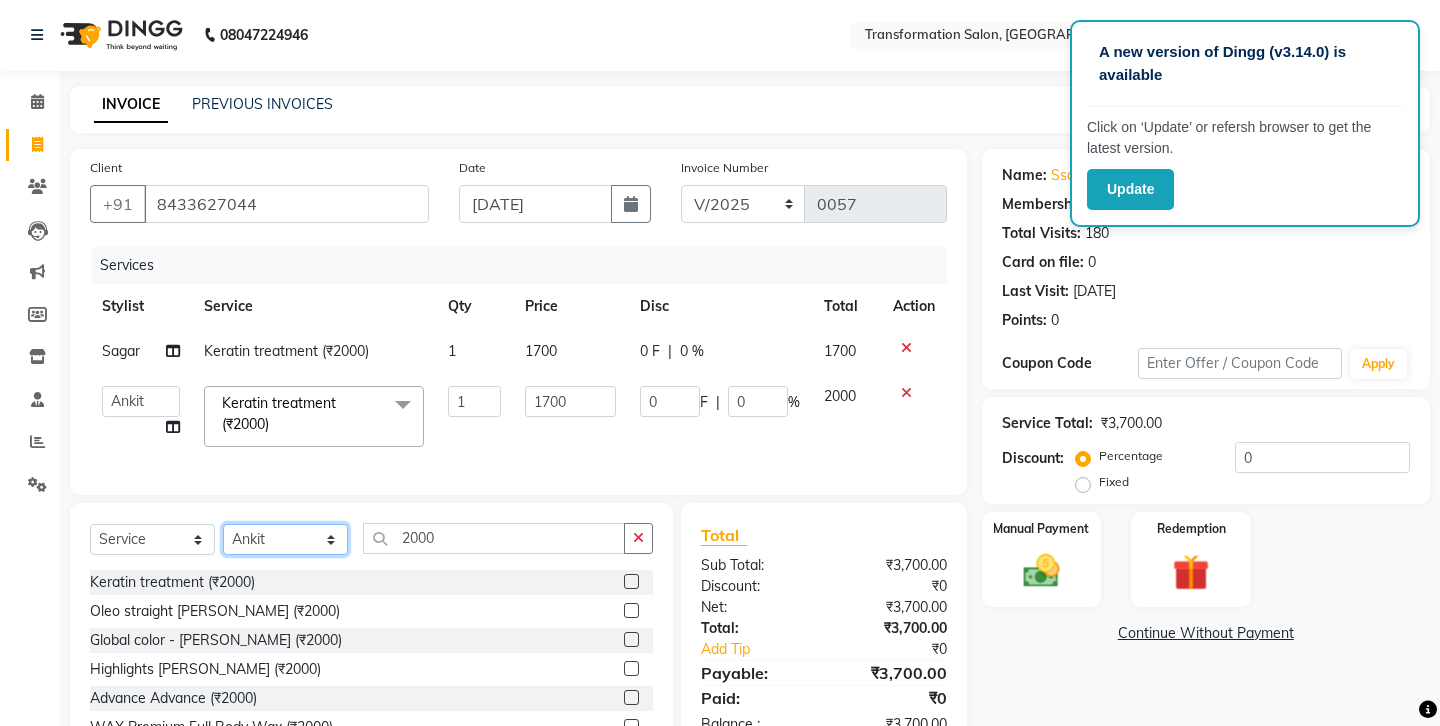 click on "Select Stylist Ankit Front Desk Jyoti jyoti [PERSON_NAME] bhai [PERSON_NAME] [PERSON_NAME] [PERSON_NAME] [PERSON_NAME]" 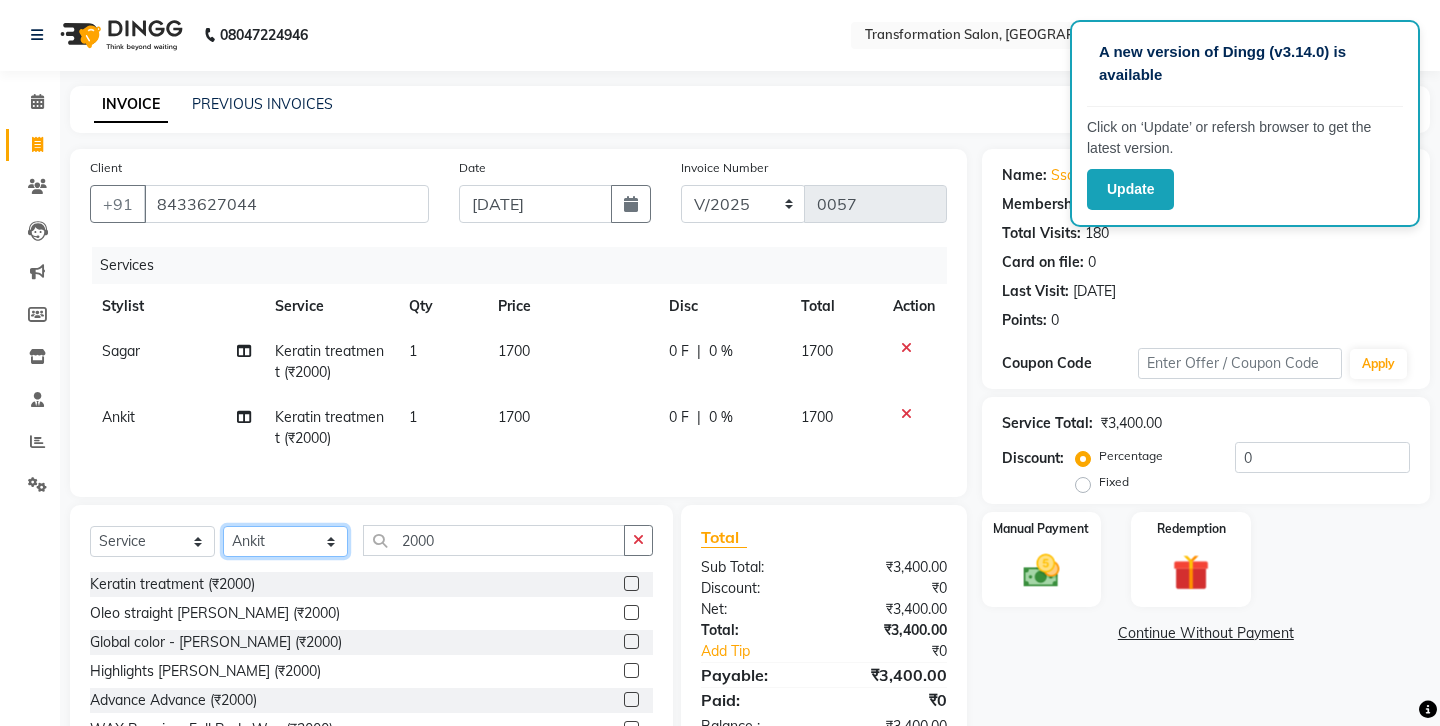 select on "67124" 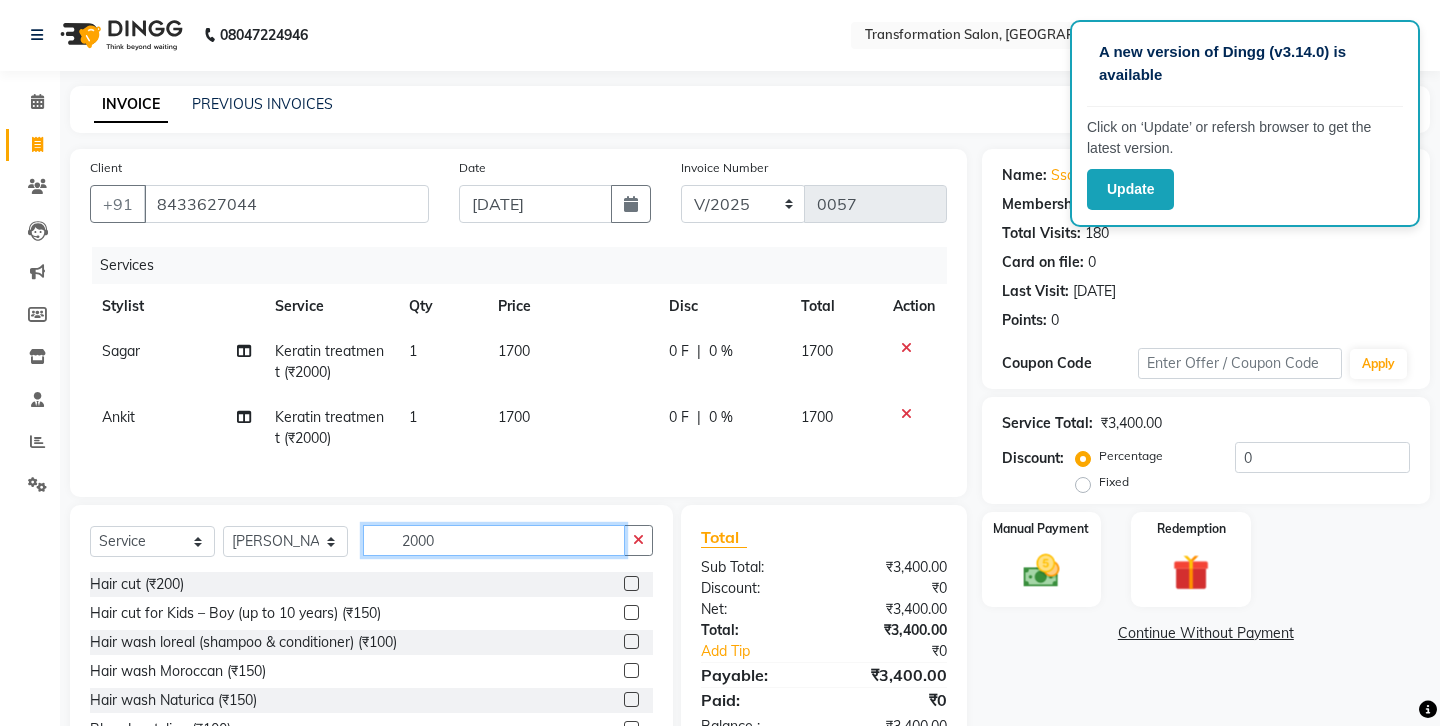 click on "2000" 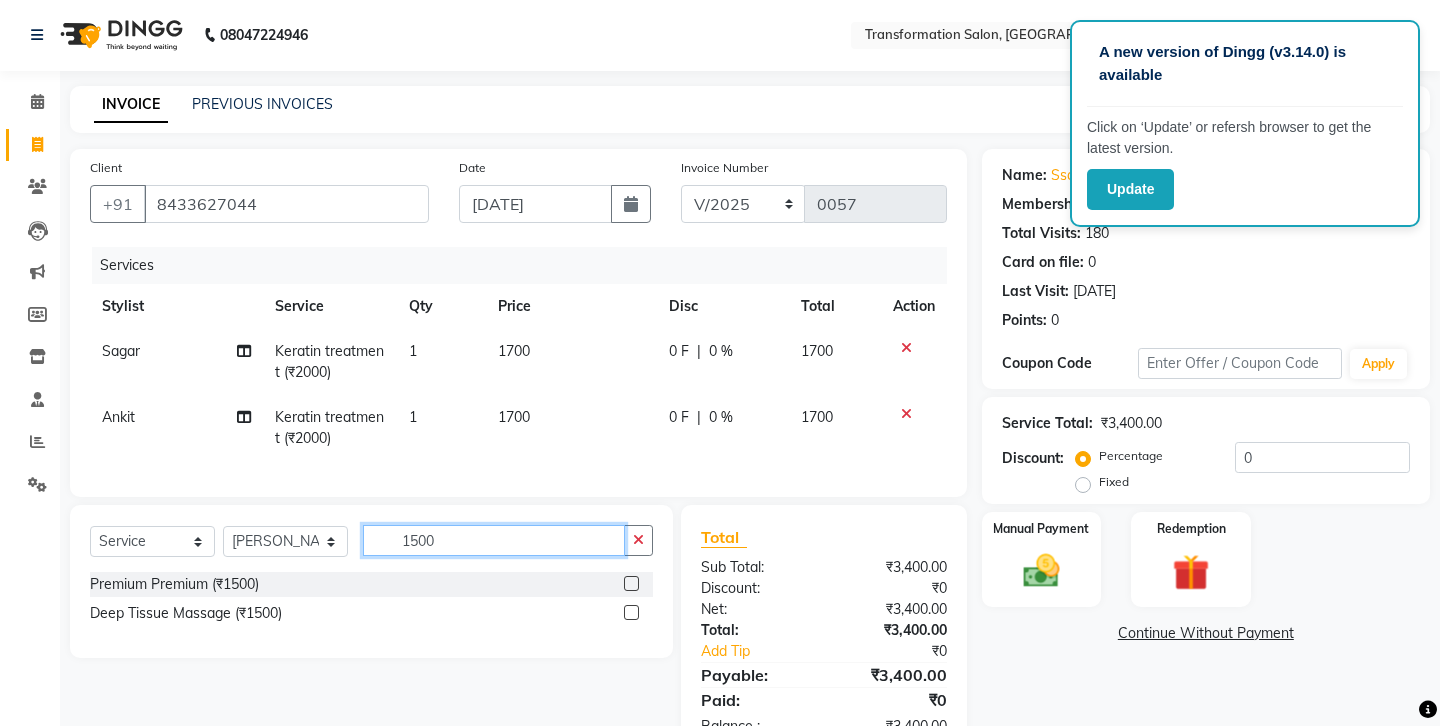 type on "1500" 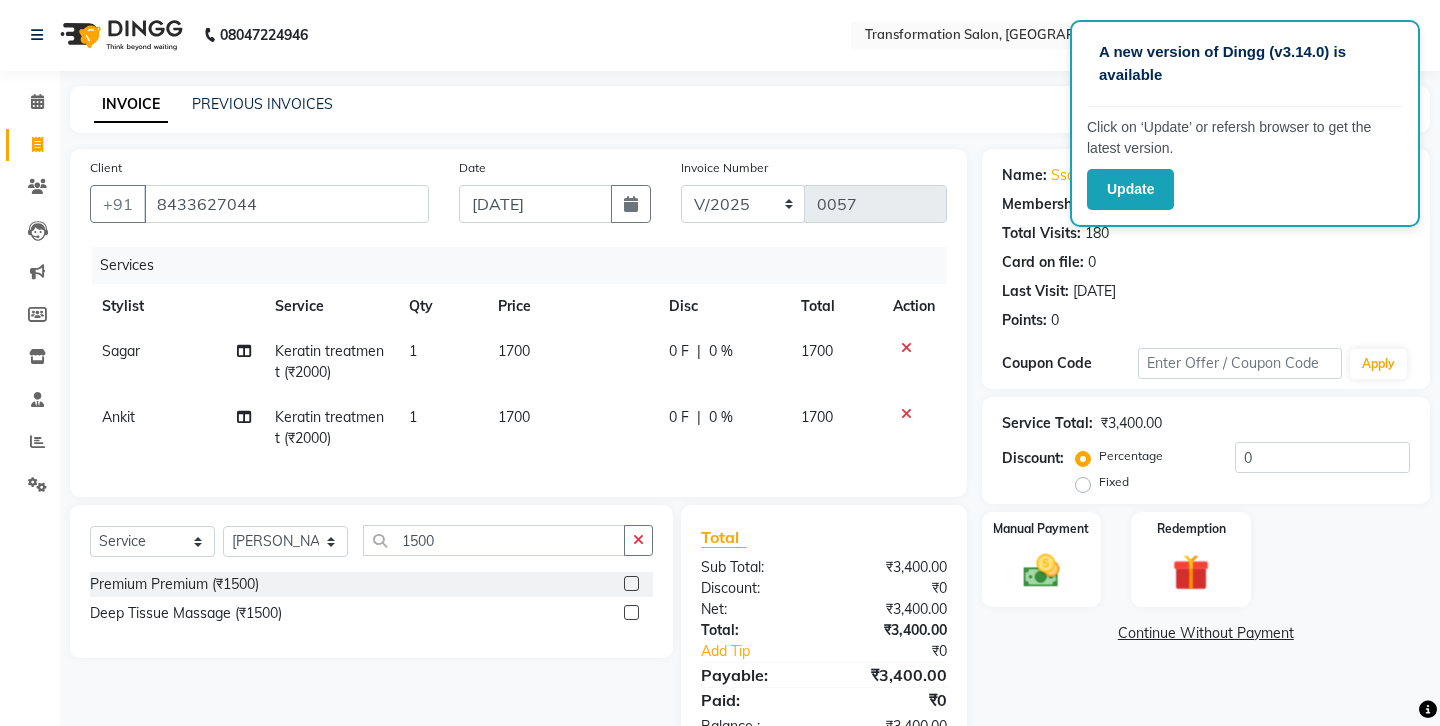 click 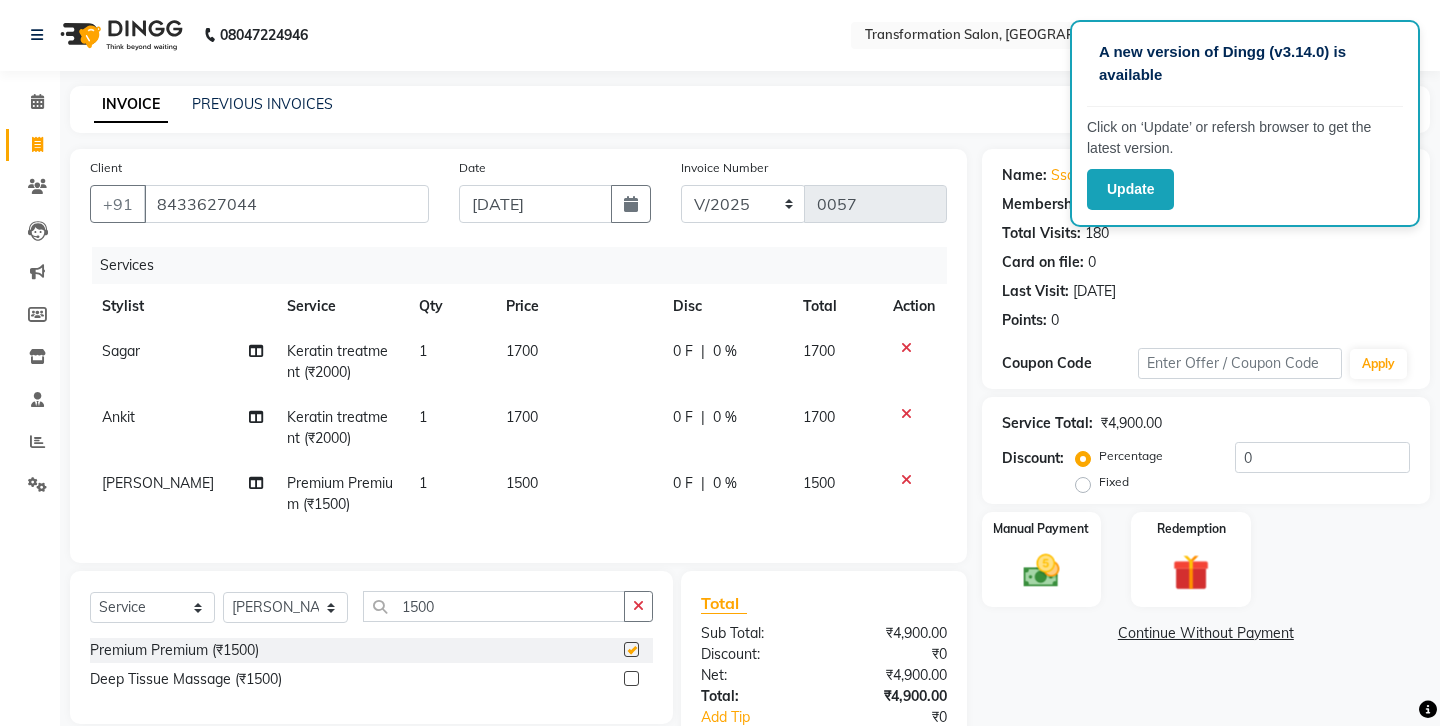 checkbox on "false" 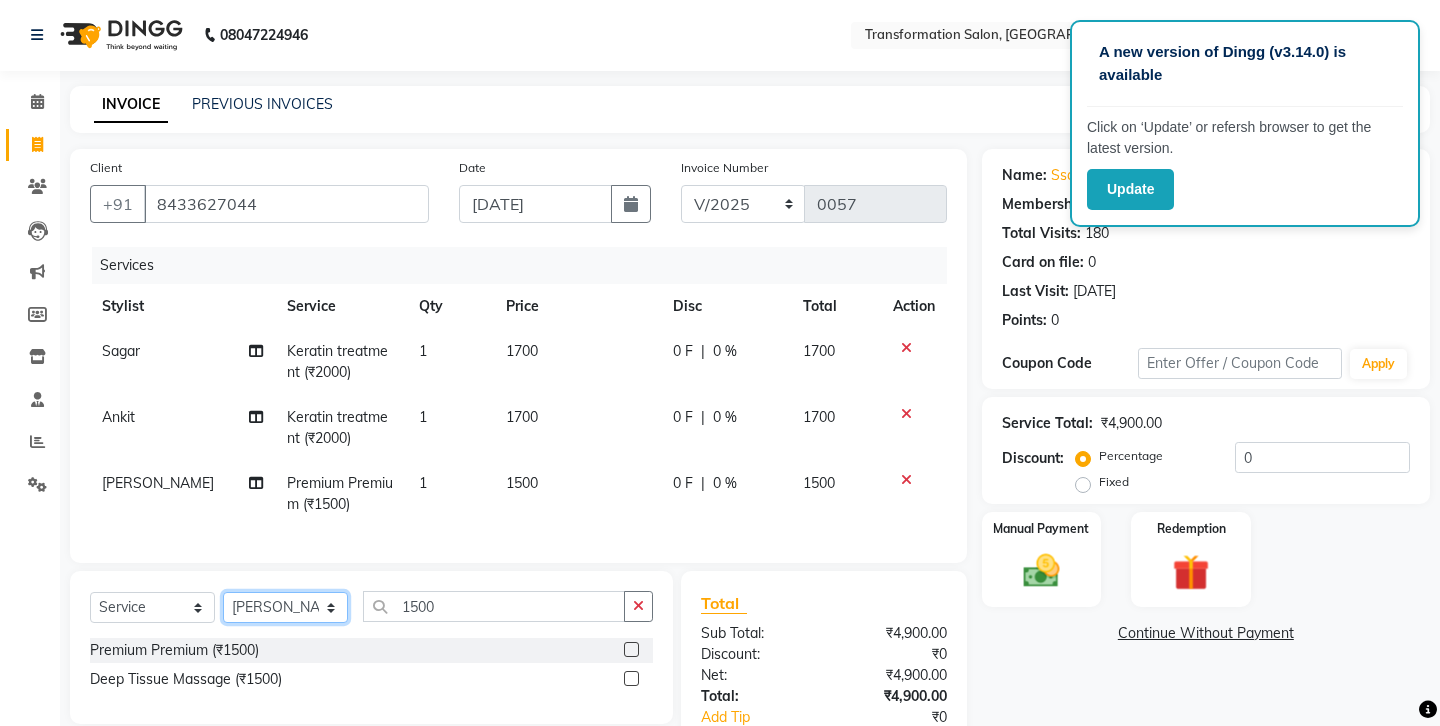 click on "Select Stylist Ankit Front Desk Jyoti jyoti [PERSON_NAME] bhai [PERSON_NAME] [PERSON_NAME] [PERSON_NAME] [PERSON_NAME]" 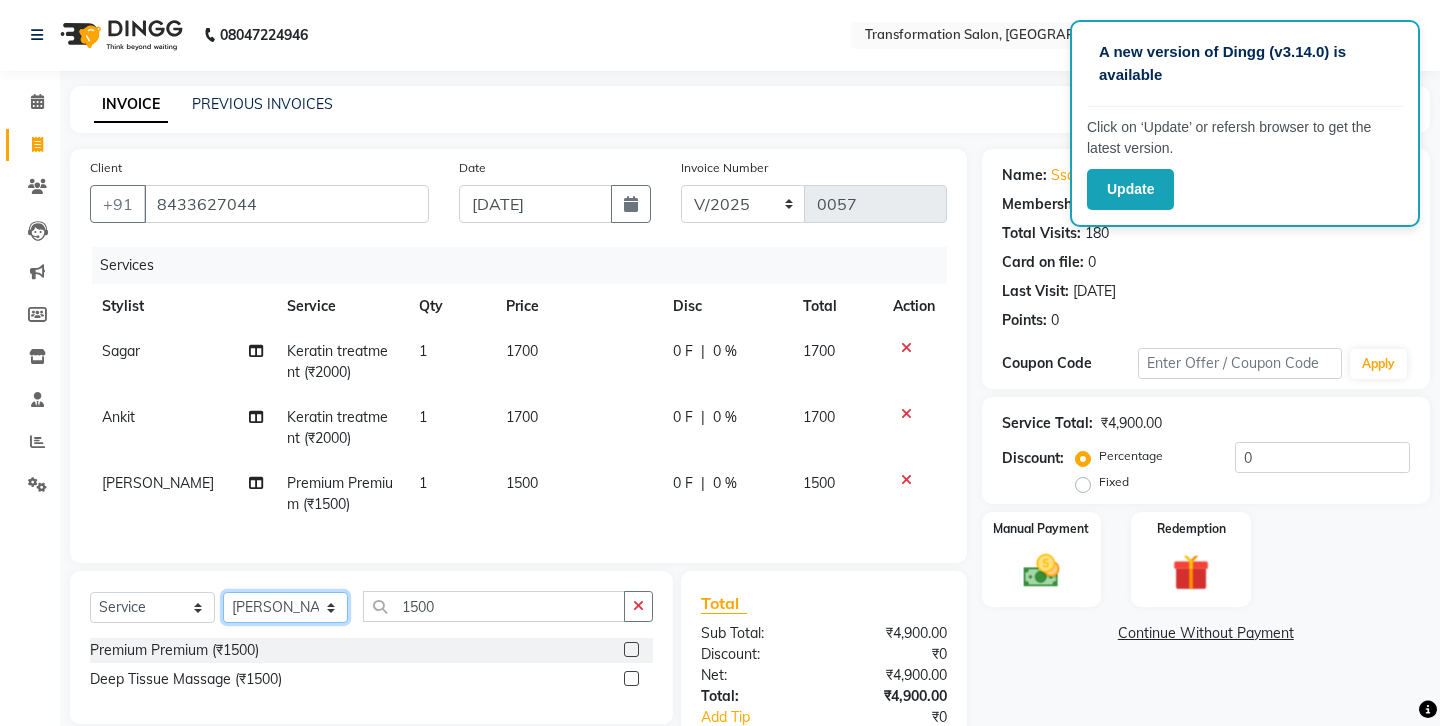 select on "52925" 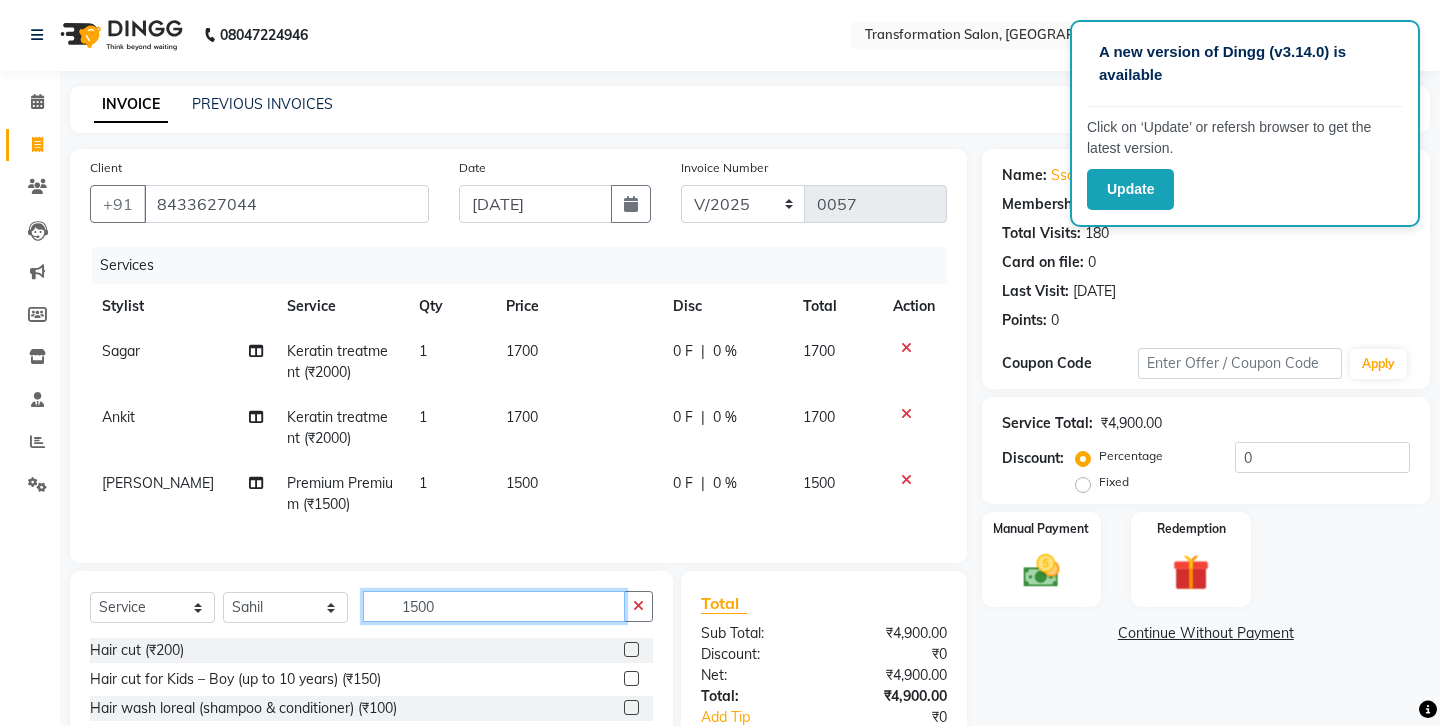 click on "1500" 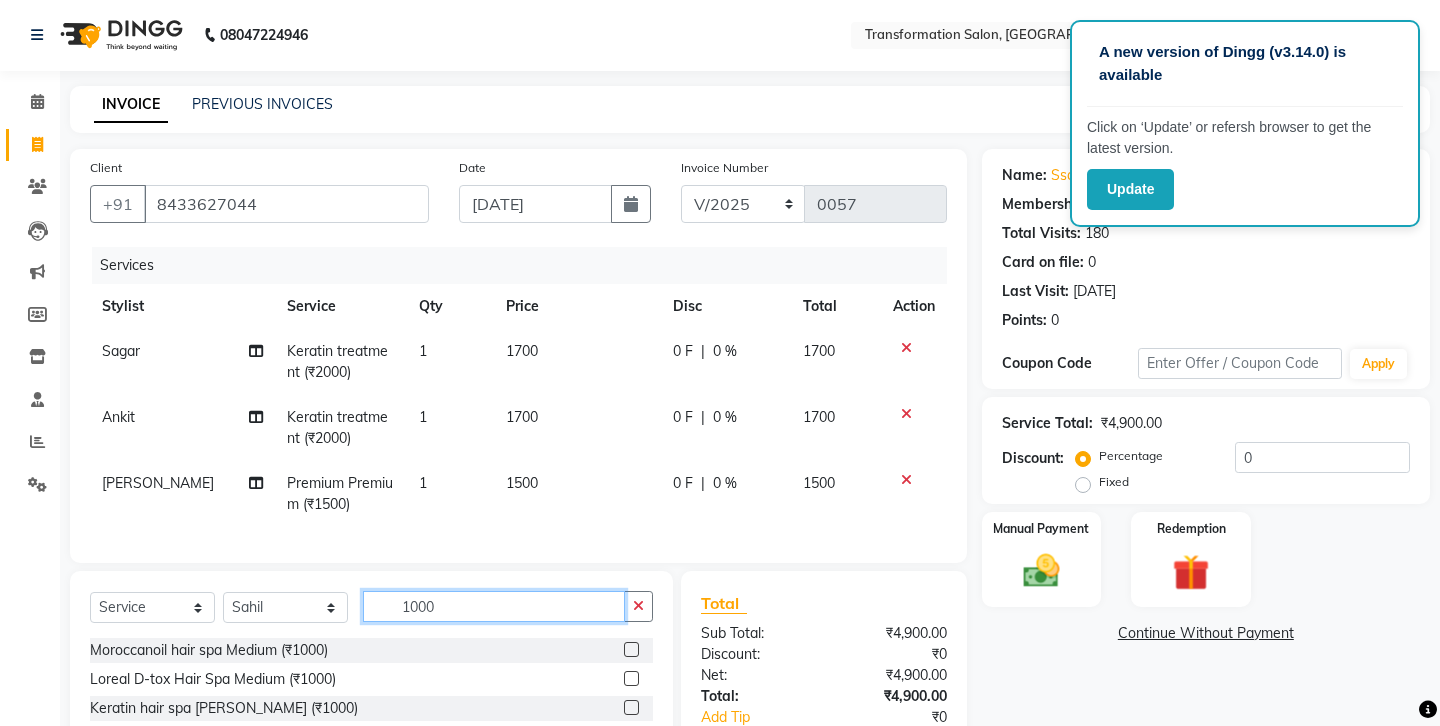 type on "1000" 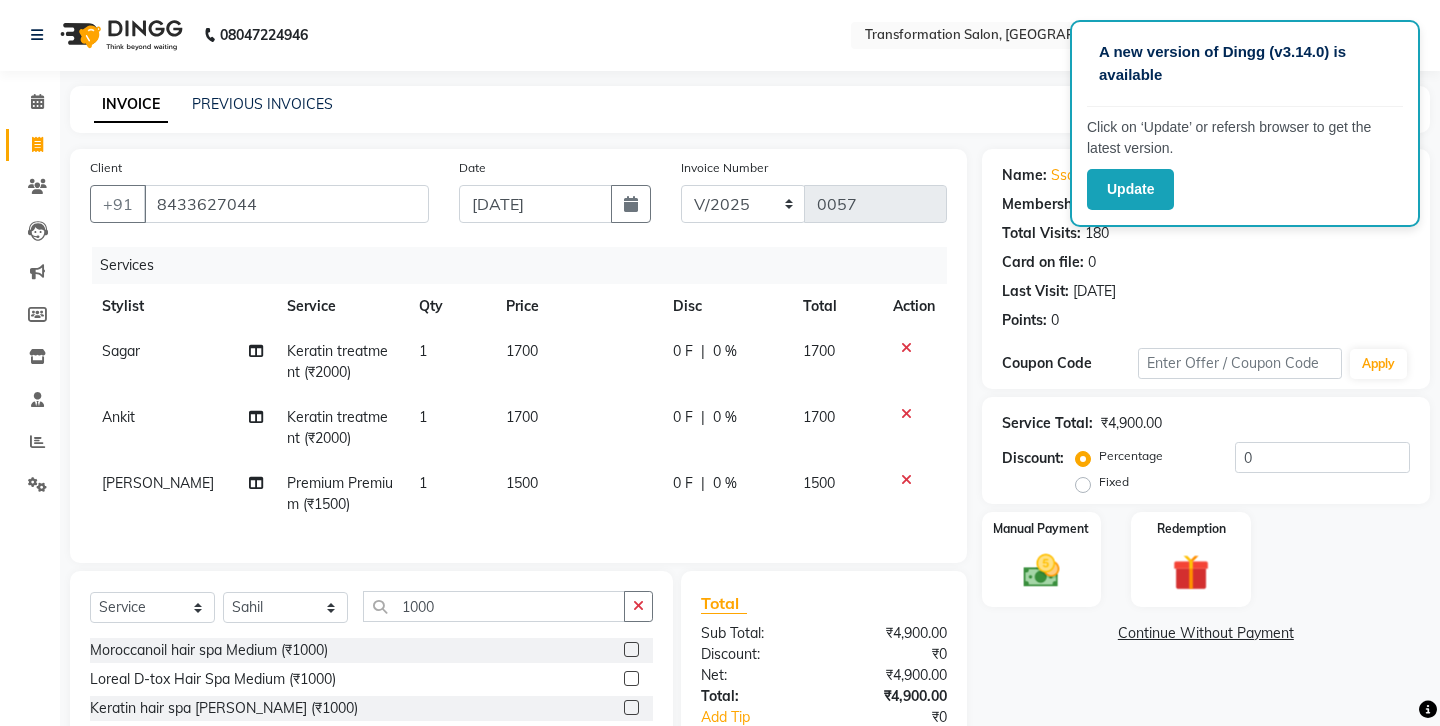click 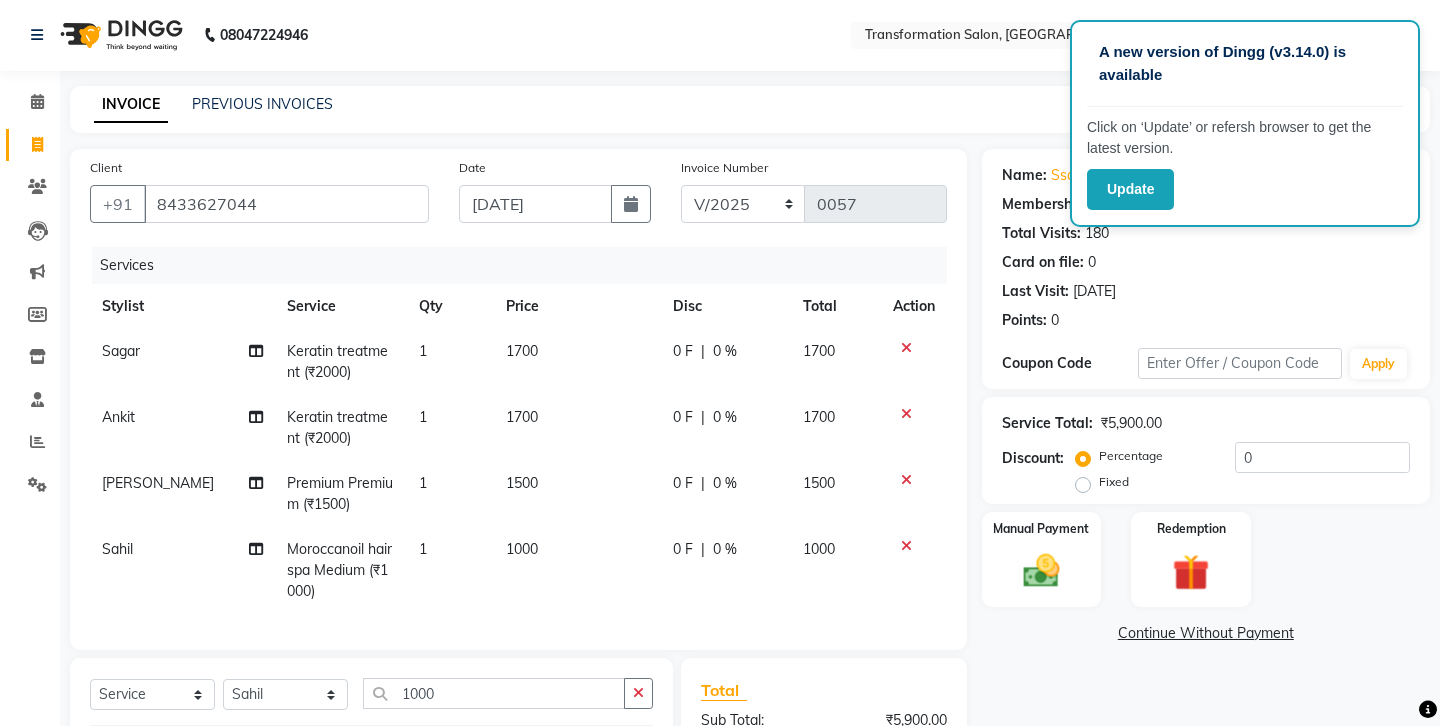 checkbox on "false" 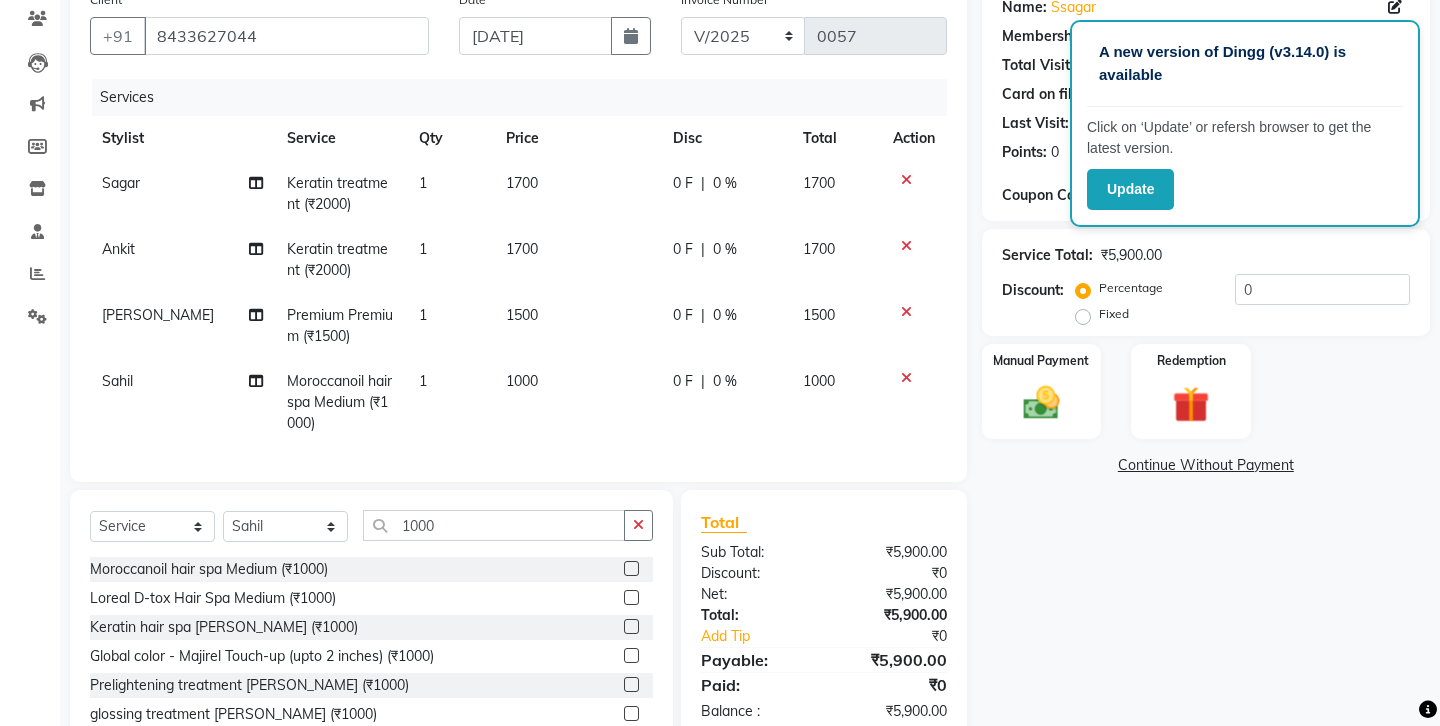 scroll, scrollTop: 258, scrollLeft: 0, axis: vertical 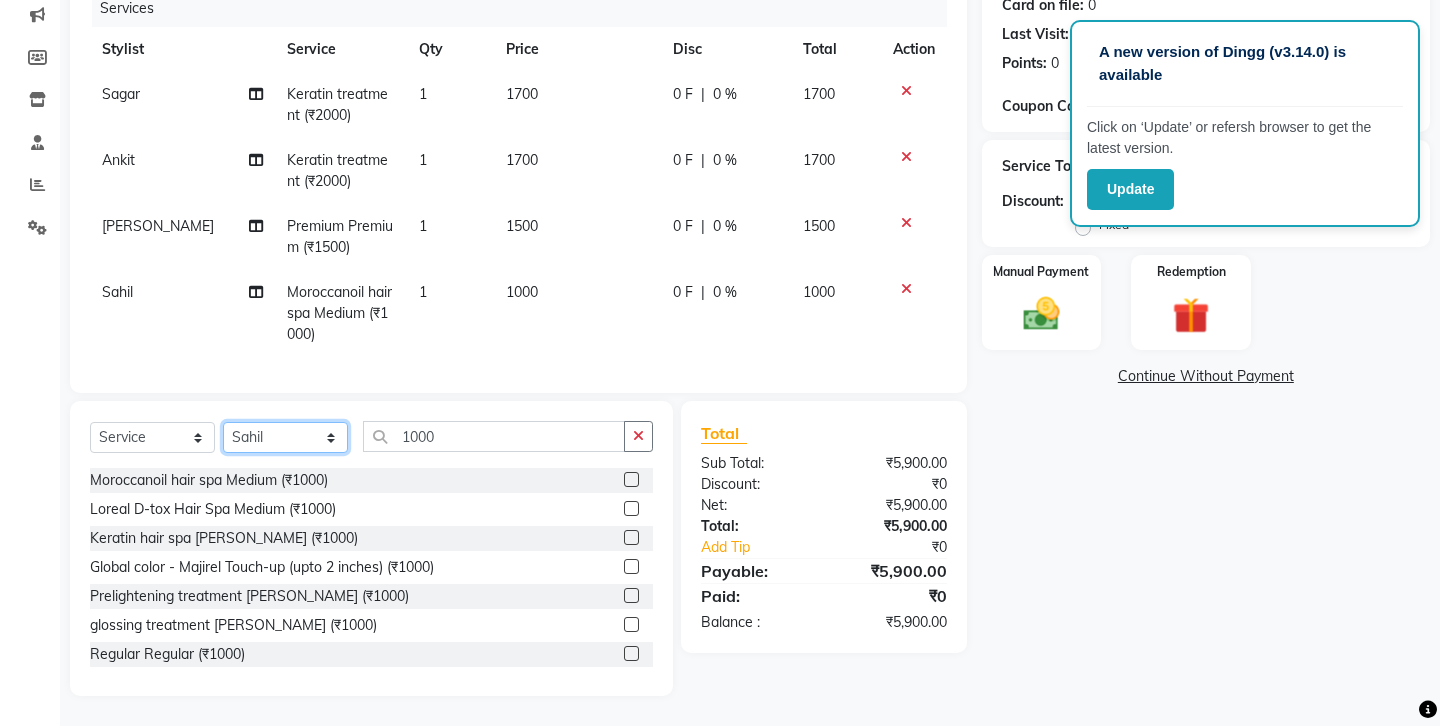 click on "Select Stylist Ankit Front Desk Jyoti jyoti [PERSON_NAME] bhai [PERSON_NAME] [PERSON_NAME] [PERSON_NAME] [PERSON_NAME]" 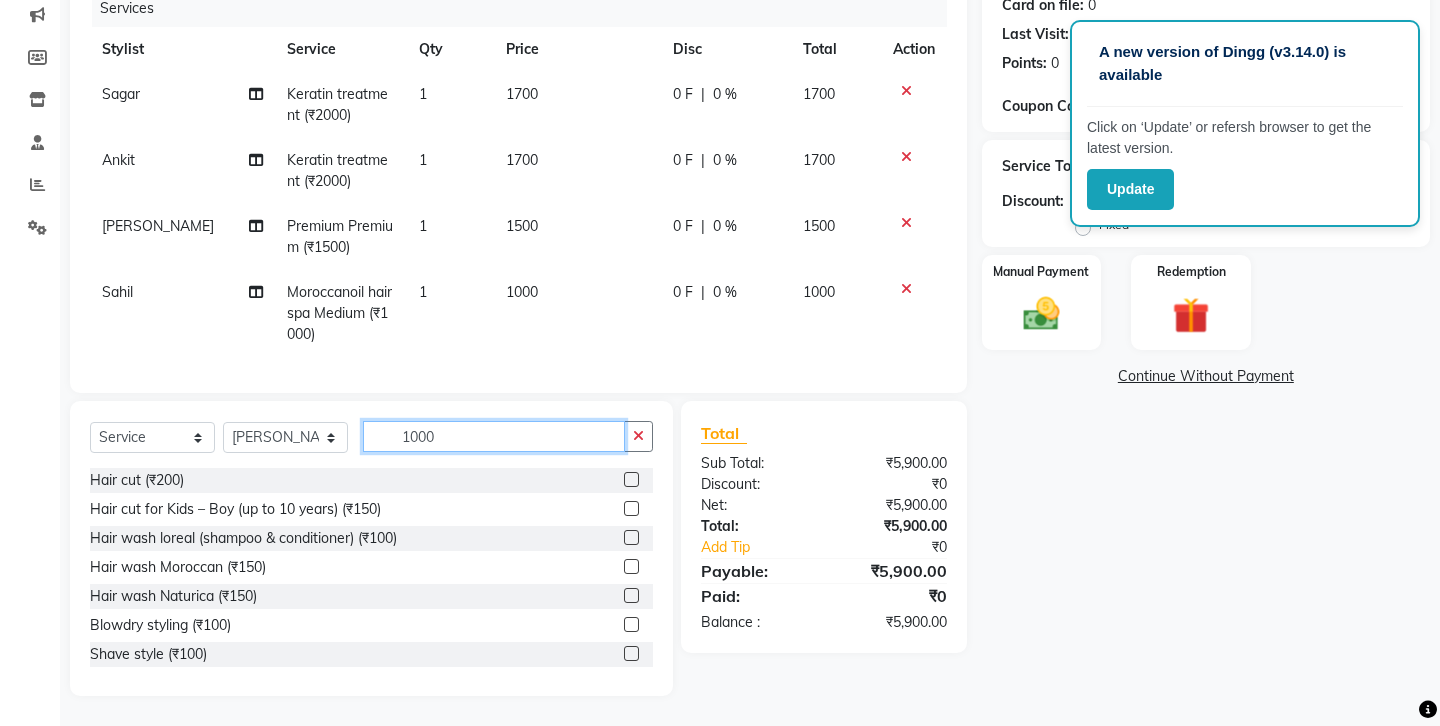 click on "1000" 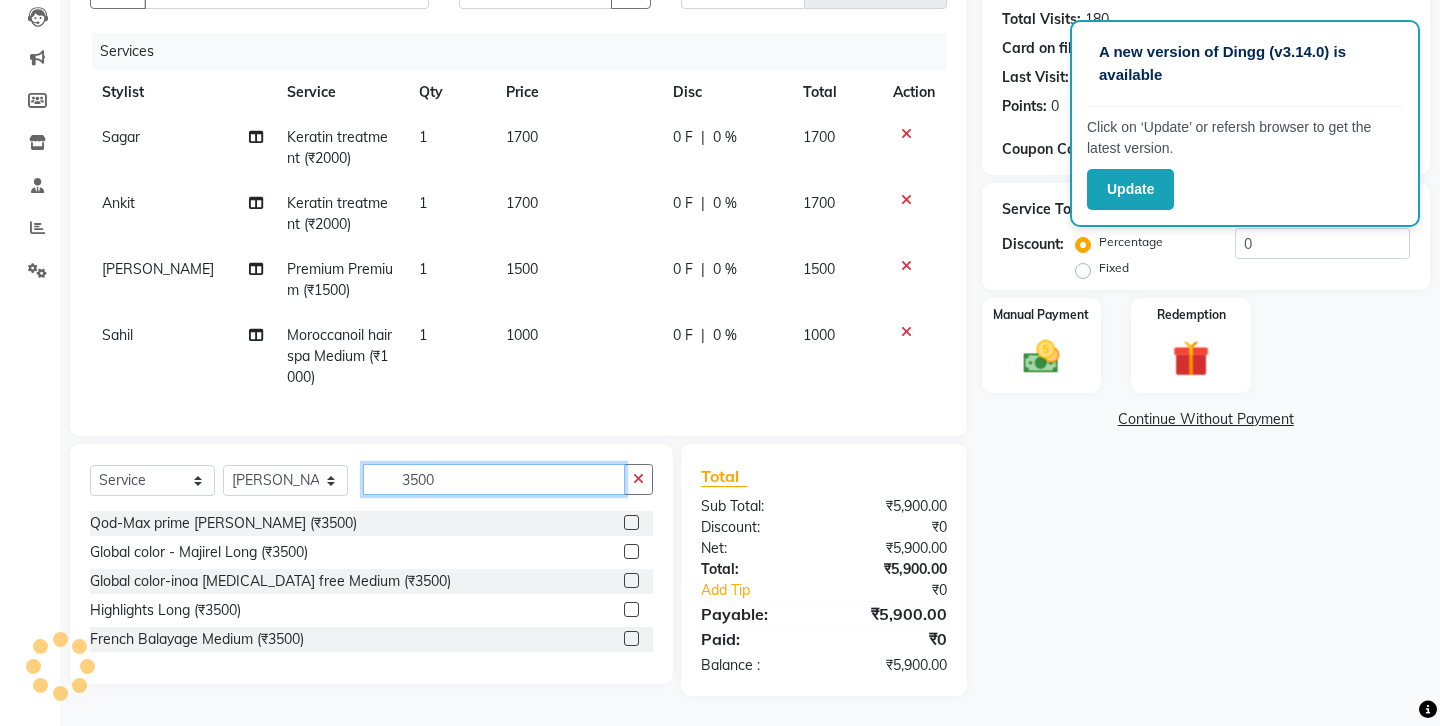 scroll, scrollTop: 215, scrollLeft: 0, axis: vertical 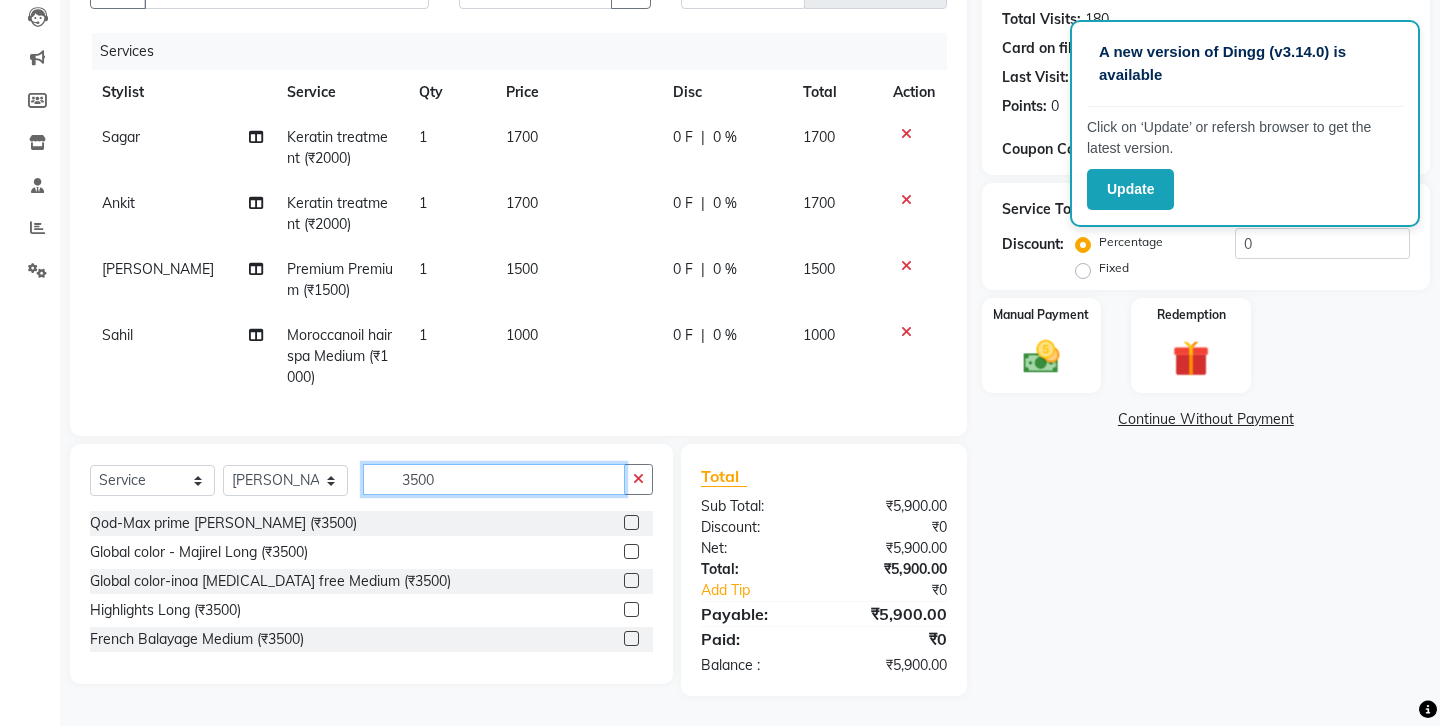 type on "3500" 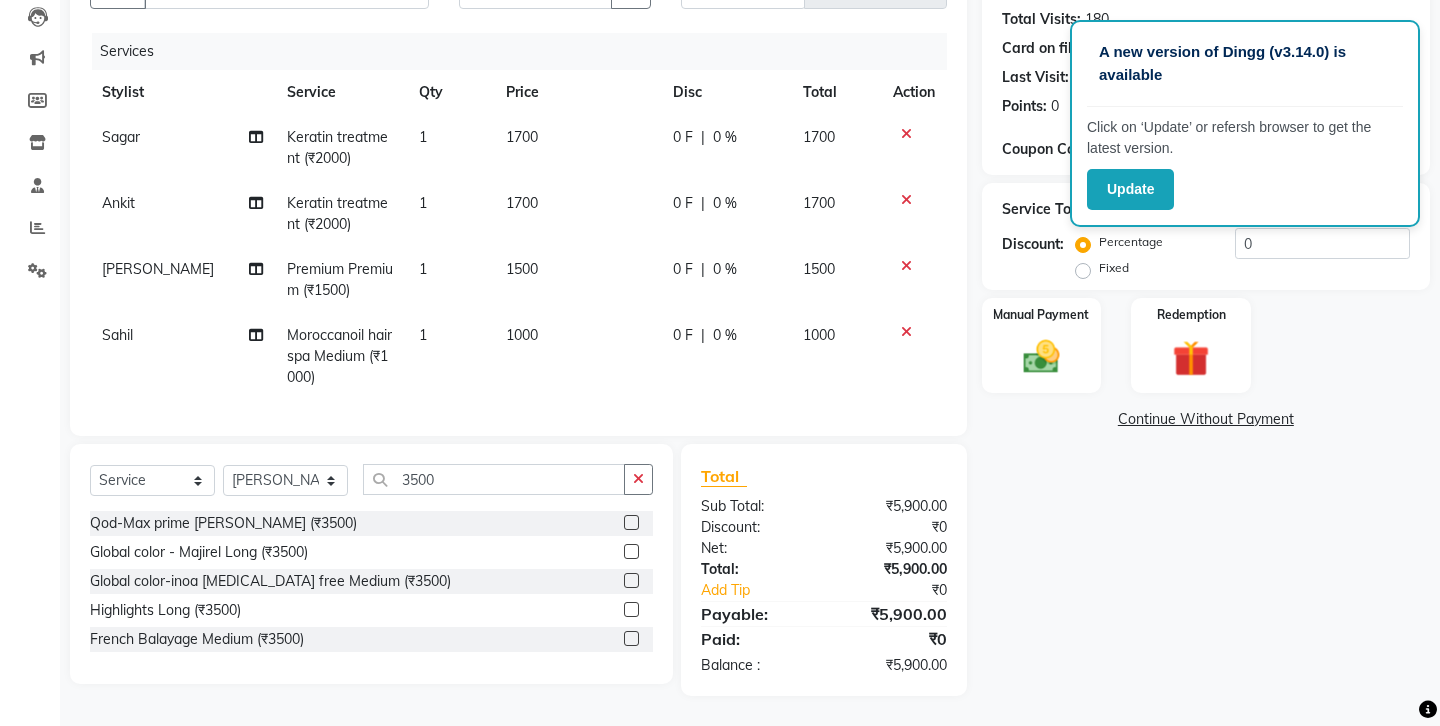 click 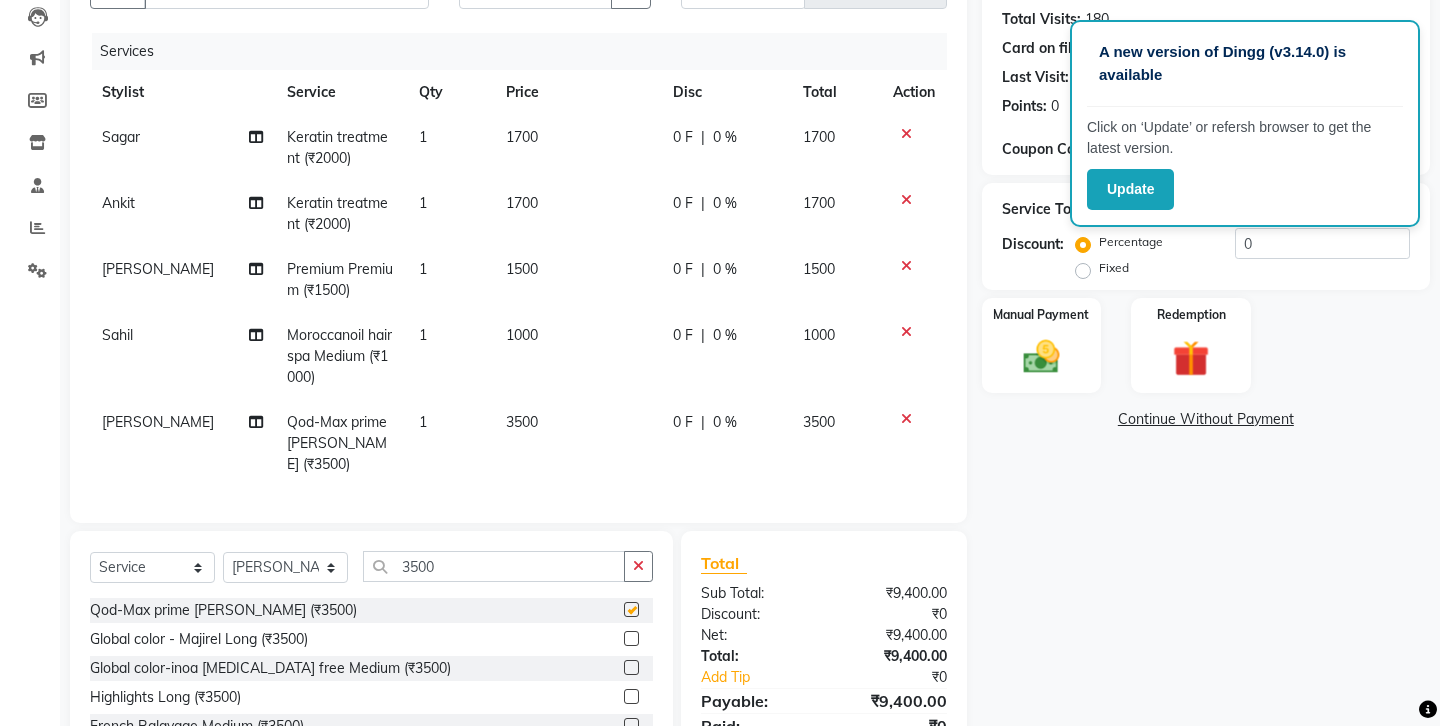 checkbox on "false" 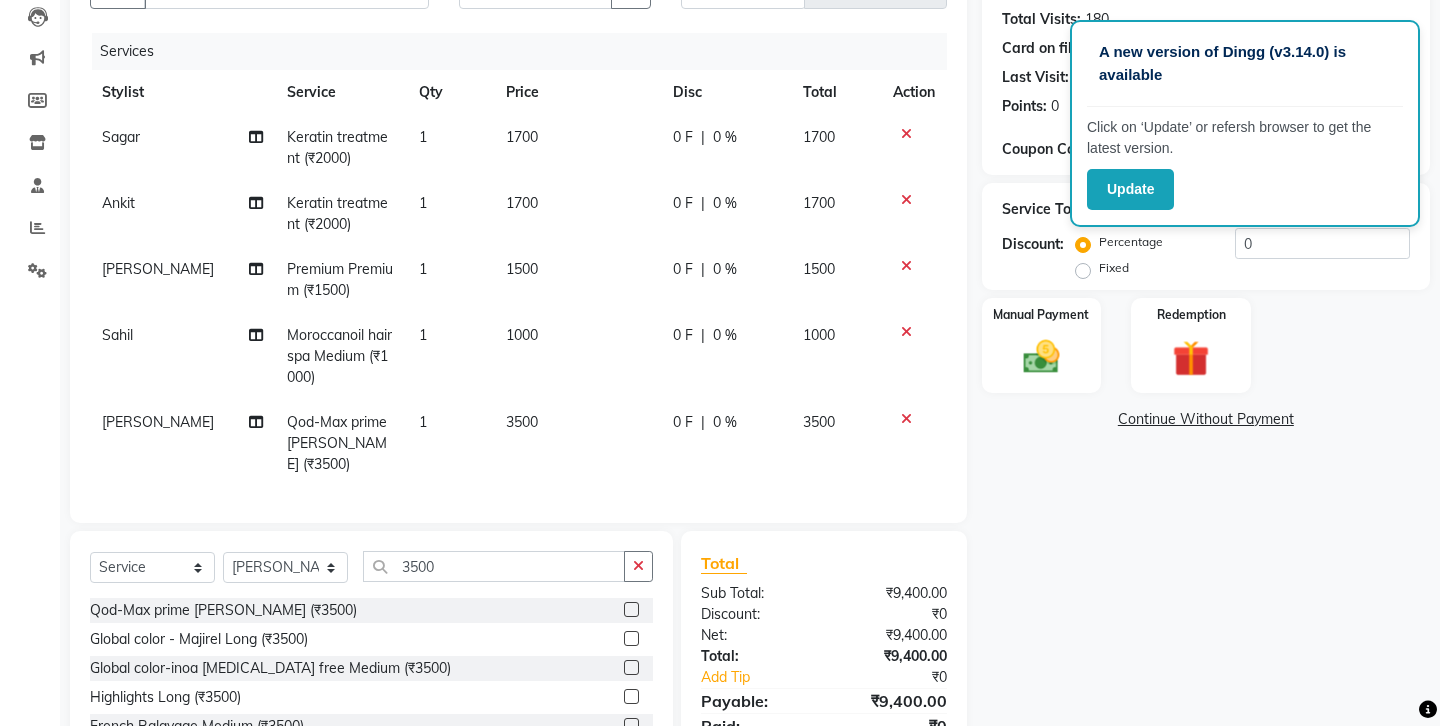 click on "3500" 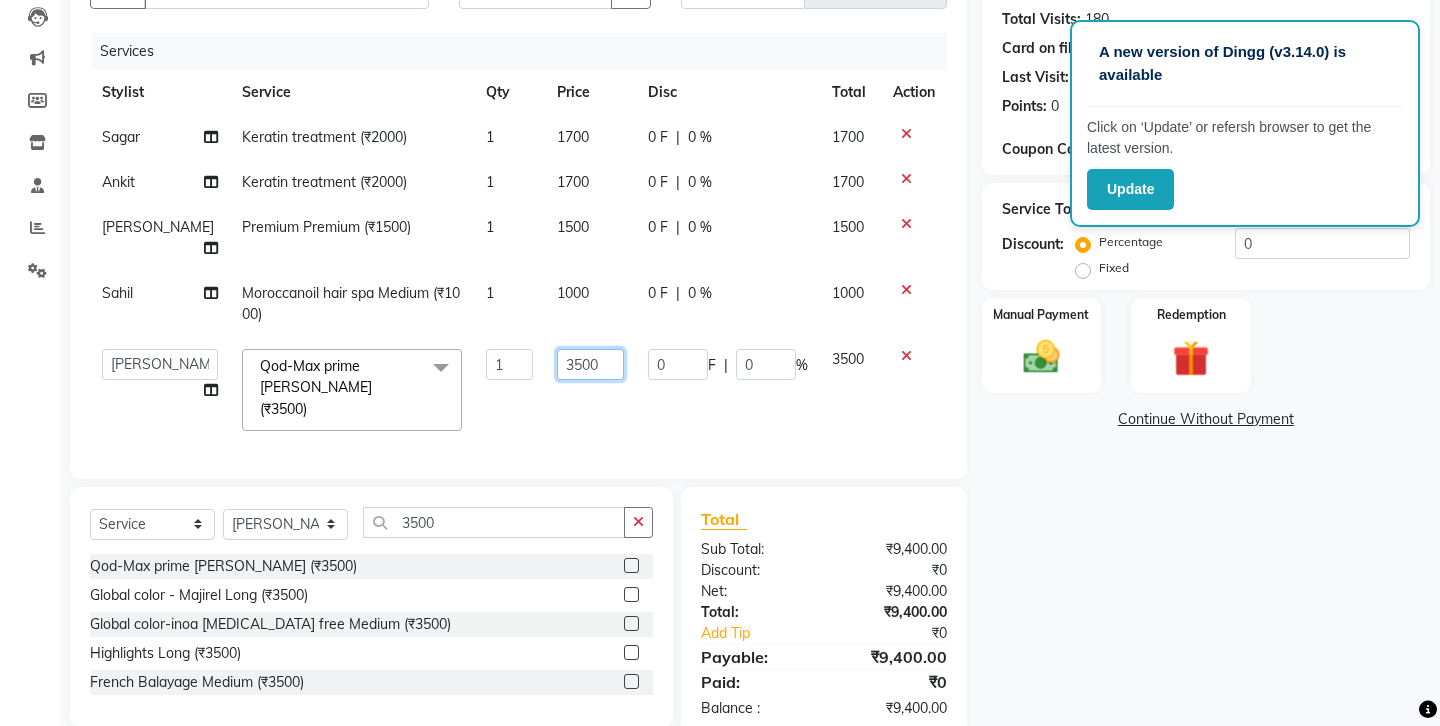 click on "3500" 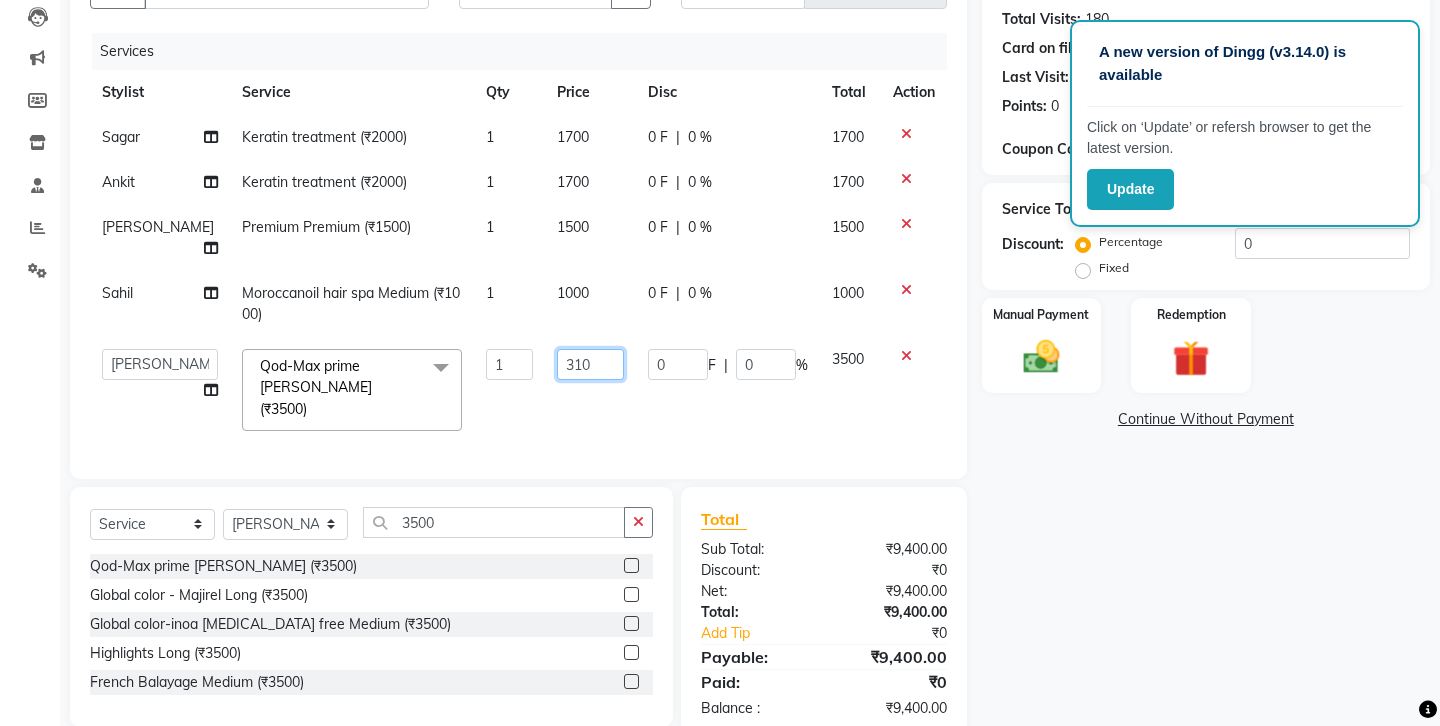 type on "3100" 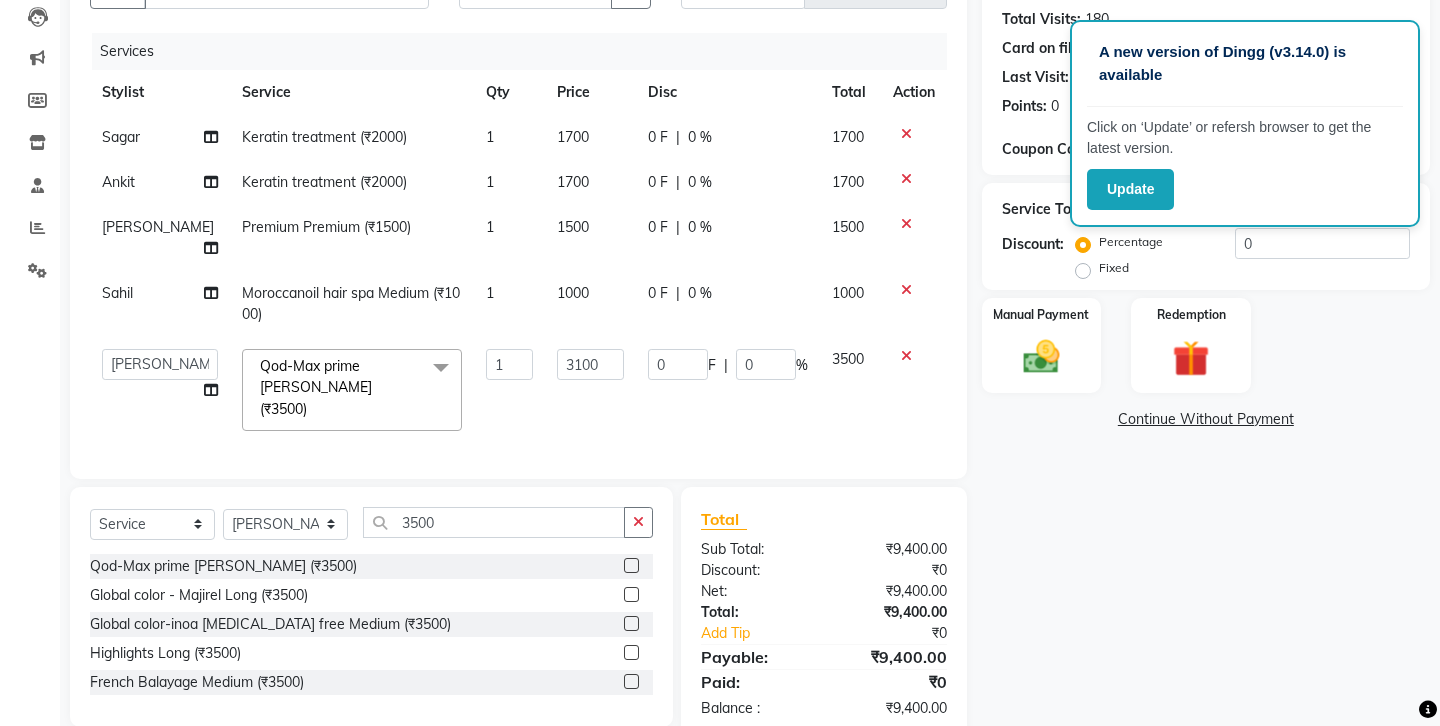 click on "Sagar Keratin treatment (₹2000) 1 1700 0 F | 0 % 1700 Ankit Keratin treatment (₹2000) 1 1700 0 F | 0 % 1700 [PERSON_NAME] Premium Premium (₹1500) 1 1500 0 F | 0 % 1500 [PERSON_NAME] Moroccanoil hair spa Medium (₹1000) 1 1000 0 F | 0 % 1000  Ankit   Front Desk   Jyoti   jyoti [PERSON_NAME] bhai   [PERSON_NAME]   [PERSON_NAME]   [PERSON_NAME]   [PERSON_NAME]  Qod-Max prime [PERSON_NAME] (₹3500)  x Hair cut (₹200) Hair cut for Kids – Boy (up to 10 years) (₹150) Hair wash loreal (shampoo & conditioner) (₹100) Hair wash Moroccan (₹150) Hair wash Naturica (₹150) Blowdry styling (₹100) Shave style (₹100) [PERSON_NAME] style (₹100) Global color - Magirel (₹599) Global color - inoa (₹799) [PERSON_NAME] color - inoa (₹200) Side locks color (₹100) moustage color (₹100) Highlights (₹699) Prelightening (₹500) Regular Oil (₹150) Nareshing Oil (₹200) Hair Growth Oil (₹300) Loreal (₹599) Keratin (₹699) Moroccanoil/Naturica (₹1200) [MEDICAL_DATA] Treatment Per Setting500 (₹500) Keratin treatment (₹2000) Qod max prime (₹2500) 1 3100 0" 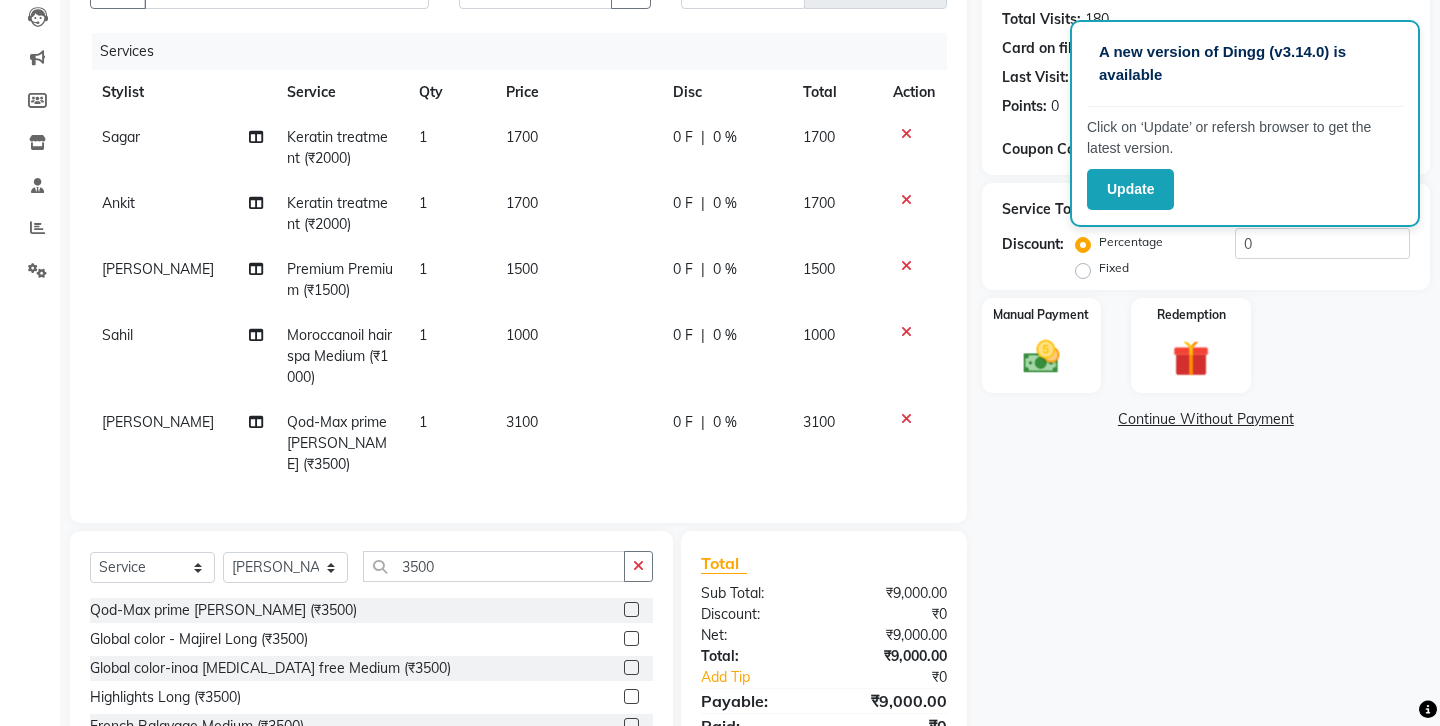 scroll, scrollTop: 281, scrollLeft: 0, axis: vertical 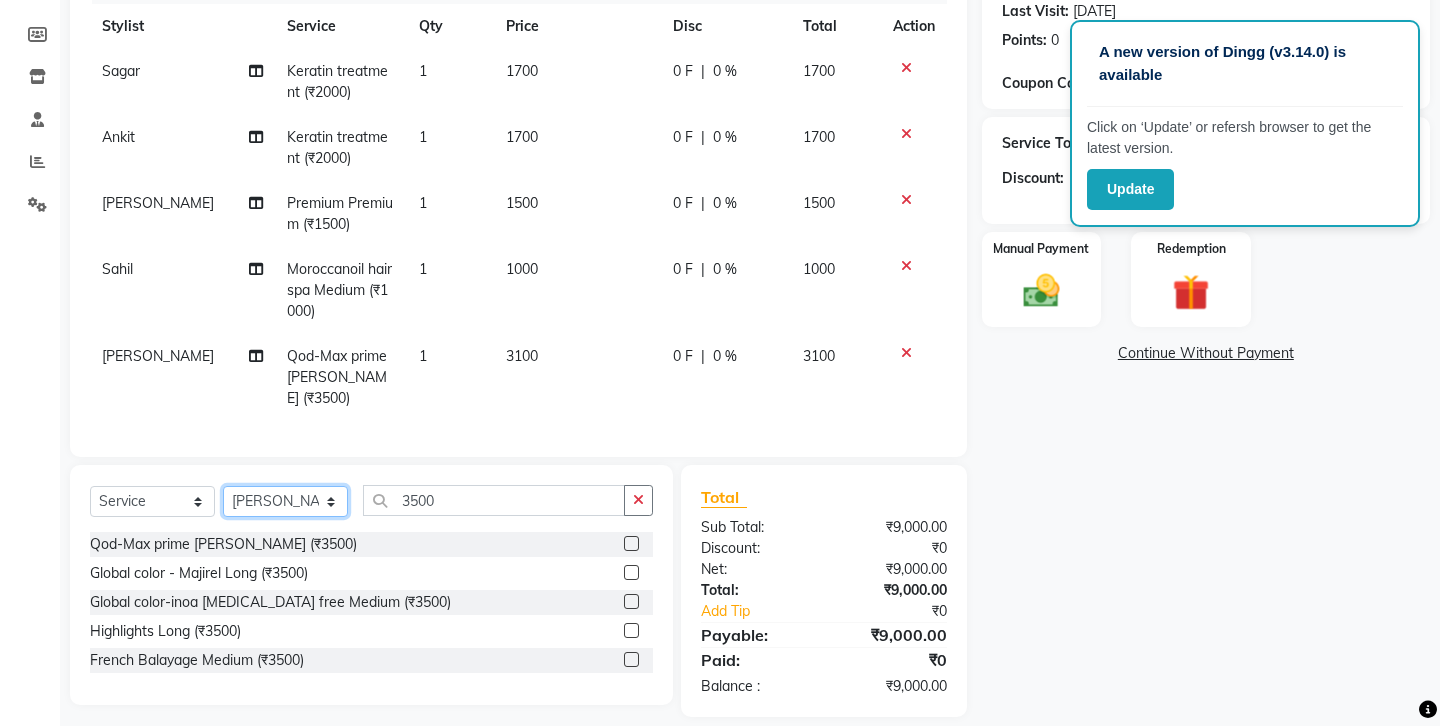 click on "Select Stylist Ankit Front Desk Jyoti jyoti [PERSON_NAME] bhai [PERSON_NAME] [PERSON_NAME] [PERSON_NAME] [PERSON_NAME]" 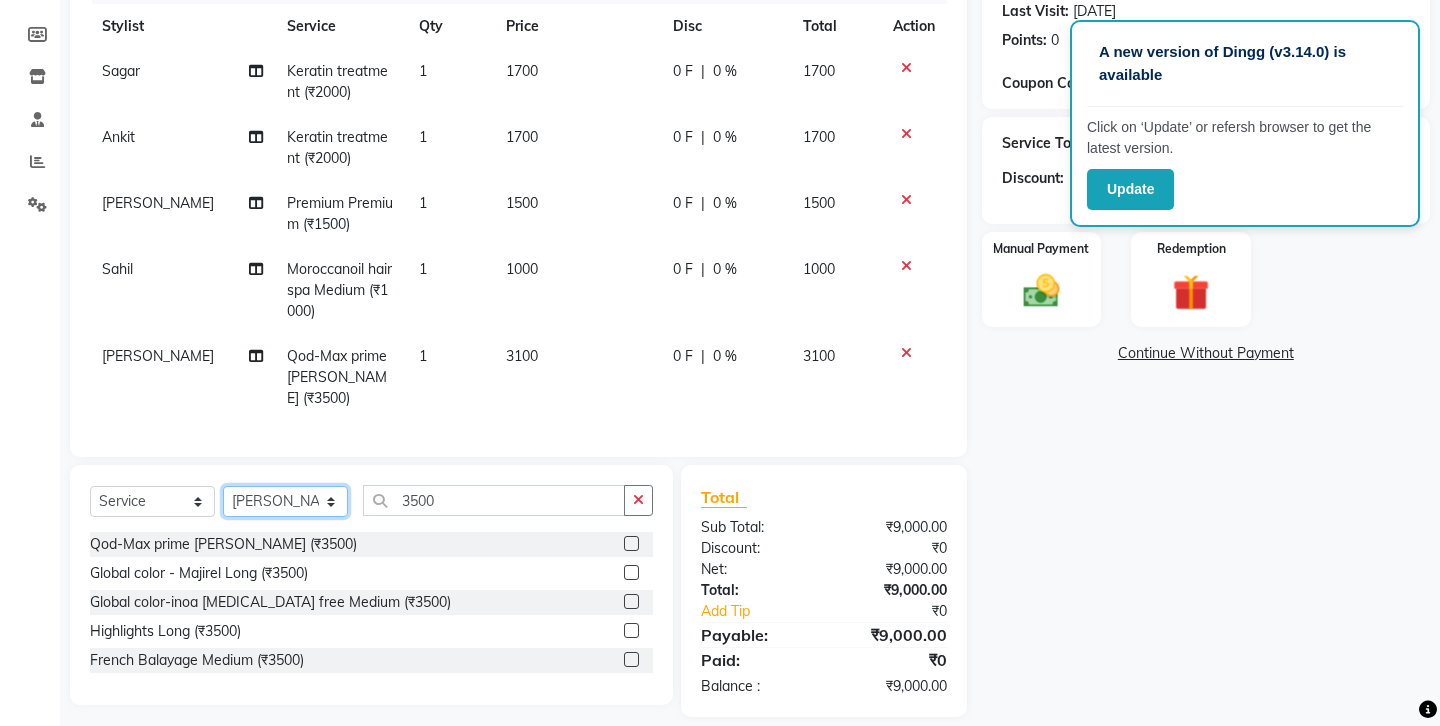 select on "52927" 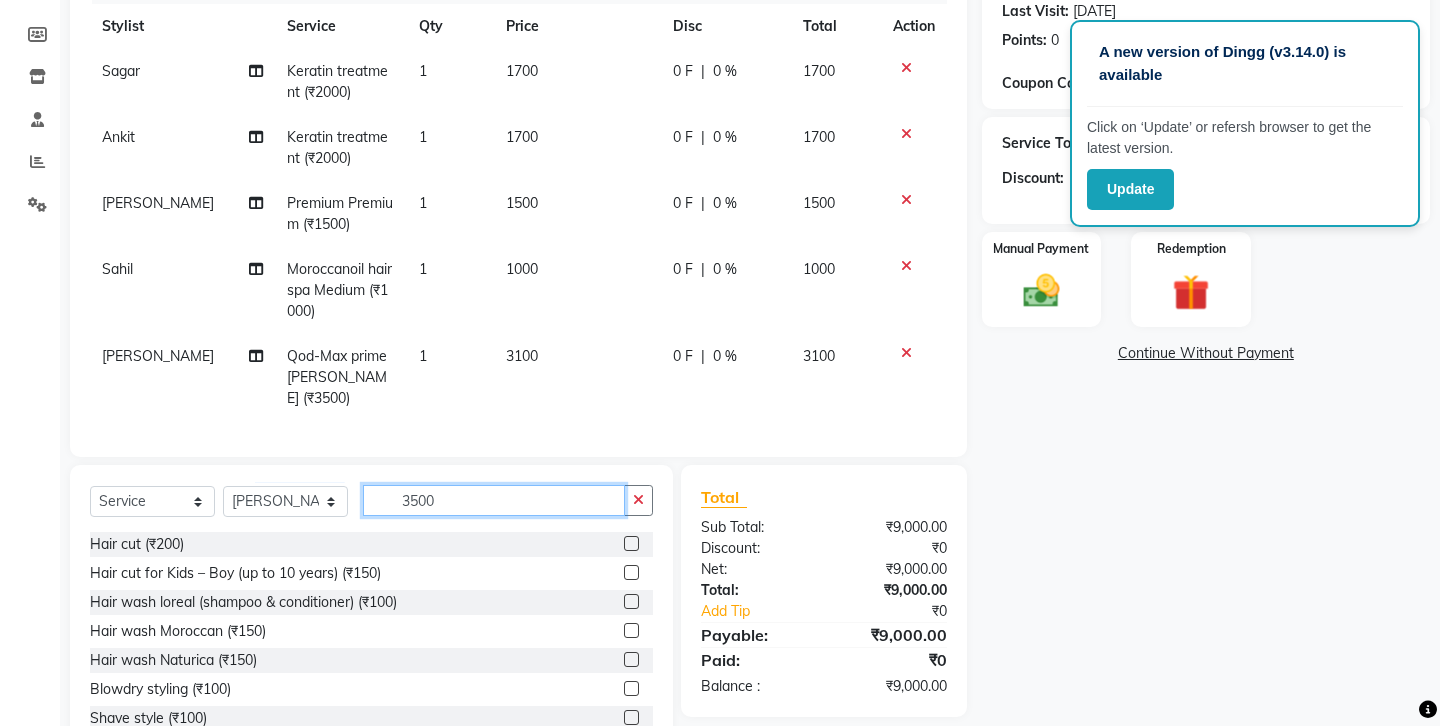click on "3500" 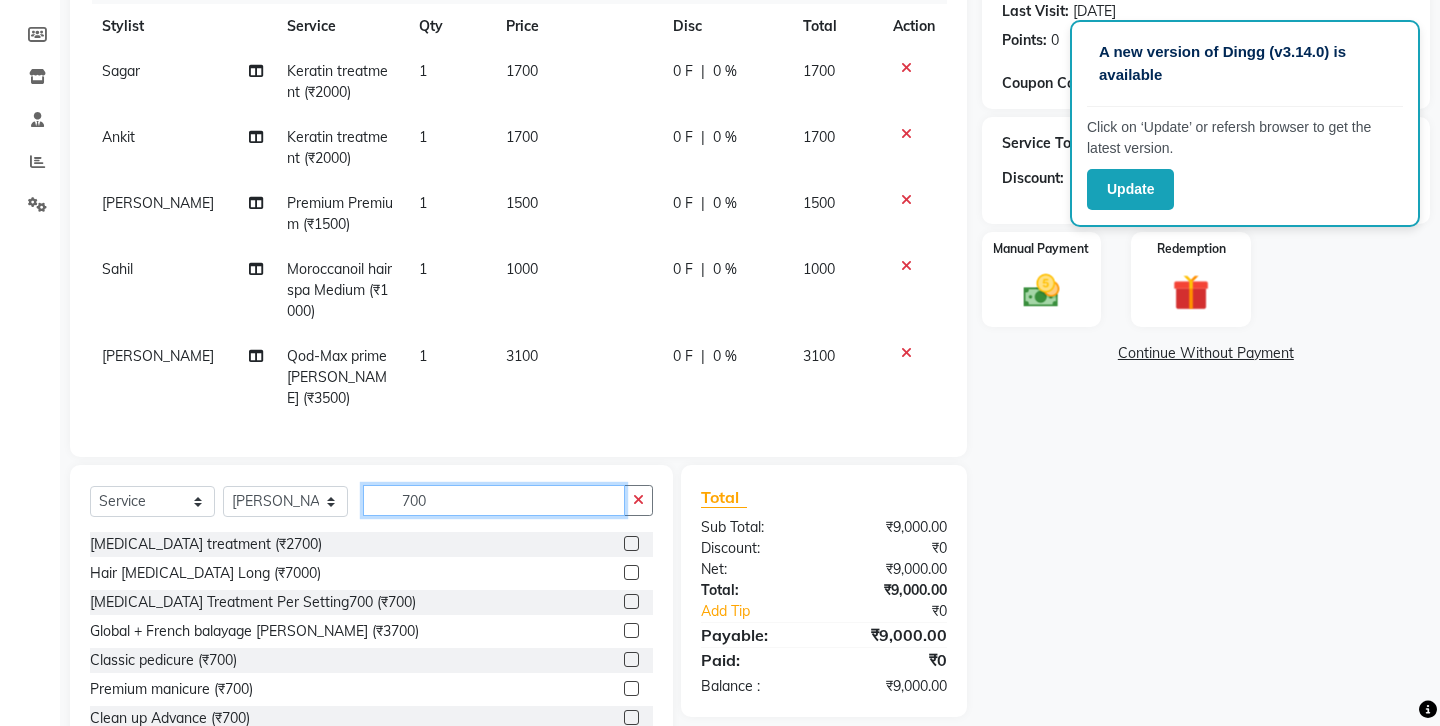 type on "700" 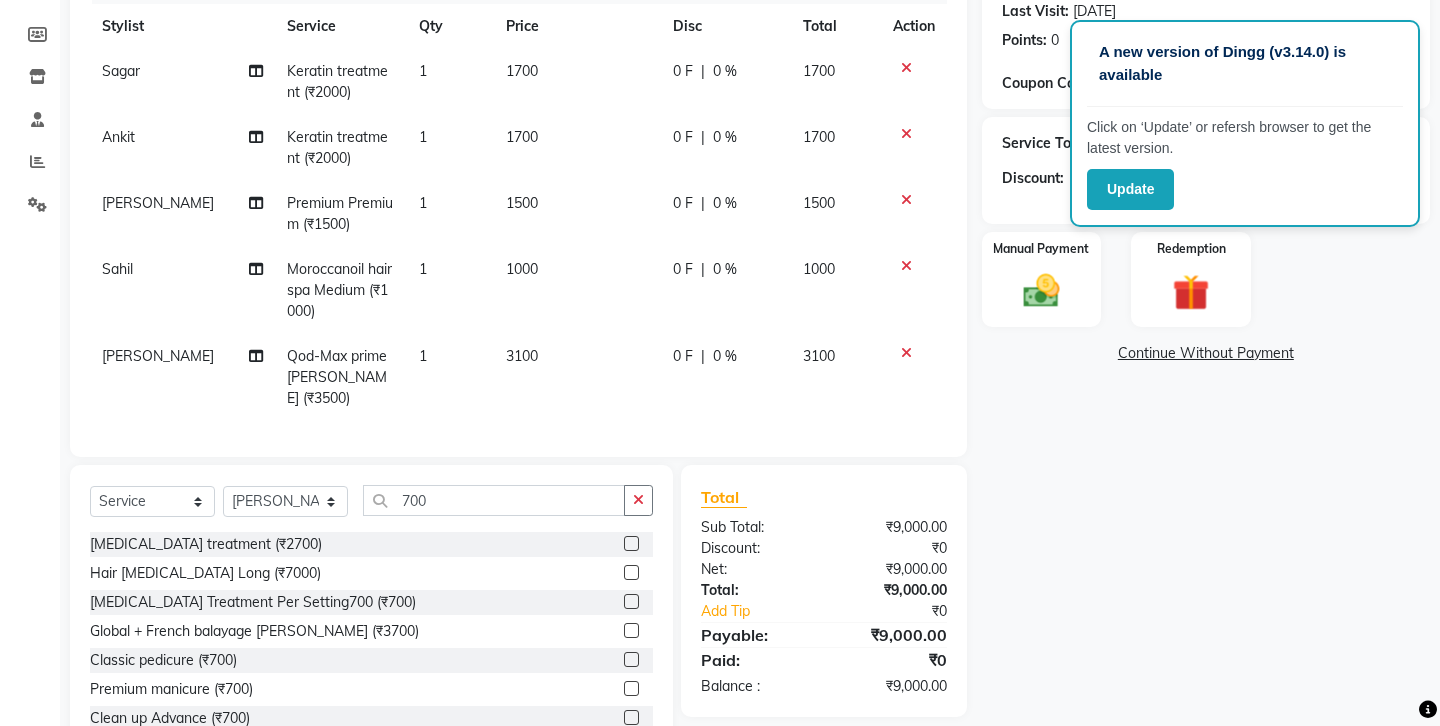 click 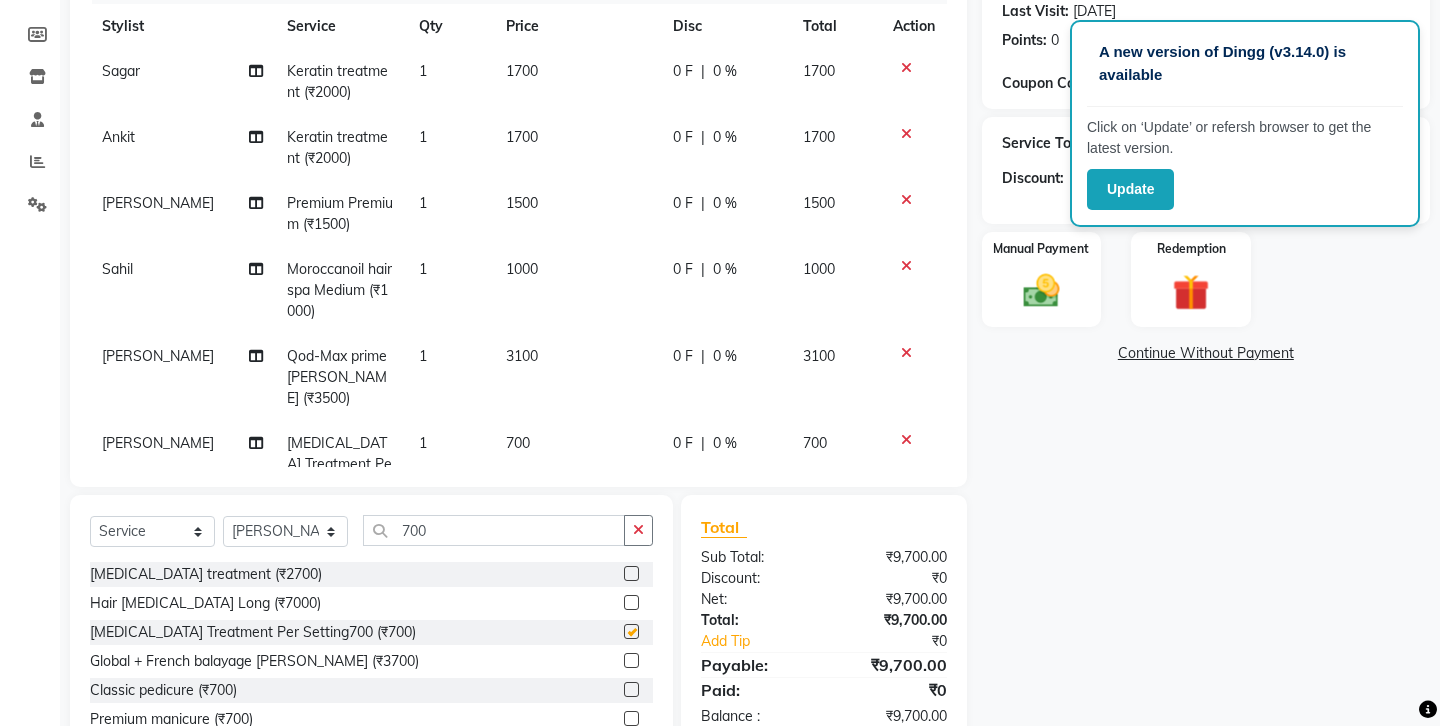 checkbox on "false" 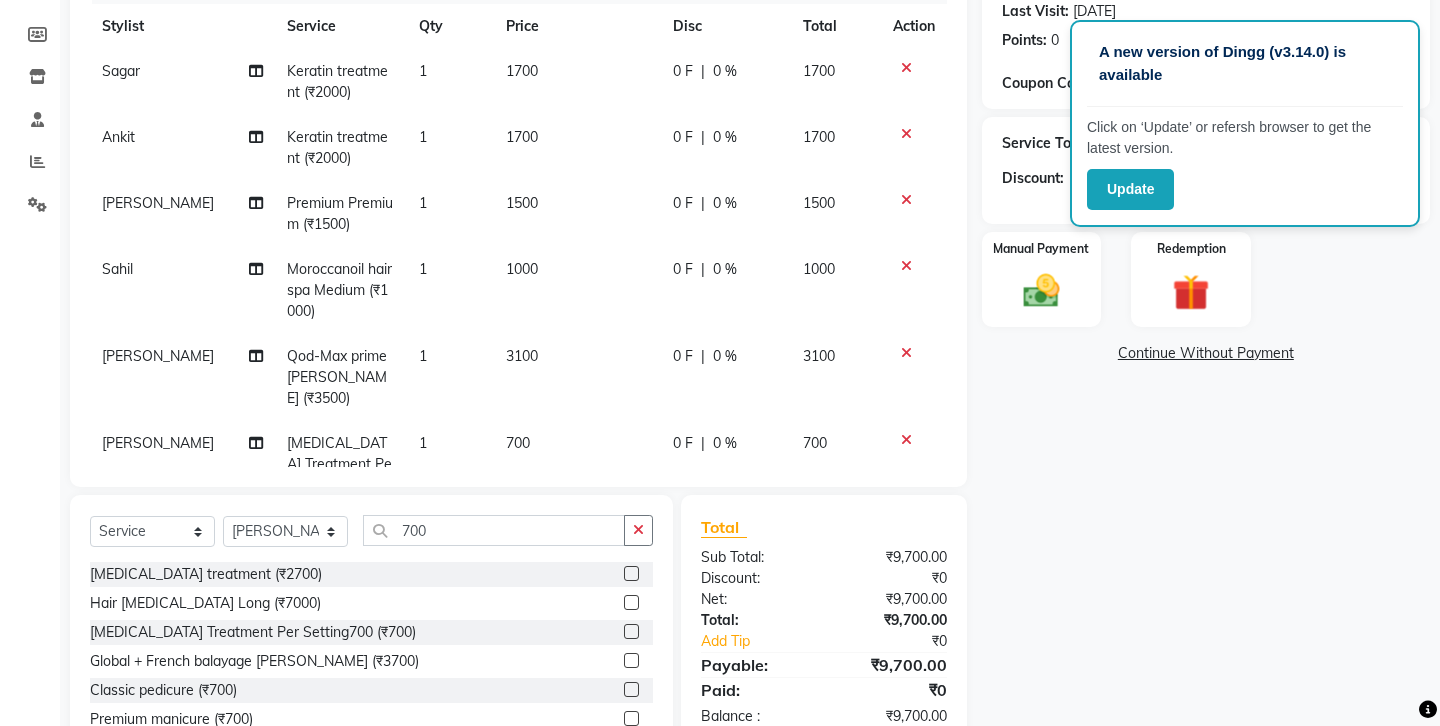 click on "700" 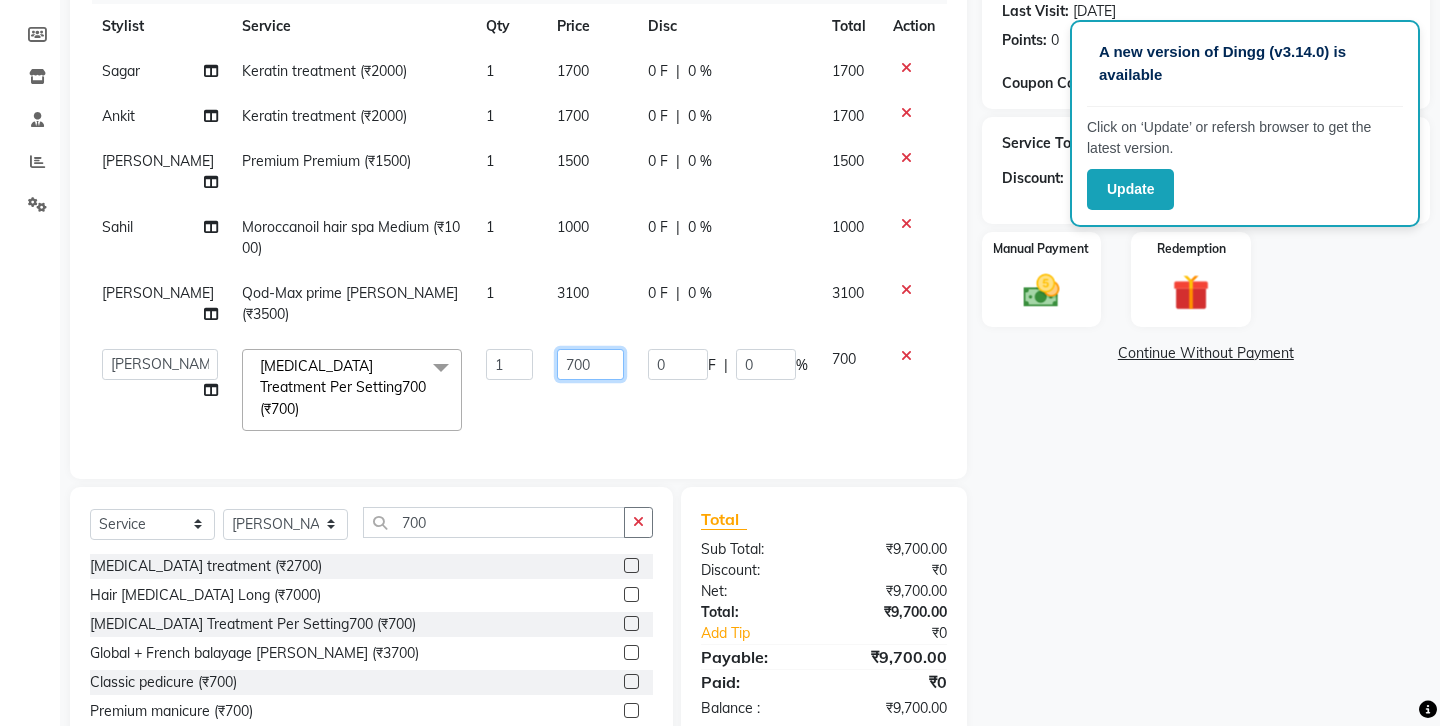 click on "700" 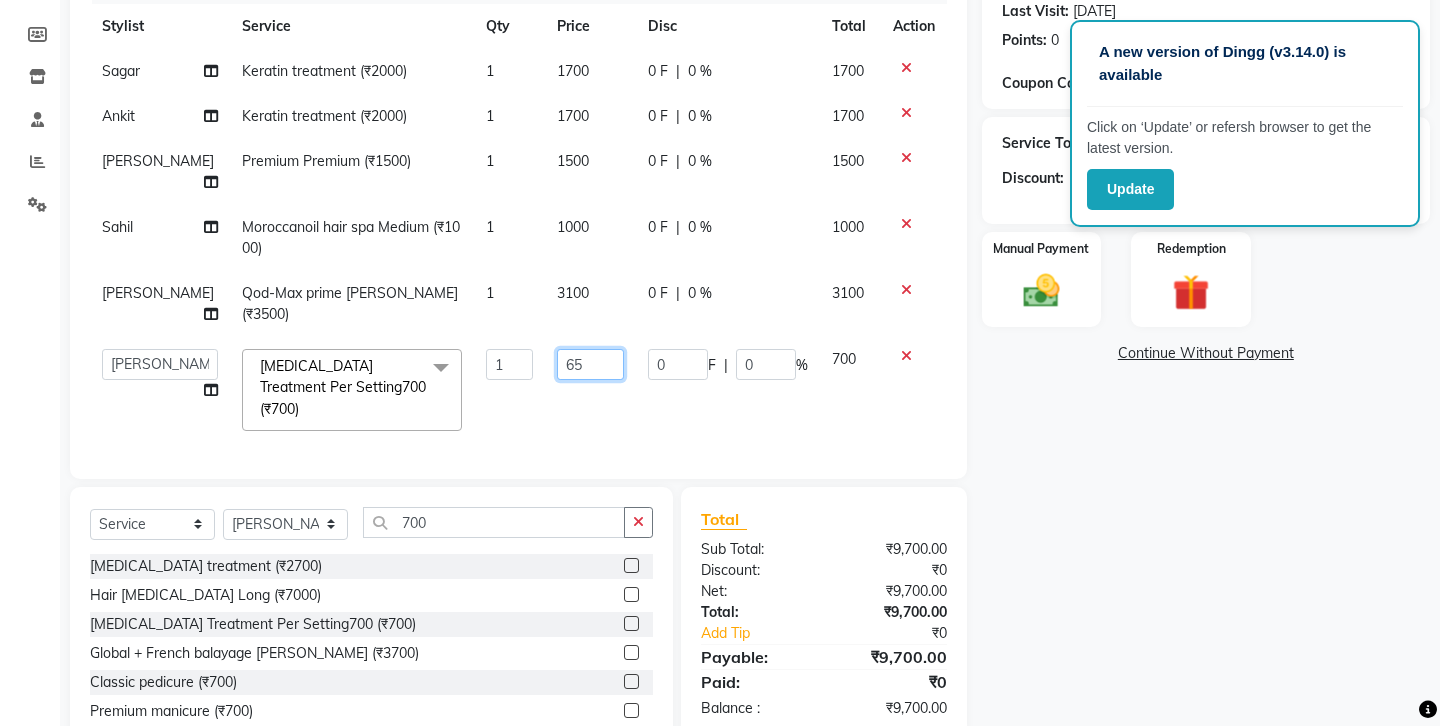 type on "650" 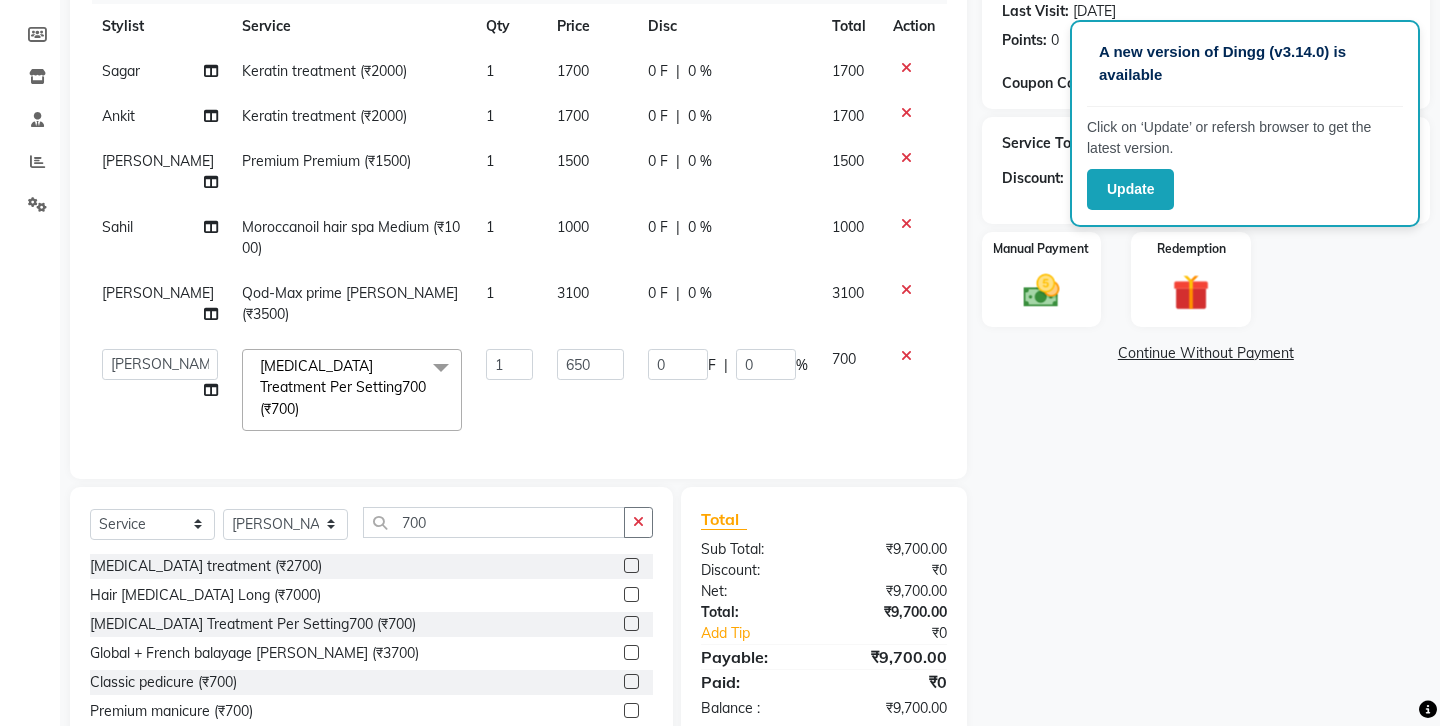 click on "Client [PHONE_NUMBER] Date [DATE] Invoice Number V/2025 V/[PHONE_NUMBER] Services Stylist Service Qty Price Disc Total Action Sagar Keratin treatment (₹2000) 1 1700 0 F | 0 % 1700 Ankit Keratin treatment (₹2000) 1 1700 0 F | 0 % 1700 [PERSON_NAME] Premium Premium (₹1500) 1 1500 0 F | 0 % 1500 [PERSON_NAME] Moroccanoil hair spa Medium (₹1000) 1 1000 0 F | 0 % 1000 [PERSON_NAME] Qod-Max prime [PERSON_NAME] (₹3500) 1 3100 0 F | 0 % 3100  Ankit   Front Desk   Jyoti   jyoti [PERSON_NAME] bhai   [PERSON_NAME]   [PERSON_NAME]   [PERSON_NAME]   [PERSON_NAME]  [MEDICAL_DATA] Treatment Per Setting700 (₹700)  x Hair cut (₹200) Hair cut for Kids – Boy (up to 10 years) (₹150) Hair wash loreal (shampoo & conditioner) (₹100) Hair wash Moroccan (₹150) Hair wash Naturica (₹150) Blowdry styling (₹100) Shave style (₹100) [PERSON_NAME] style (₹100) Global color - Magirel (₹599) Global color - inoa (₹799) [PERSON_NAME] color - inoa (₹200) Side locks color (₹100) moustage color (₹100) Highlights (₹699) Prelightening (₹500) Regular Oil (₹150) 1 650 0 F" 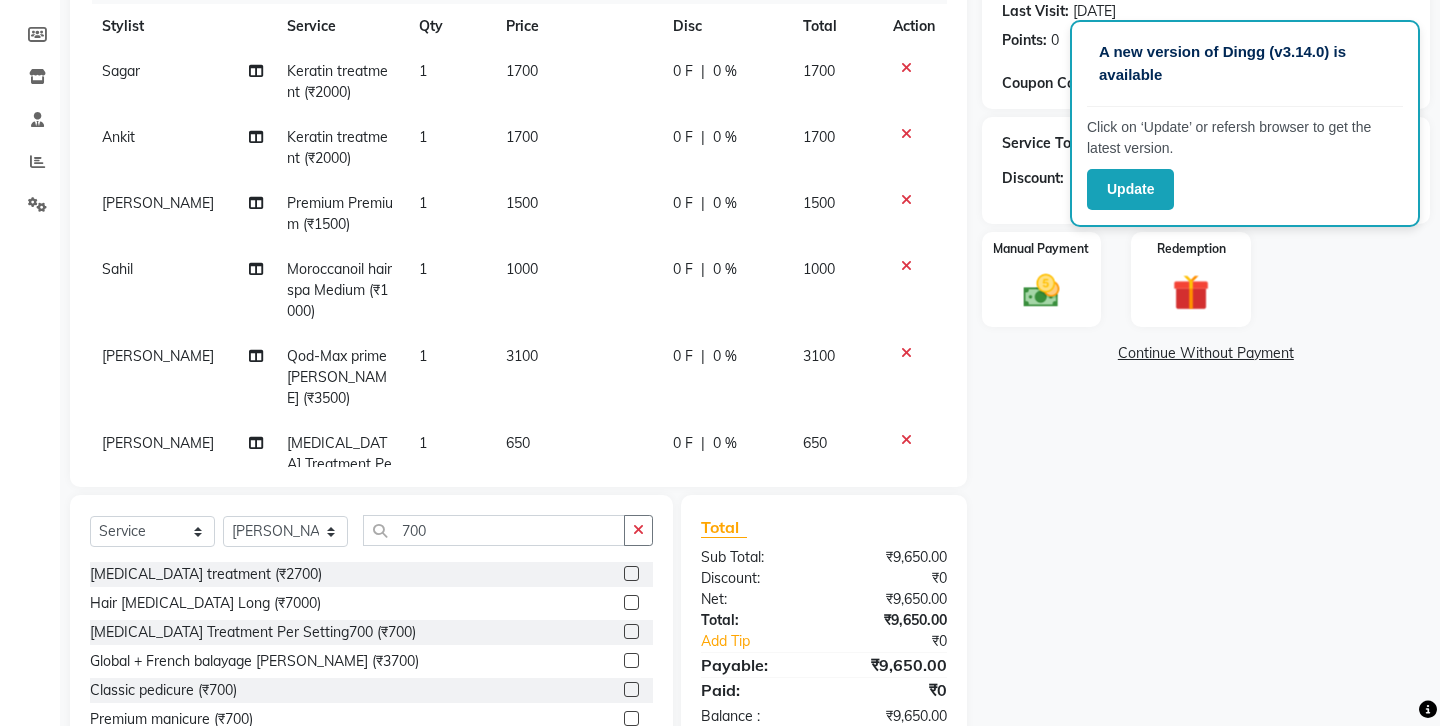 scroll, scrollTop: 36, scrollLeft: 0, axis: vertical 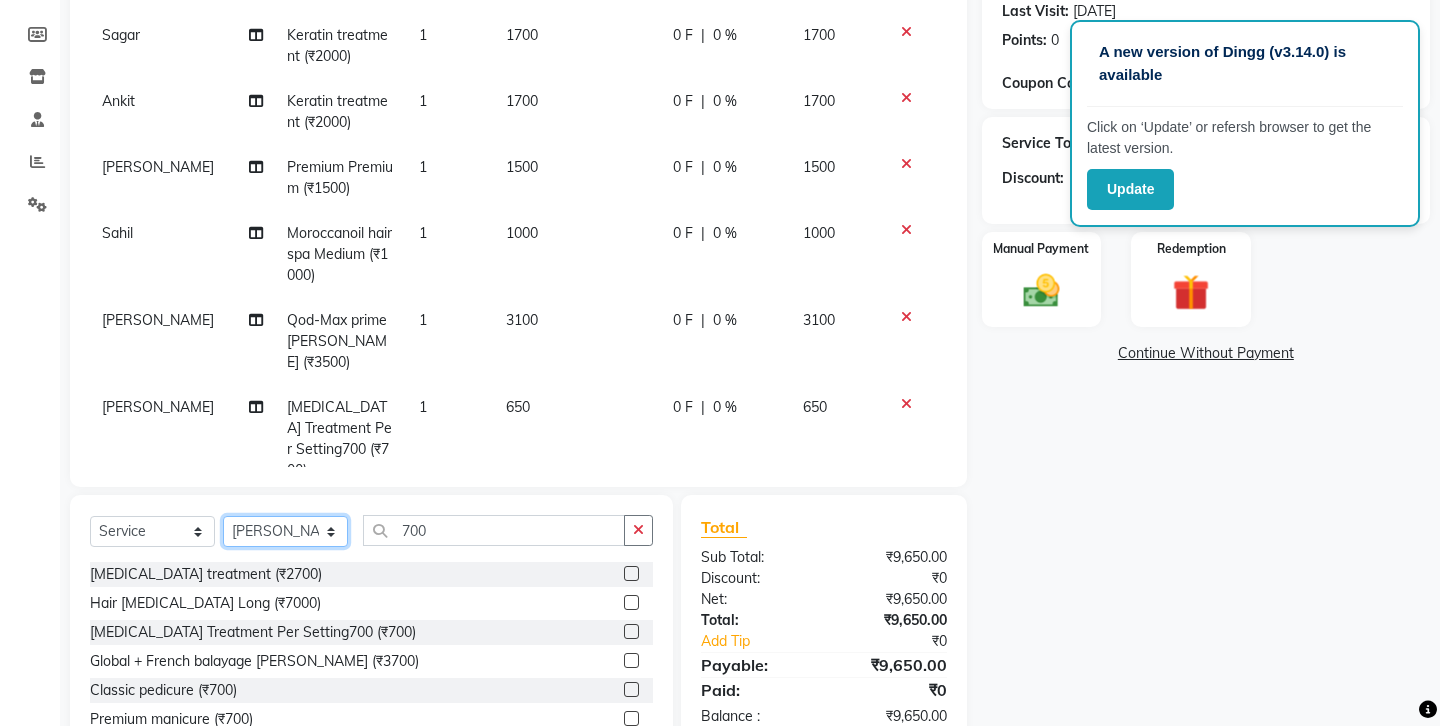 click on "Select Stylist Ankit Front Desk Jyoti jyoti [PERSON_NAME] bhai [PERSON_NAME] [PERSON_NAME] [PERSON_NAME] [PERSON_NAME]" 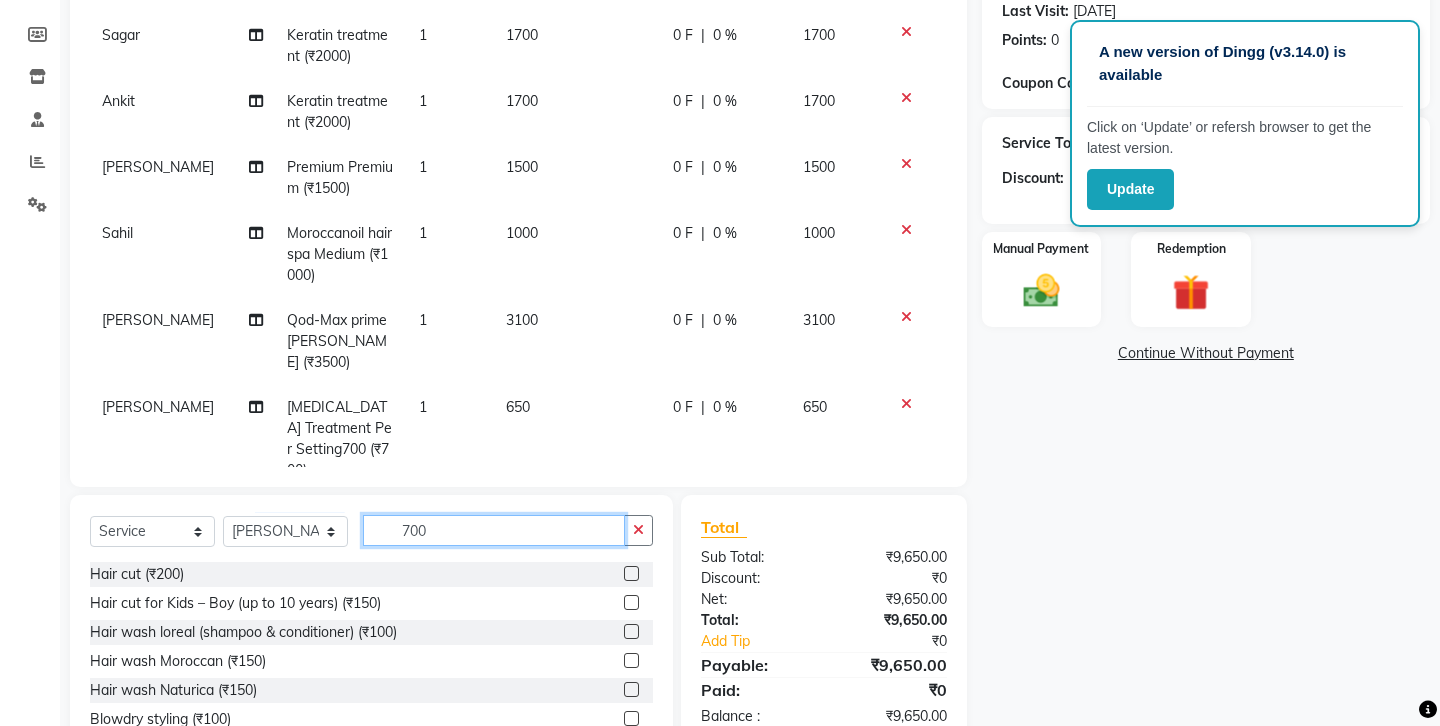 click on "700" 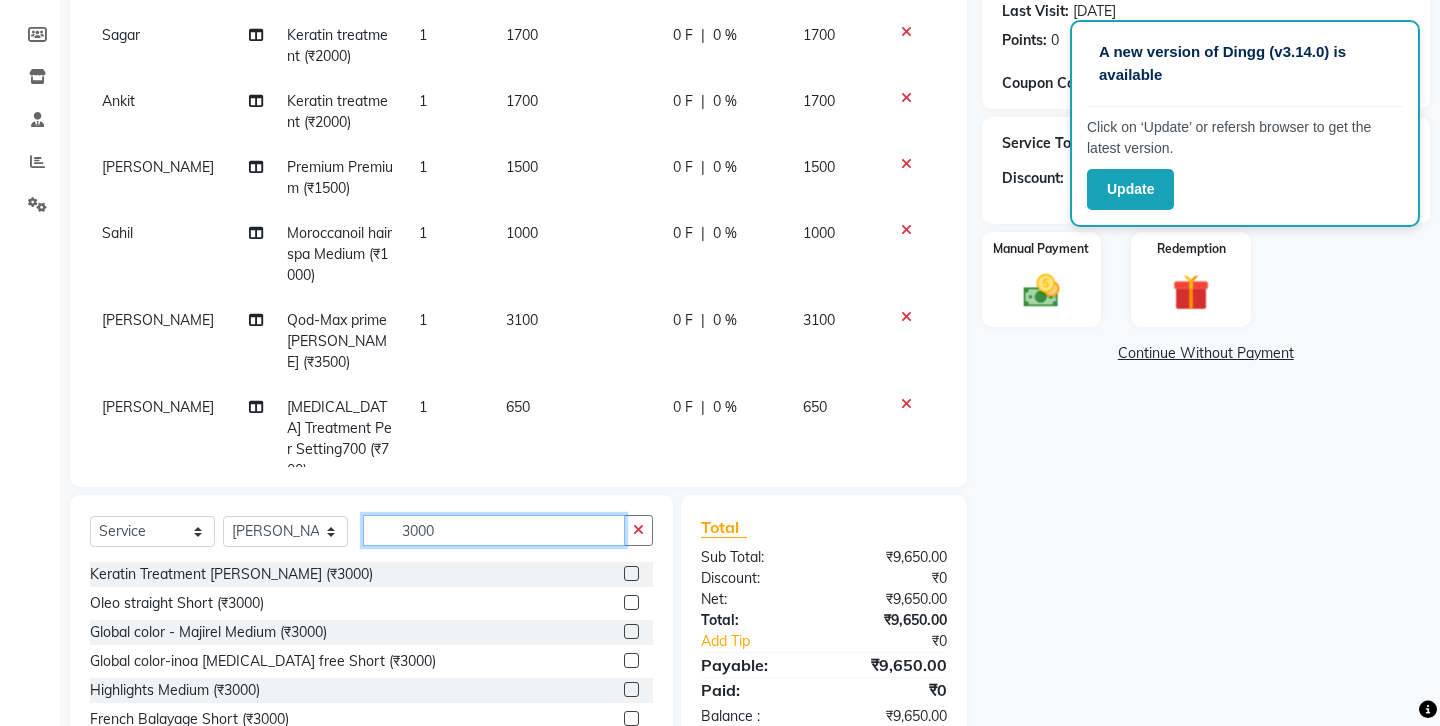 type on "3000" 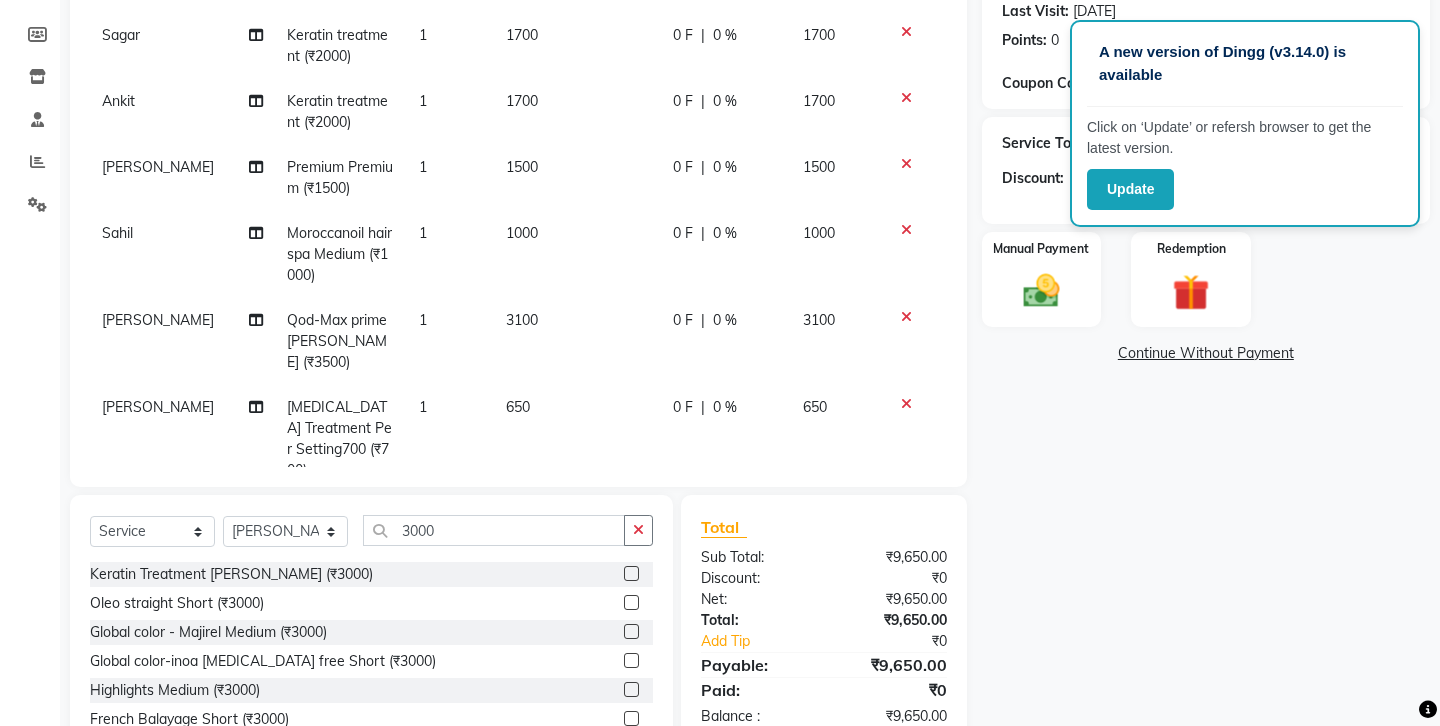 click 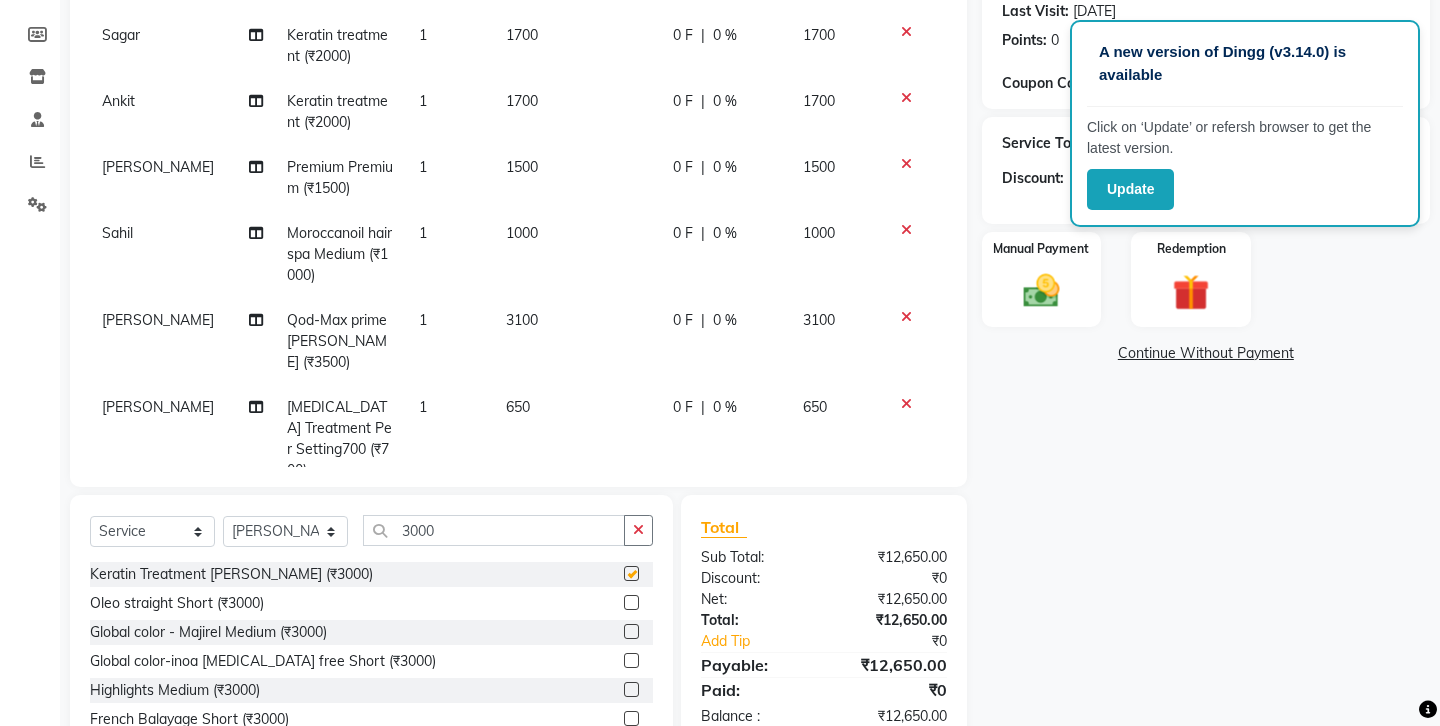 checkbox on "false" 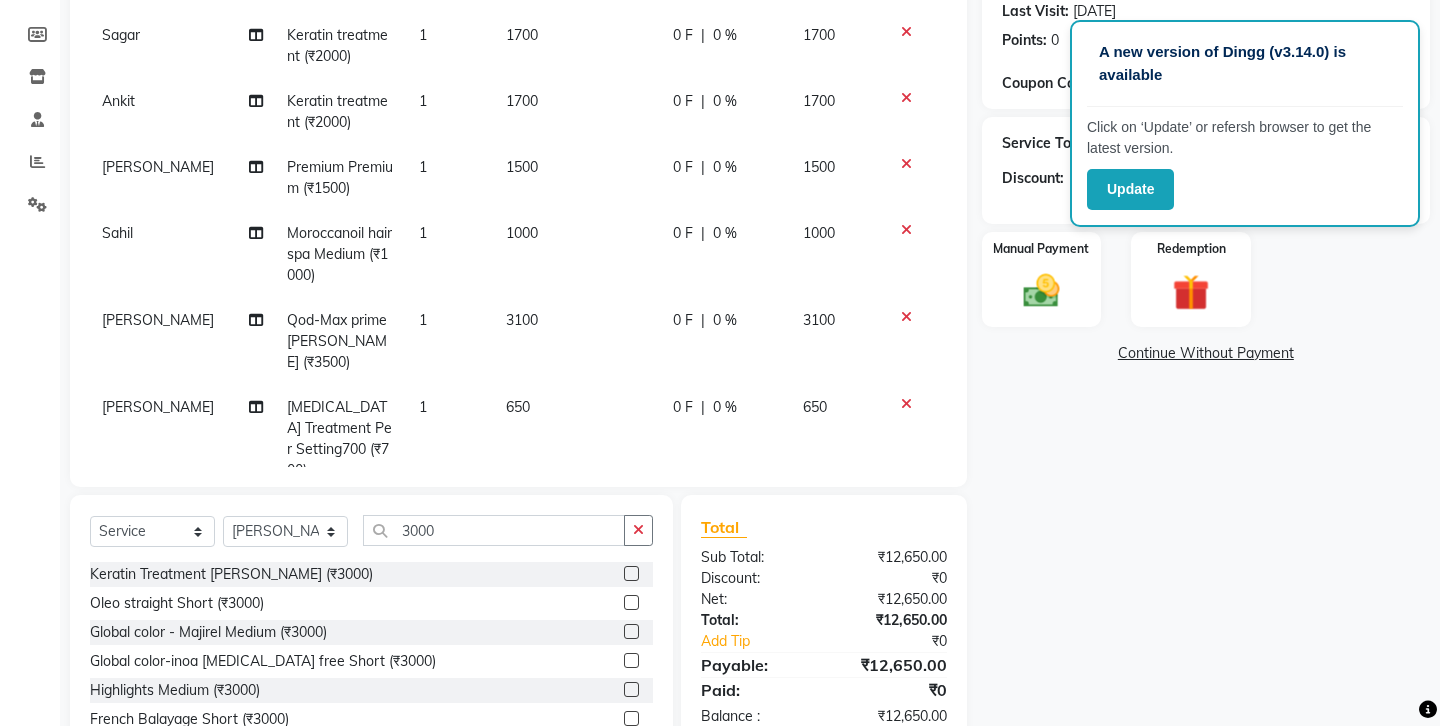 scroll, scrollTop: 102, scrollLeft: 0, axis: vertical 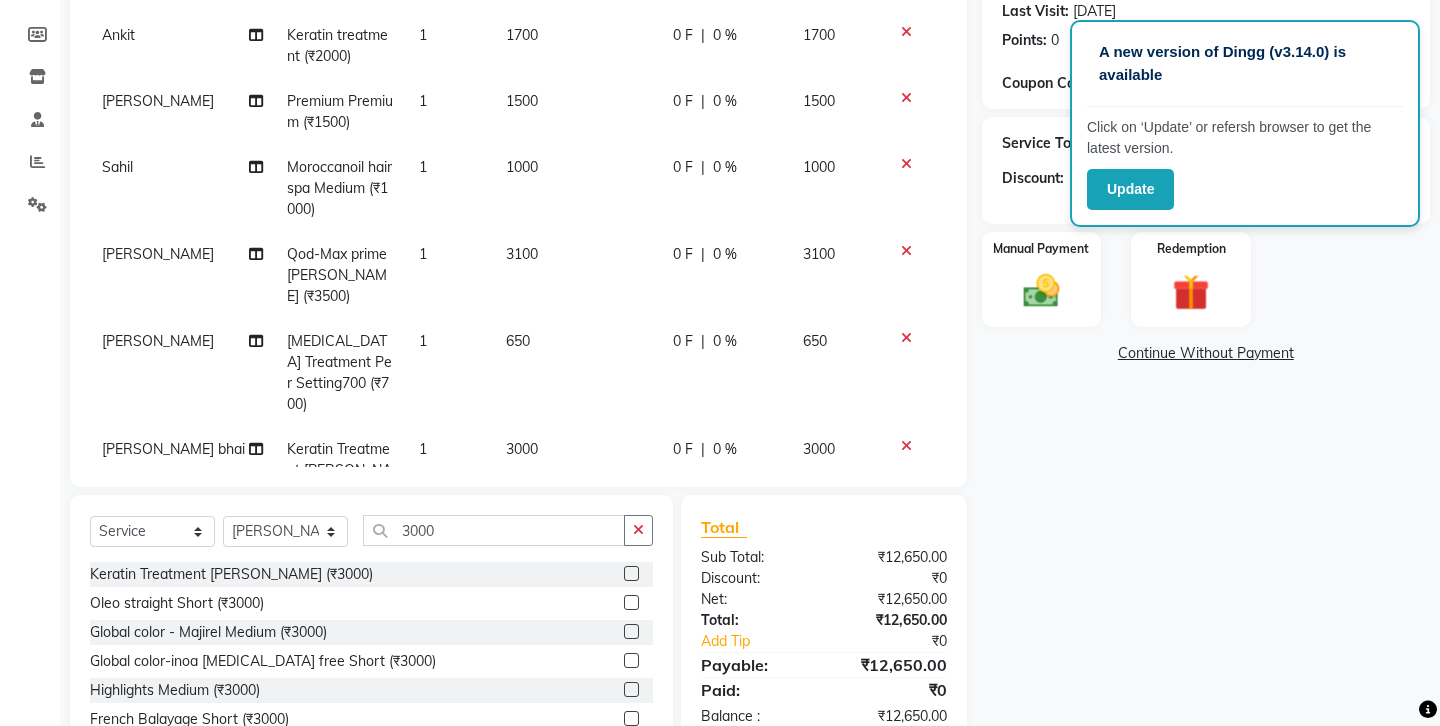 click on "3000" 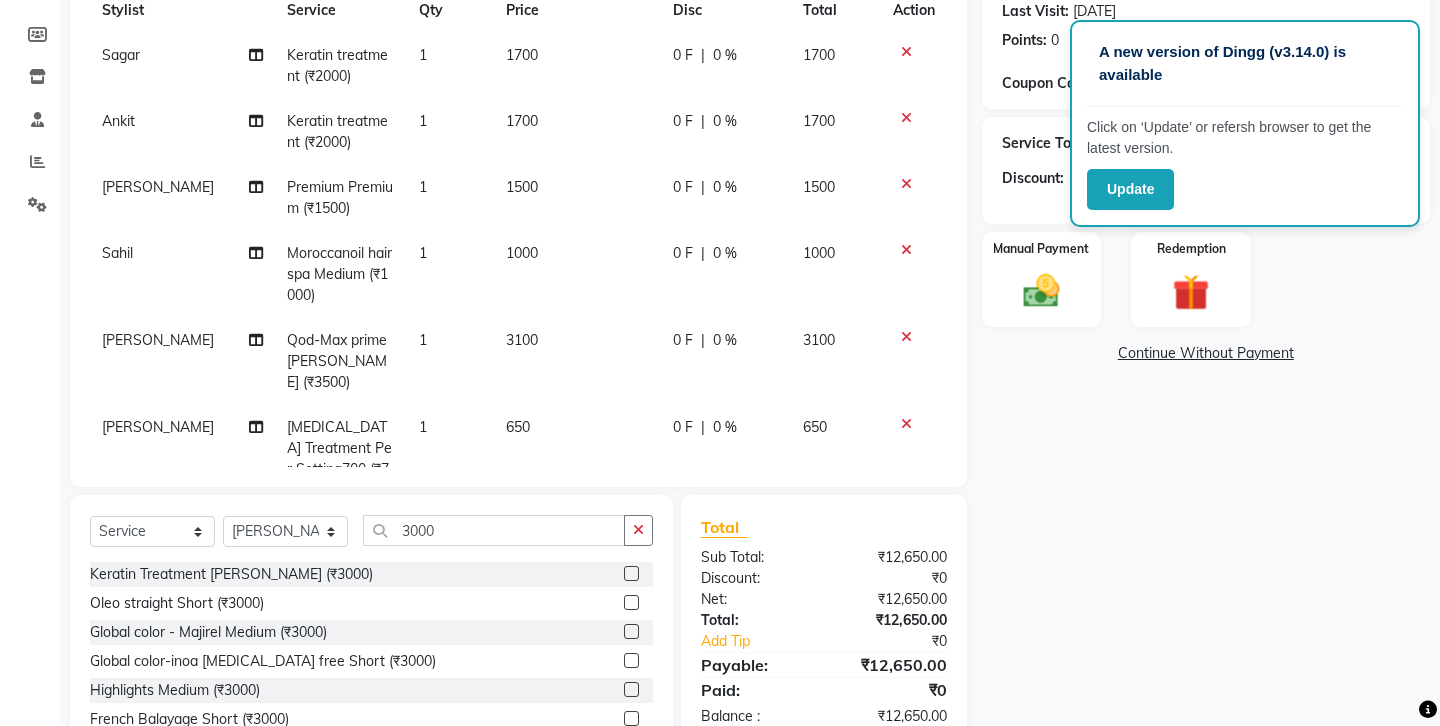 select on "79960" 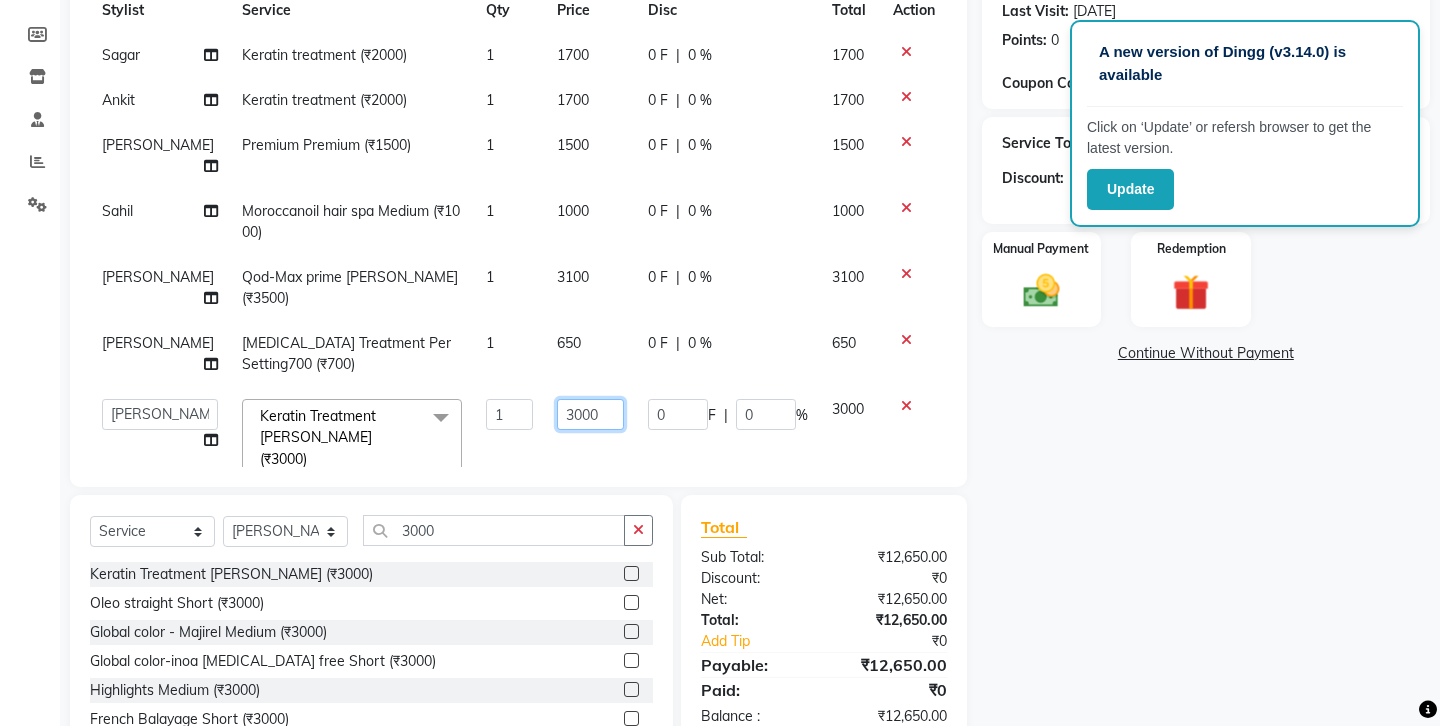 click on "3000" 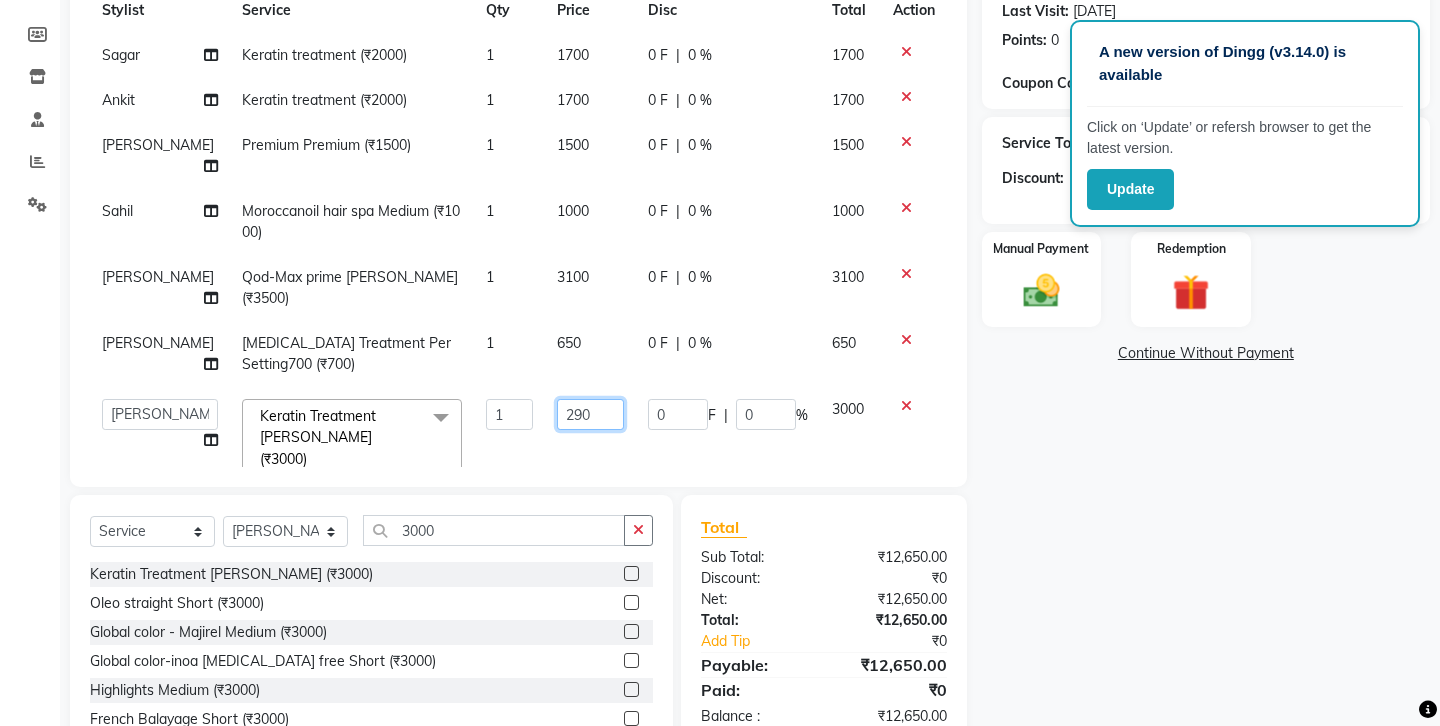 type on "2900" 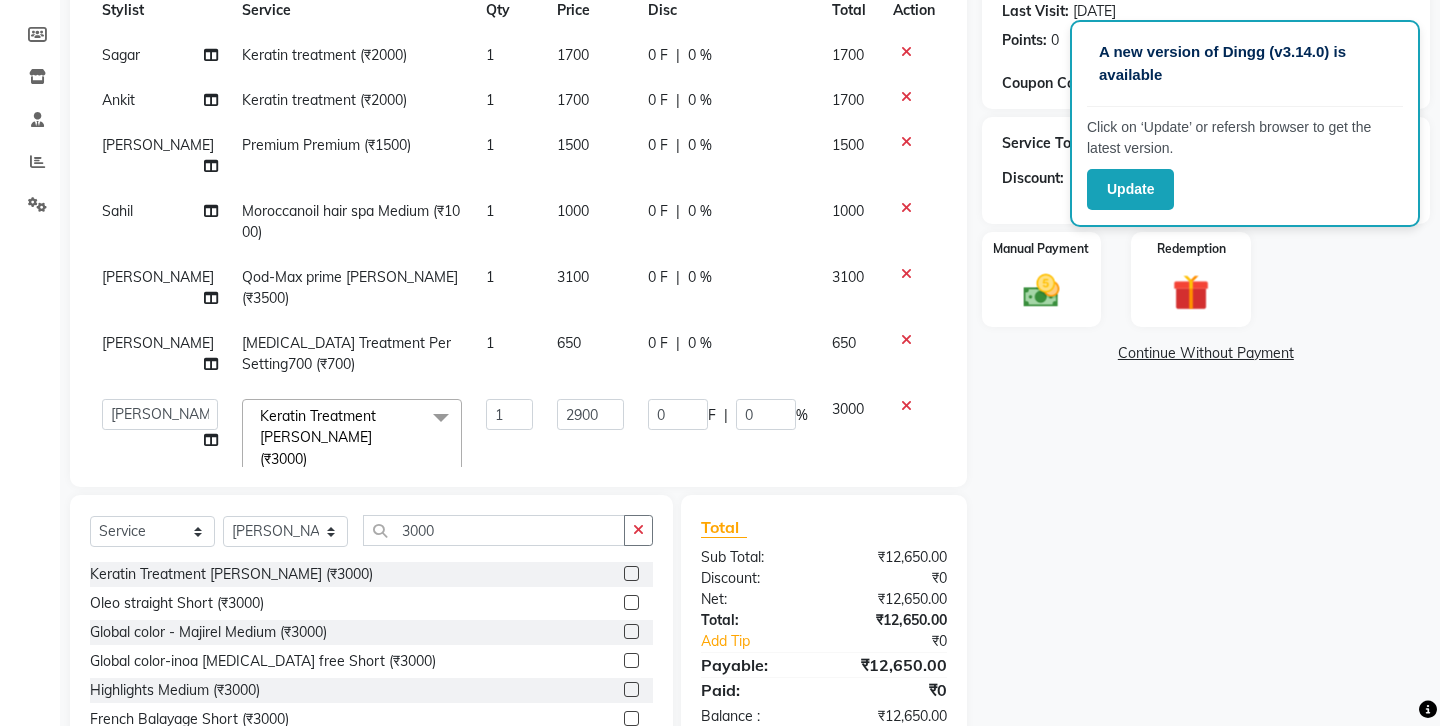 click on "Sagar Keratin treatment (₹2000) 1 1700 0 F | 0 % 1700 Ankit Keratin treatment (₹2000) 1 1700 0 F | 0 % 1700 [PERSON_NAME] Premium Premium (₹1500) 1 1500 0 F | 0 % 1500 [PERSON_NAME] Moroccanoil hair spa Medium (₹1000) 1 1000 0 F | 0 % 1000 [PERSON_NAME] Qod-Max prime [PERSON_NAME] (₹3500) 1 3100 0 F | 0 % 3100 [PERSON_NAME] [MEDICAL_DATA] Treatment Per Setting700 (₹700) 1 650 0 F | 0 % 650  Ankit   Front Desk   Jyoti   jyoti [PERSON_NAME] bhai   [PERSON_NAME]   [PERSON_NAME]   [PERSON_NAME]   [PERSON_NAME]  Keratin Treatment [PERSON_NAME] (₹3000)  x Hair cut (₹200) Hair cut for Kids – Boy (up to 10 years) (₹150) Hair wash loreal (shampoo & conditioner) (₹100) Hair wash Moroccan (₹150) Hair wash Naturica (₹150) Blowdry styling (₹100) Shave style (₹100) [PERSON_NAME] style (₹100) Global color - Magirel (₹599) Global color - inoa (₹799) [PERSON_NAME] color - inoa (₹200) Side locks color (₹100) moustage color (₹100) Highlights (₹699) Prelightening (₹500) Regular Oil (₹150) Nareshing Oil (₹200) Hair Growth Oil (₹300) Loreal (₹599) Keratin (₹699)" 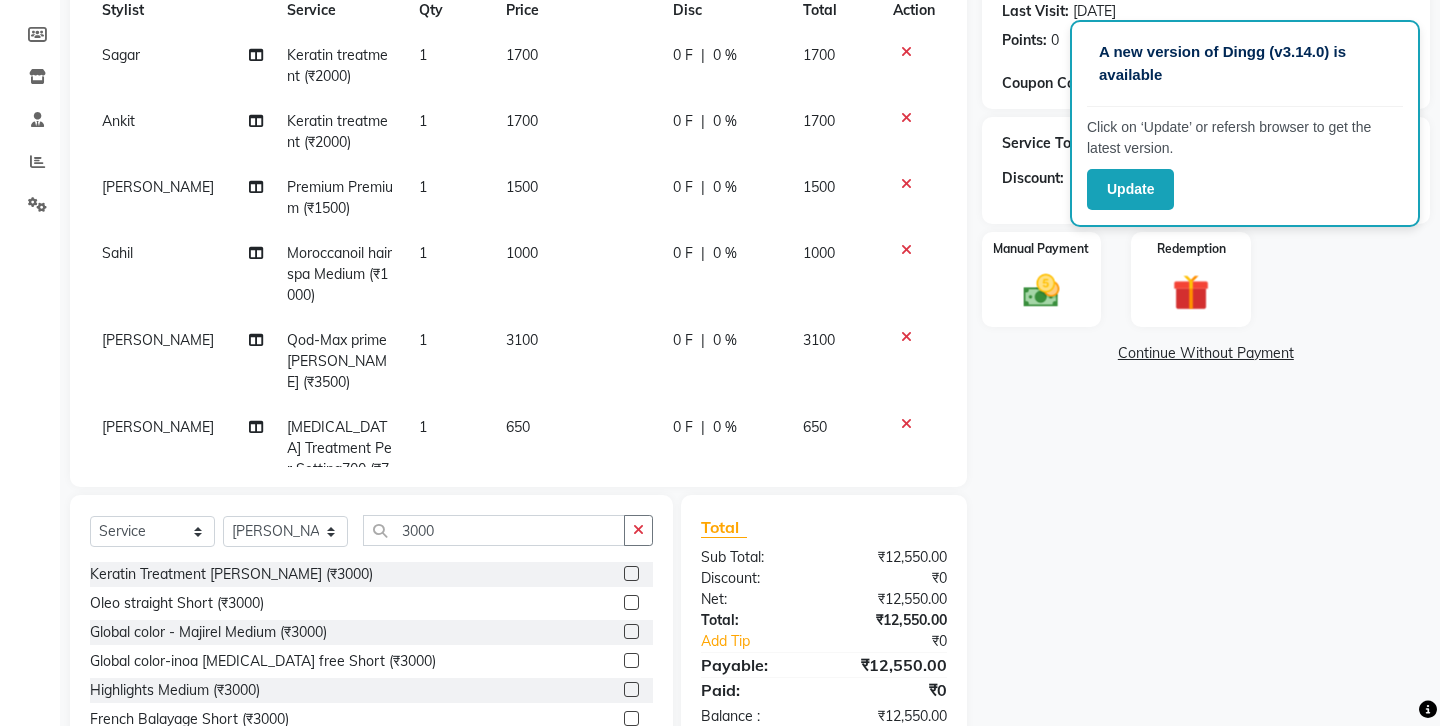 scroll, scrollTop: 102, scrollLeft: 0, axis: vertical 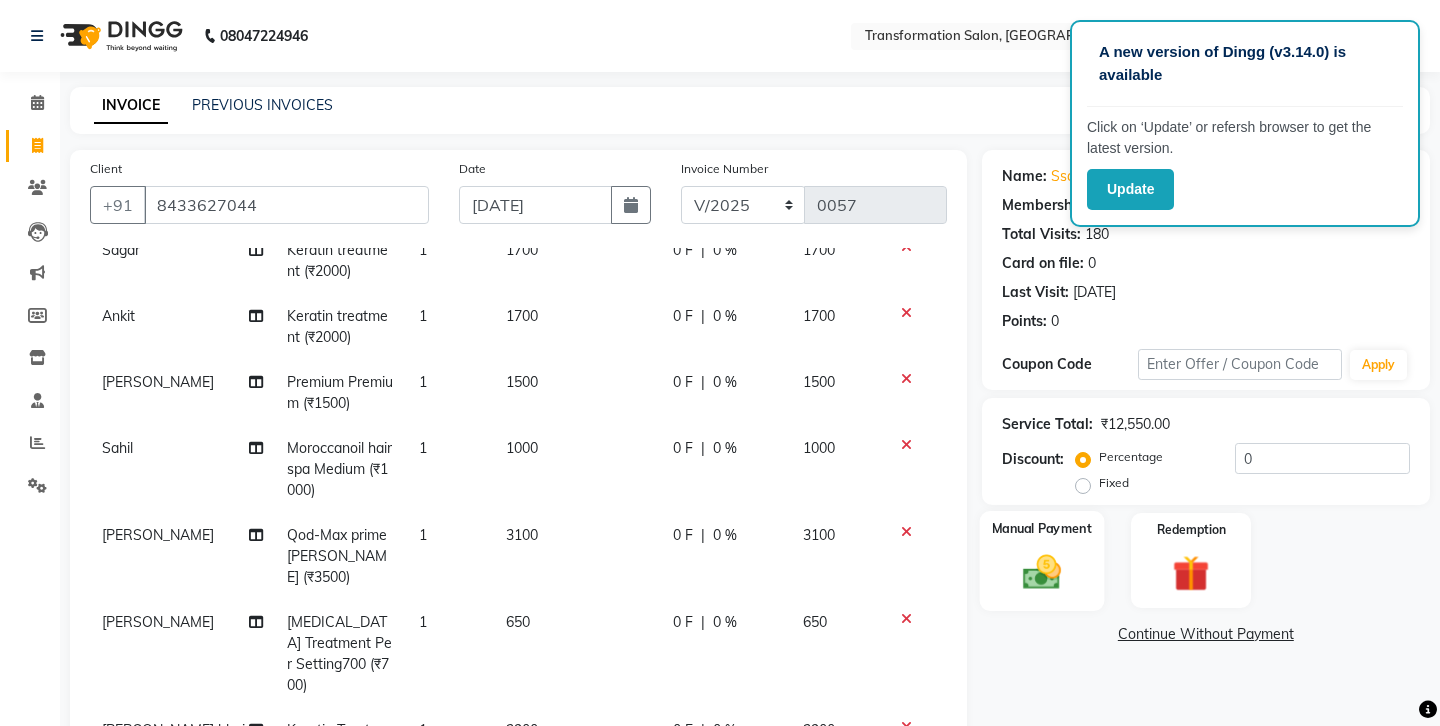click on "Manual Payment" 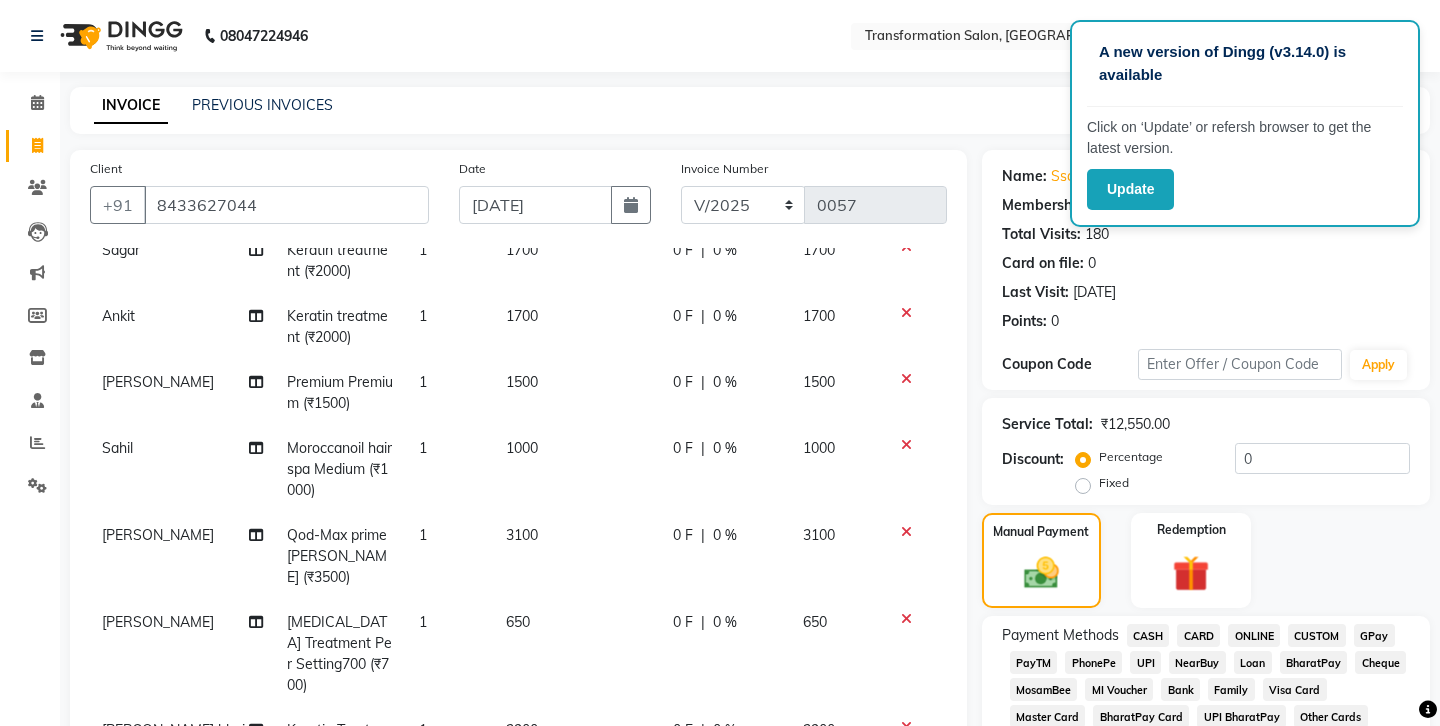 click on "PhonePe" 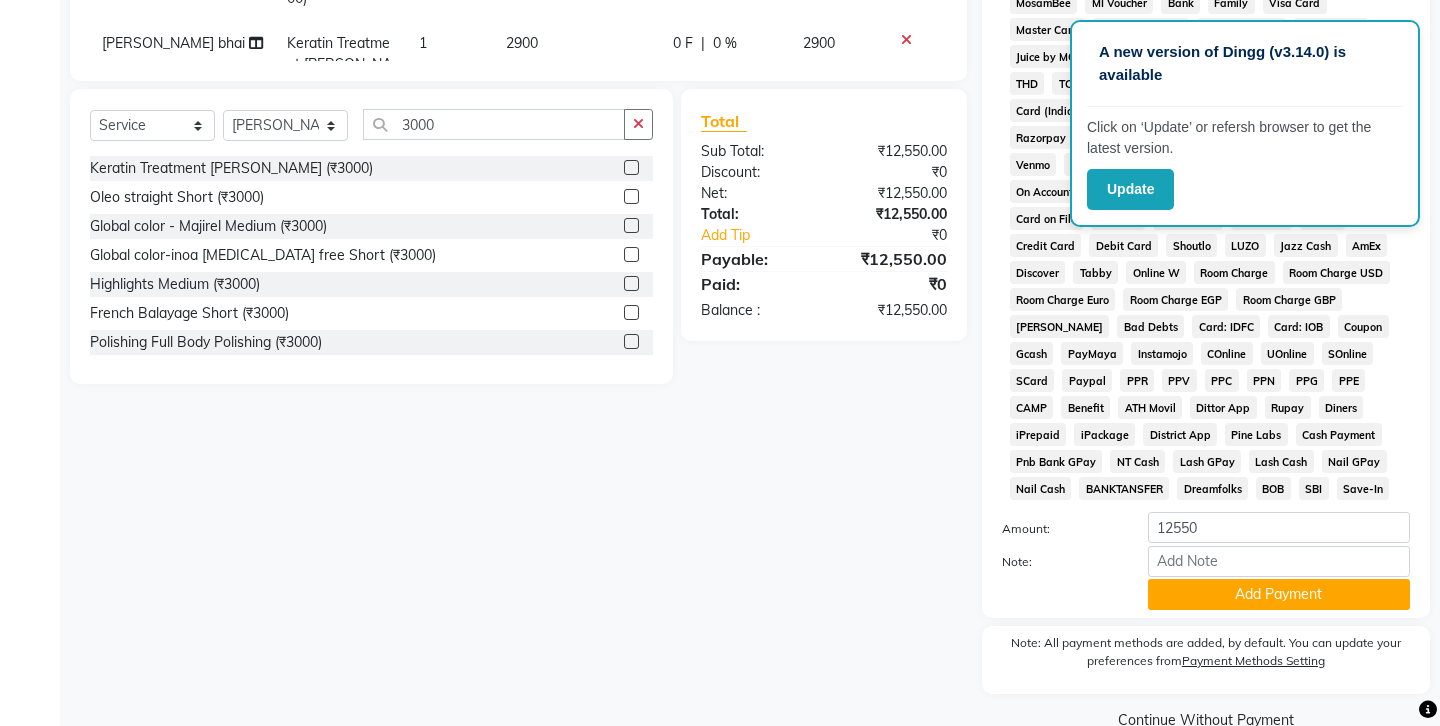 scroll, scrollTop: 705, scrollLeft: 0, axis: vertical 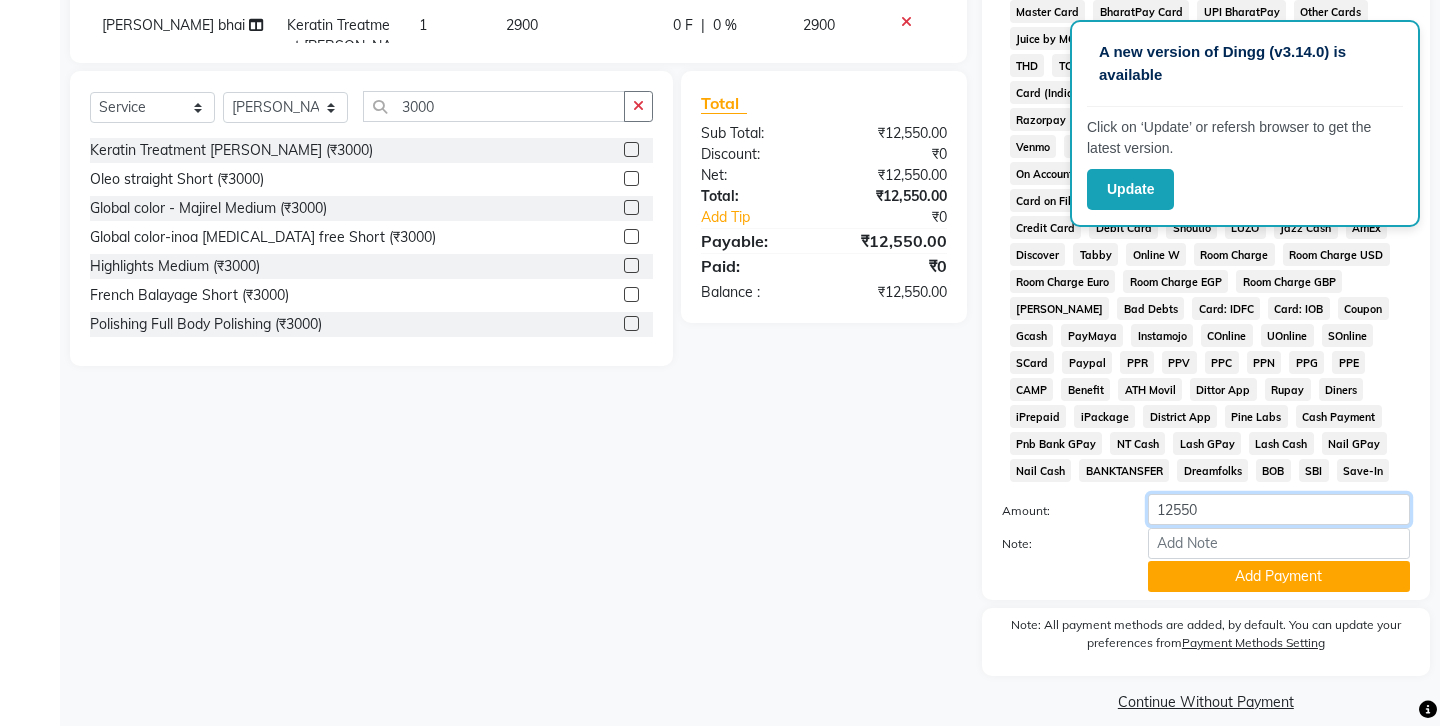 click on "12550" 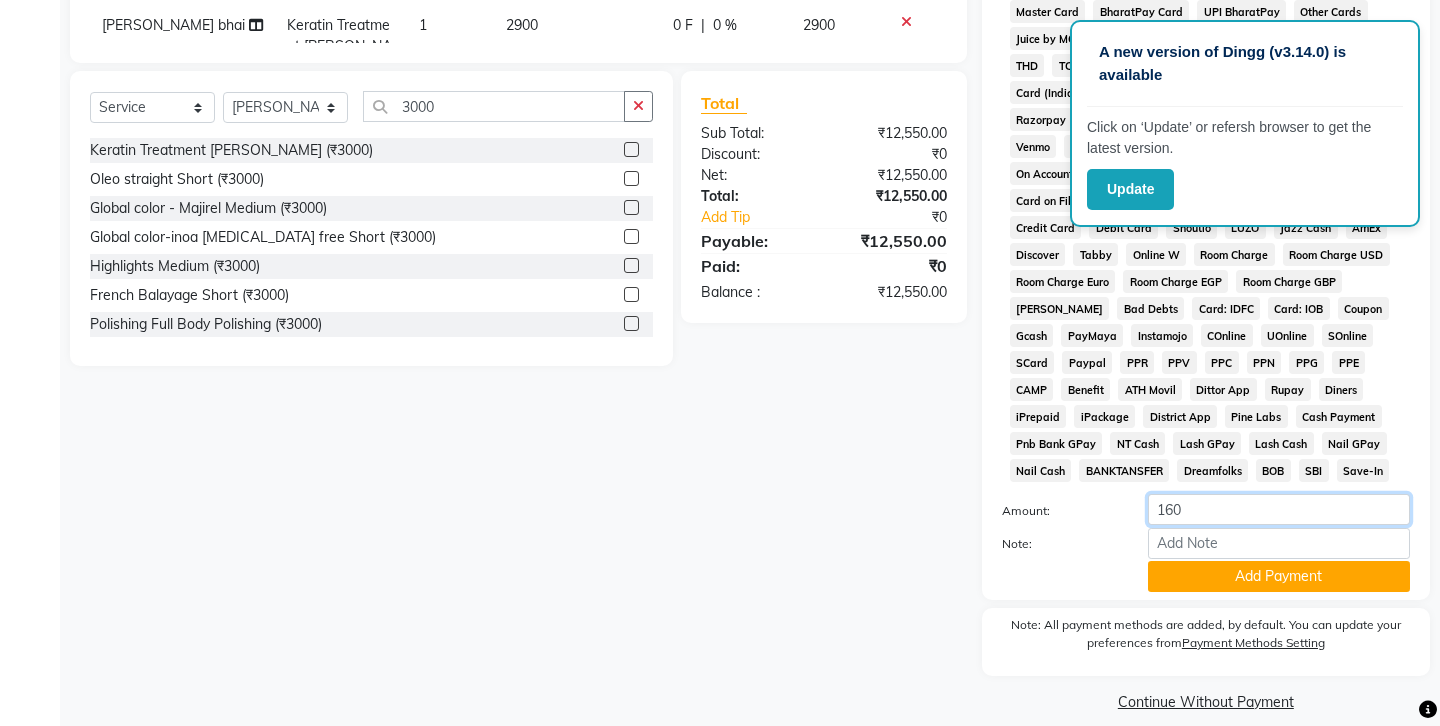type on "1600" 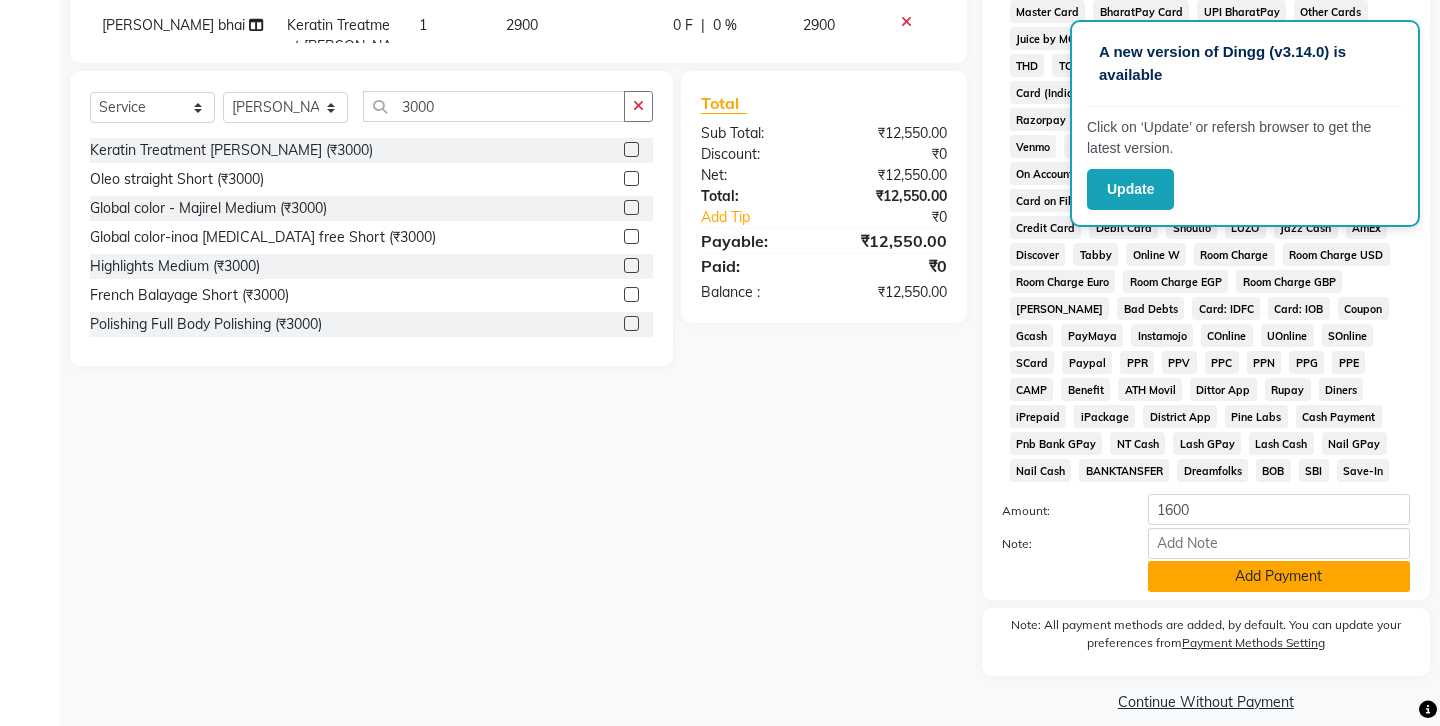 click on "Add Payment" 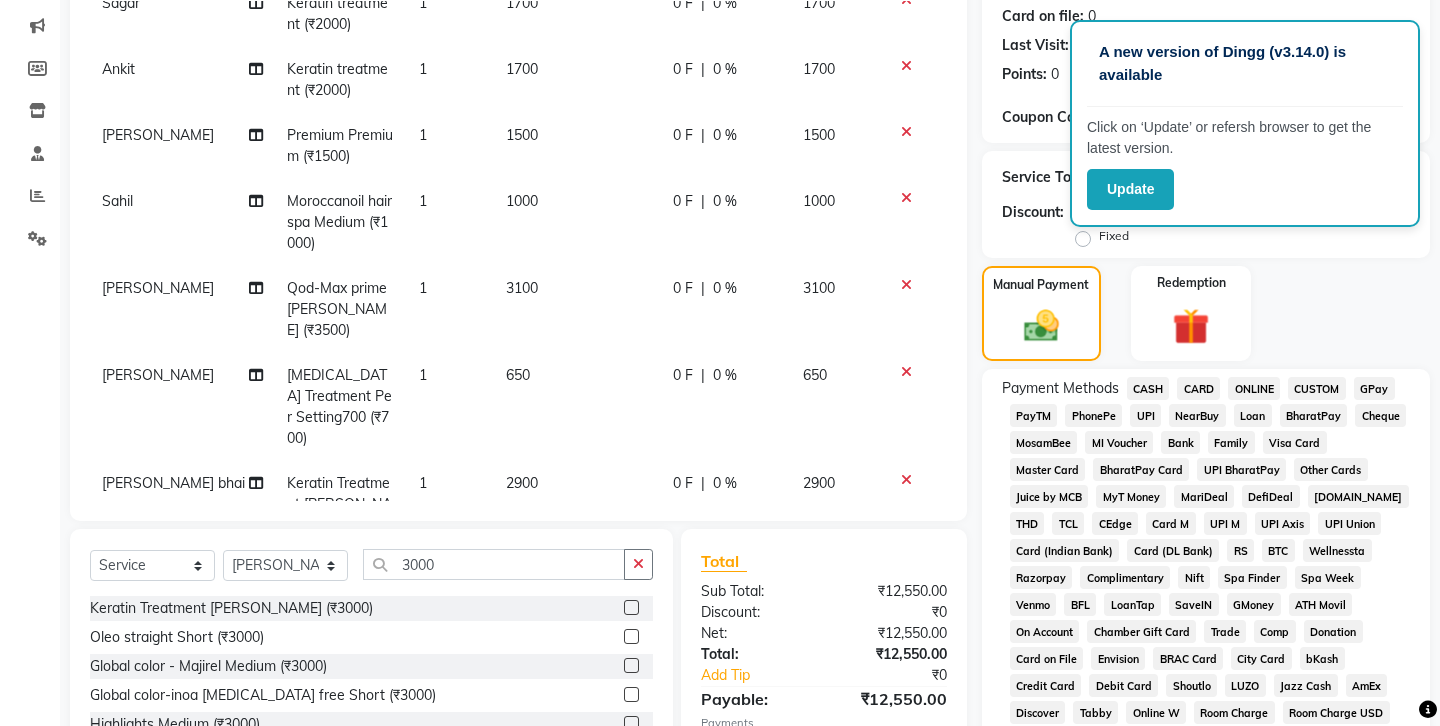 scroll, scrollTop: 243, scrollLeft: 0, axis: vertical 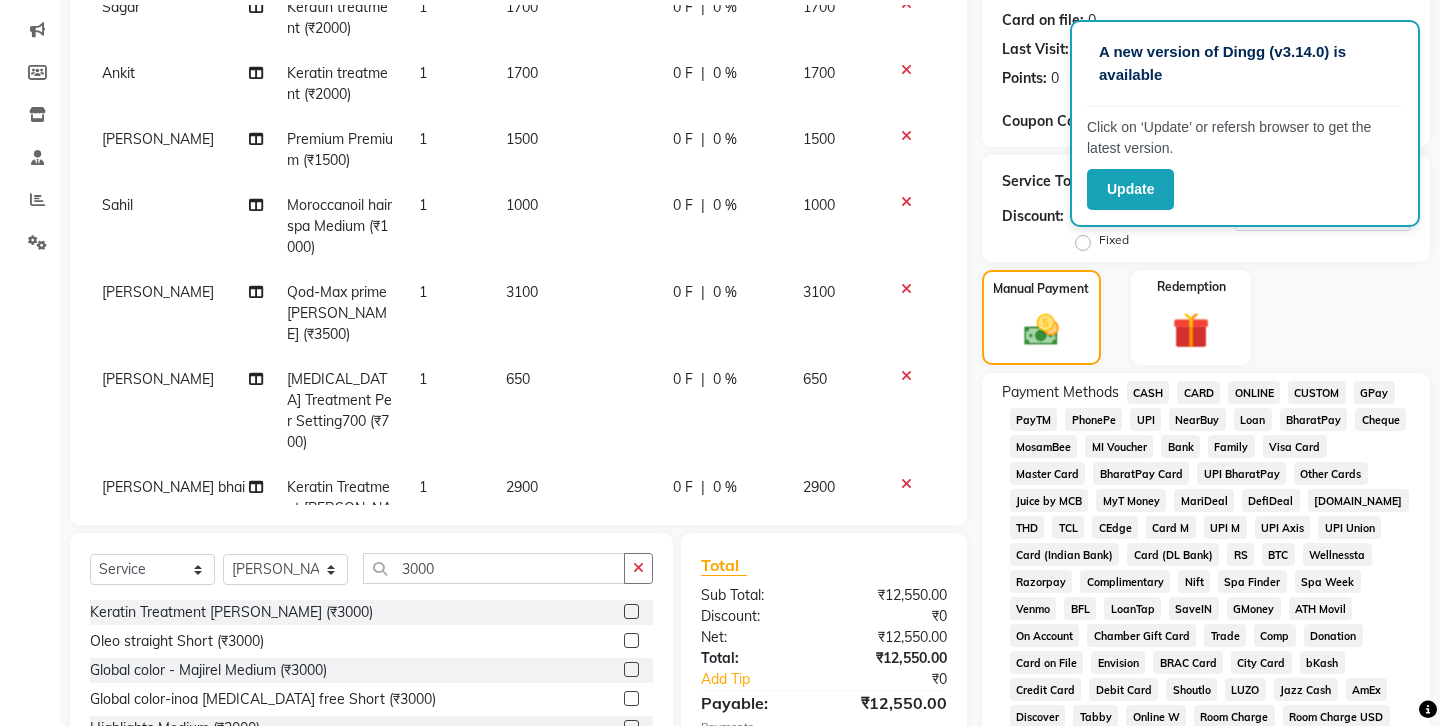 click on "GPay" 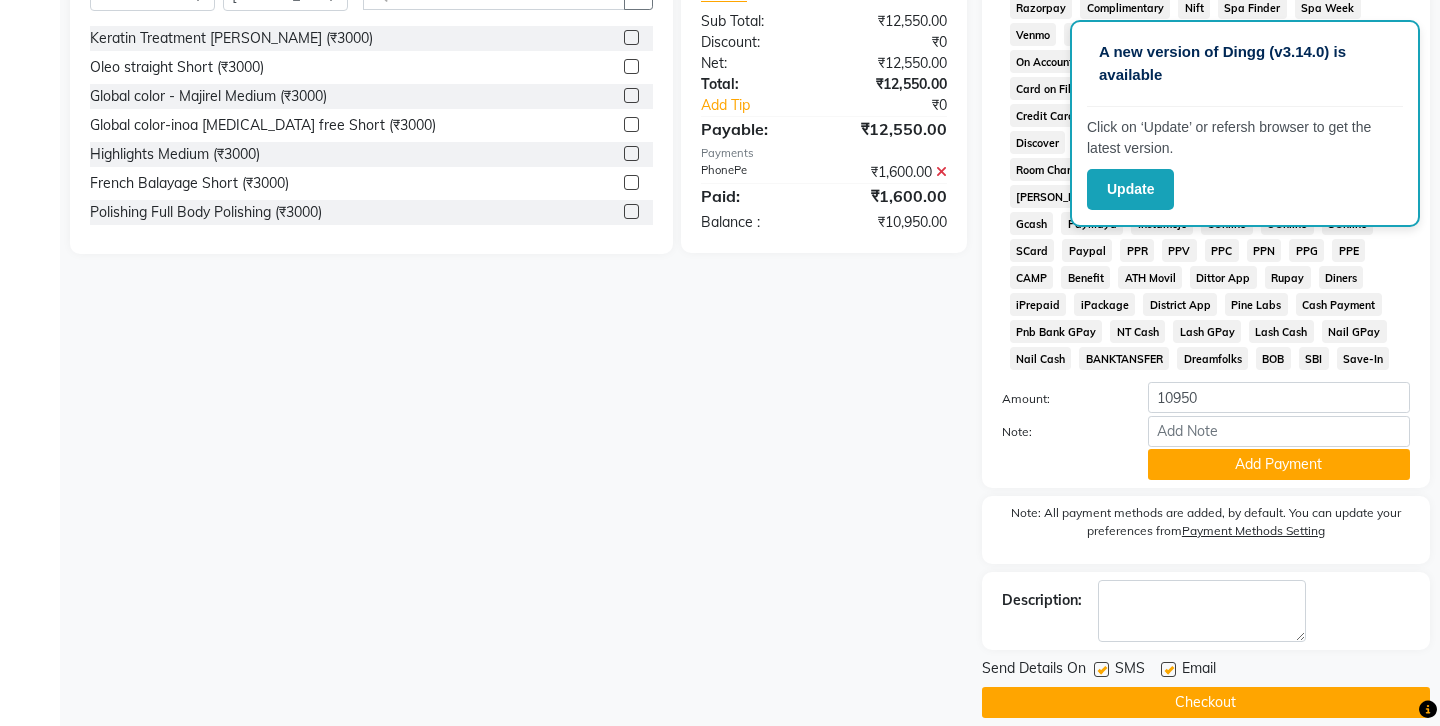 scroll, scrollTop: 818, scrollLeft: 0, axis: vertical 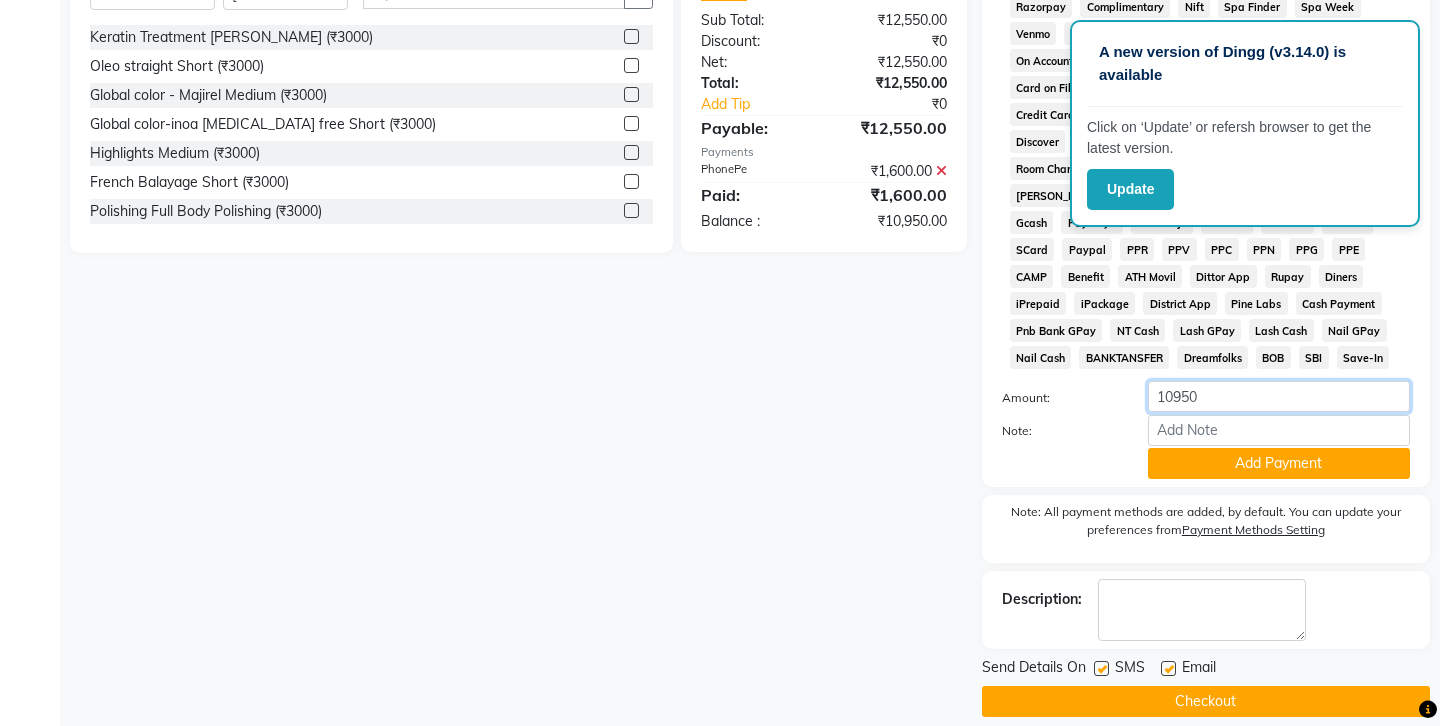 click on "10950" 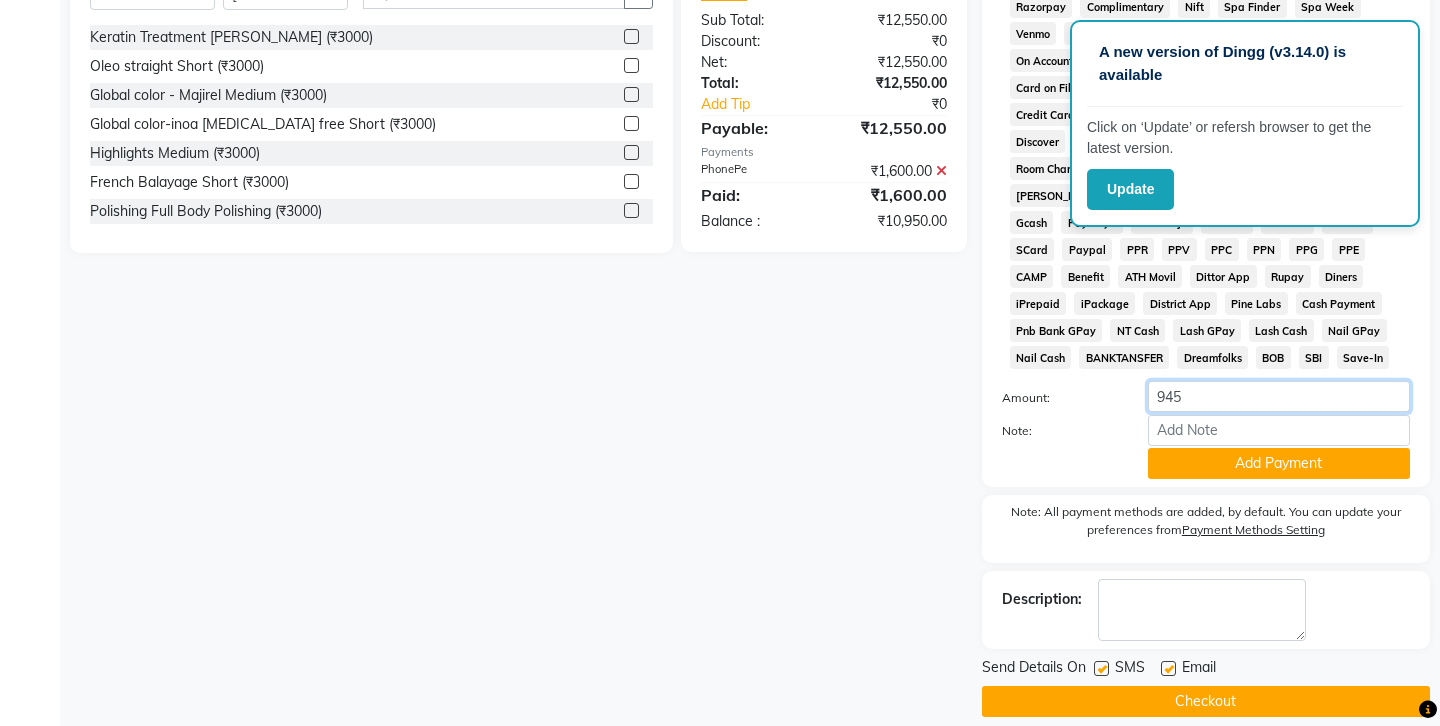 type on "9450" 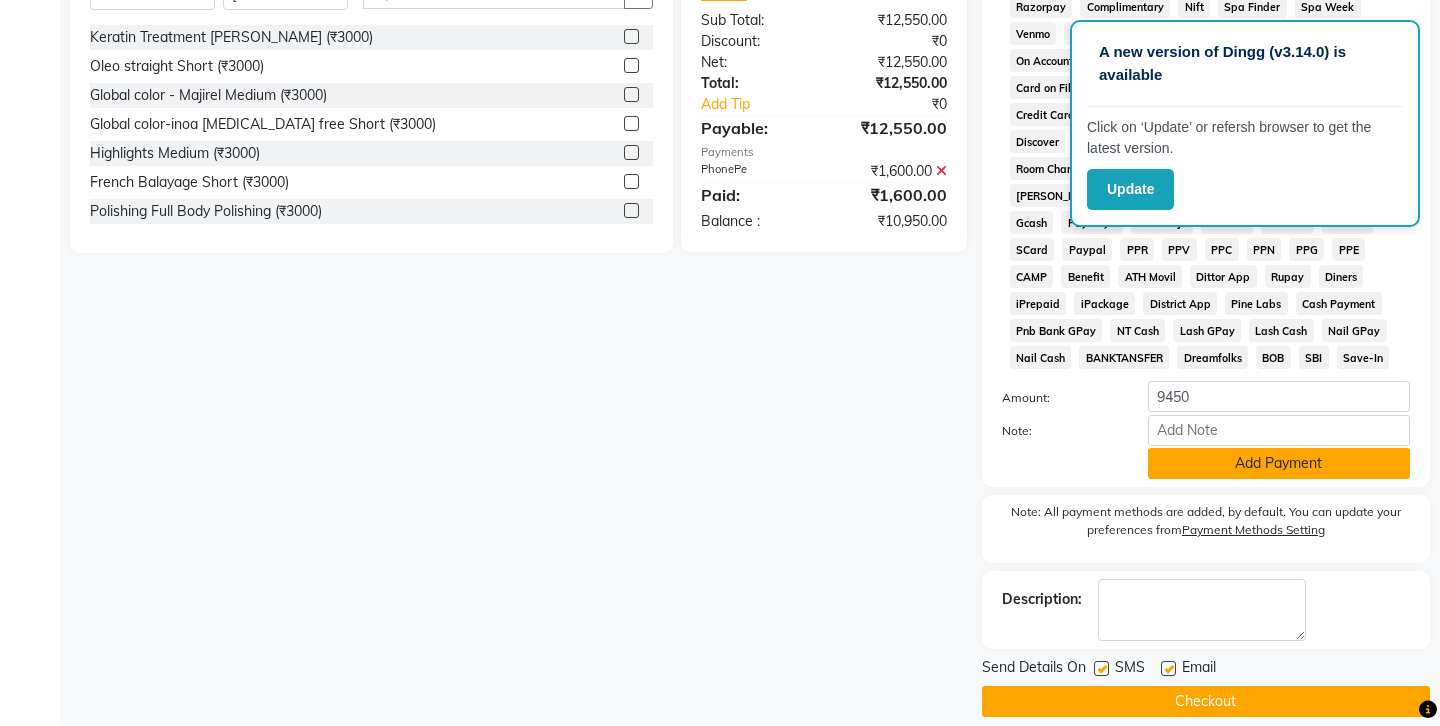 click on "Add Payment" 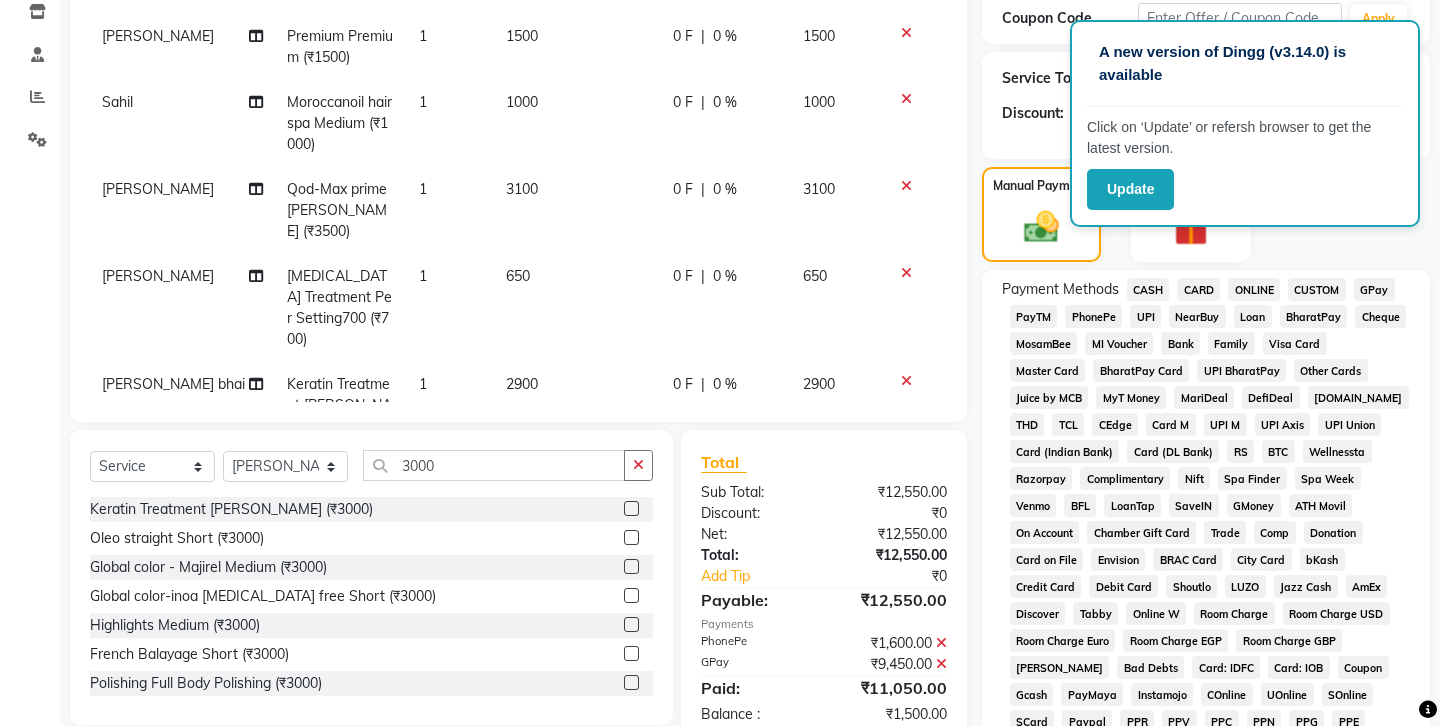 scroll, scrollTop: 337, scrollLeft: 0, axis: vertical 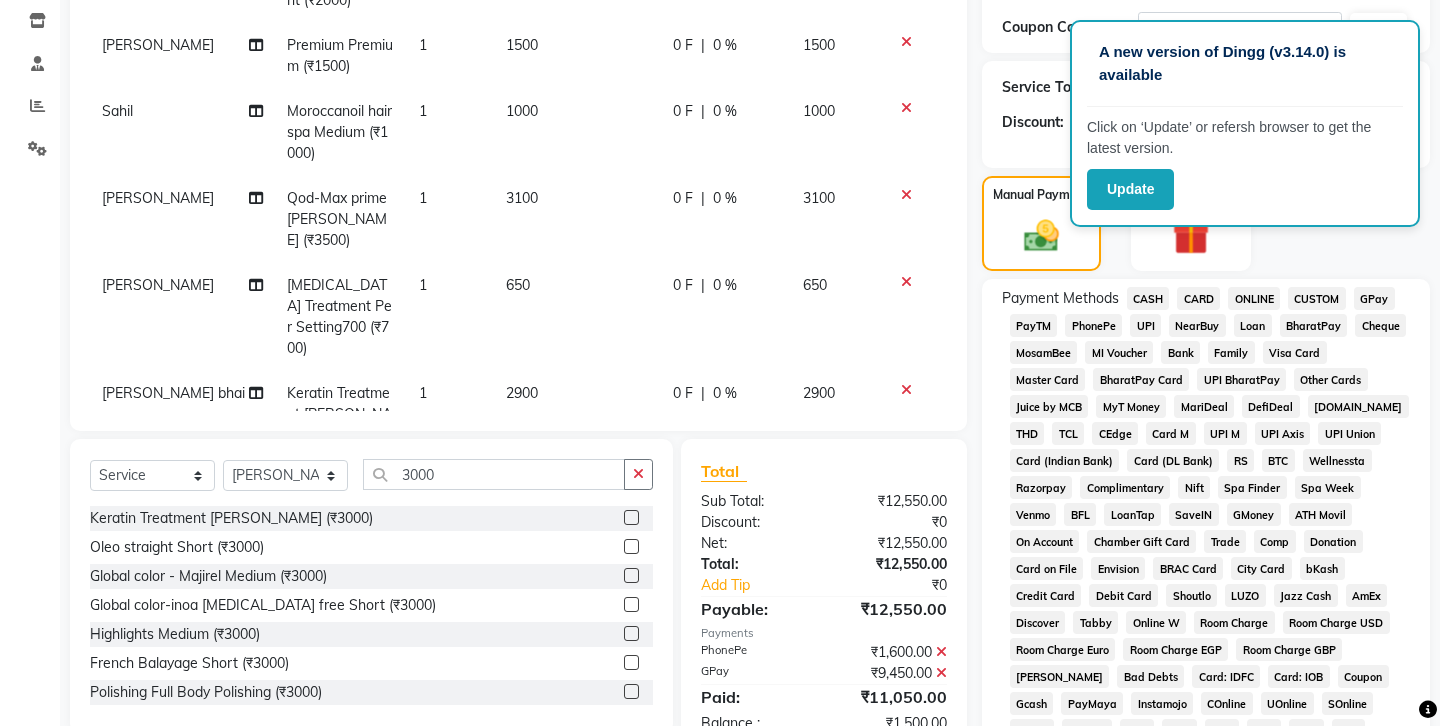 click on "CASH" 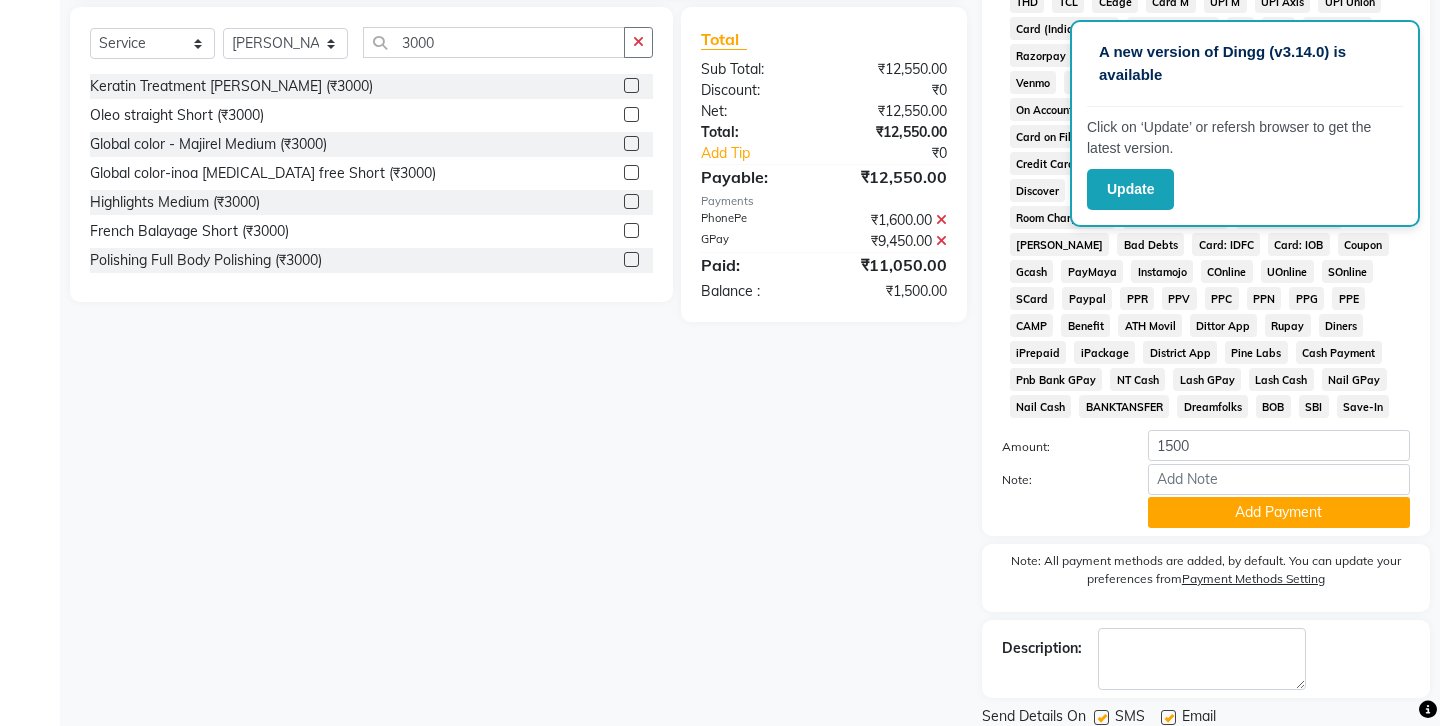 scroll, scrollTop: 770, scrollLeft: 0, axis: vertical 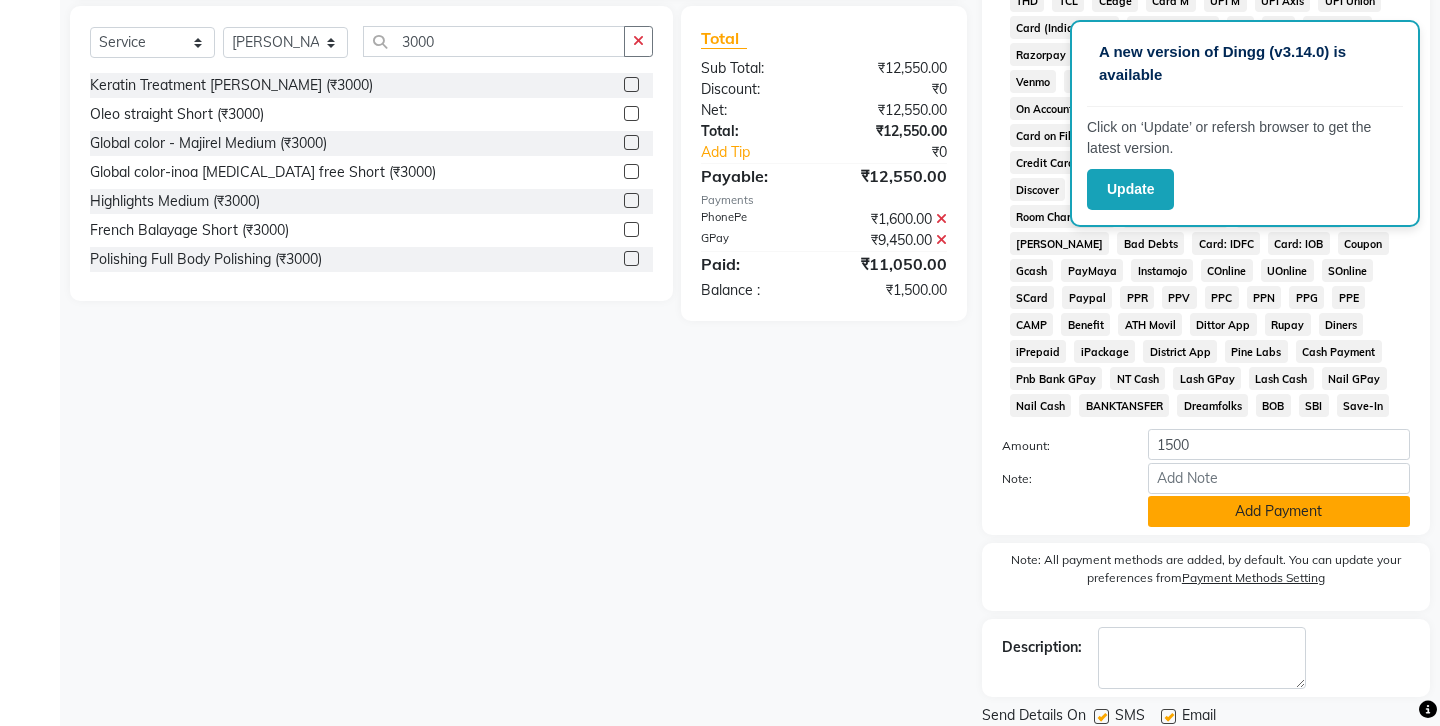 click on "Add Payment" 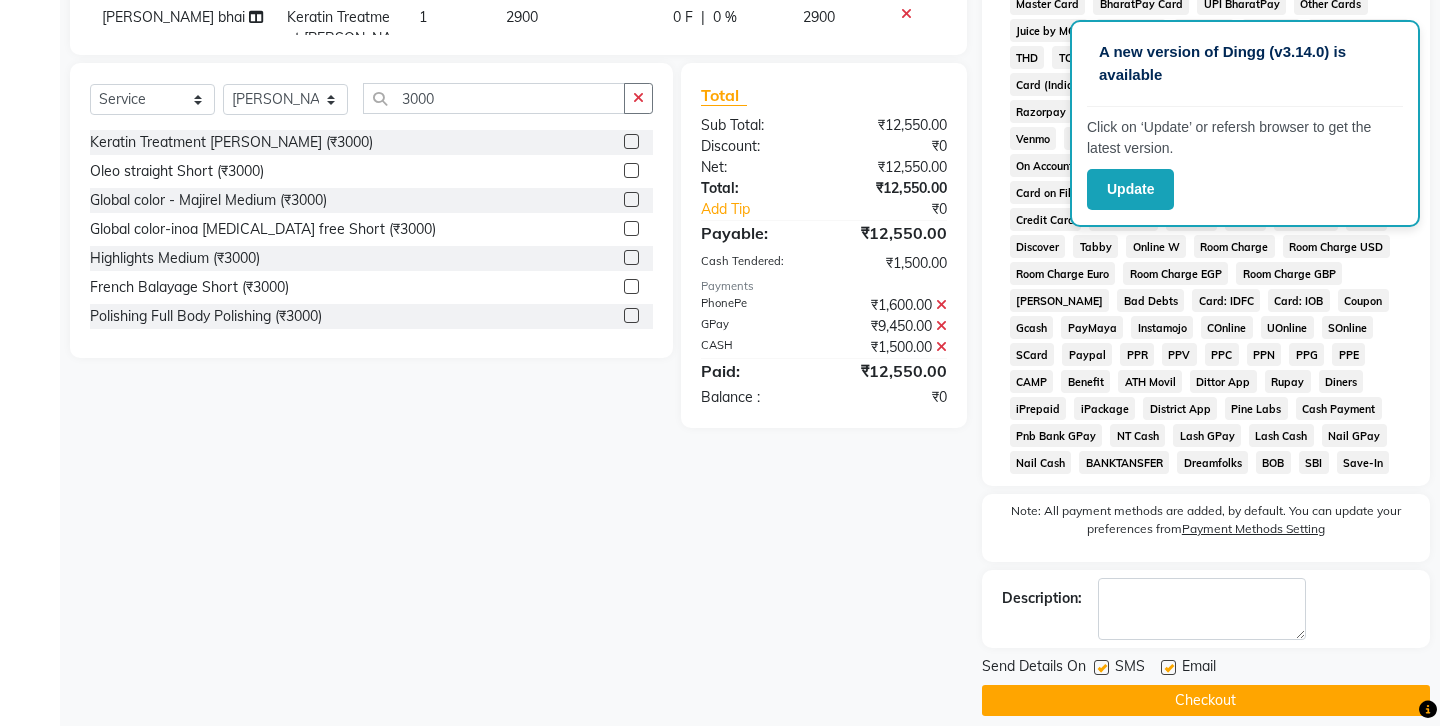 click 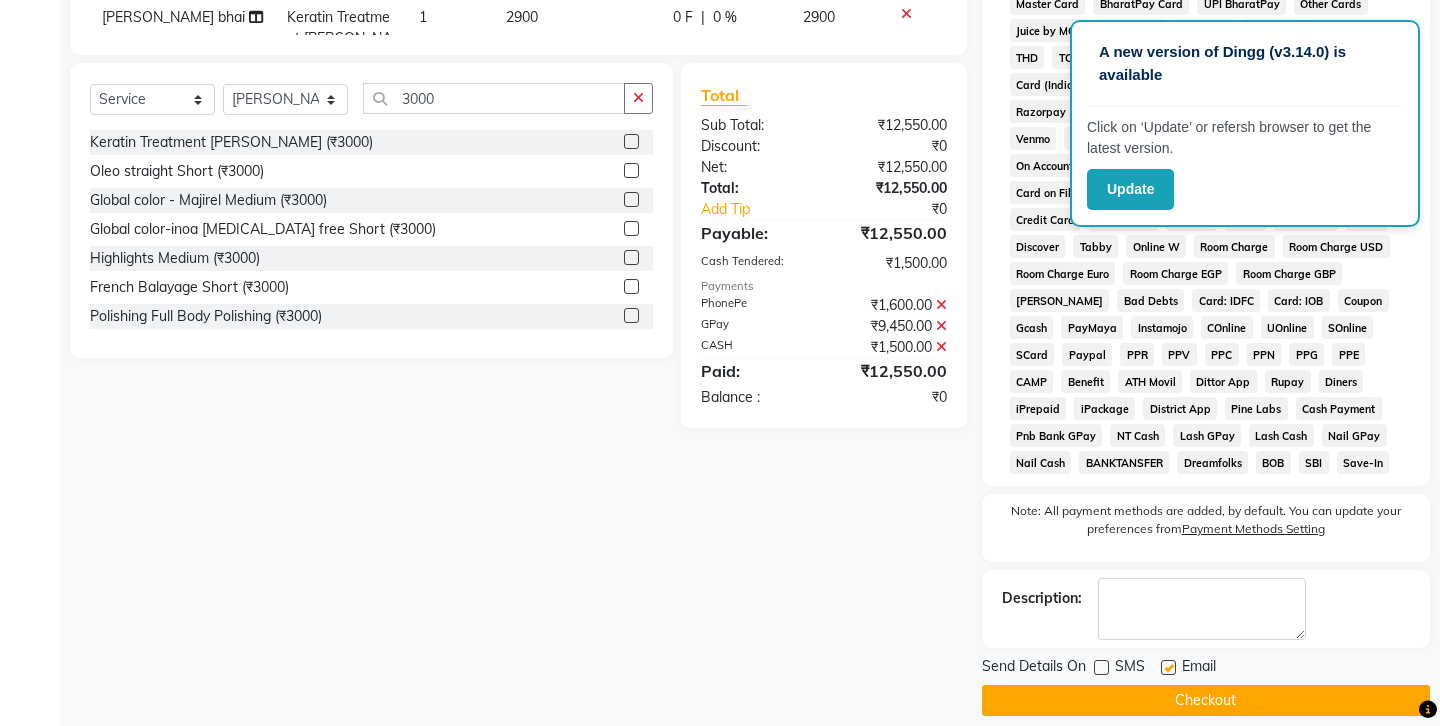 click 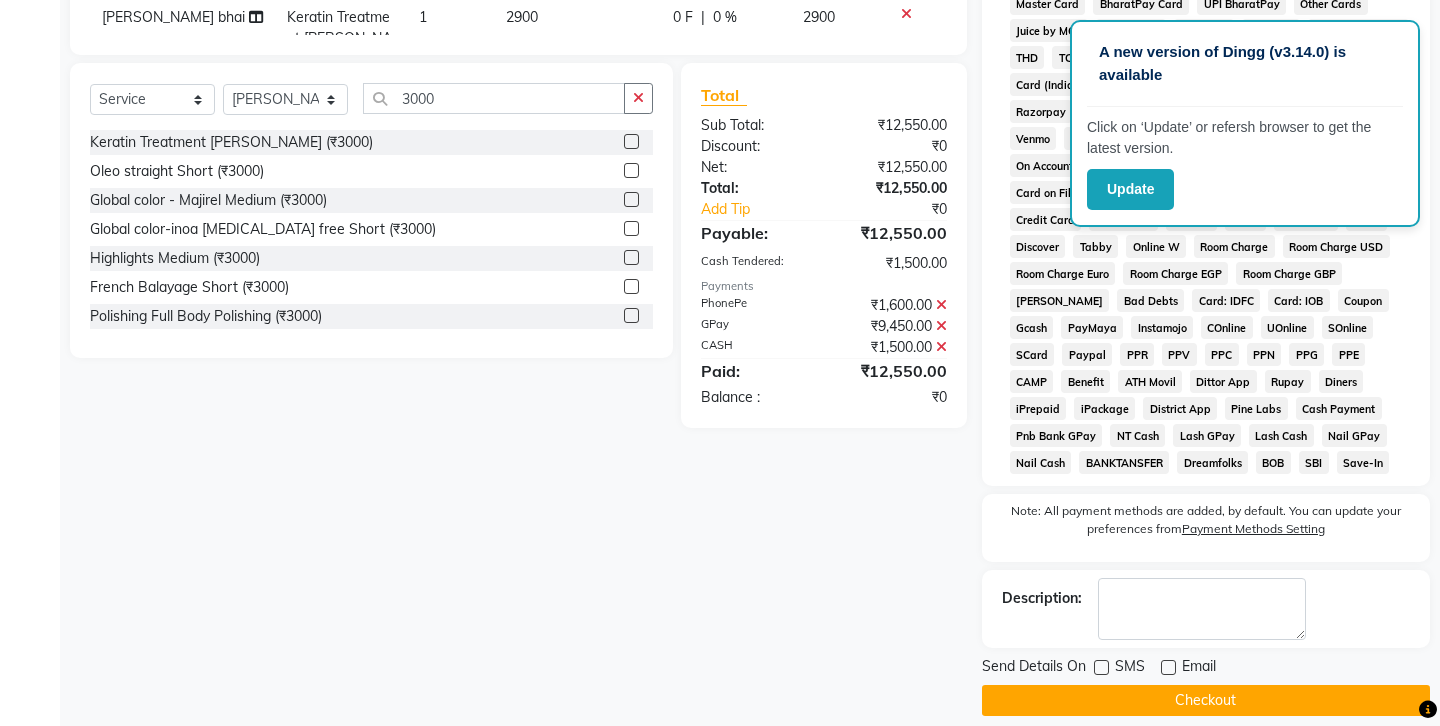 click on "Checkout" 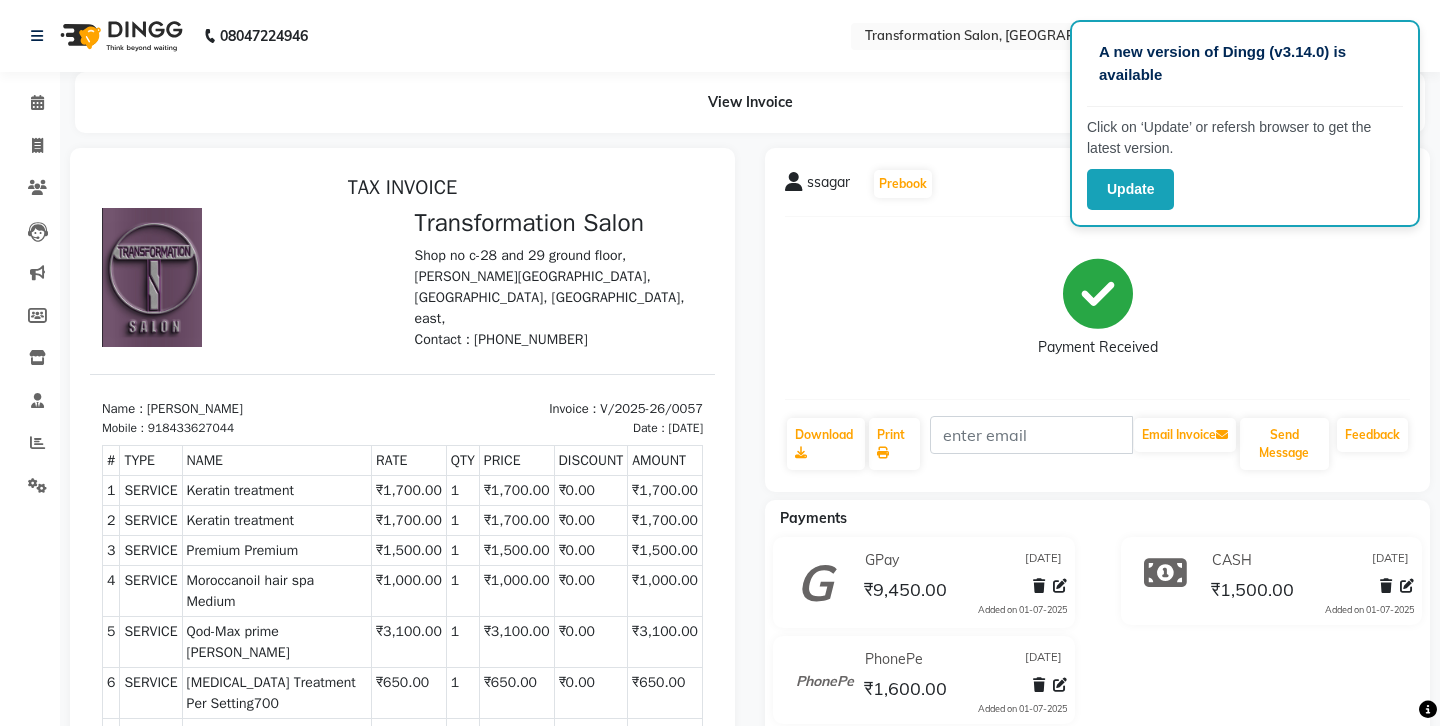 scroll, scrollTop: 0, scrollLeft: 2, axis: horizontal 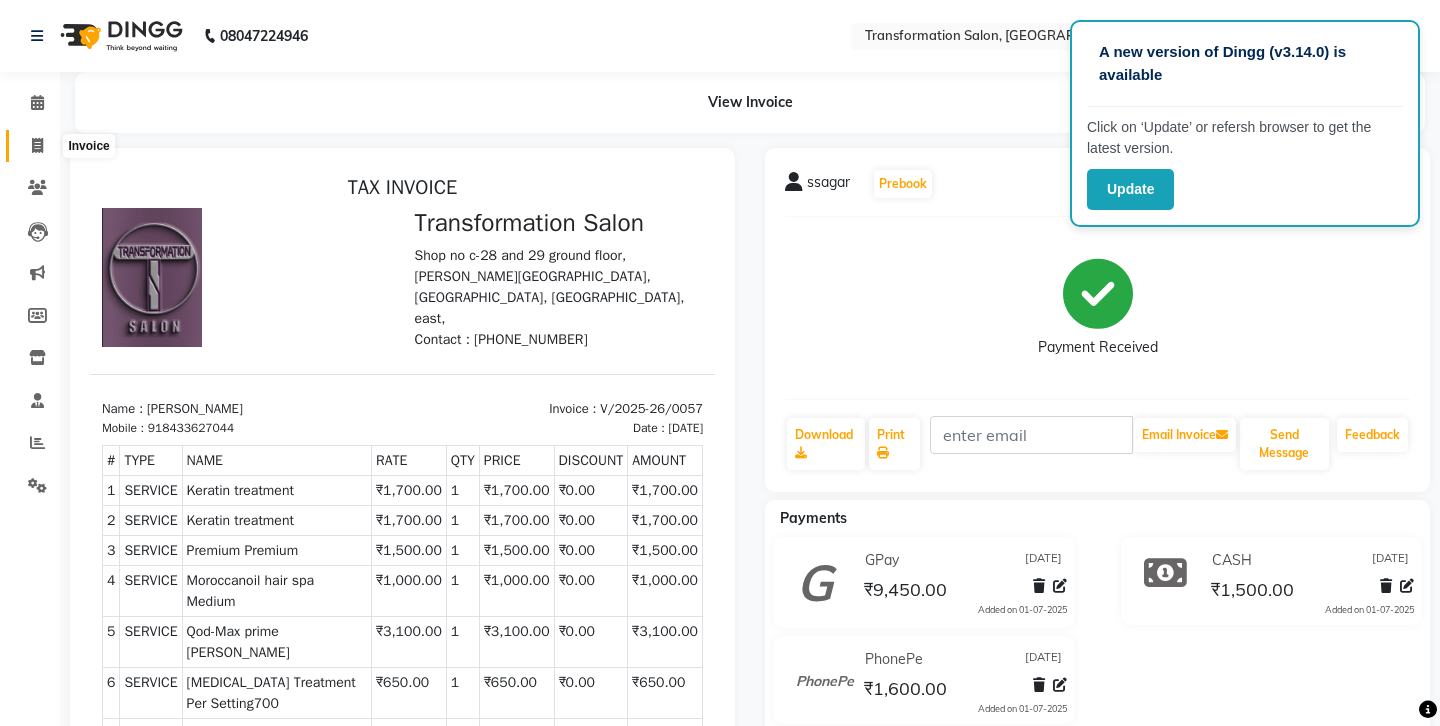 click 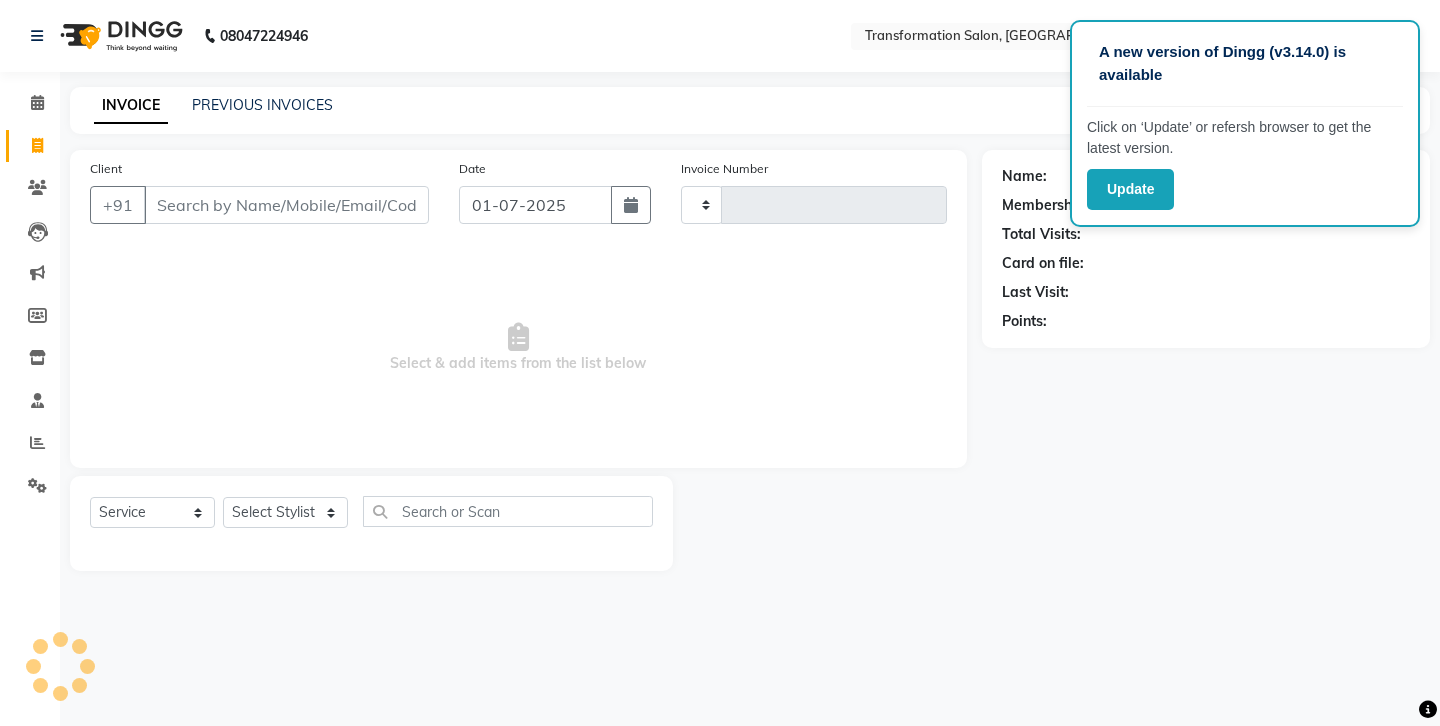 type on "0058" 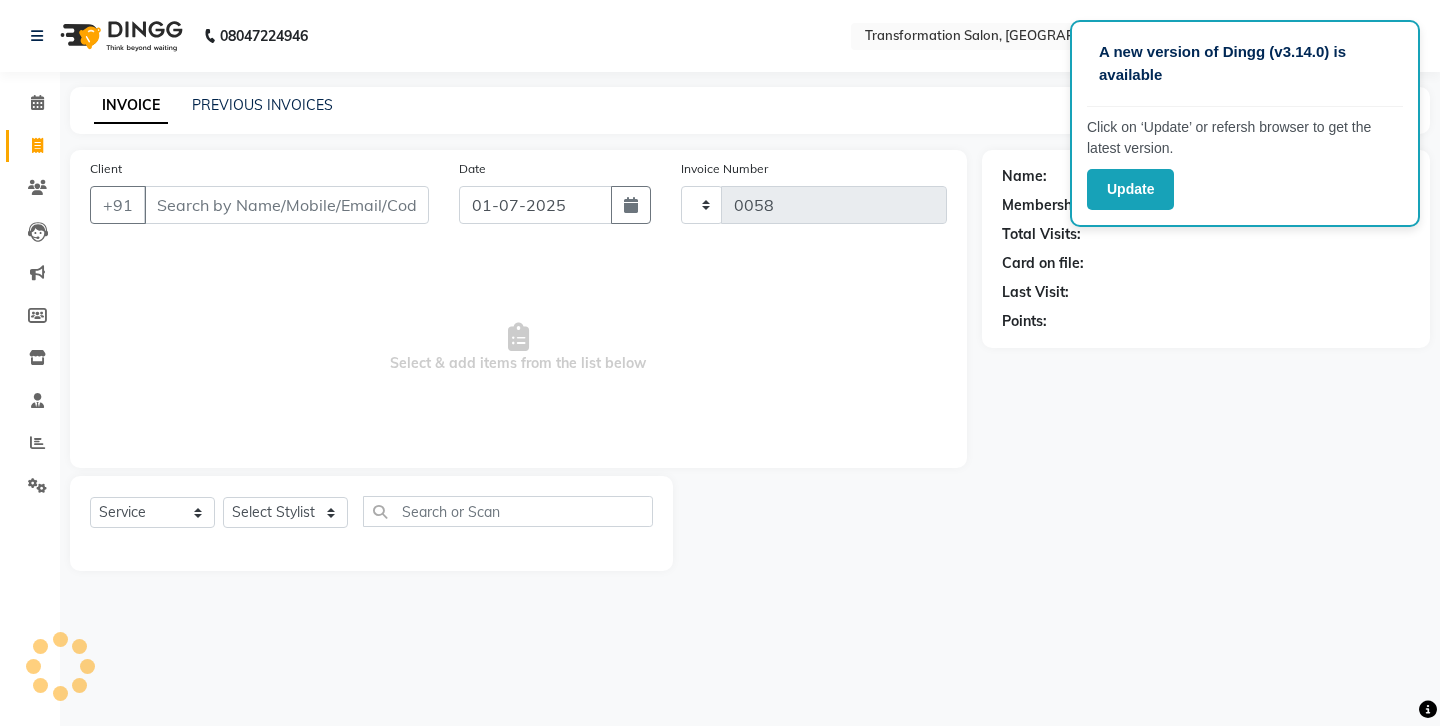 select on "6734" 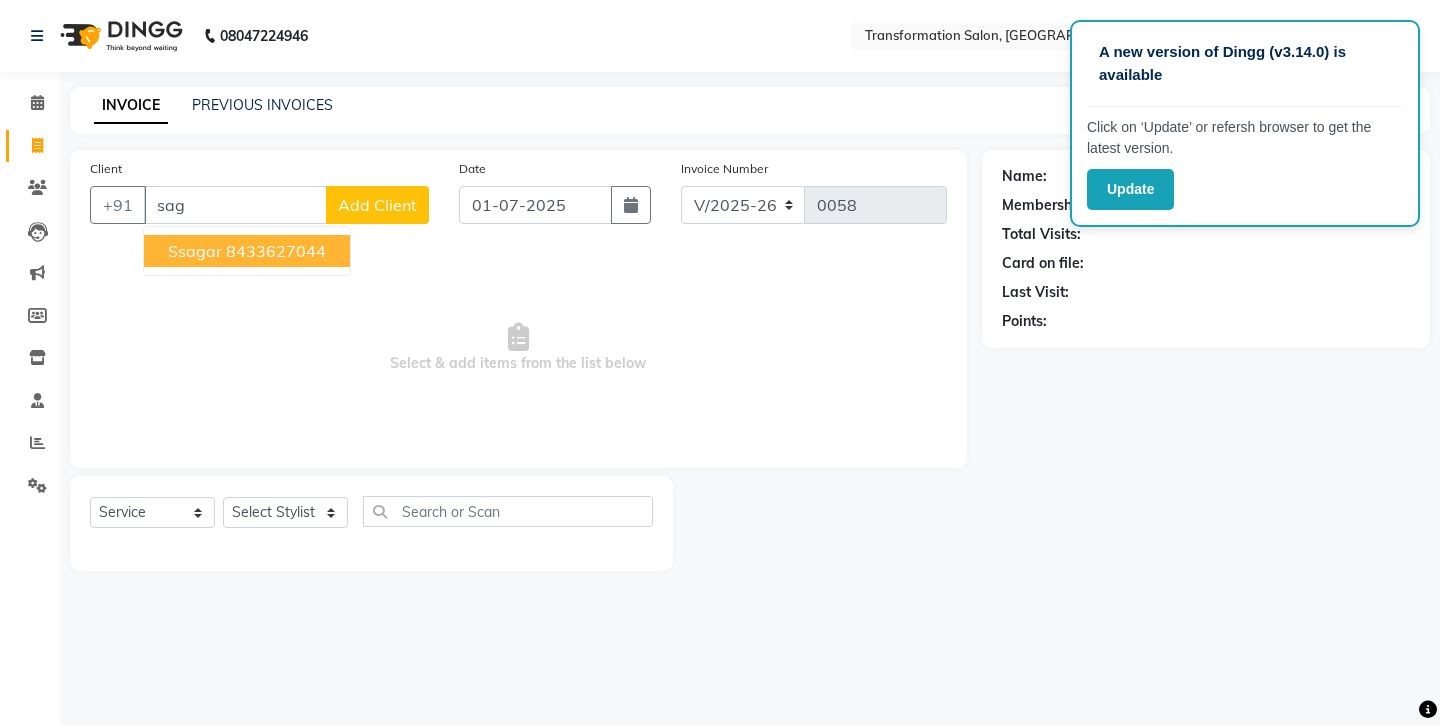 click on "8433627044" at bounding box center (276, 251) 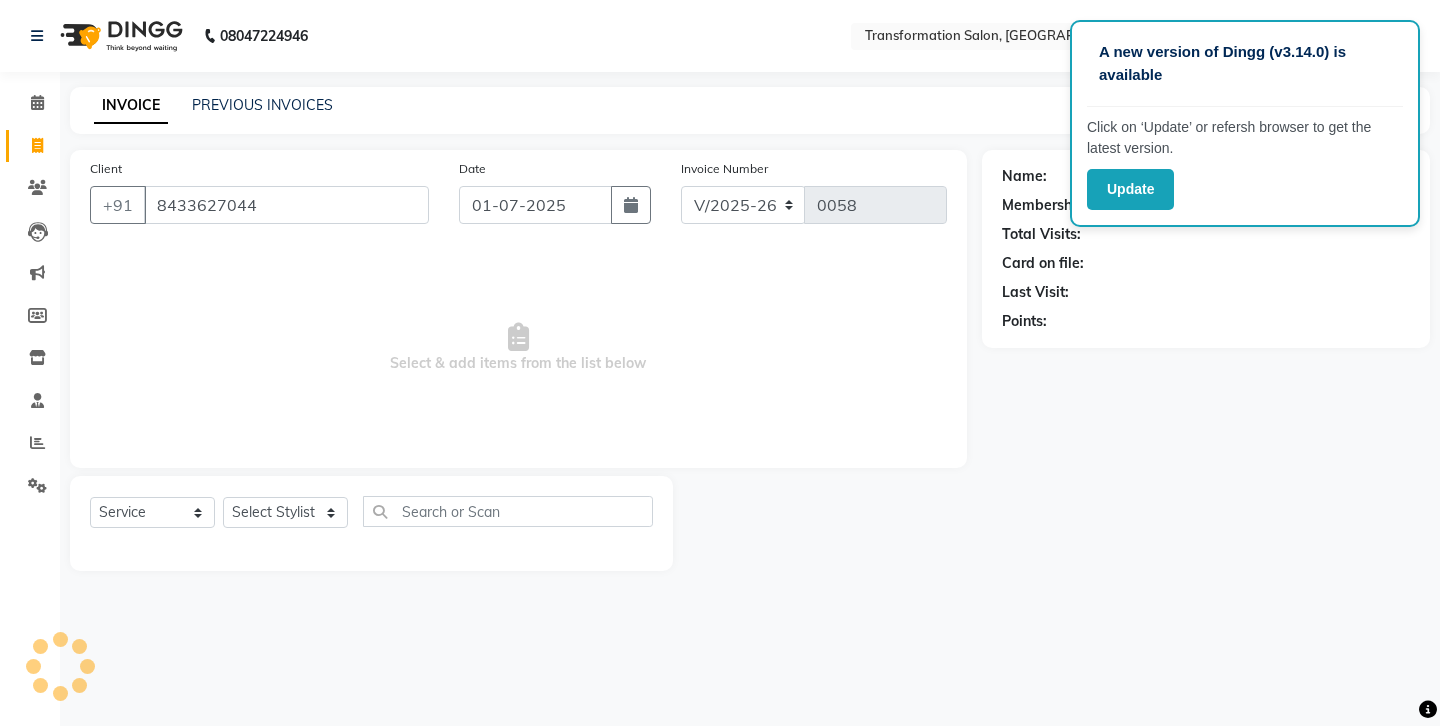 type on "8433627044" 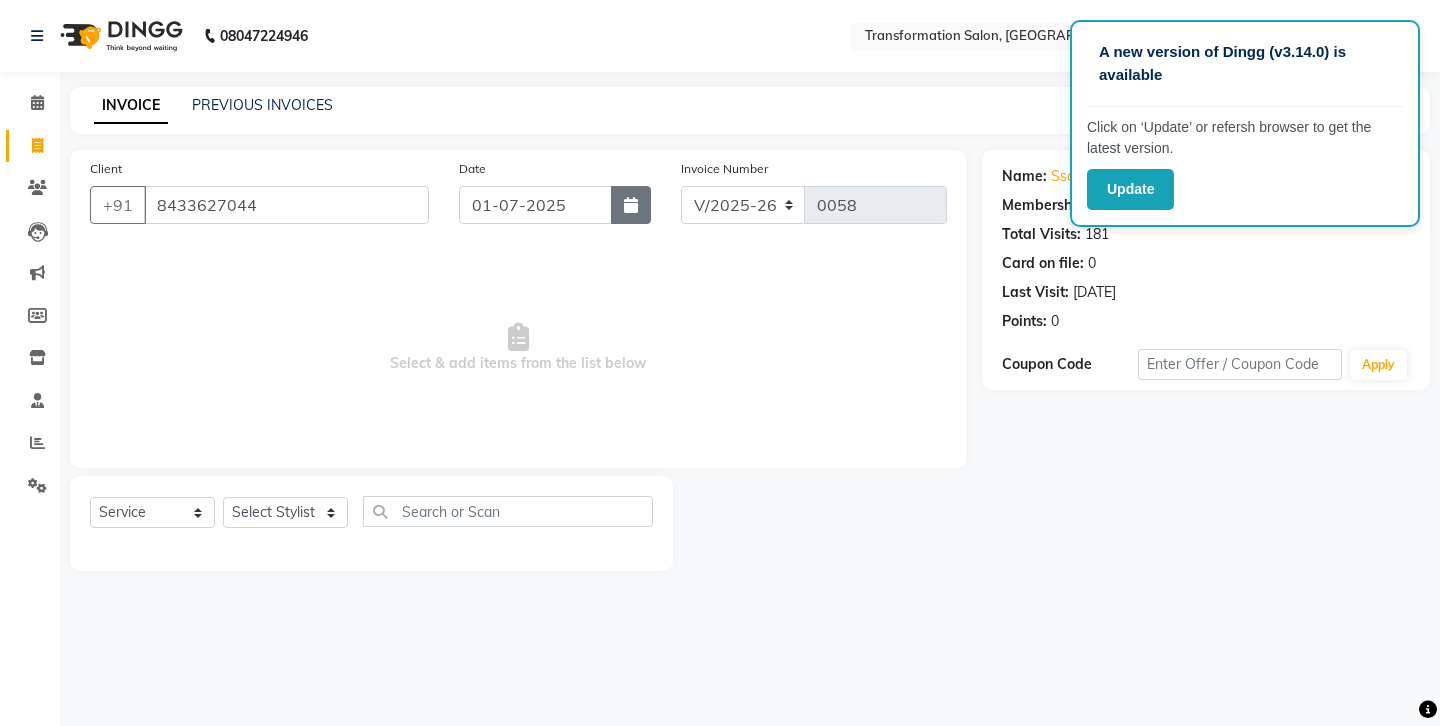 click 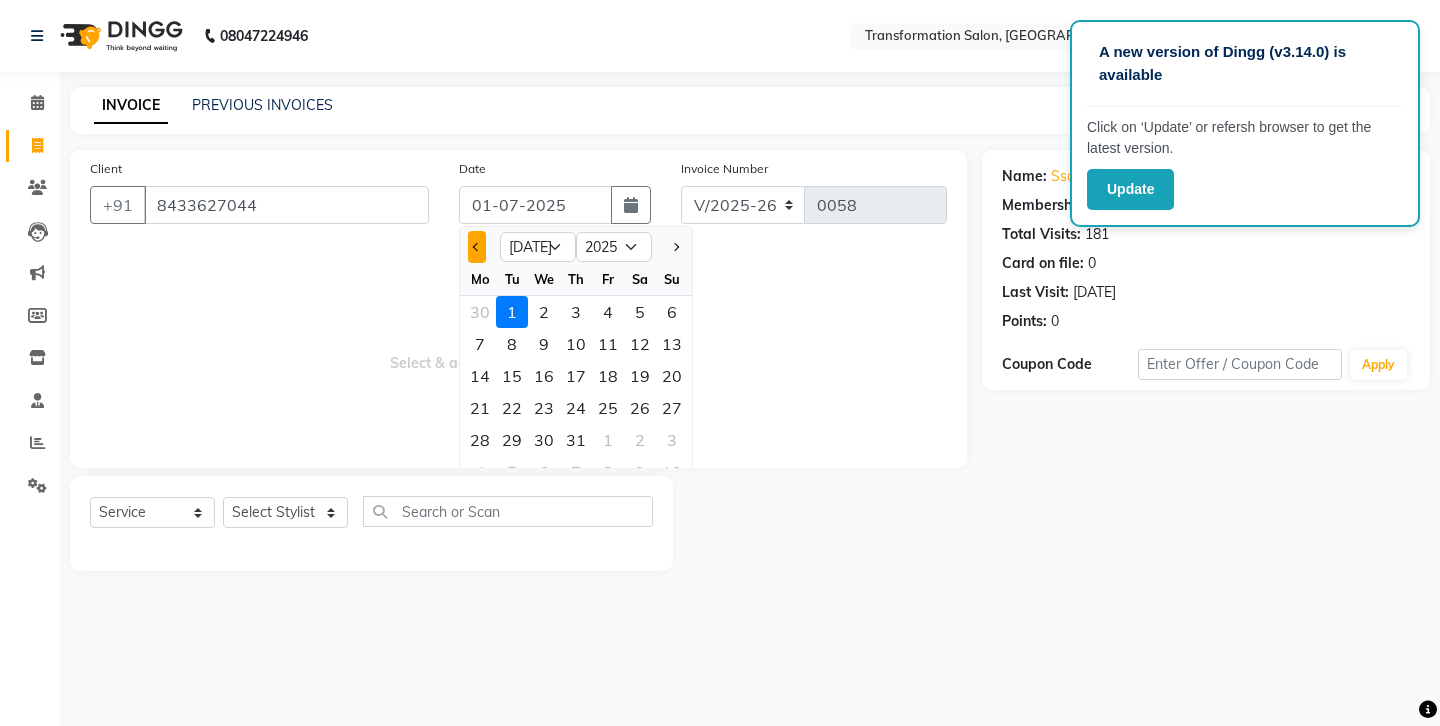 click 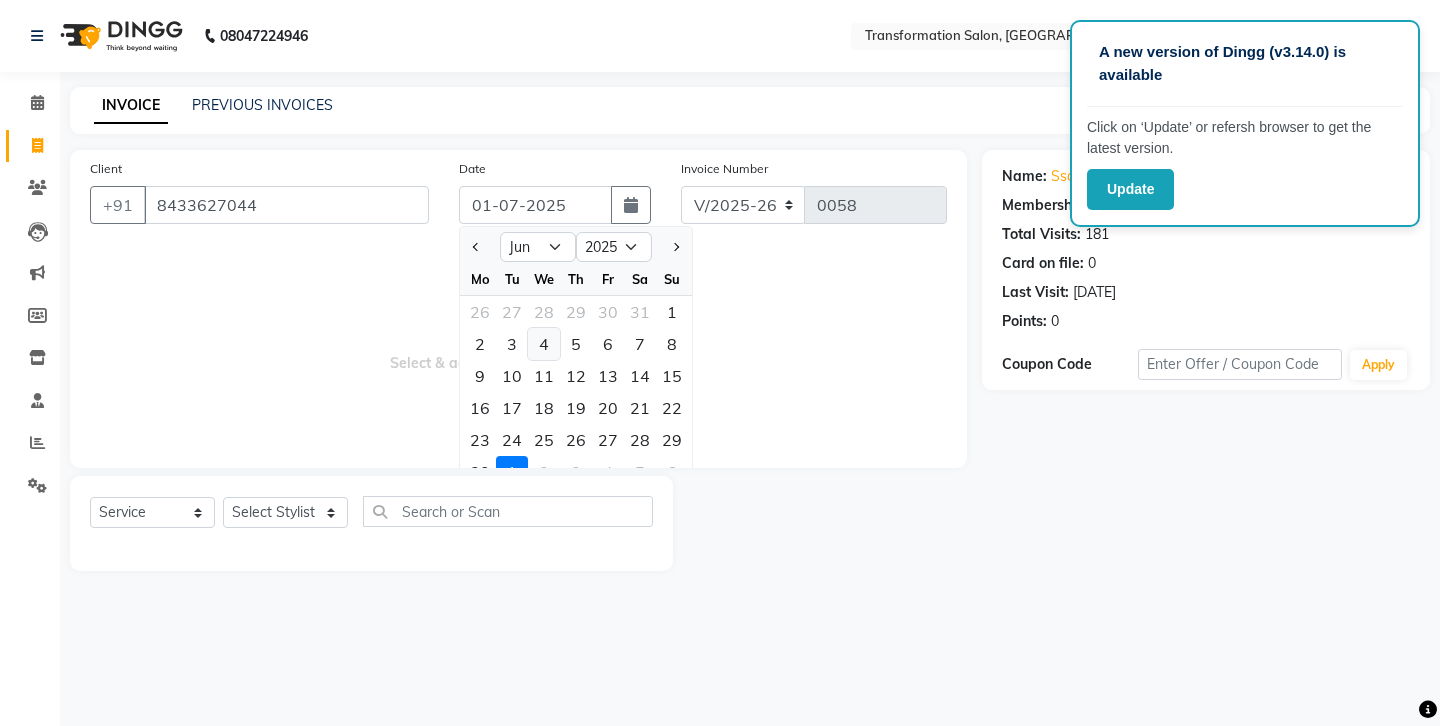 click on "4" 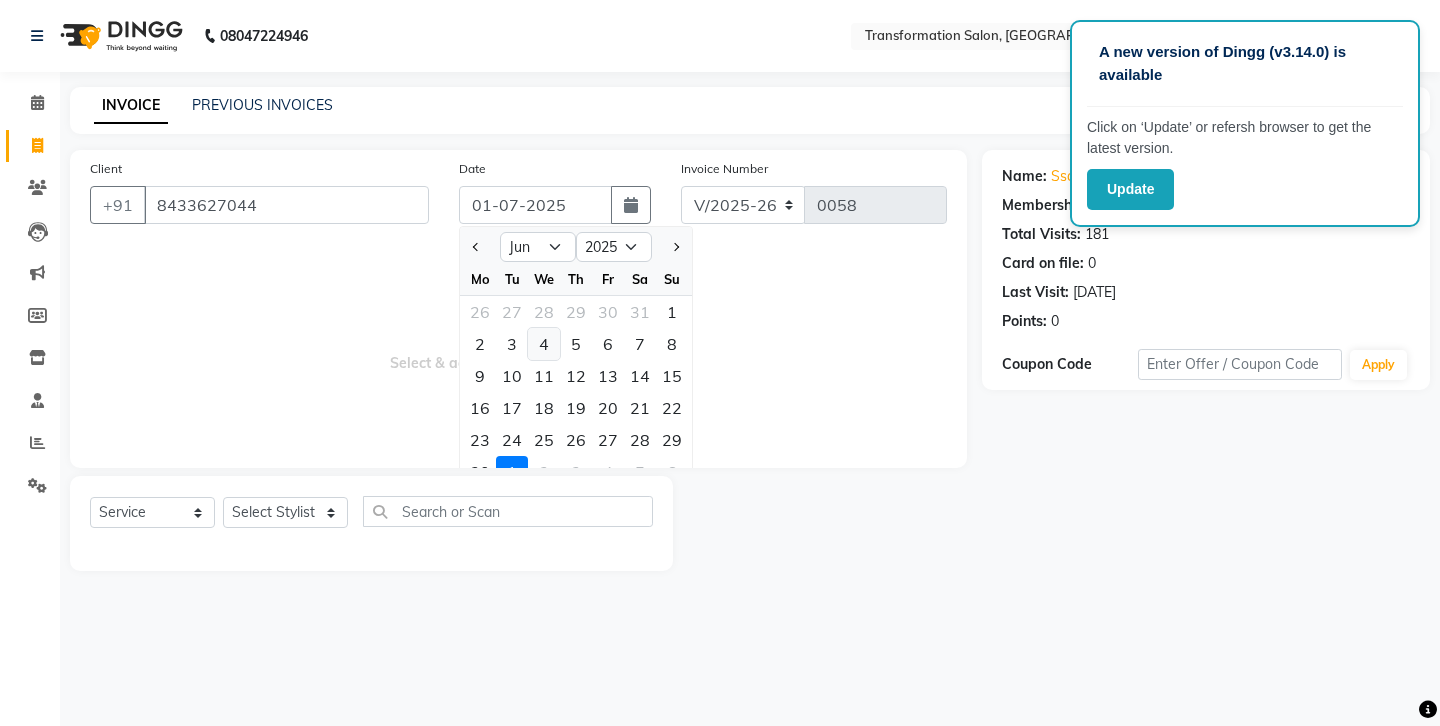 type on "[DATE]" 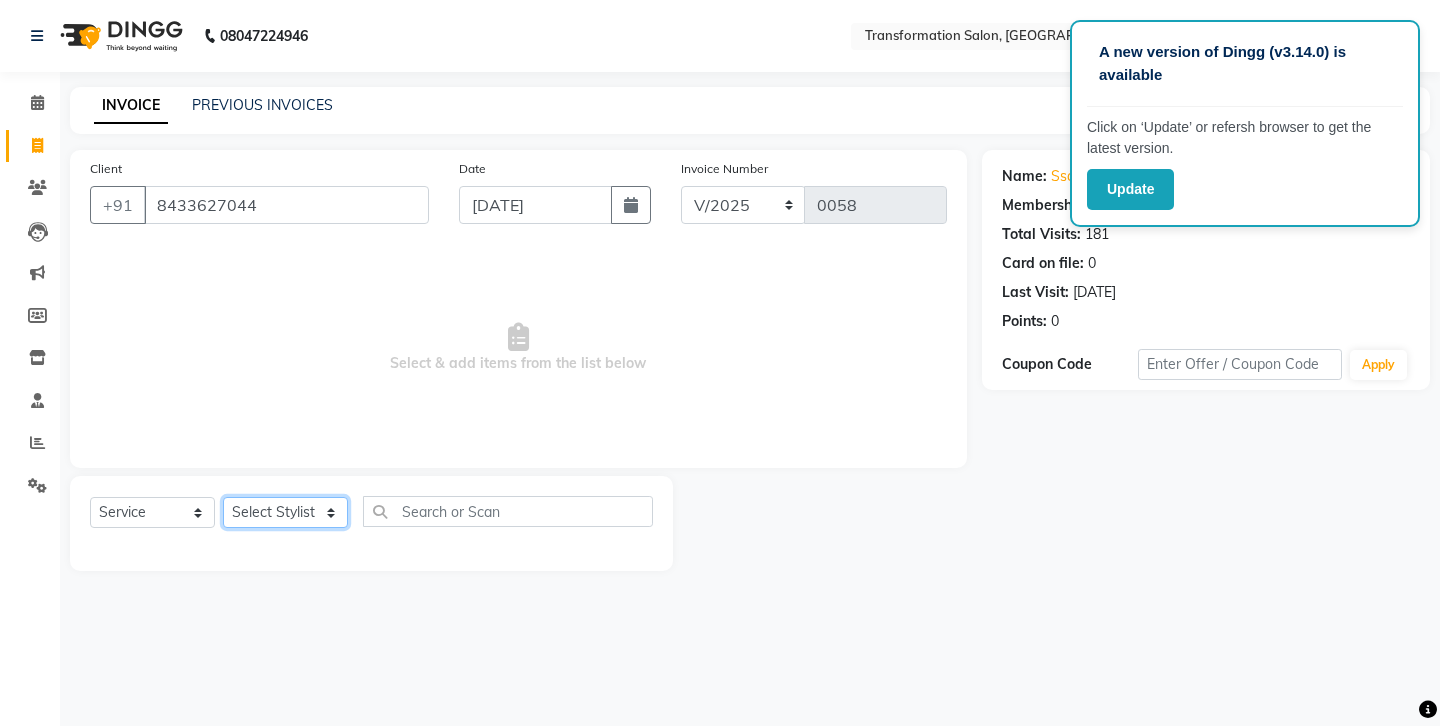 click on "Select Stylist Ankit Front Desk Jyoti jyoti [PERSON_NAME] bhai [PERSON_NAME] [PERSON_NAME] [PERSON_NAME] [PERSON_NAME]" 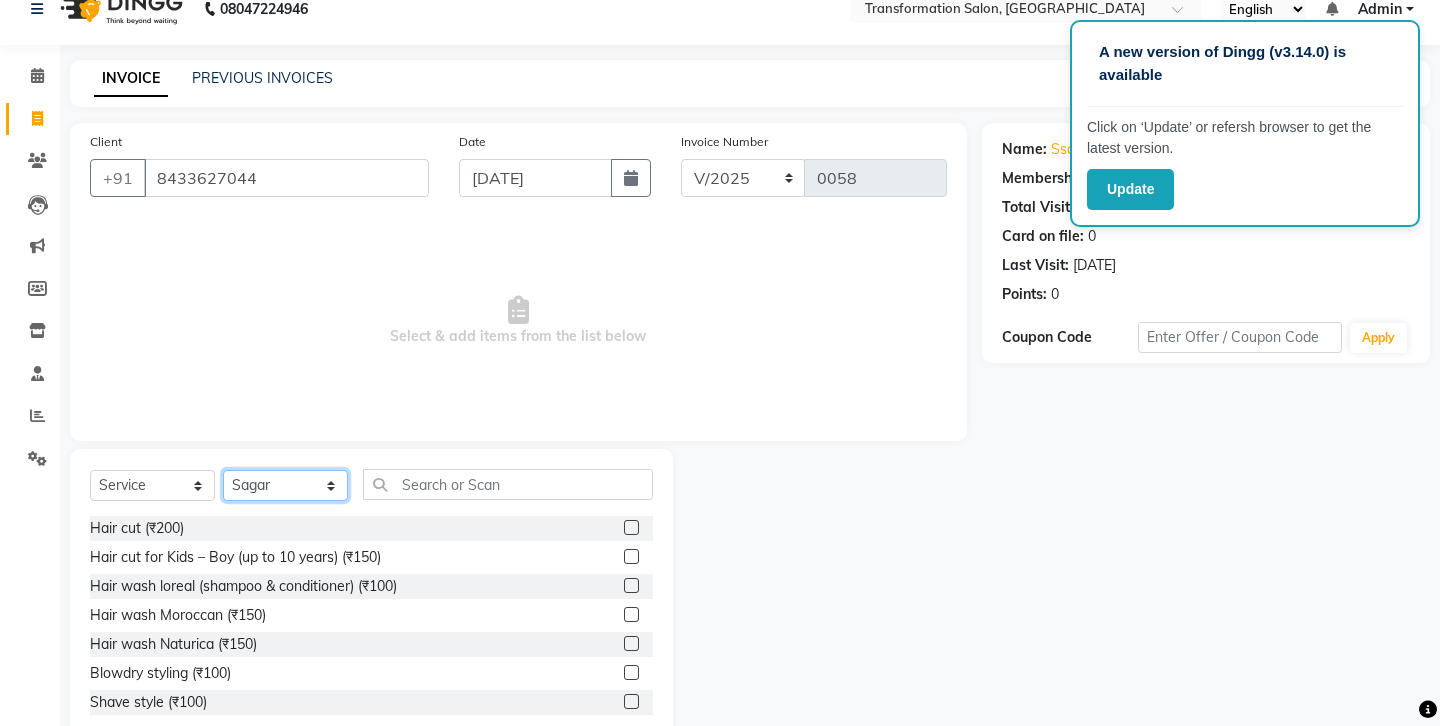 scroll, scrollTop: 29, scrollLeft: 0, axis: vertical 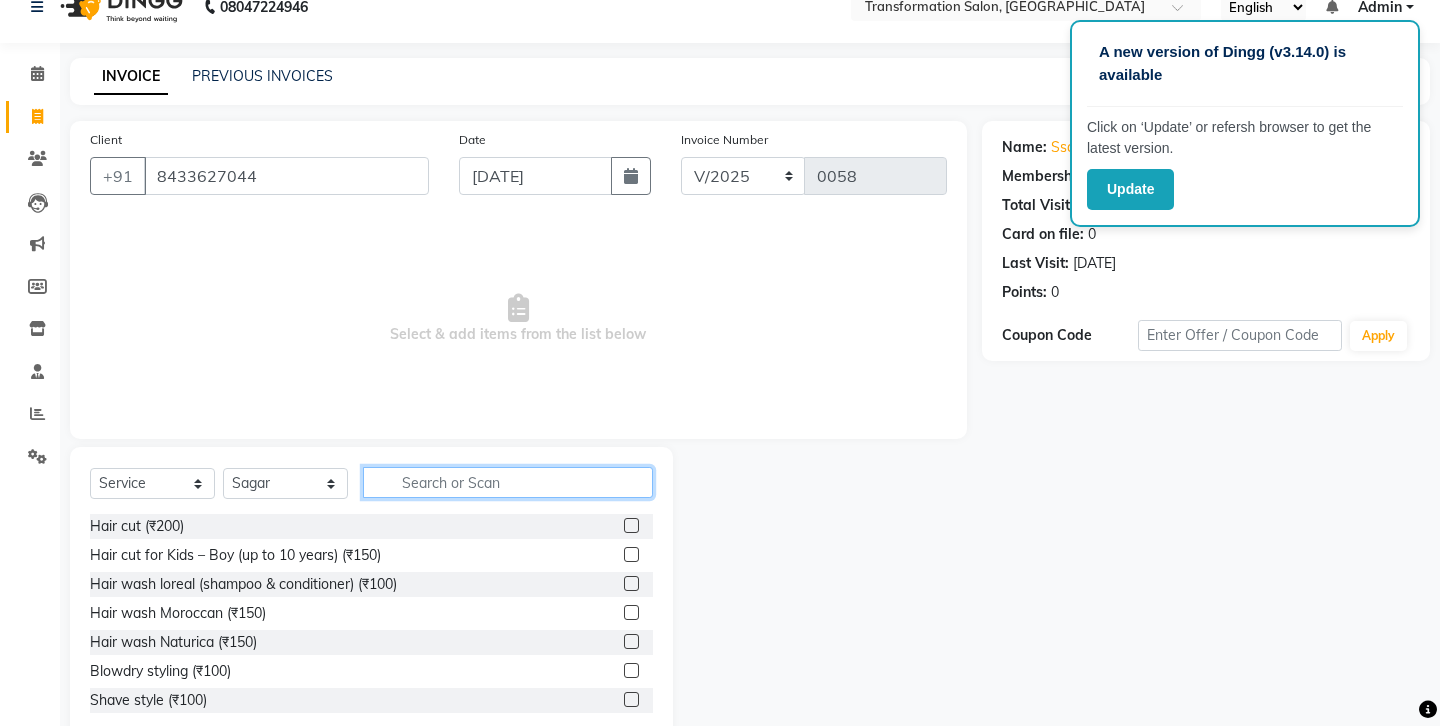 click 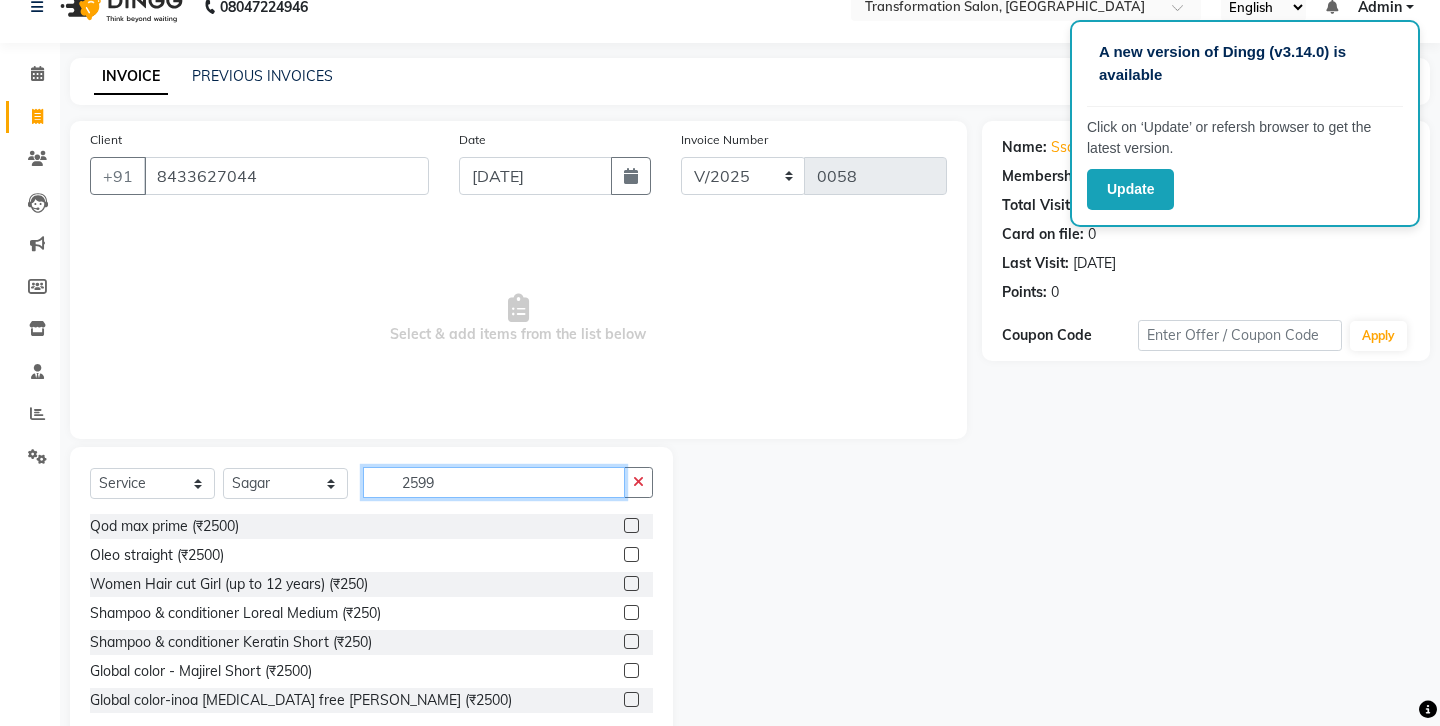 scroll, scrollTop: 0, scrollLeft: 0, axis: both 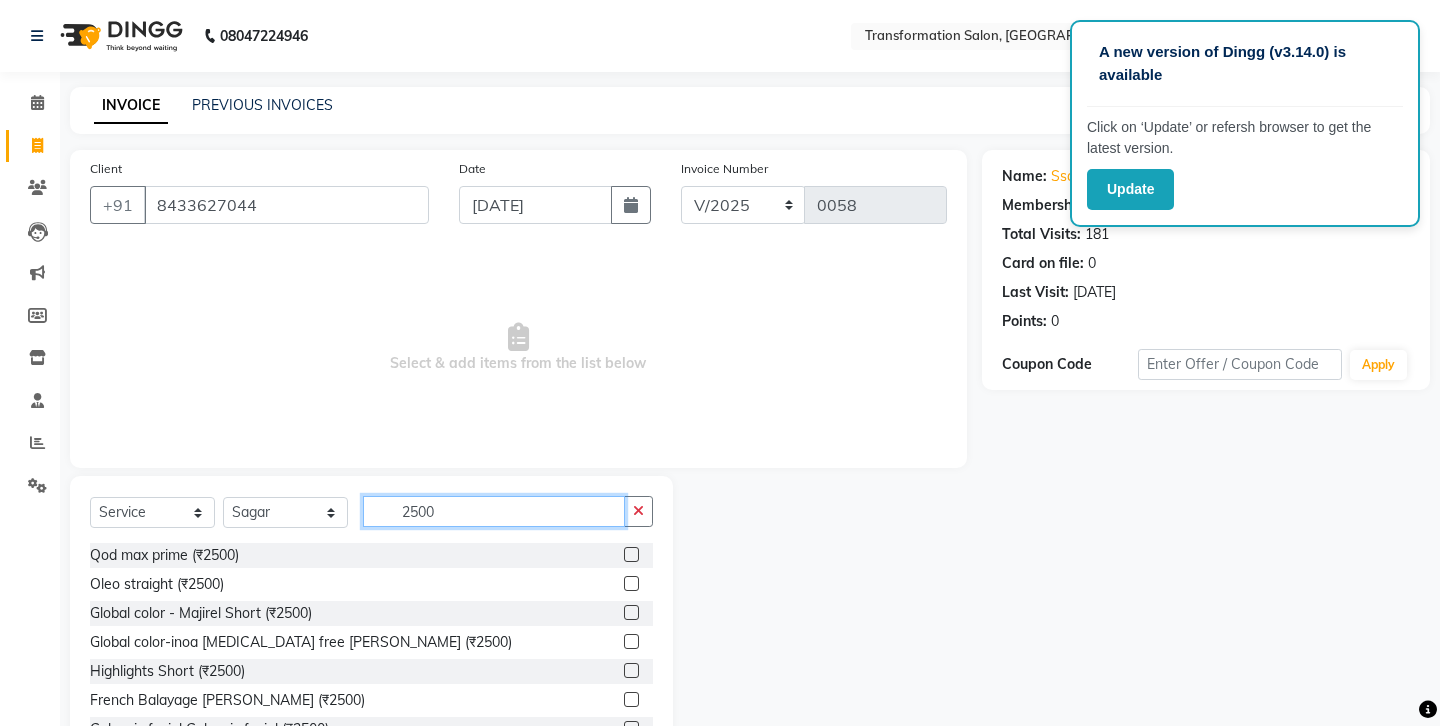 type on "2500" 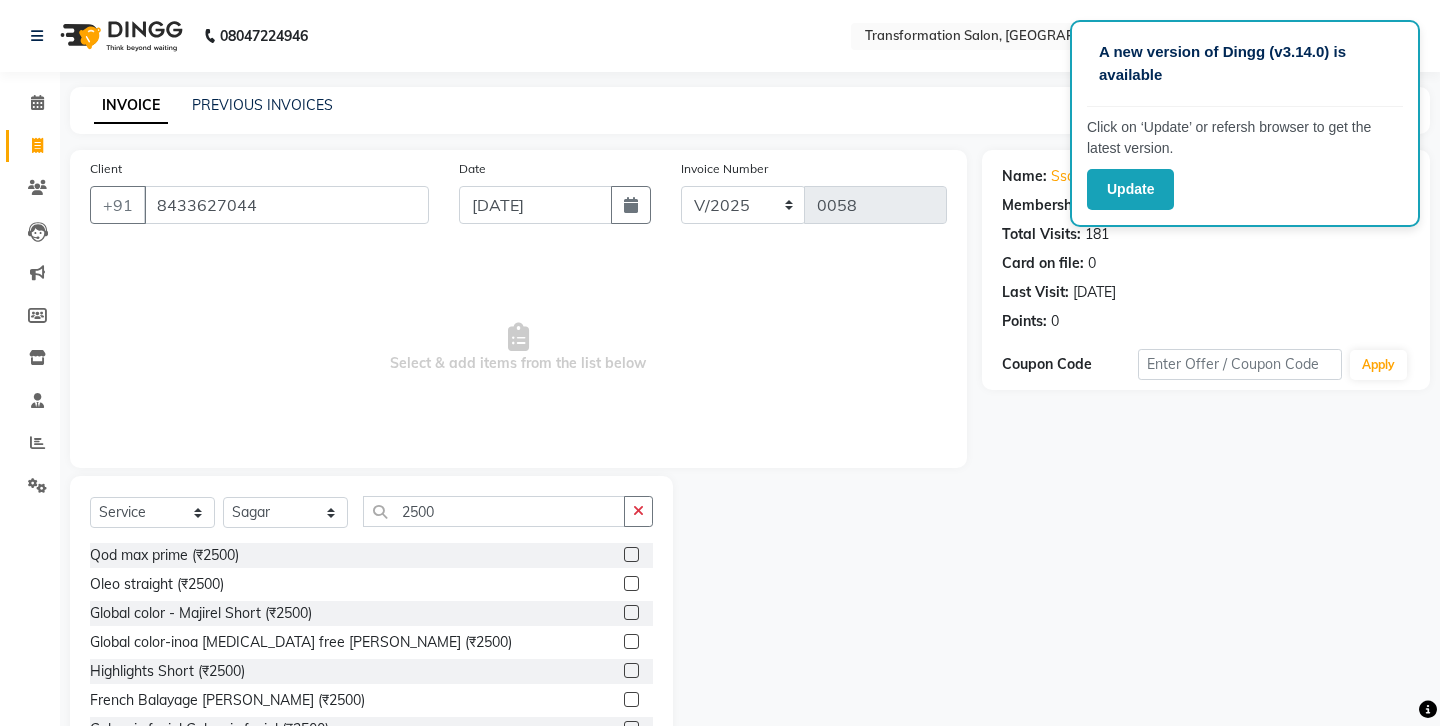 click 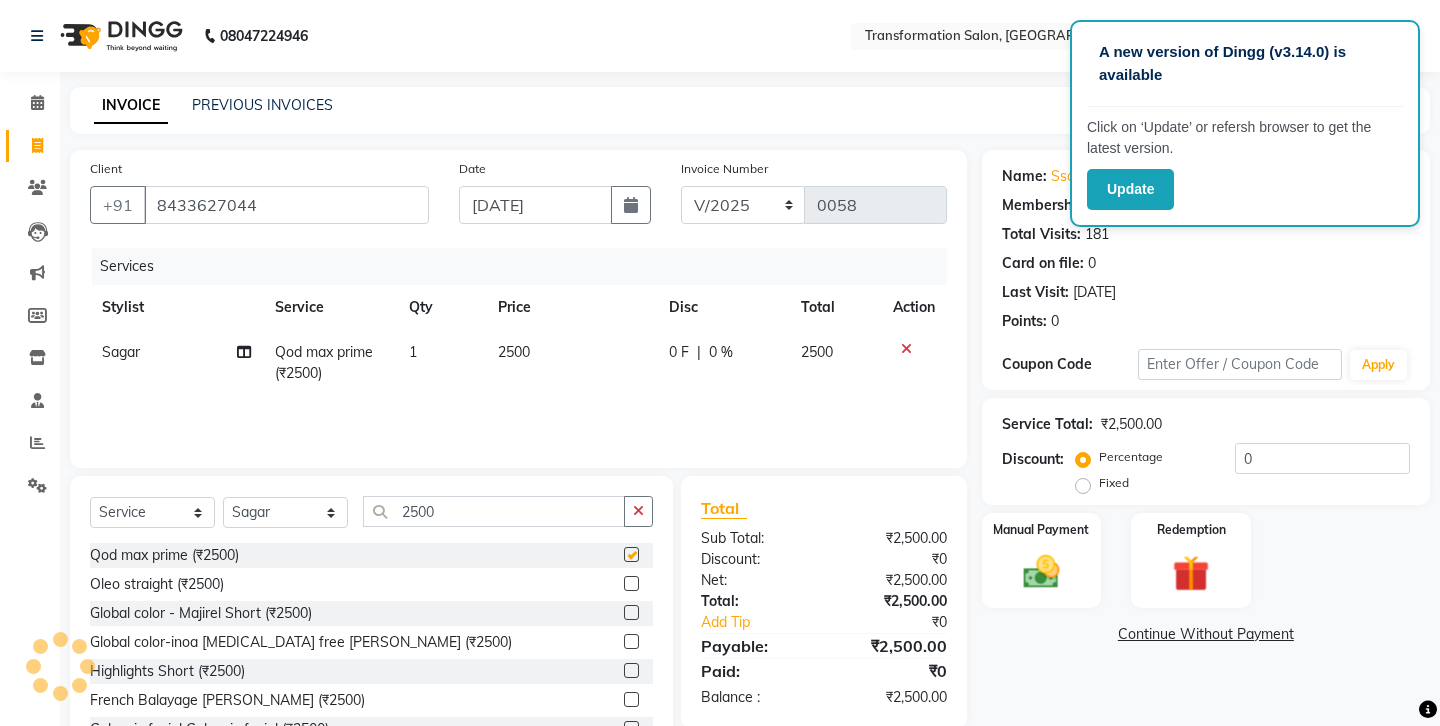 checkbox on "false" 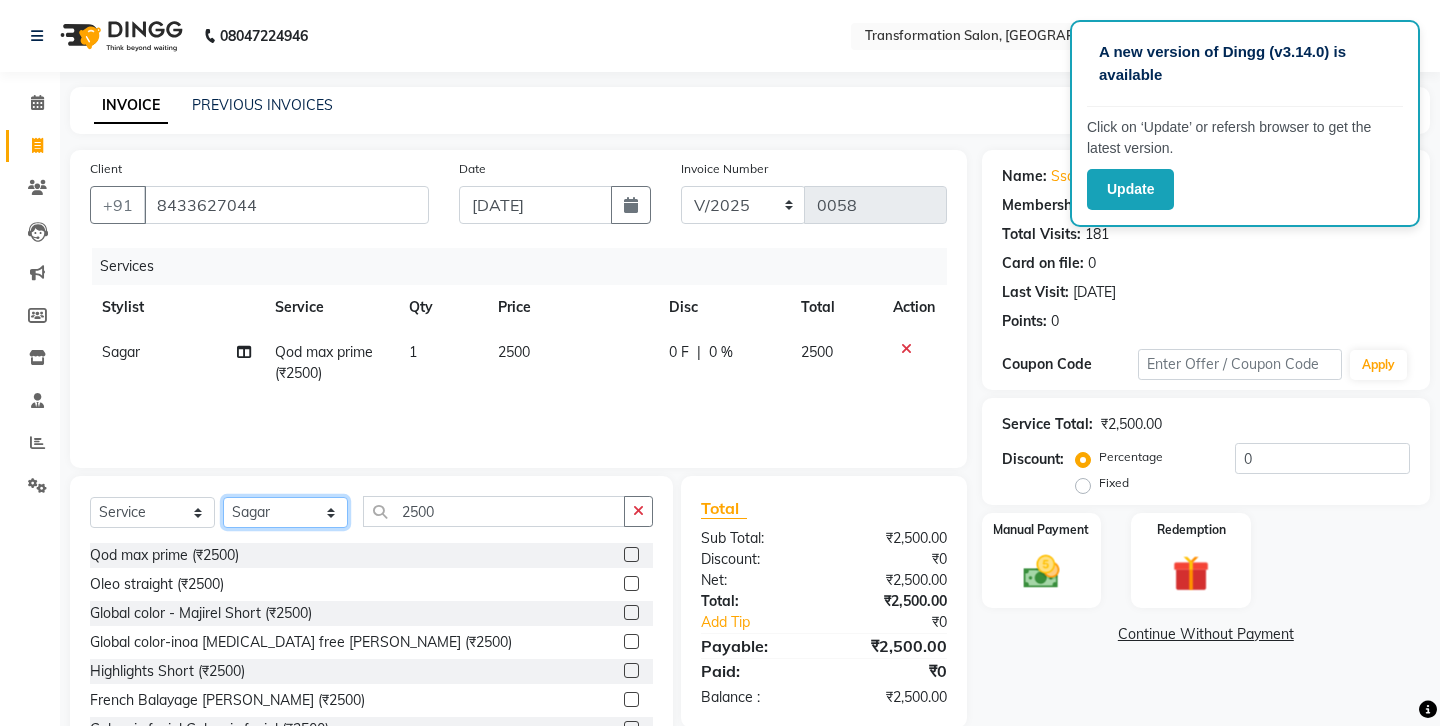 click on "Select Stylist Ankit Front Desk Jyoti jyoti [PERSON_NAME] bhai [PERSON_NAME] [PERSON_NAME] [PERSON_NAME] [PERSON_NAME]" 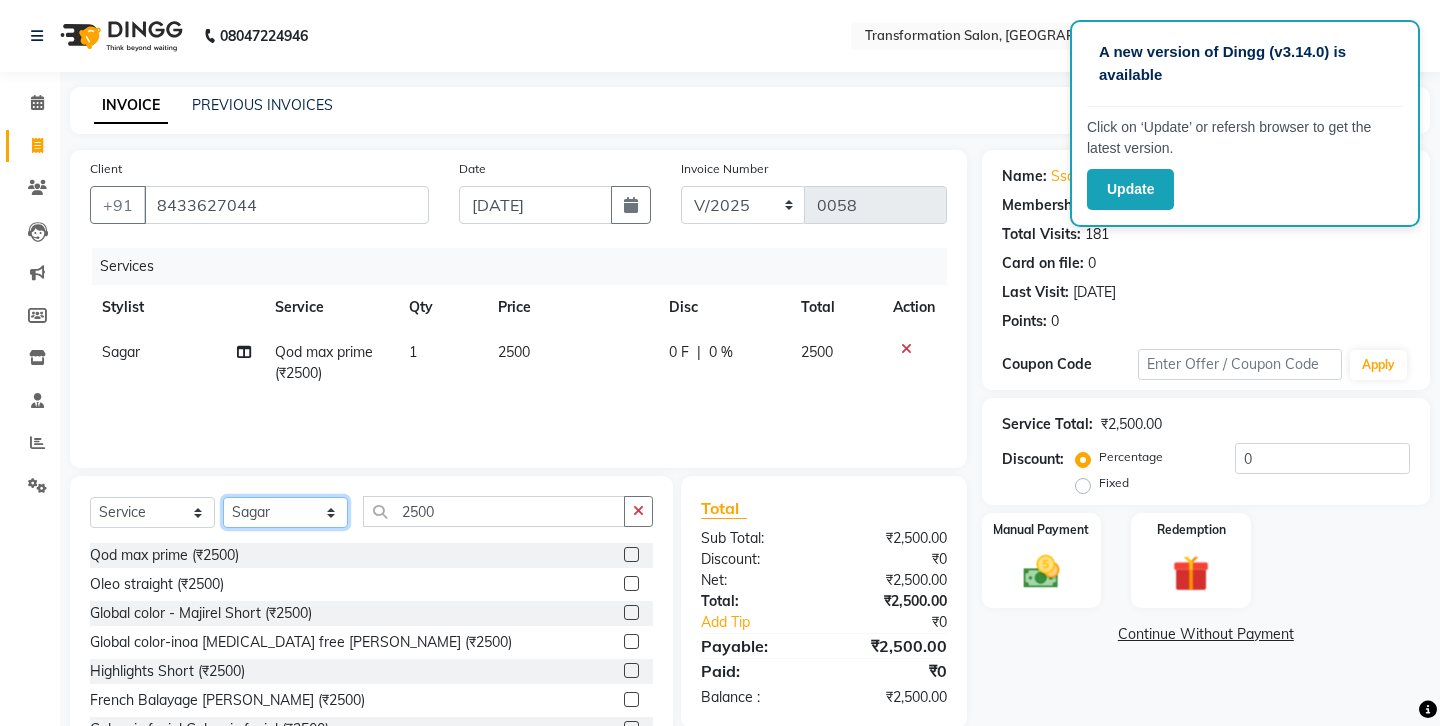 select on "52923" 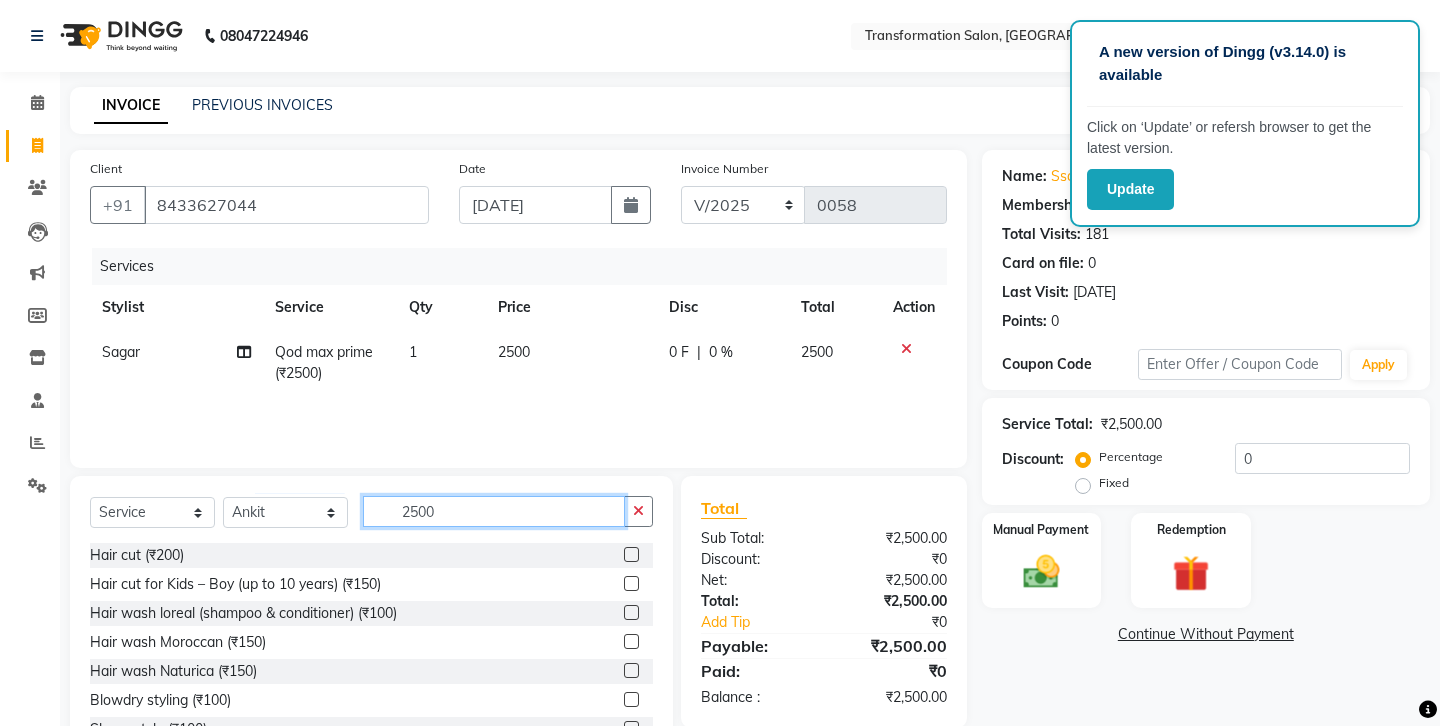 click on "2500" 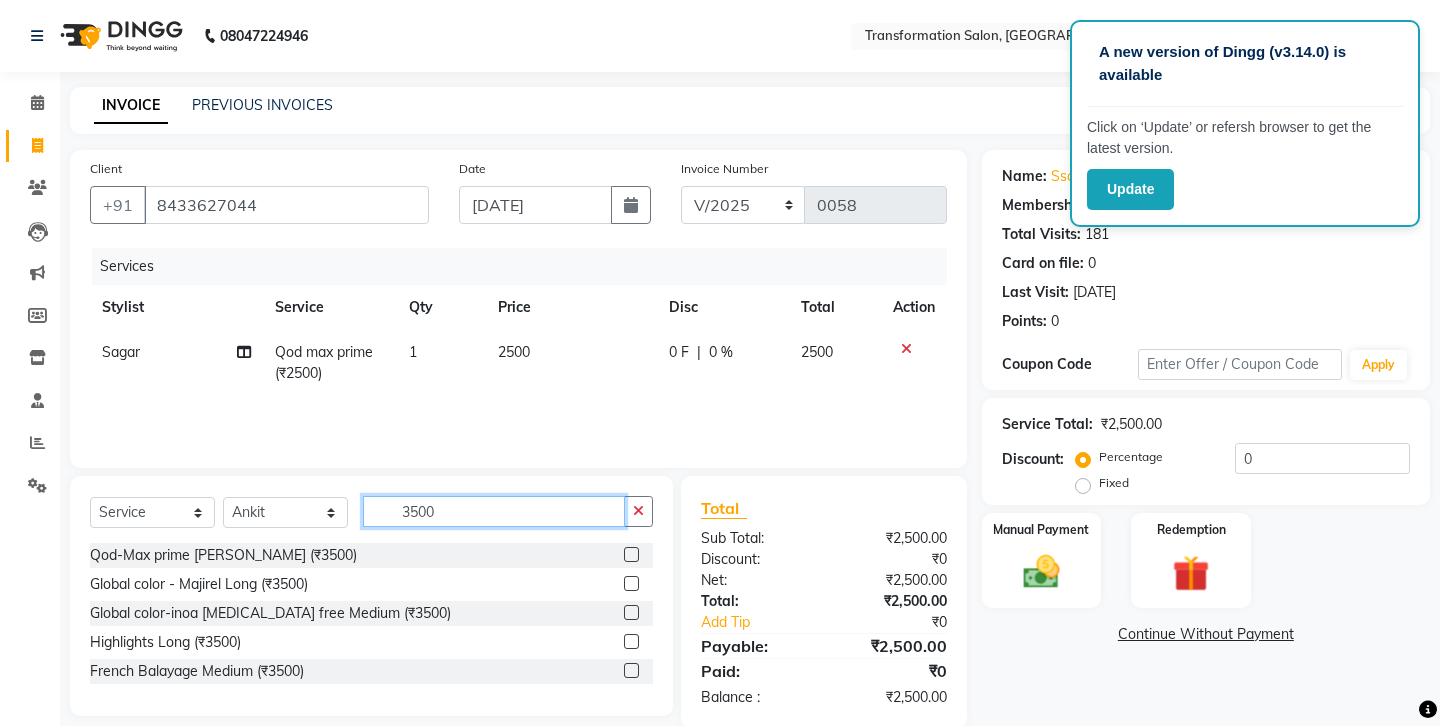 type on "3500" 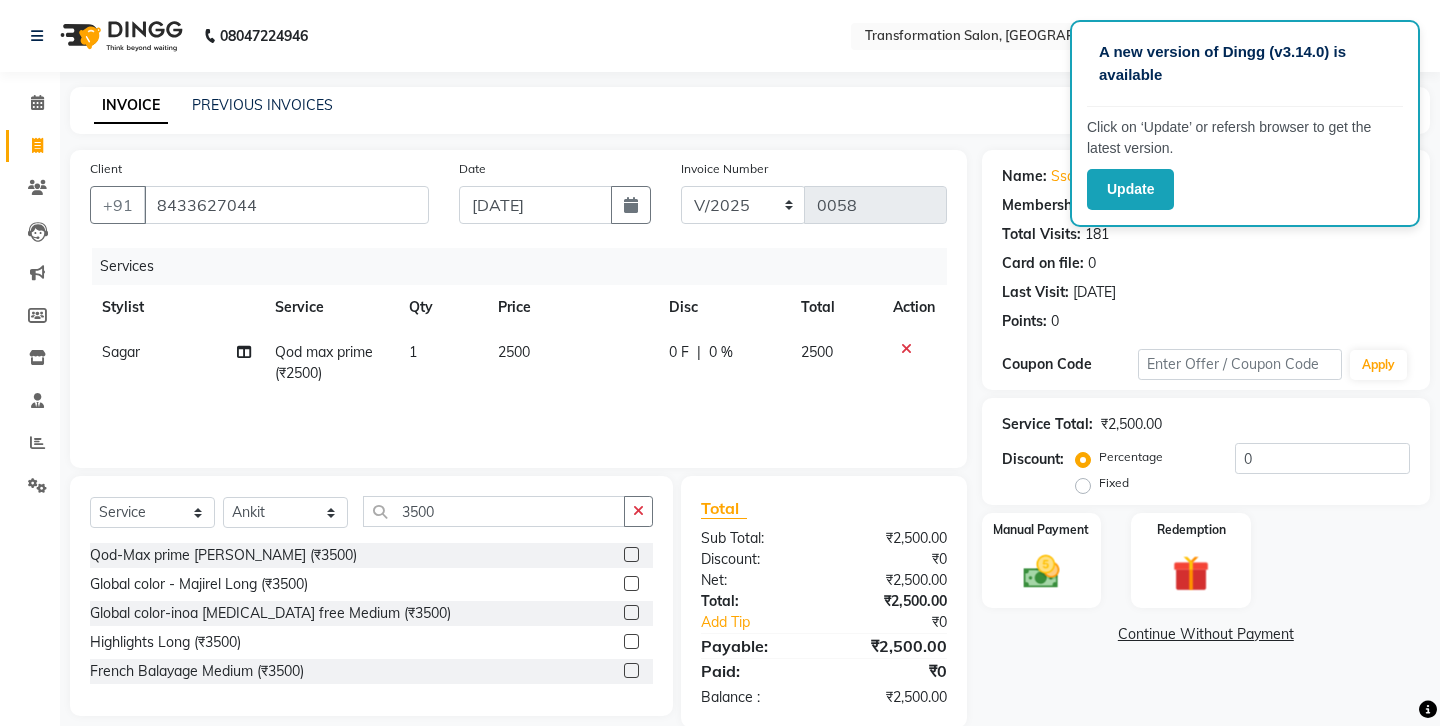 click 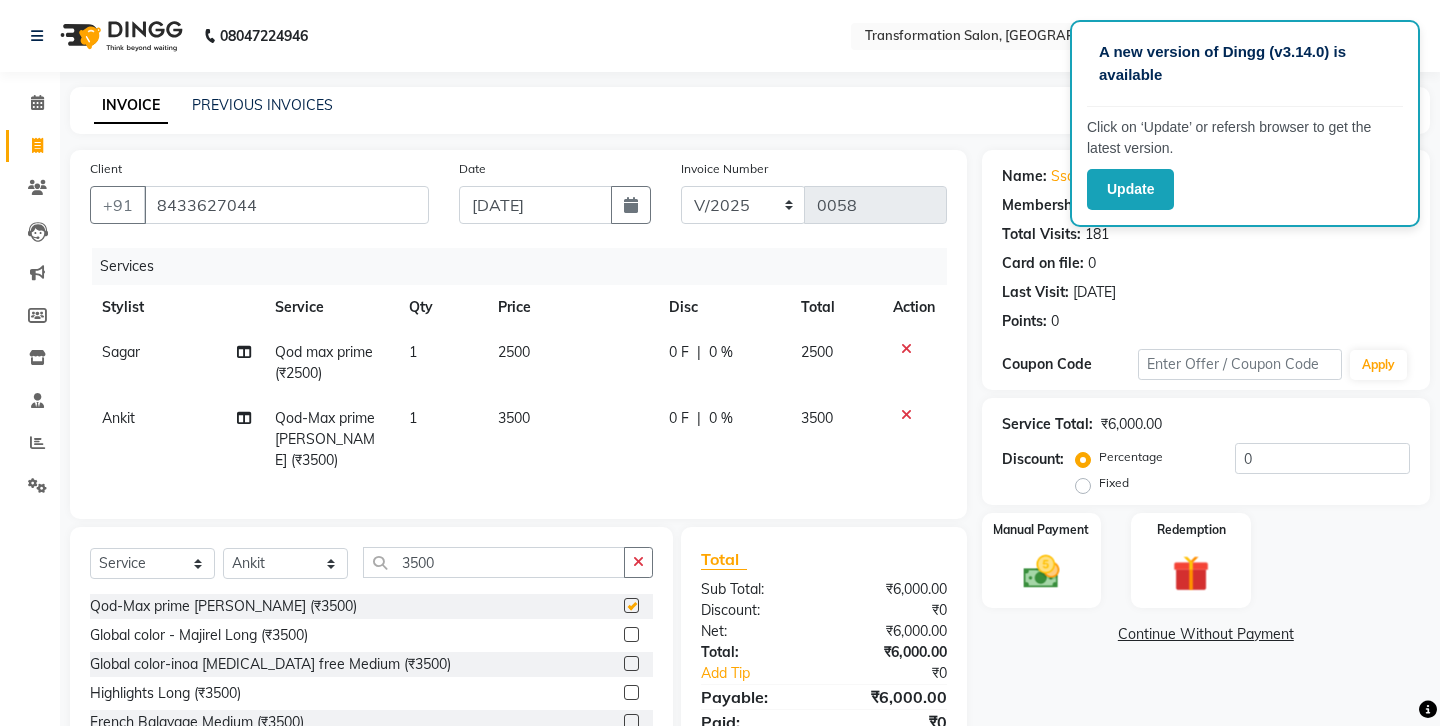 checkbox on "false" 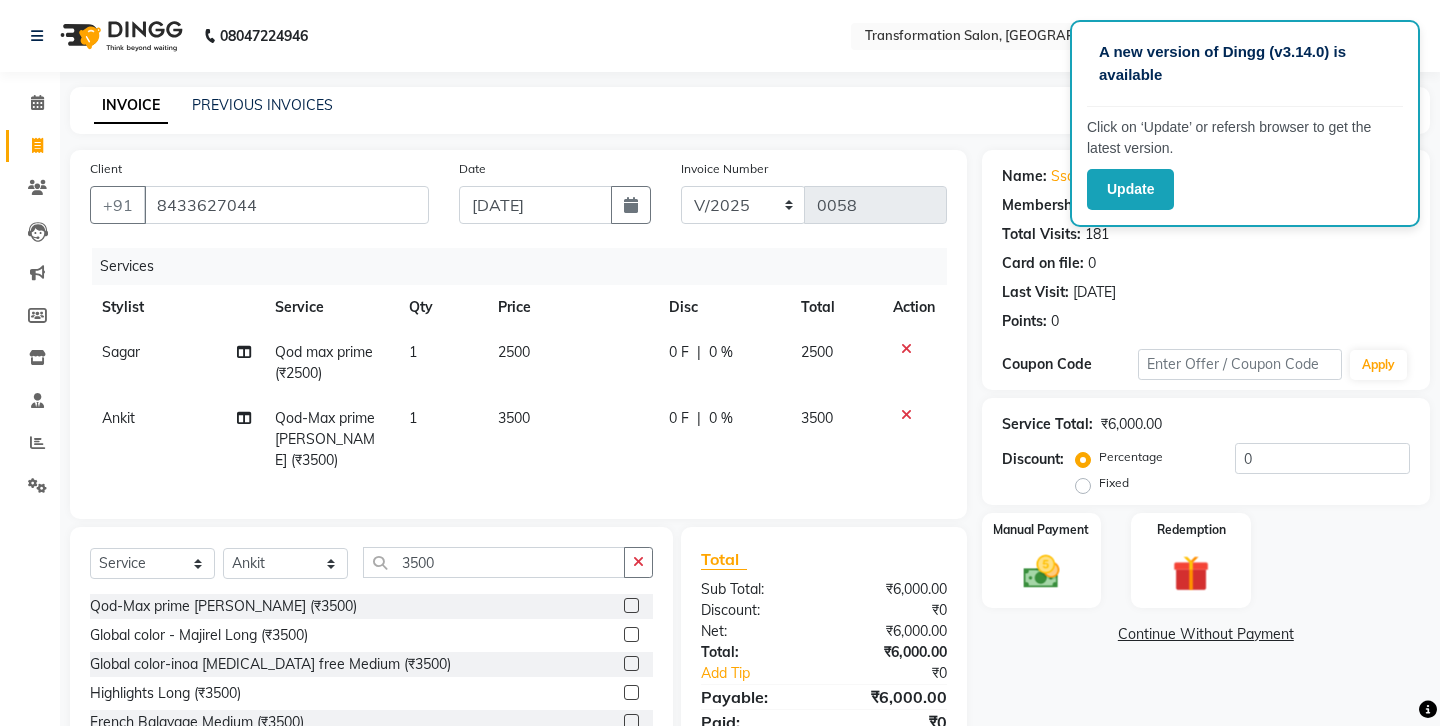 click on "3500" 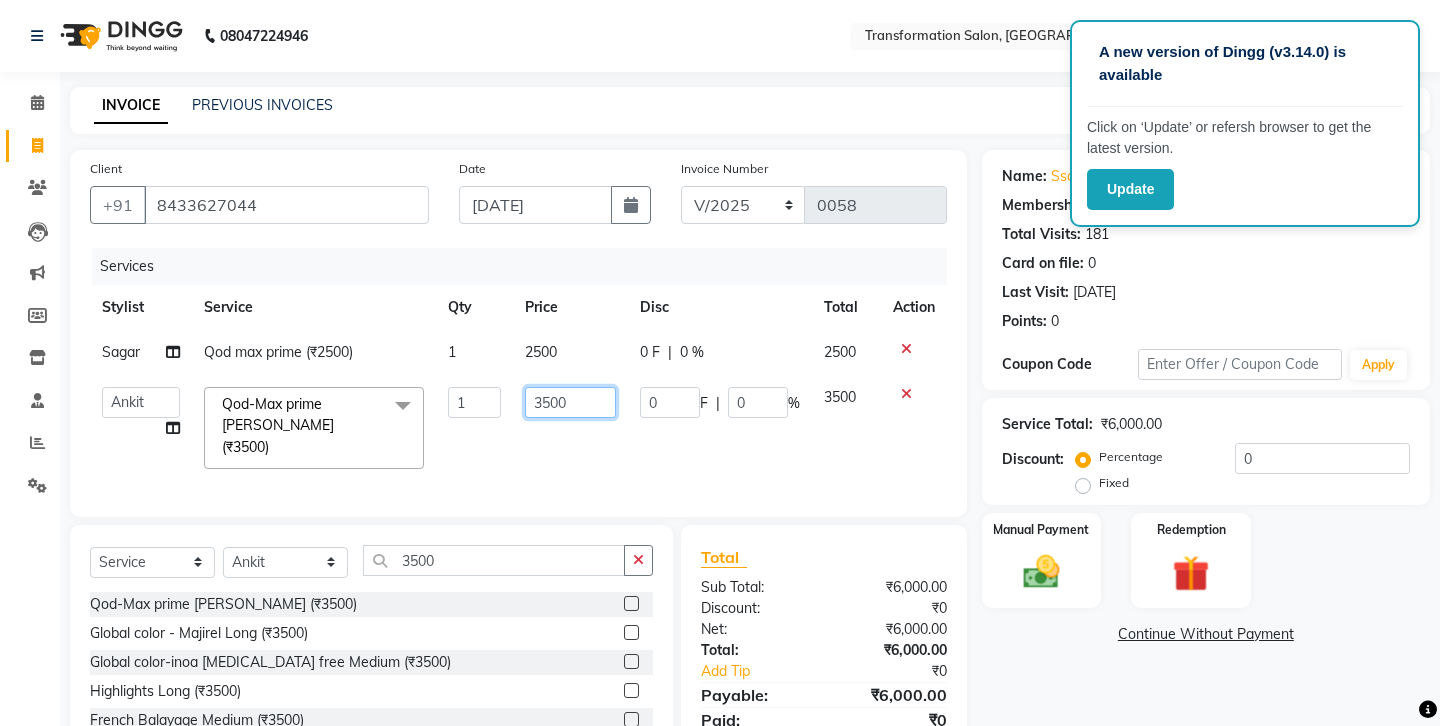 click on "3500" 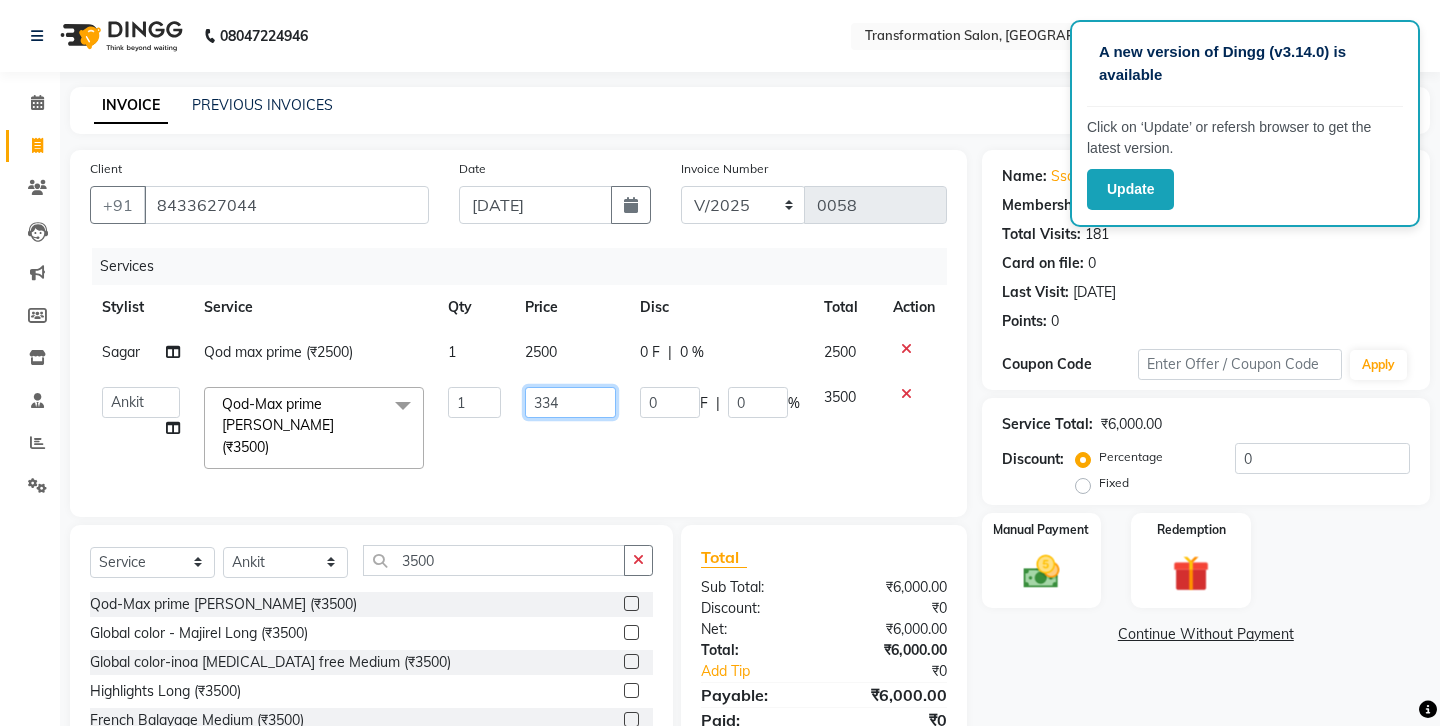 type on "3349" 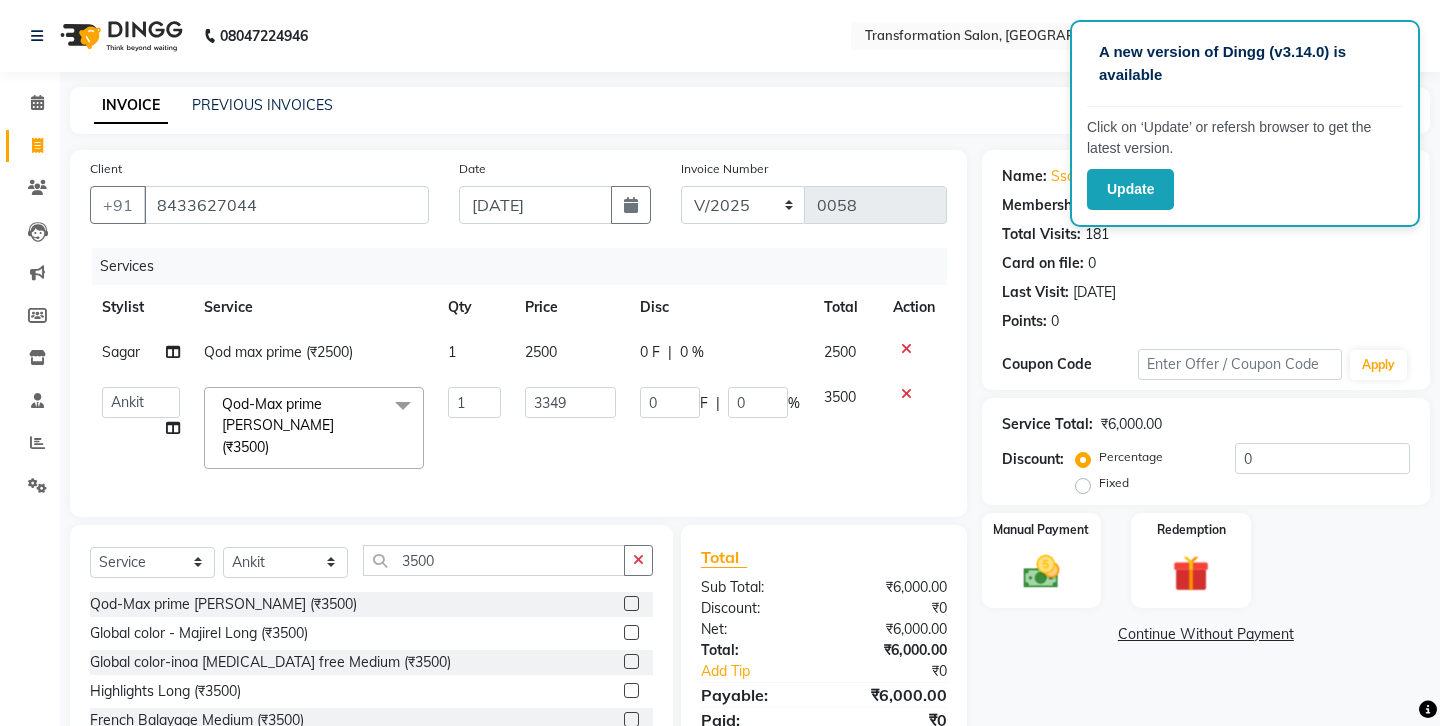 click on "Client [PHONE_NUMBER] Date [DATE] Invoice Number V/2025 V/[PHONE_NUMBER] Services Stylist Service Qty Price Disc Total Action Sagar Qod max prime (₹2500) 1 2500 0 F | 0 % 2500  Ankit   Front Desk   Jyoti   jyoti [PERSON_NAME] bhai   [PERSON_NAME]   [PERSON_NAME]   [PERSON_NAME]   [PERSON_NAME]  Qod-Max prime [PERSON_NAME] (₹3500)  x Hair cut (₹200) Hair cut for Kids – Boy (up to 10 years) (₹150) Hair wash loreal (shampoo & conditioner) (₹100) Hair wash Moroccan (₹150) Hair wash Naturica (₹150) Blowdry styling (₹100) Shave style (₹100) [PERSON_NAME] style (₹100) Global color - Magirel (₹599) Global color - inoa (₹799) [PERSON_NAME] color - inoa (₹200) Side locks color (₹100) moustage color (₹100) Highlights (₹699) Prelightening (₹500) Regular Oil (₹150) Nareshing Oil (₹200) Hair Growth Oil (₹300) Loreal (₹599) Keratin (₹699) Moroccanoil/Naturica (₹1200) [MEDICAL_DATA] Treatment Per Setting500 (₹500) Keratin treatment (₹2000) Qod max prime (₹2500) [MEDICAL_DATA] treatment (₹2700) Oleo straight (₹2500) 1 3349 0 F" 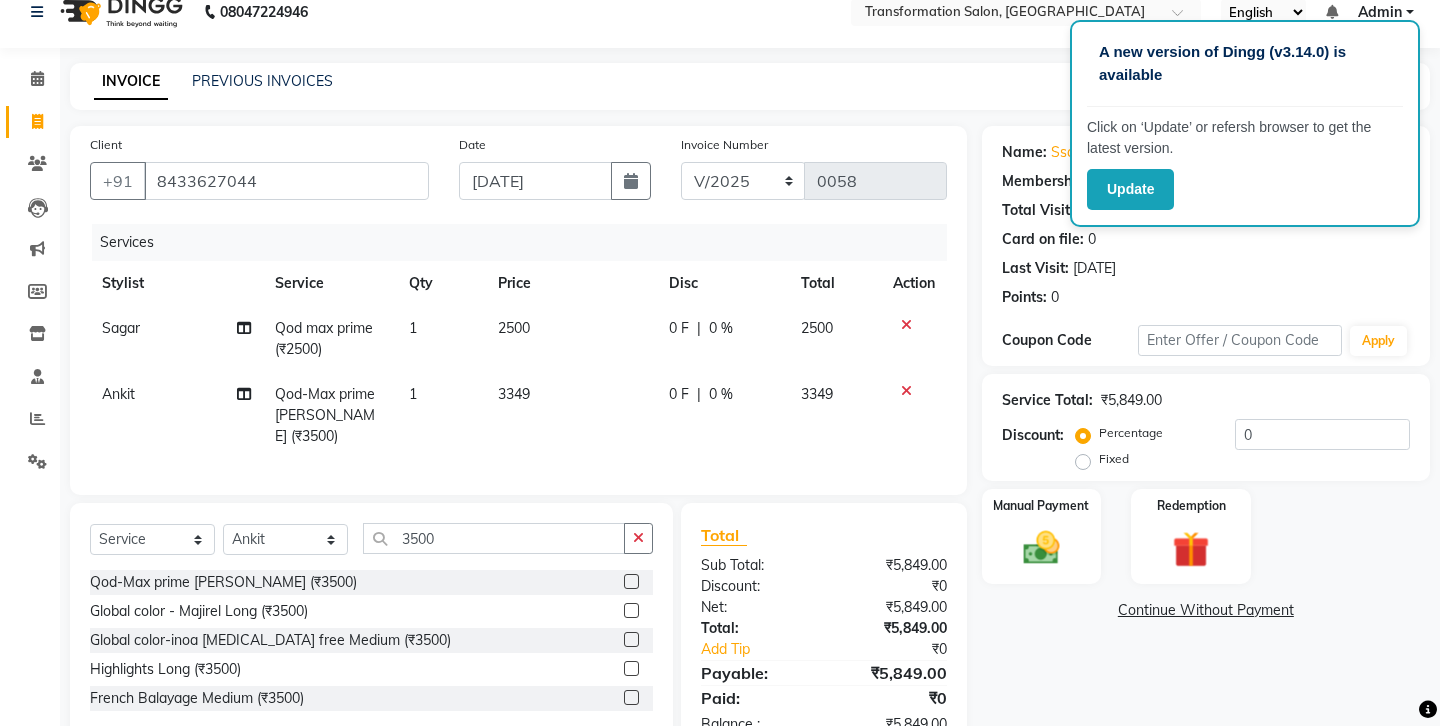 scroll, scrollTop: 30, scrollLeft: 0, axis: vertical 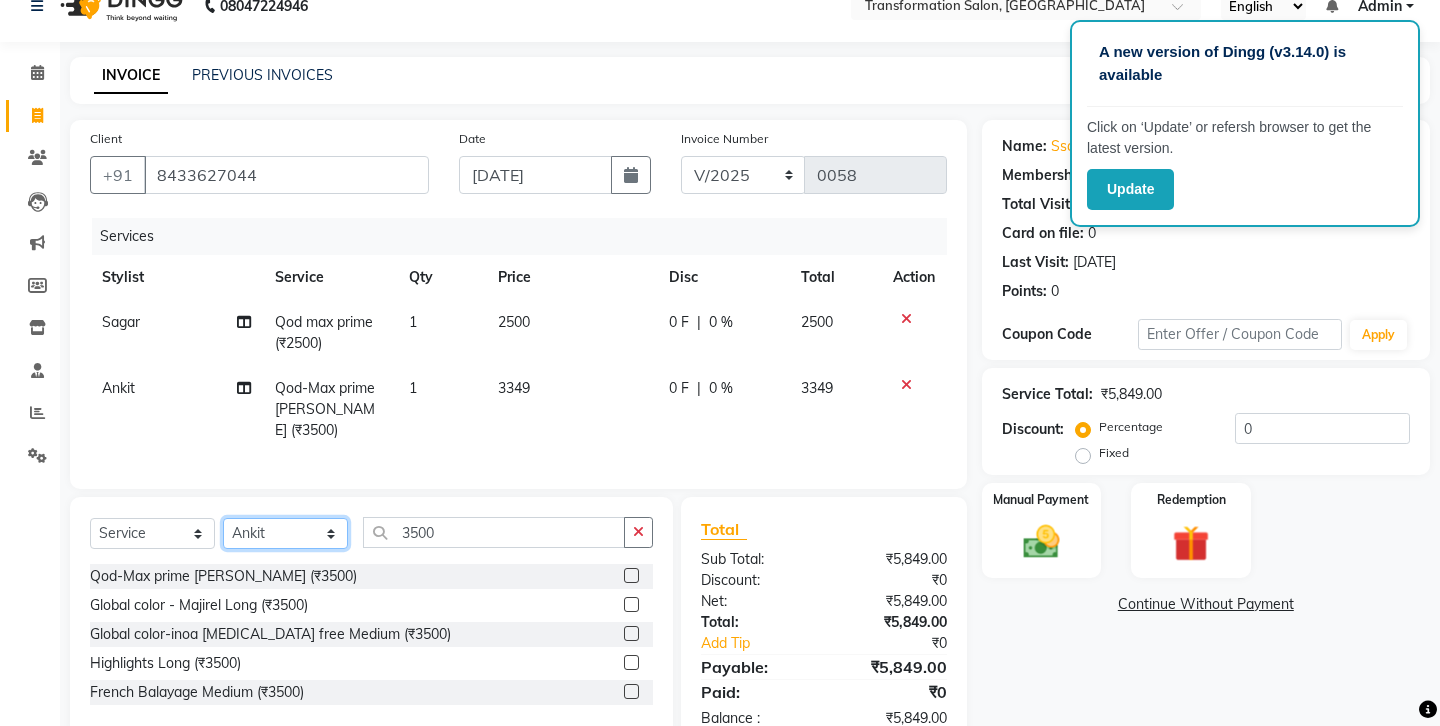 click on "Select Stylist Ankit Front Desk Jyoti jyoti [PERSON_NAME] bhai [PERSON_NAME] [PERSON_NAME] [PERSON_NAME] [PERSON_NAME]" 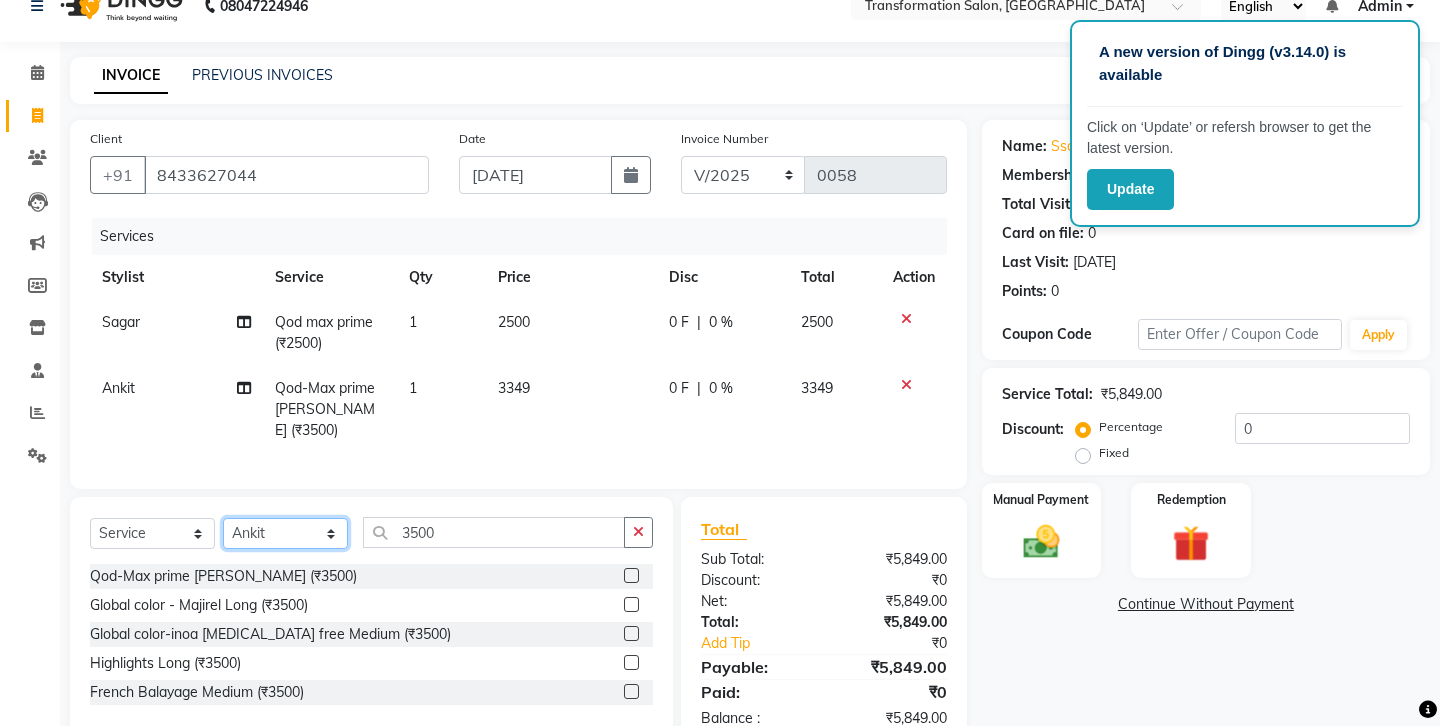 select on "67124" 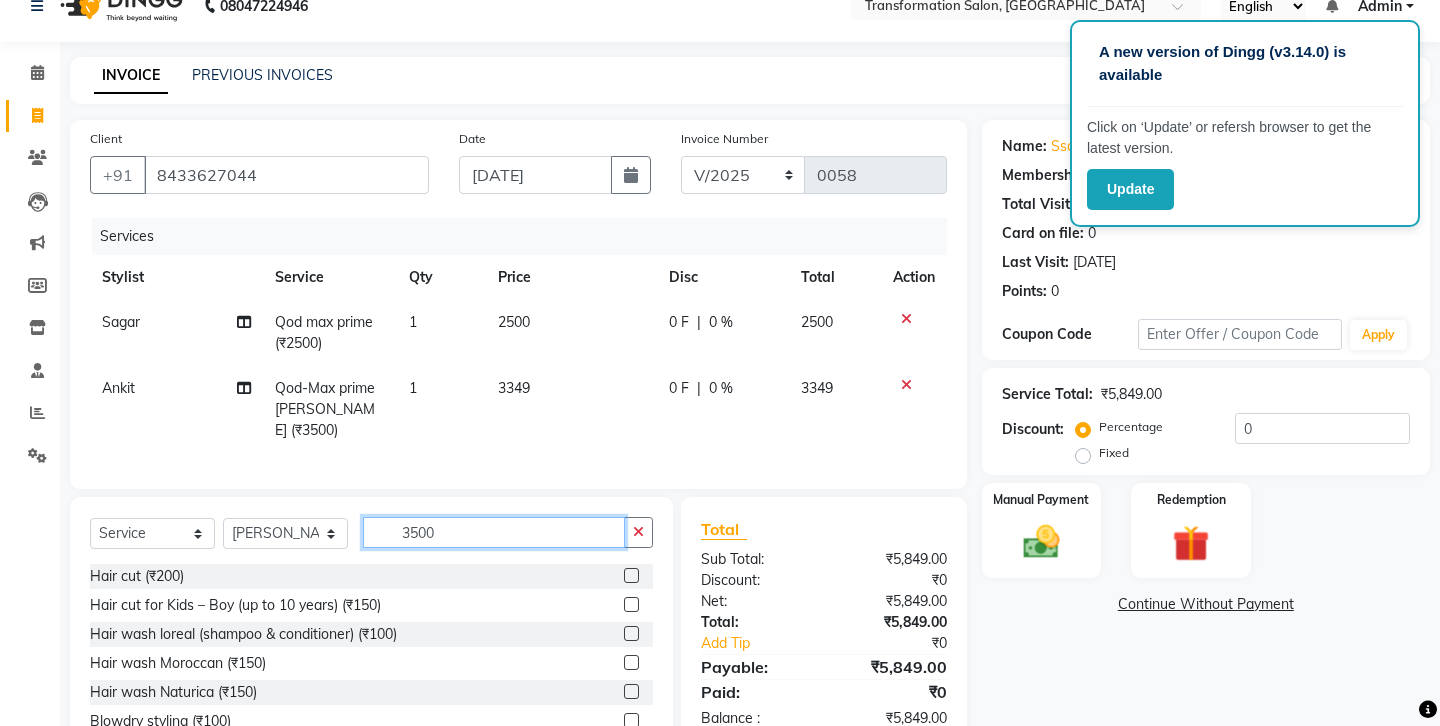 click on "3500" 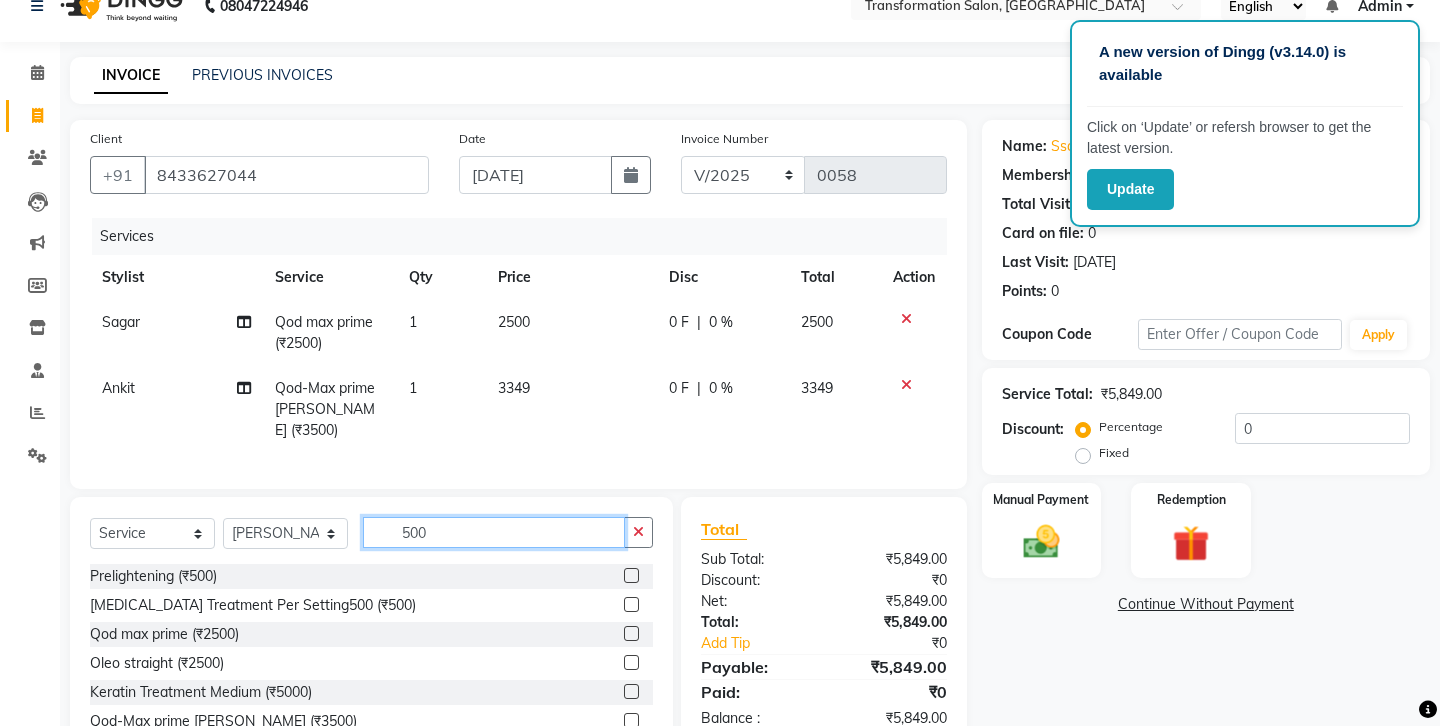 type on "500" 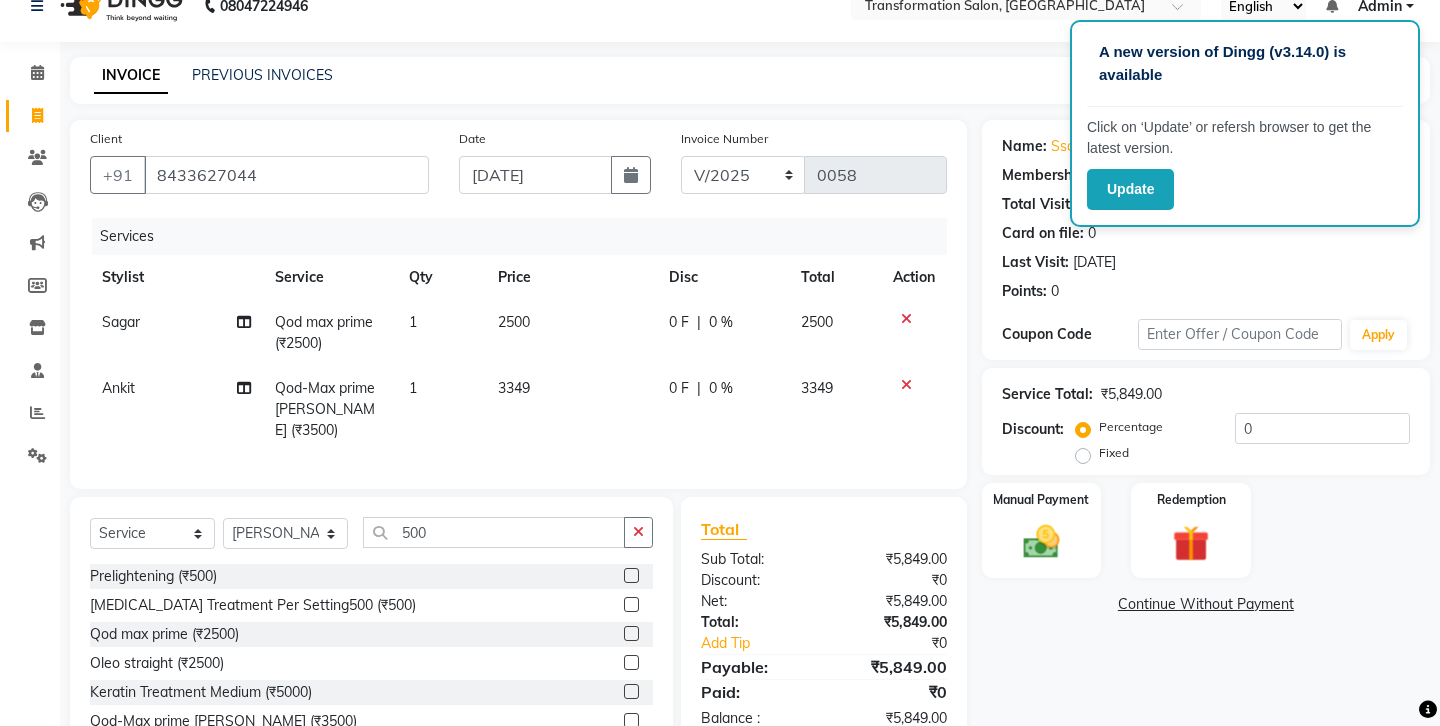 click 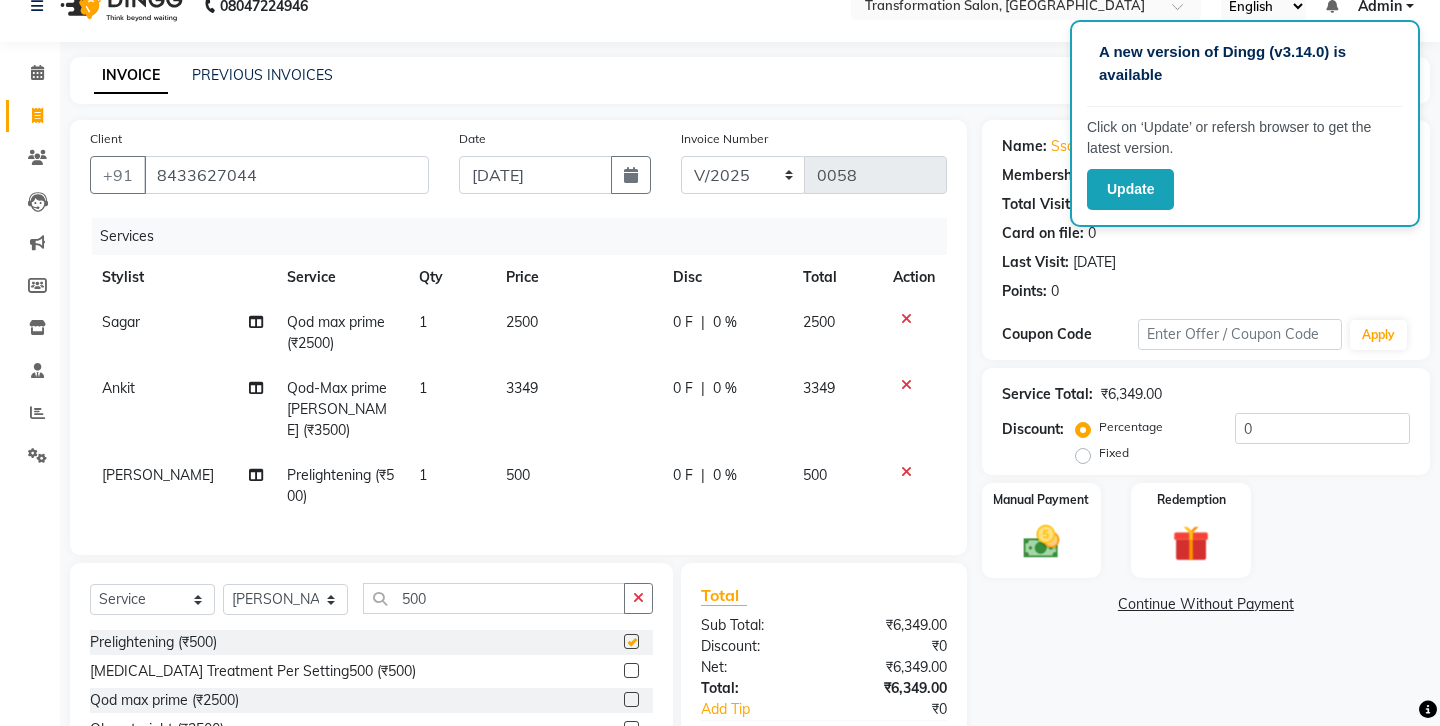 checkbox on "false" 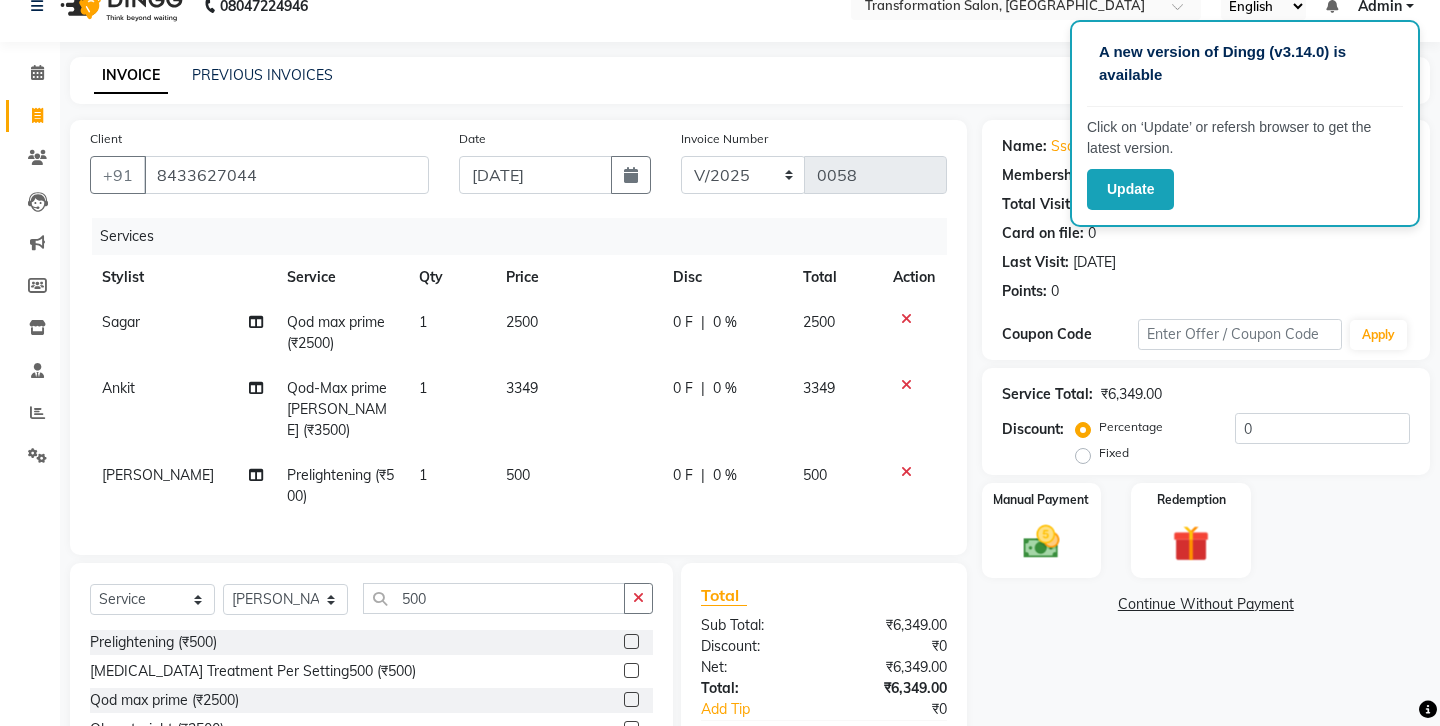 click on "500" 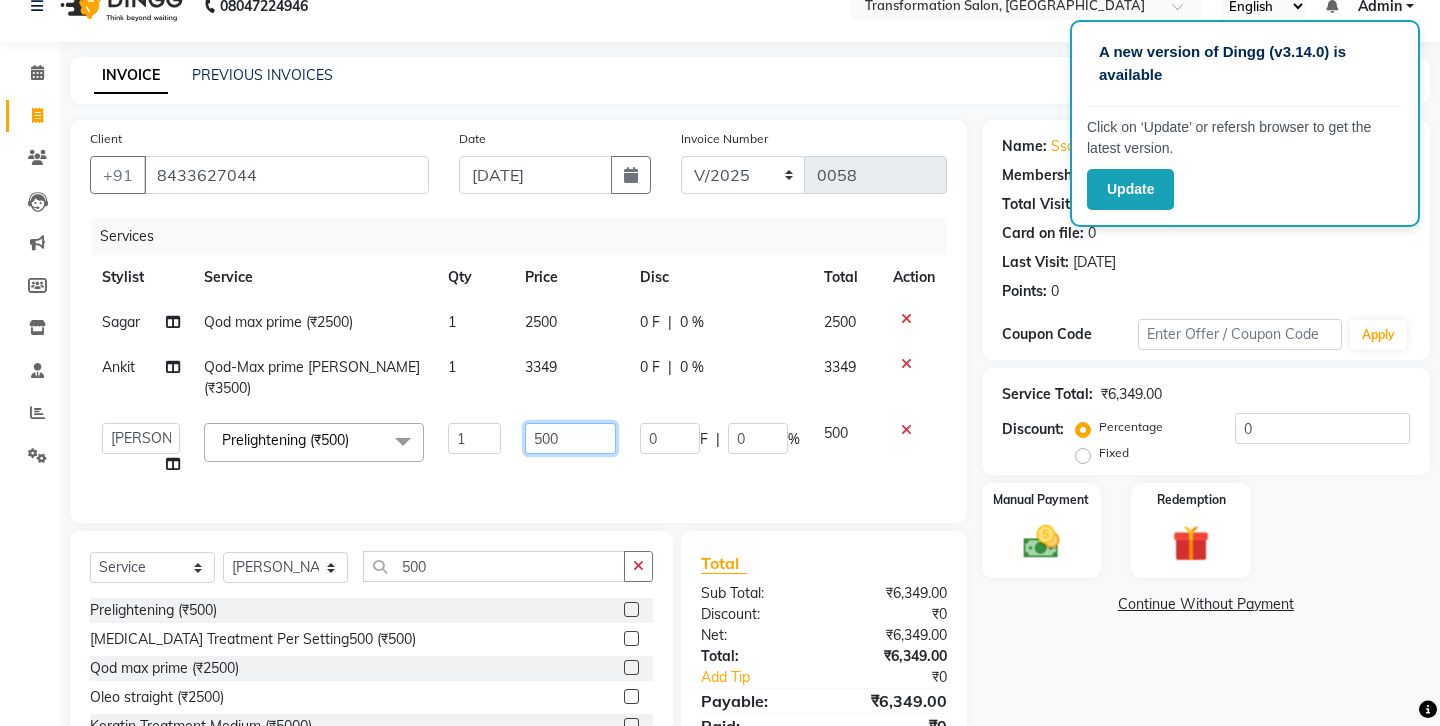click on "500" 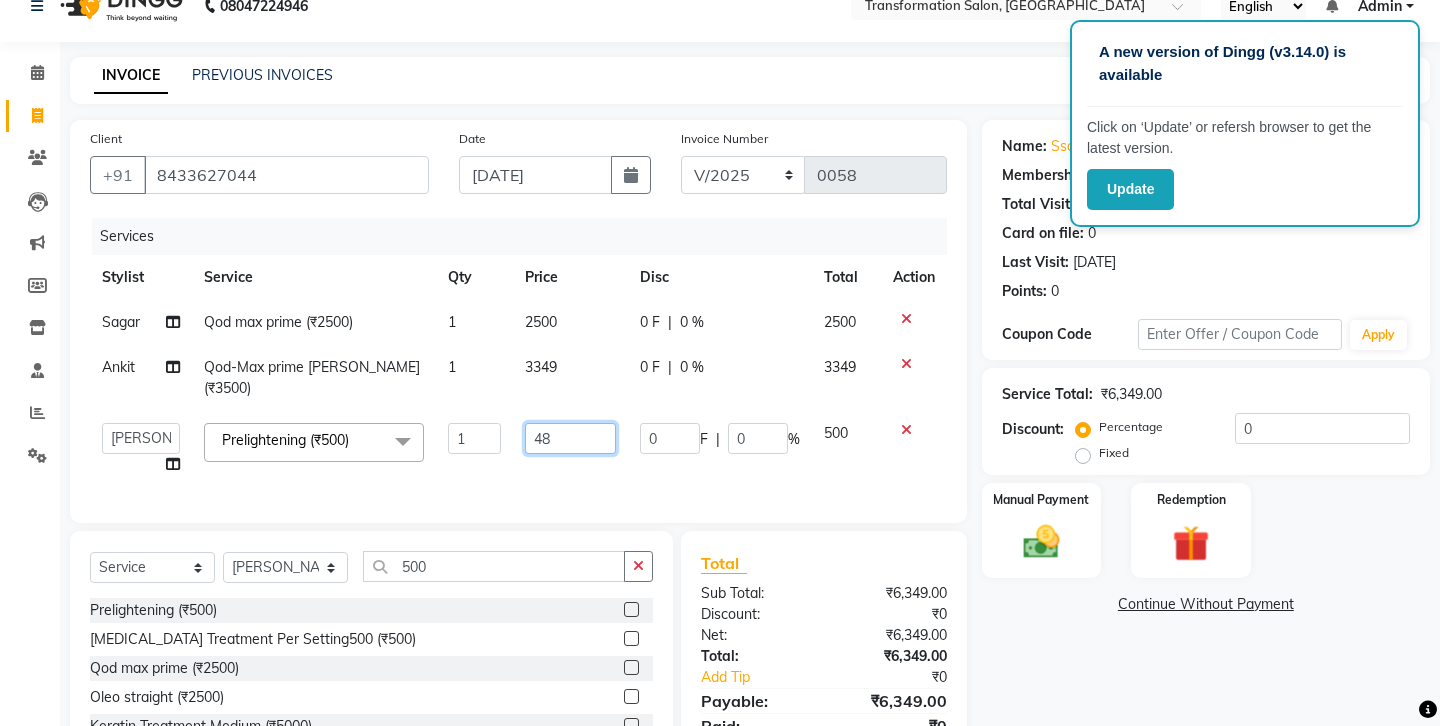 type on "480" 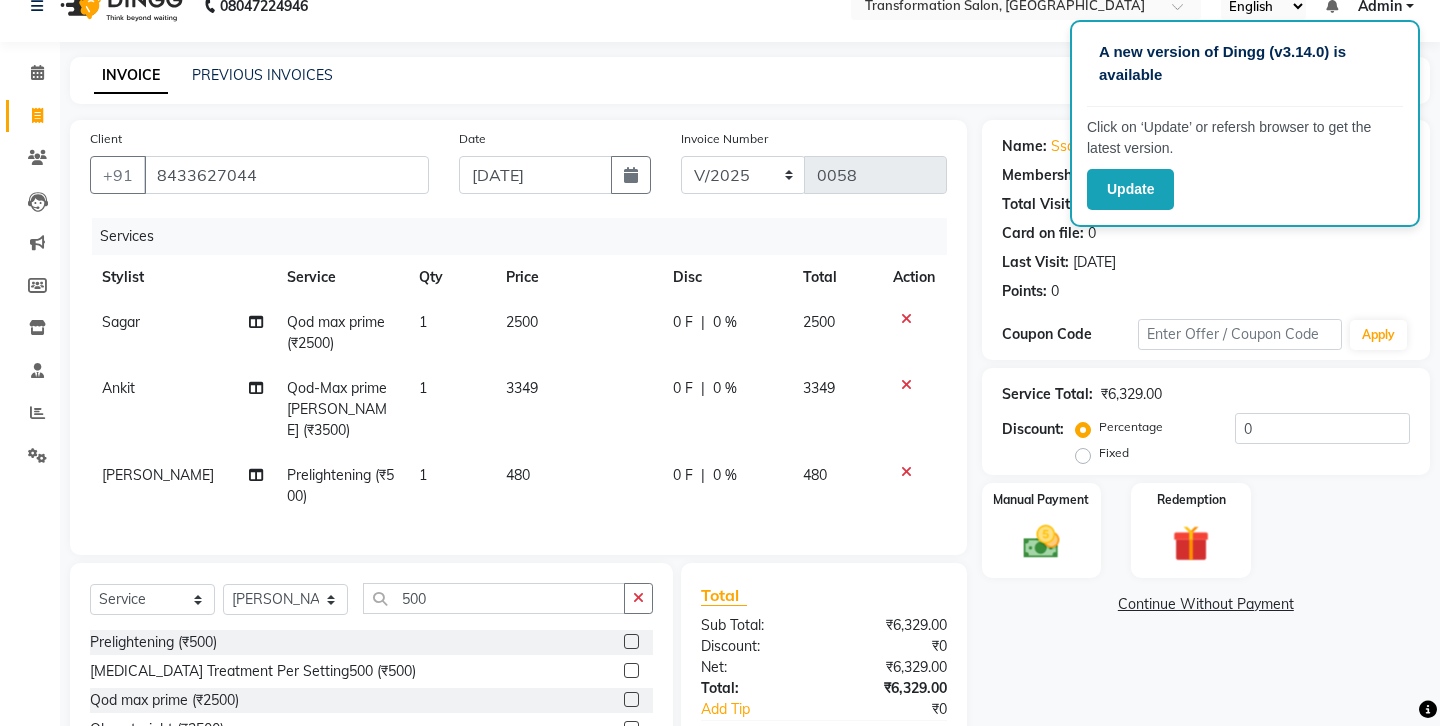 click on "480" 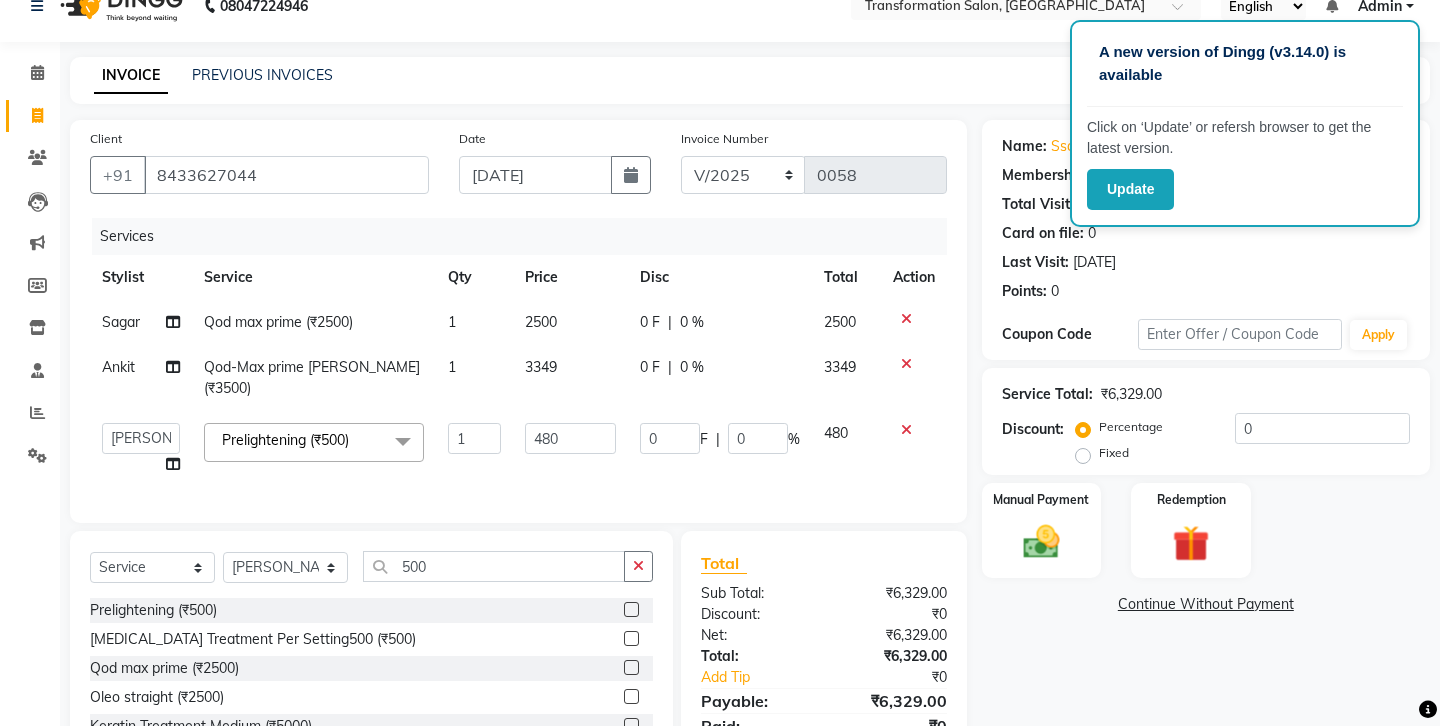 click on "Services Stylist Service Qty Price Disc Total Action Sagar Qod max prime (₹2500) 1 2500 0 F | 0 % 2500 Ankit Qod-Max prime [PERSON_NAME] (₹3500) 1 3349 0 F | 0 % 3349  Ankit   Front Desk   Jyoti   jyoti [PERSON_NAME] bhai   [PERSON_NAME]   [PERSON_NAME]   [PERSON_NAME]   [PERSON_NAME]  Prelightening (₹500)  x Hair cut (₹200) Hair cut for Kids – Boy (up to 10 years) (₹150) Hair wash loreal (shampoo & conditioner) (₹100) Hair wash Moroccan (₹150) Hair wash Naturica (₹150) Blowdry styling (₹100) Shave style (₹100) [PERSON_NAME] style (₹100) Global color - Magirel (₹599) Global color - inoa (₹799) [PERSON_NAME] color - inoa (₹200) Side locks color (₹100) moustage color (₹100) Highlights (₹699) Prelightening (₹500) Regular Oil (₹150) Nareshing Oil (₹200) Hair Growth Oil (₹300) Loreal (₹599) Keratin (₹699) Moroccanoil/Naturica (₹1200) [MEDICAL_DATA] Treatment Per Setting500 (₹500) Keratin treatment (₹2000) Qod max prime (₹2500) [MEDICAL_DATA] treatment (₹2700) Oleo straight (₹2500) Keratin Treatment [PERSON_NAME] (₹3000) 1 0" 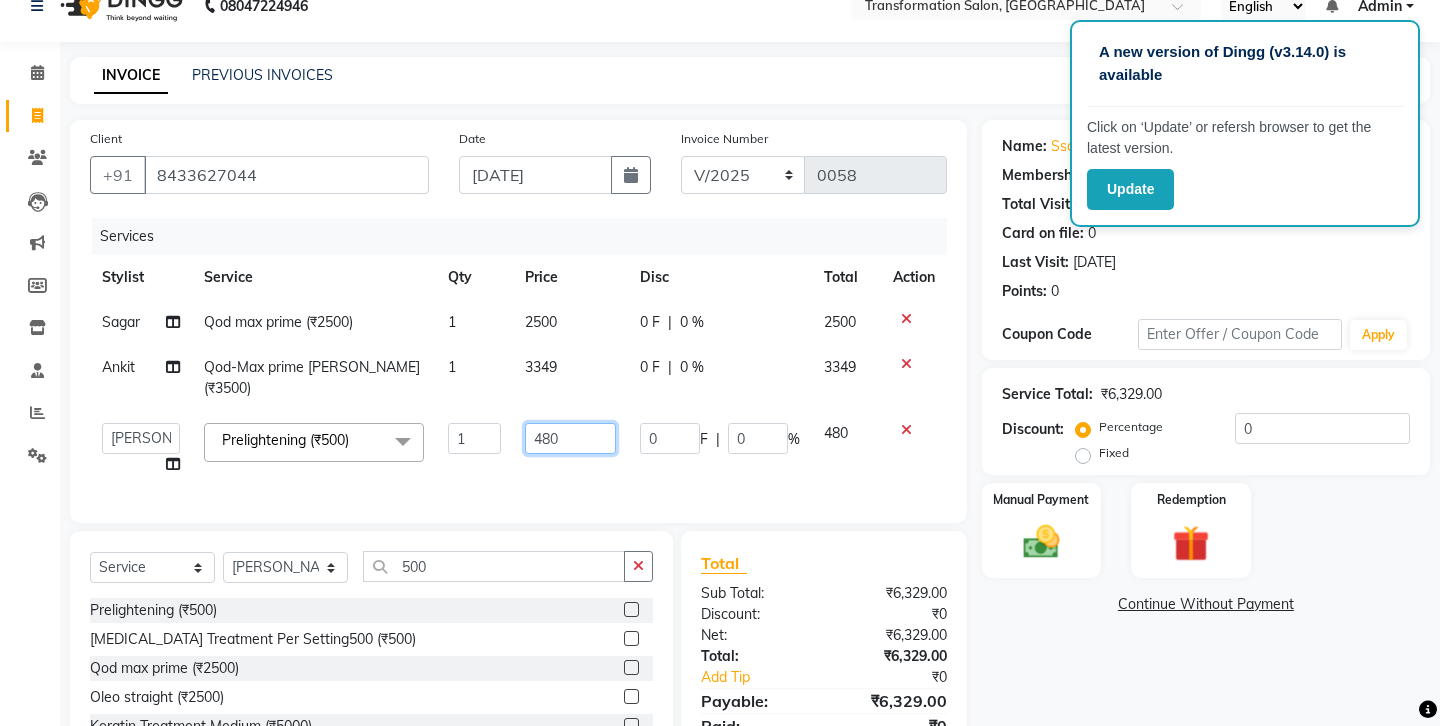 click on "480" 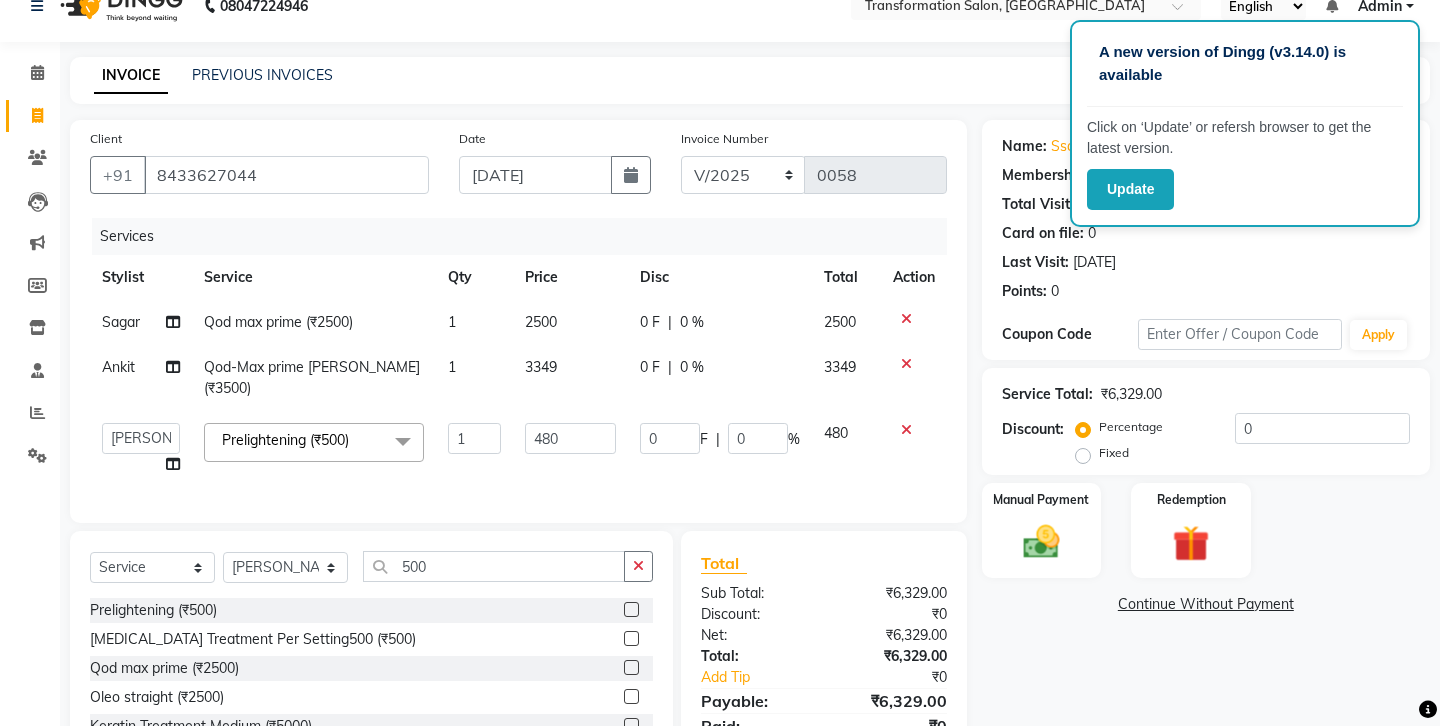 click on "Services Stylist Service Qty Price Disc Total Action Sagar Qod max prime (₹2500) 1 2500 0 F | 0 % 2500 Ankit Qod-Max prime [PERSON_NAME] (₹3500) 1 3349 0 F | 0 % 3349  Ankit   Front Desk   Jyoti   jyoti [PERSON_NAME] bhai   [PERSON_NAME]   [PERSON_NAME]   [PERSON_NAME]   [PERSON_NAME]  Prelightening (₹500)  x Hair cut (₹200) Hair cut for Kids – Boy (up to 10 years) (₹150) Hair wash loreal (shampoo & conditioner) (₹100) Hair wash Moroccan (₹150) Hair wash Naturica (₹150) Blowdry styling (₹100) Shave style (₹100) [PERSON_NAME] style (₹100) Global color - Magirel (₹599) Global color - inoa (₹799) [PERSON_NAME] color - inoa (₹200) Side locks color (₹100) moustage color (₹100) Highlights (₹699) Prelightening (₹500) Regular Oil (₹150) Nareshing Oil (₹200) Hair Growth Oil (₹300) Loreal (₹599) Keratin (₹699) Moroccanoil/Naturica (₹1200) [MEDICAL_DATA] Treatment Per Setting500 (₹500) Keratin treatment (₹2000) Qod max prime (₹2500) [MEDICAL_DATA] treatment (₹2700) Oleo straight (₹2500) Keratin Treatment [PERSON_NAME] (₹3000) 1 0" 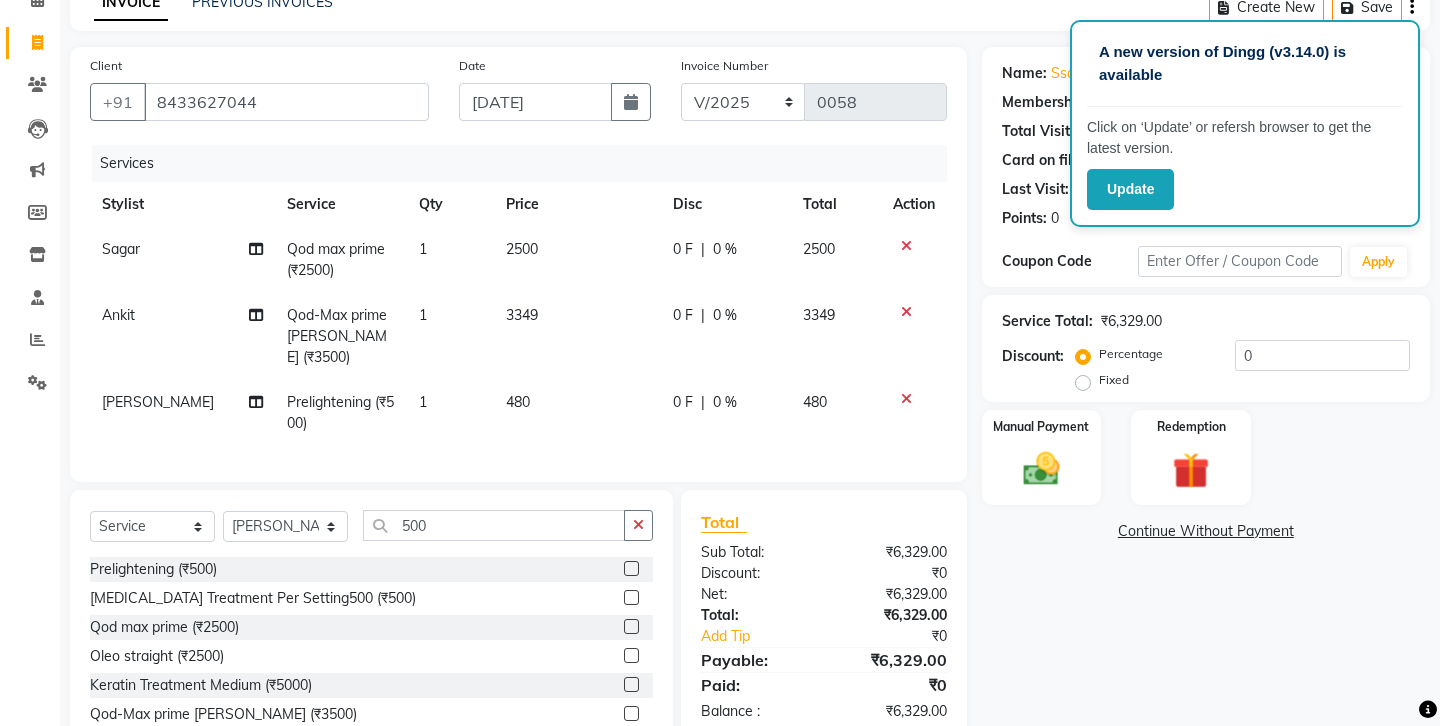 scroll, scrollTop: 171, scrollLeft: 0, axis: vertical 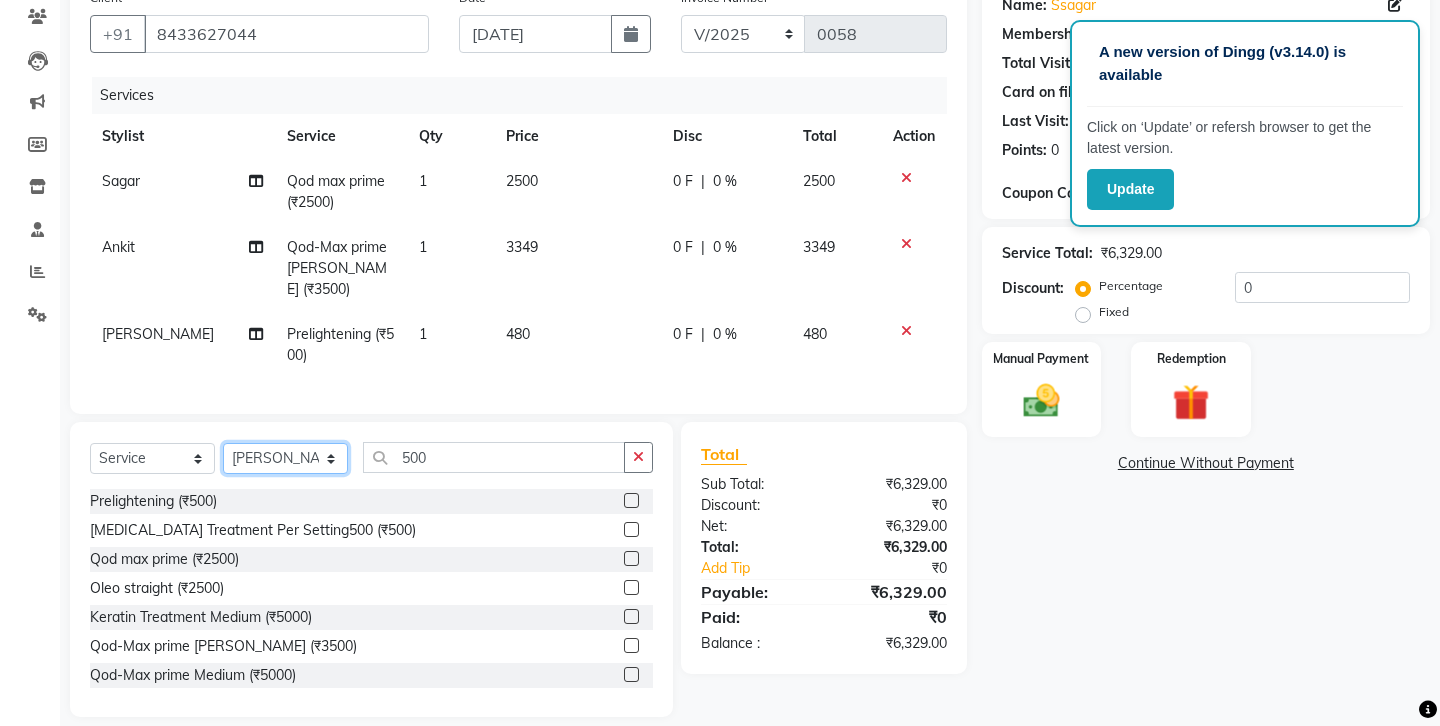 click on "Select Stylist Ankit Front Desk Jyoti jyoti [PERSON_NAME] bhai [PERSON_NAME] [PERSON_NAME] [PERSON_NAME] [PERSON_NAME]" 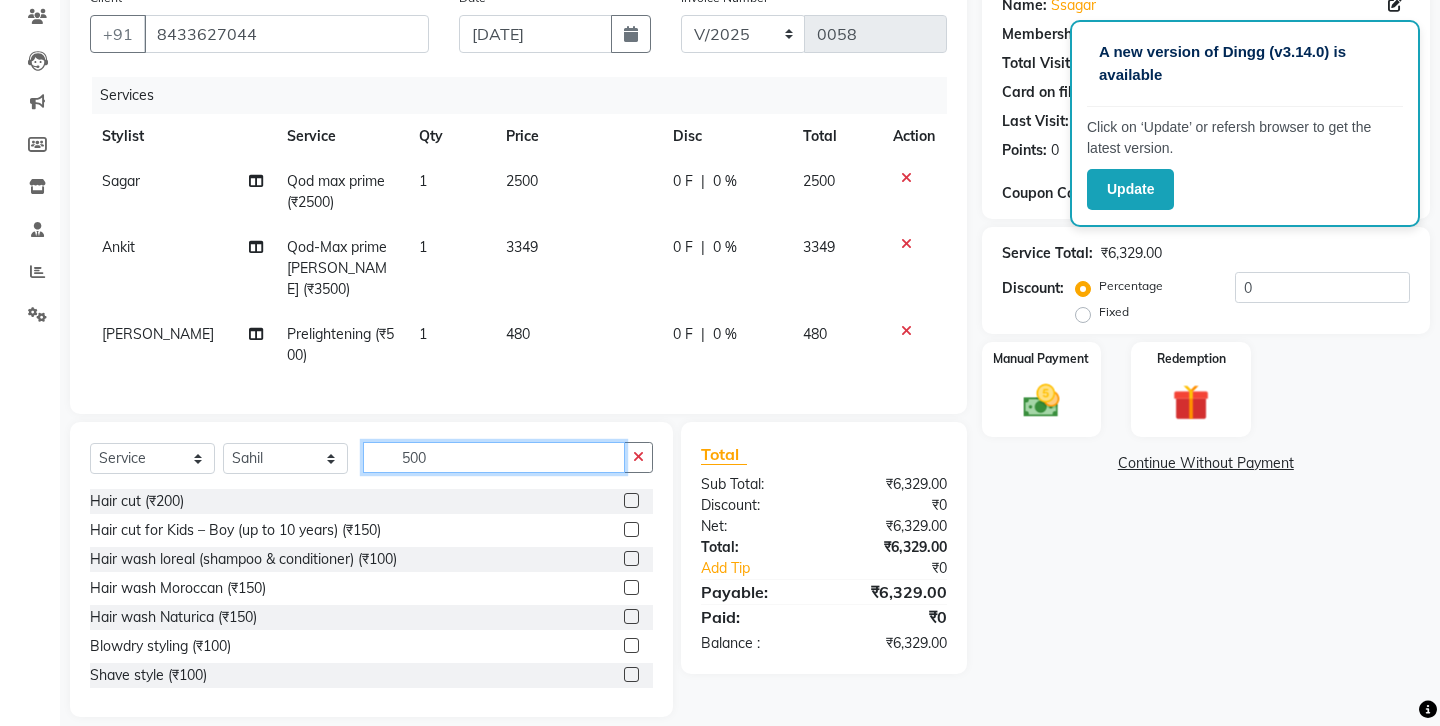 click on "500" 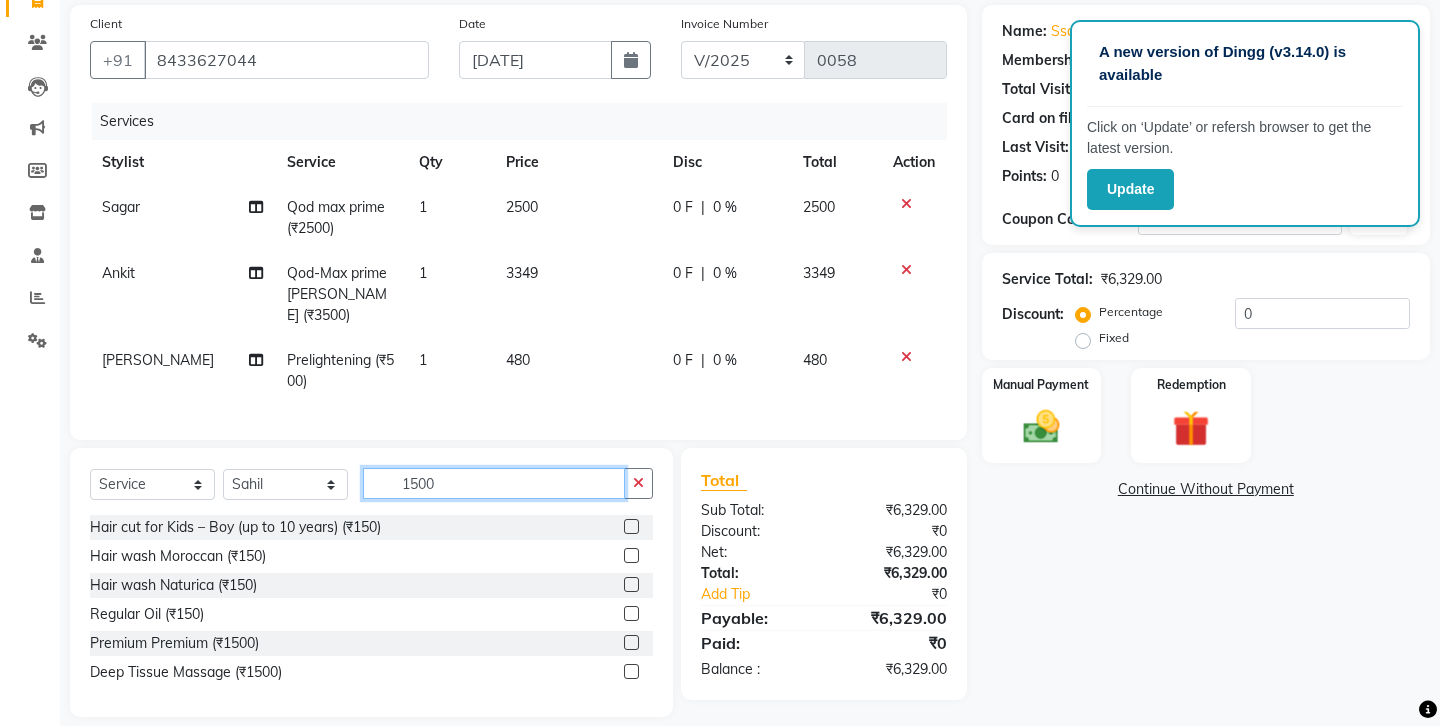 scroll, scrollTop: 128, scrollLeft: 0, axis: vertical 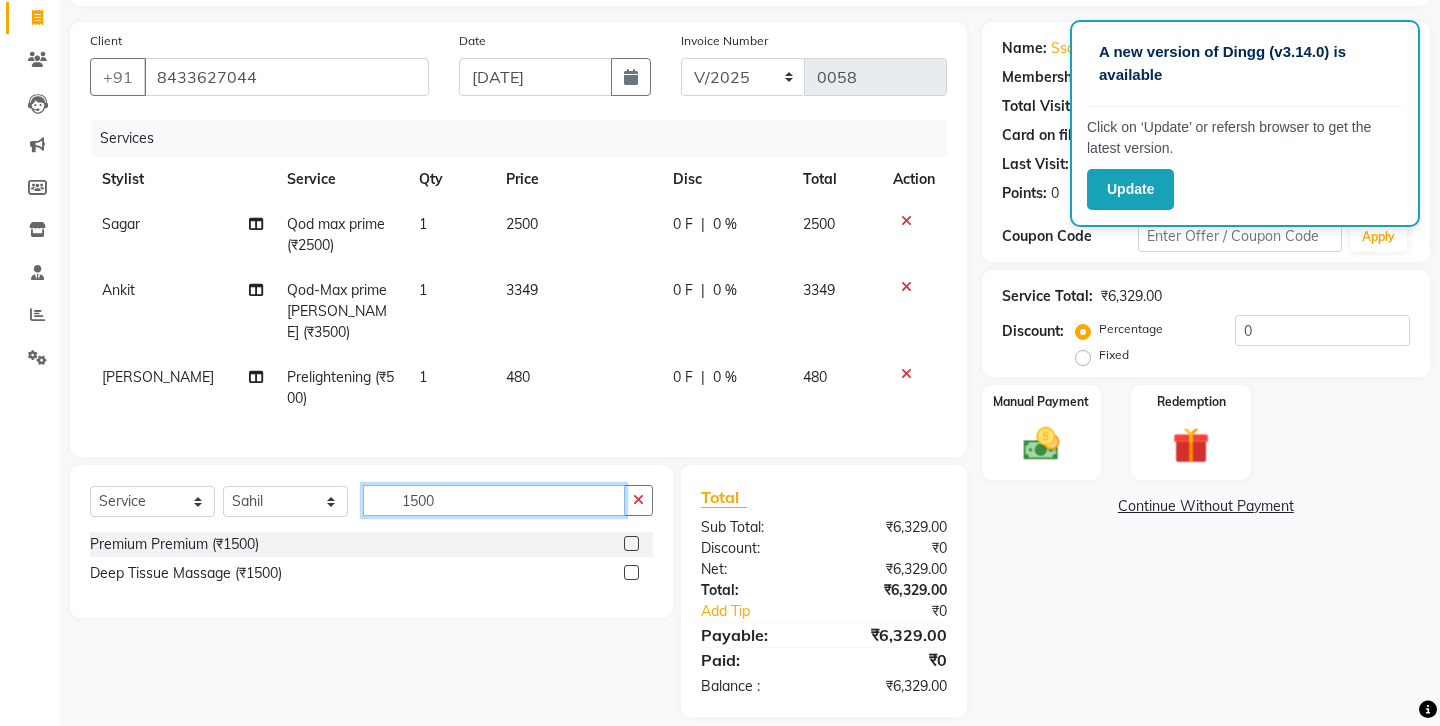 type on "1500" 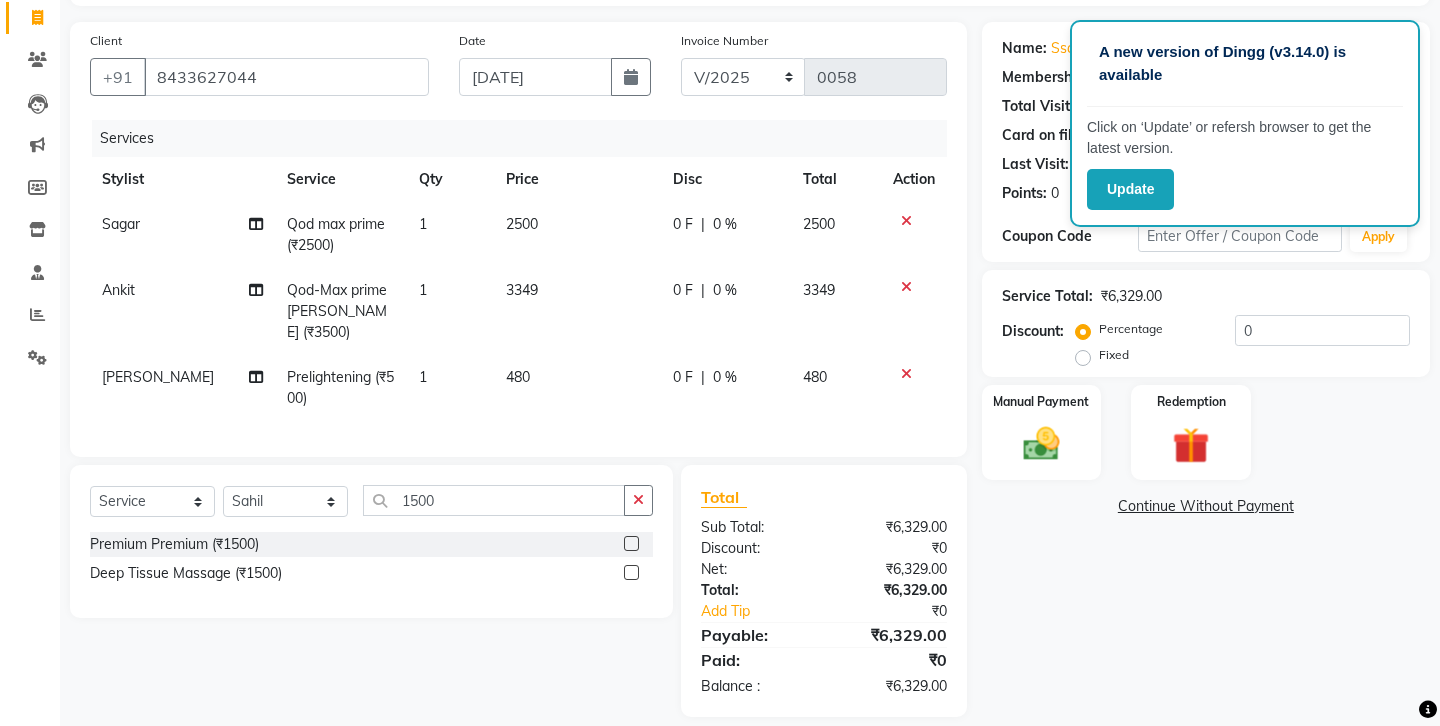 click 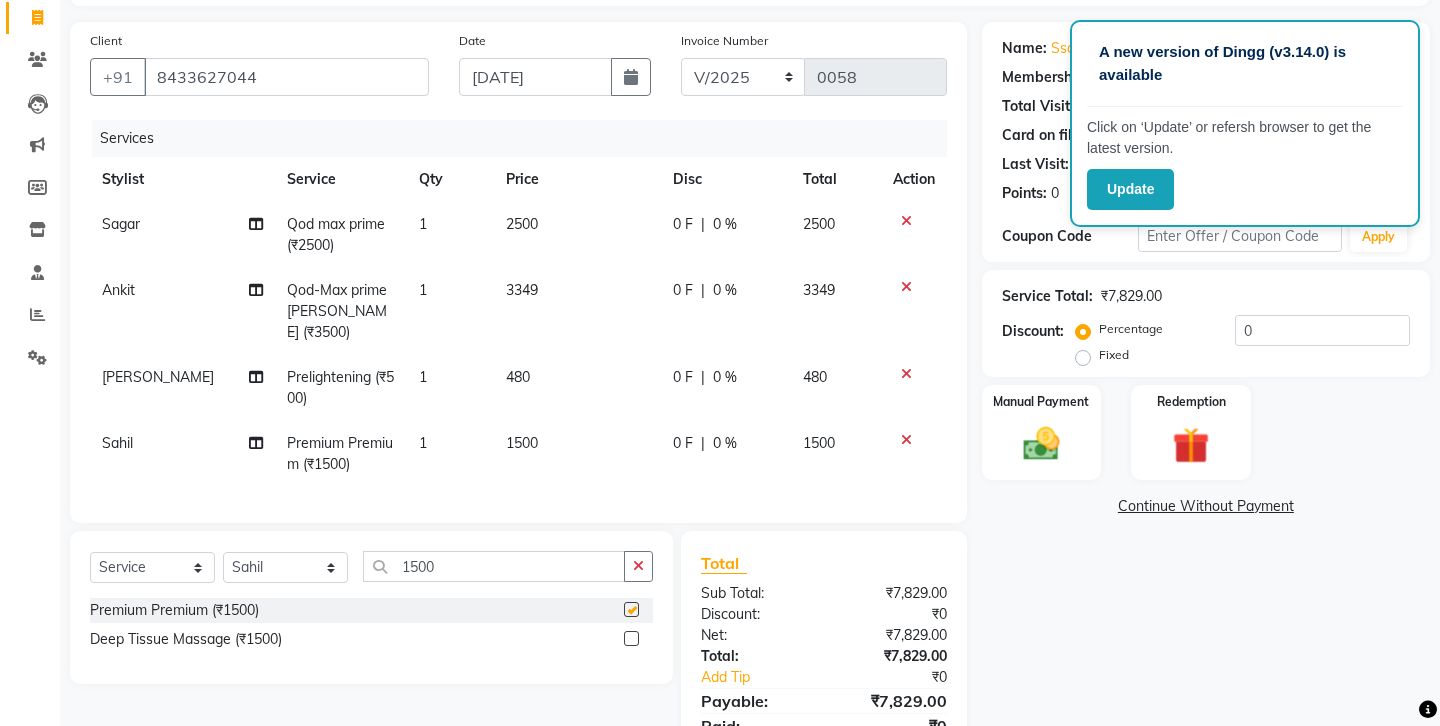 checkbox on "false" 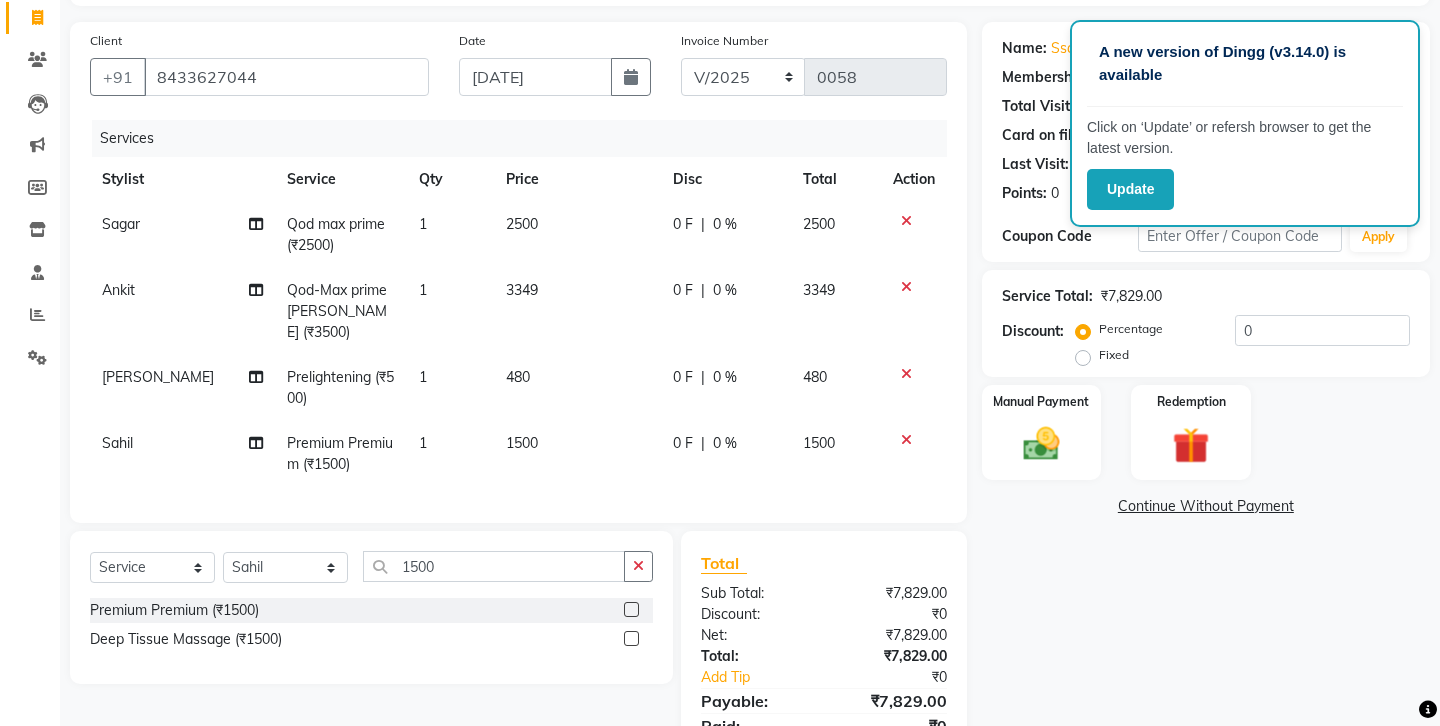 scroll, scrollTop: 194, scrollLeft: 0, axis: vertical 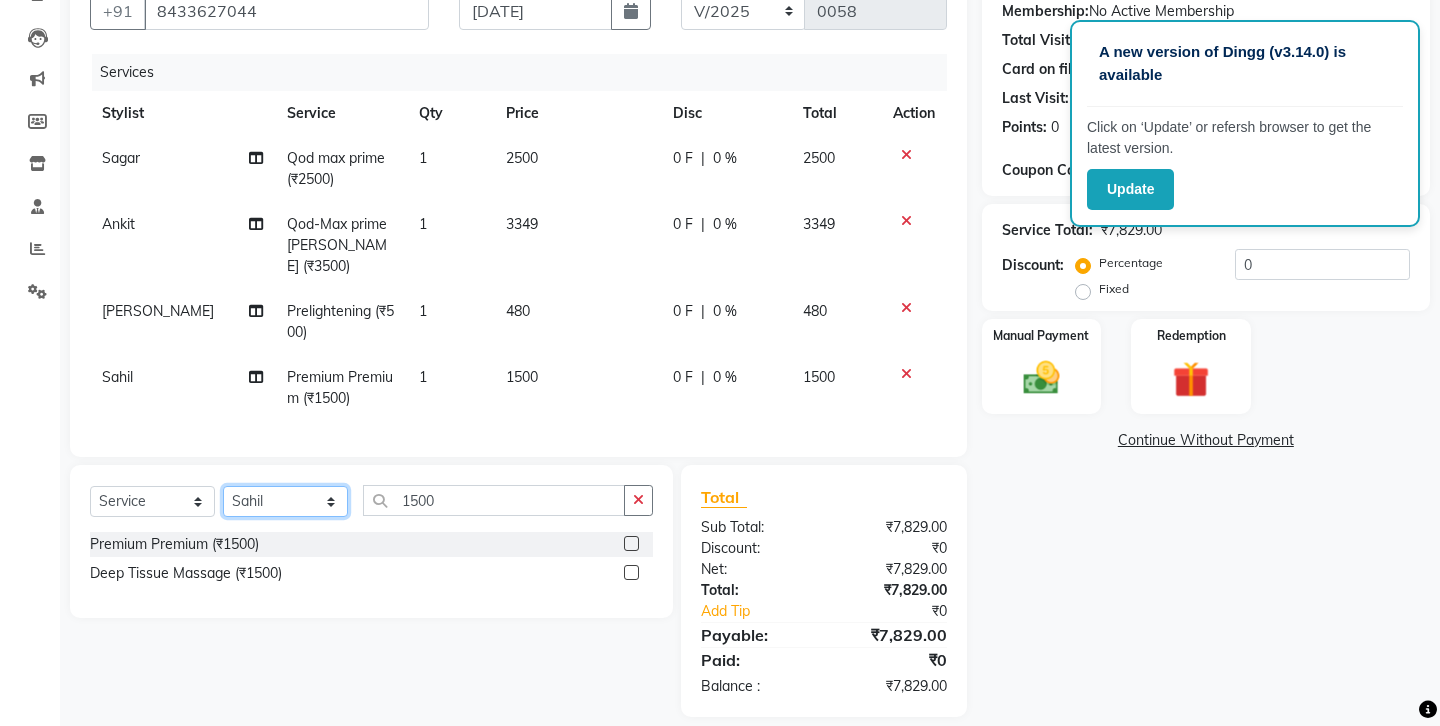 click on "Select Stylist Ankit Front Desk Jyoti jyoti [PERSON_NAME] bhai [PERSON_NAME] [PERSON_NAME] [PERSON_NAME] [PERSON_NAME]" 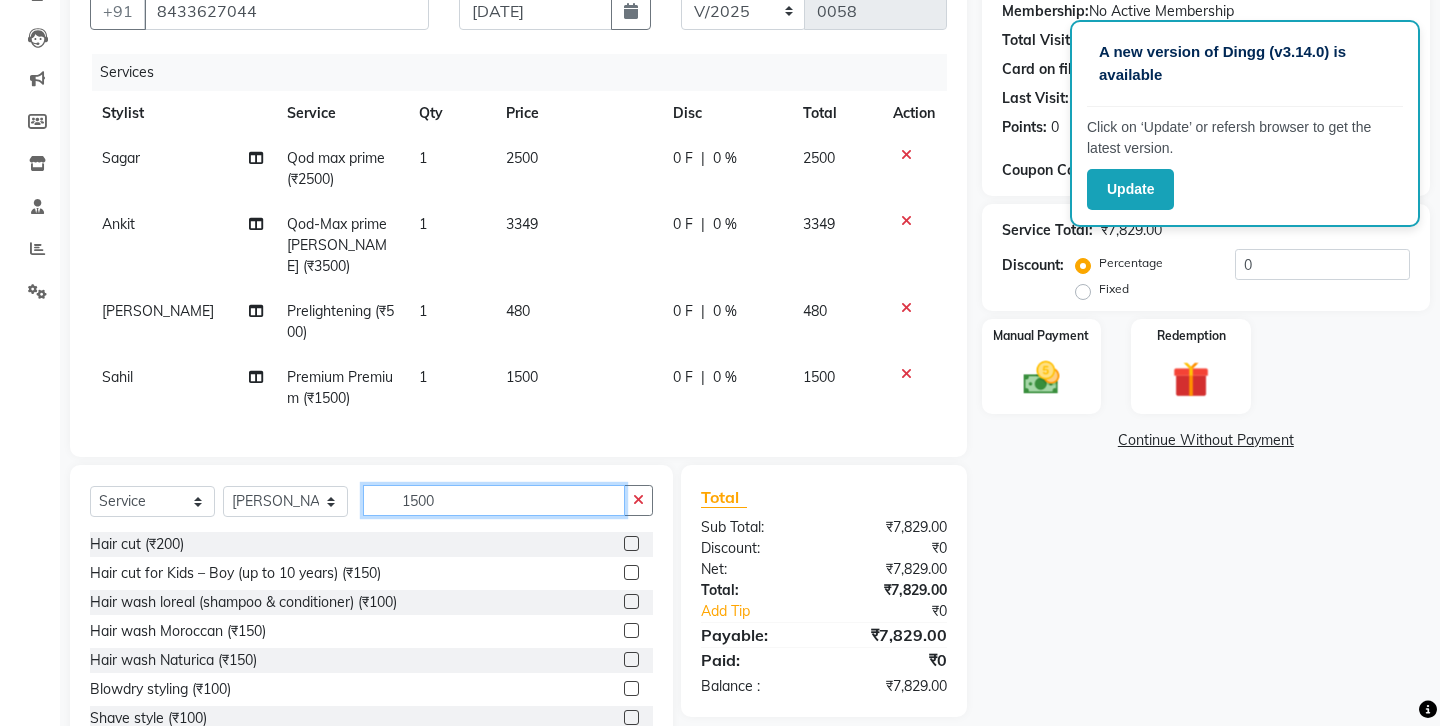 click on "1500" 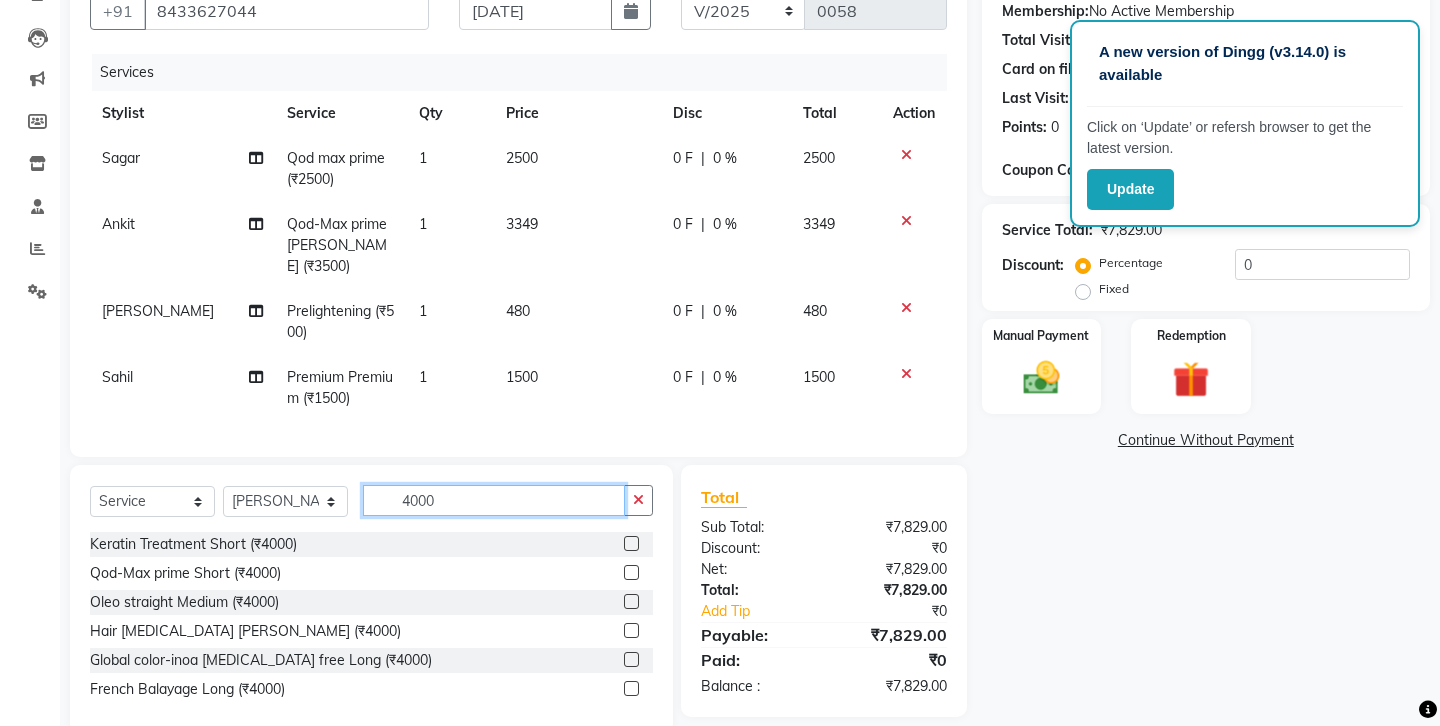 type on "4000" 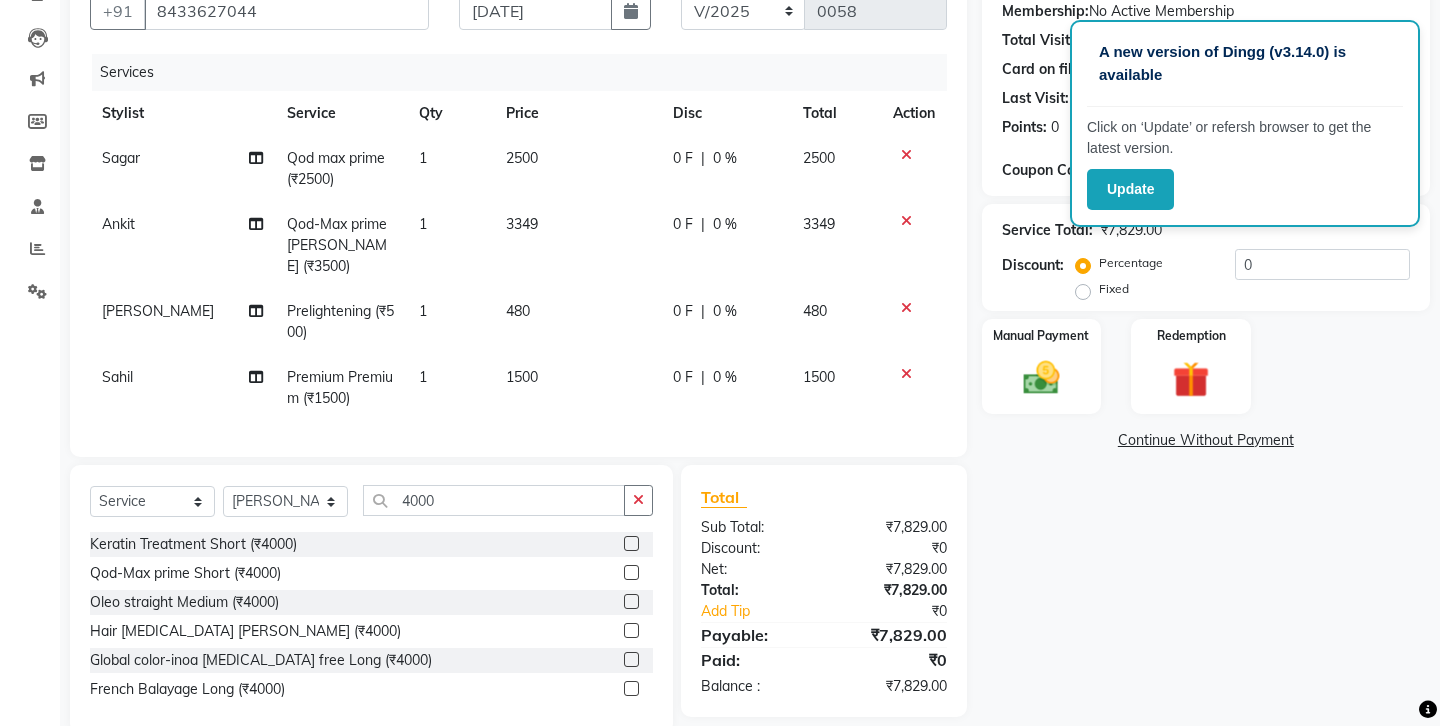 click 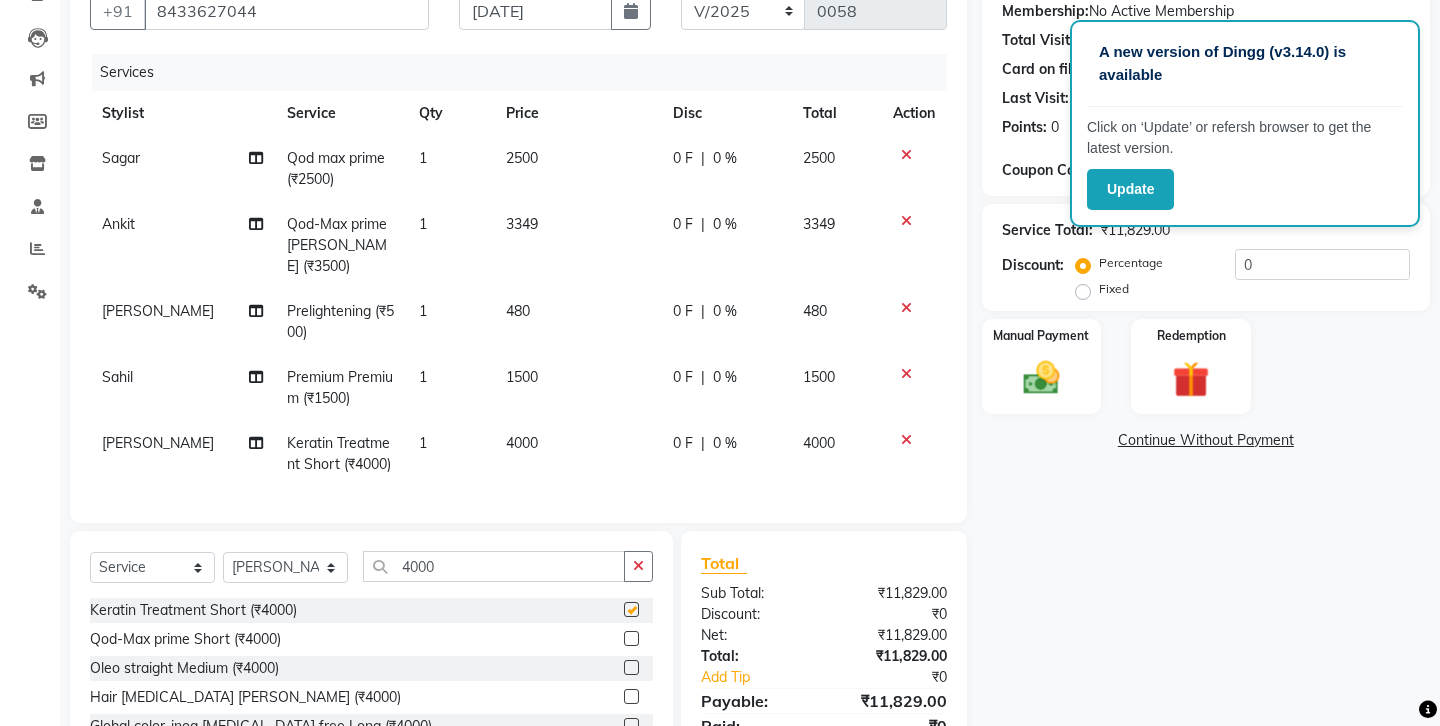 checkbox on "false" 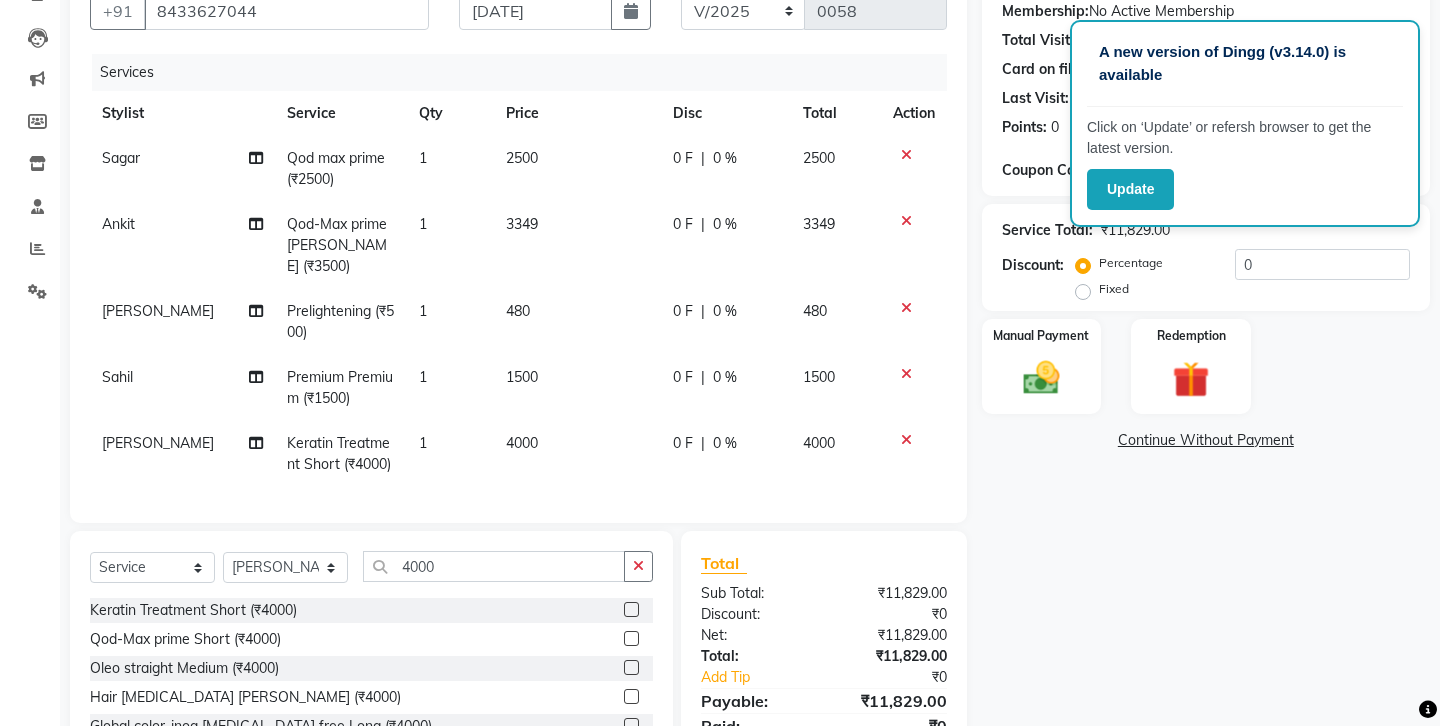 click on "4000" 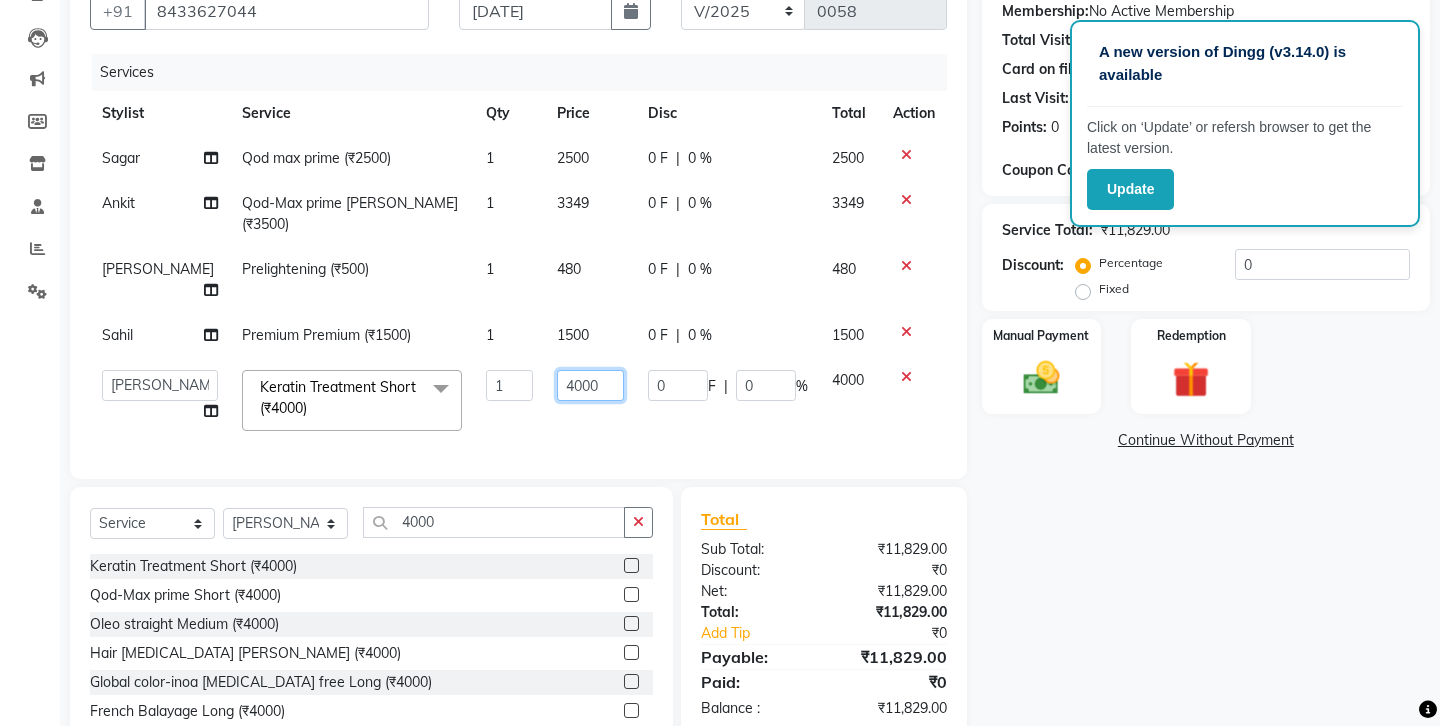click on "4000" 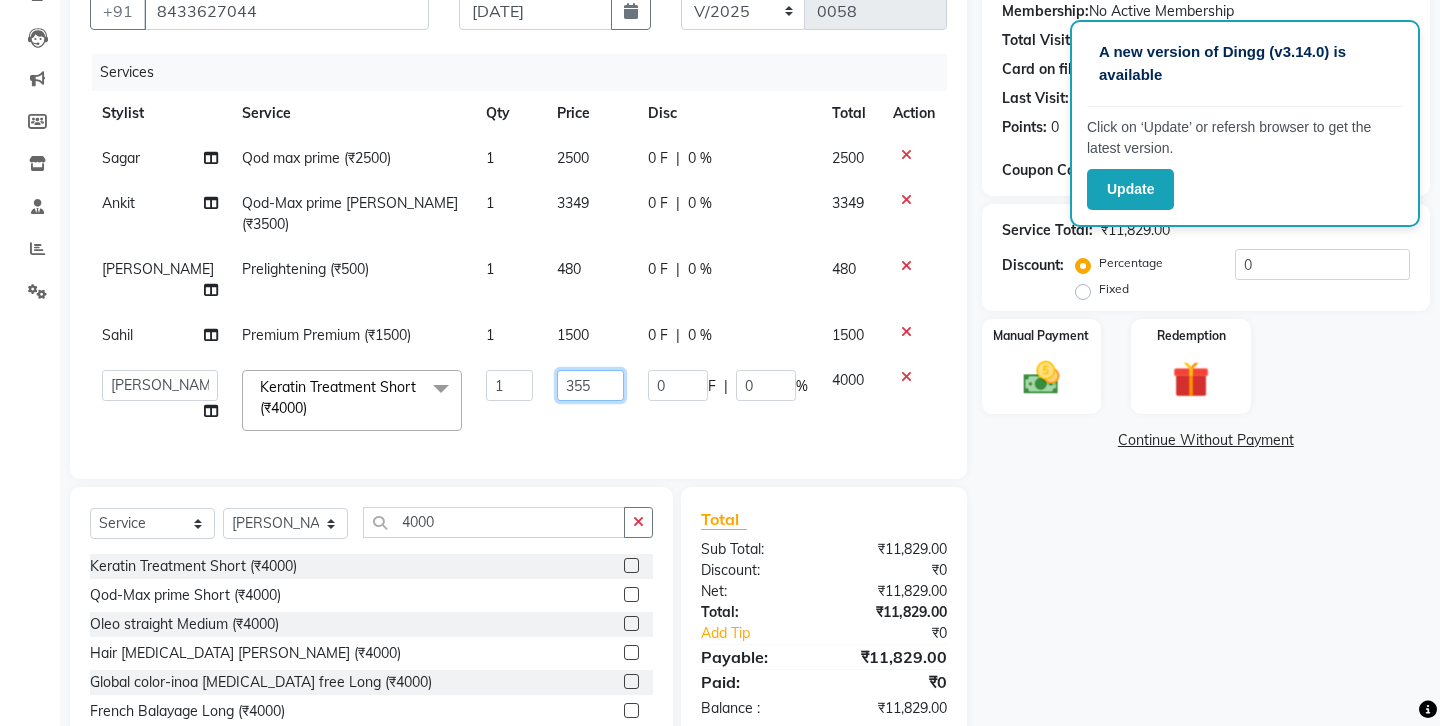 type on "3550" 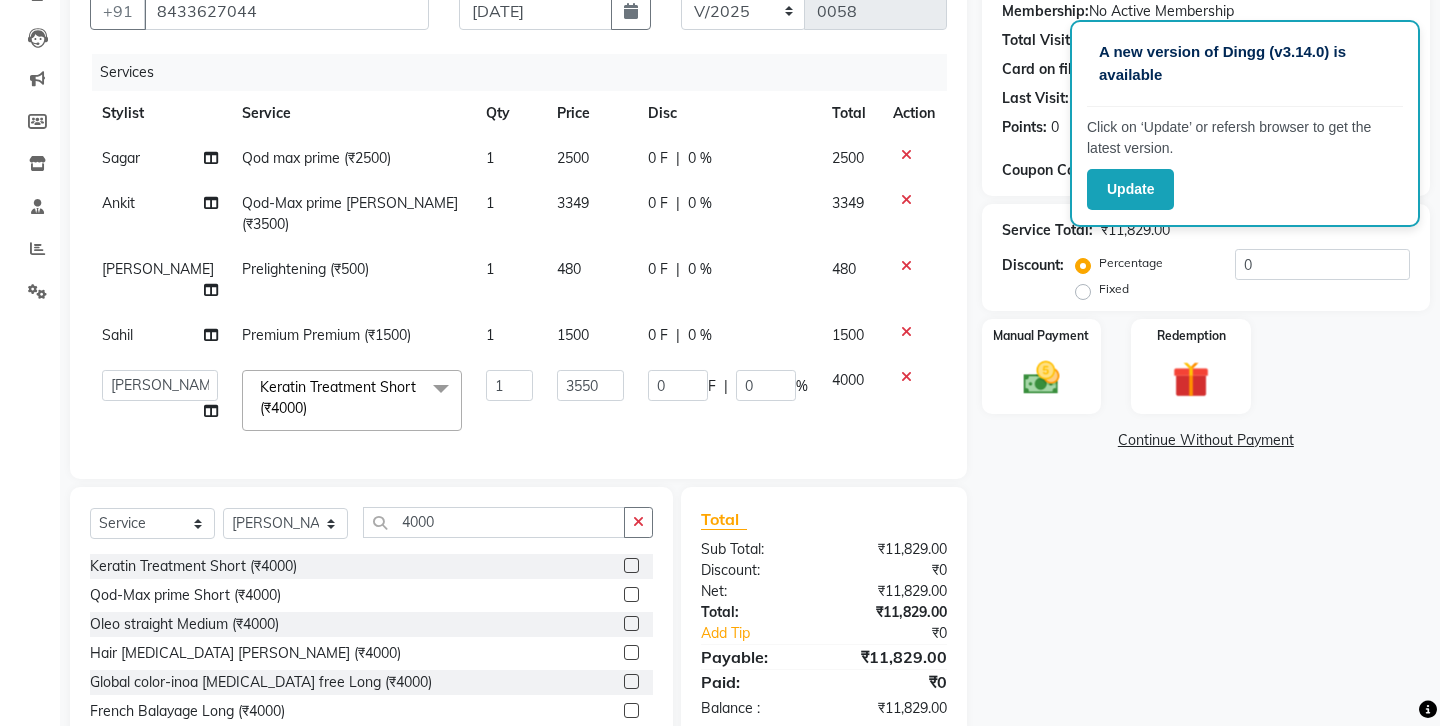 click on "Services Stylist Service Qty Price Disc Total Action Sagar Qod max prime (₹2500) 1 2500 0 F | 0 % 2500 Ankit Qod-Max prime [PERSON_NAME] (₹3500) 1 3349 0 F | 0 % 3349 [PERSON_NAME] Prelightening (₹500) 1 480 0 F | 0 % 480 [PERSON_NAME] Premium Premium (₹1500) 1 1500 0 F | 0 % 1500  Ankit   Front Desk   Jyoti   jyoti [PERSON_NAME] bhai   [PERSON_NAME]   [PERSON_NAME]   [PERSON_NAME]   [PERSON_NAME]  Keratin Treatment Short (₹4000)  x Hair cut (₹200) Hair cut for Kids – Boy (up to 10 years) (₹150) Hair wash loreal (shampoo & conditioner) (₹100) Hair wash Moroccan (₹150) Hair wash Naturica (₹150) Blowdry styling (₹100) Shave style (₹100) [PERSON_NAME] style (₹100) Global color - Magirel (₹599) Global color - inoa (₹799) [PERSON_NAME] color - inoa (₹200) Side locks color (₹100) moustage color (₹100) Highlights (₹699) Prelightening (₹500) Regular Oil (₹150) Nareshing Oil (₹200) Hair Growth Oil (₹300) Loreal (₹599) Keratin (₹699) Moroccanoil/Naturica (₹1200) [MEDICAL_DATA] Treatment Per Setting500 (₹500) Qod max prime (₹2500)" 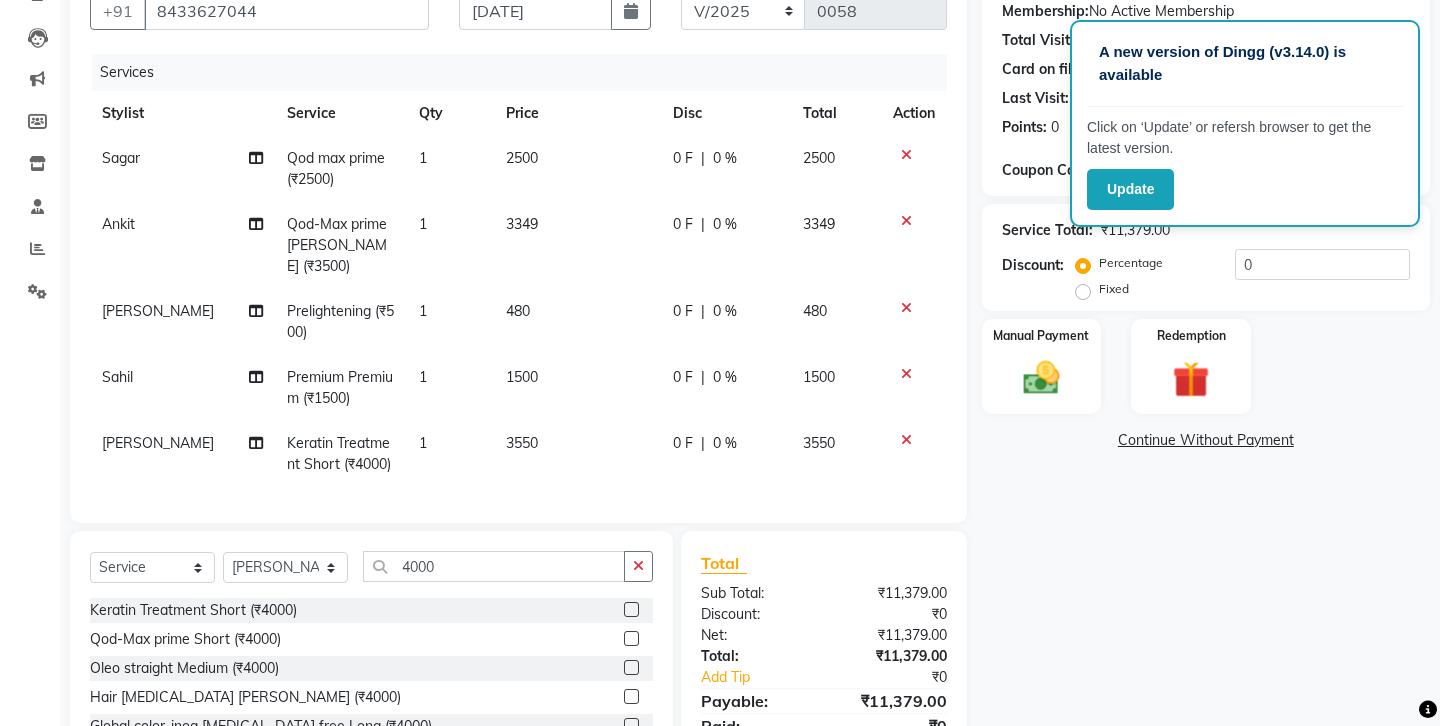 click on "Select Stylist Ankit Front Desk Jyoti jyoti [PERSON_NAME] bhai [PERSON_NAME] [PERSON_NAME] [PERSON_NAME] [PERSON_NAME]" 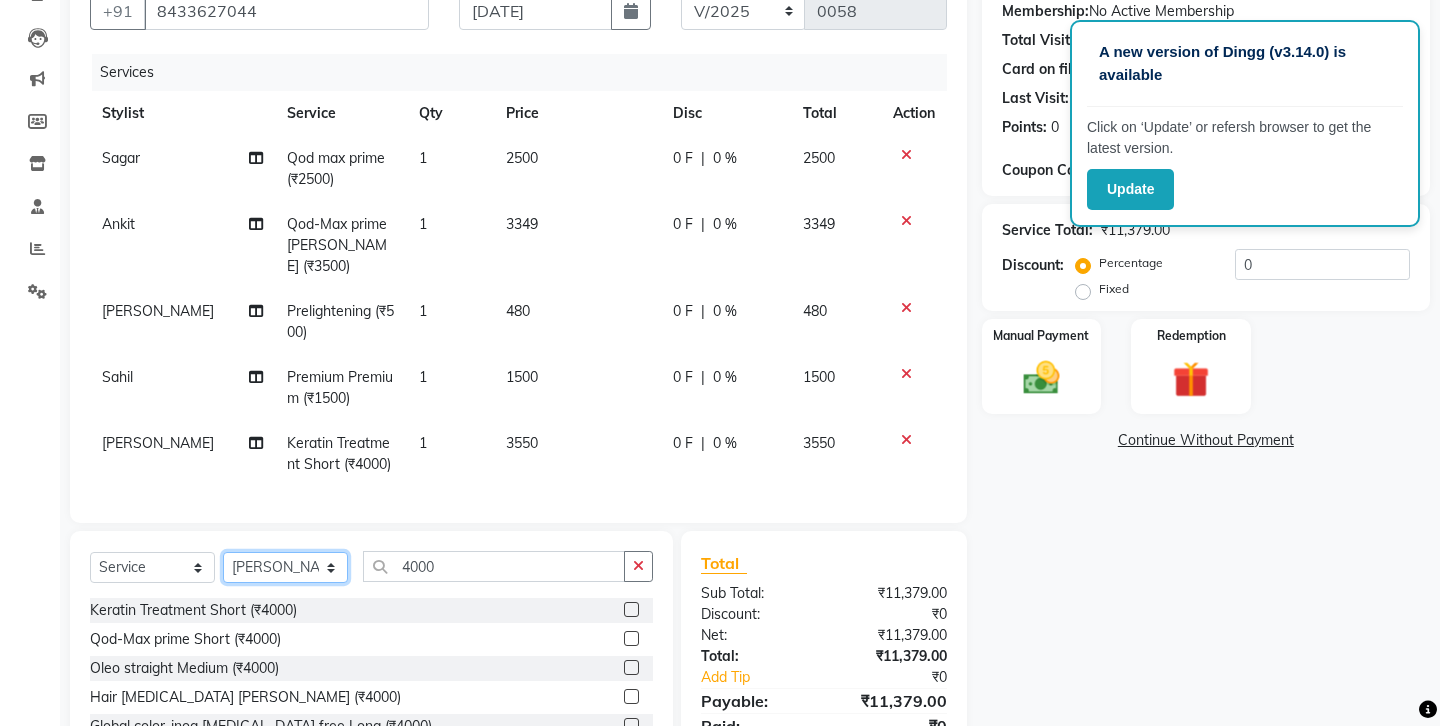 select on "71098" 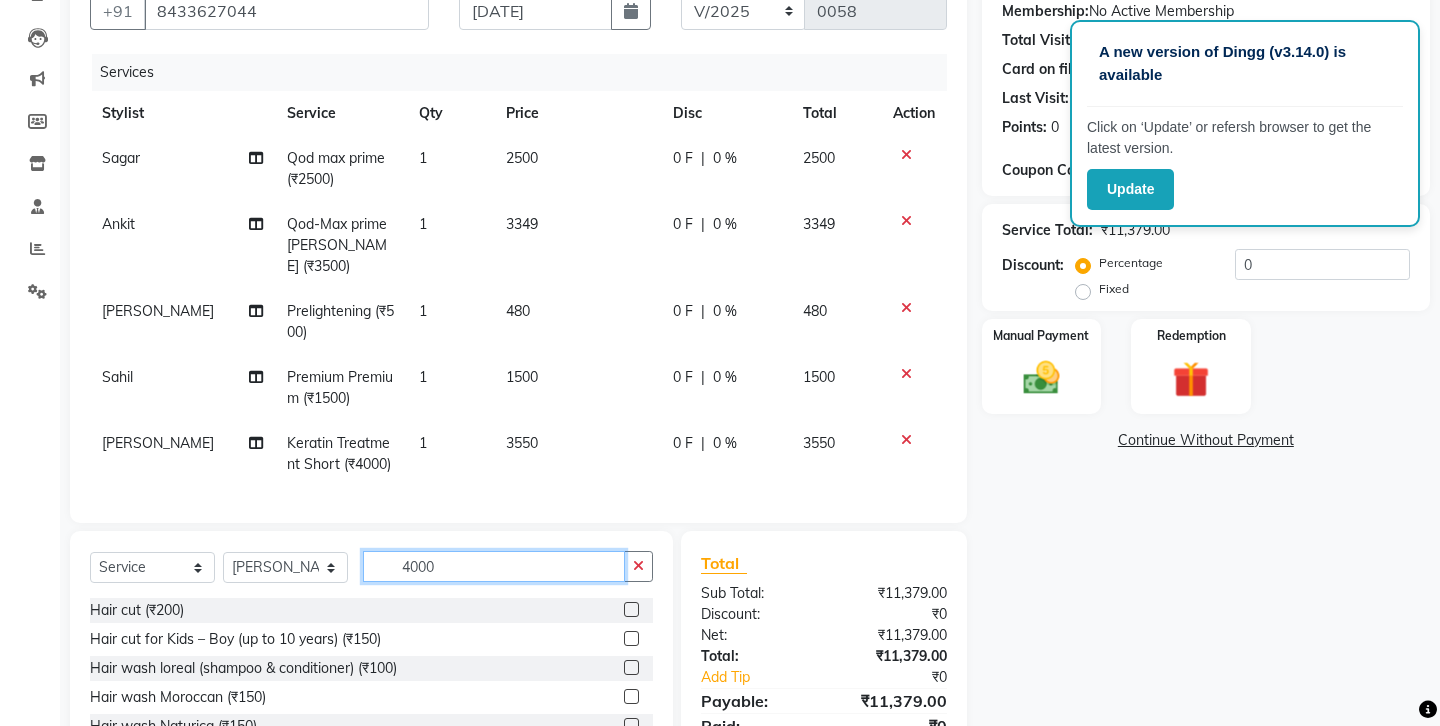 click on "4000" 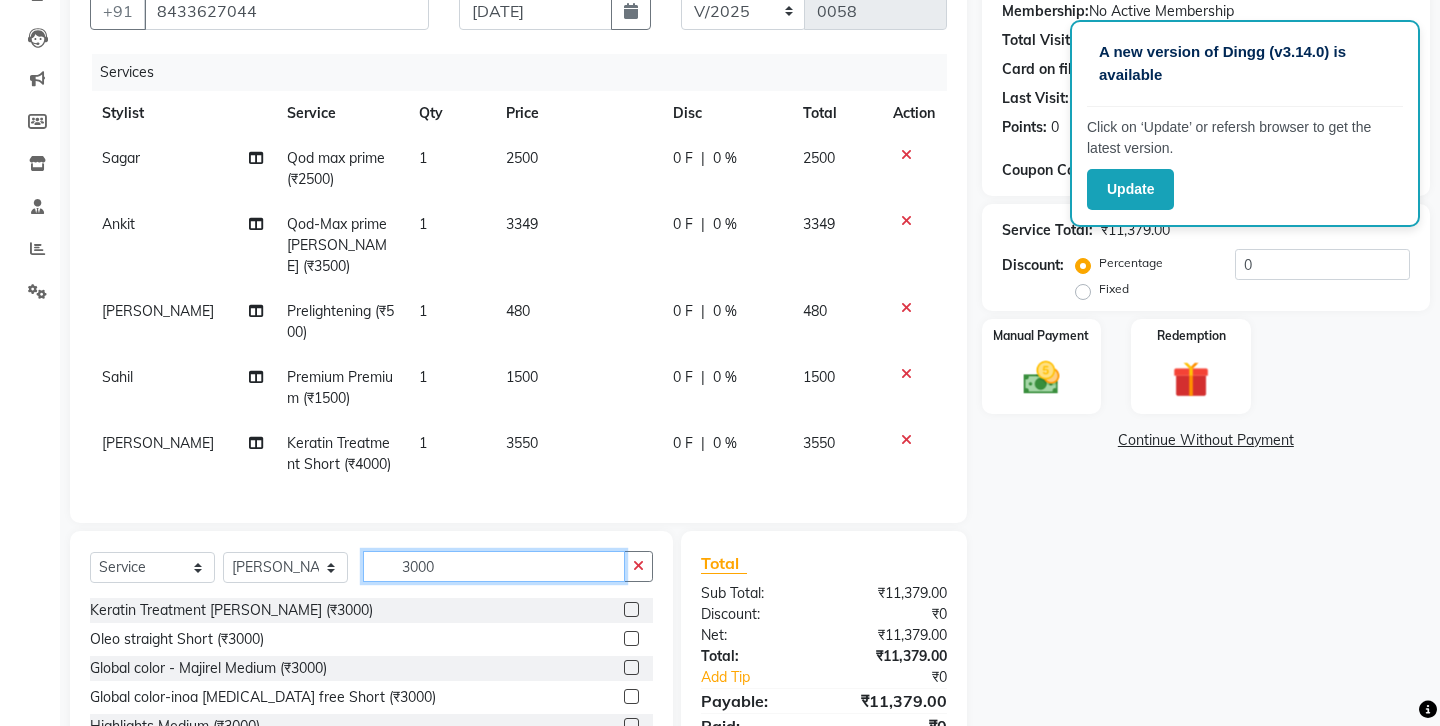 type on "3000" 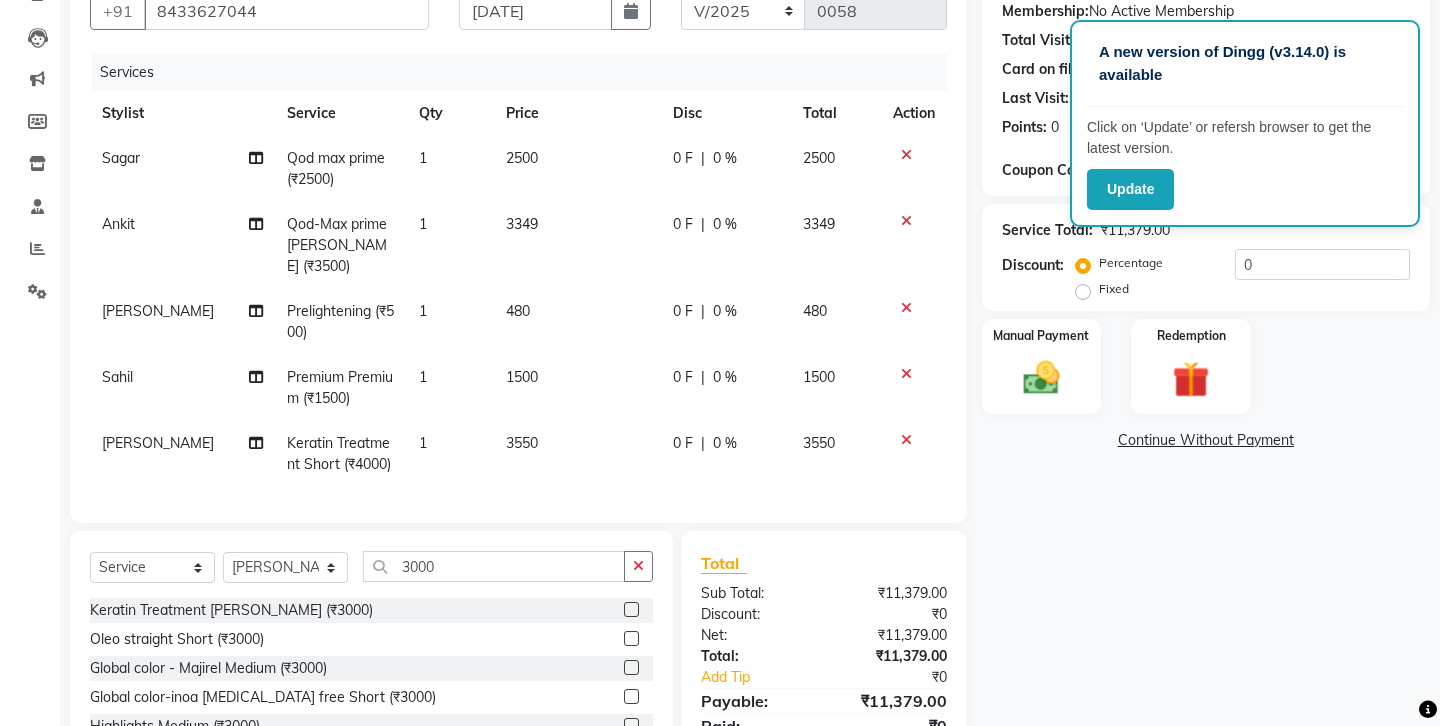 click 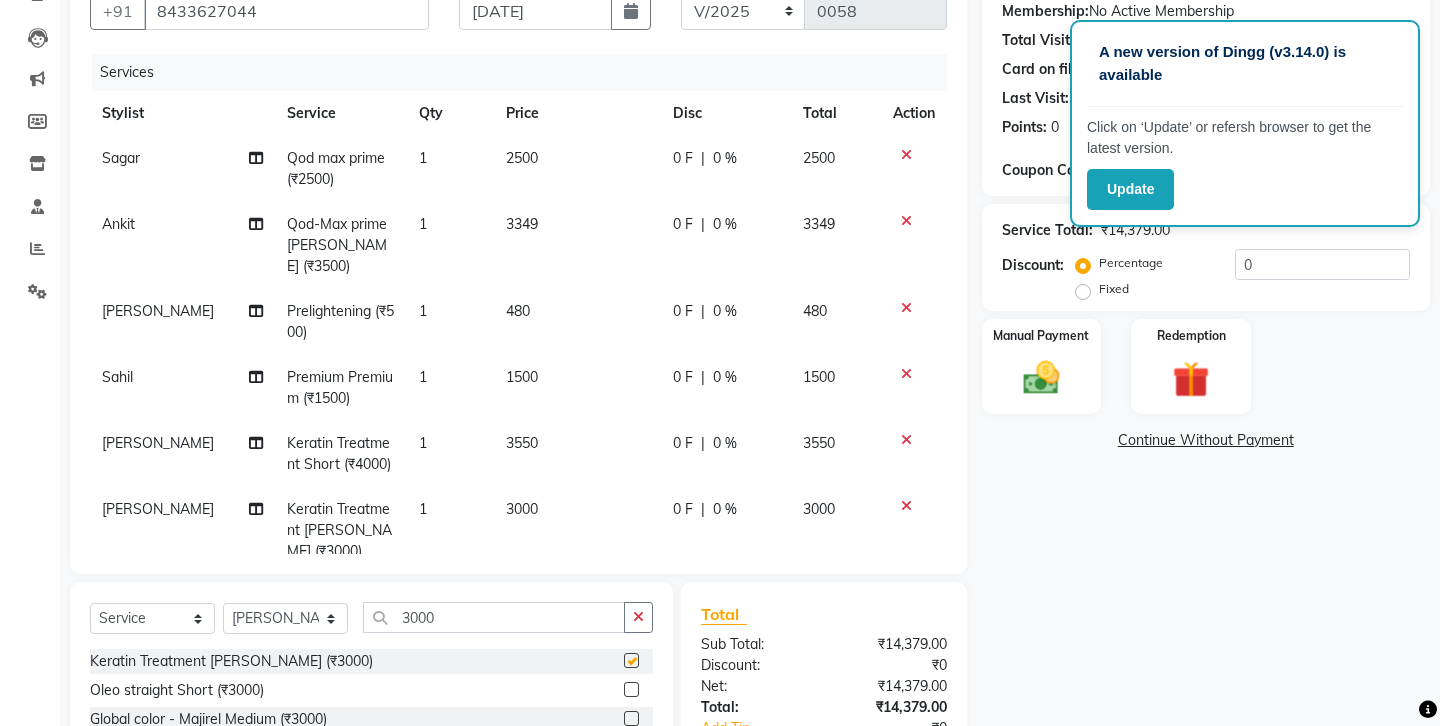 checkbox on "false" 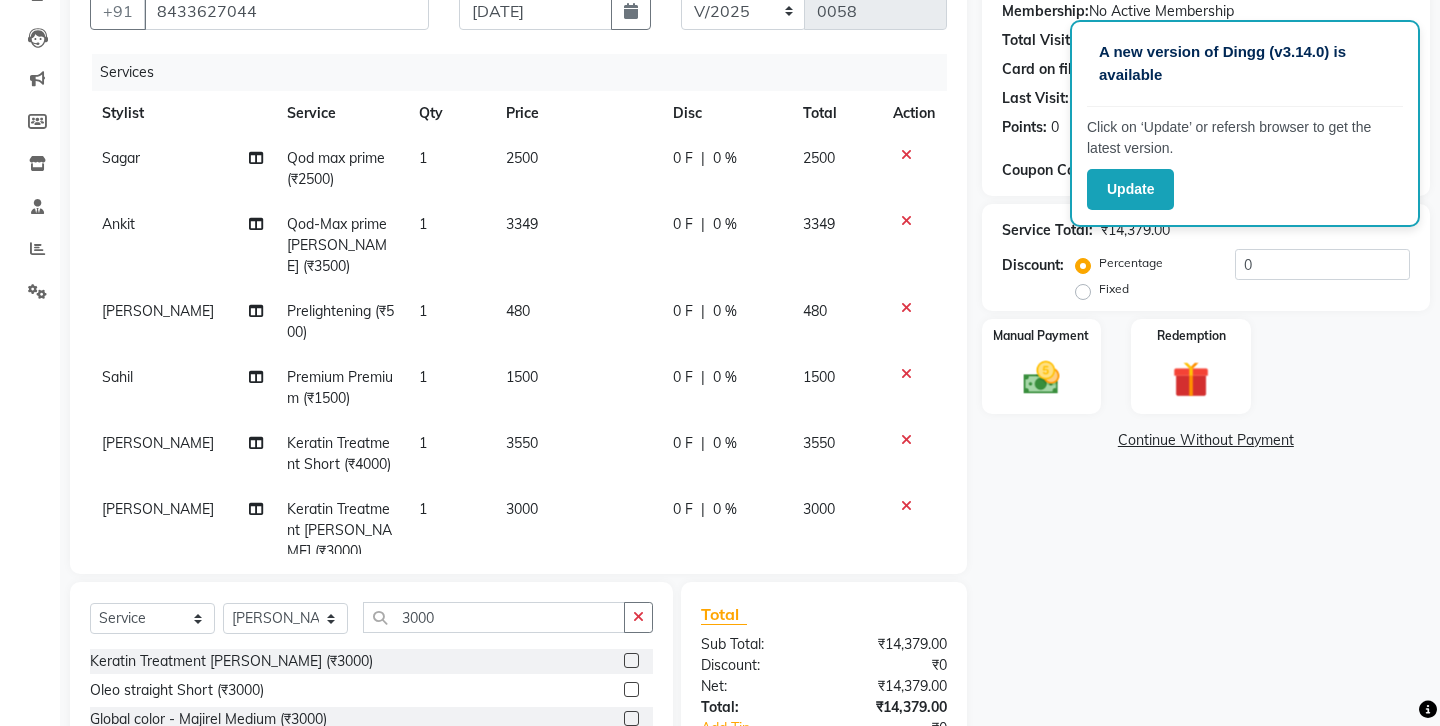 click on "3000" 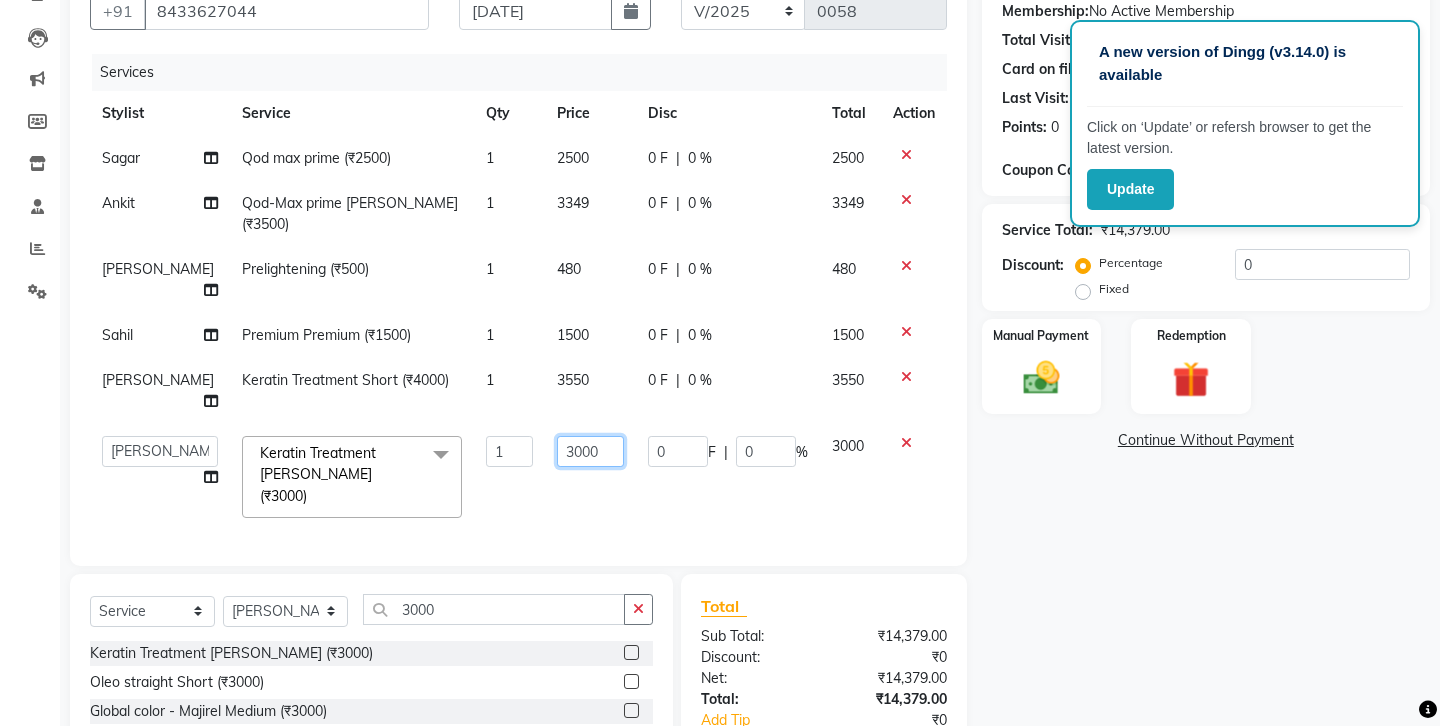 click on "3000" 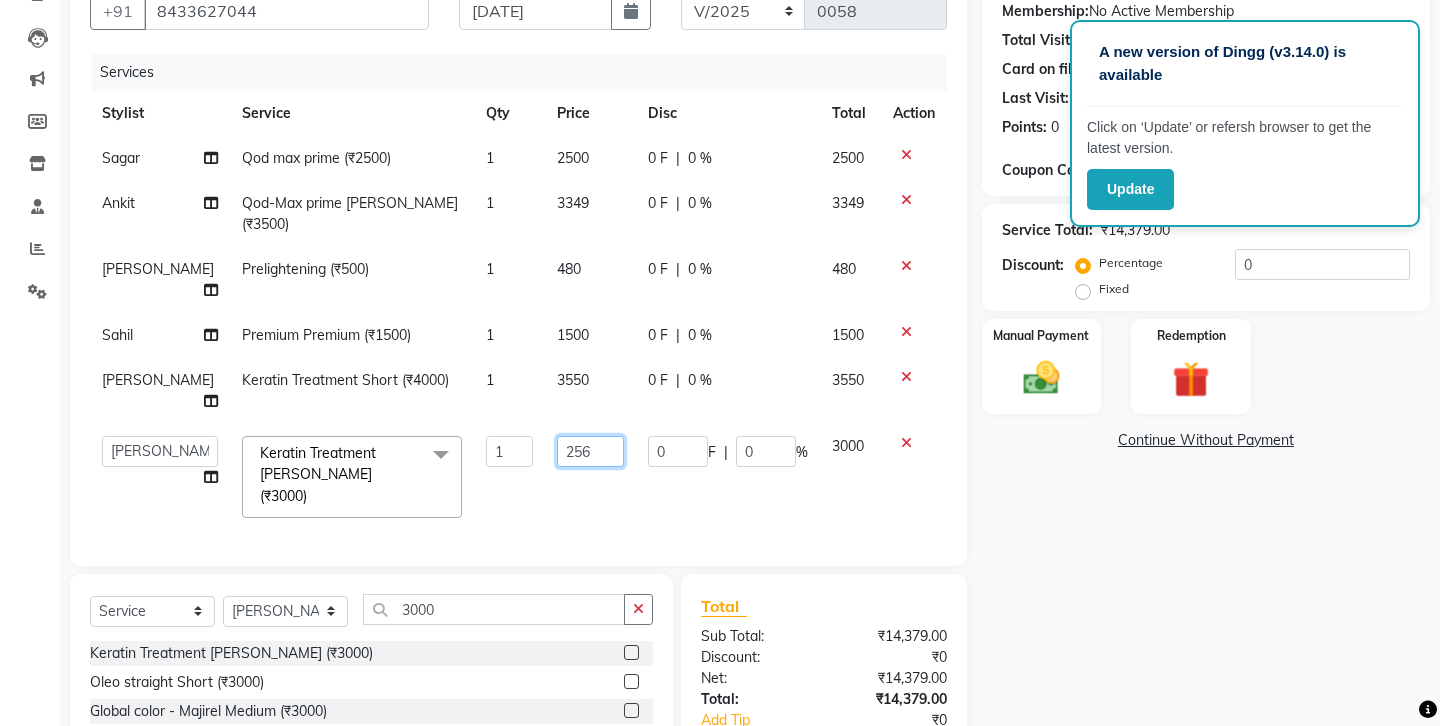 type on "2560" 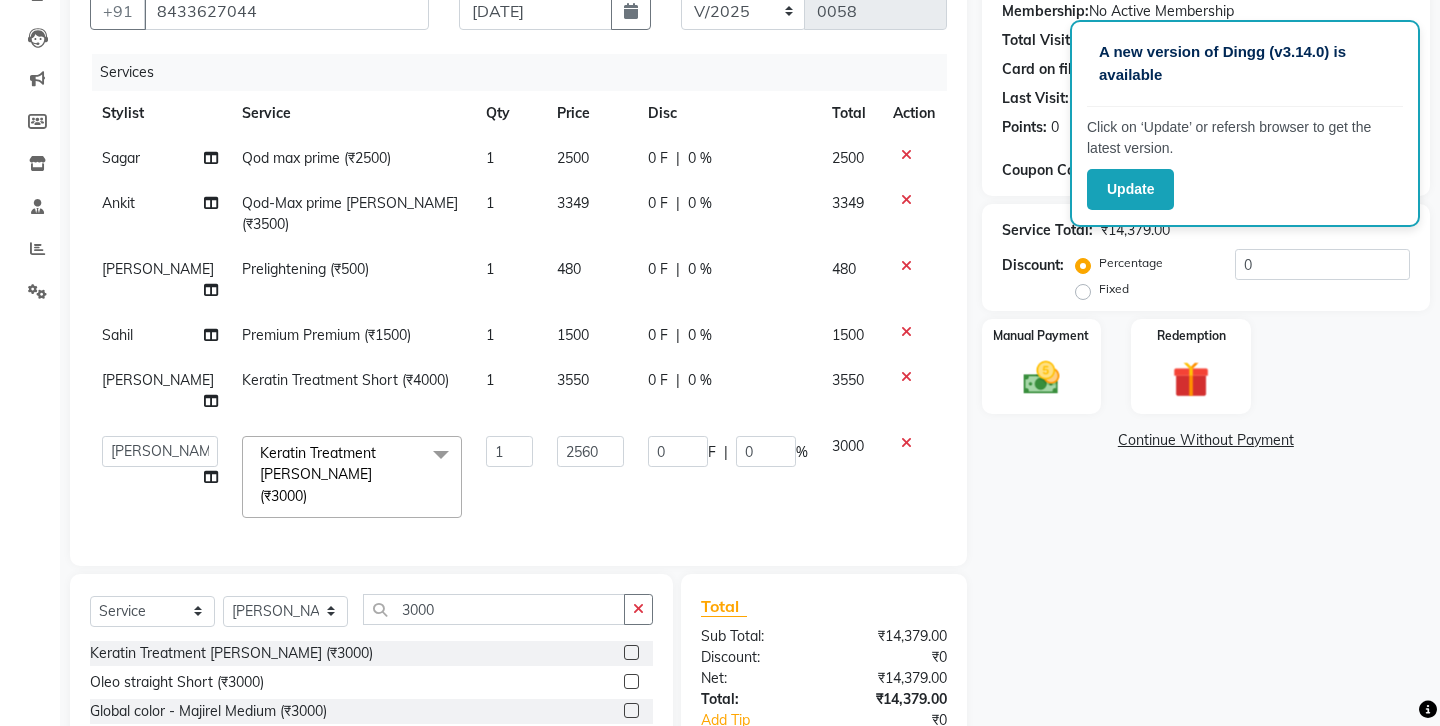 click on "Services Stylist Service Qty Price Disc Total Action Sagar Qod max prime (₹2500) 1 2500 0 F | 0 % 2500 Ankit Qod-Max prime [PERSON_NAME] (₹3500) 1 3349 0 F | 0 % 3349 [PERSON_NAME] Prelightening (₹500) 1 480 0 F | 0 % 480 [PERSON_NAME] Premium Premium (₹1500) 1 1500 0 F | 0 % 1500 [PERSON_NAME] Keratin Treatment Short (₹4000) 1 3550 0 F | 0 % 3550  Ankit   Front Desk   Jyoti   jyoti [PERSON_NAME] bhai   [PERSON_NAME]   [PERSON_NAME]   [PERSON_NAME]   [PERSON_NAME]  Keratin Treatment [PERSON_NAME] (₹3000)  x Hair cut (₹200) Hair cut for Kids – Boy (up to 10 years) (₹150) Hair wash loreal (shampoo & conditioner) (₹100) Hair wash Moroccan (₹150) Hair wash Naturica (₹150) Blowdry styling (₹100) Shave style (₹100) [PERSON_NAME] style (₹100) Global color - Magirel (₹599) Global color - inoa (₹799) [PERSON_NAME] color - inoa (₹200) Side locks color (₹100) moustage color (₹100) Highlights (₹699) Prelightening (₹500) Regular Oil (₹150) Nareshing Oil (₹200) Hair Growth Oil (₹300) Loreal (₹599) Keratin (₹699) Moroccanoil/Naturica (₹1200) 1 2560" 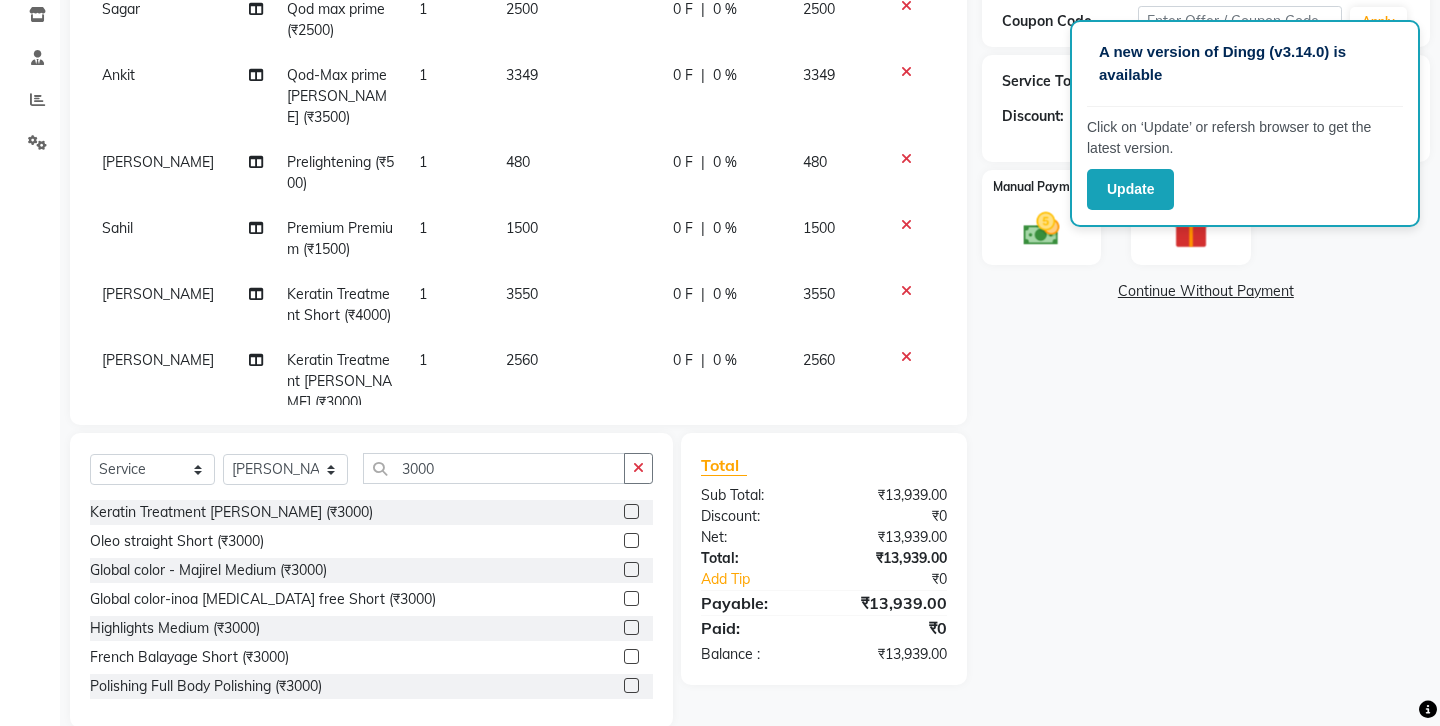 scroll, scrollTop: 369, scrollLeft: 0, axis: vertical 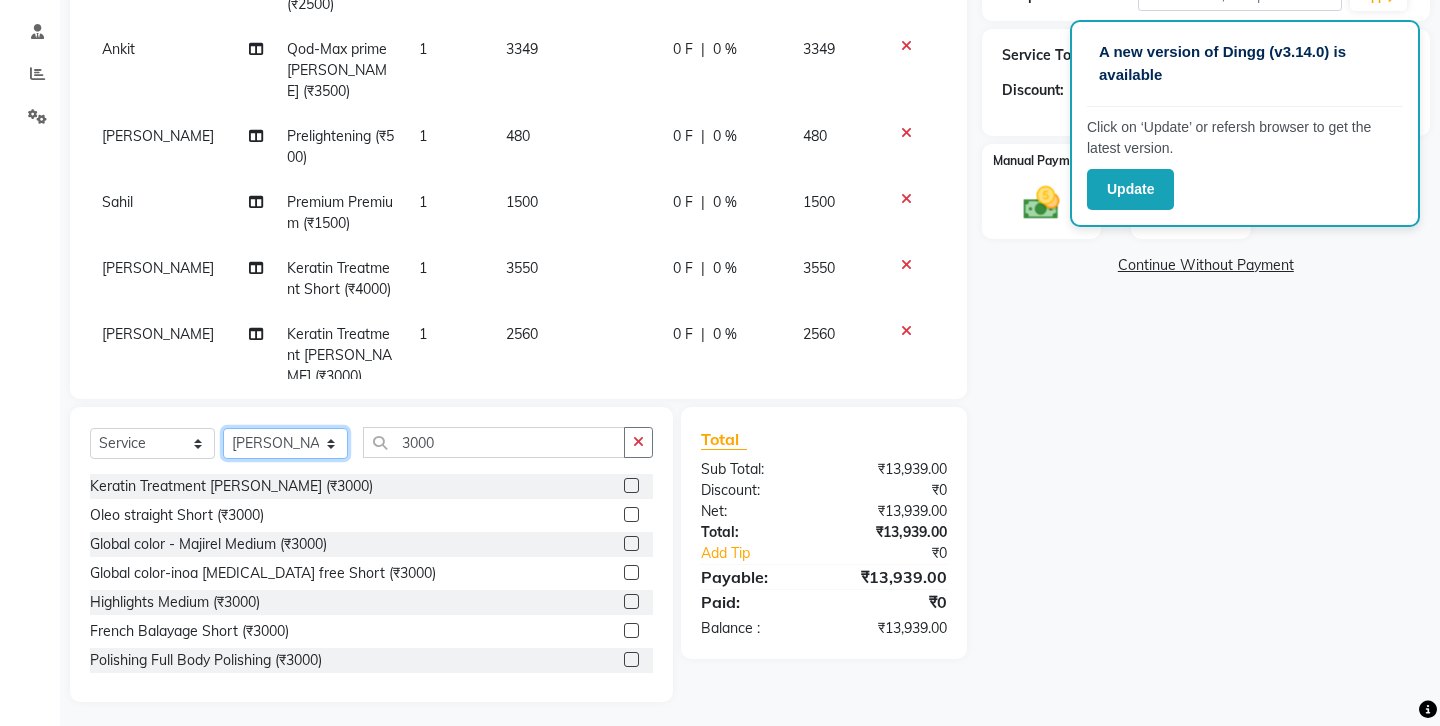 click on "Select Stylist Ankit Front Desk Jyoti jyoti [PERSON_NAME] bhai [PERSON_NAME] [PERSON_NAME] [PERSON_NAME] [PERSON_NAME]" 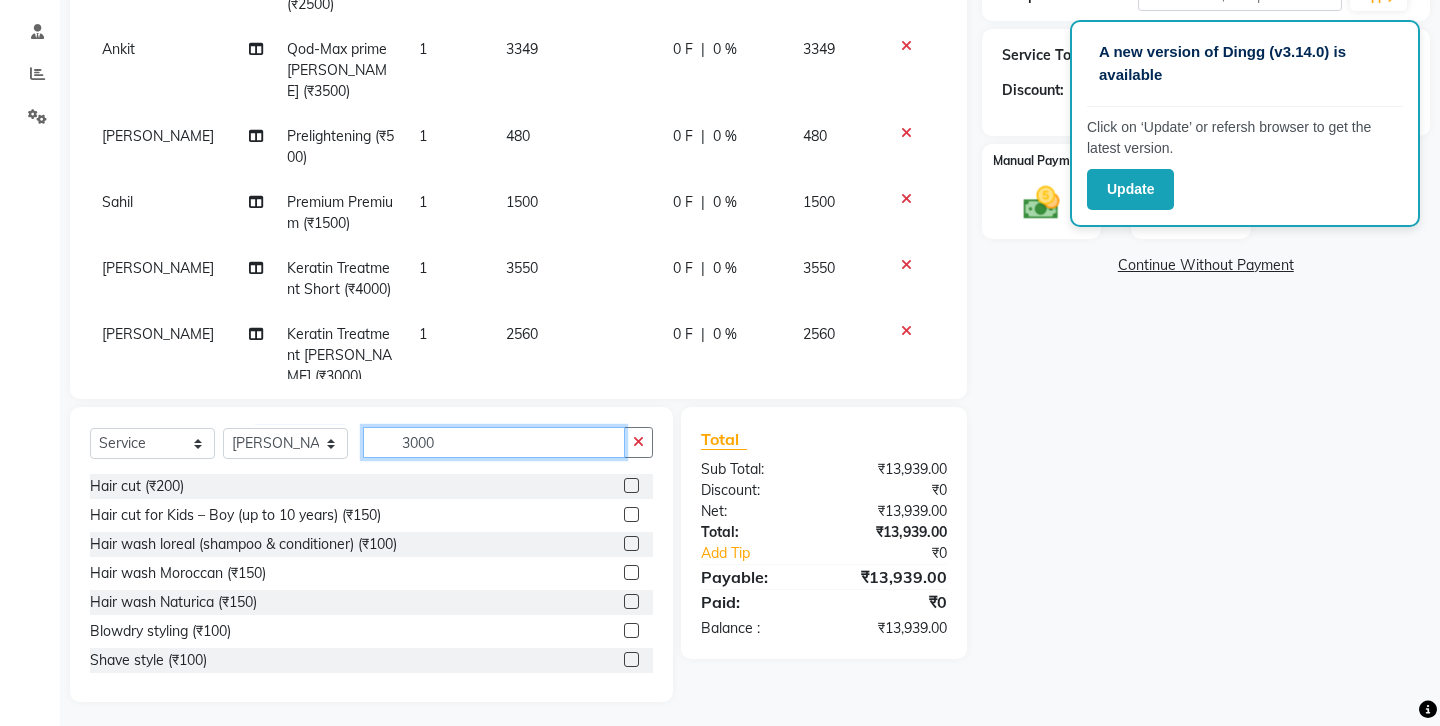 click on "3000" 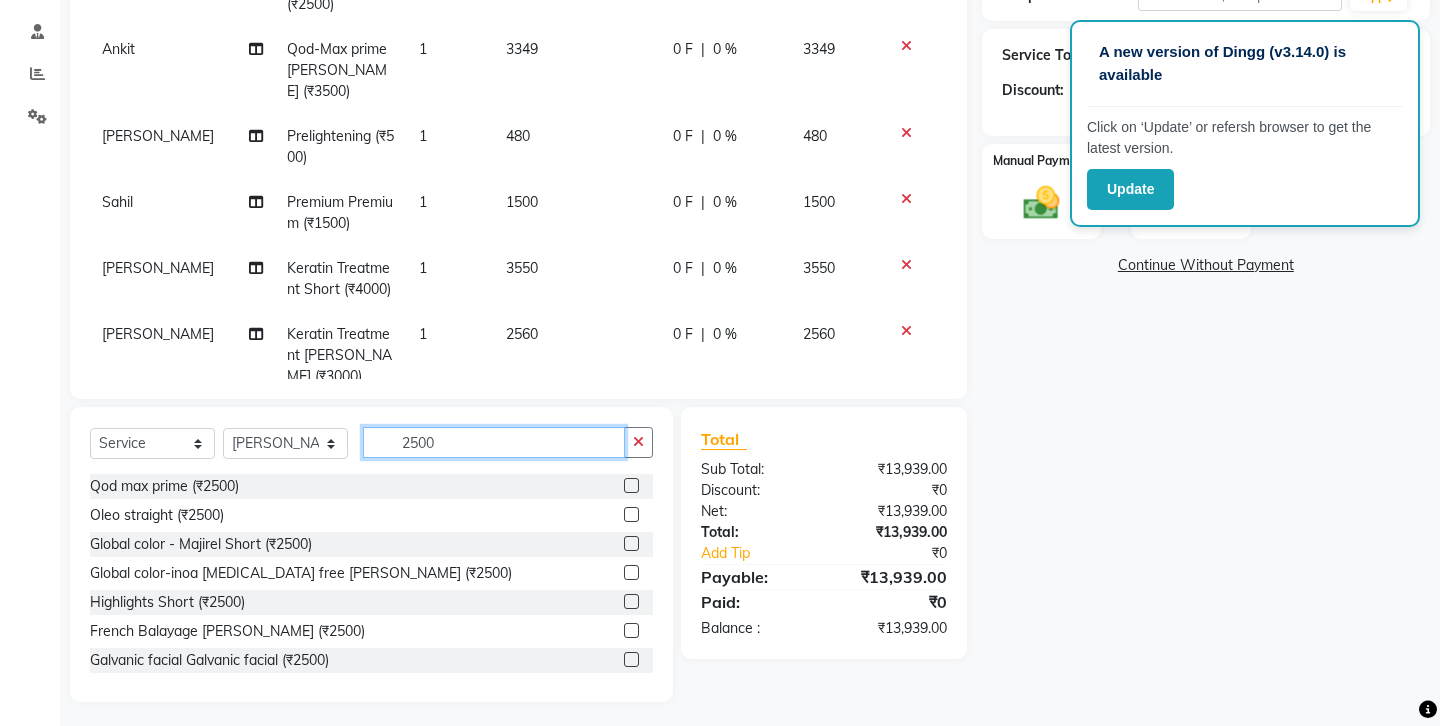 type on "2500" 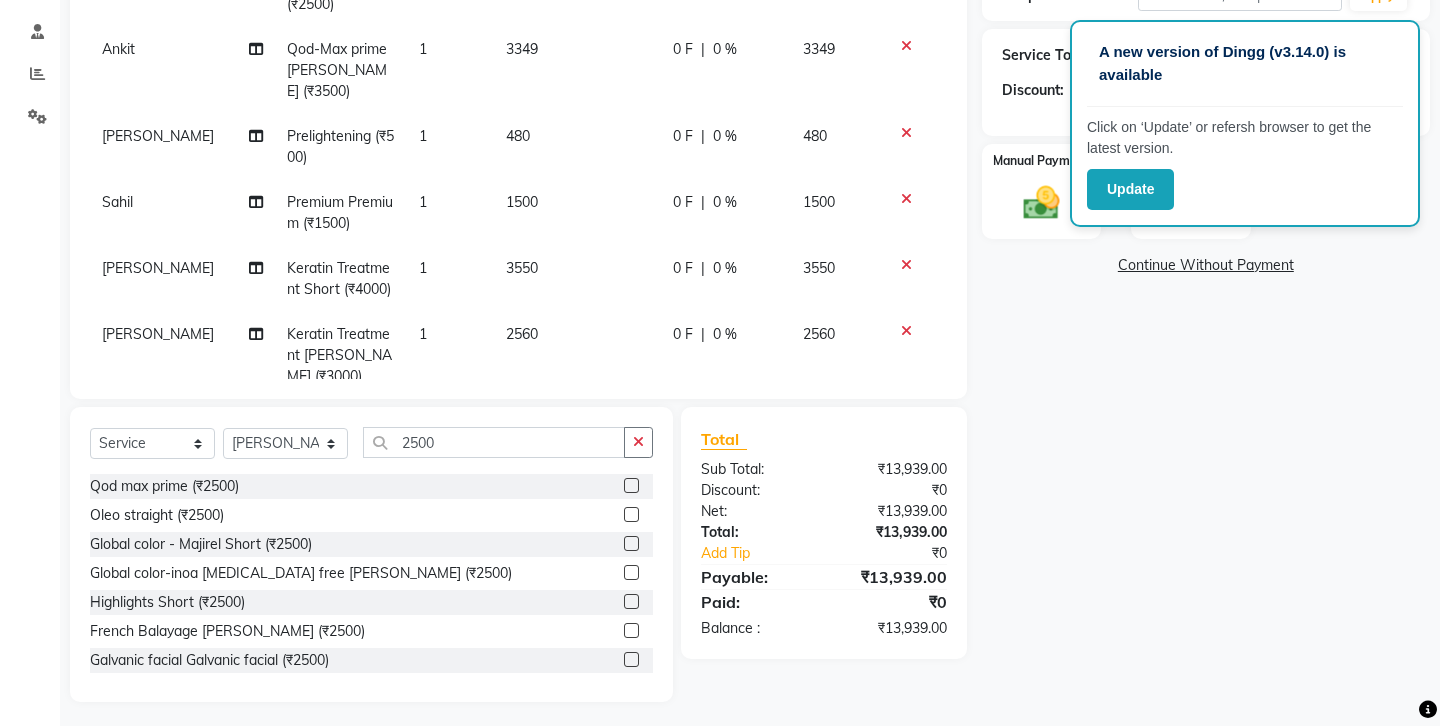 click 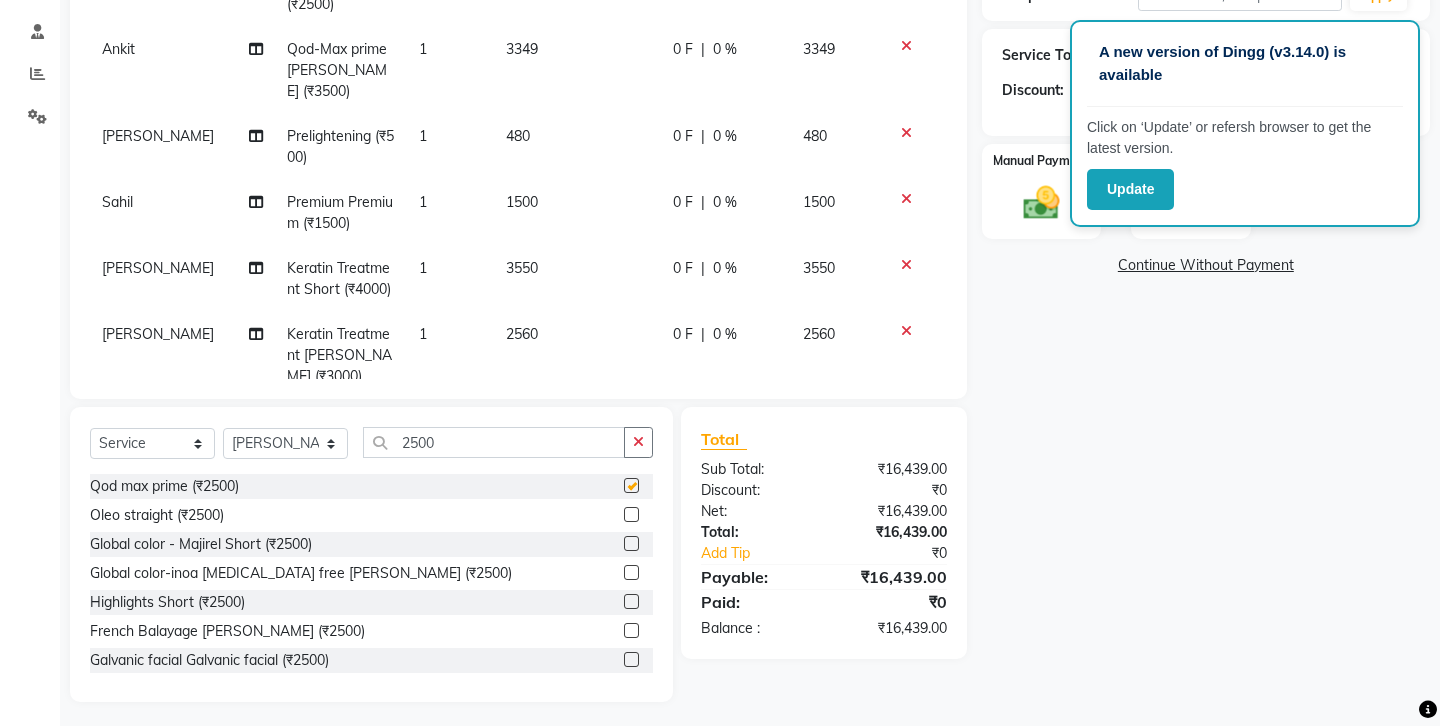 checkbox on "false" 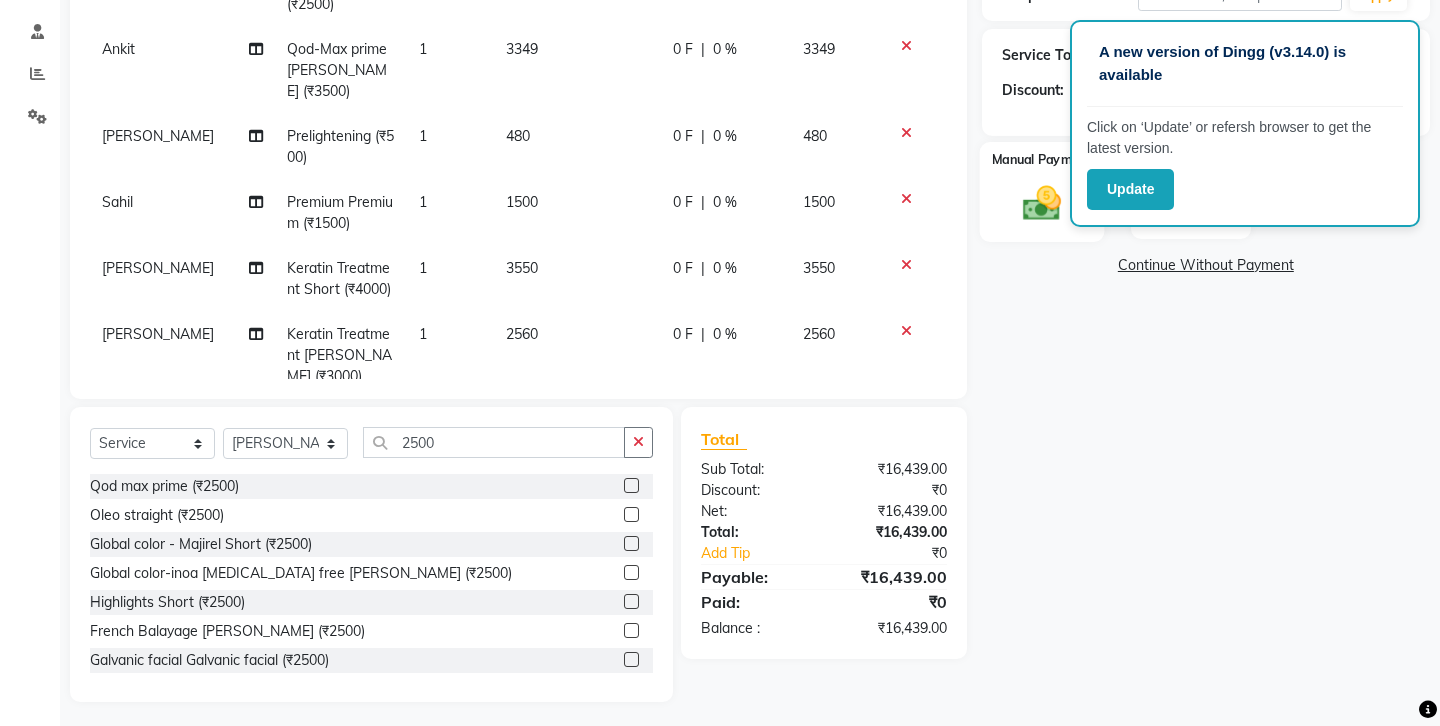 click 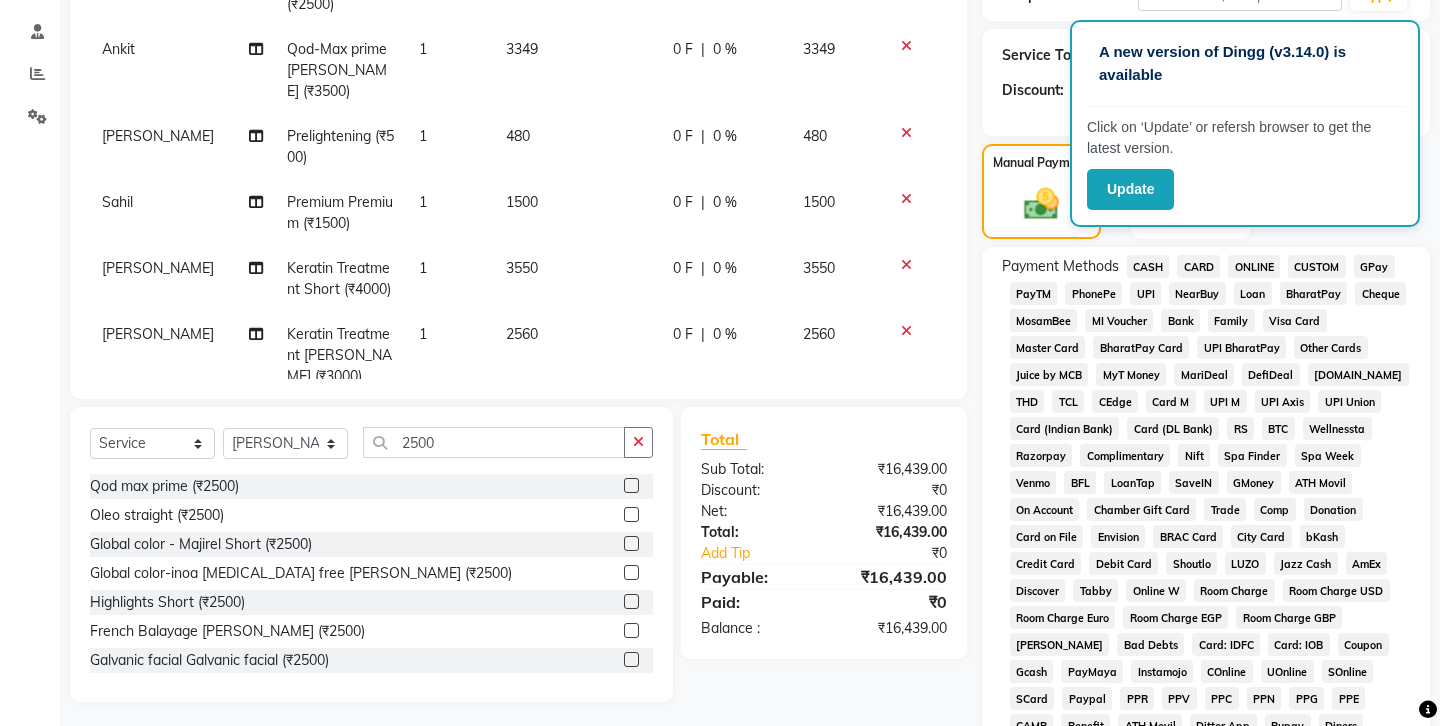click on "PhonePe" 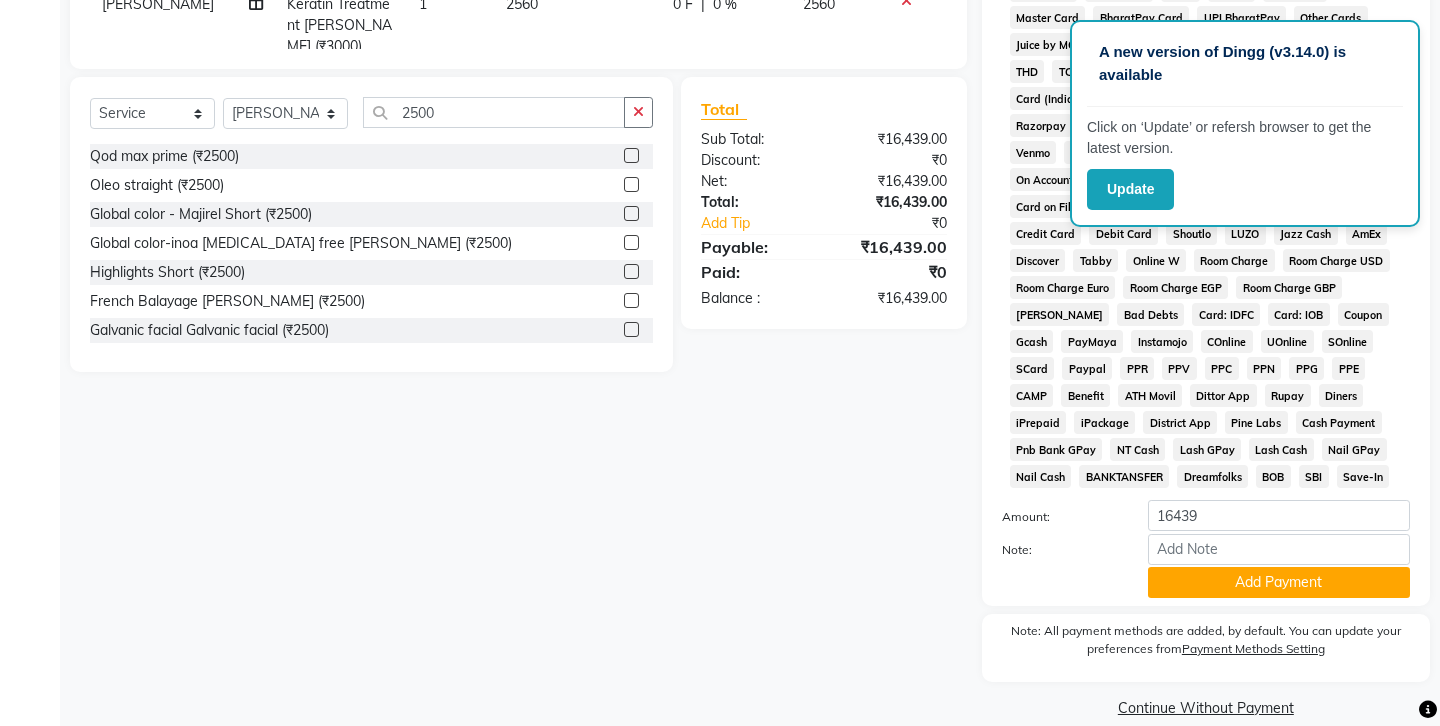 scroll, scrollTop: 705, scrollLeft: 0, axis: vertical 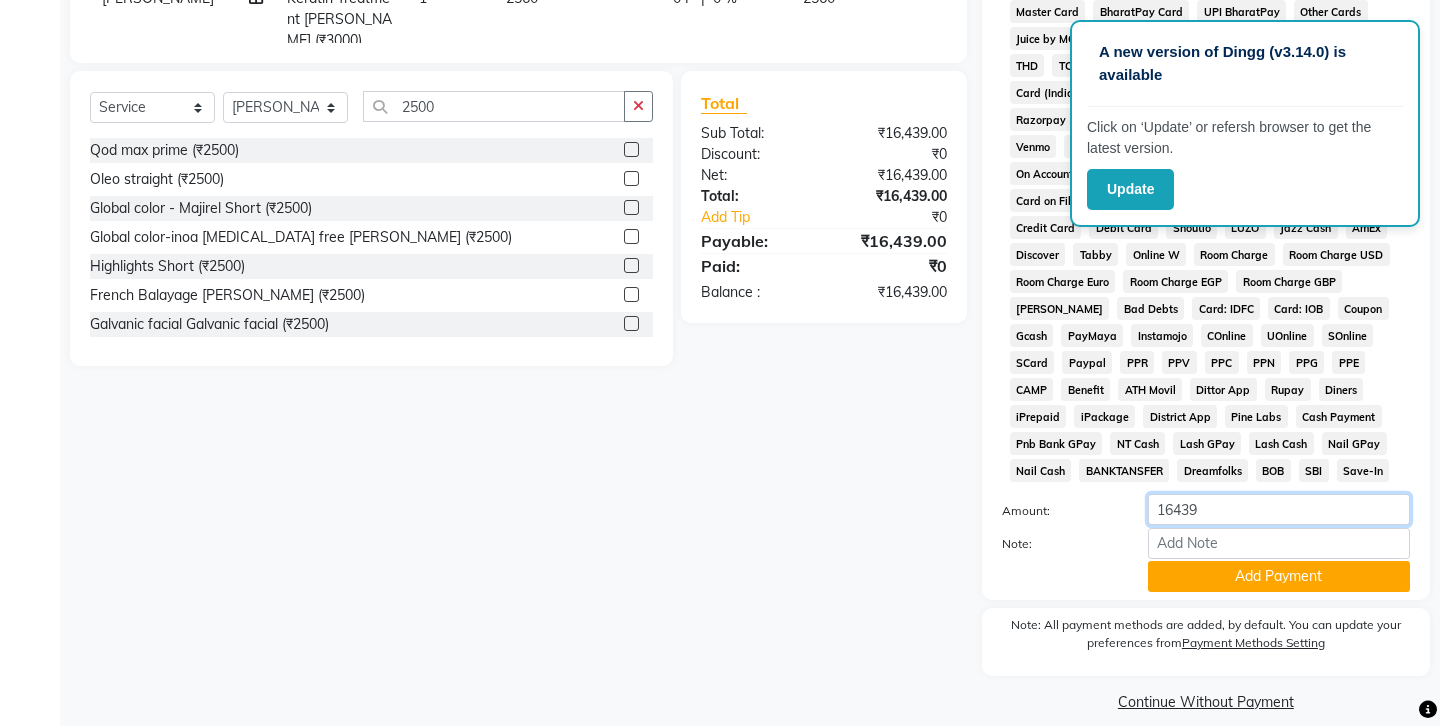 click on "16439" 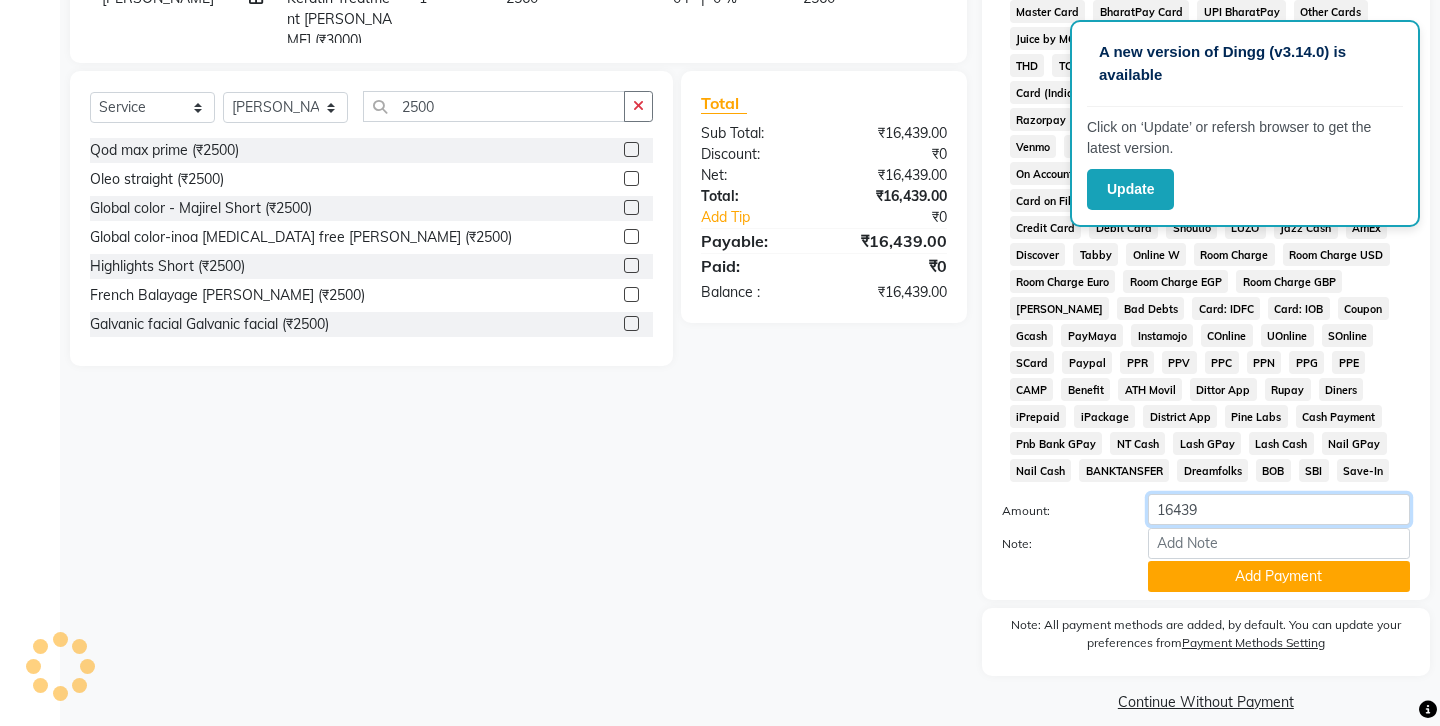 click on "16439" 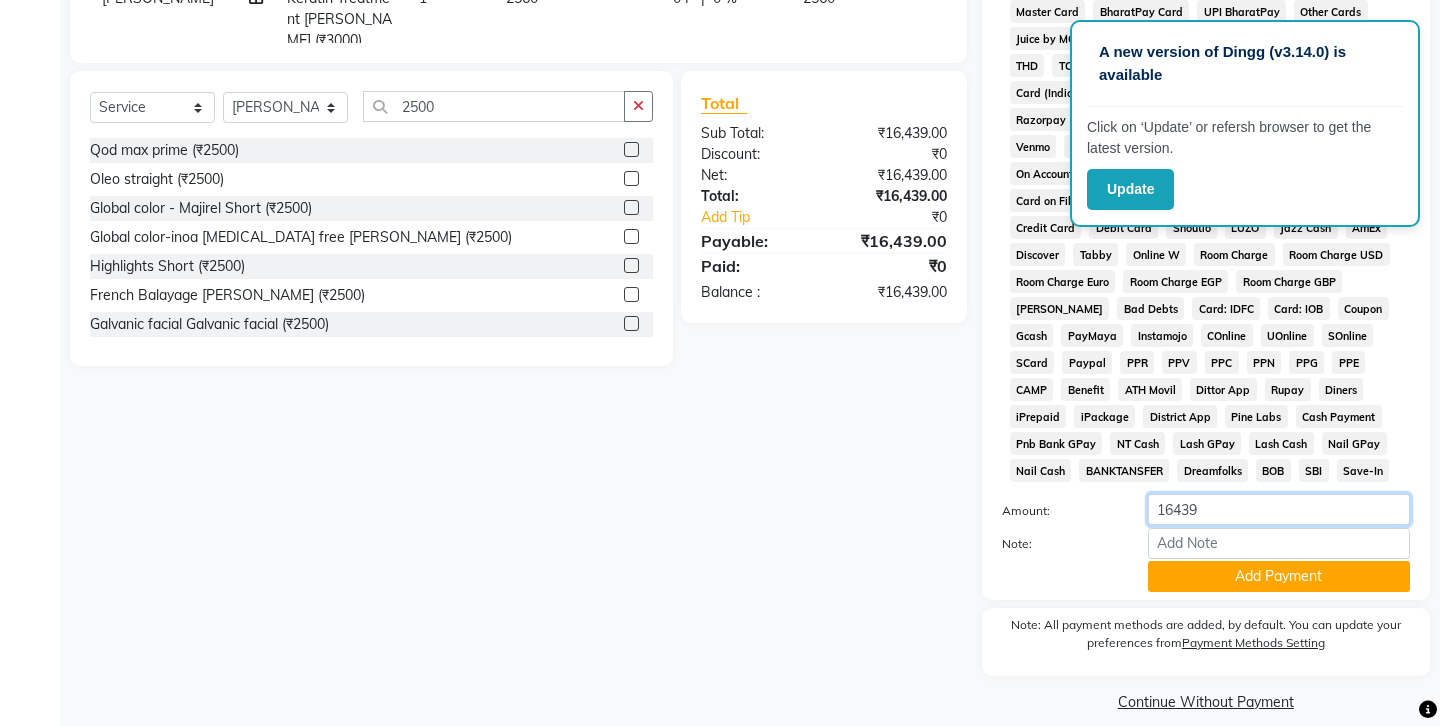 click on "16439" 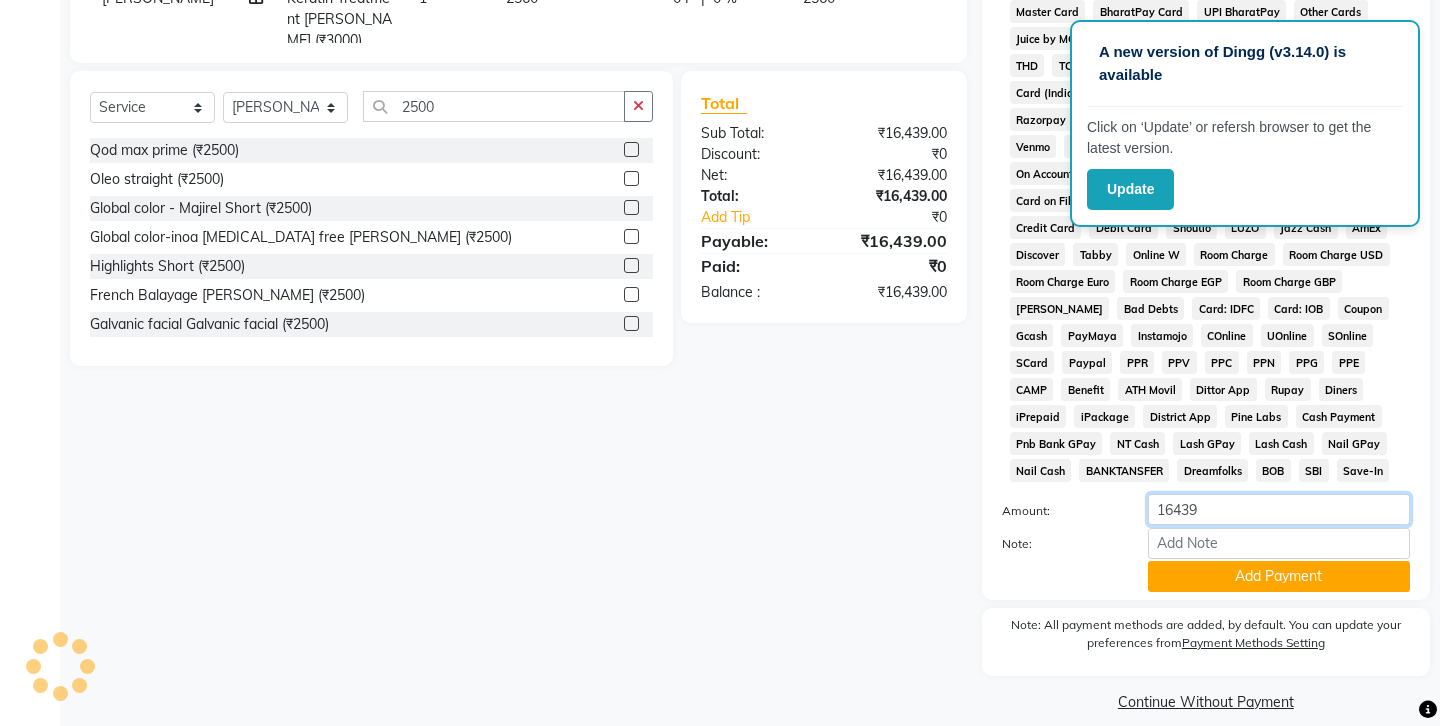click on "16439" 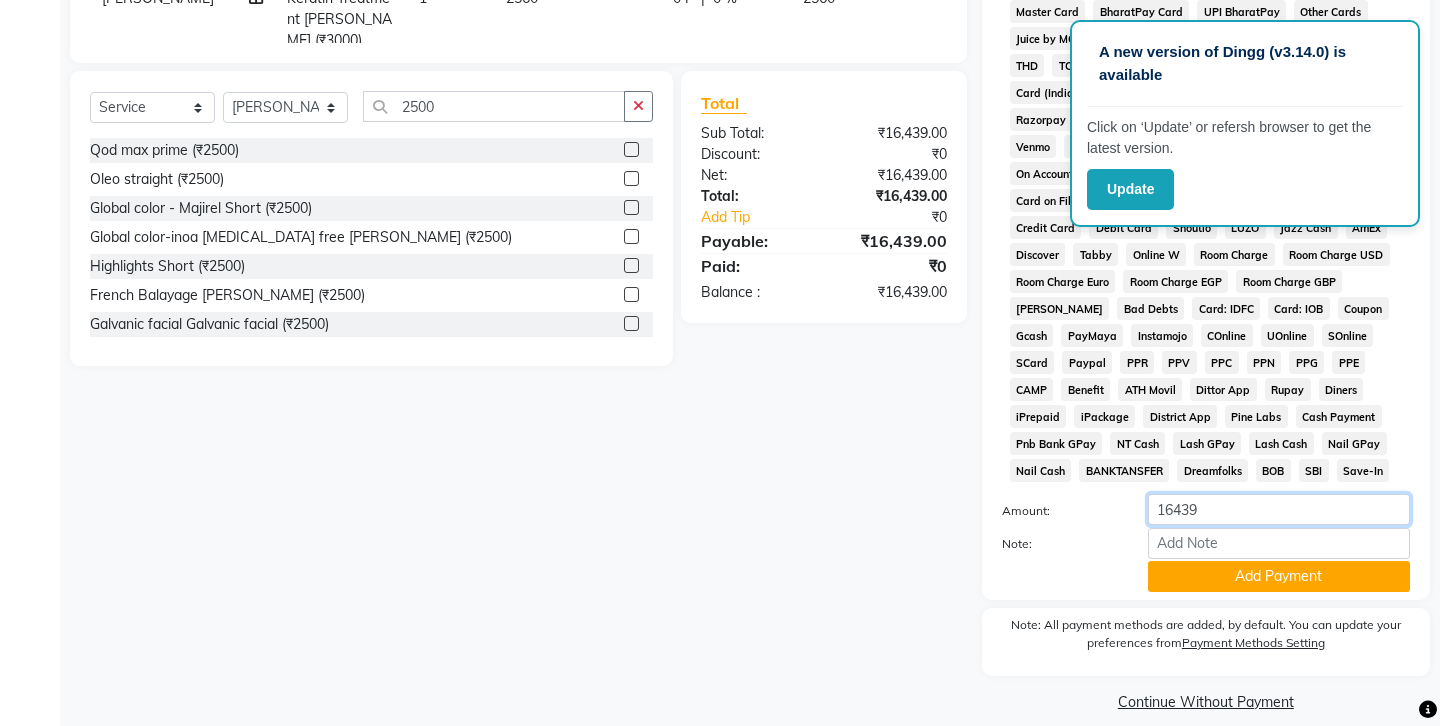 click on "16439" 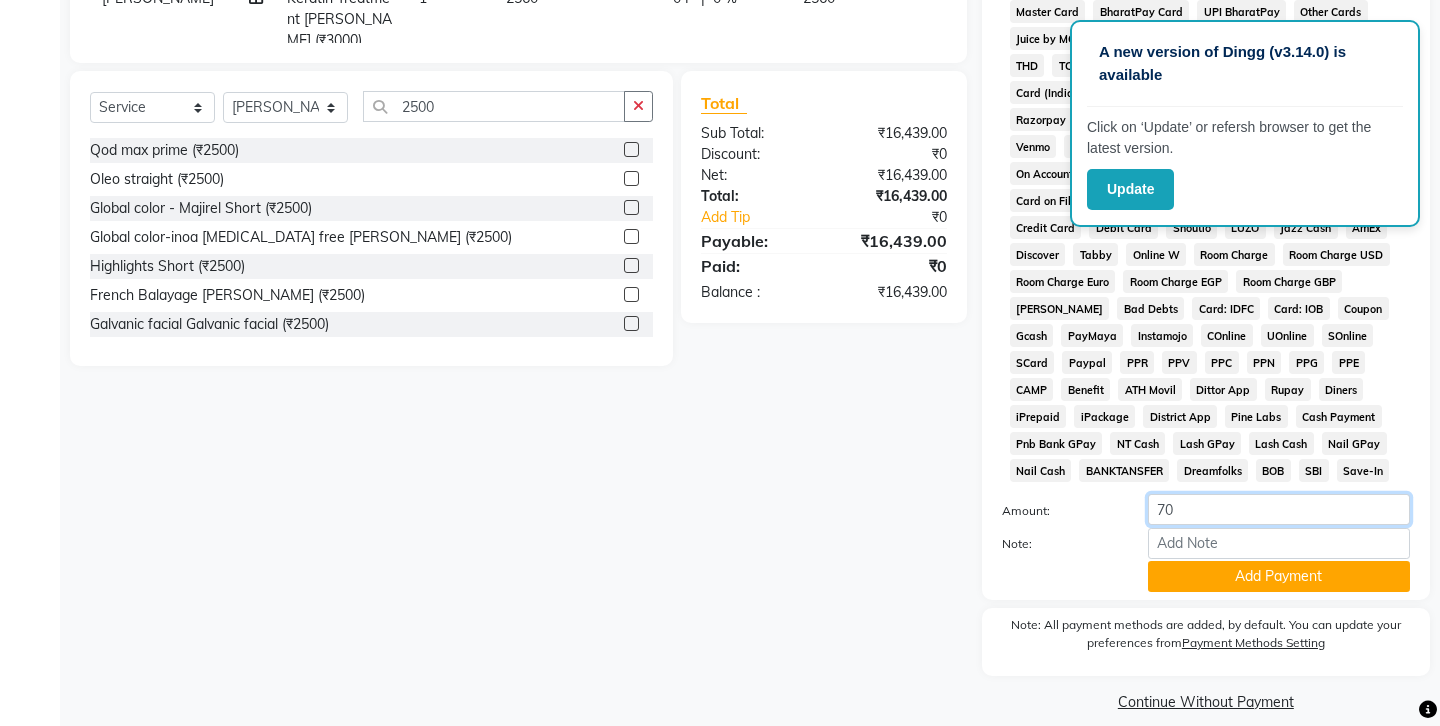 type on "700" 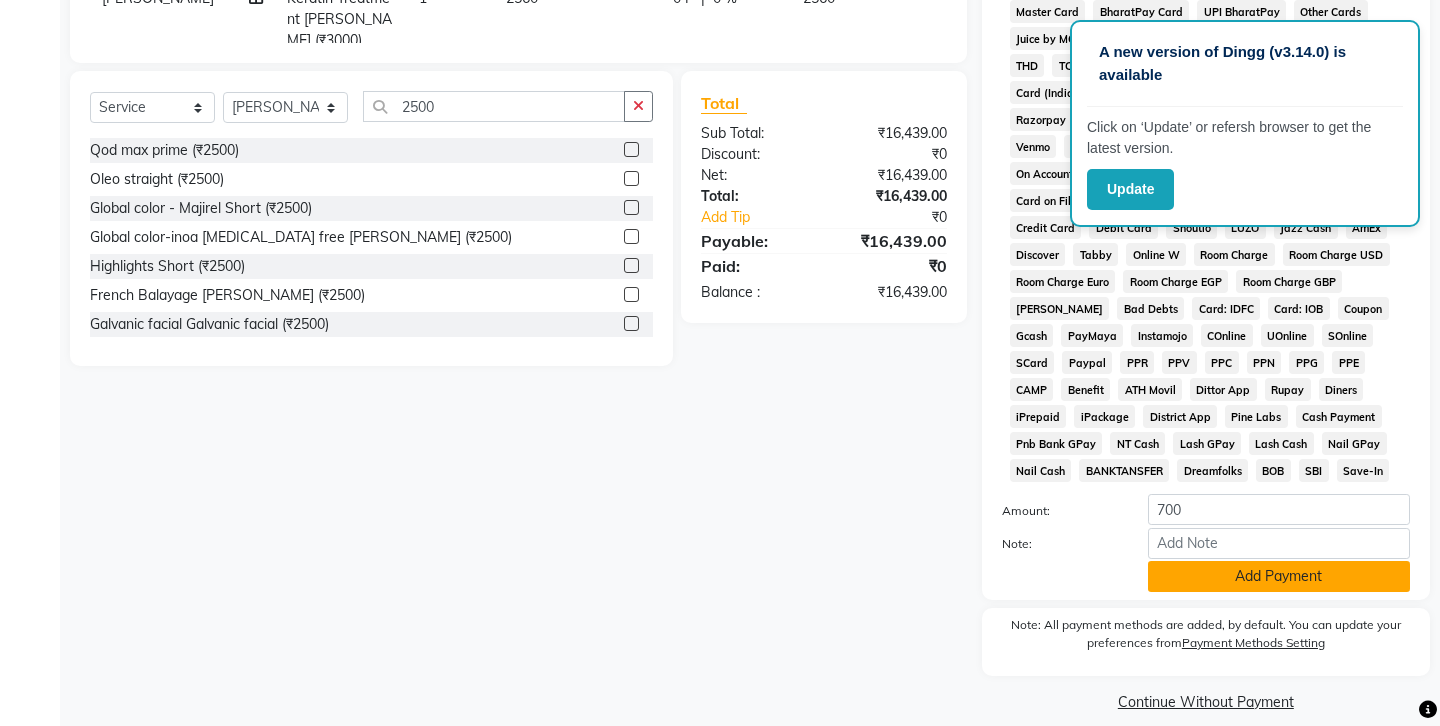 click on "Add Payment" 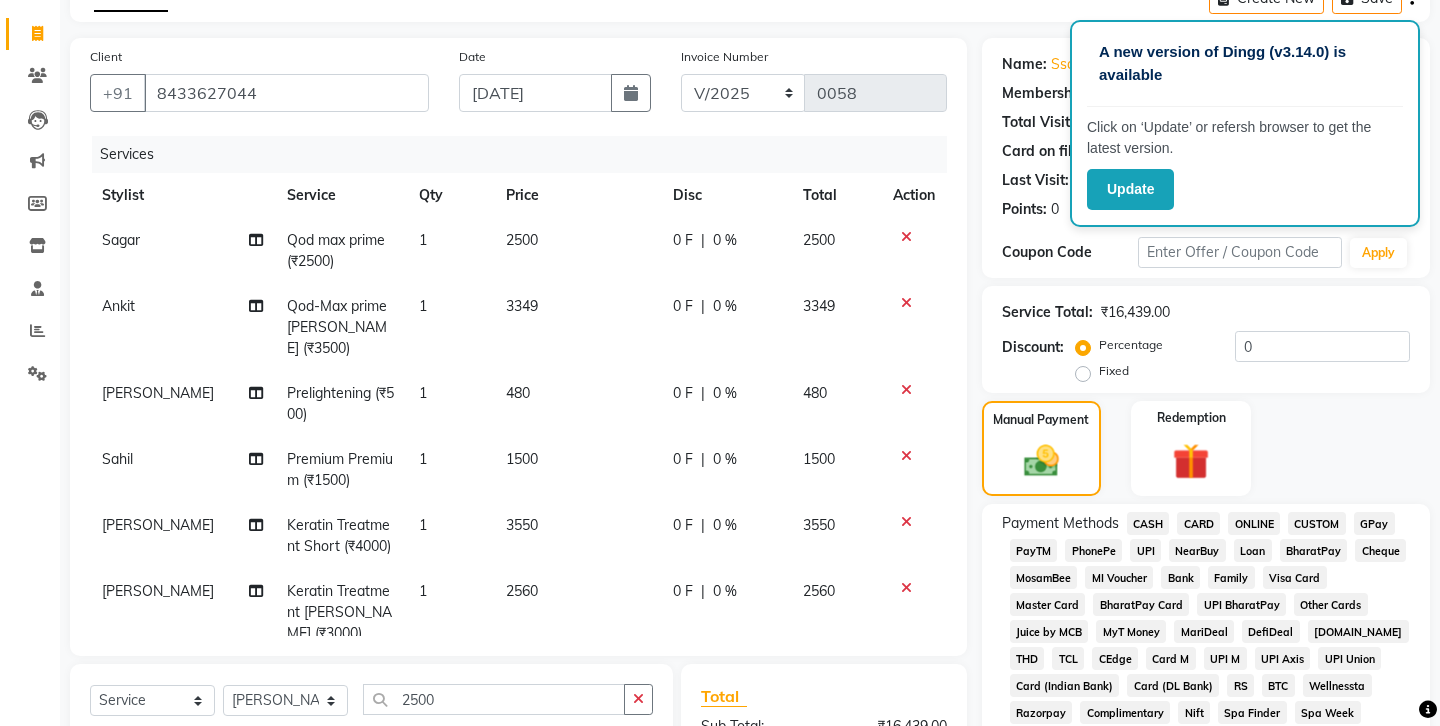 scroll, scrollTop: 109, scrollLeft: 0, axis: vertical 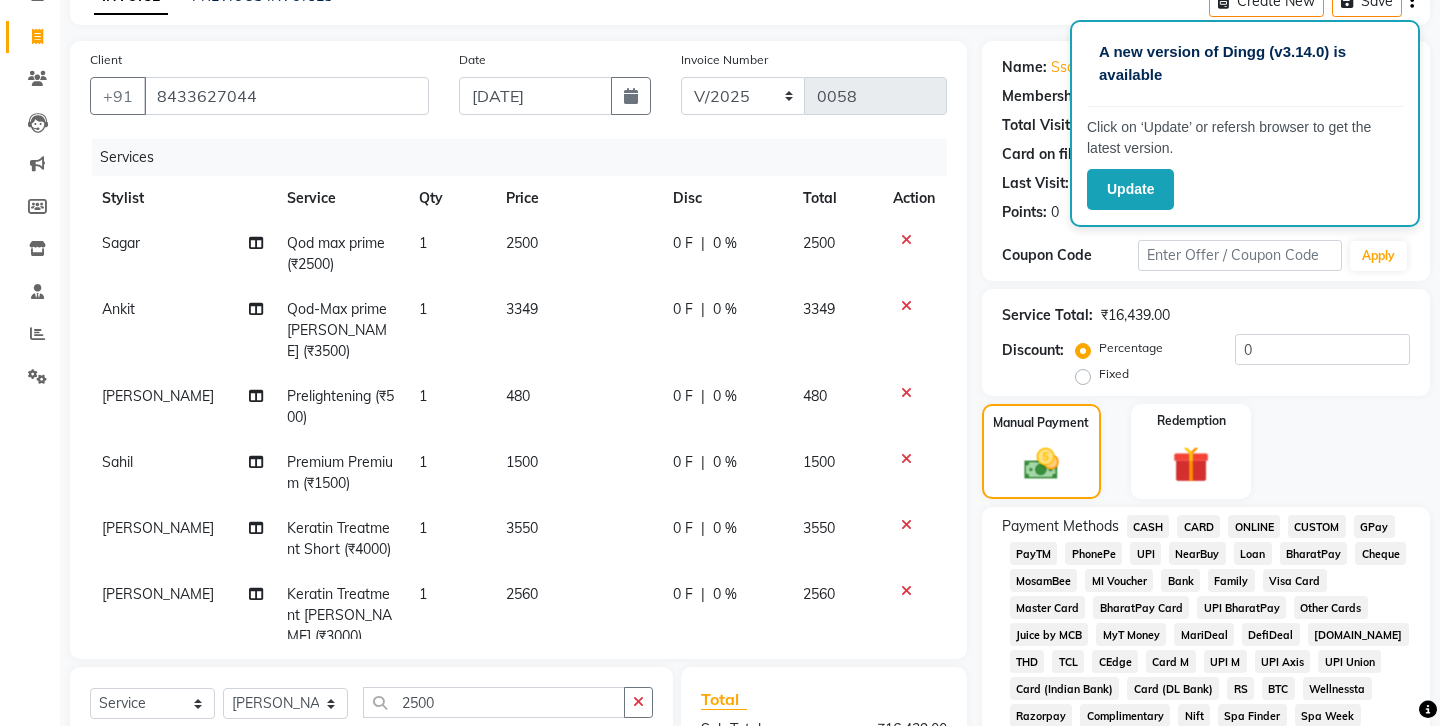 click on "GPay" 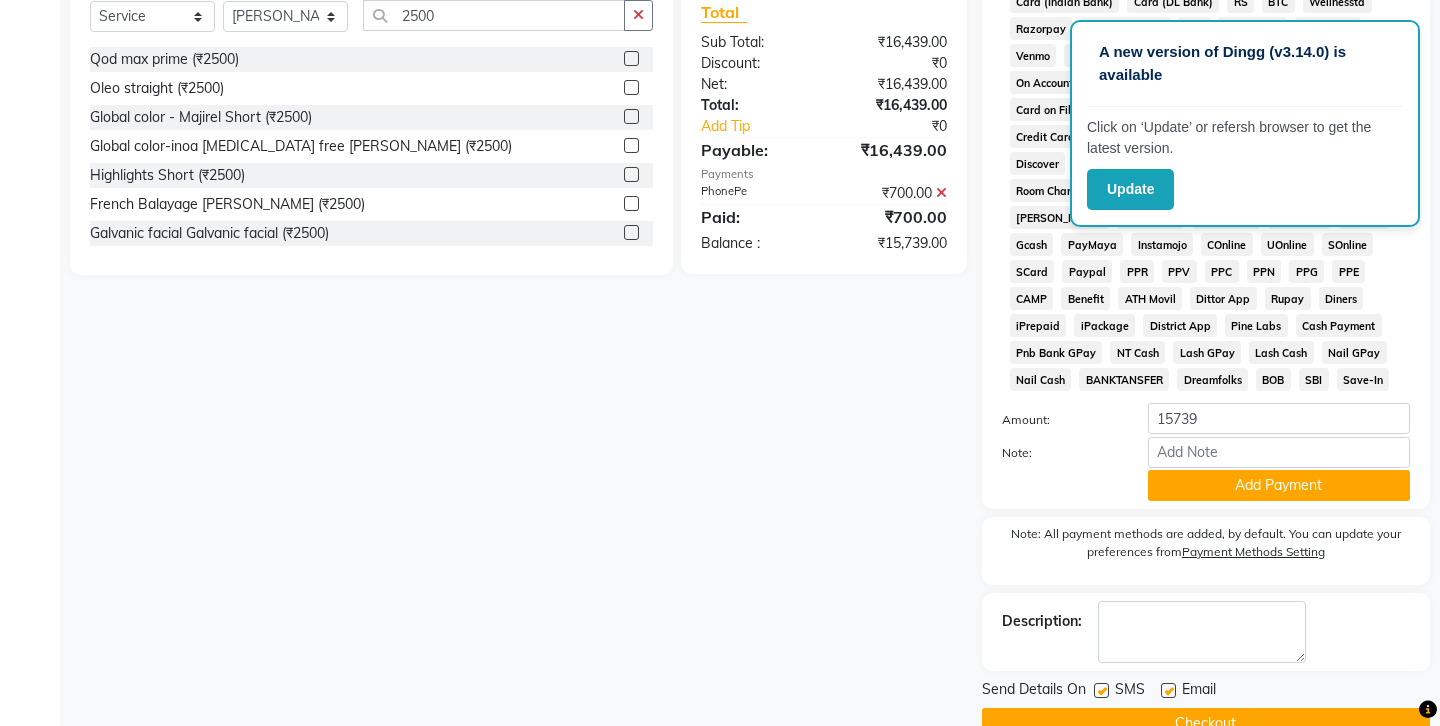 scroll, scrollTop: 784, scrollLeft: 0, axis: vertical 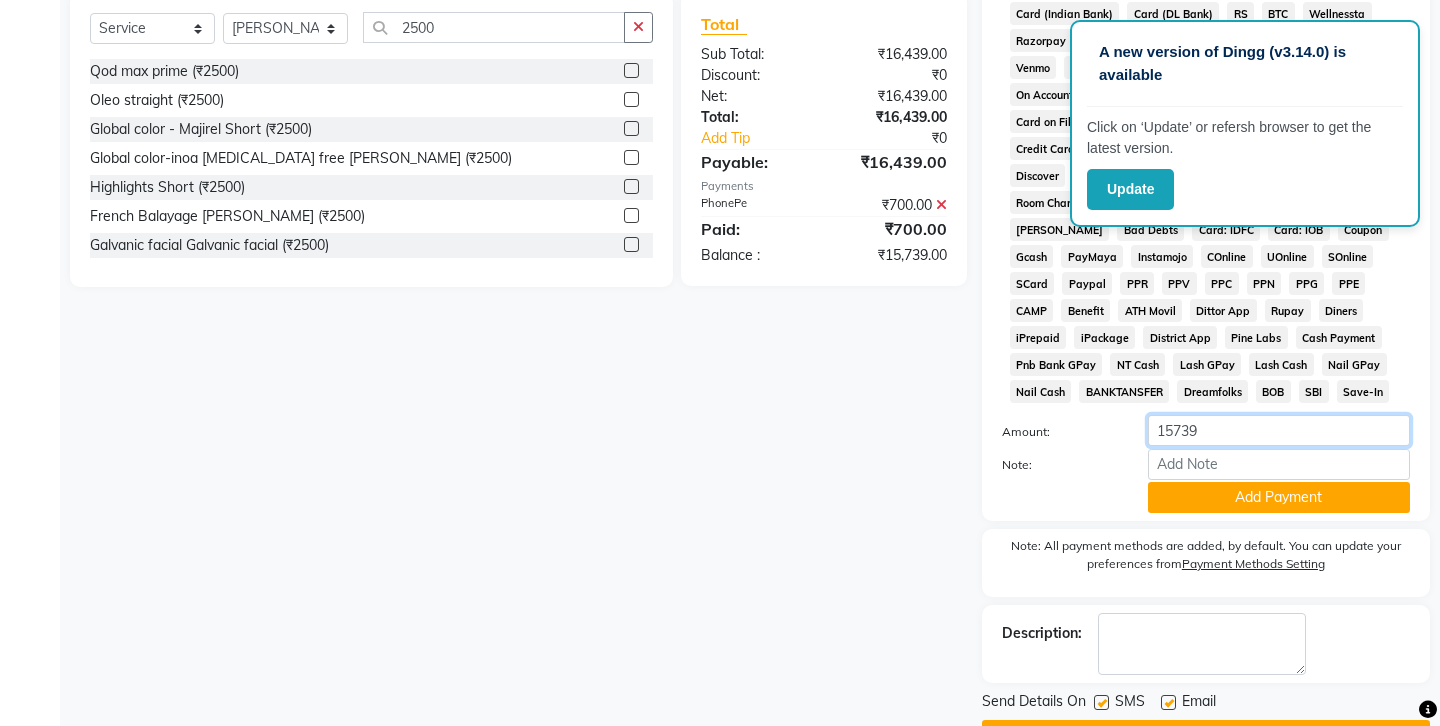 click on "15739" 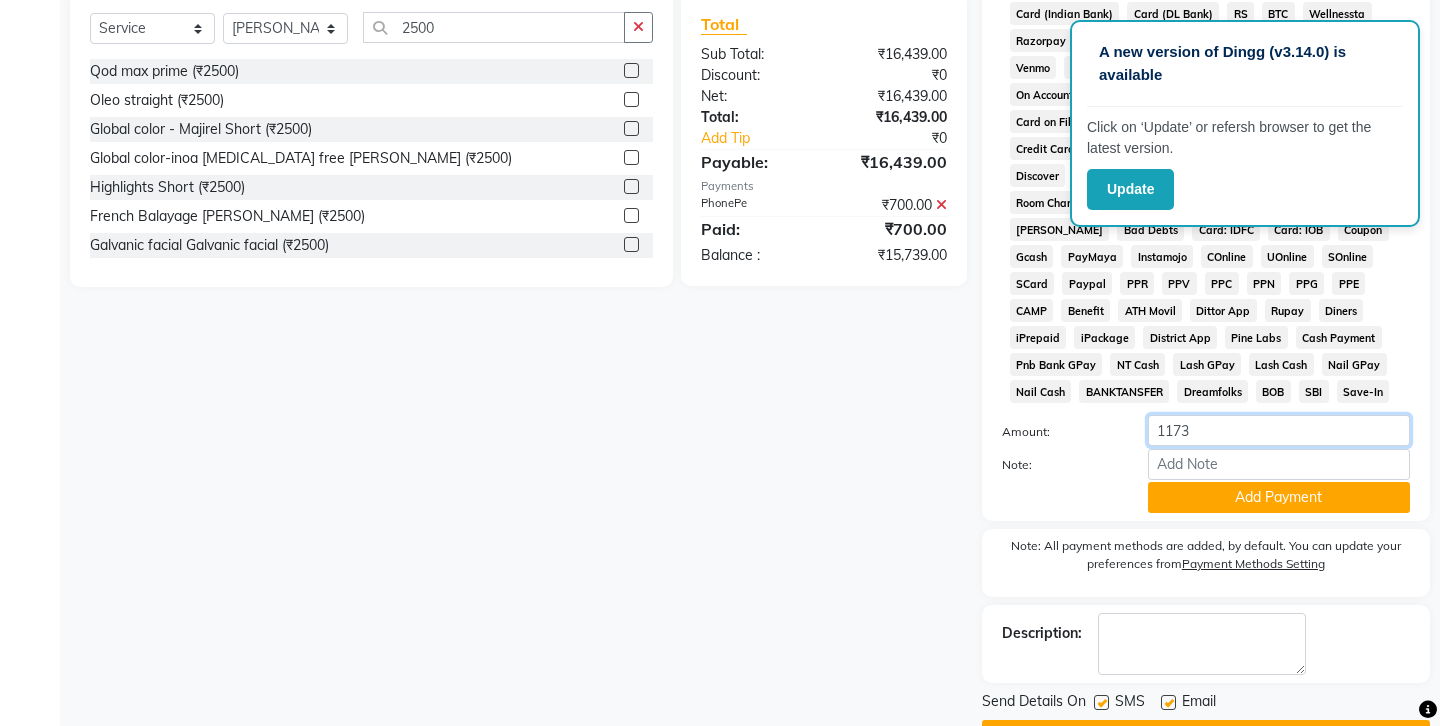 type on "11739" 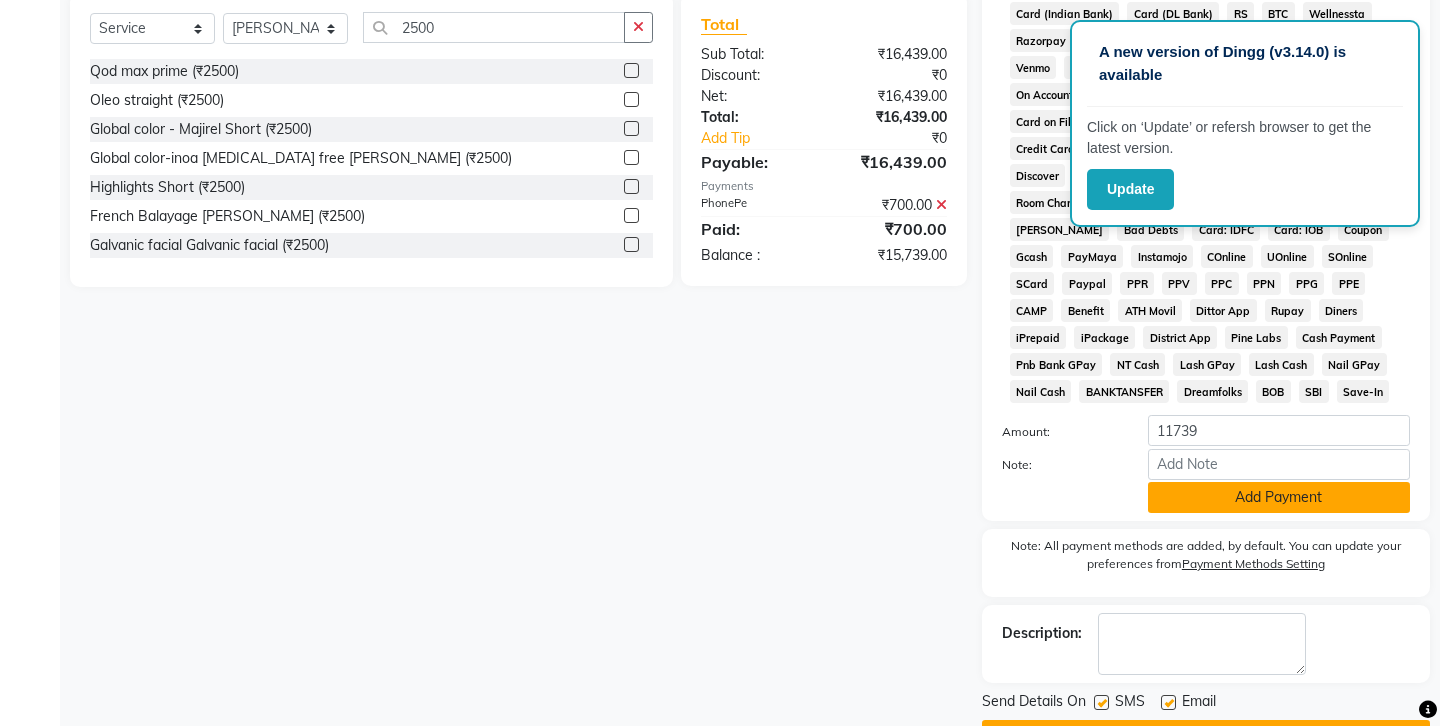 click on "Add Payment" 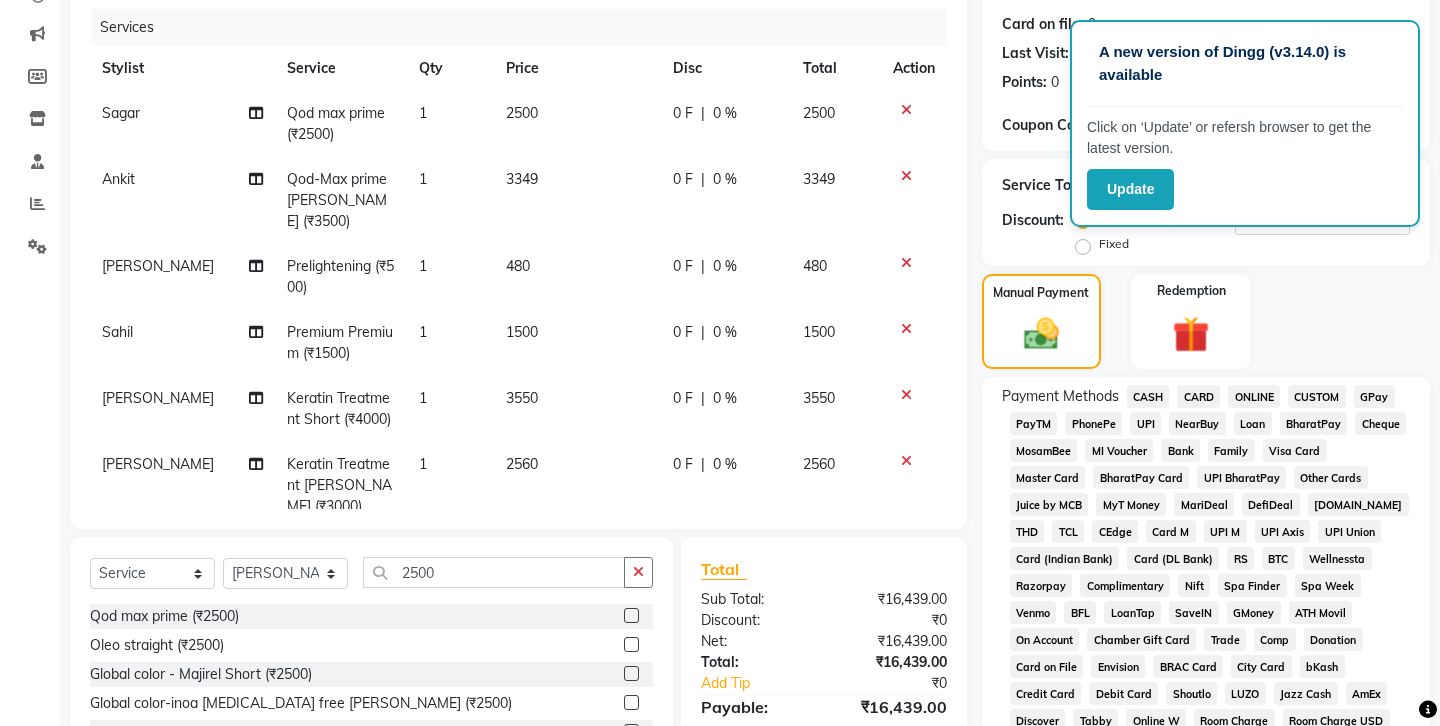 scroll, scrollTop: 215, scrollLeft: 0, axis: vertical 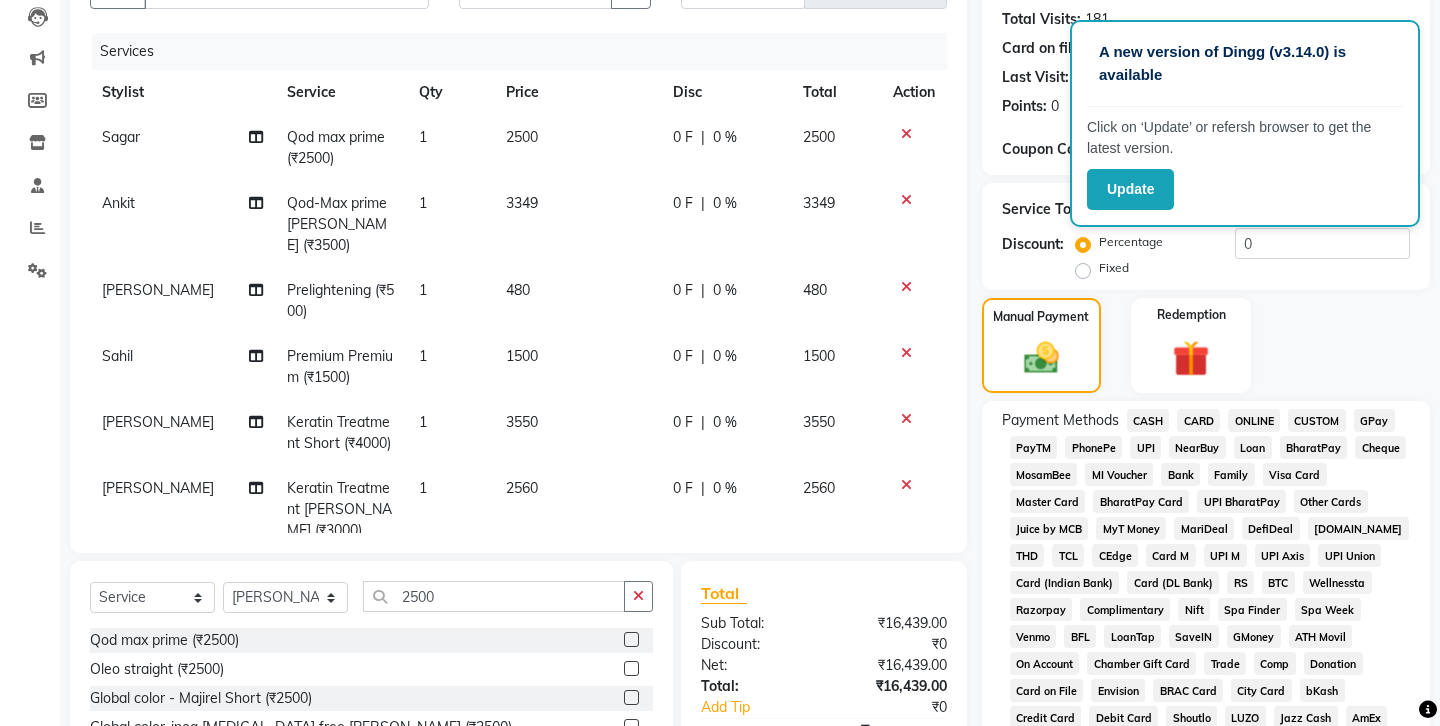 click on "CASH" 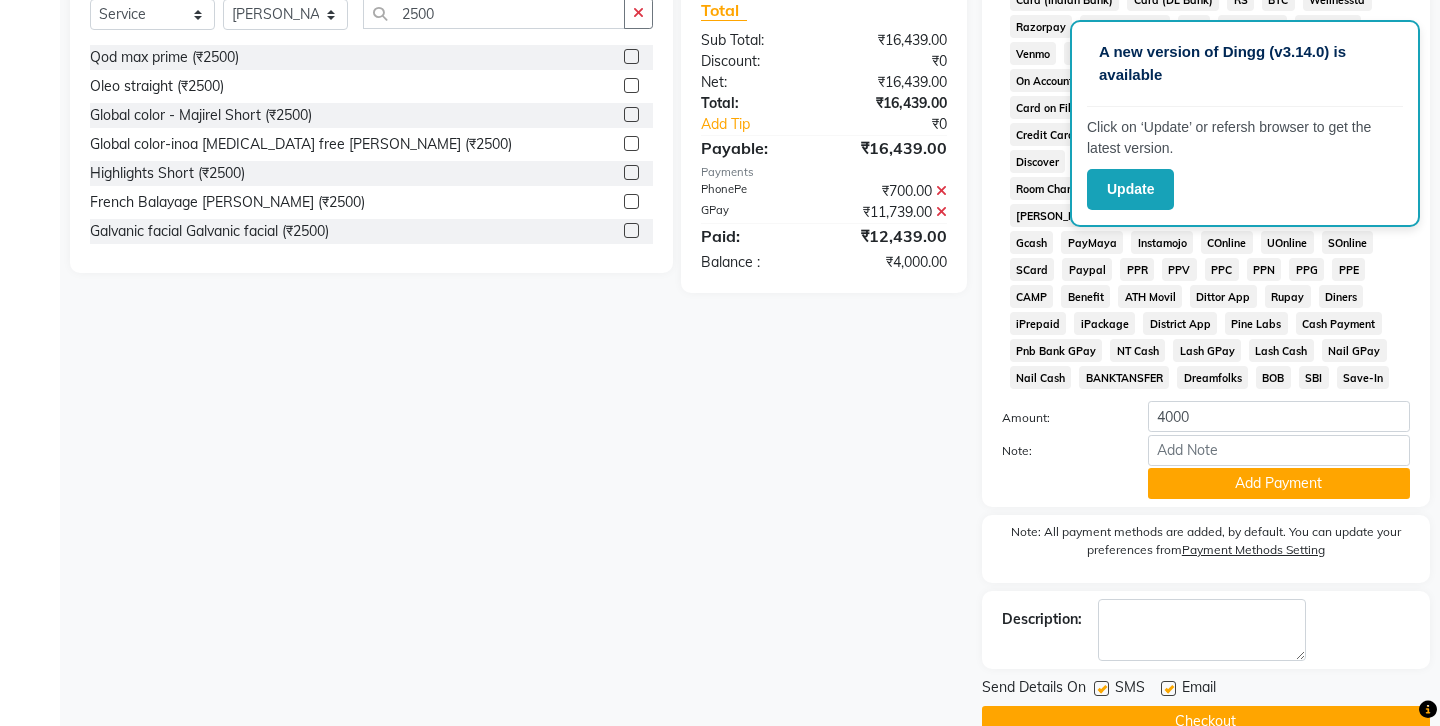 scroll, scrollTop: 818, scrollLeft: 0, axis: vertical 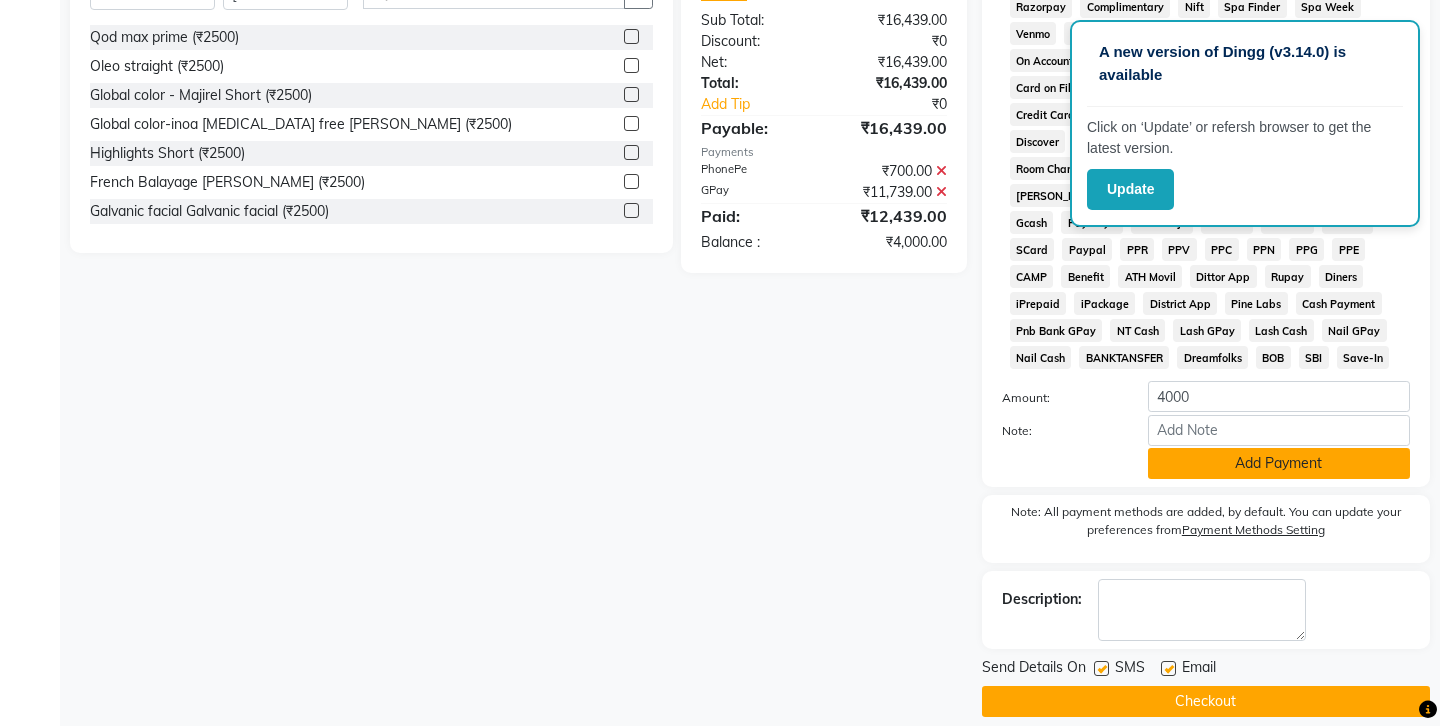 click on "Add Payment" 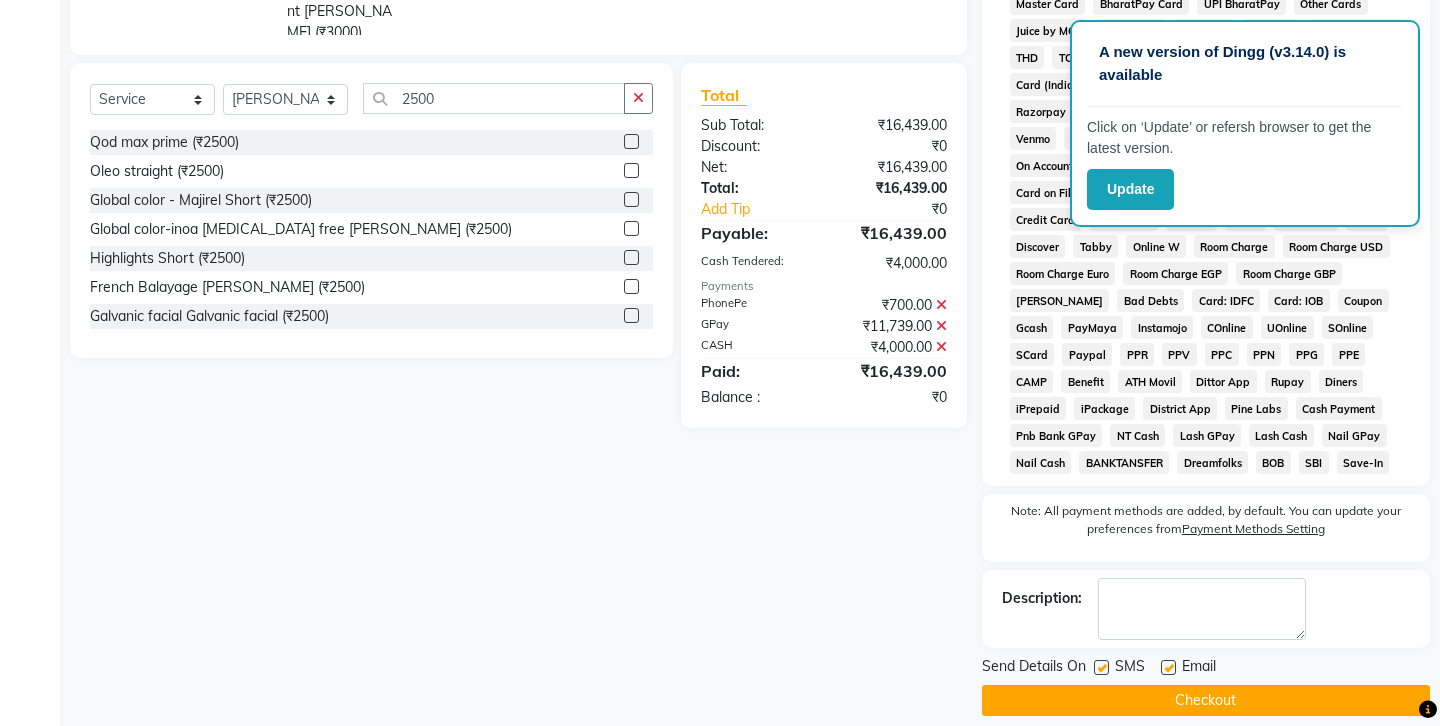 click 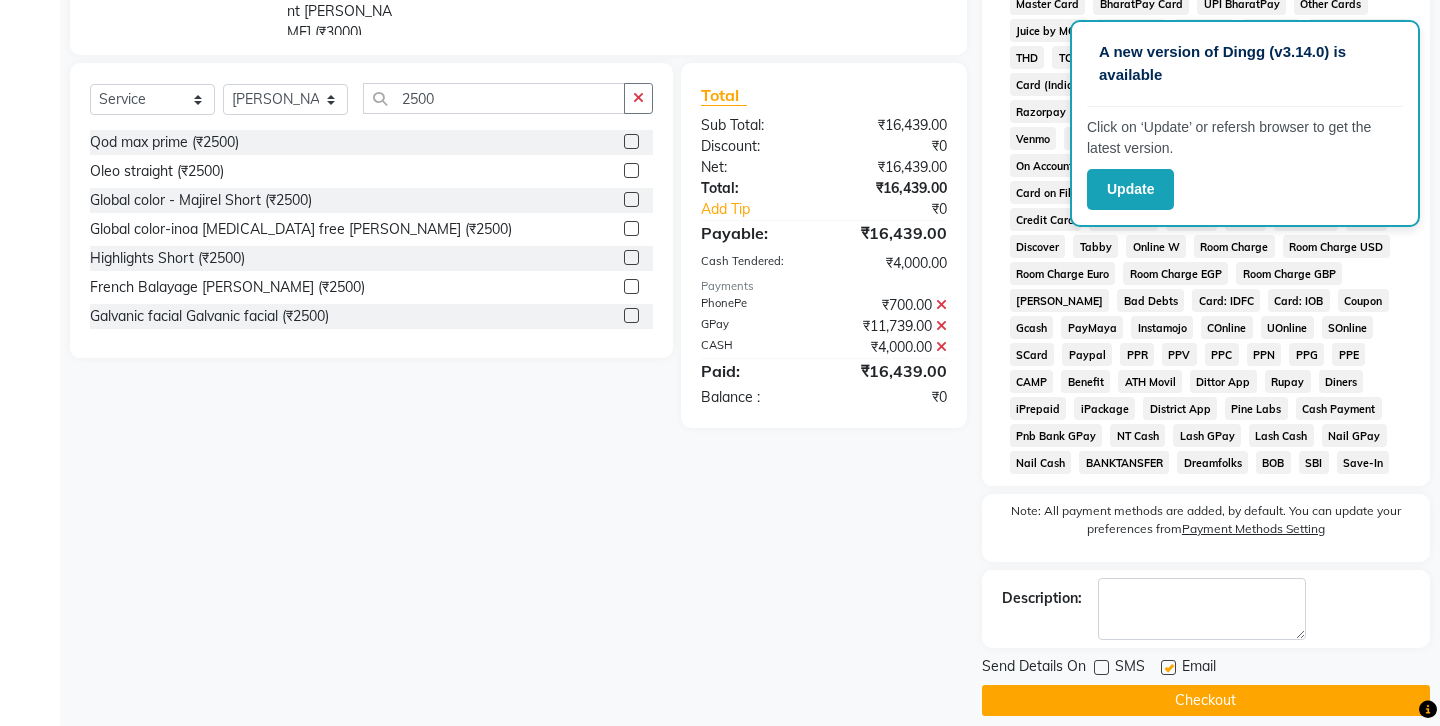 click 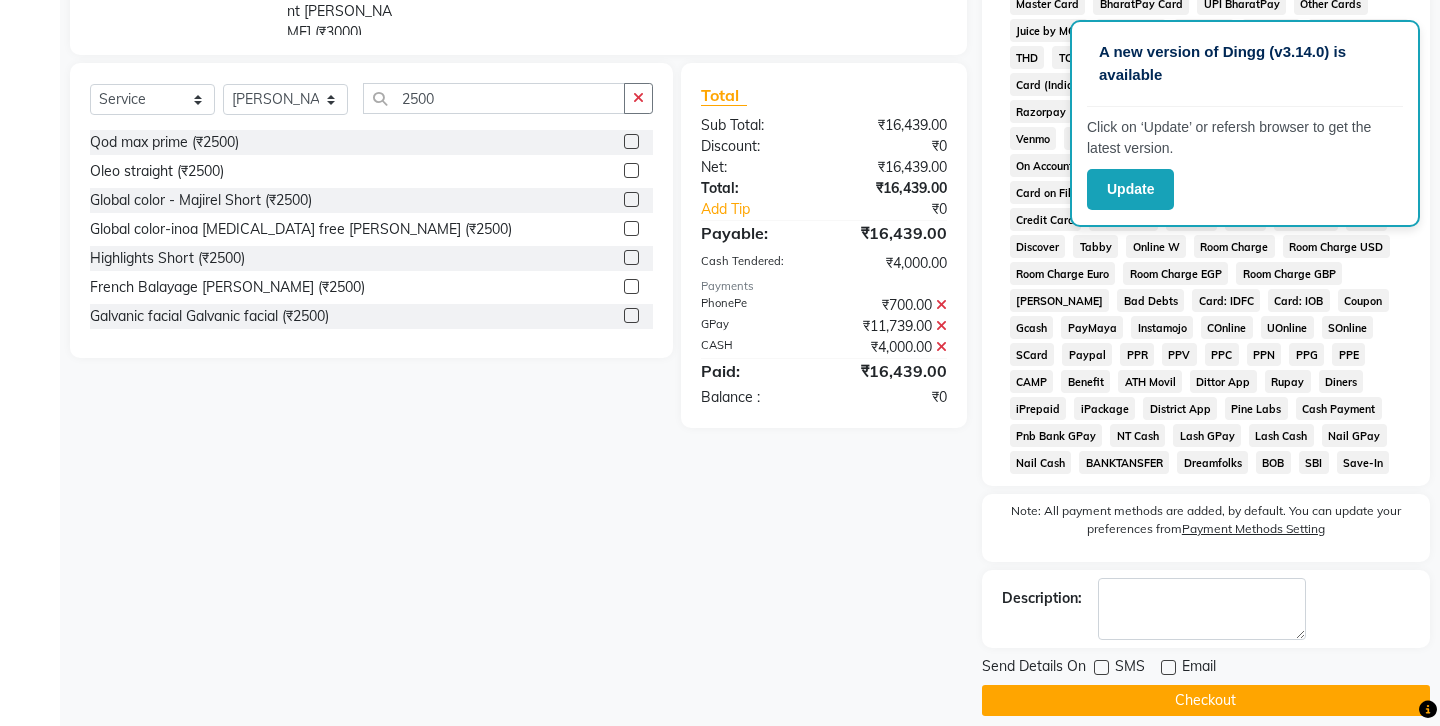 click on "Checkout" 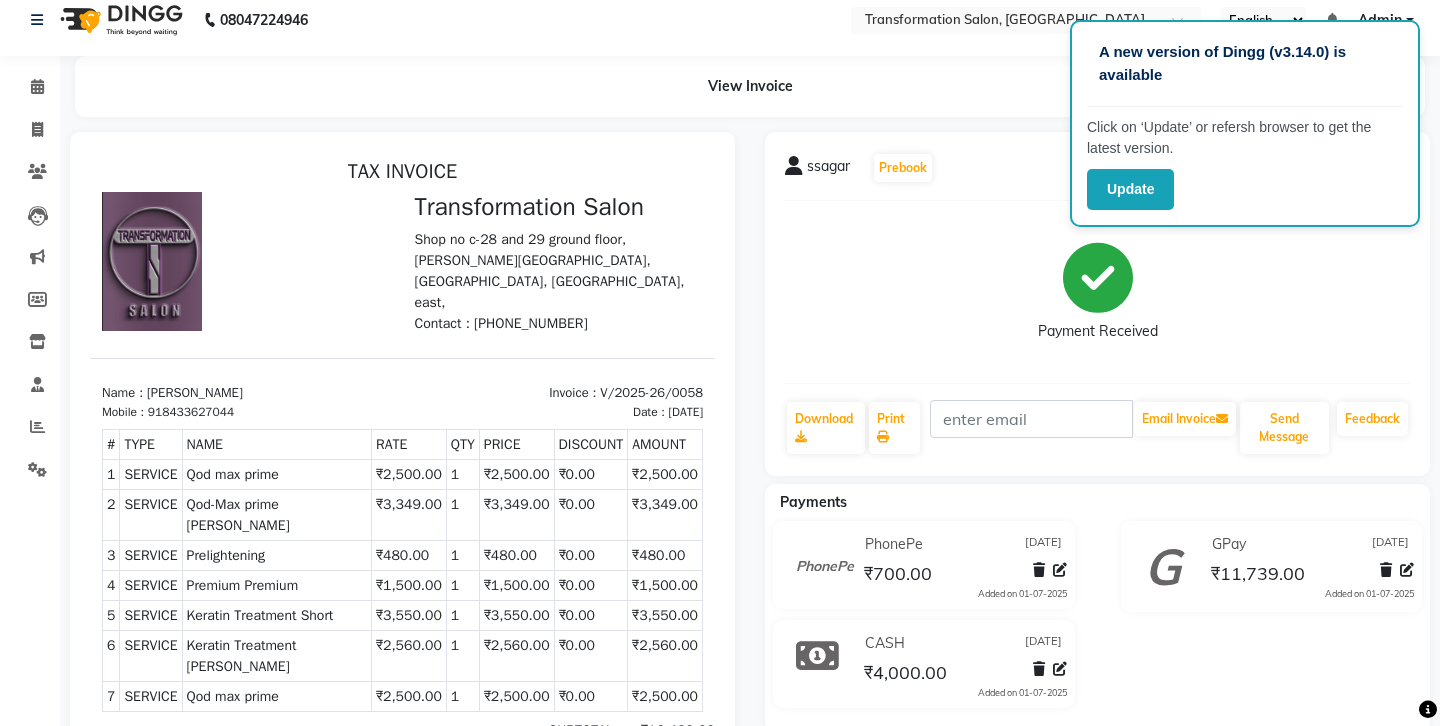 scroll, scrollTop: 0, scrollLeft: 0, axis: both 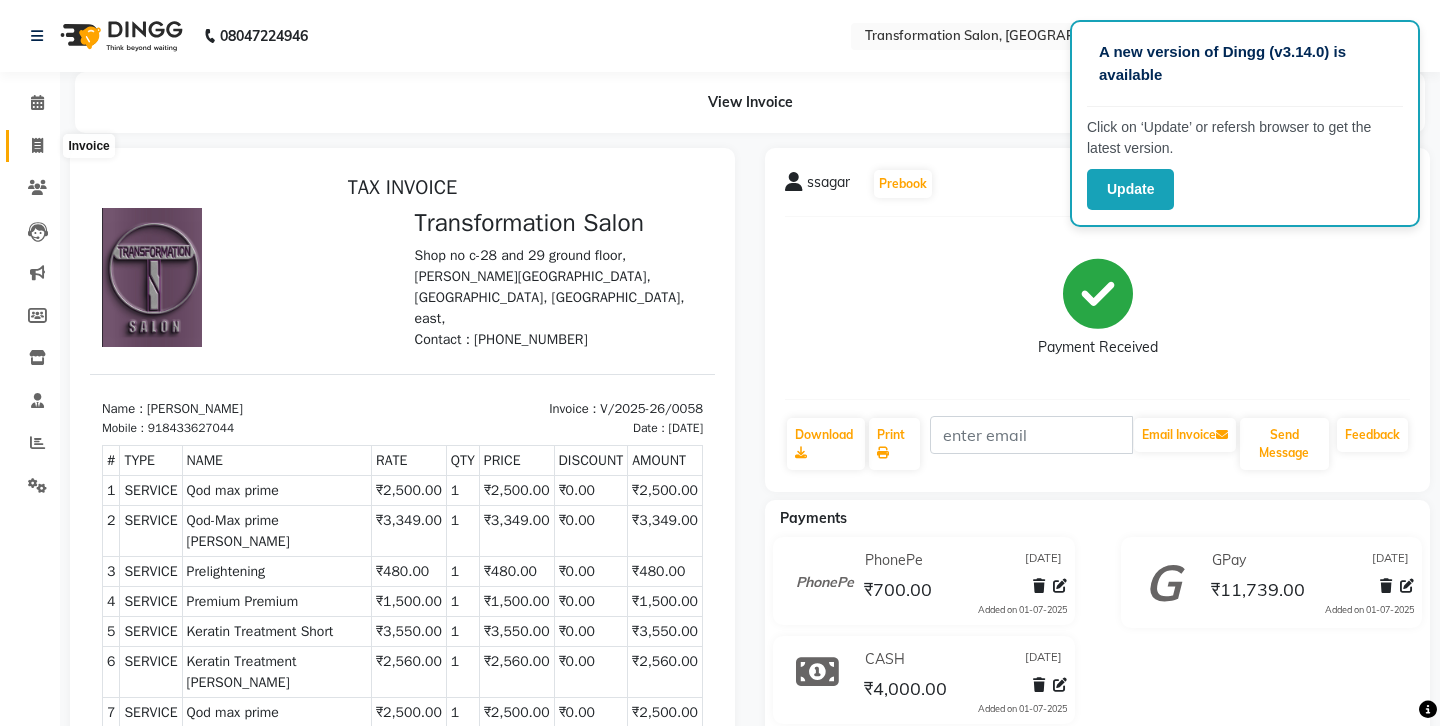 click 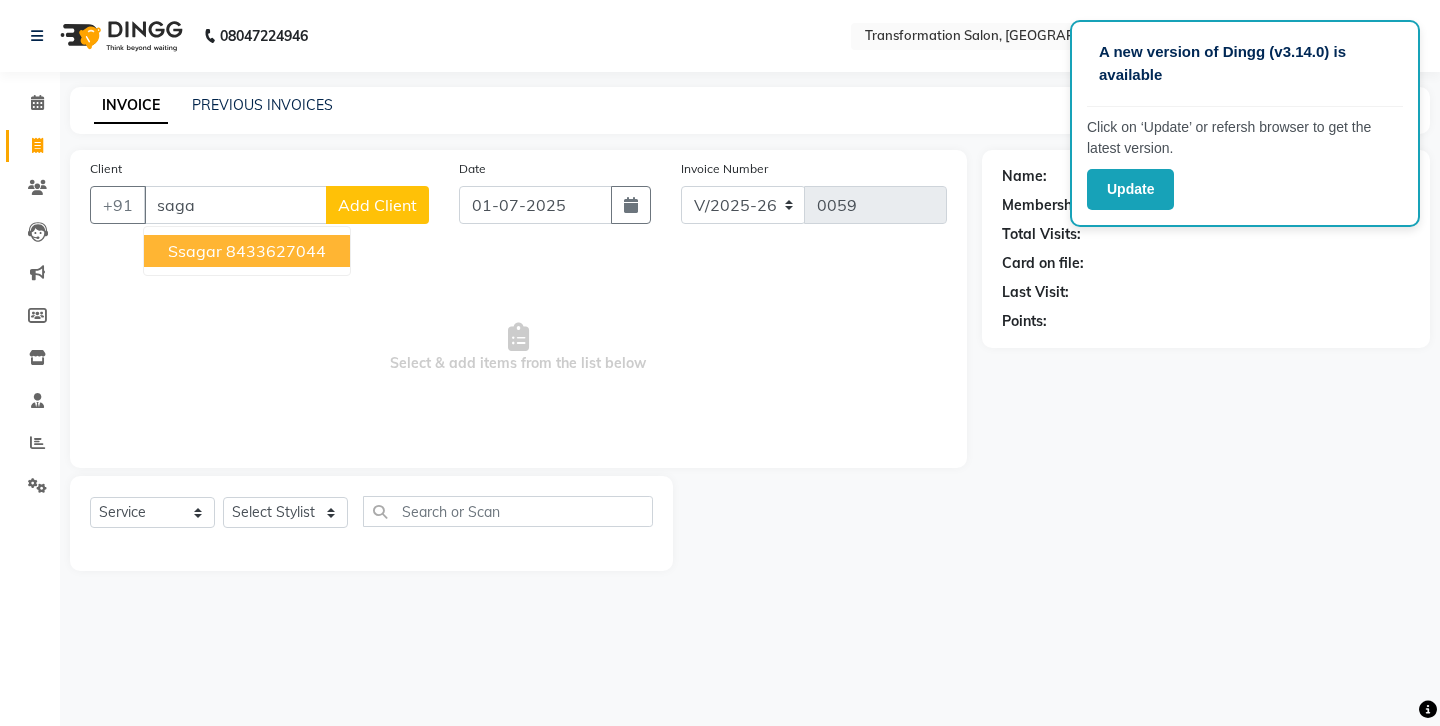 click on "8433627044" at bounding box center (276, 251) 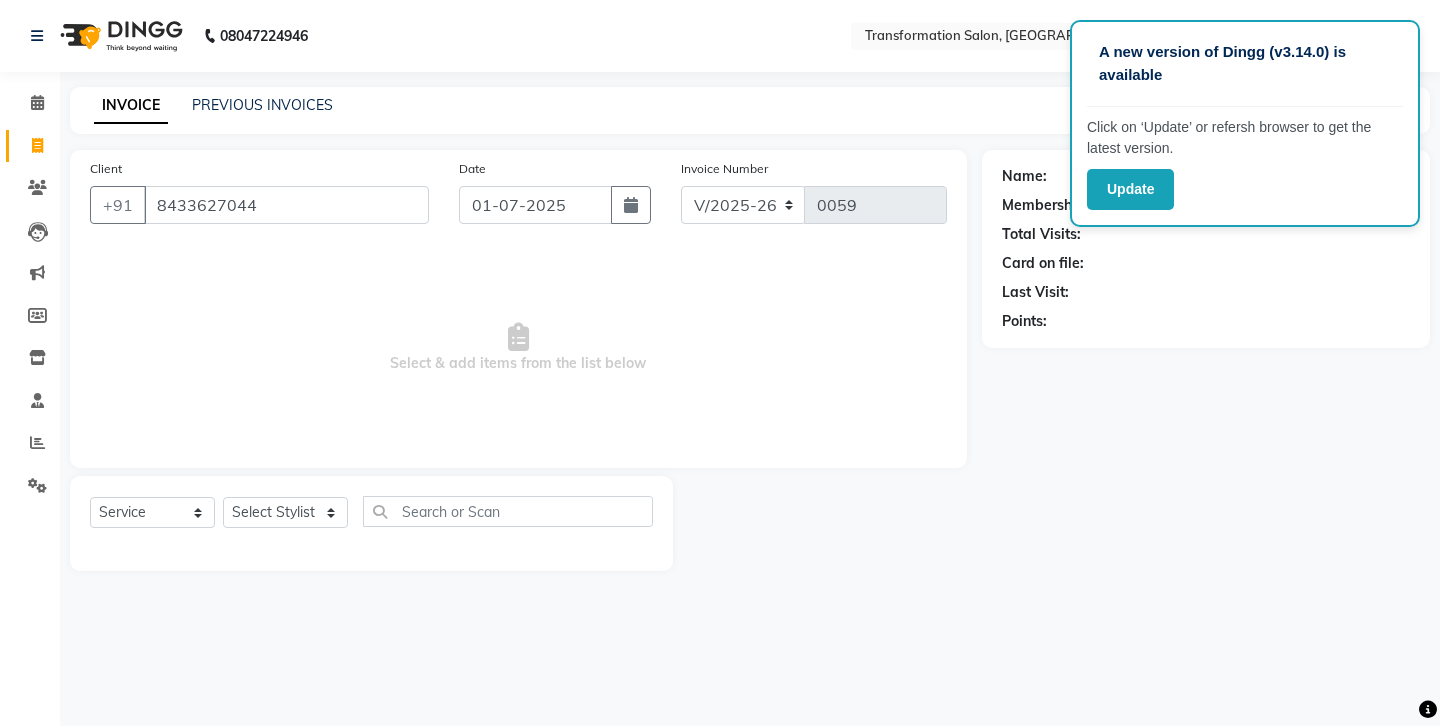 type on "8433627044" 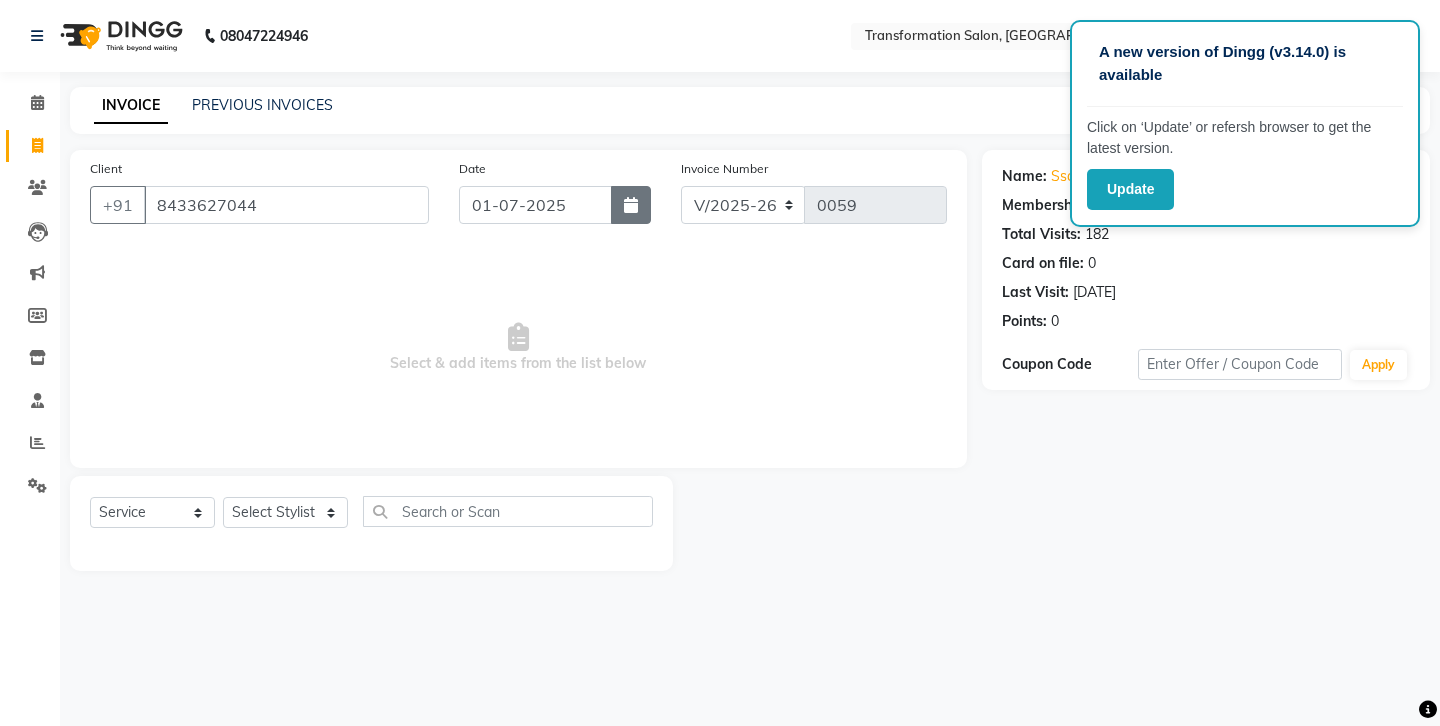 click 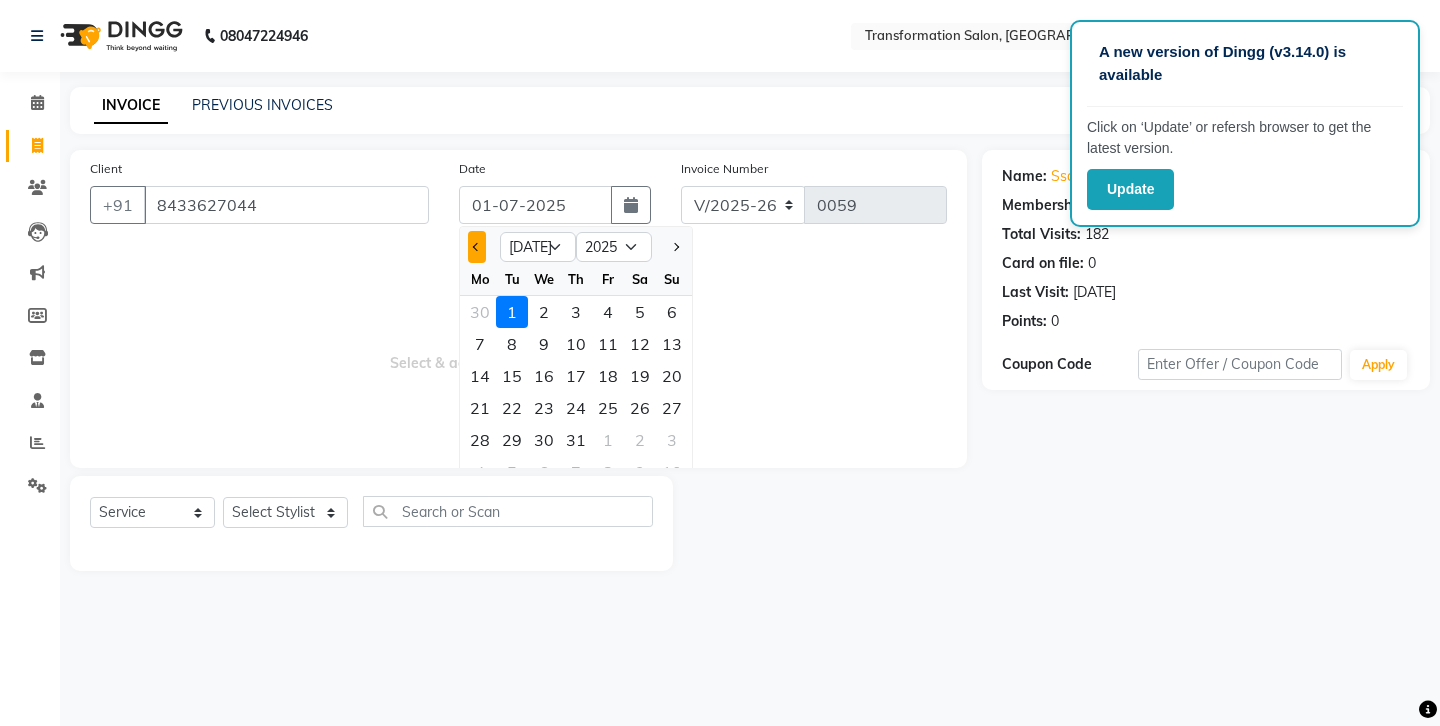click 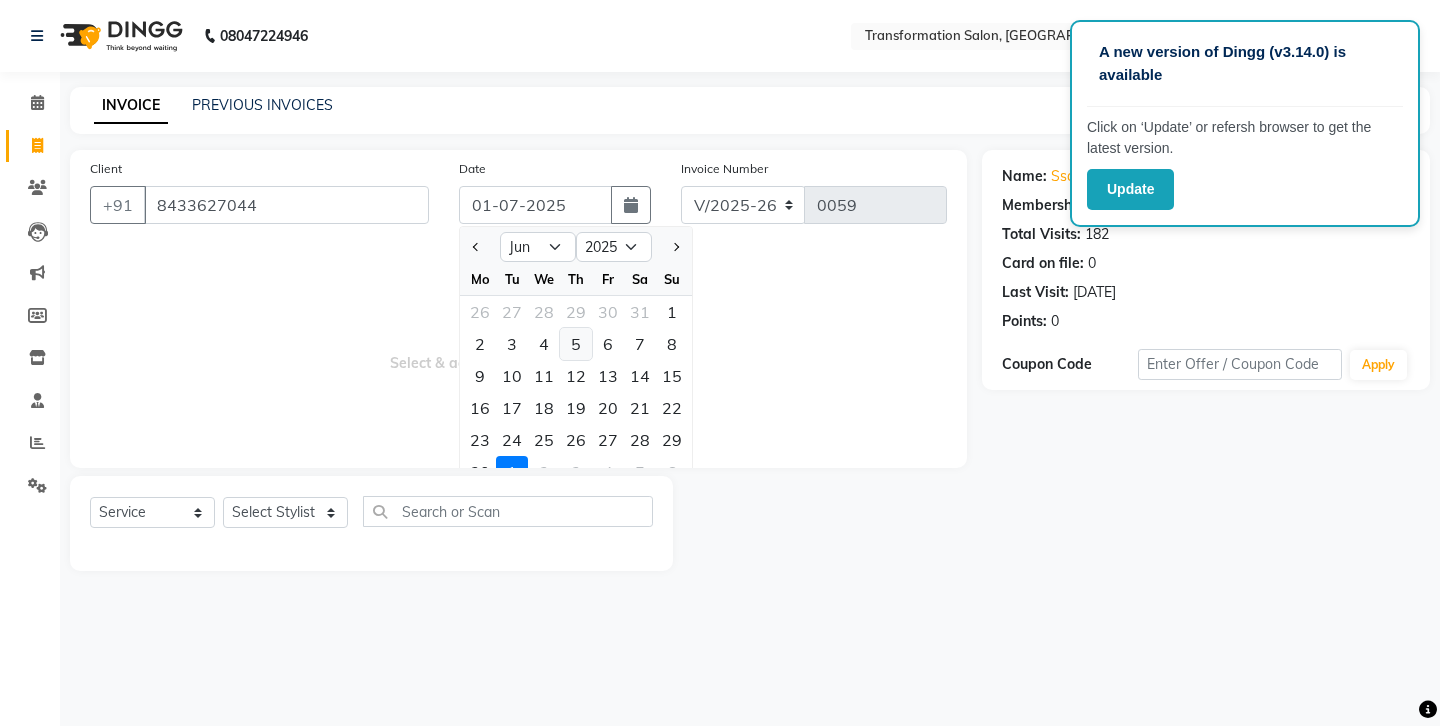 click on "5" 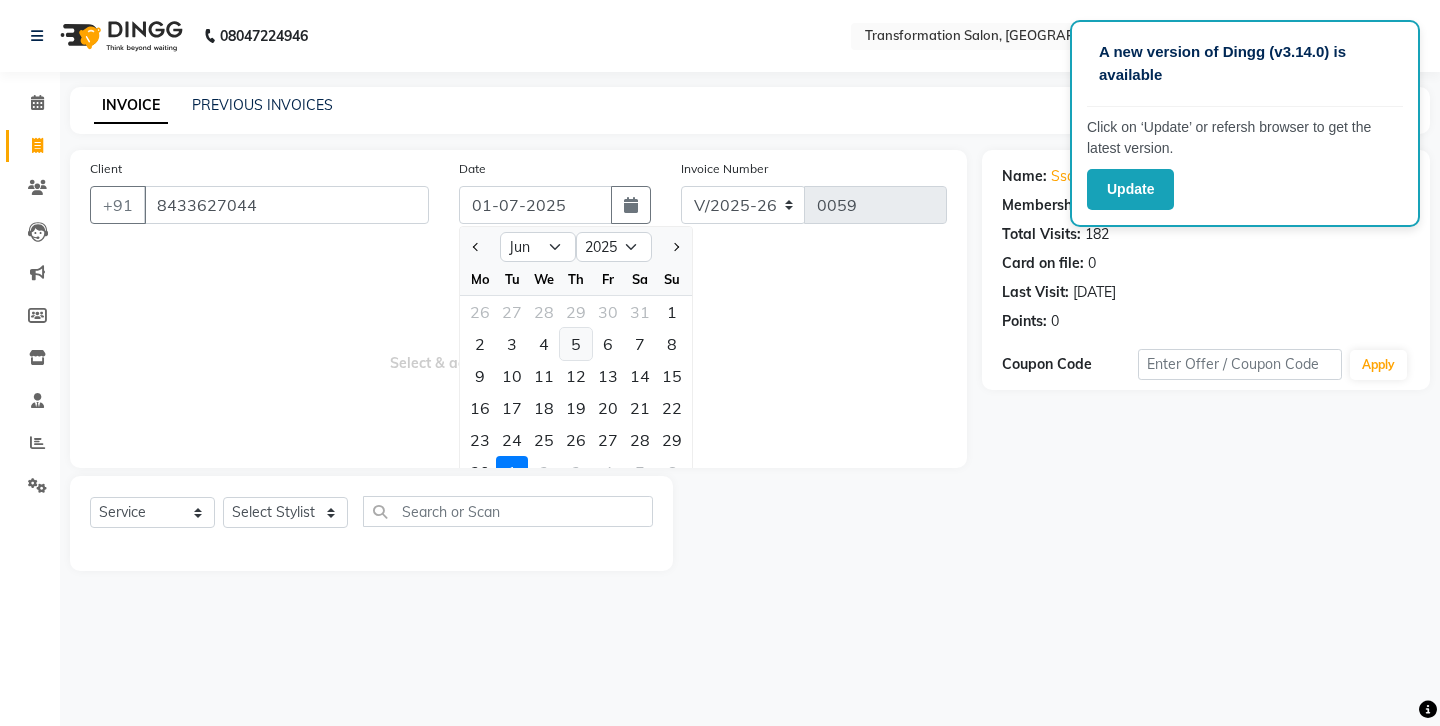 type on "[DATE]" 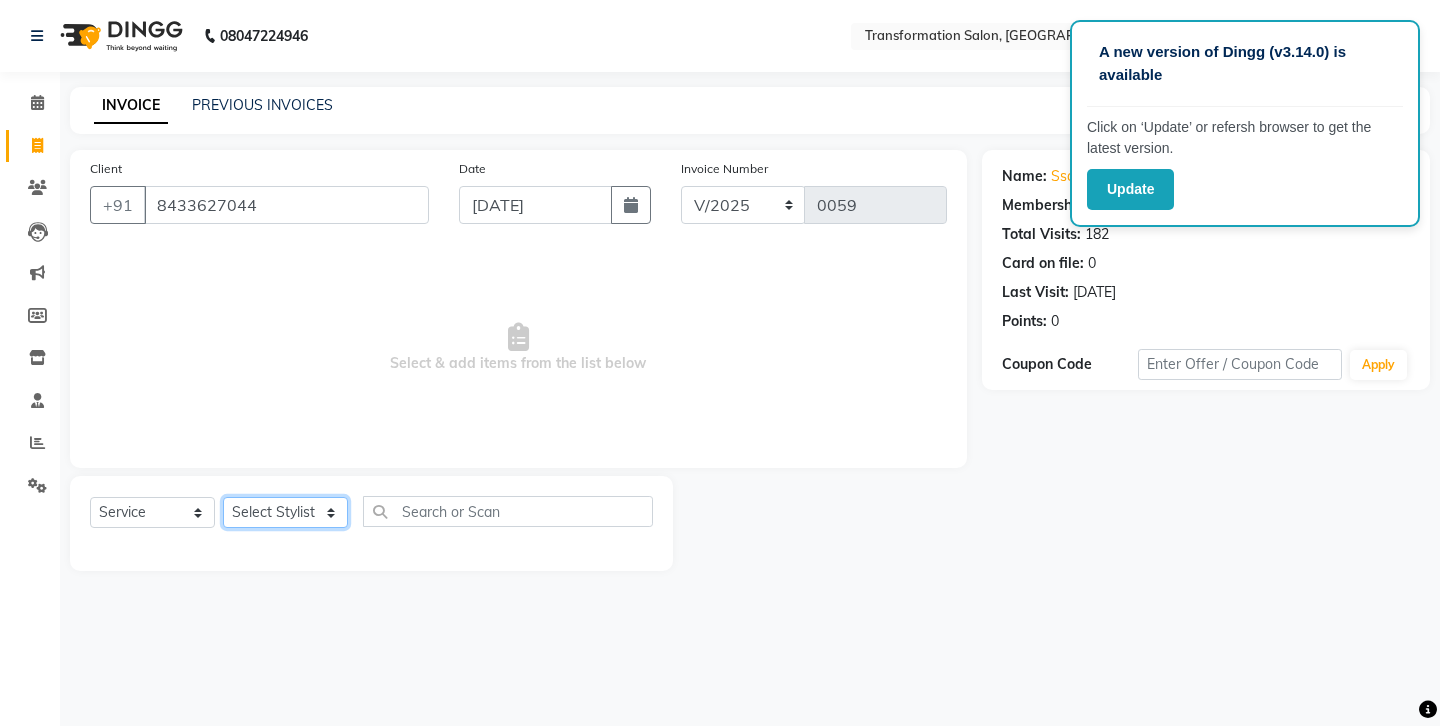 click on "Select Stylist Ankit Front Desk Jyoti jyoti [PERSON_NAME] bhai [PERSON_NAME] [PERSON_NAME] [PERSON_NAME] [PERSON_NAME]" 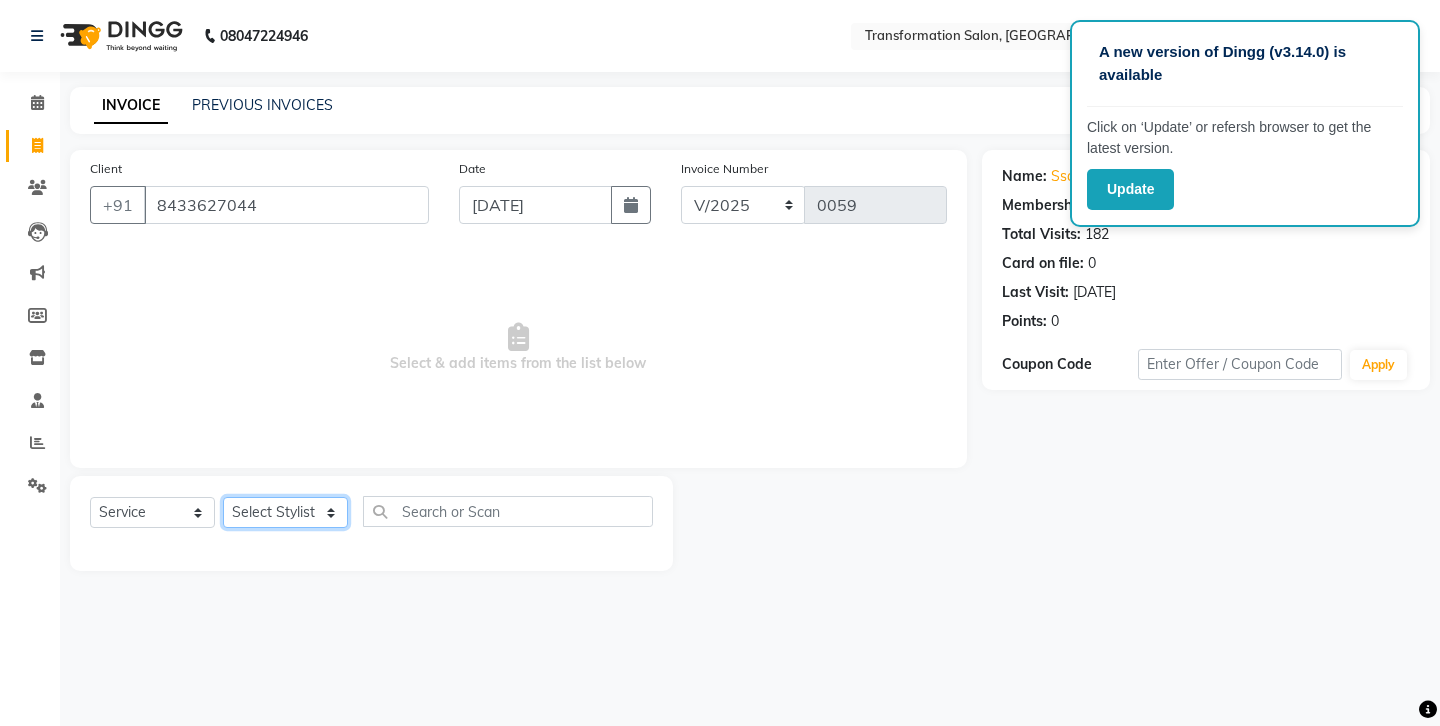 select on "52922" 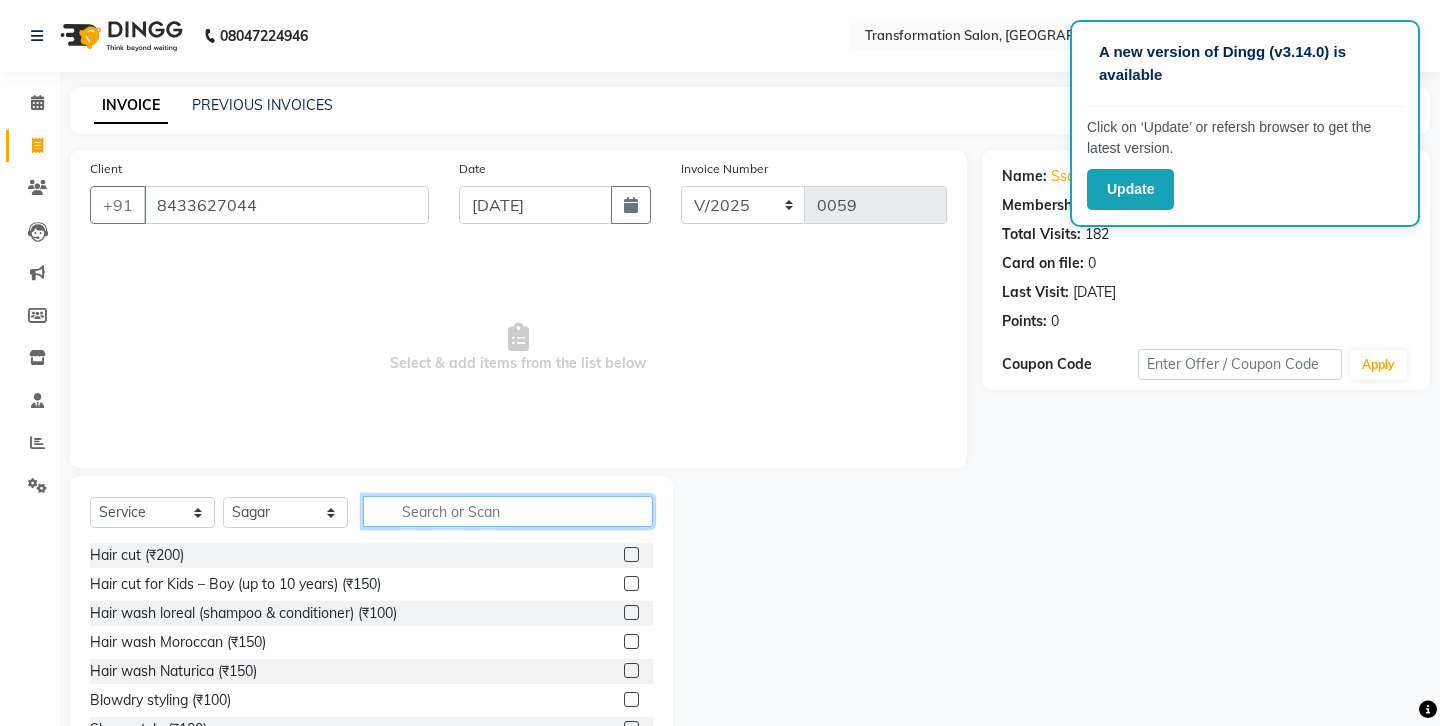 click 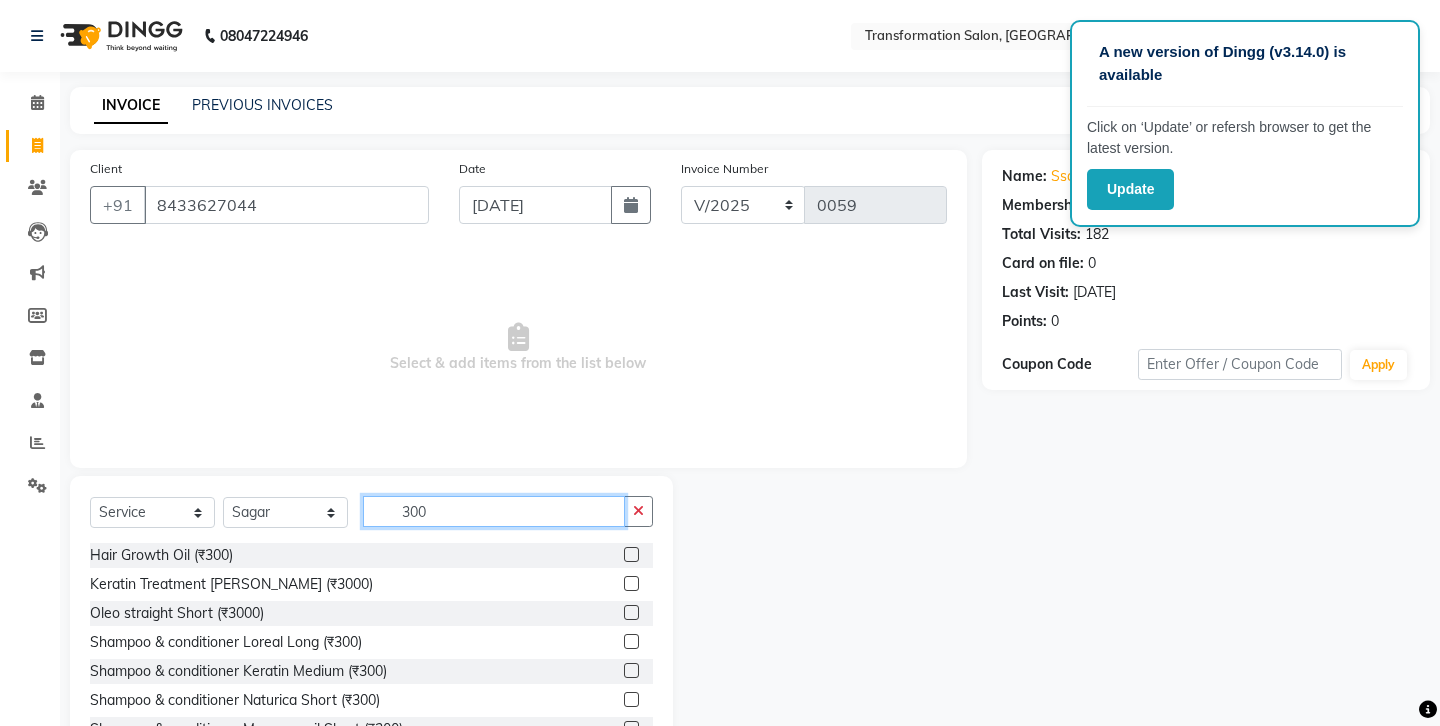 type on "300" 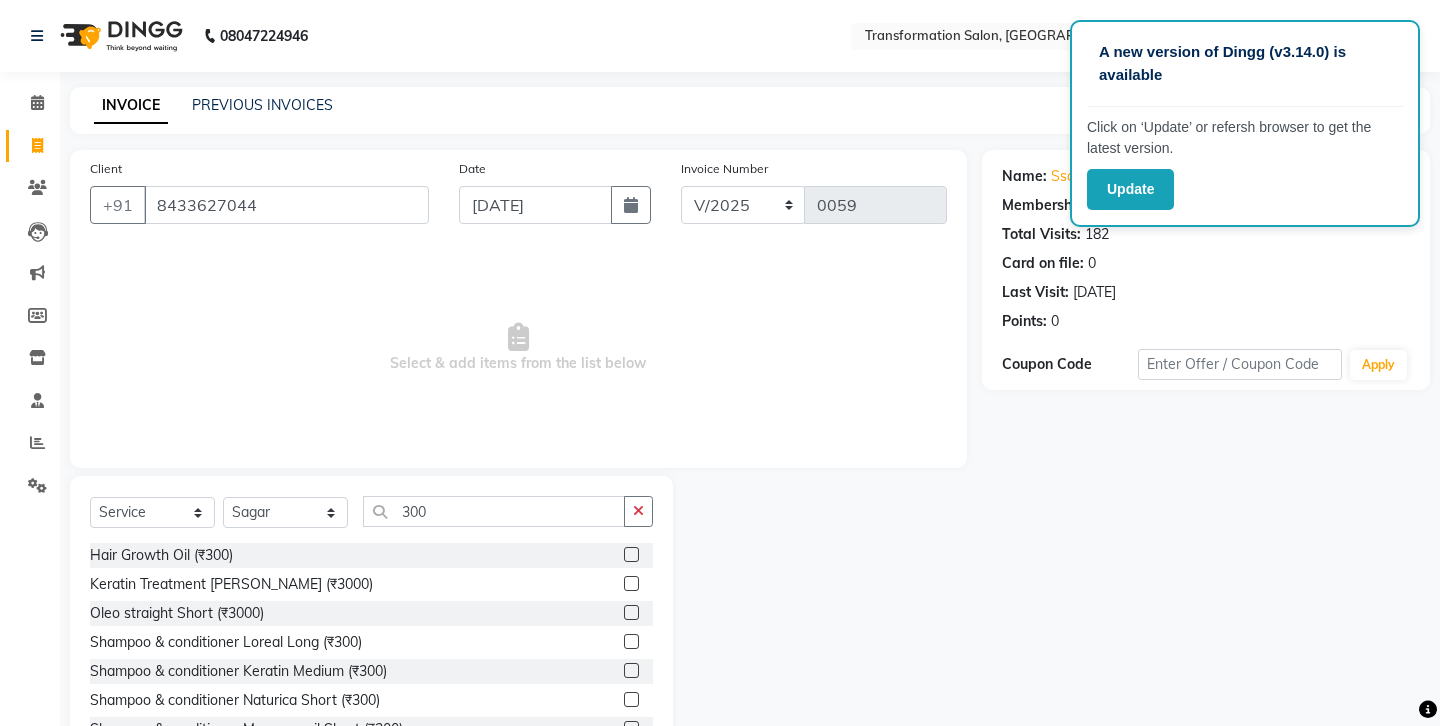 click 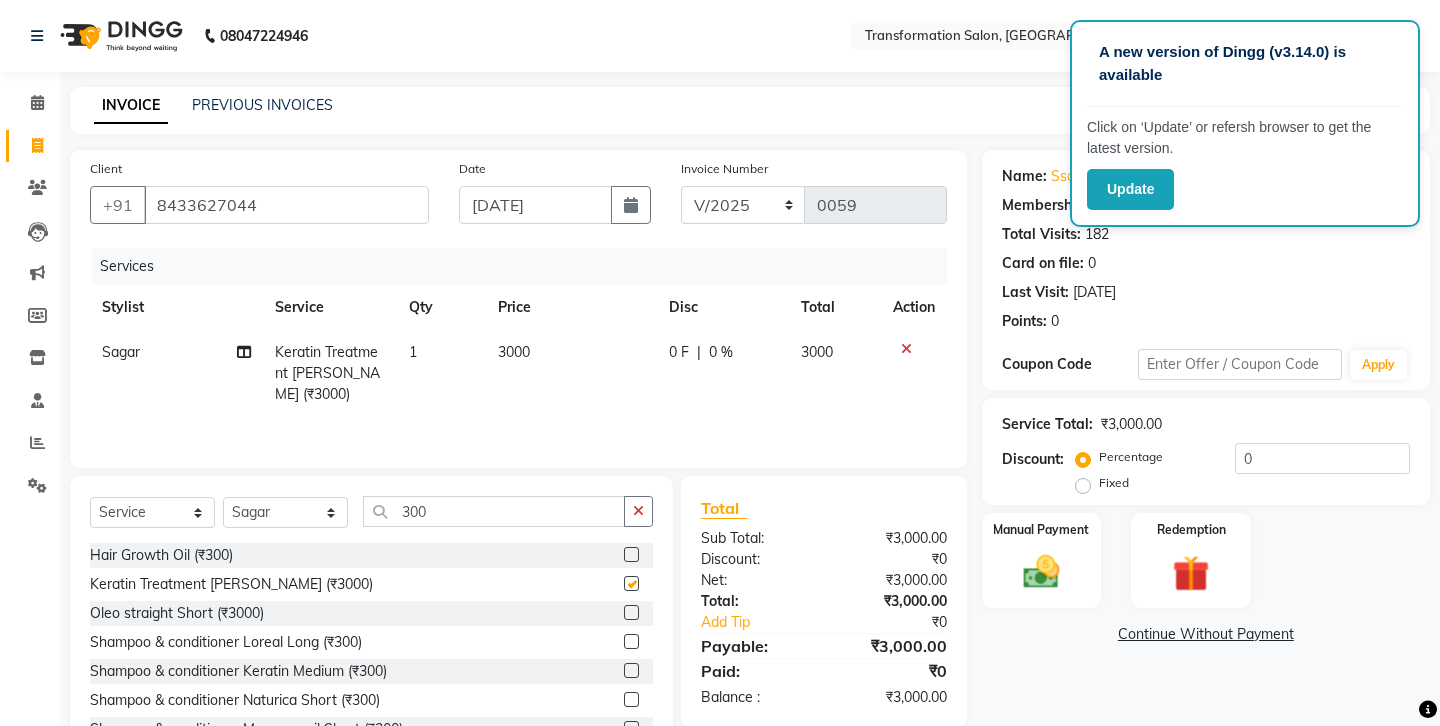 checkbox on "false" 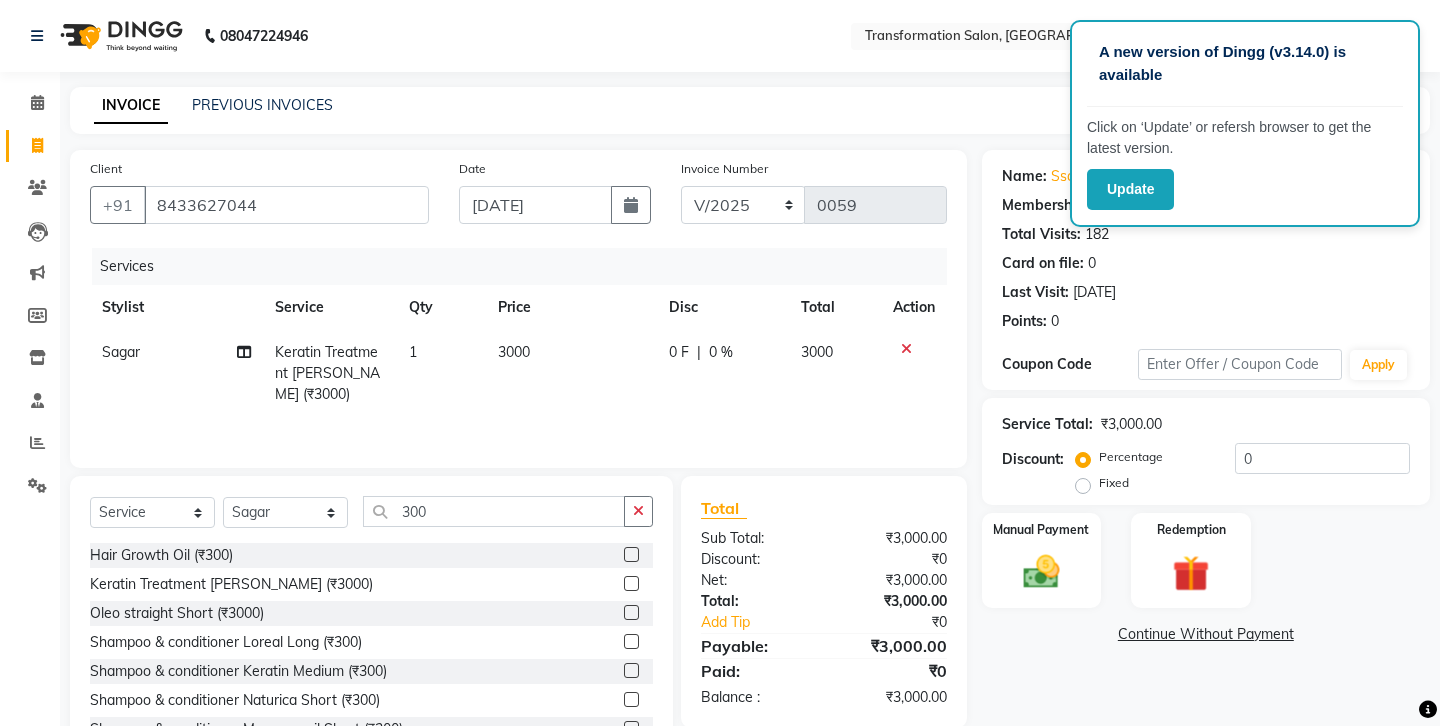 click on "3000" 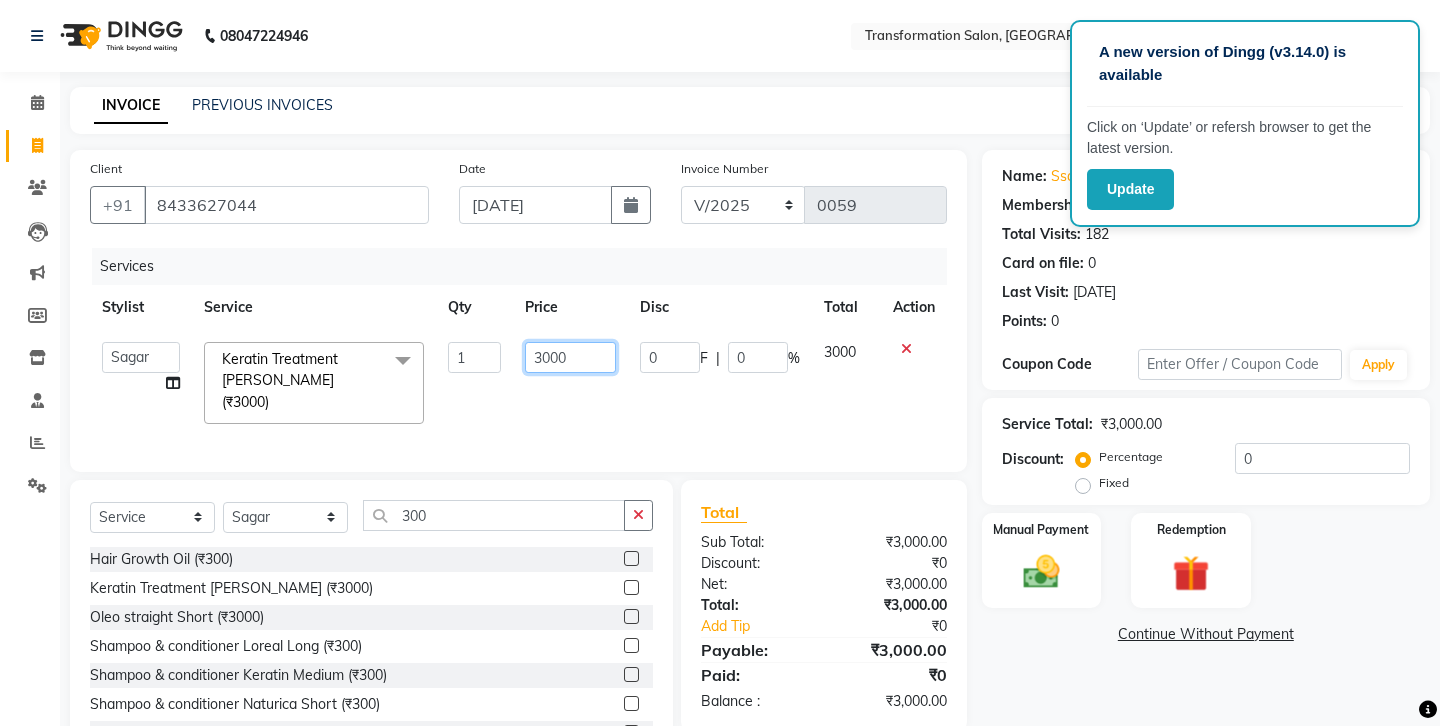 click on "3000" 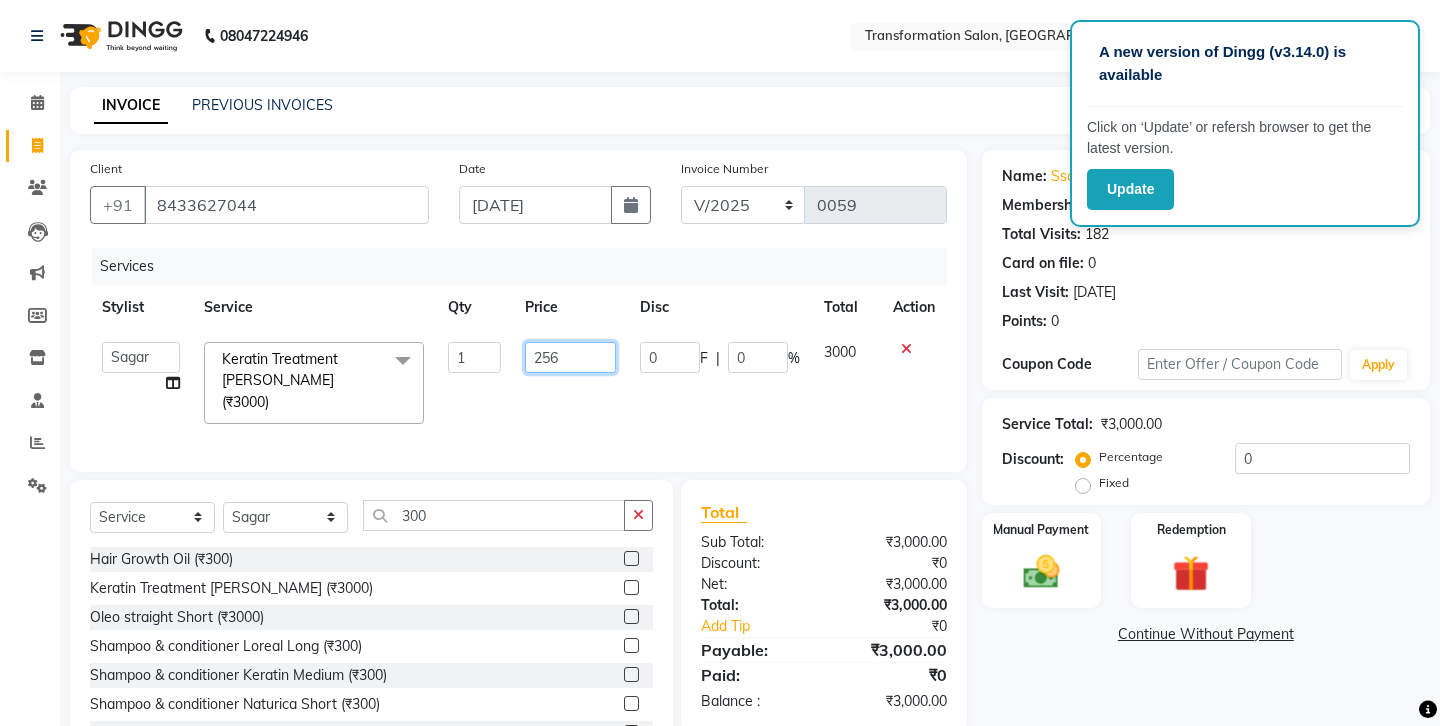 type on "2569" 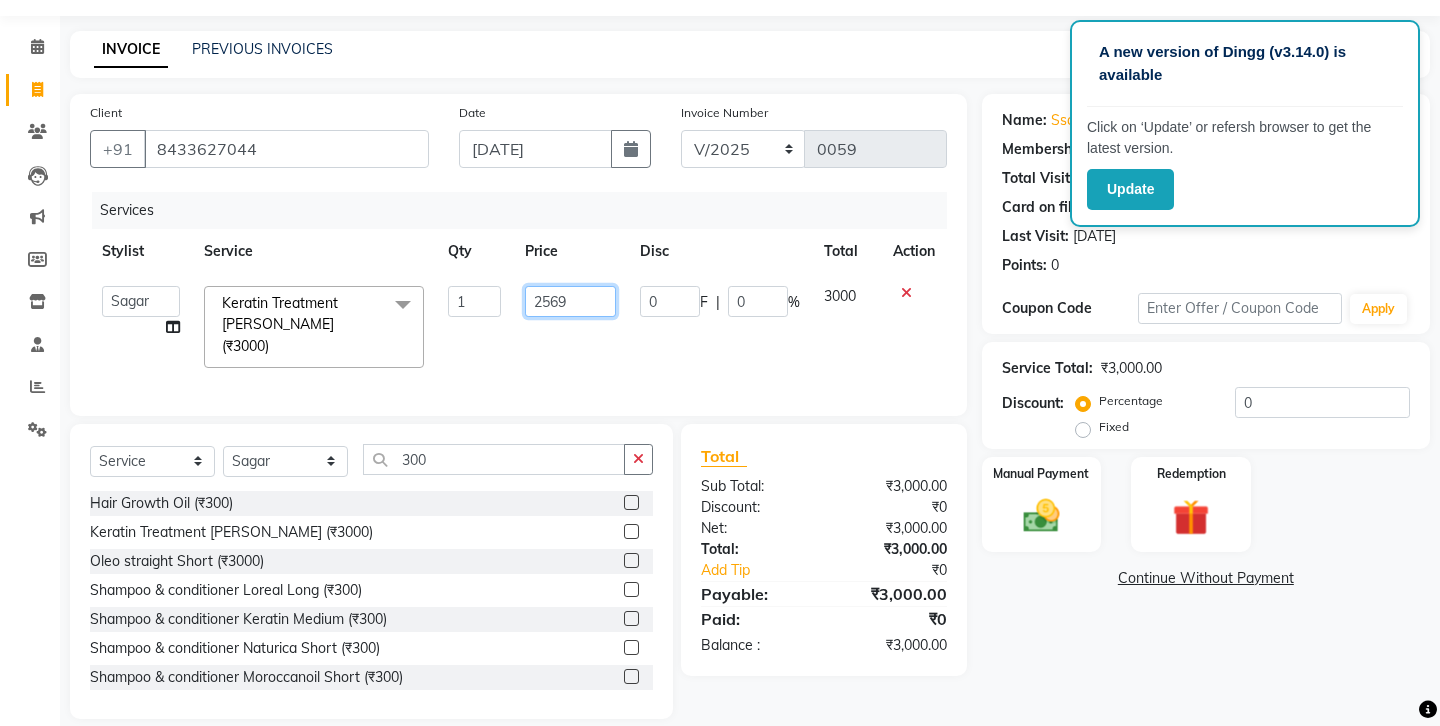 scroll, scrollTop: 75, scrollLeft: 0, axis: vertical 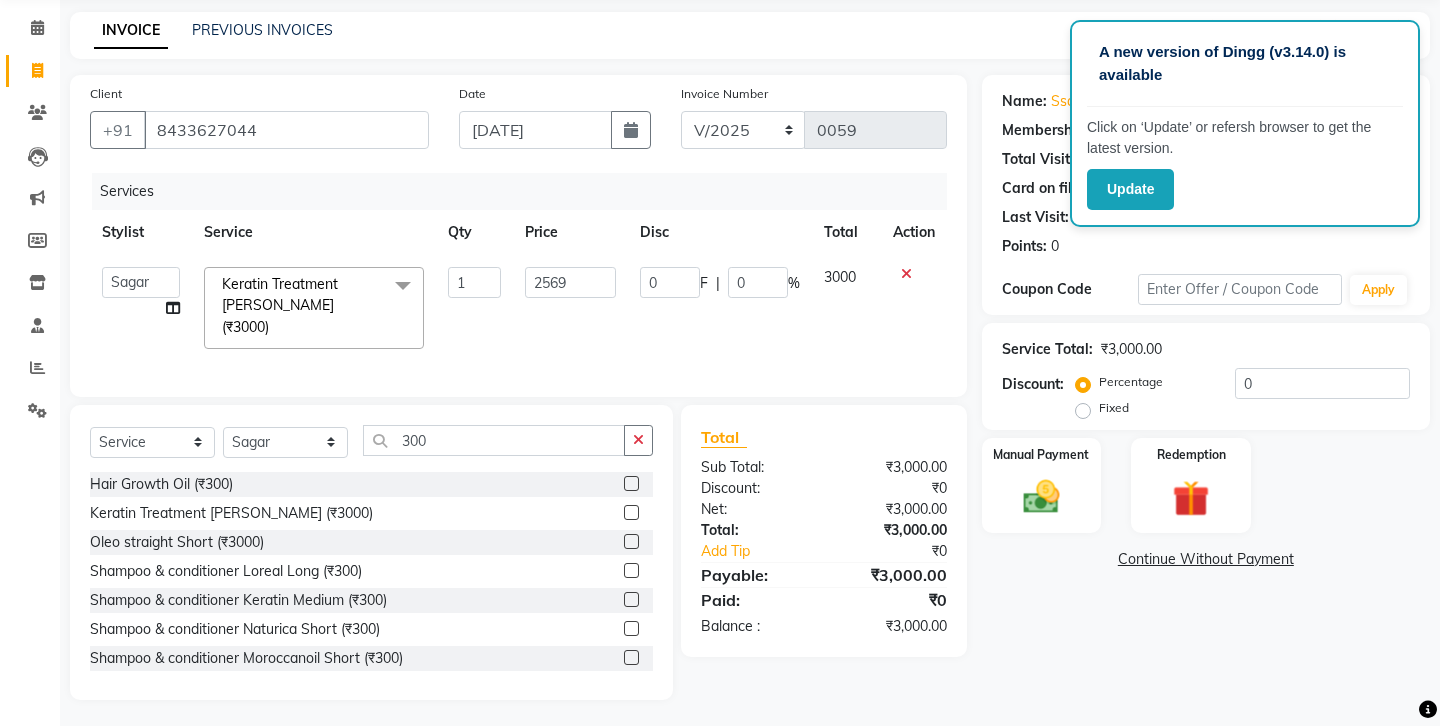 click on "Services Stylist Service Qty Price Disc Total Action  Ankit   Front Desk   Jyoti   jyoti [PERSON_NAME] bhai   [PERSON_NAME]   [PERSON_NAME]   [PERSON_NAME]   [PERSON_NAME]  Keratin Treatment [PERSON_NAME] (₹3000)  x Hair cut (₹200) Hair cut for Kids – Boy (up to 10 years) (₹150) Hair wash loreal (shampoo & conditioner) (₹100) Hair wash Moroccan (₹150) Hair wash Naturica (₹150) Blowdry styling (₹100) Shave style (₹100) [PERSON_NAME] style (₹100) Global color - Magirel (₹599) Global color - inoa (₹799) [PERSON_NAME] color - inoa (₹200) Side locks color (₹100) moustage color (₹100) Highlights (₹699) Prelightening (₹500) Regular Oil (₹150) Nareshing Oil (₹200) Hair Growth Oil (₹300) Loreal (₹599) Keratin (₹699) Moroccanoil/Naturica (₹1200) [MEDICAL_DATA] Treatment Per Setting500 (₹500) Keratin treatment (₹2000) Qod max prime (₹2500) [MEDICAL_DATA] treatment (₹2700) Oleo straight (₹2500) Keratin Treatment [PERSON_NAME] (₹3000) Keratin Treatment Short (₹4000) Keratin Treatment Medium (₹5000) Keratin Treatment Long (₹6000)" 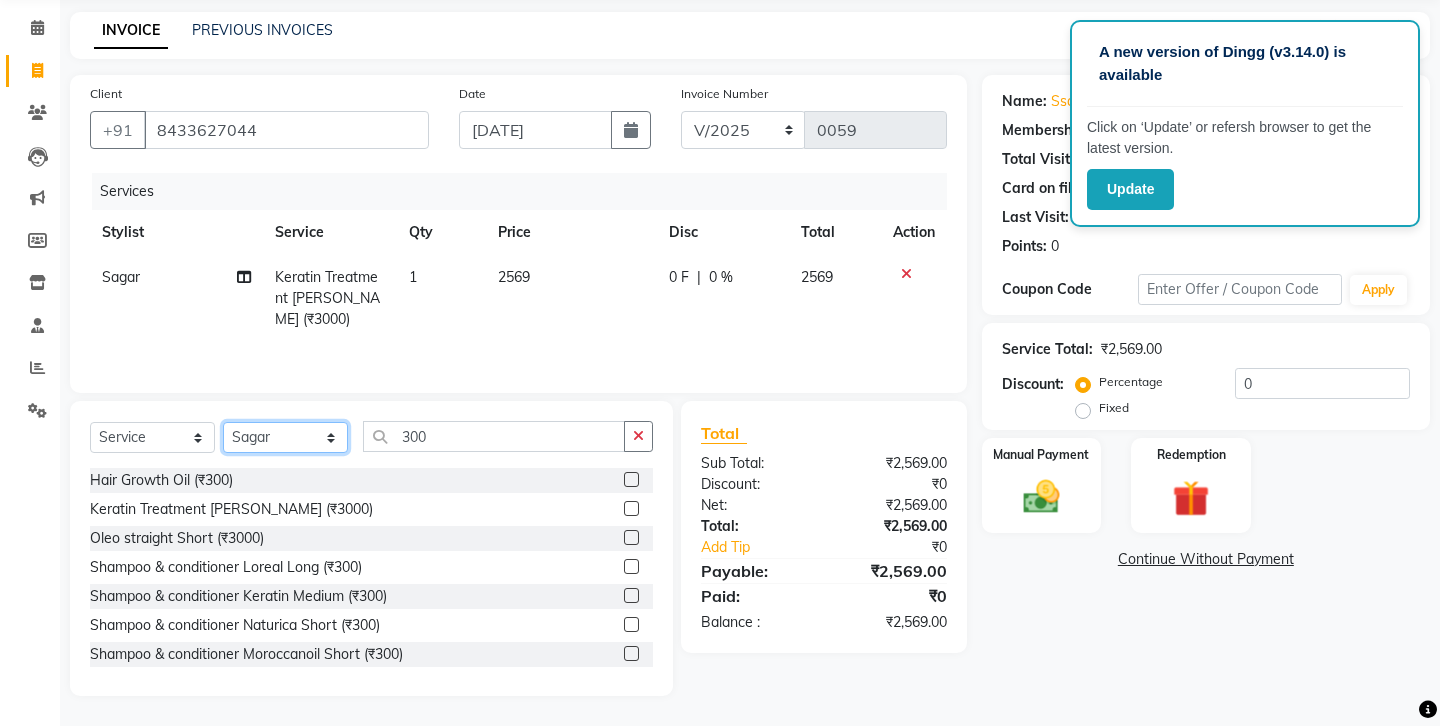 click on "Select Stylist Ankit Front Desk Jyoti jyoti [PERSON_NAME] bhai [PERSON_NAME] [PERSON_NAME] [PERSON_NAME] [PERSON_NAME]" 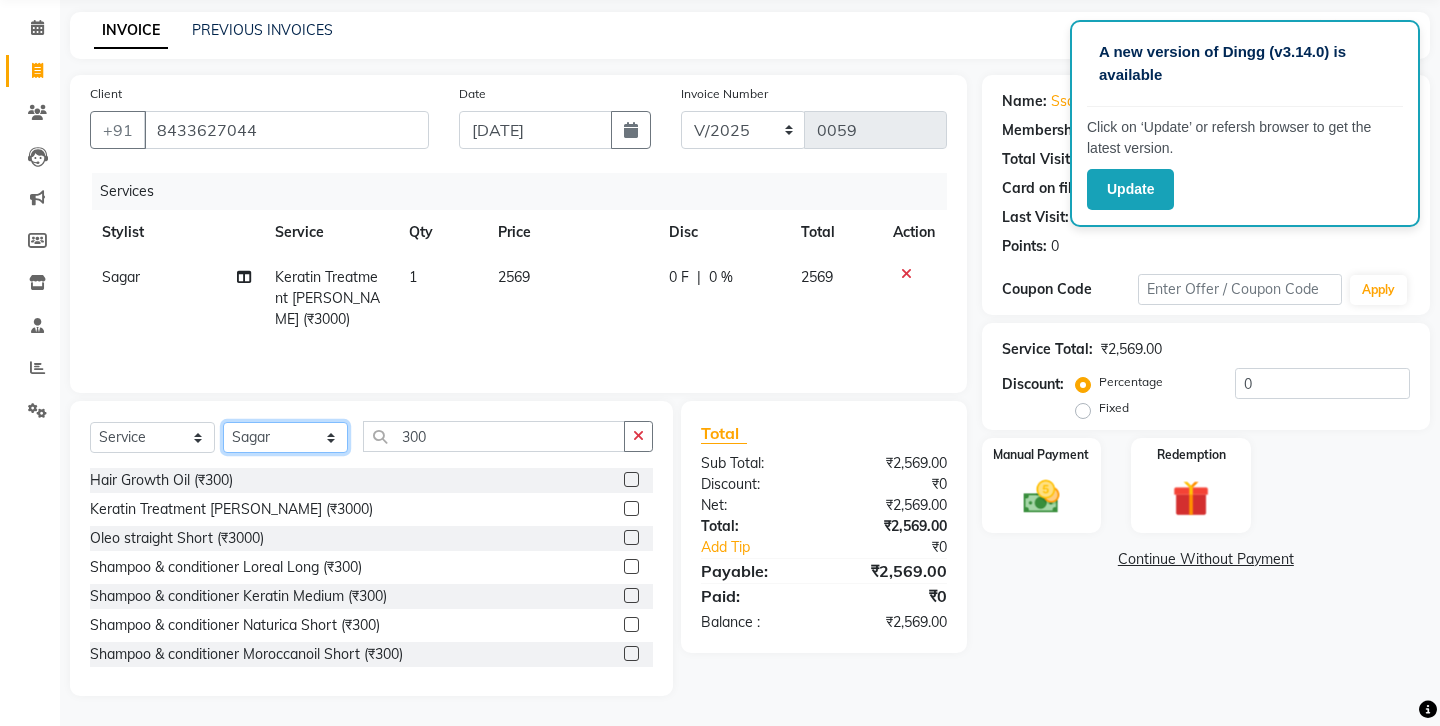 select on "52923" 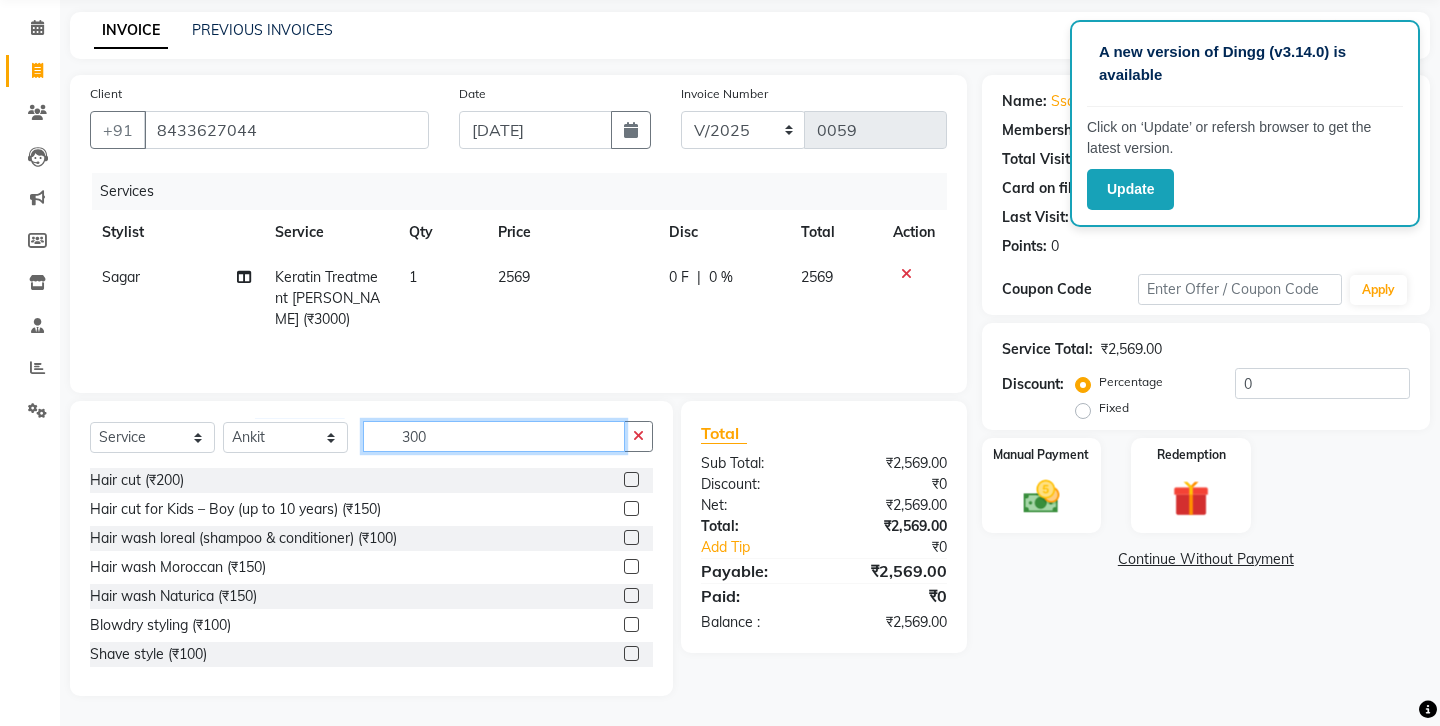 click on "300" 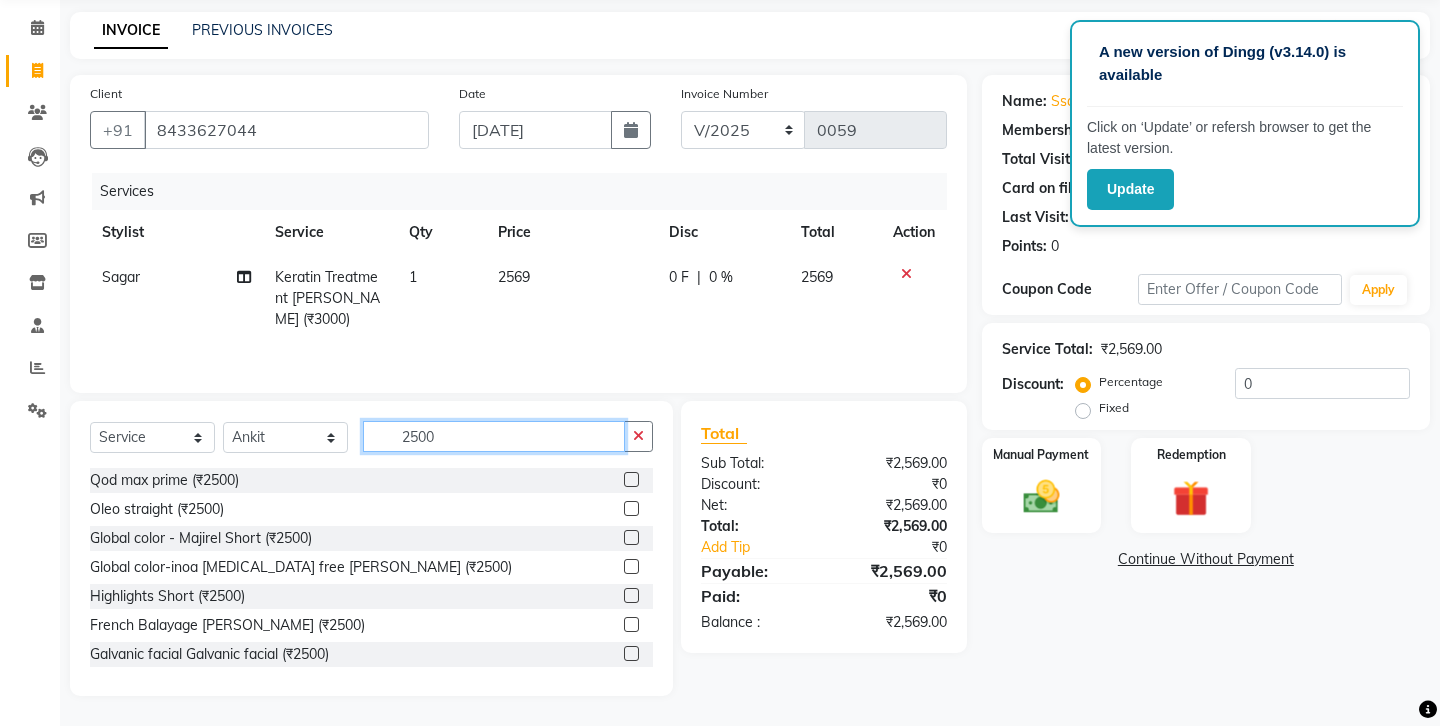 type on "2500" 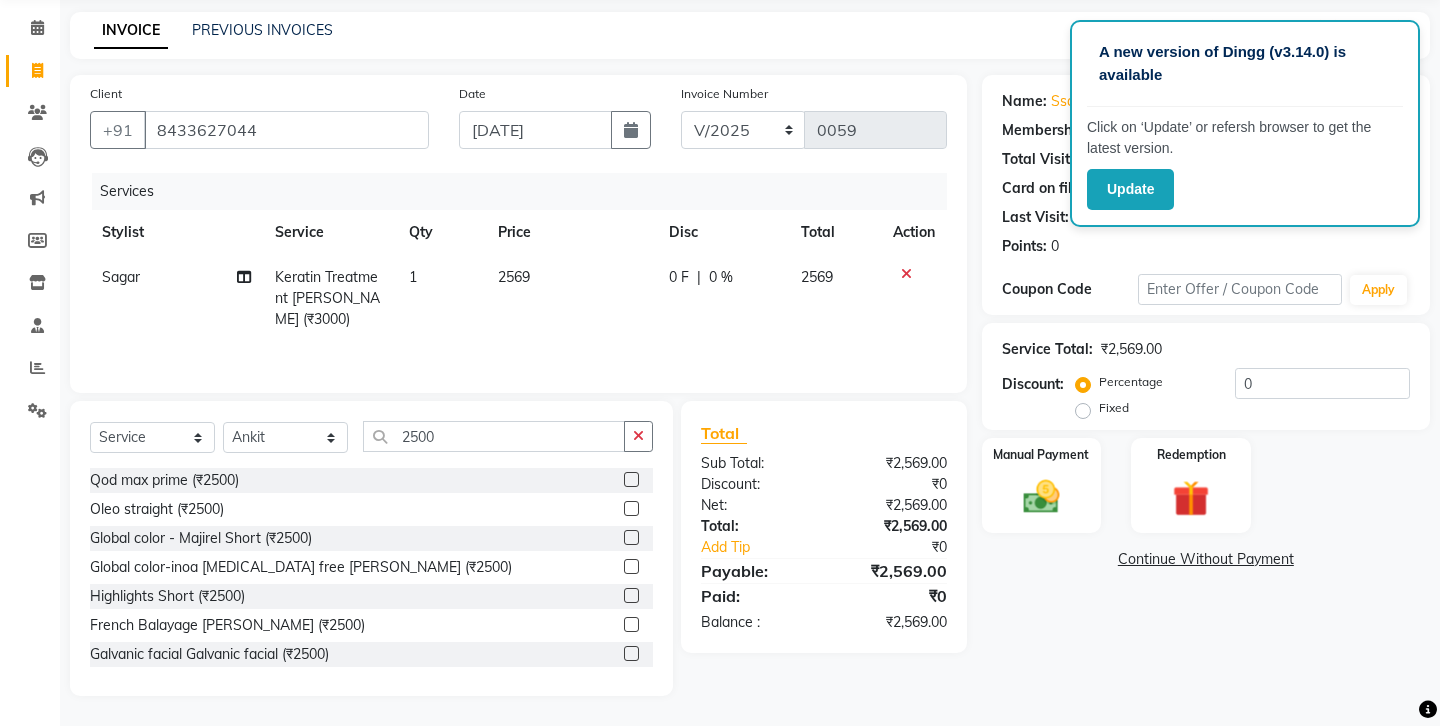 click 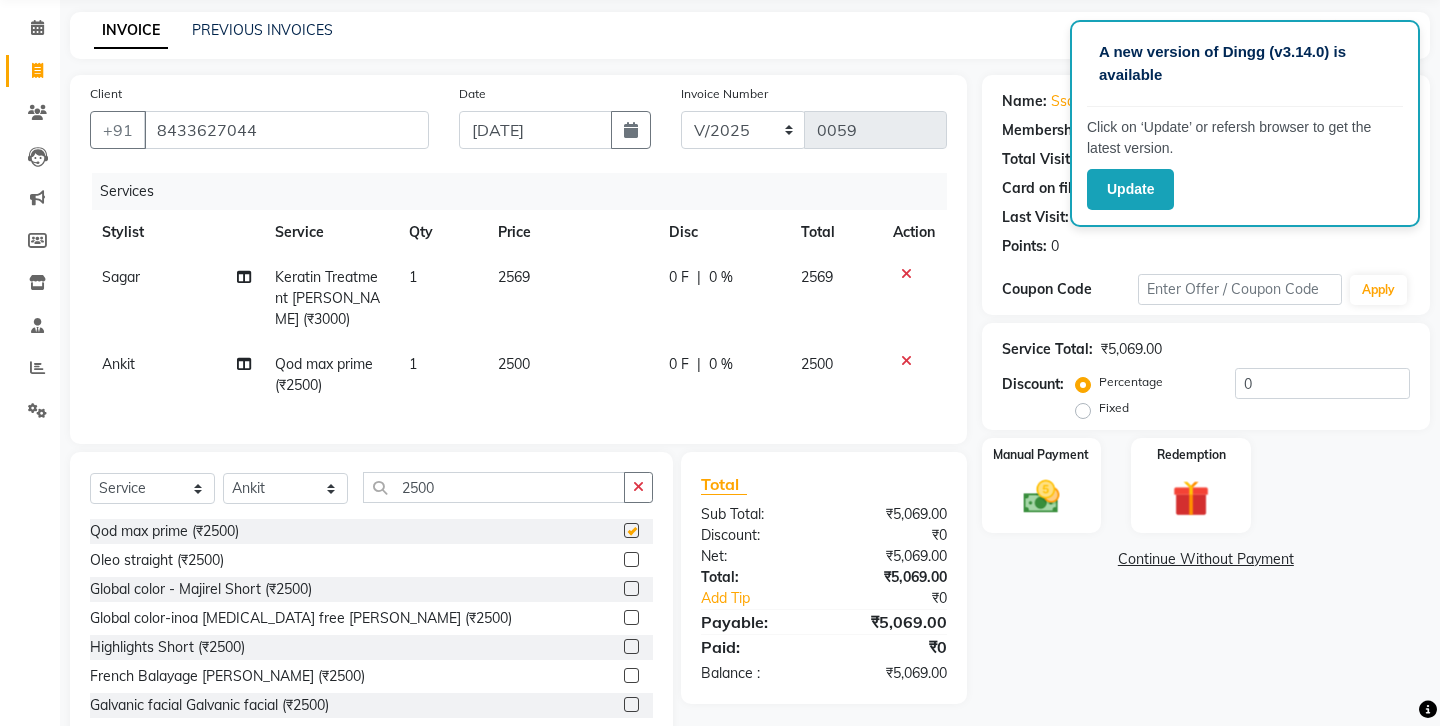 checkbox on "false" 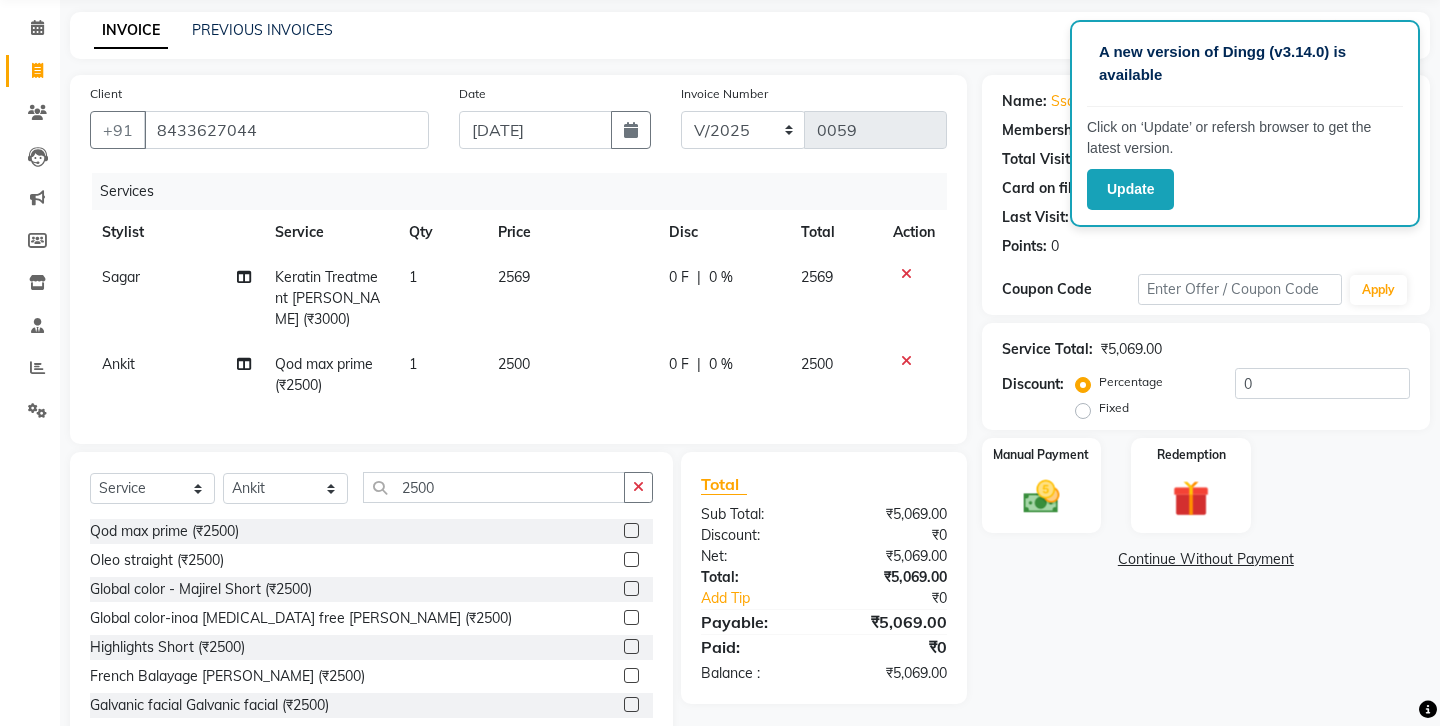 scroll, scrollTop: 105, scrollLeft: 0, axis: vertical 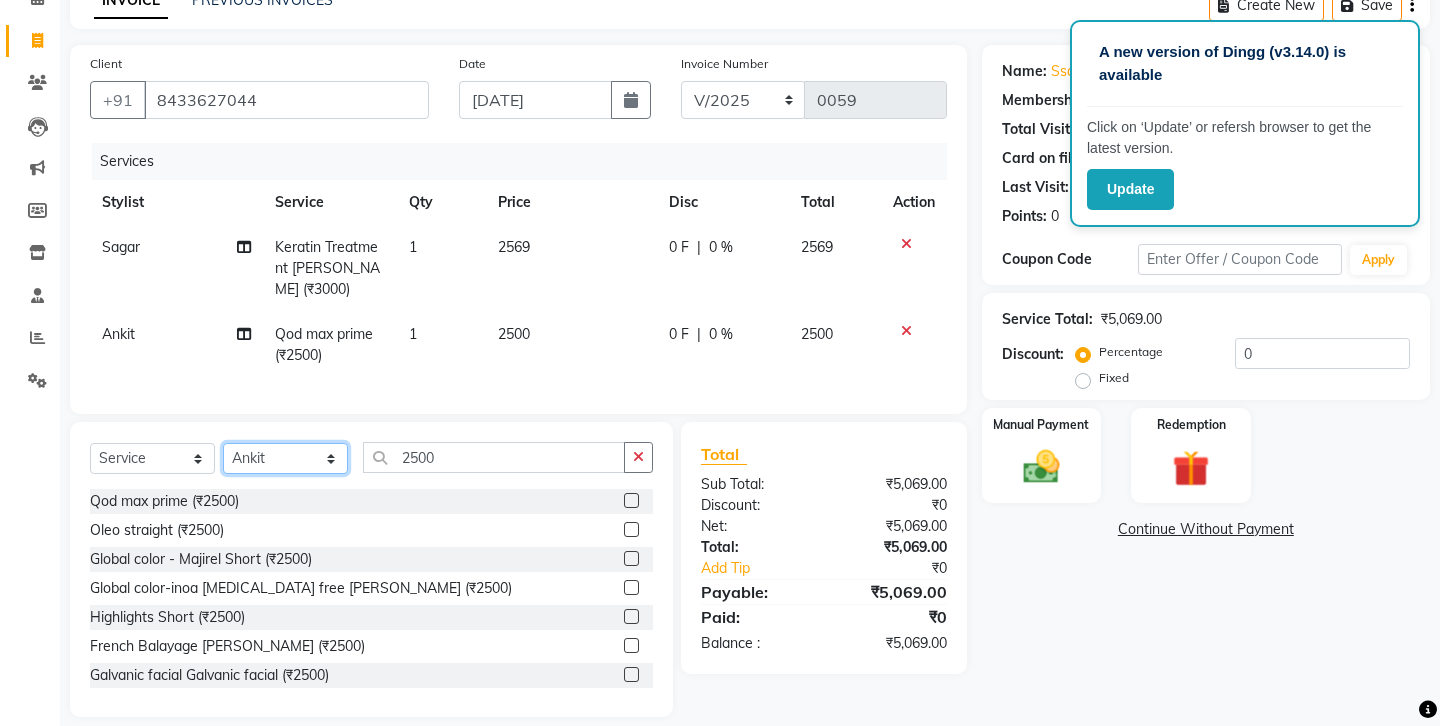 click on "Select Stylist Ankit Front Desk Jyoti jyoti [PERSON_NAME] bhai [PERSON_NAME] [PERSON_NAME] [PERSON_NAME] [PERSON_NAME]" 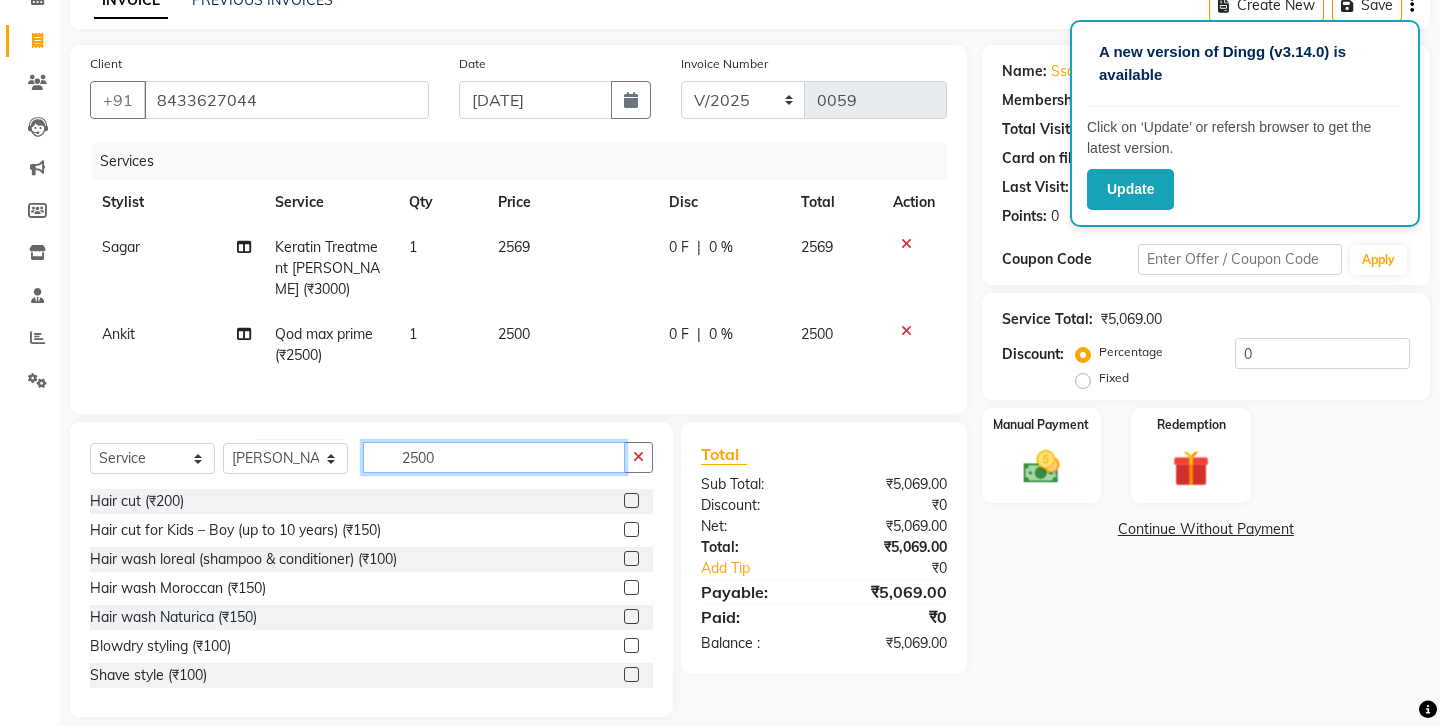 click on "2500" 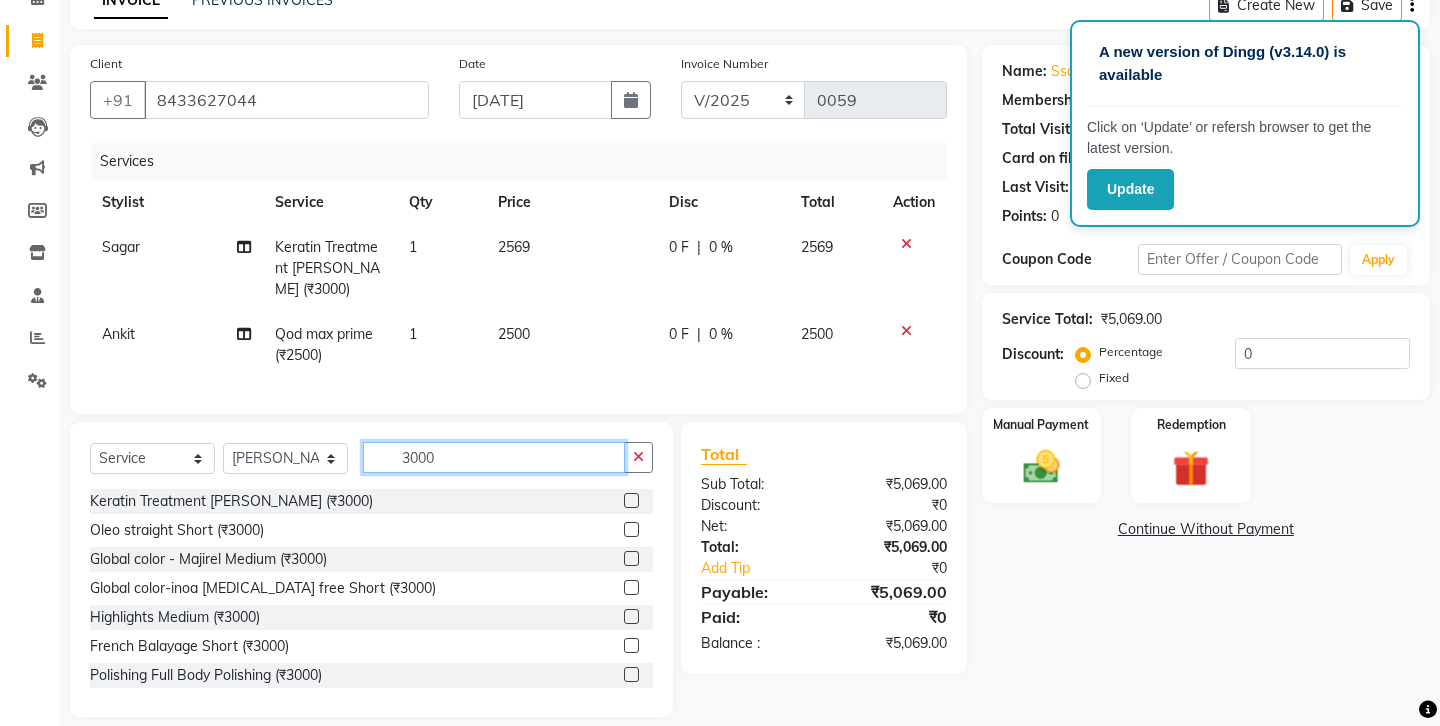 type on "3000" 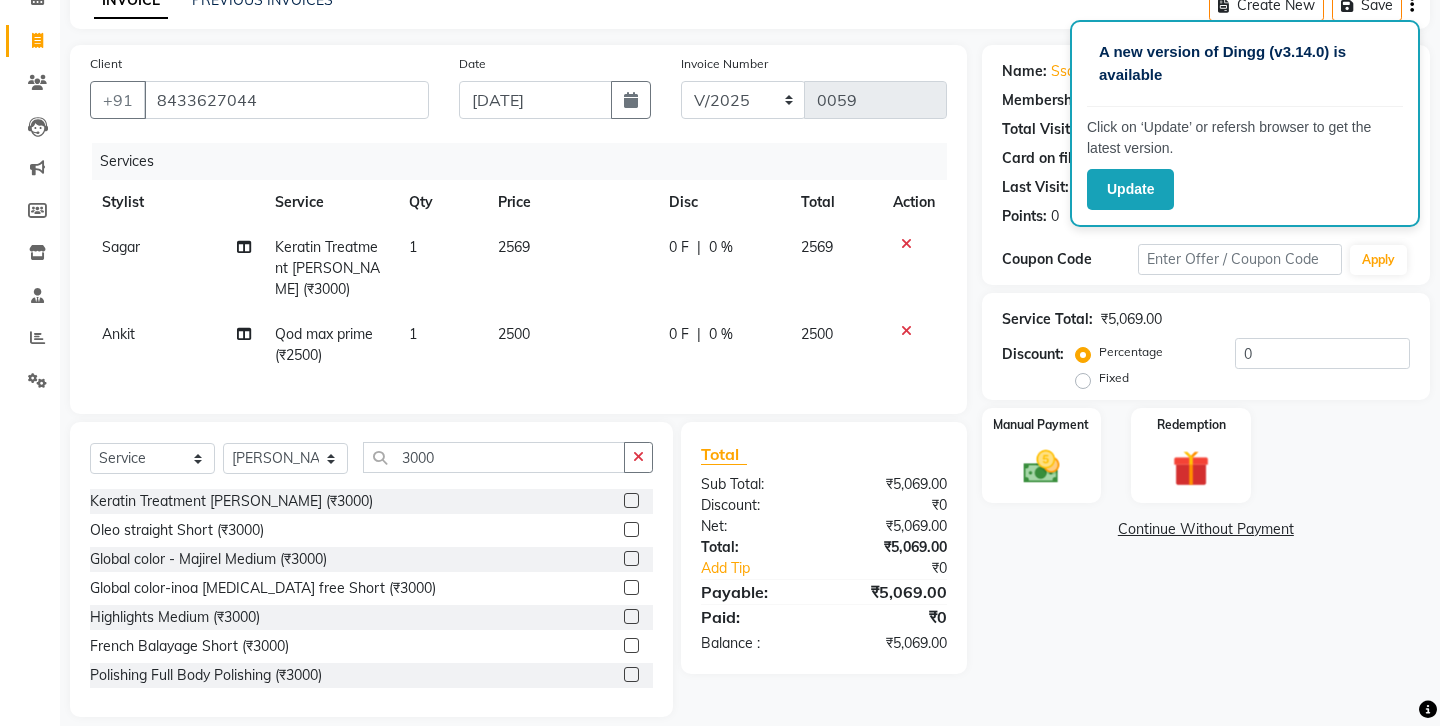 click 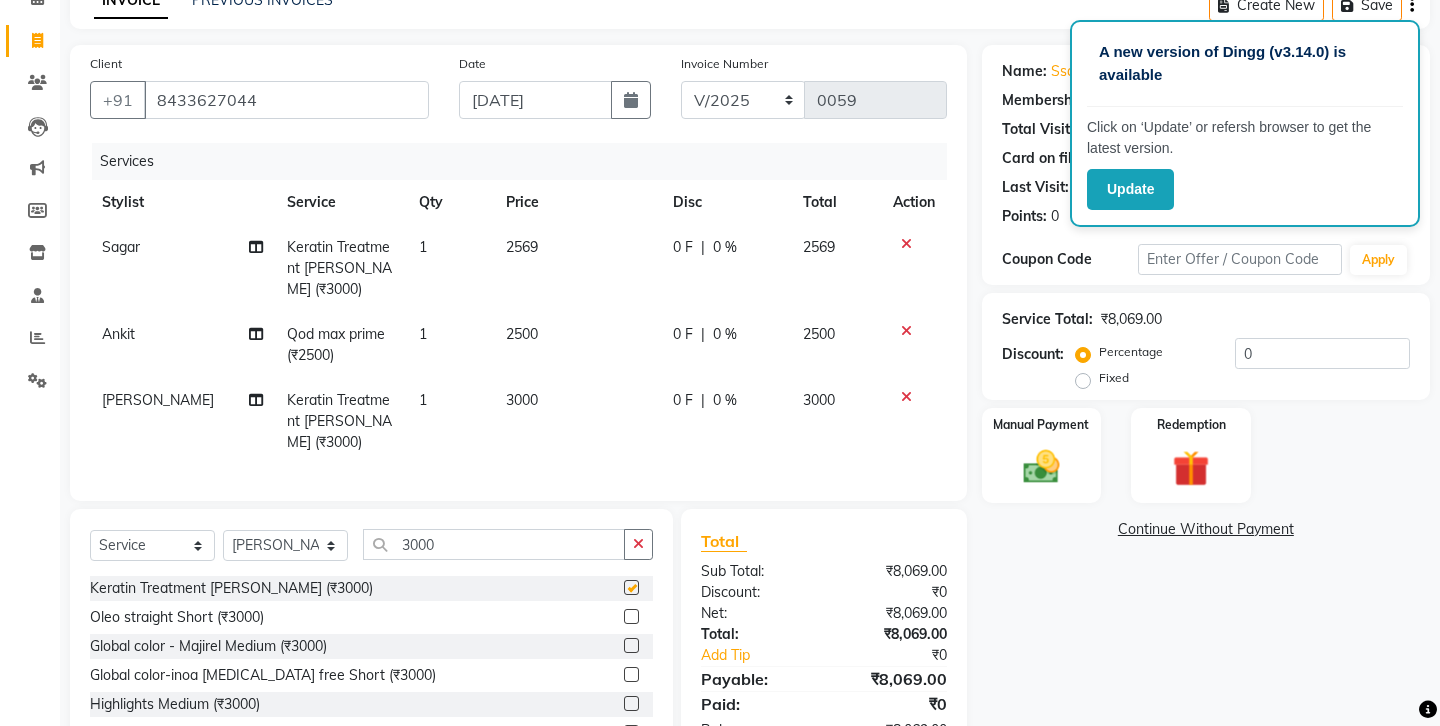 checkbox on "false" 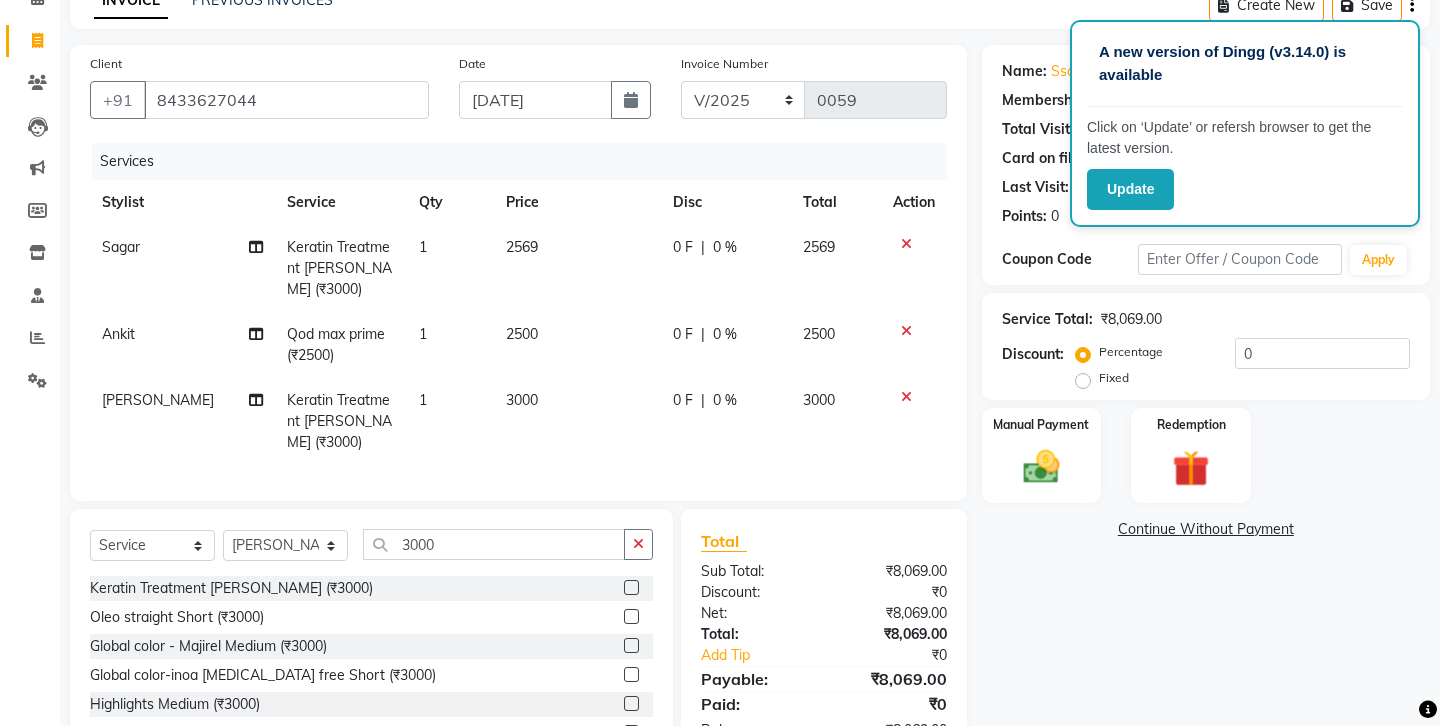 click on "3000" 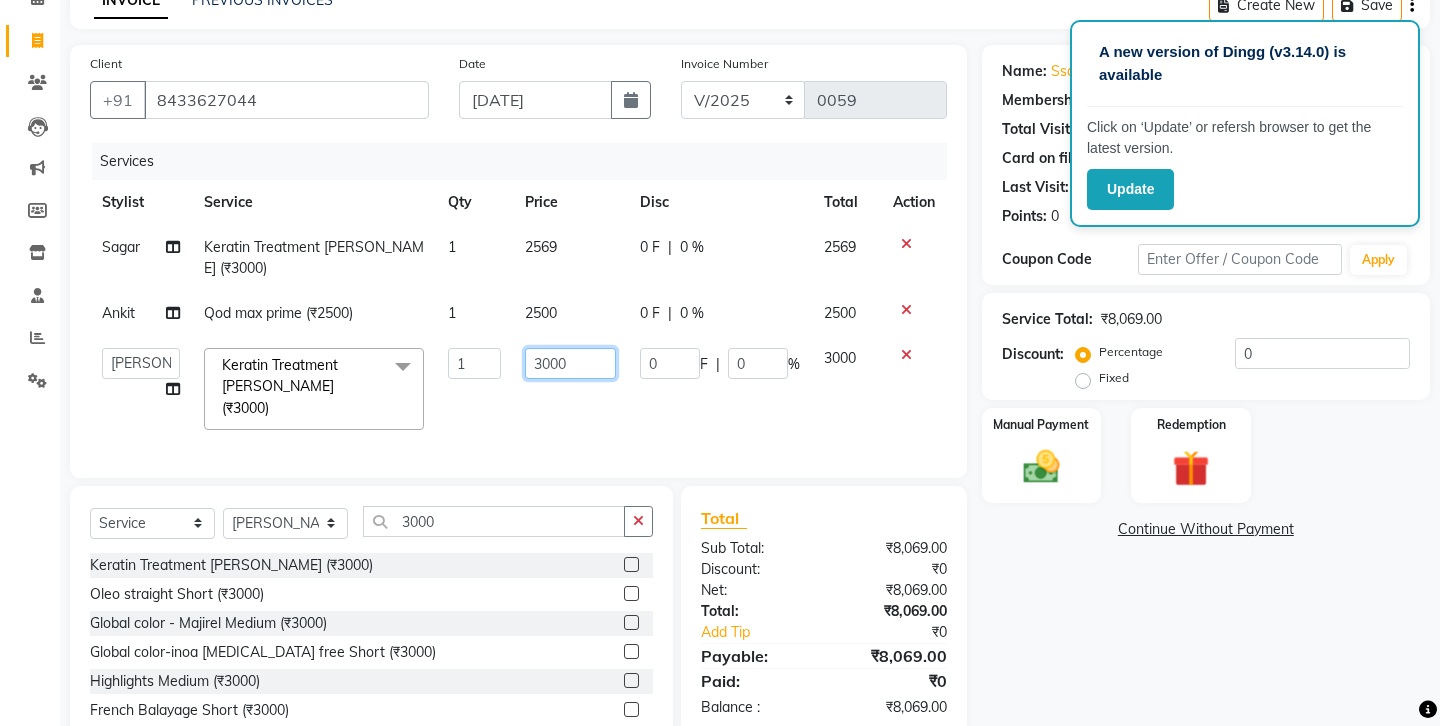 click on "3000" 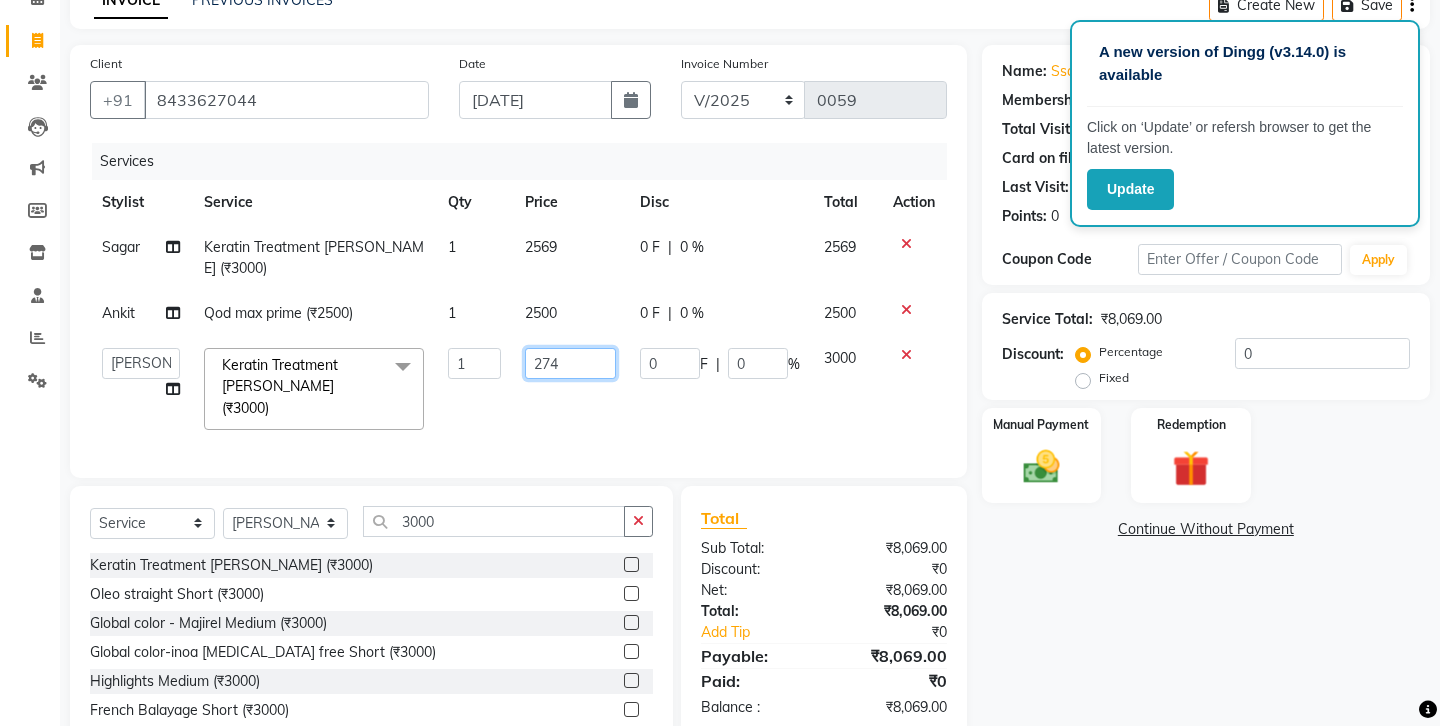 type on "2740" 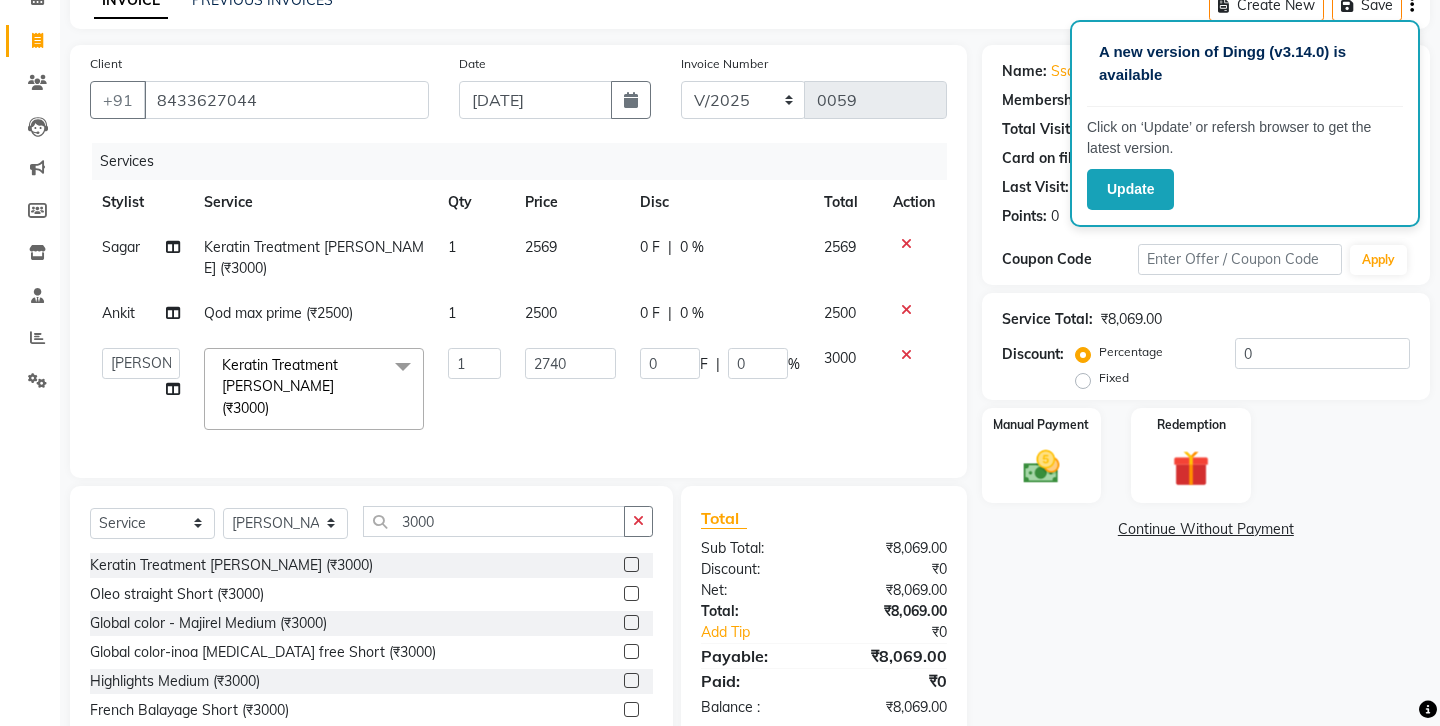click on "2740" 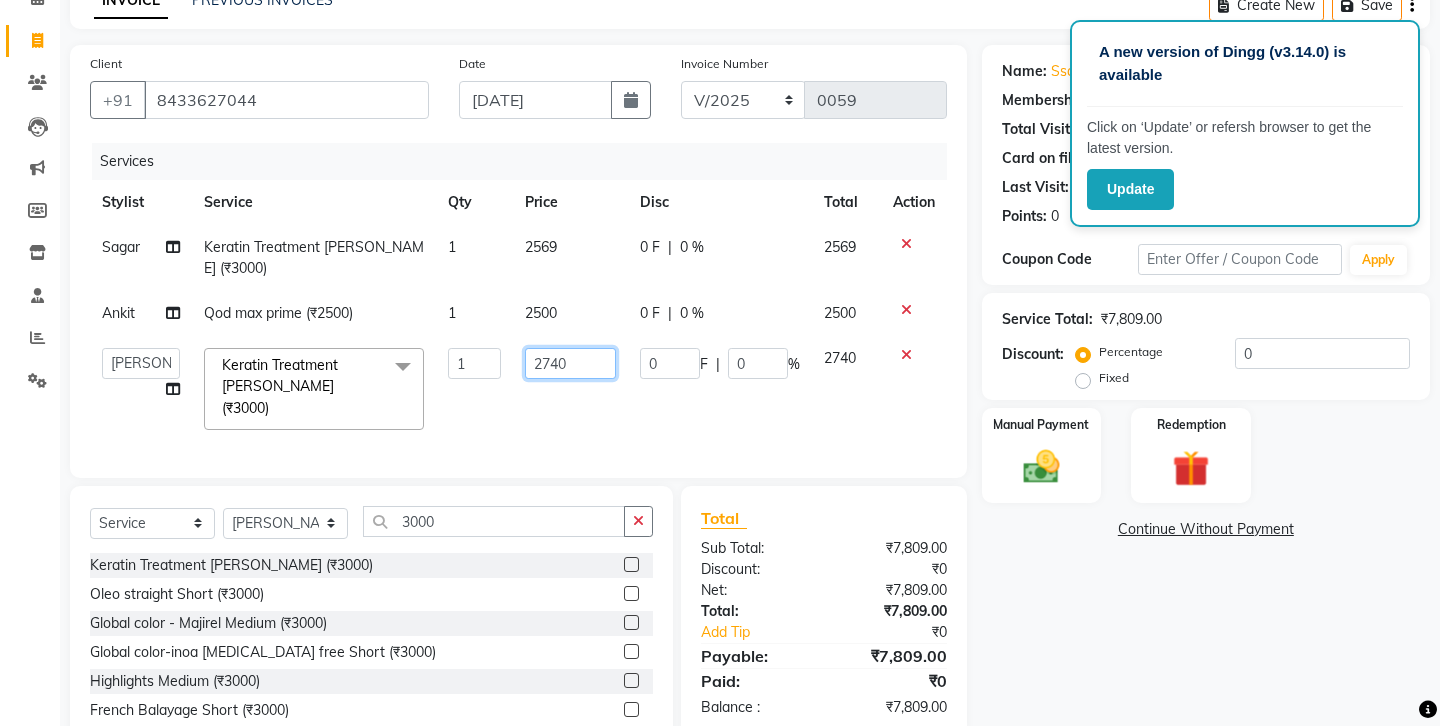 click on "2740" 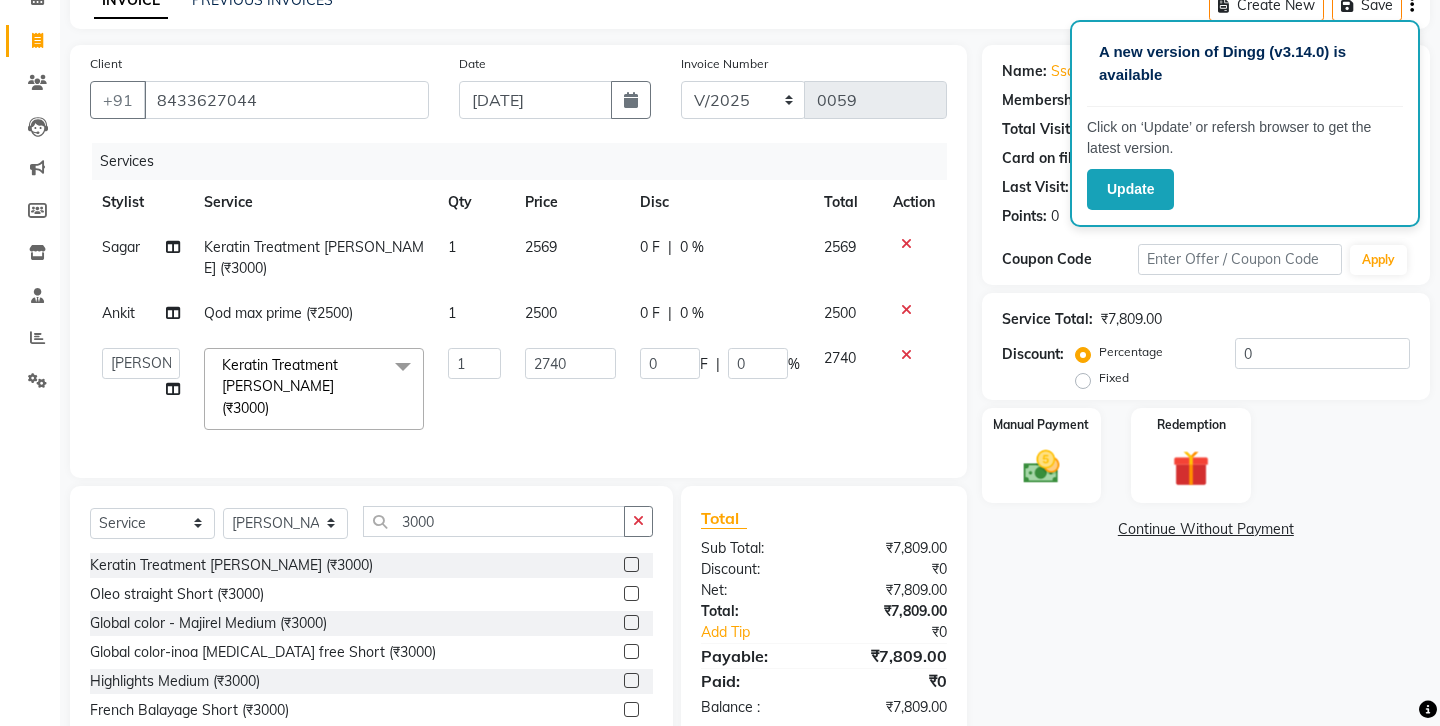 click on "Client [PHONE_NUMBER] Date [DATE] Invoice Number V/2025 V/[PHONE_NUMBER] Services Stylist Service Qty Price Disc Total Action Sagar Keratin Treatment [PERSON_NAME] (₹3000) 1 2569 0 F | 0 % 2569 Ankit Qod max prime (₹2500) 1 2500 0 F | 0 % 2500  Ankit   Front Desk   Jyoti   jyoti [PERSON_NAME] bhai   [PERSON_NAME]   [PERSON_NAME]   [PERSON_NAME]   [PERSON_NAME]  Keratin Treatment [PERSON_NAME] (₹3000)  x Hair cut (₹200) Hair cut for Kids – Boy (up to 10 years) (₹150) Hair wash loreal (shampoo & conditioner) (₹100) Hair wash Moroccan (₹150) Hair wash Naturica (₹150) Blowdry styling (₹100) Shave style (₹100) [PERSON_NAME] style (₹100) Global color - Magirel (₹599) Global color - inoa (₹799) [PERSON_NAME] color - inoa (₹200) Side locks color (₹100) moustage color (₹100) Highlights (₹699) Prelightening (₹500) Regular Oil (₹150) Nareshing Oil (₹200) Hair Growth Oil (₹300) Loreal (₹599) Keratin (₹699) Moroccanoil/Naturica (₹1200) [MEDICAL_DATA] Treatment Per Setting500 (₹500) Keratin treatment (₹2000) Blow dry [PERSON_NAME] (₹200)" 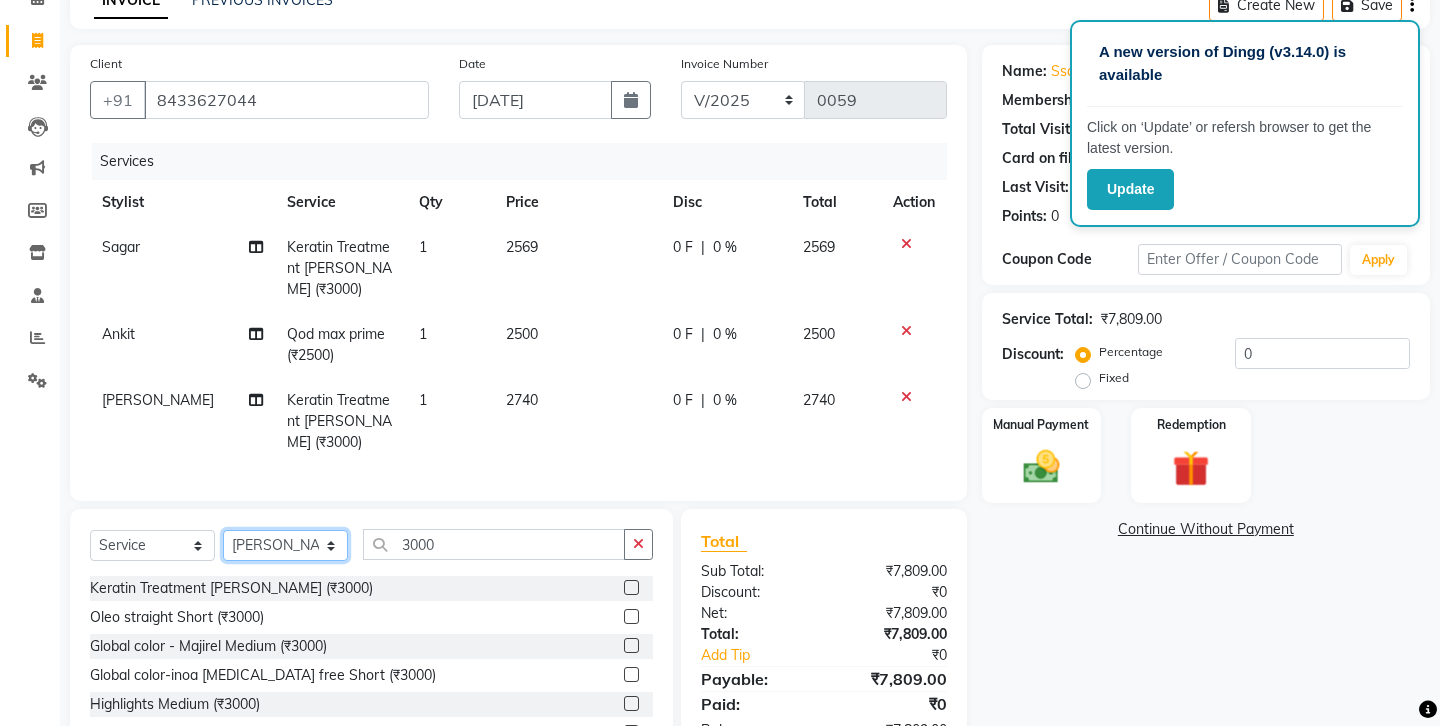 click on "Select Stylist Ankit Front Desk Jyoti jyoti [PERSON_NAME] bhai [PERSON_NAME] [PERSON_NAME] [PERSON_NAME] [PERSON_NAME]" 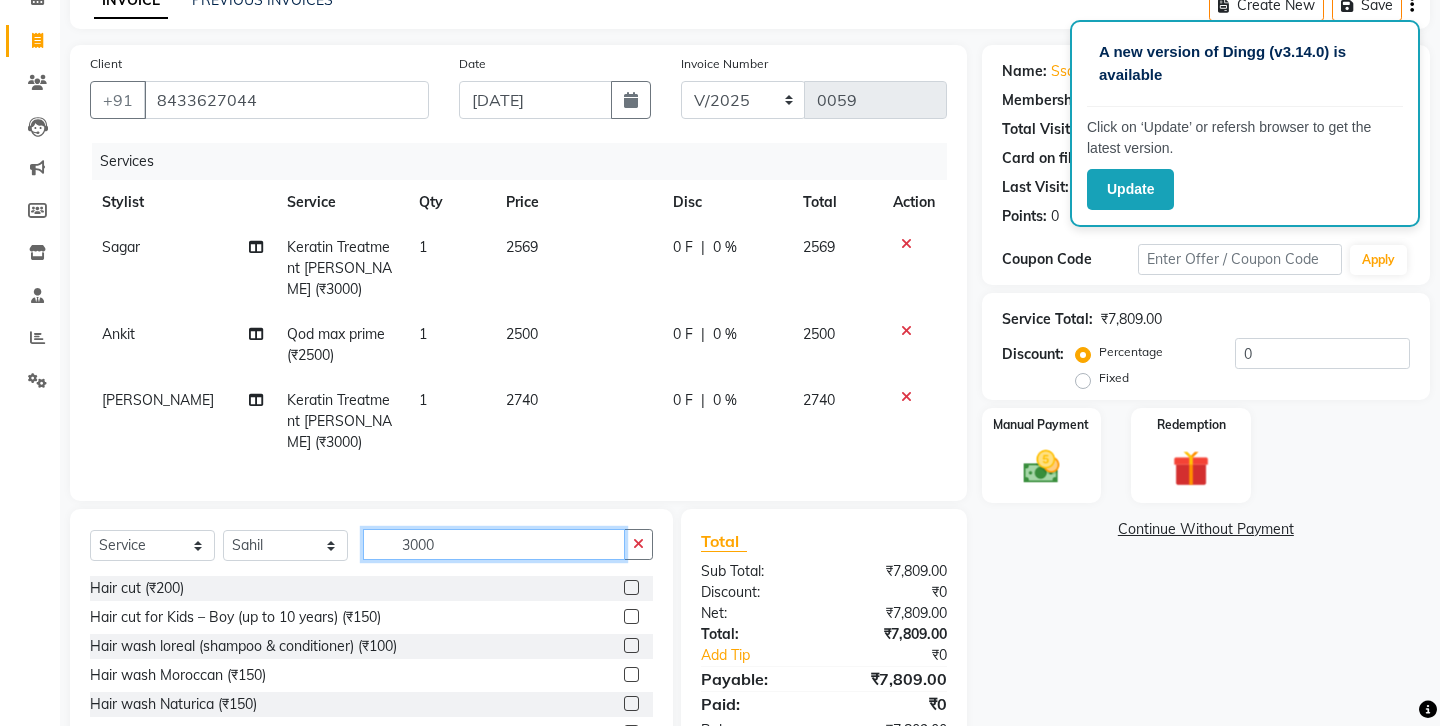 click on "3000" 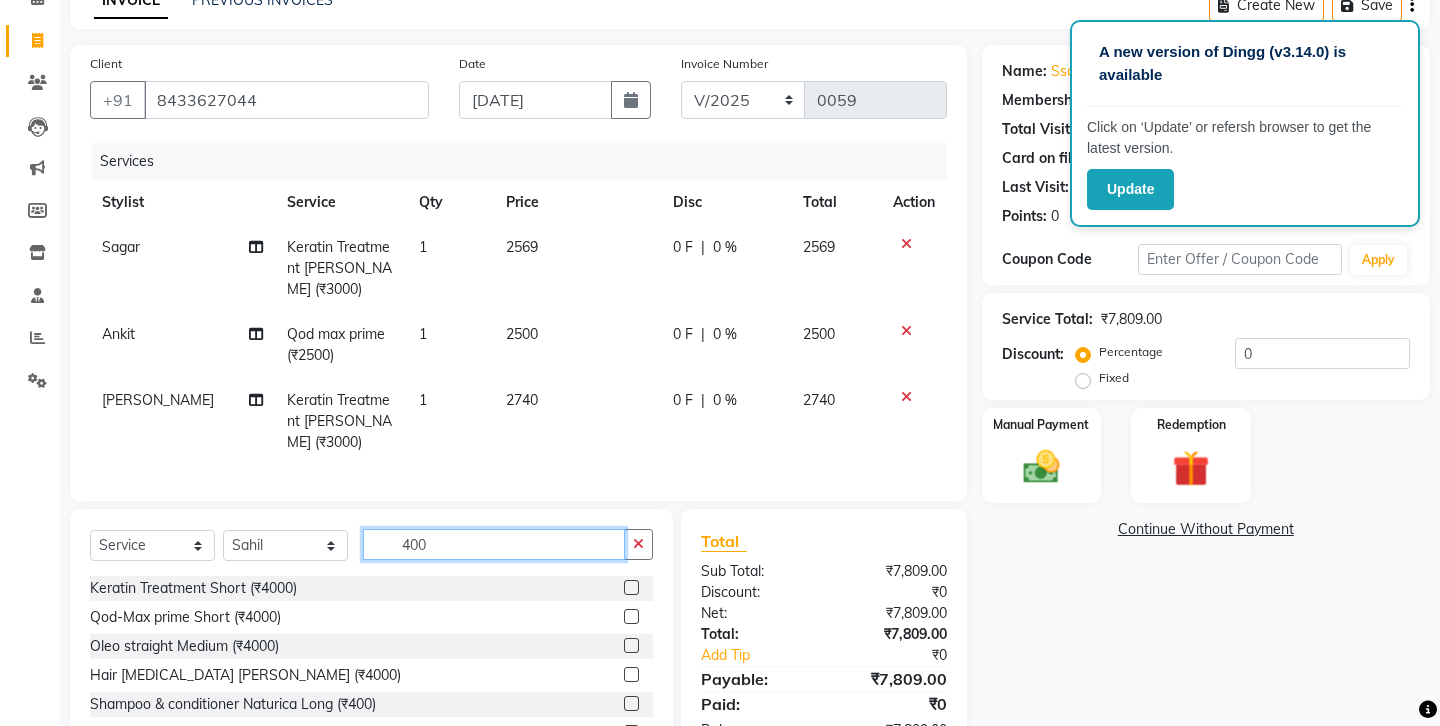 type on "400" 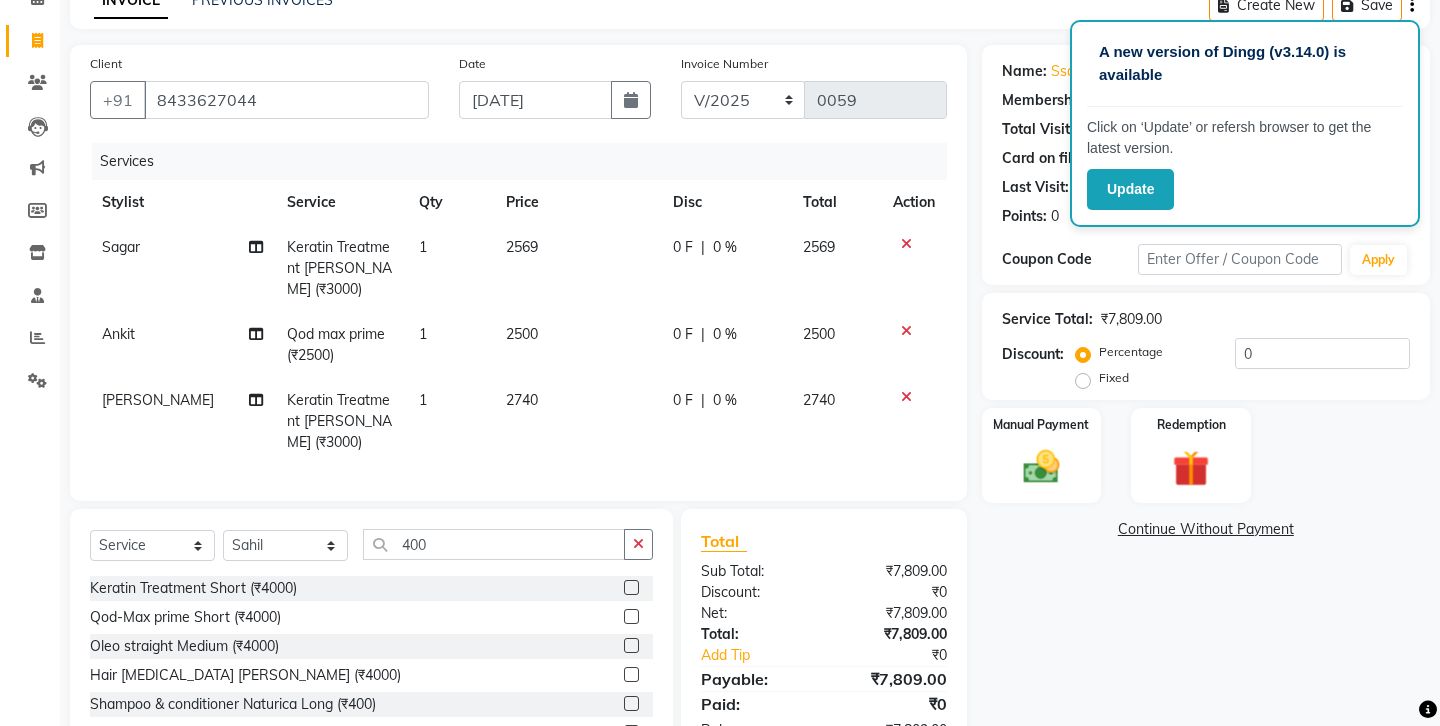 click 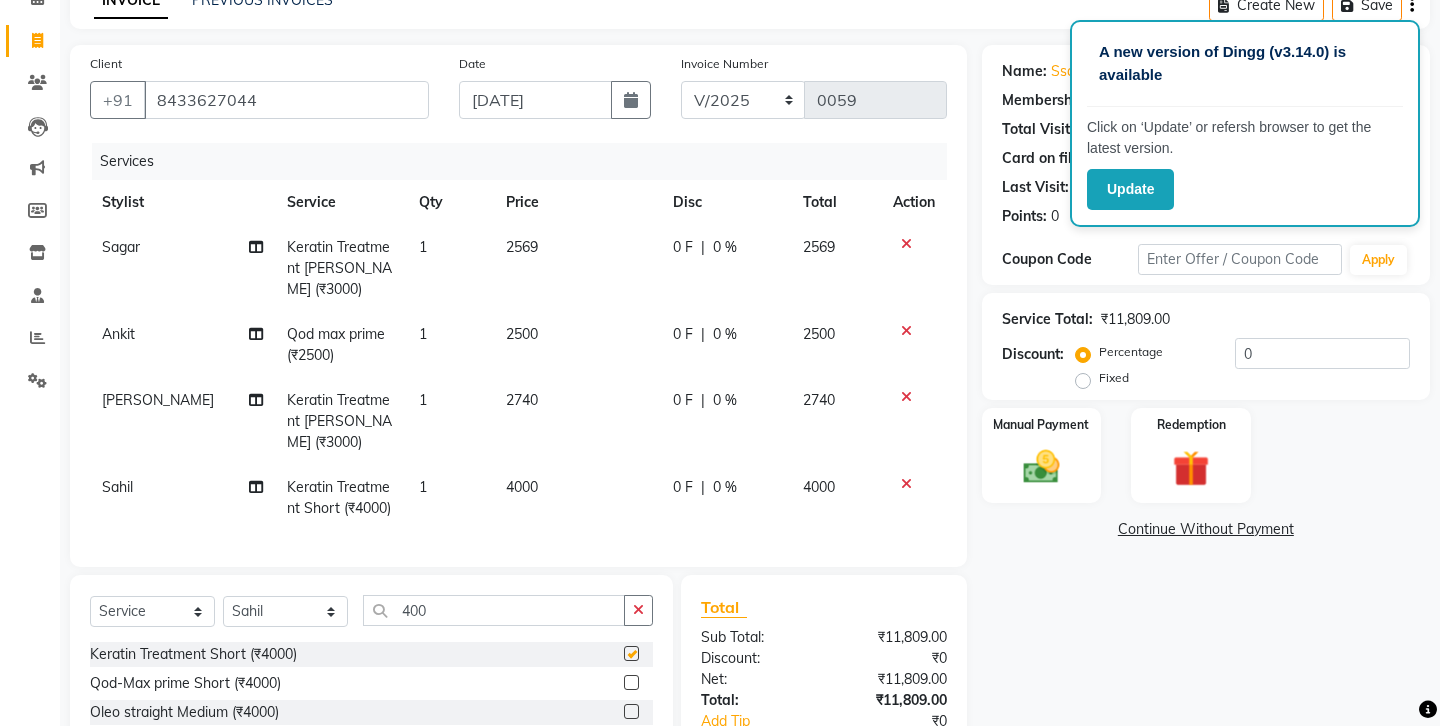 checkbox on "false" 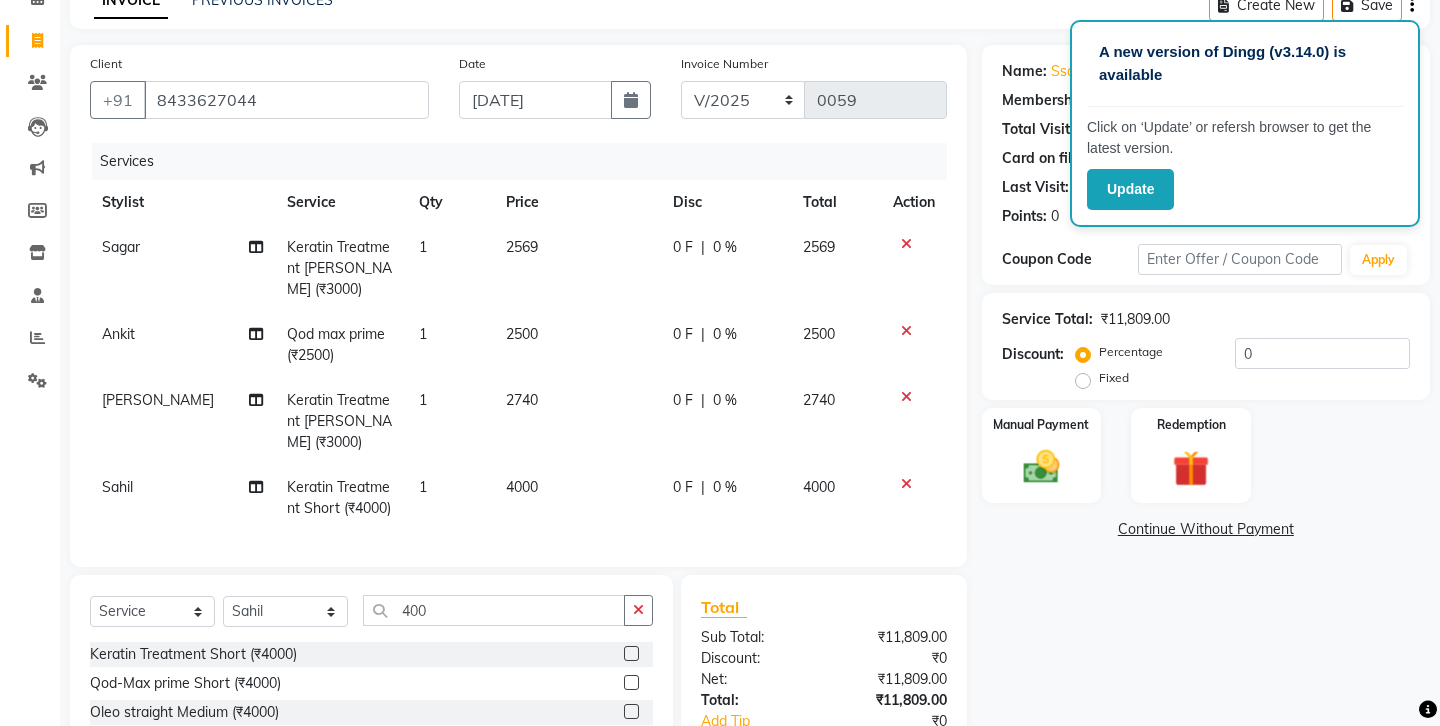 click on "4000" 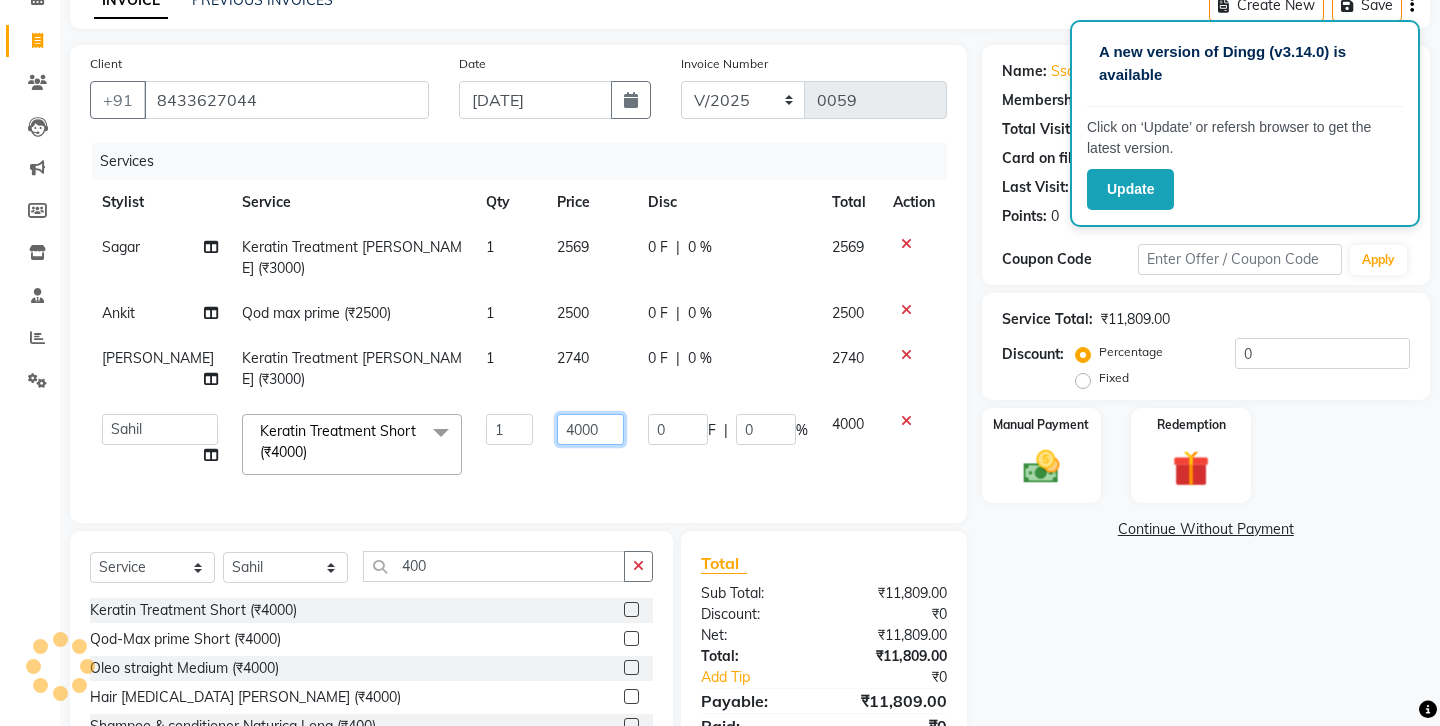 click on "4000" 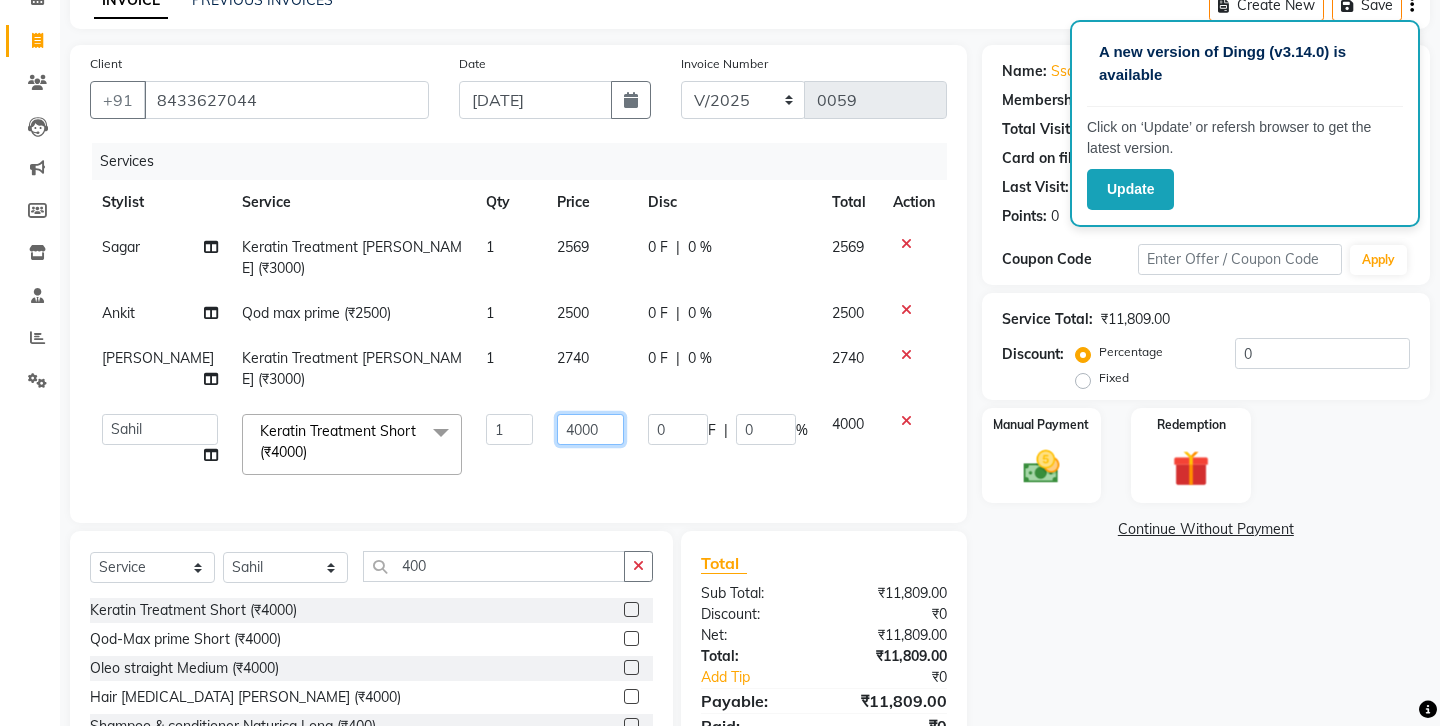 click on "4000" 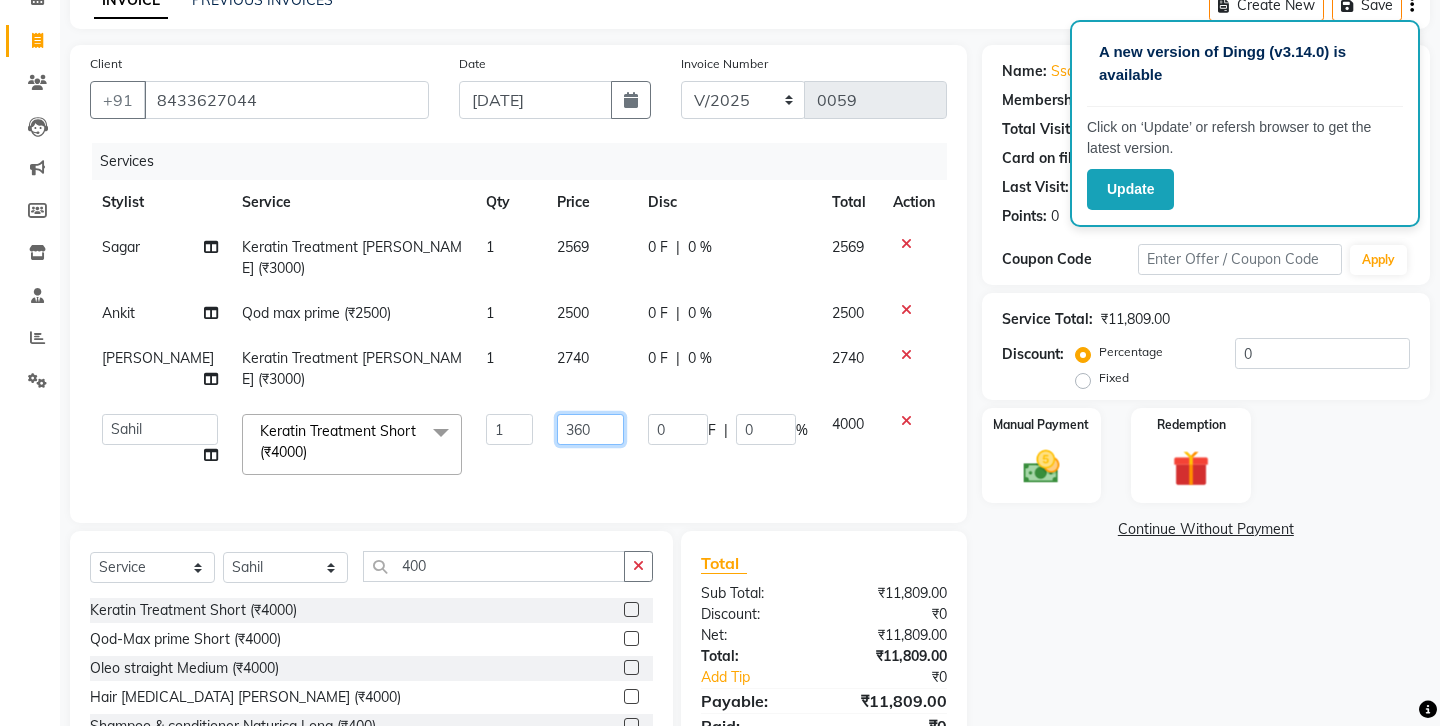 type on "3600" 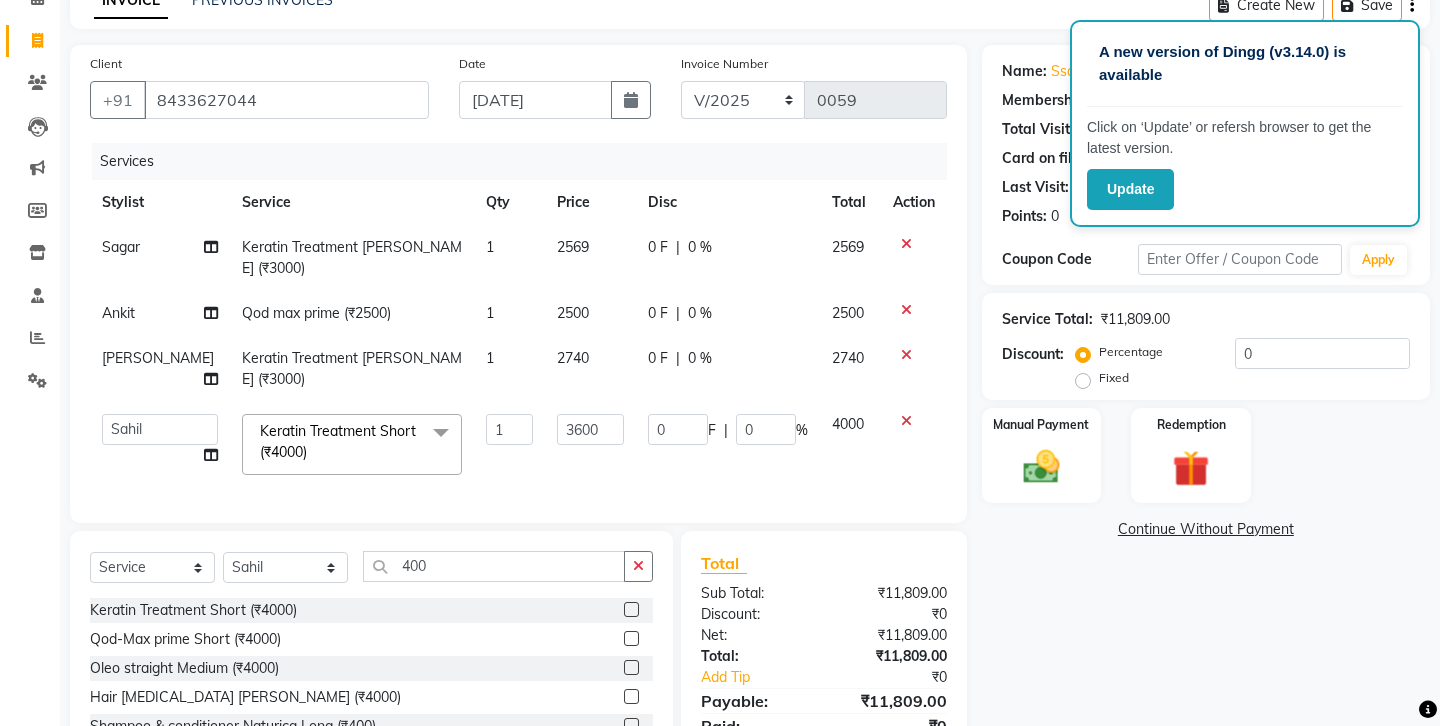 click on "3600" 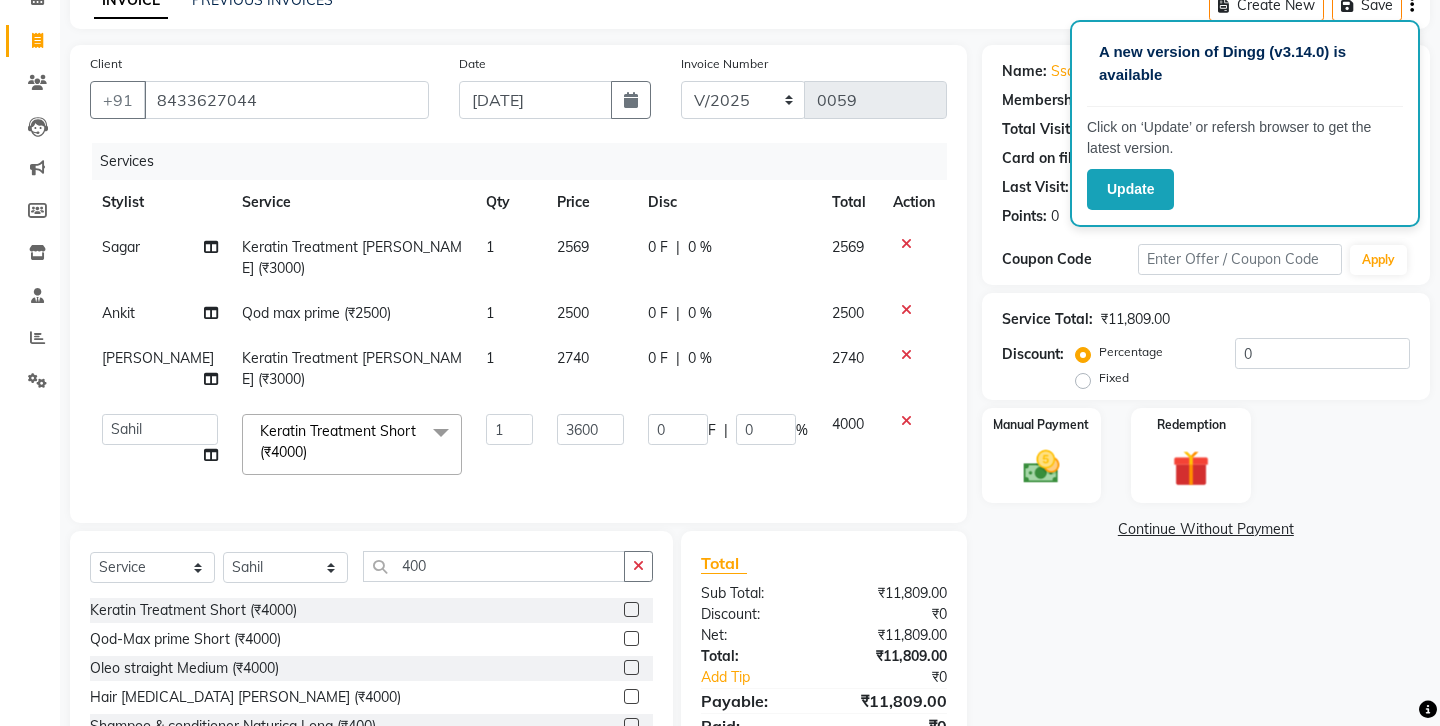 select on "52925" 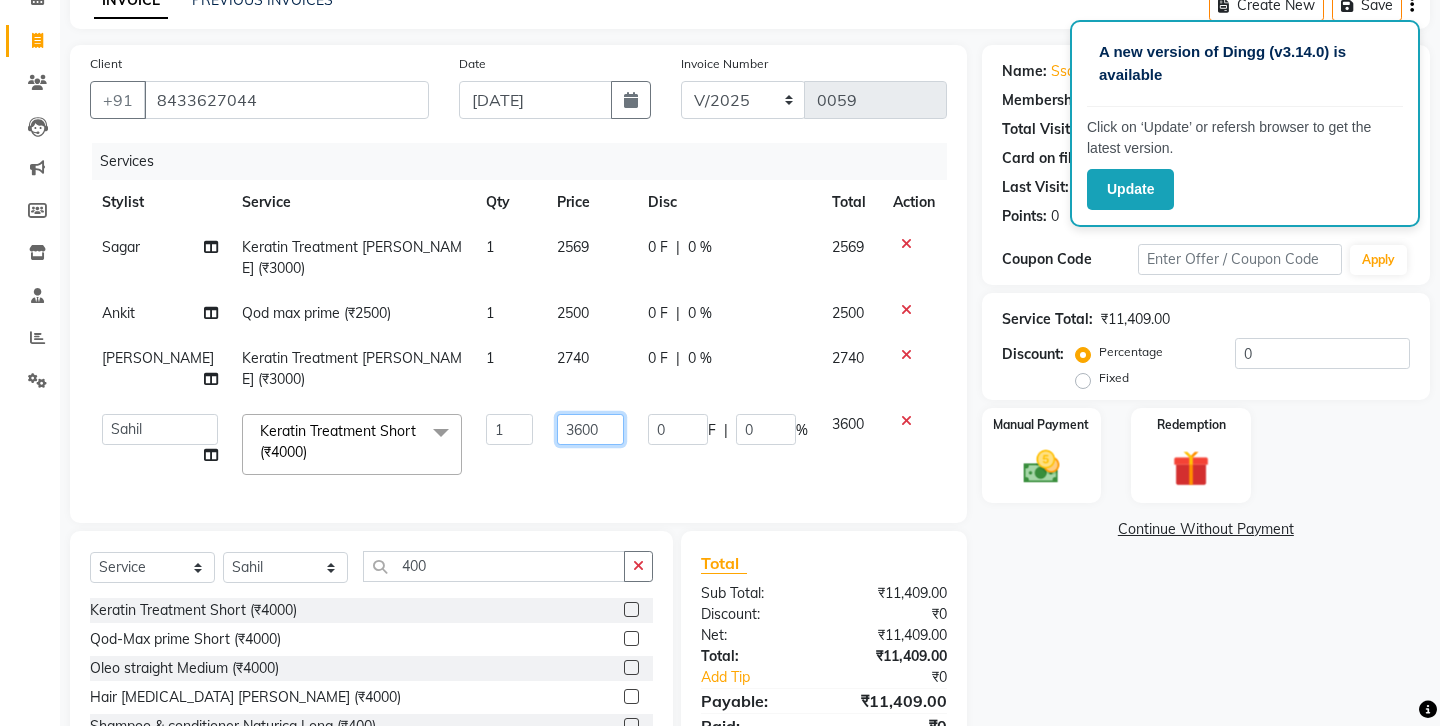 click on "3600" 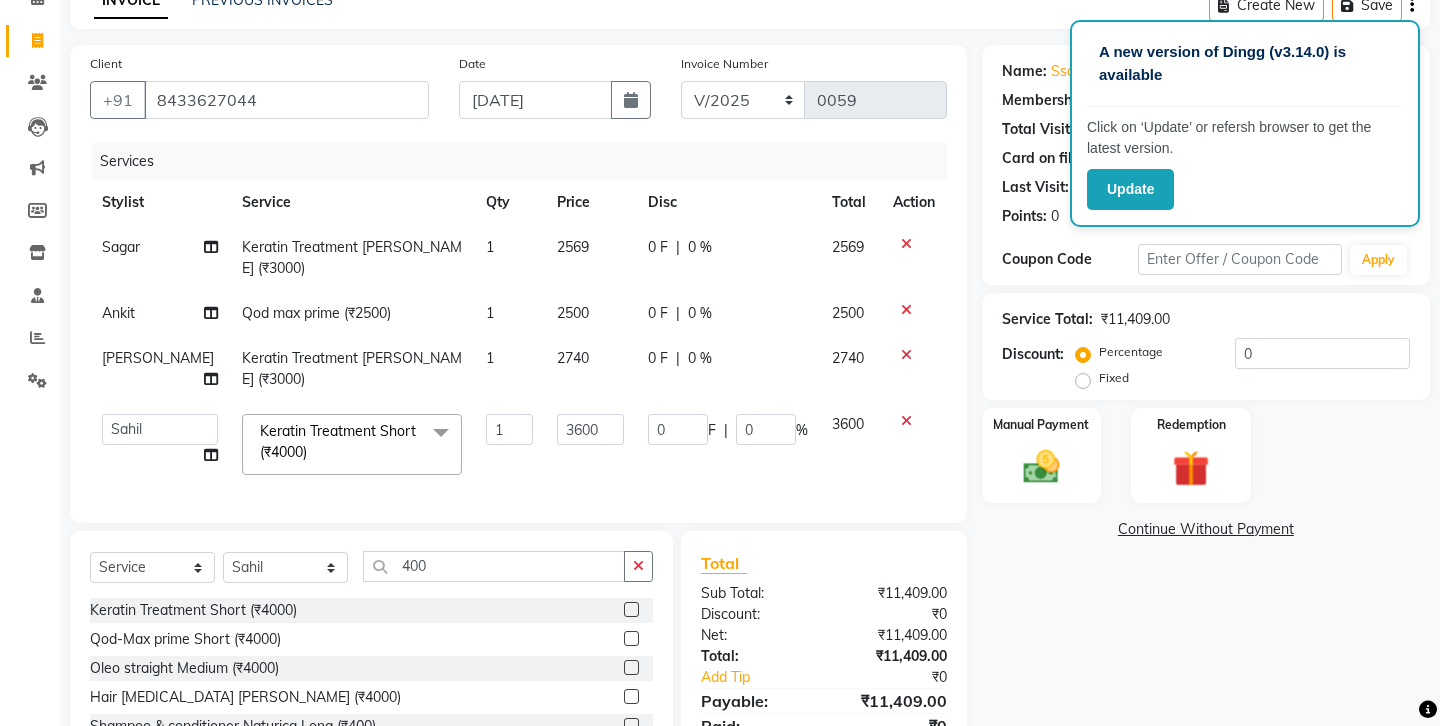 click on "Services Stylist Service Qty Price Disc Total Action Sagar Keratin Treatment [PERSON_NAME] (₹3000) 1 2569 0 F | 0 % 2569 Ankit Qod max prime (₹2500) 1 2500 0 F | 0 % 2500 [PERSON_NAME] Keratin Treatment [PERSON_NAME] (₹3000) 1 2740 0 F | 0 % 2740  Ankit   Front Desk   Jyoti   jyoti [PERSON_NAME] bhai   [PERSON_NAME]   [PERSON_NAME]   [PERSON_NAME]   [PERSON_NAME]  Keratin Treatment Short (₹4000)  x Hair cut (₹200) Hair cut for Kids – Boy (up to 10 years) (₹150) Hair wash loreal (shampoo & conditioner) (₹100) Hair wash Moroccan (₹150) Hair wash Naturica (₹150) Blowdry styling (₹100) Shave style (₹100) [PERSON_NAME] style (₹100) Global color - Magirel (₹599) Global color - inoa (₹799) [PERSON_NAME] color - inoa (₹200) Side locks color (₹100) moustage color (₹100) Highlights (₹699) Prelightening (₹500) Regular Oil (₹150) Nareshing Oil (₹200) Hair Growth Oil (₹300) Loreal (₹599) Keratin (₹699) Moroccanoil/Naturica (₹1200) [MEDICAL_DATA] Treatment Per Setting500 (₹500) Keratin treatment (₹2000) Qod max prime (₹2500) 1 3600 0 F" 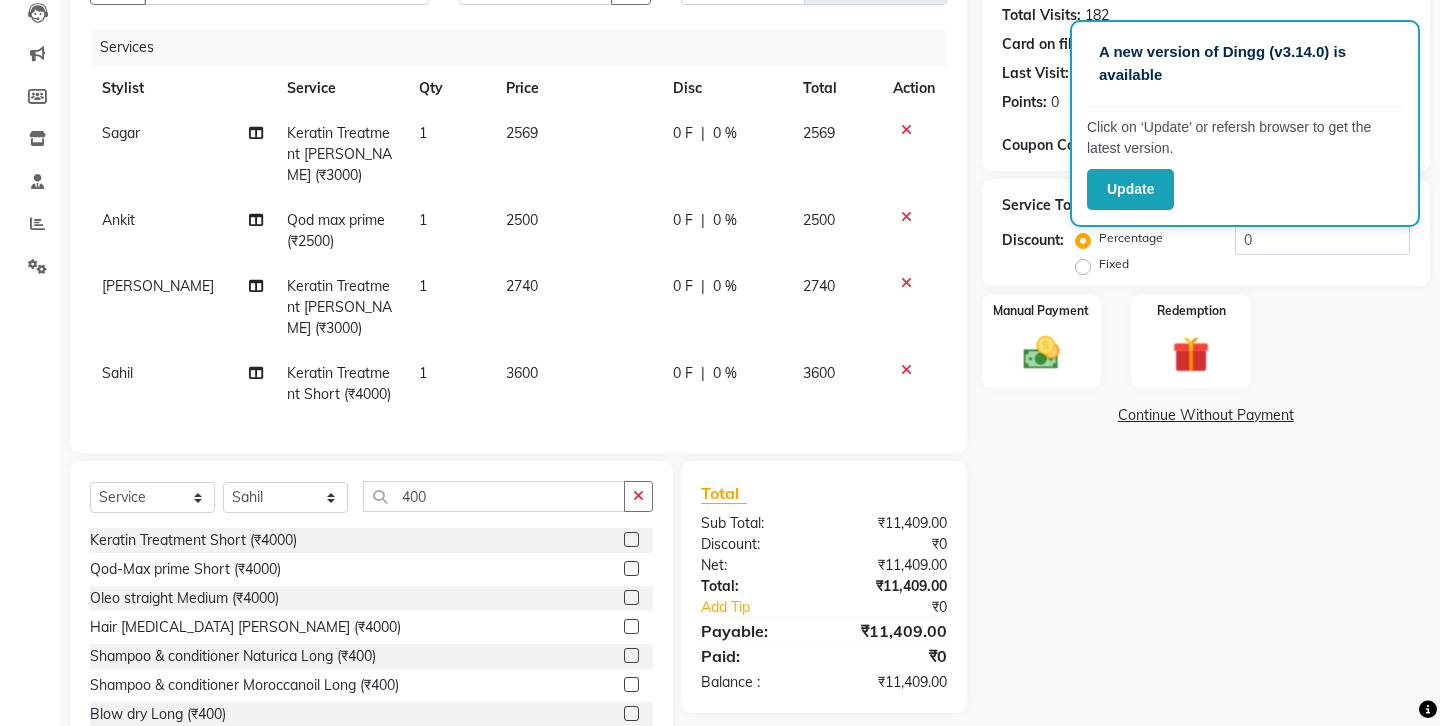scroll, scrollTop: 237, scrollLeft: 0, axis: vertical 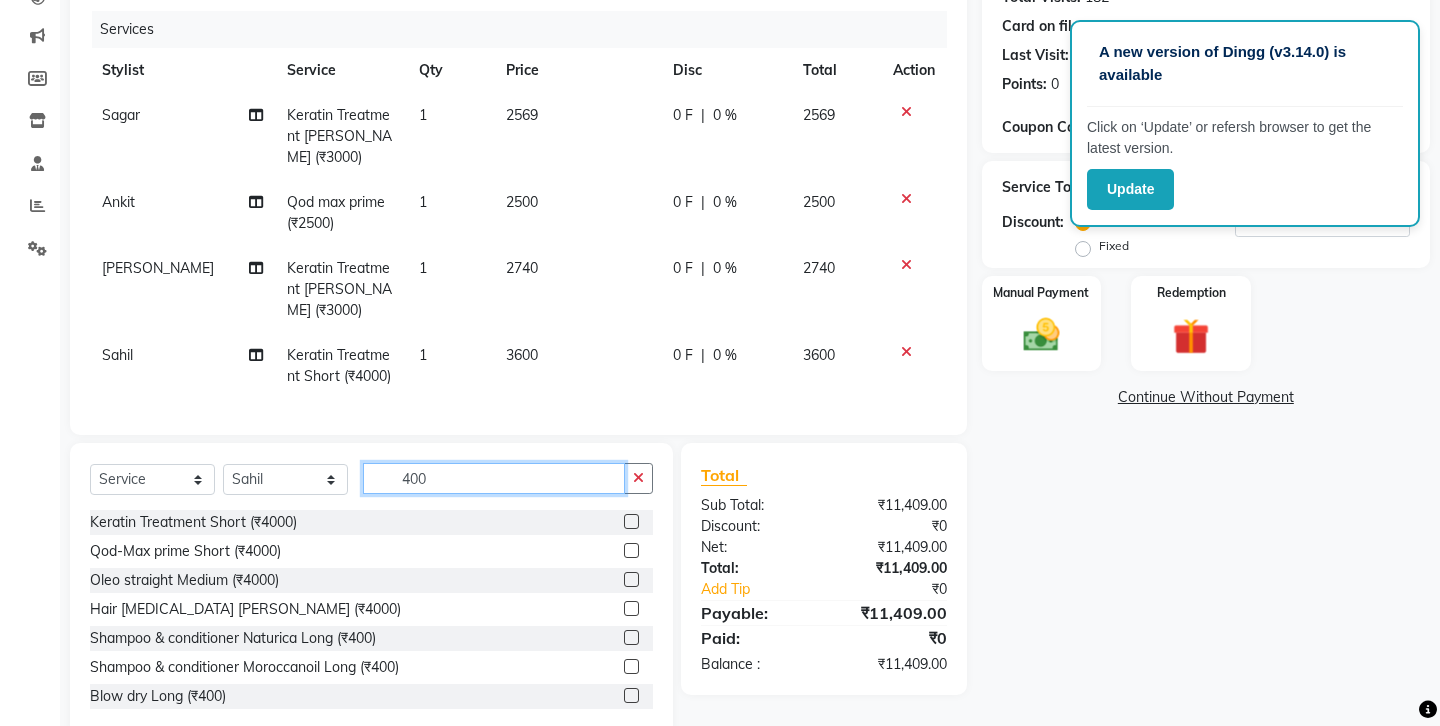 click on "400" 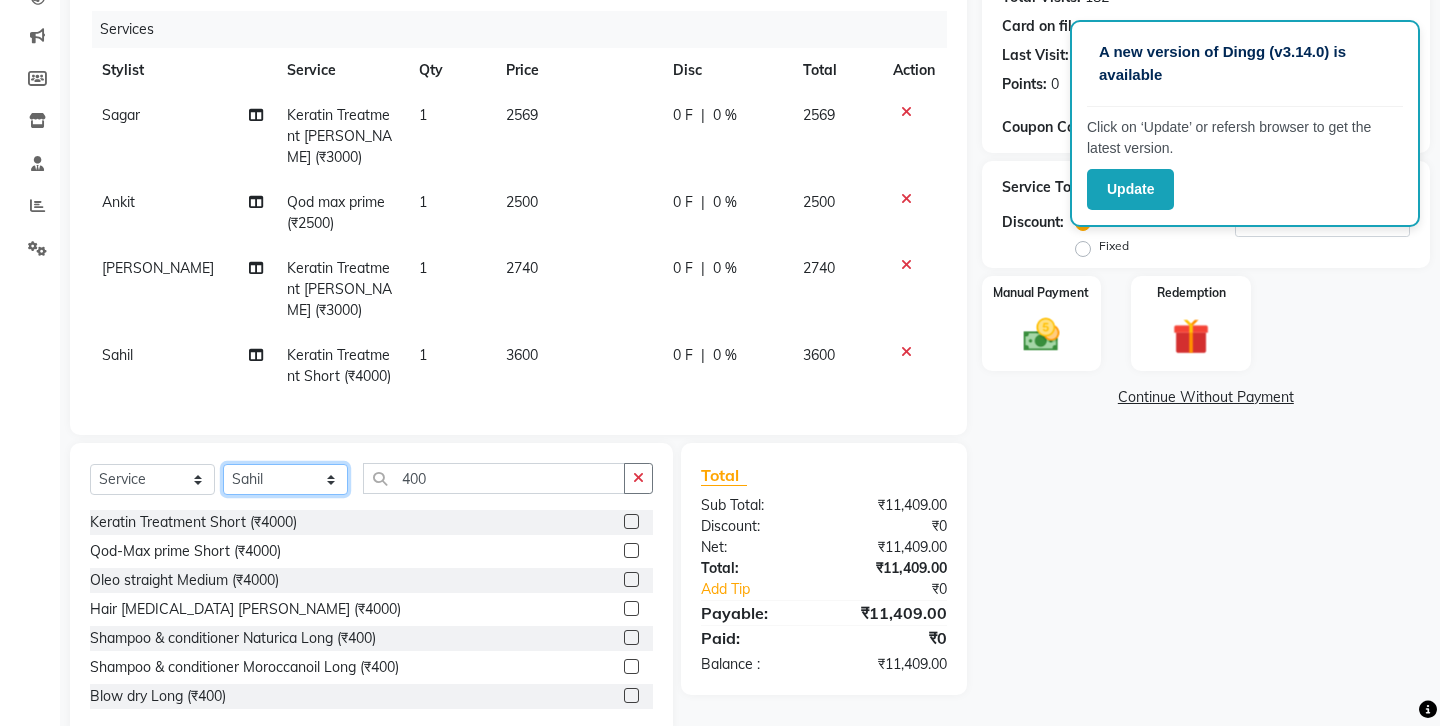 click on "Select Stylist Ankit Front Desk Jyoti jyoti [PERSON_NAME] bhai [PERSON_NAME] [PERSON_NAME] [PERSON_NAME] [PERSON_NAME]" 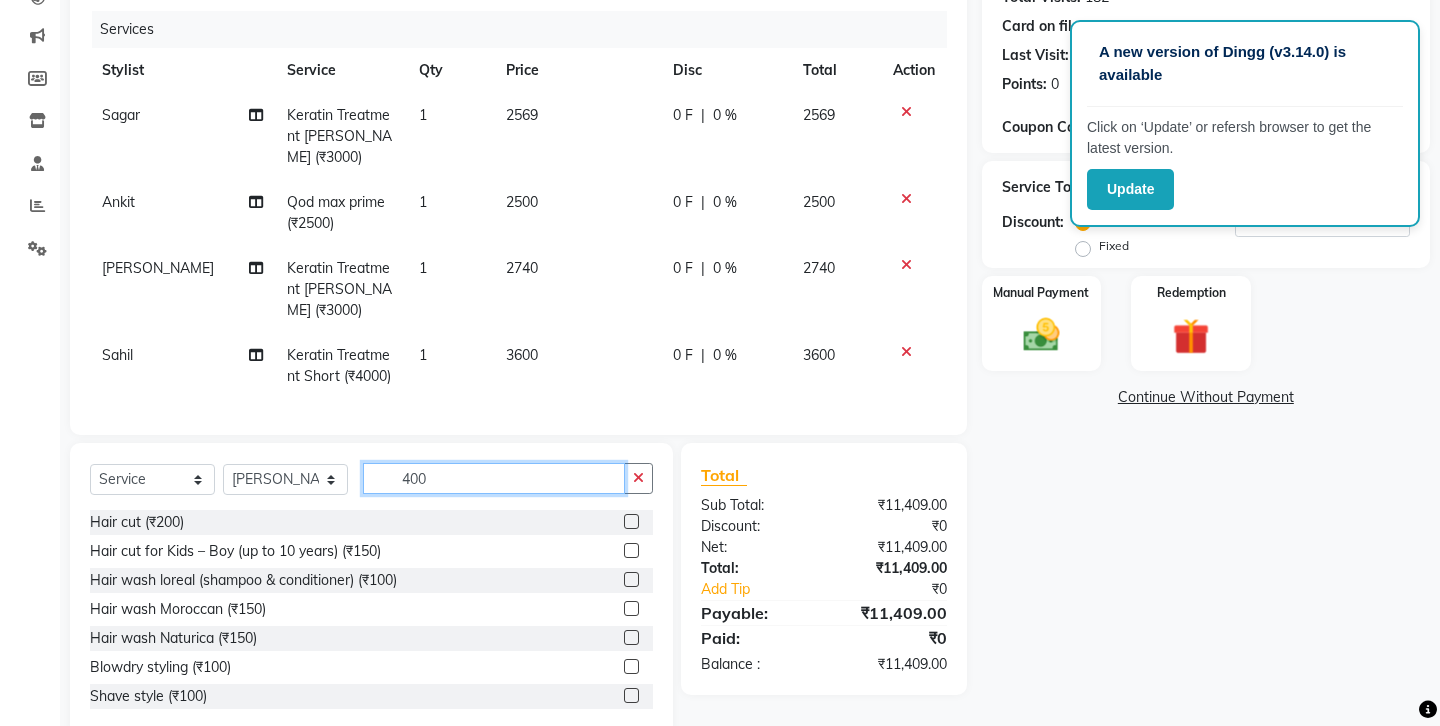 click on "400" 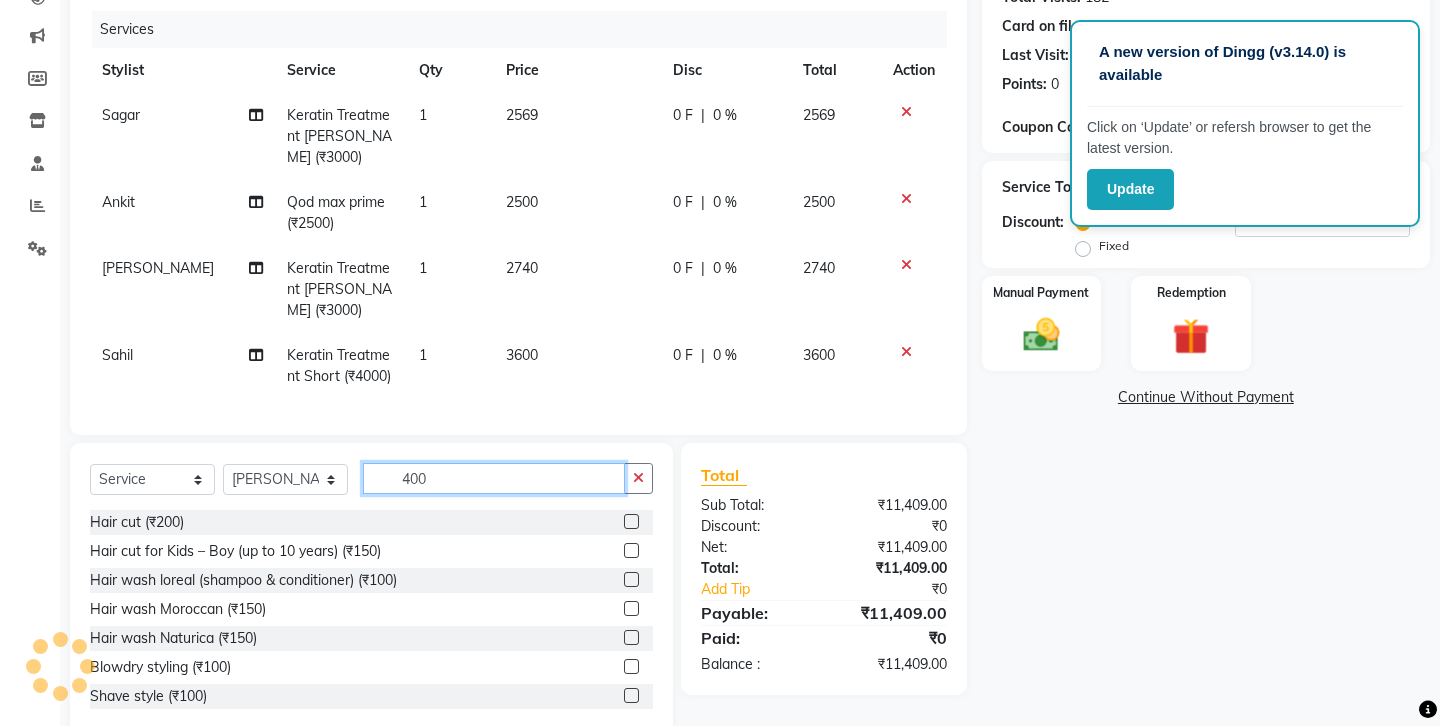 click on "400" 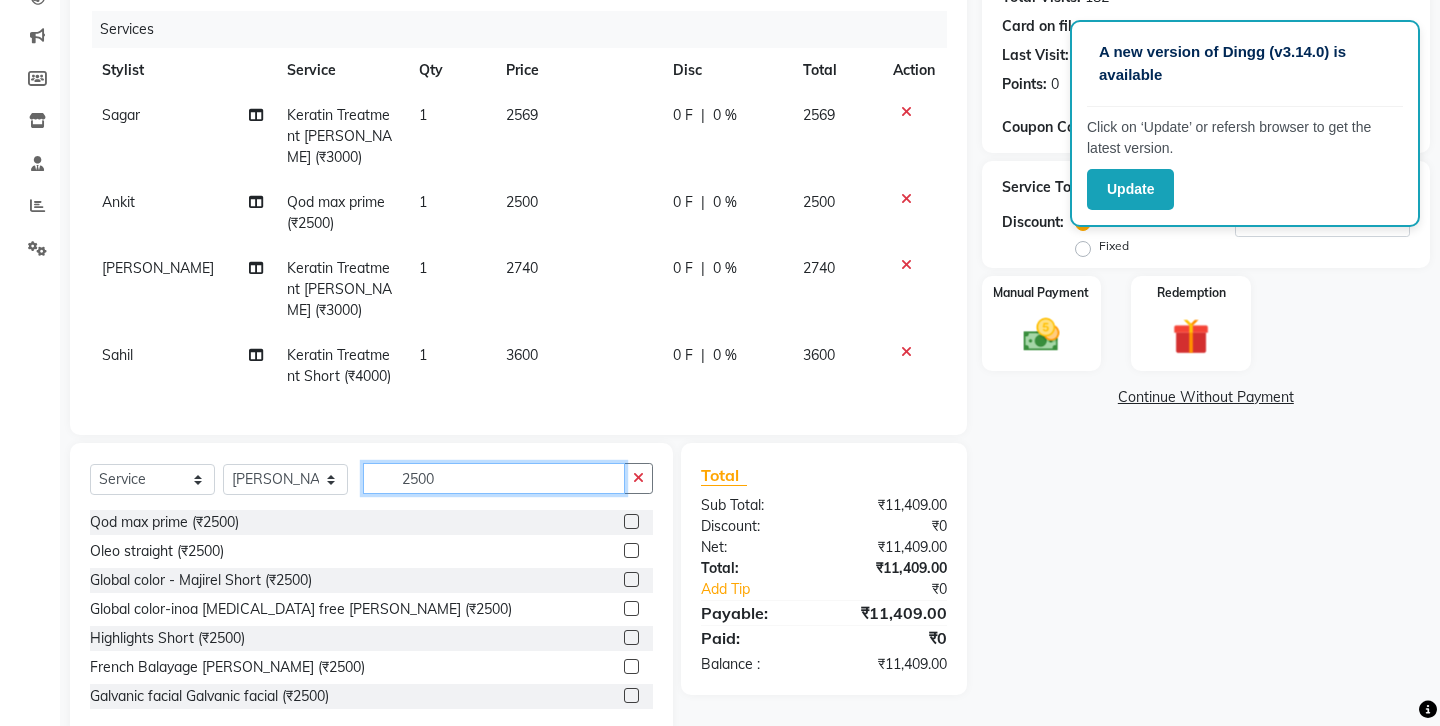 type on "2500" 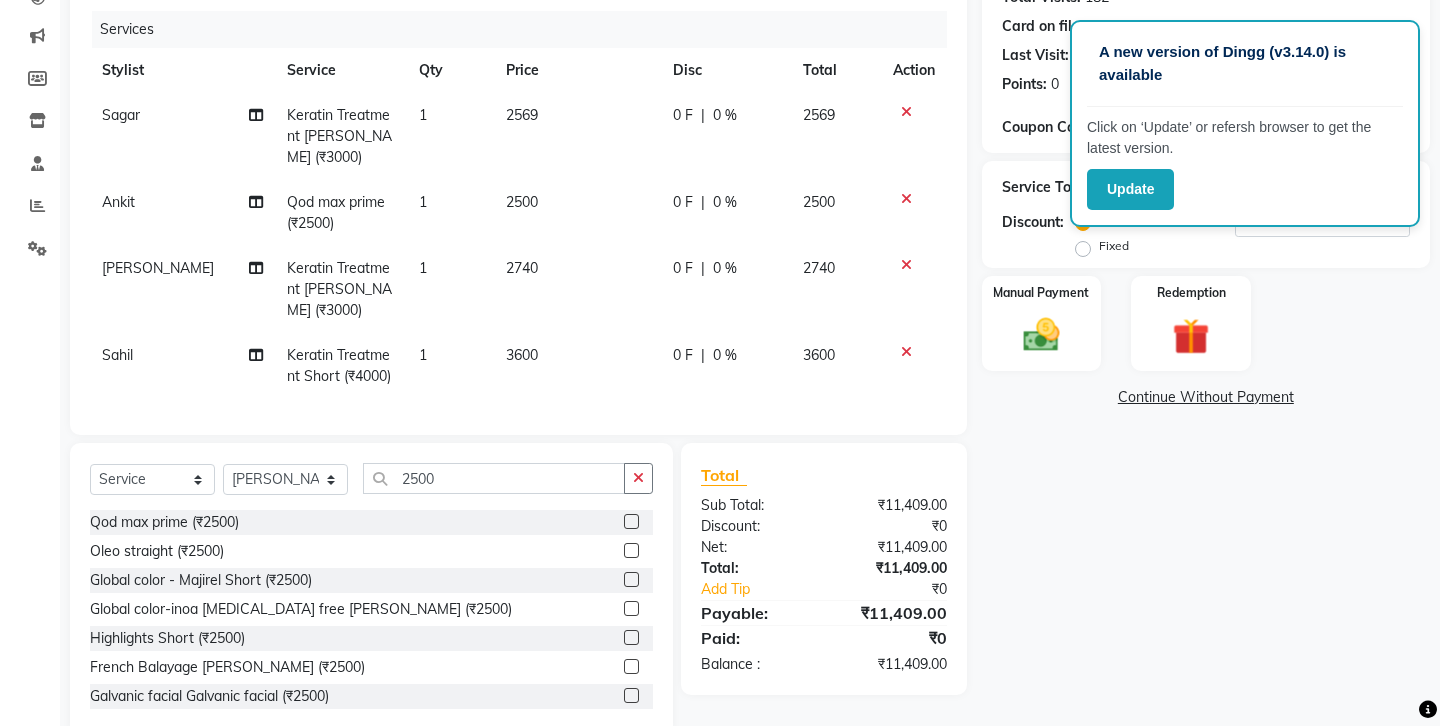 click 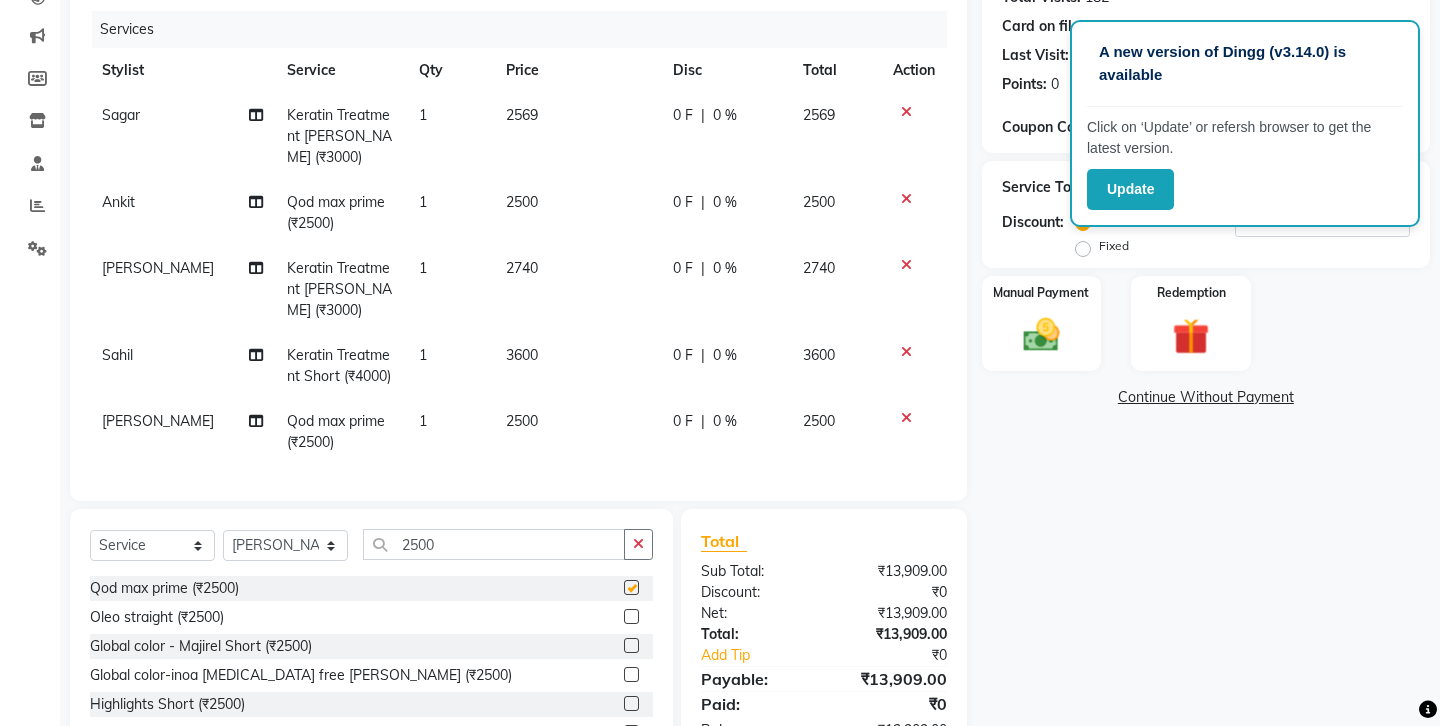 checkbox on "false" 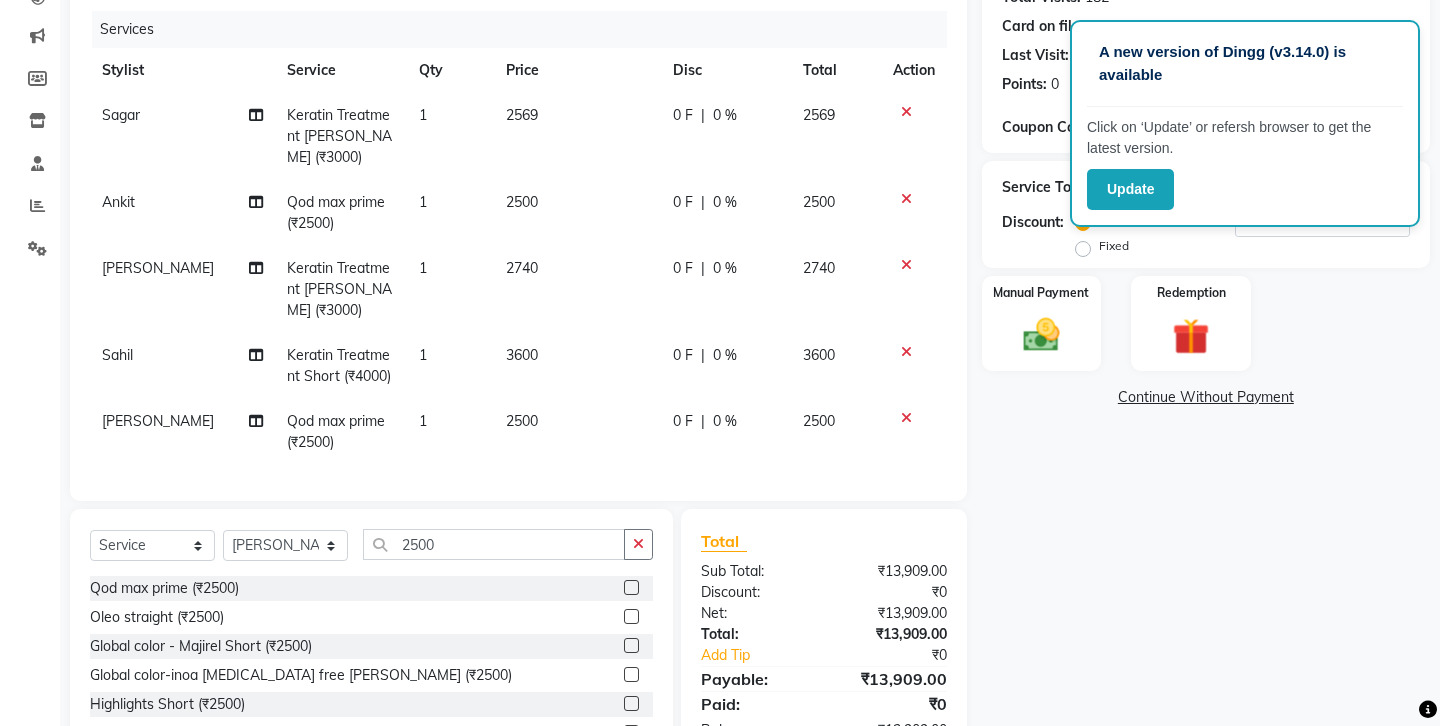 click on "2500" 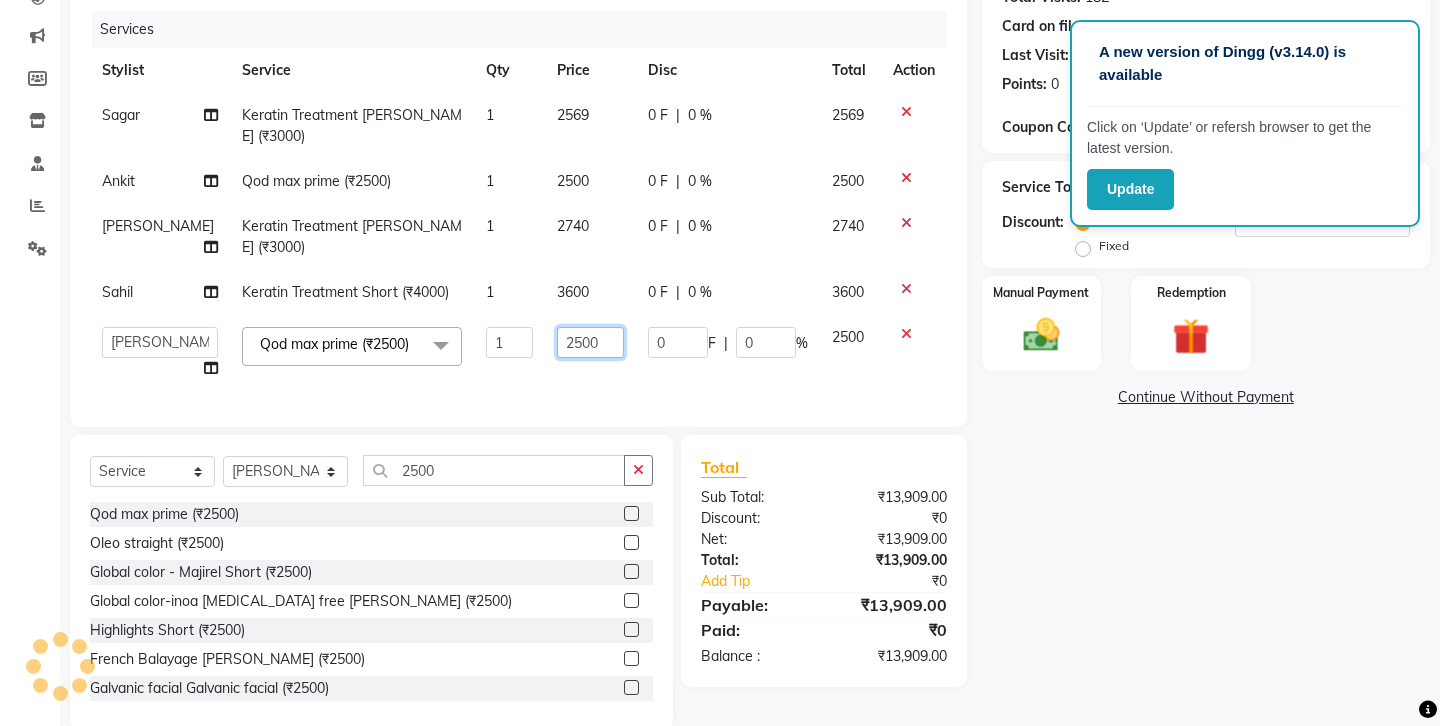 click on "2500" 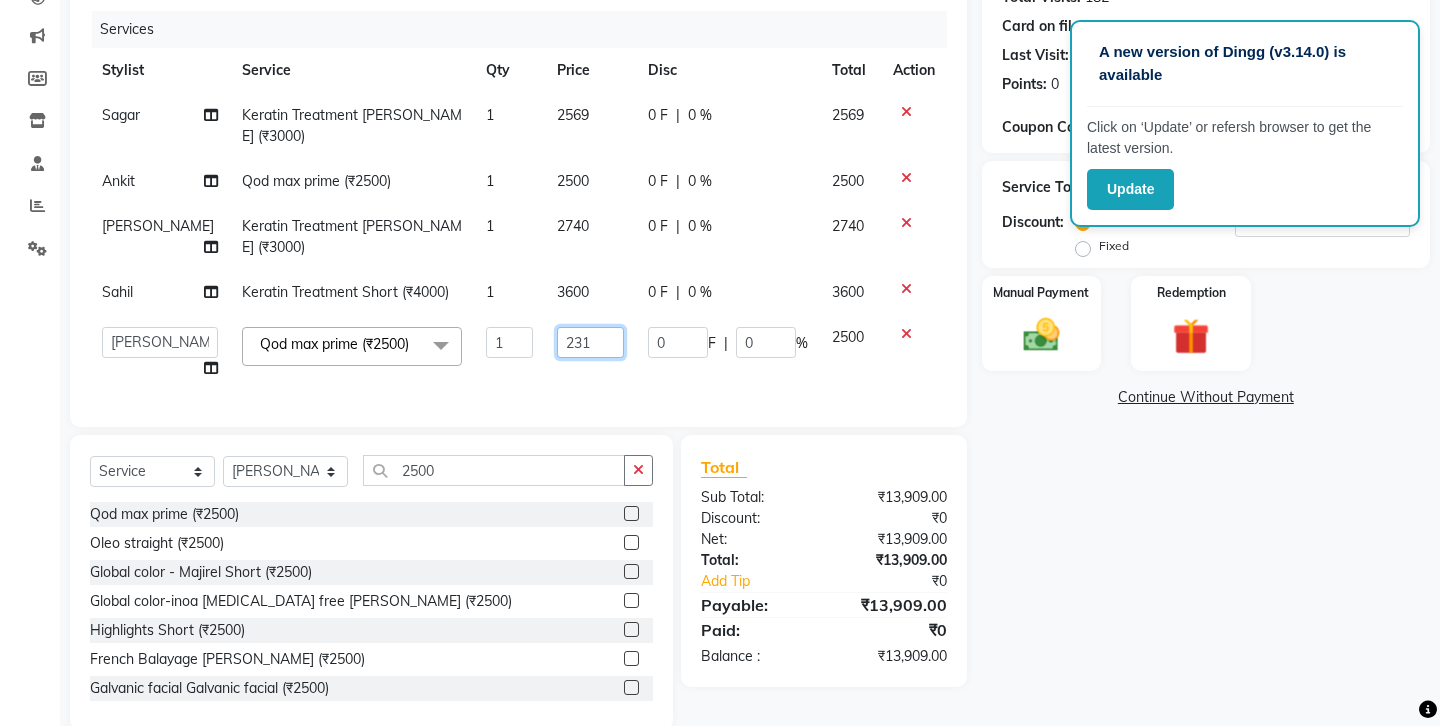 type on "2310" 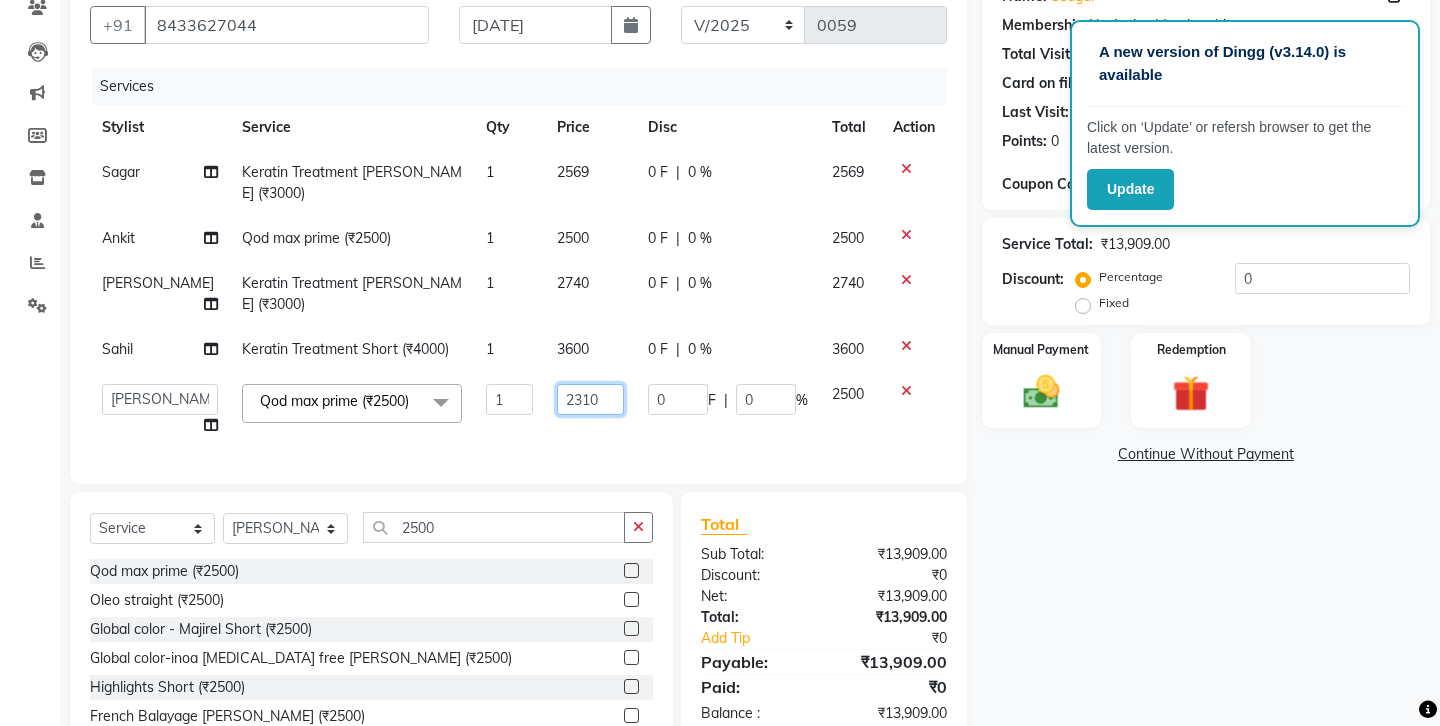 scroll, scrollTop: 238, scrollLeft: 0, axis: vertical 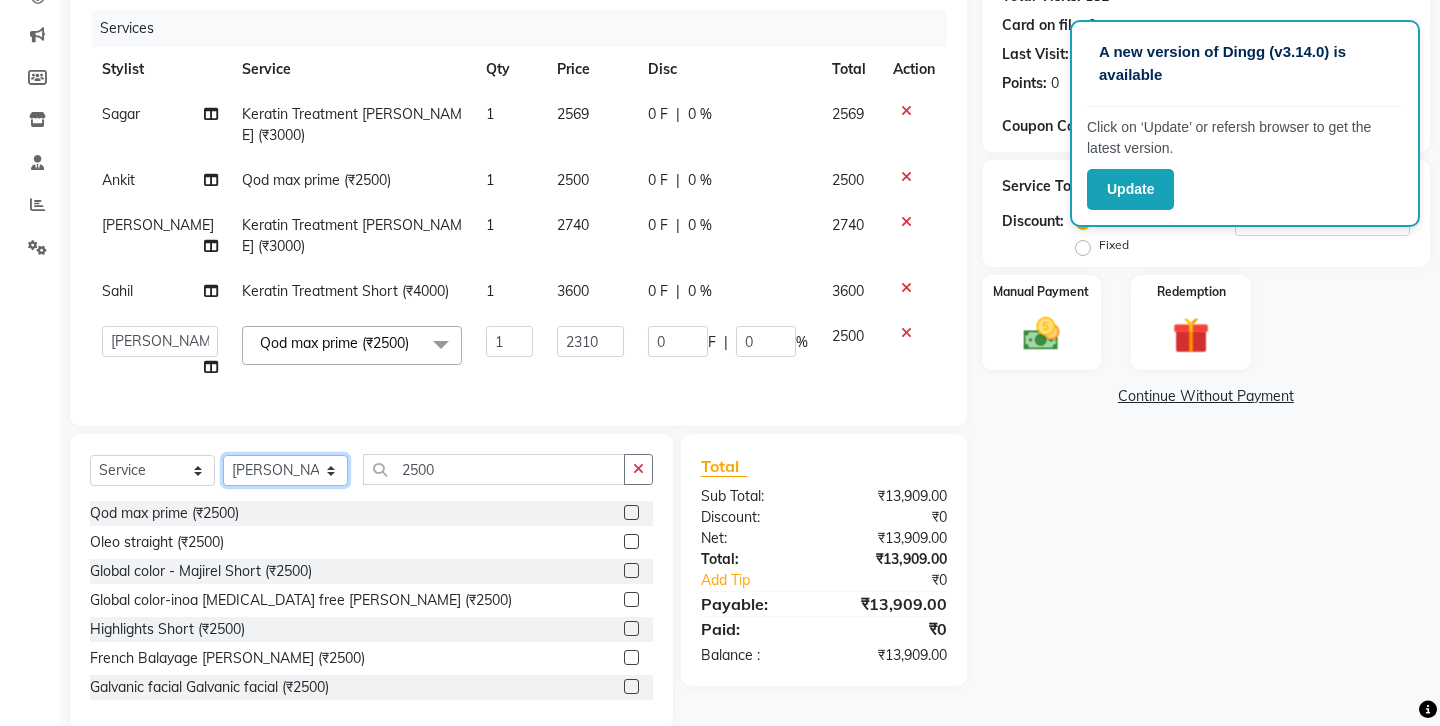 click on "Client [PHONE_NUMBER] Date [DATE] Invoice Number V/2025 V/[PHONE_NUMBER] Services Stylist Service Qty Price Disc Total Action Sagar Keratin Treatment [PERSON_NAME] (₹3000) 1 2569 0 F | 0 % 2569 Ankit Qod max prime (₹2500) 1 2500 0 F | 0 % 2500 [PERSON_NAME] Keratin Treatment [PERSON_NAME] (₹3000) 1 2740 0 F | 0 % 2740 [PERSON_NAME] Keratin Treatment Short (₹4000) 1 3600 0 F | 0 % 3600  Ankit   Front Desk   Jyoti   jyoti [PERSON_NAME] bhai   [PERSON_NAME]   [PERSON_NAME]   [PERSON_NAME]   [PERSON_NAME]  Qod max prime (₹2500)  x Hair cut (₹200) Hair cut for Kids – Boy (up to 10 years) (₹150) Hair wash loreal (shampoo & conditioner) (₹100) Hair wash Moroccan (₹150) Hair wash Naturica (₹150) Blowdry styling (₹100) Shave style (₹100) [PERSON_NAME] style (₹100) Global color - Magirel (₹599) Global color - inoa (₹799) [PERSON_NAME] color - inoa (₹200) Side locks color (₹100) moustage color (₹100) Highlights (₹699) Prelightening (₹500) Regular Oil (₹150) Nareshing Oil (₹200) Hair Growth Oil (₹300) Loreal (₹599) Keratin (₹699) 1 2310 0" 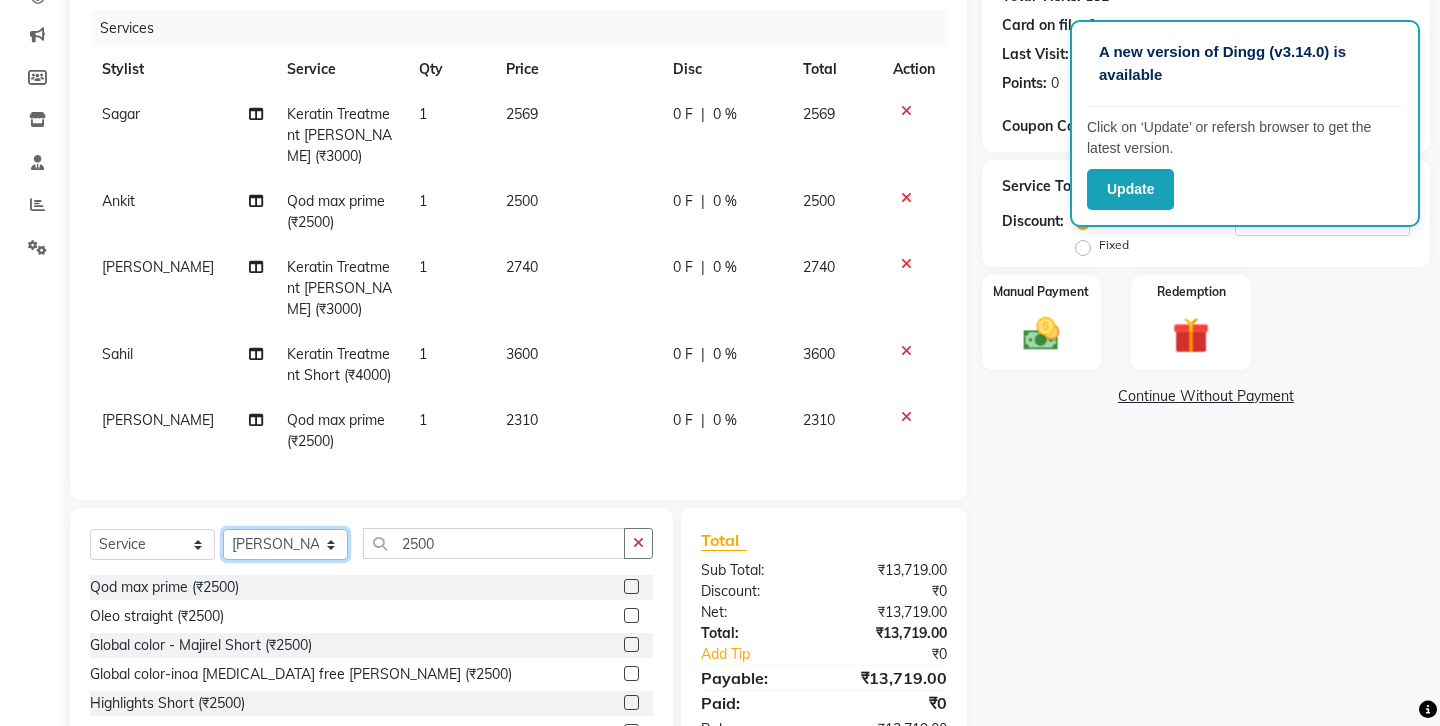 select on "71098" 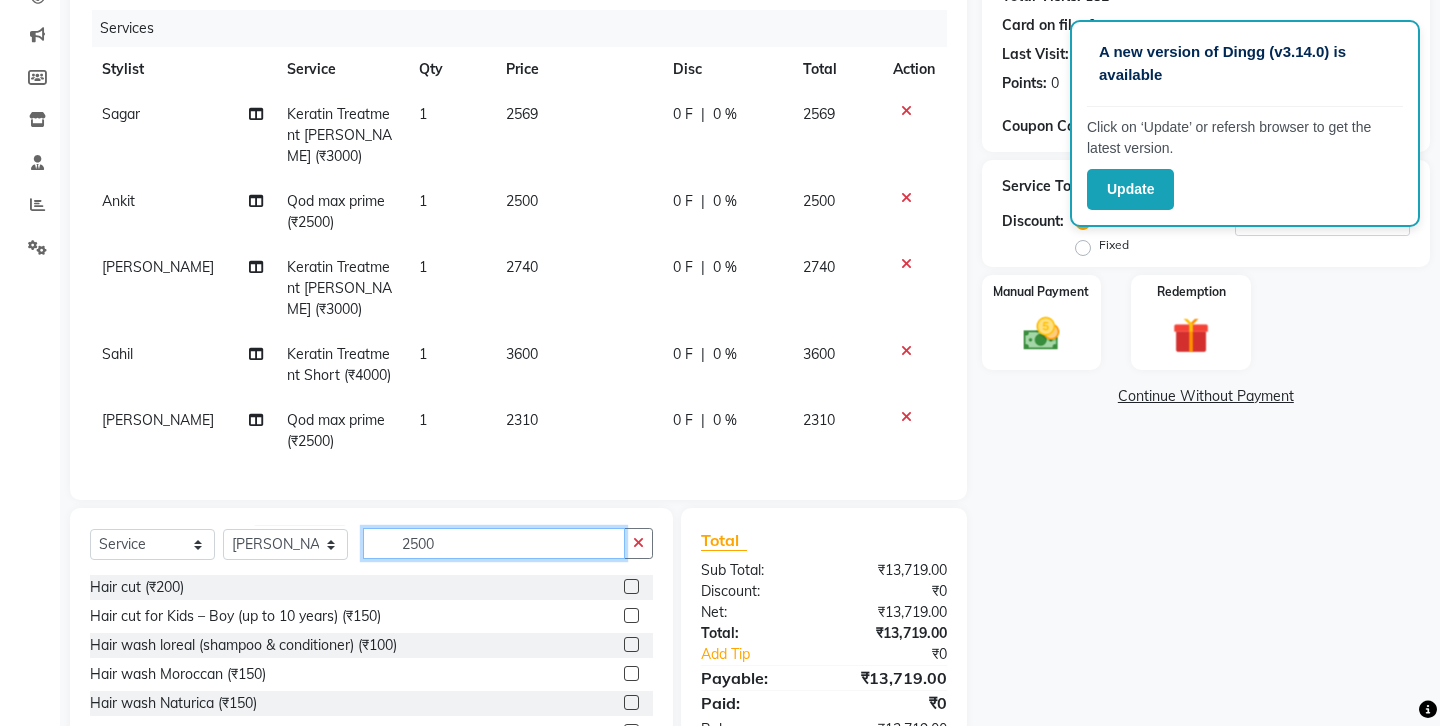 click on "2500" 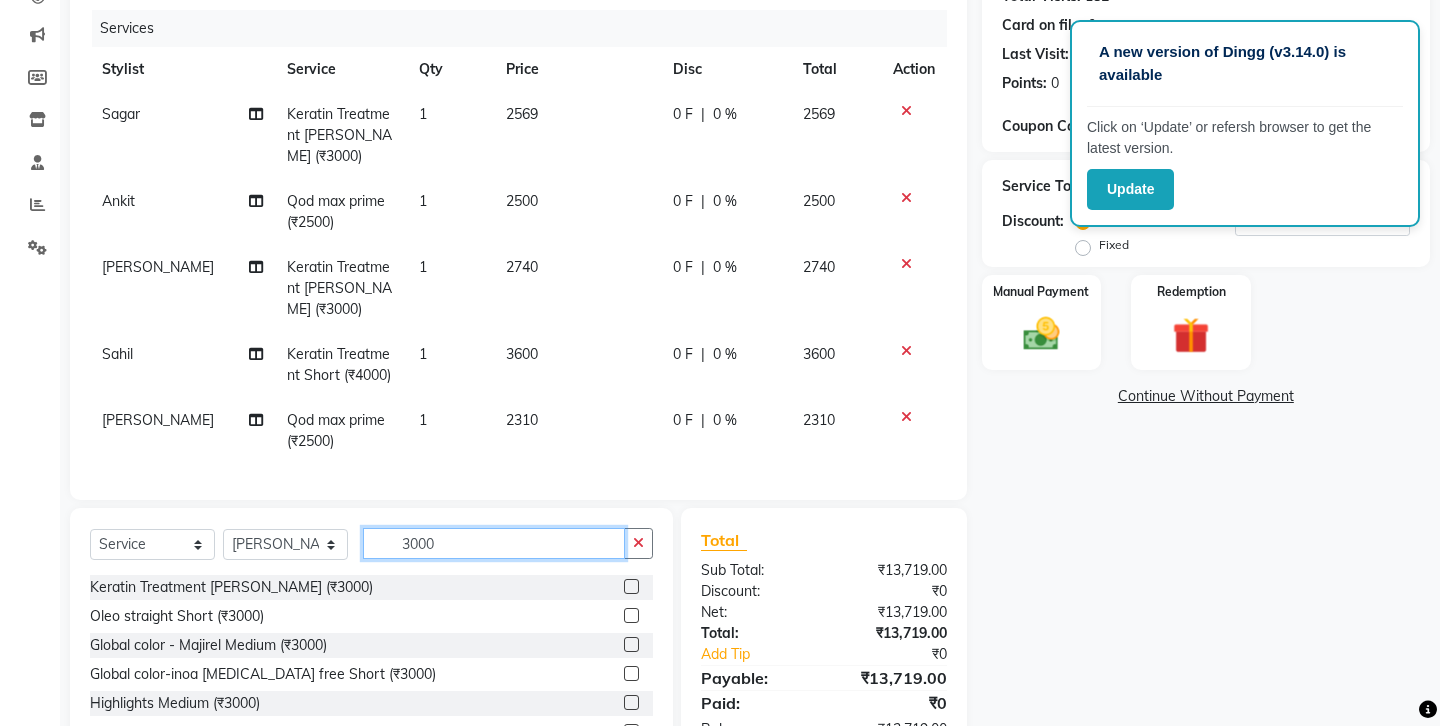 type on "3000" 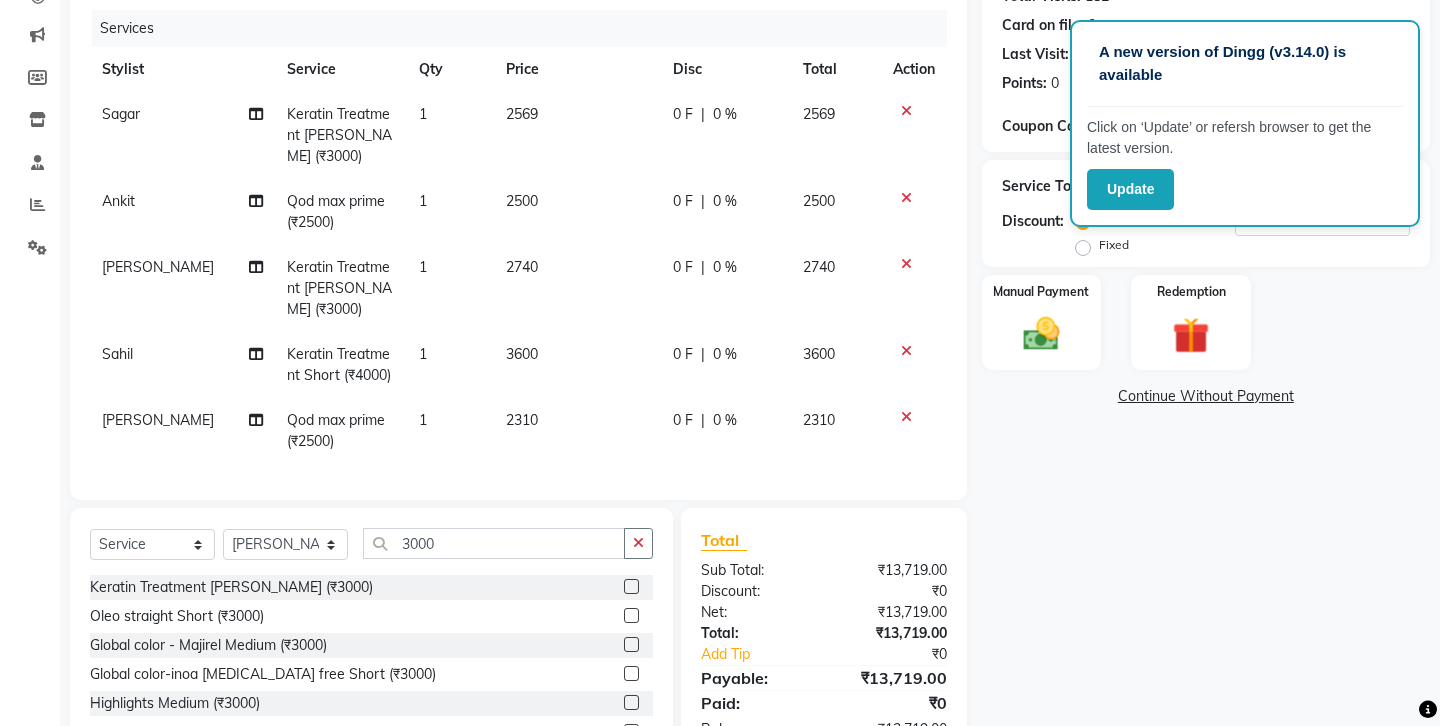 click 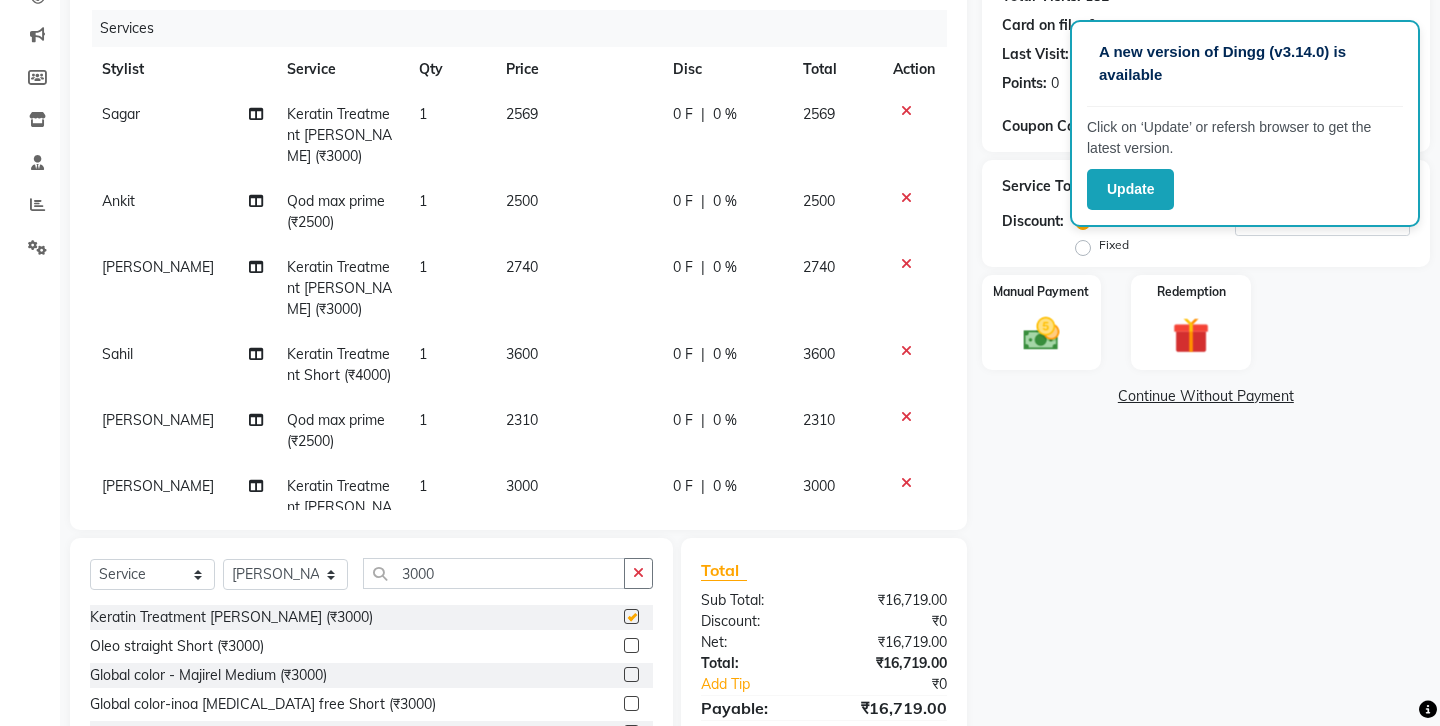 checkbox on "false" 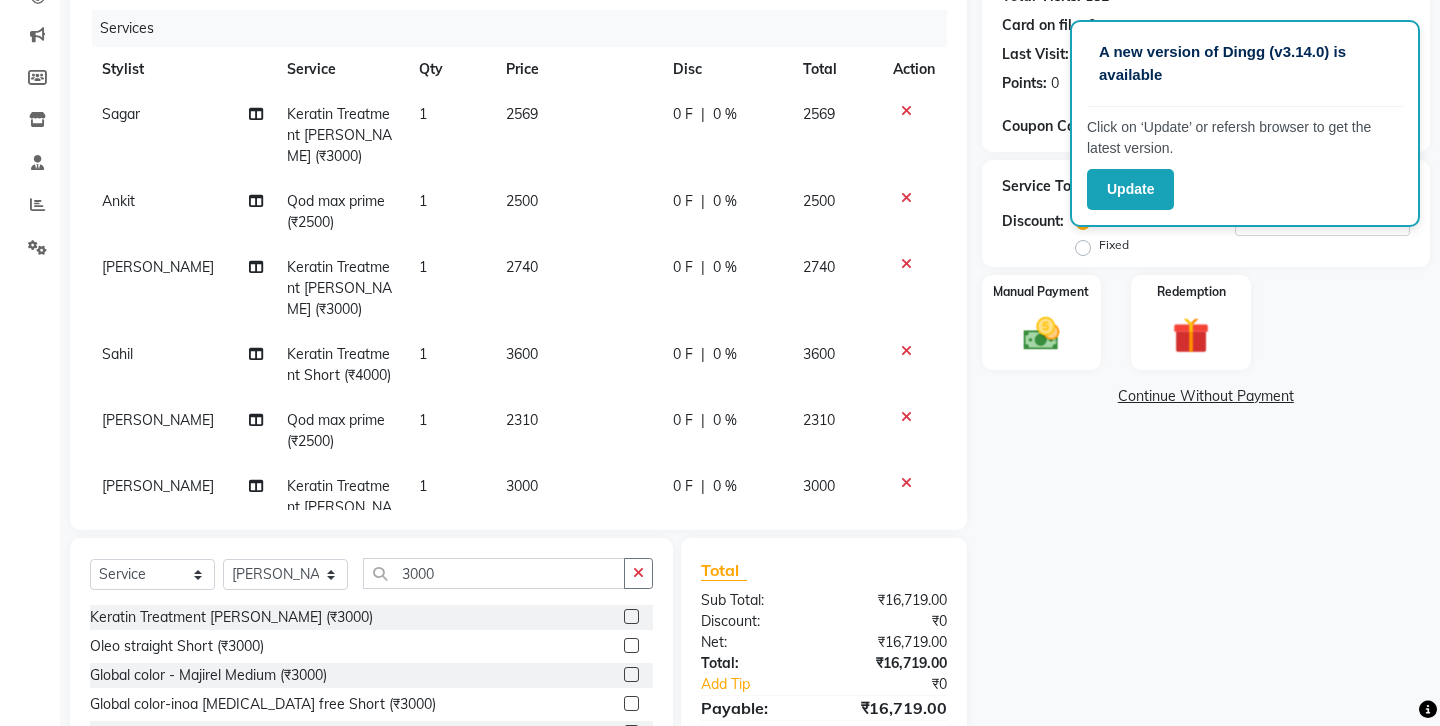 click on "3000" 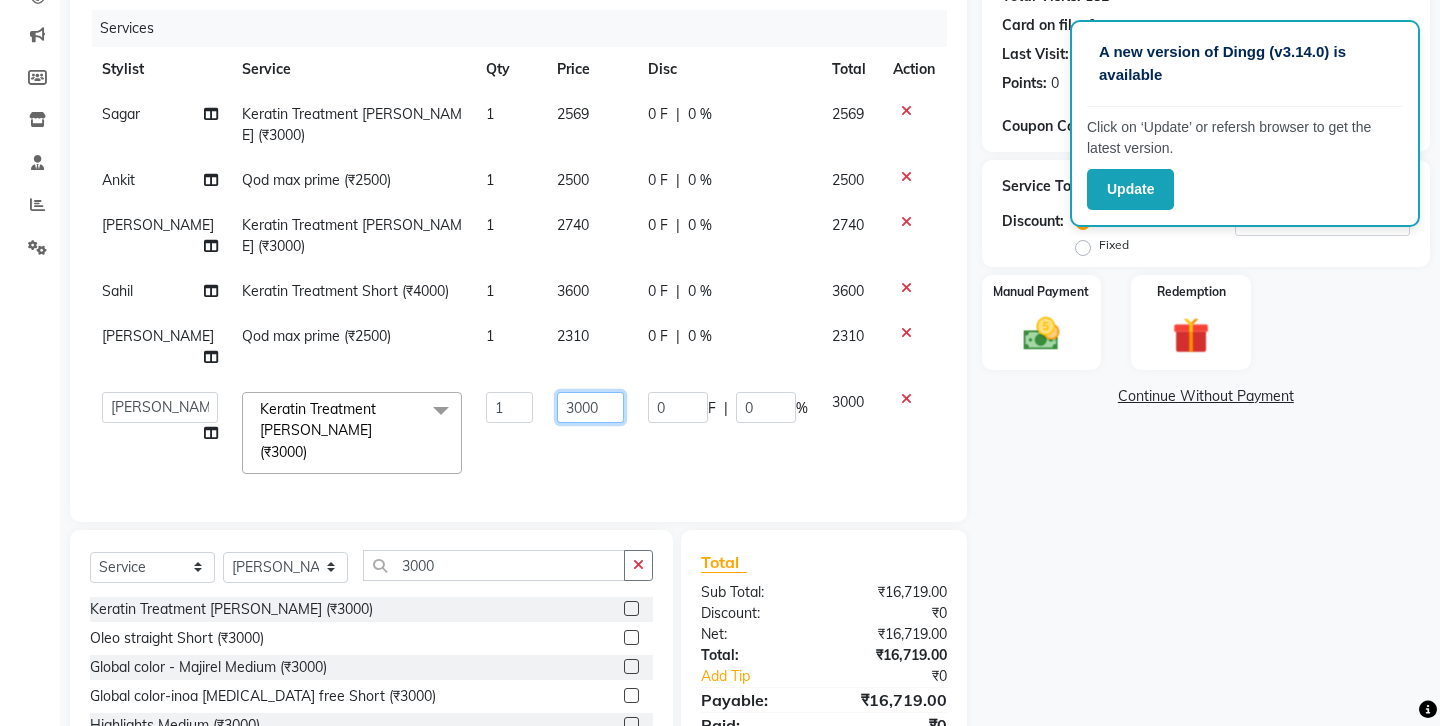 click on "3000" 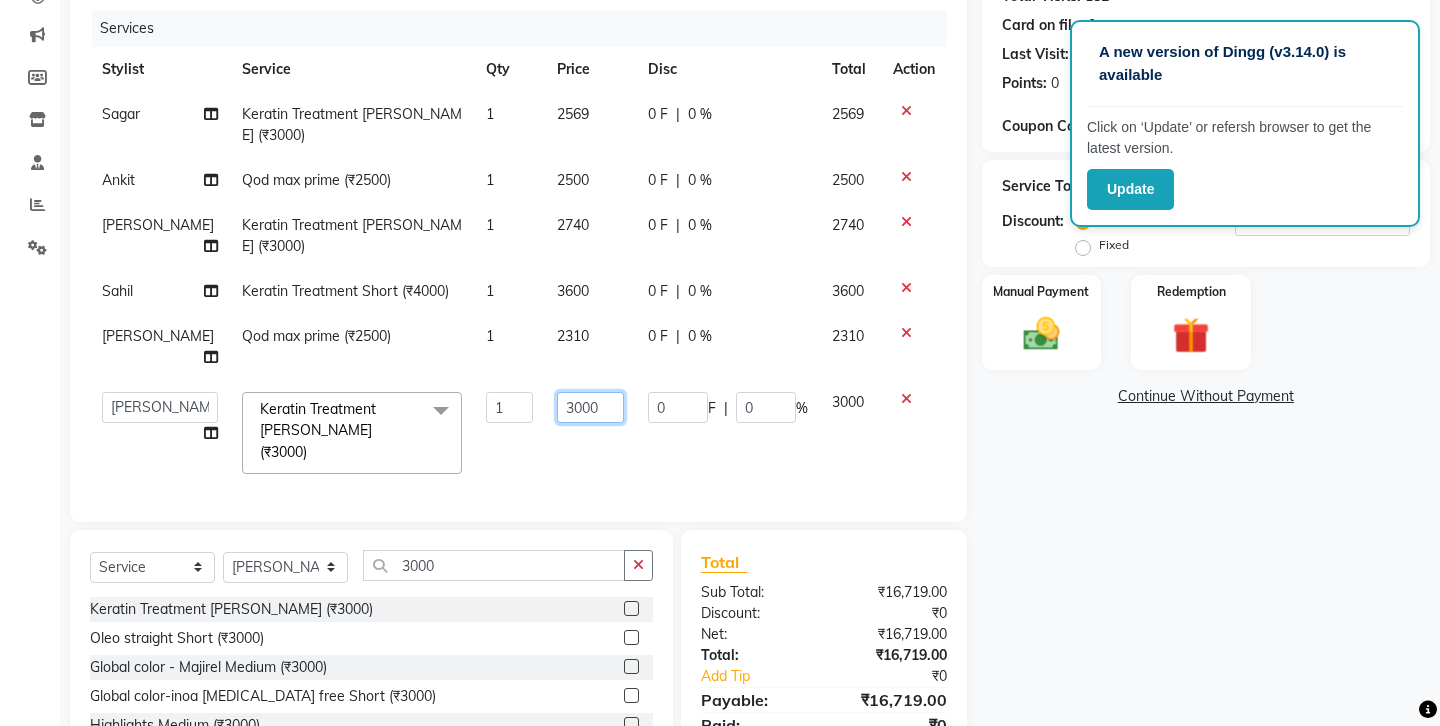 click on "3000" 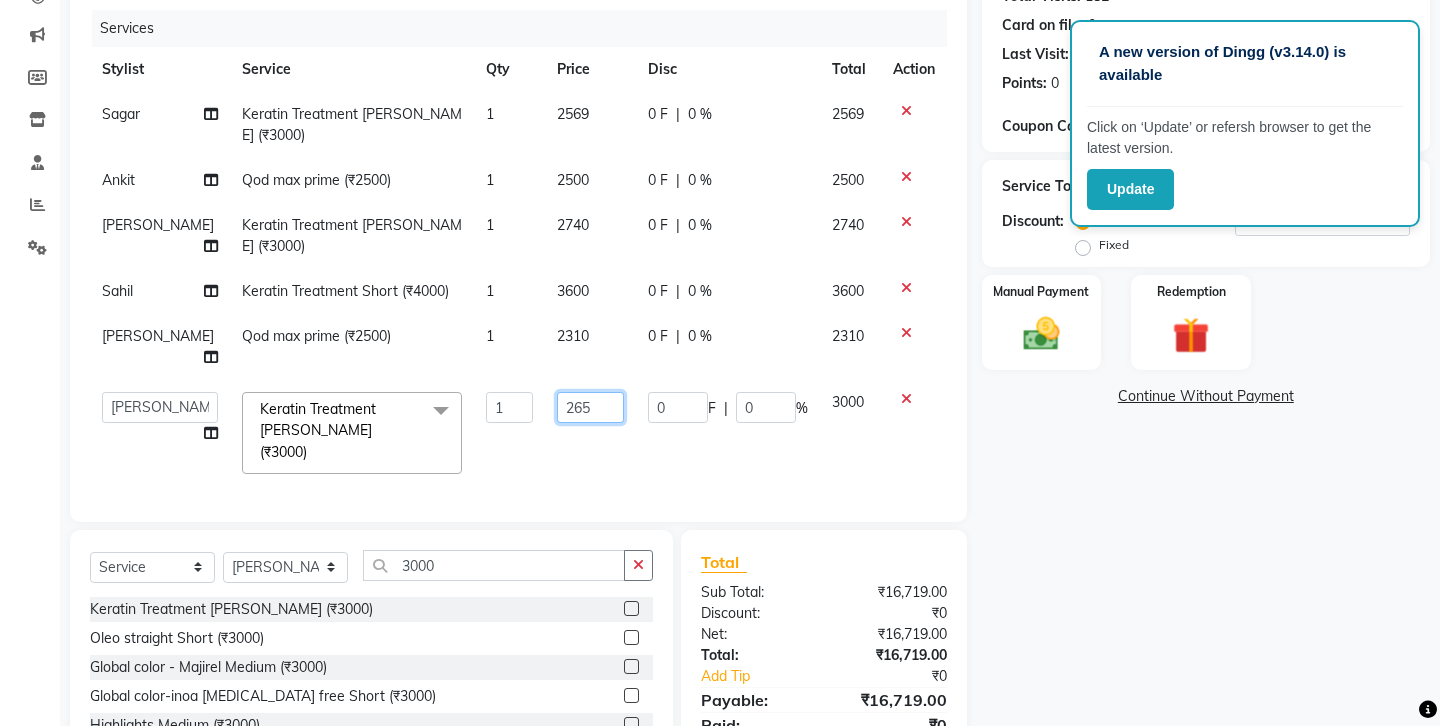 type on "2650" 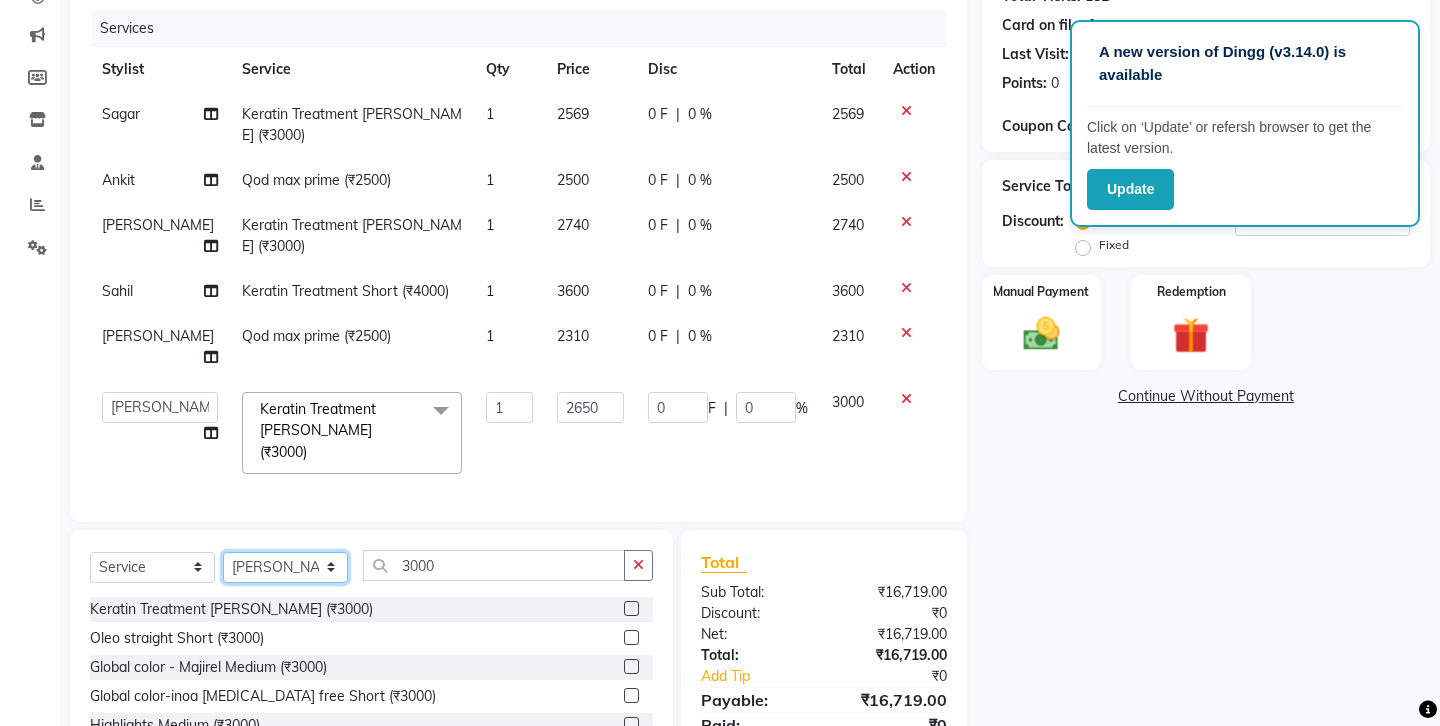 click on "Client [PHONE_NUMBER] Date [DATE] Invoice Number V/2025 V/[PHONE_NUMBER] Services Stylist Service Qty Price Disc Total Action Sagar Keratin Treatment [PERSON_NAME] (₹3000) 1 2569 0 F | 0 % 2569 Ankit Qod max prime (₹2500) 1 2500 0 F | 0 % 2500 [PERSON_NAME] Keratin Treatment [PERSON_NAME] (₹3000) 1 2740 0 F | 0 % 2740 [PERSON_NAME] Keratin Treatment Short (₹4000) 1 3600 0 F | 0 % 3600 [PERSON_NAME] Qod max prime (₹2500) 1 2310 0 F | 0 % 2310  Ankit   Front Desk   Jyoti   jyoti [PERSON_NAME] bhai   [PERSON_NAME]   [PERSON_NAME]   [PERSON_NAME]   [PERSON_NAME]  Keratin Treatment [PERSON_NAME] (₹3000)  x Hair cut (₹200) Hair cut for Kids – Boy (up to 10 years) (₹150) Hair wash loreal (shampoo & conditioner) (₹100) Hair wash Moroccan (₹150) Hair wash Naturica (₹150) Blowdry styling (₹100) Shave style (₹100) [PERSON_NAME] style (₹100) Global color - Magirel (₹599) Global color - inoa (₹799) [PERSON_NAME] color - inoa (₹200) Side locks color (₹100) moustage color (₹100) Highlights (₹699) Prelightening (₹500) Regular Oil (₹150) Nareshing Oil (₹200) 1 2650" 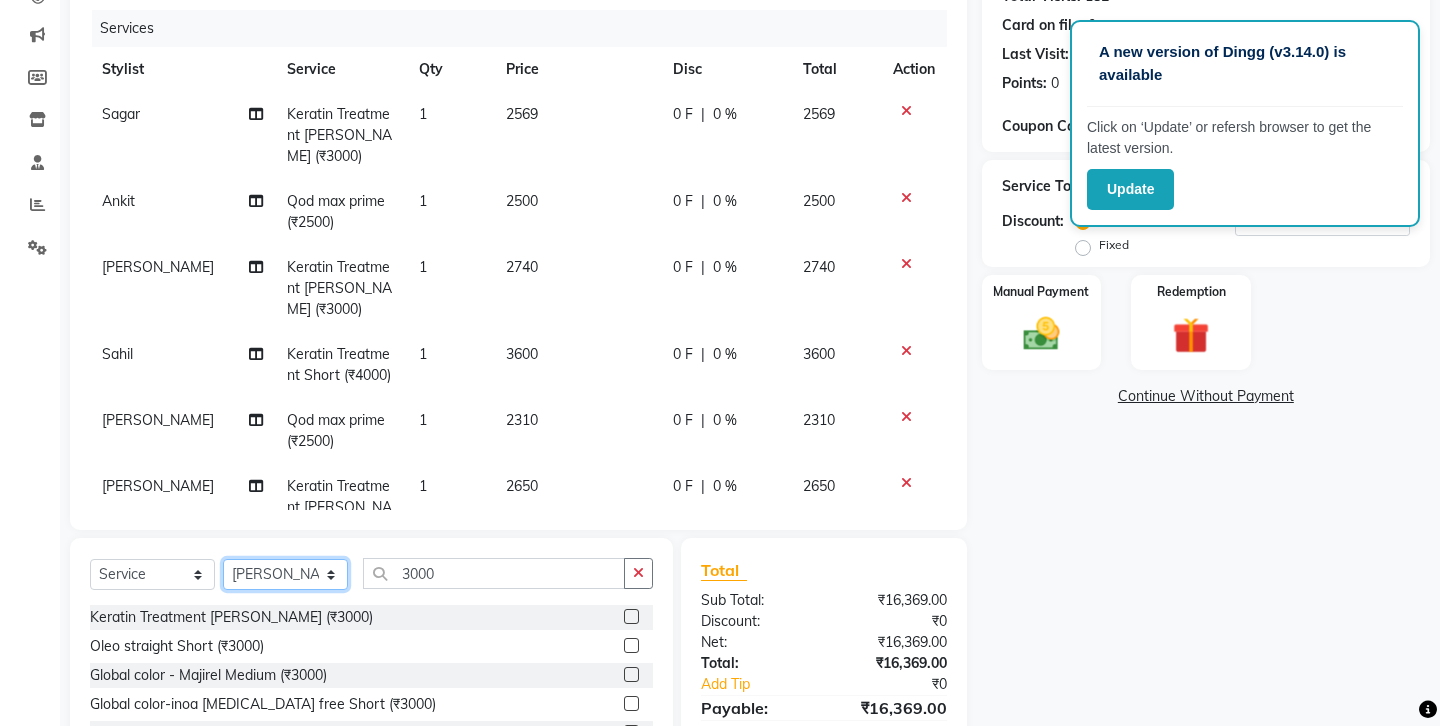 select on "79960" 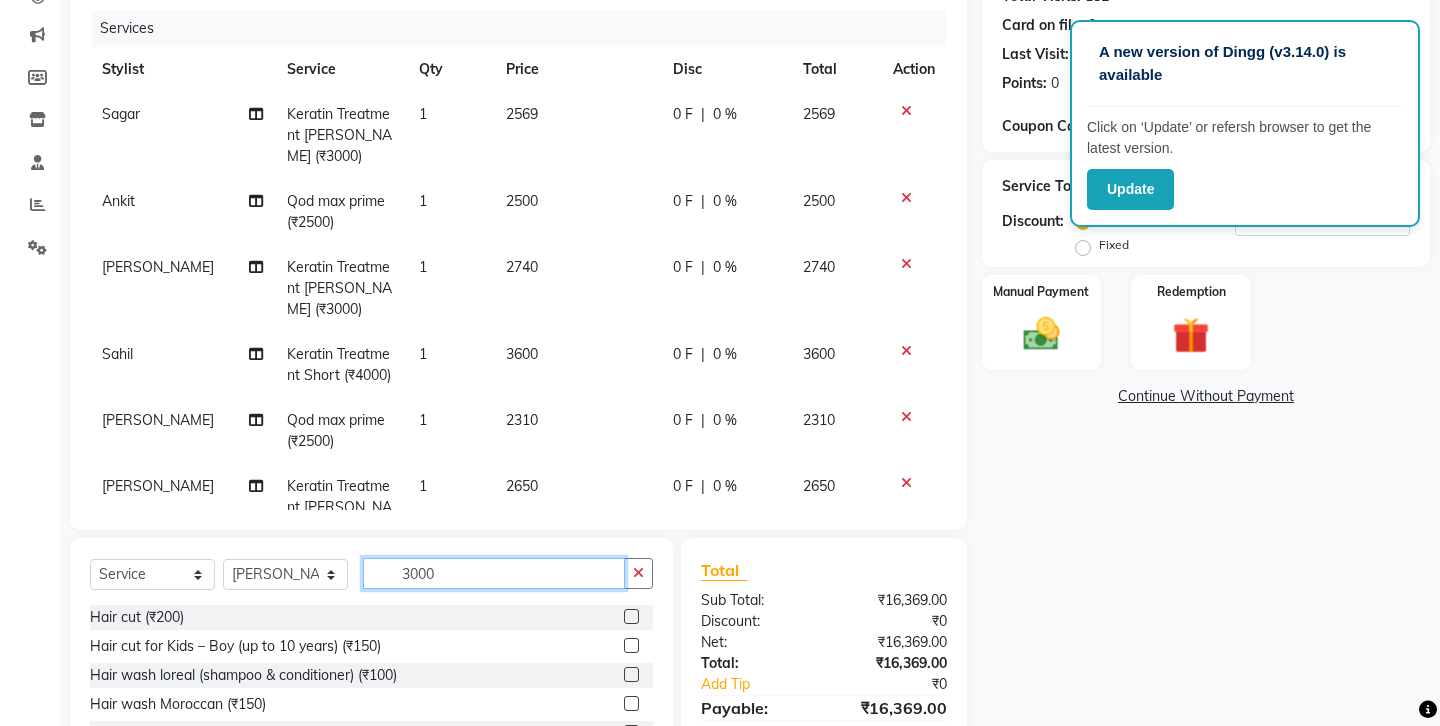 click on "3000" 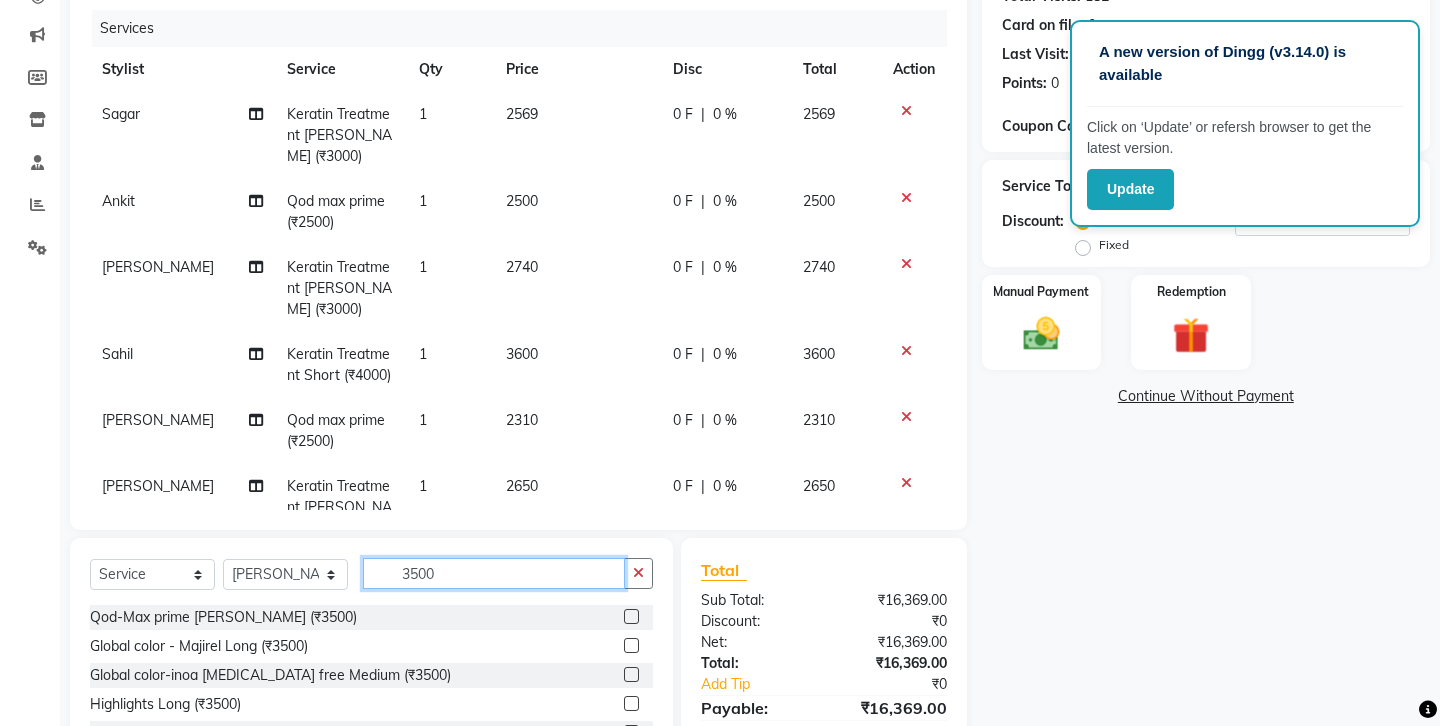 type on "3500" 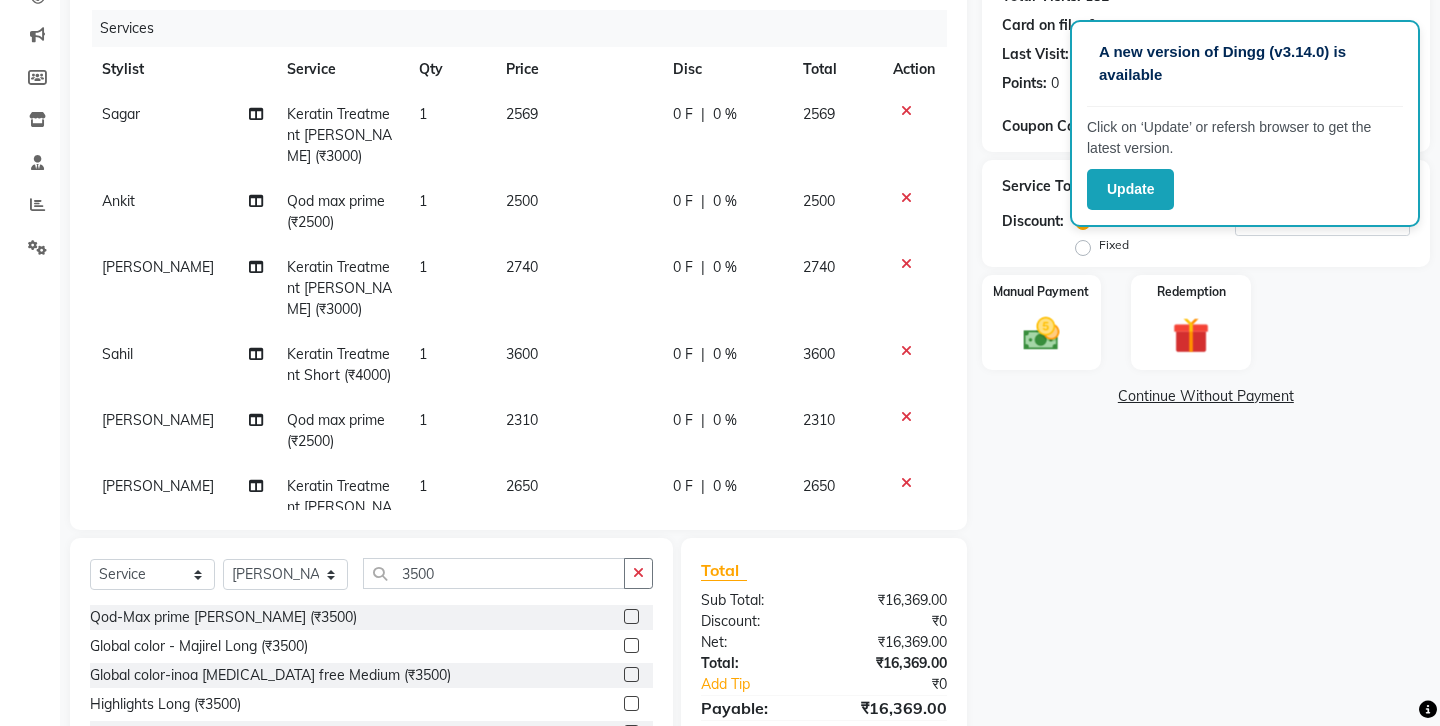 click 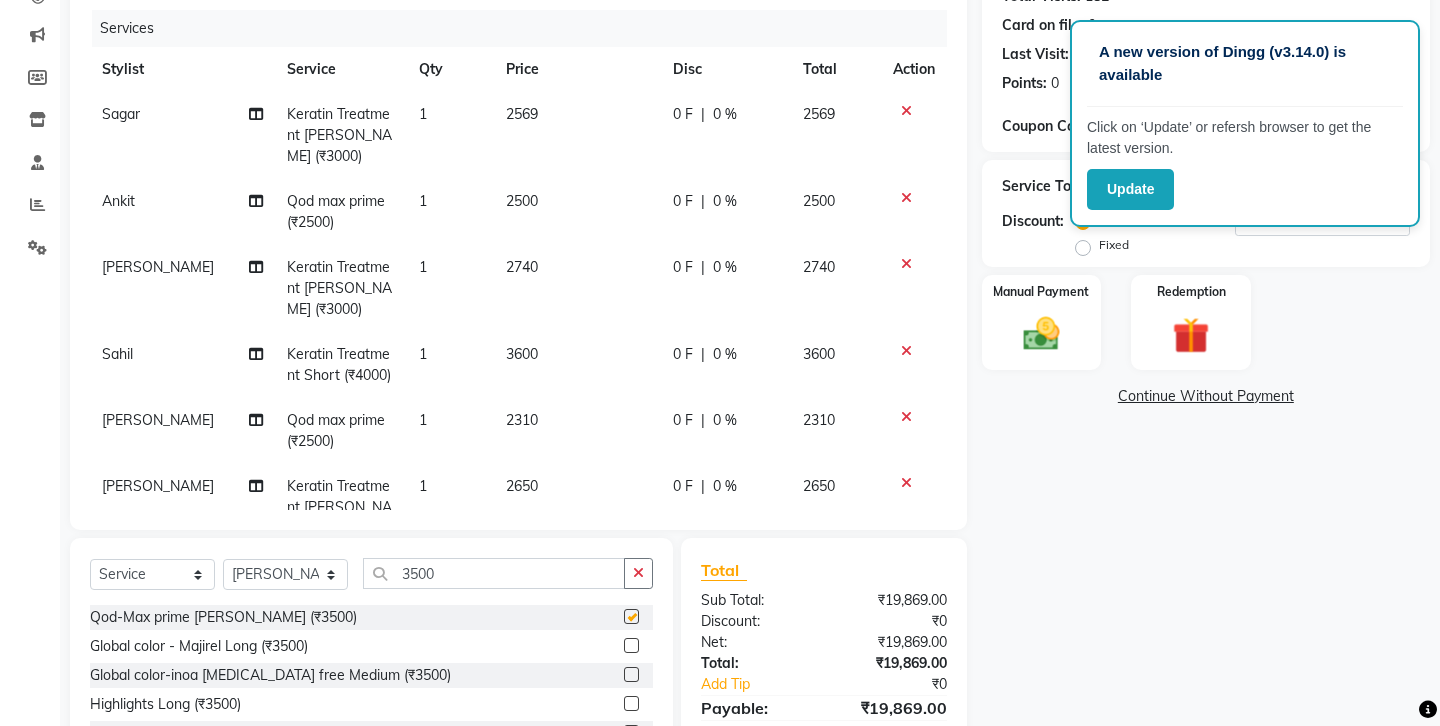 checkbox on "false" 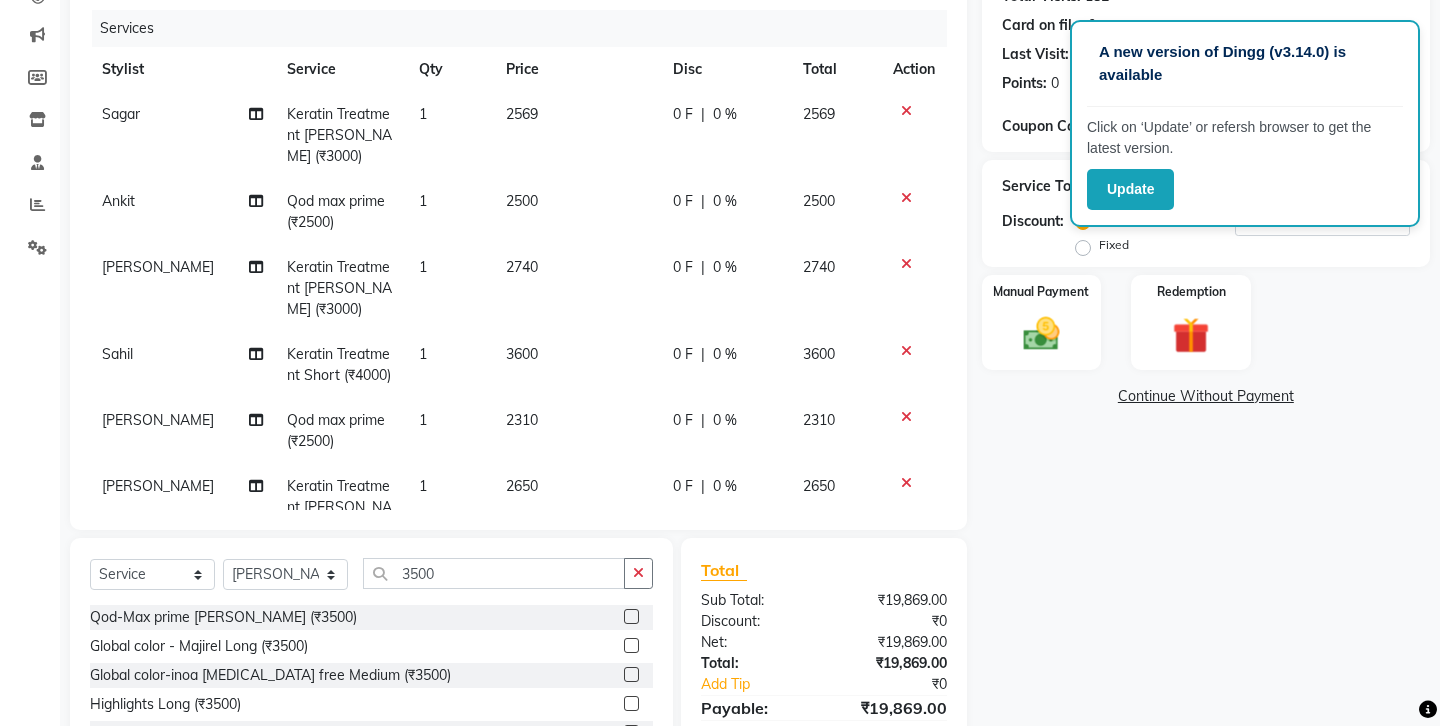 scroll, scrollTop: 60, scrollLeft: 0, axis: vertical 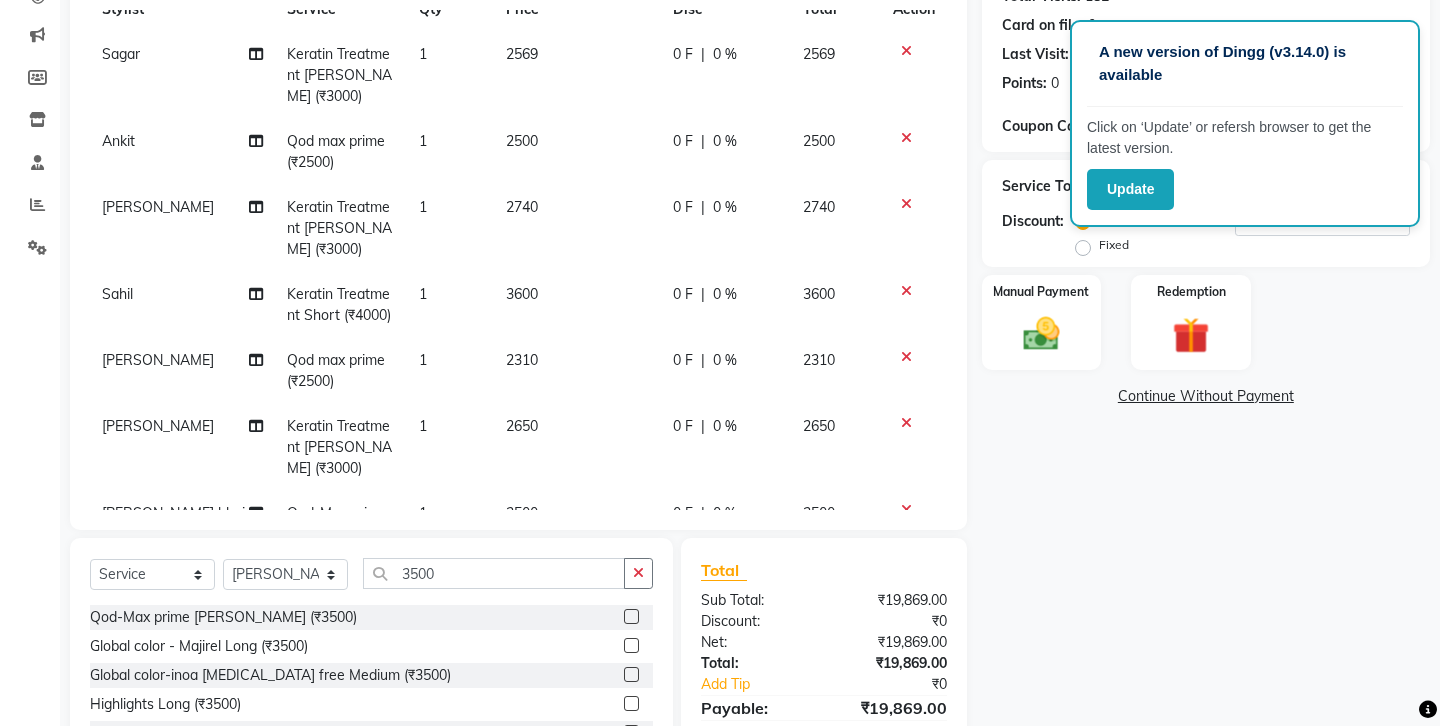 click on "3500" 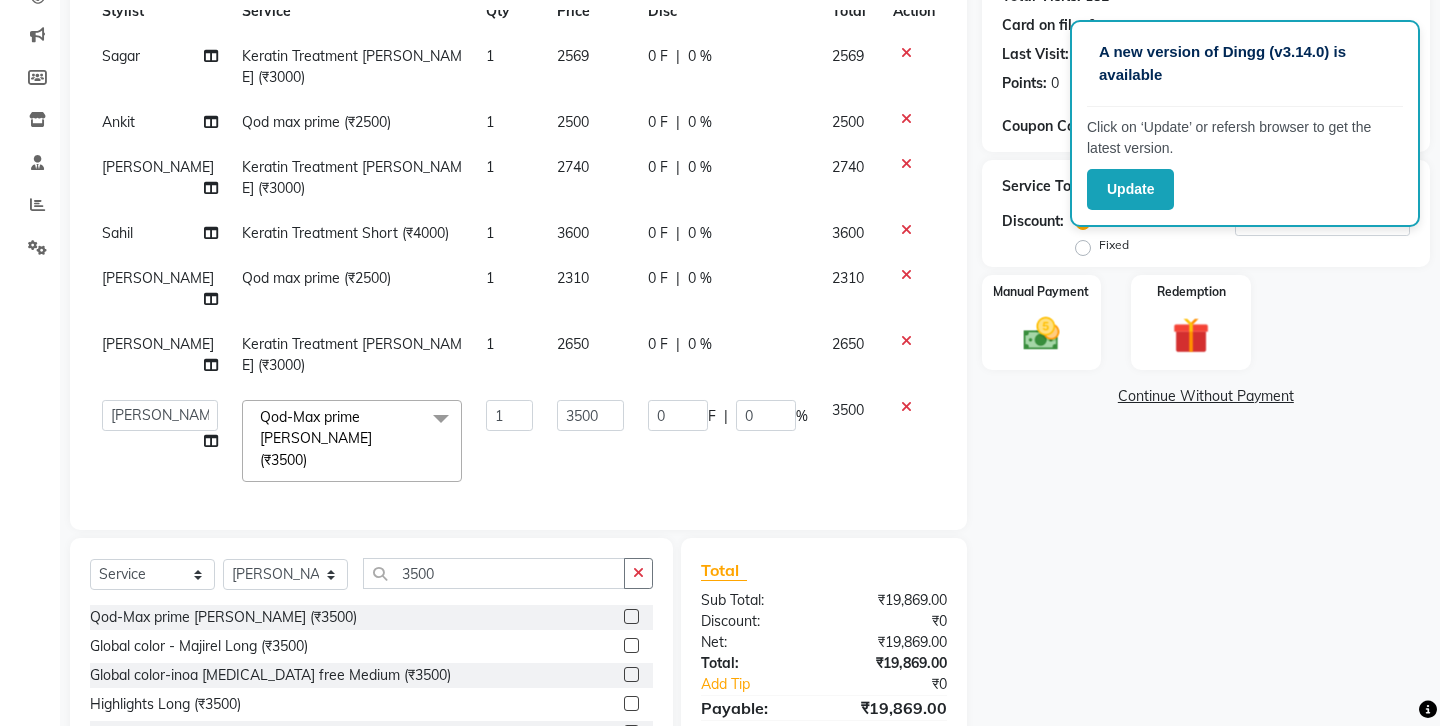 scroll, scrollTop: 0, scrollLeft: 0, axis: both 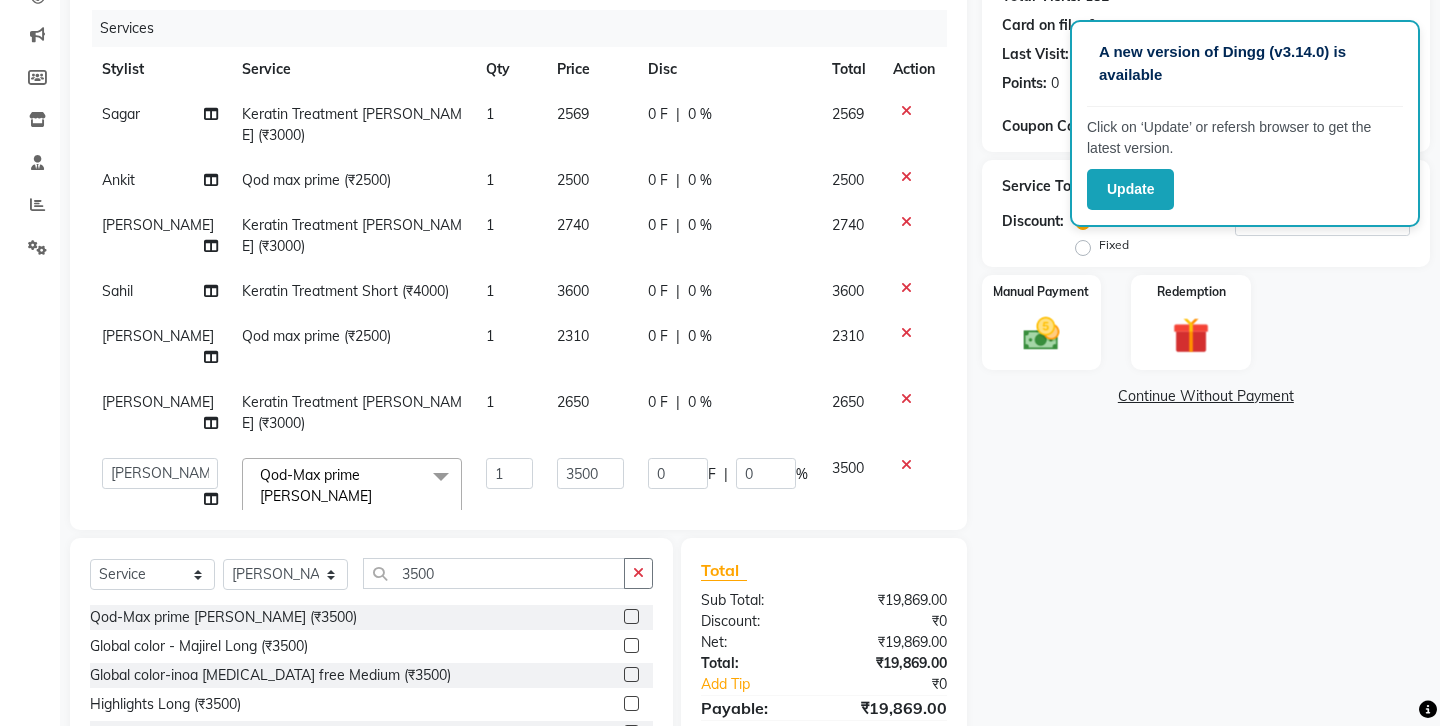 click on "1" 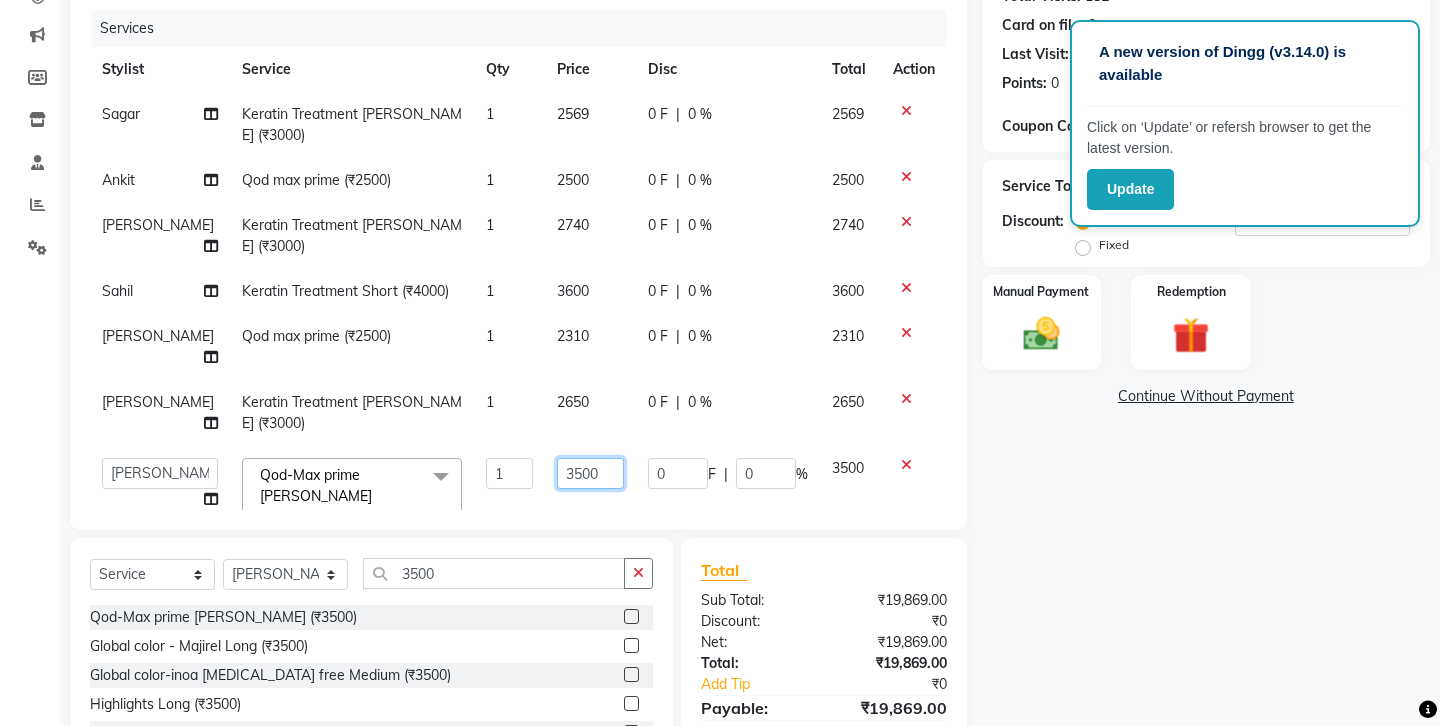 click on "3500" 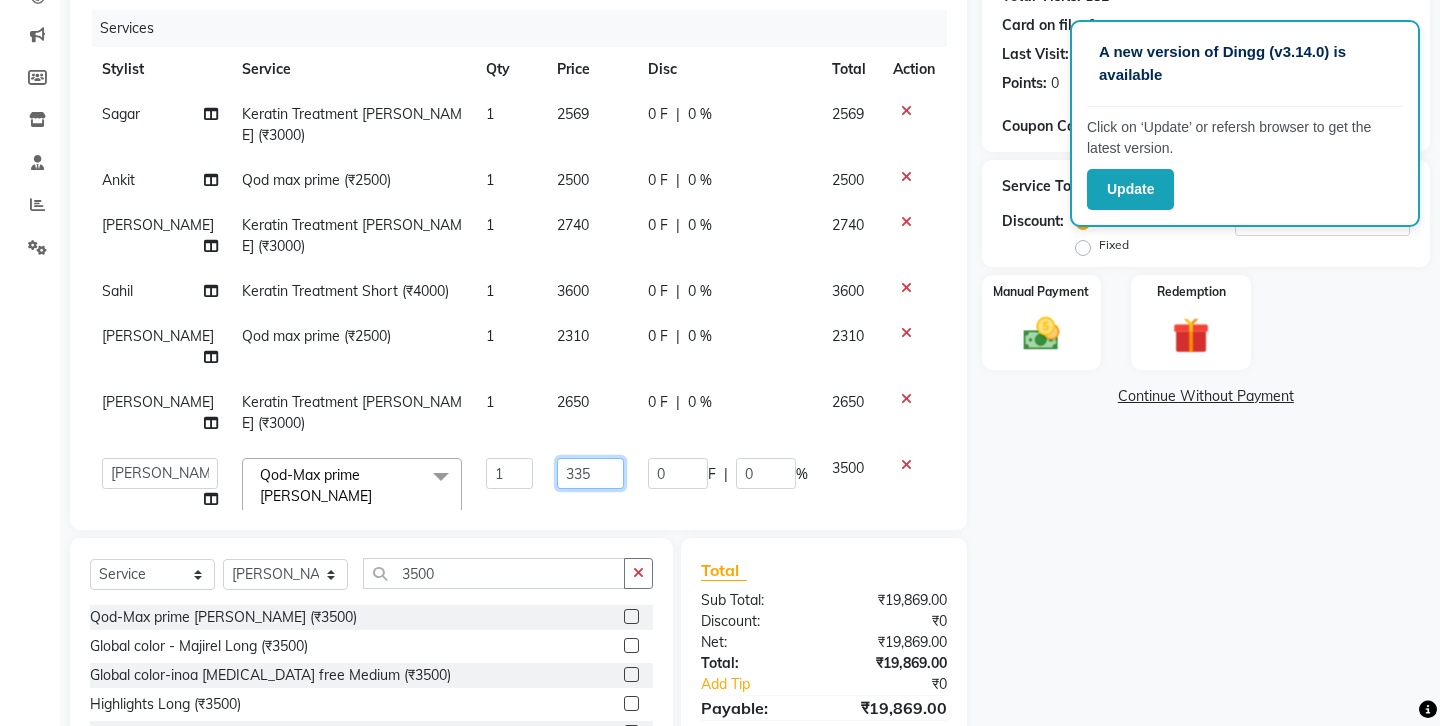 type on "3350" 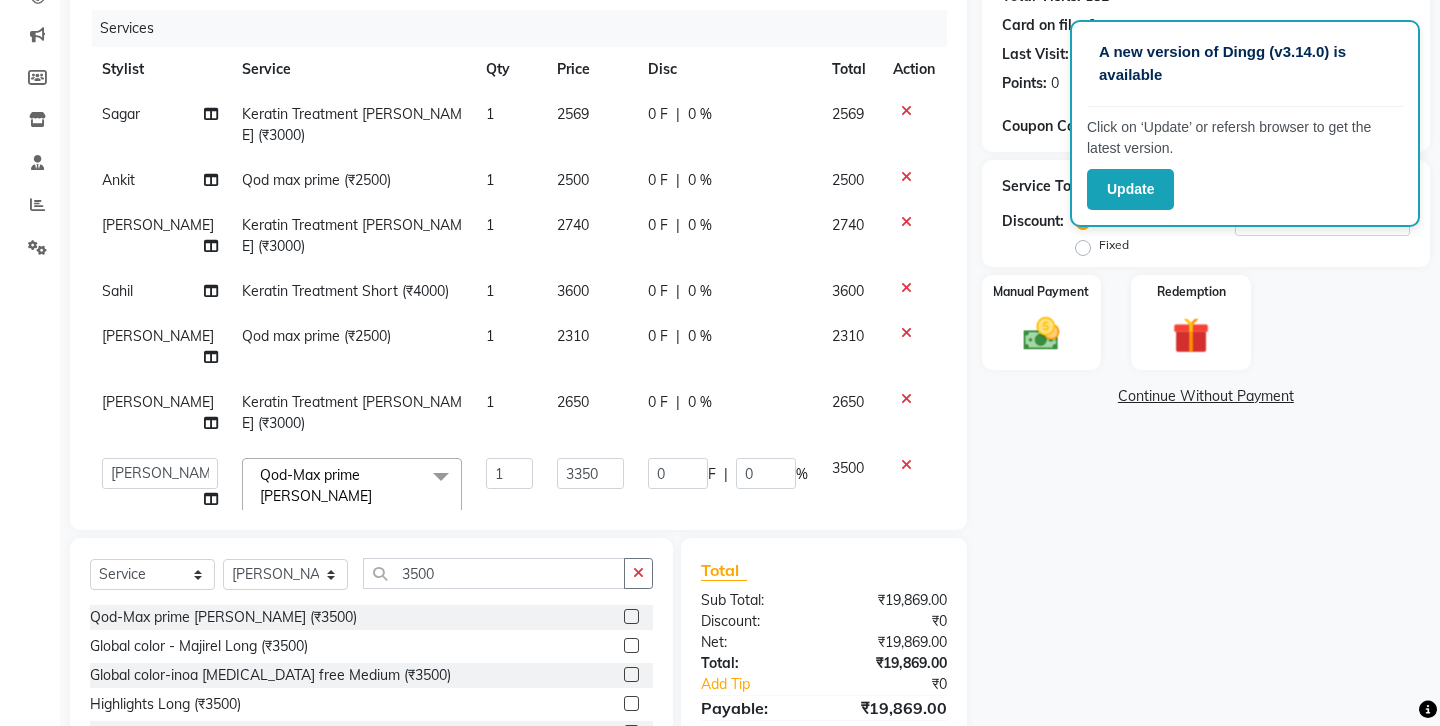 click on "Sagar Keratin Treatment [PERSON_NAME] (₹3000) 1 2569 0 F | 0 % 2569 Ankit Qod max prime (₹2500) 1 2500 0 F | 0 % 2500 [PERSON_NAME] Keratin Treatment [PERSON_NAME] (₹3000) 1 2740 0 F | 0 % 2740 [PERSON_NAME] Keratin Treatment Short (₹4000) 1 3600 0 F | 0 % 3600 [PERSON_NAME] Qod max prime (₹2500) 1 2310 0 F | 0 % 2310 [PERSON_NAME] Keratin Treatment [PERSON_NAME] (₹3000) 1 2650 0 F | 0 % 2650  Ankit   Front Desk   Jyoti   jyoti [PERSON_NAME] bhai   [PERSON_NAME]   [PERSON_NAME]   [PERSON_NAME]   [PERSON_NAME]  Qod-Max prime [PERSON_NAME] (₹3500)  x Hair cut (₹200) Hair cut for Kids – Boy (up to 10 years) (₹150) Hair wash loreal (shampoo & conditioner) (₹100) Hair wash Moroccan (₹150) Hair wash Naturica (₹150) Blowdry styling (₹100) Shave style (₹100) [PERSON_NAME] style (₹100) Global color - Magirel (₹599) Global color - inoa (₹799) [PERSON_NAME] color - inoa (₹200) Side locks color (₹100) moustage color (₹100) Highlights (₹699) Prelightening (₹500) Regular Oil (₹150) Nareshing Oil (₹200) Hair Growth Oil (₹300) Loreal (₹599) Keratin (₹699) 1 3350 0 F | 0" 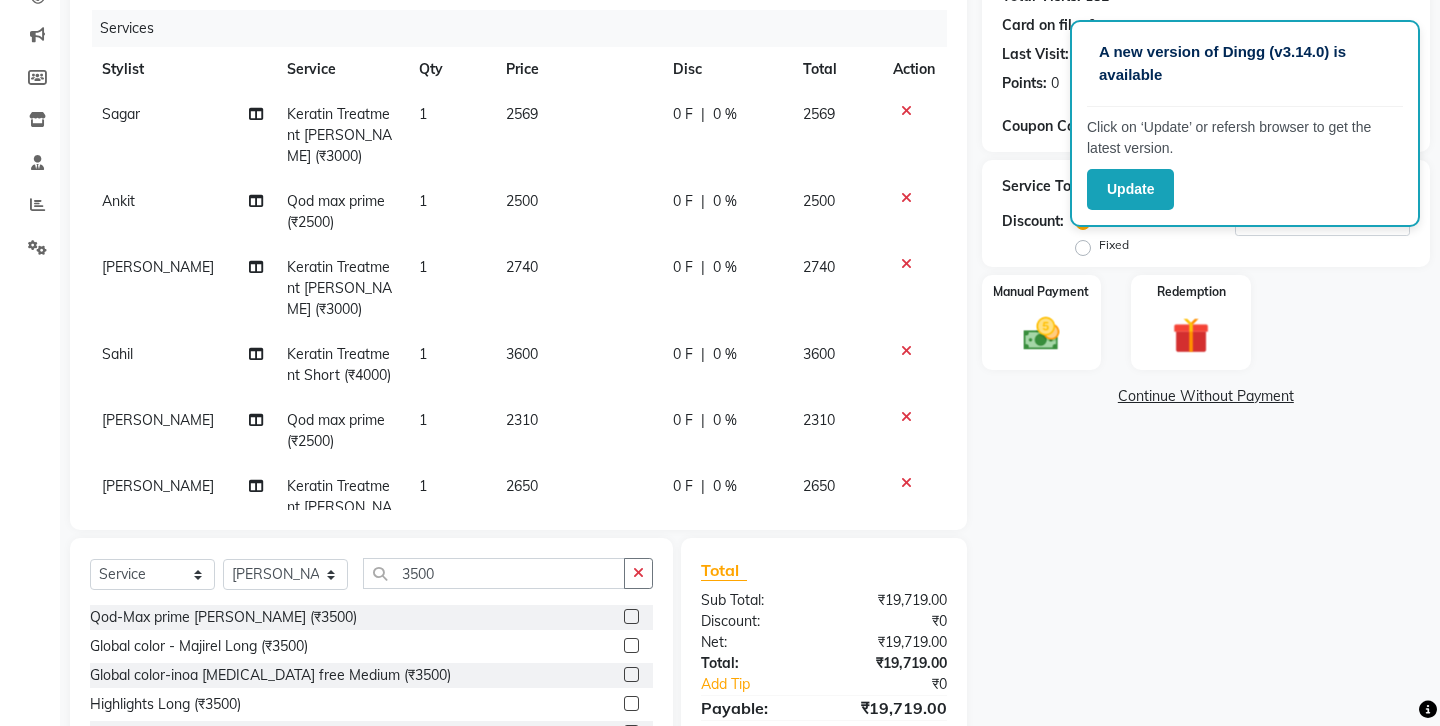 click on "2650" 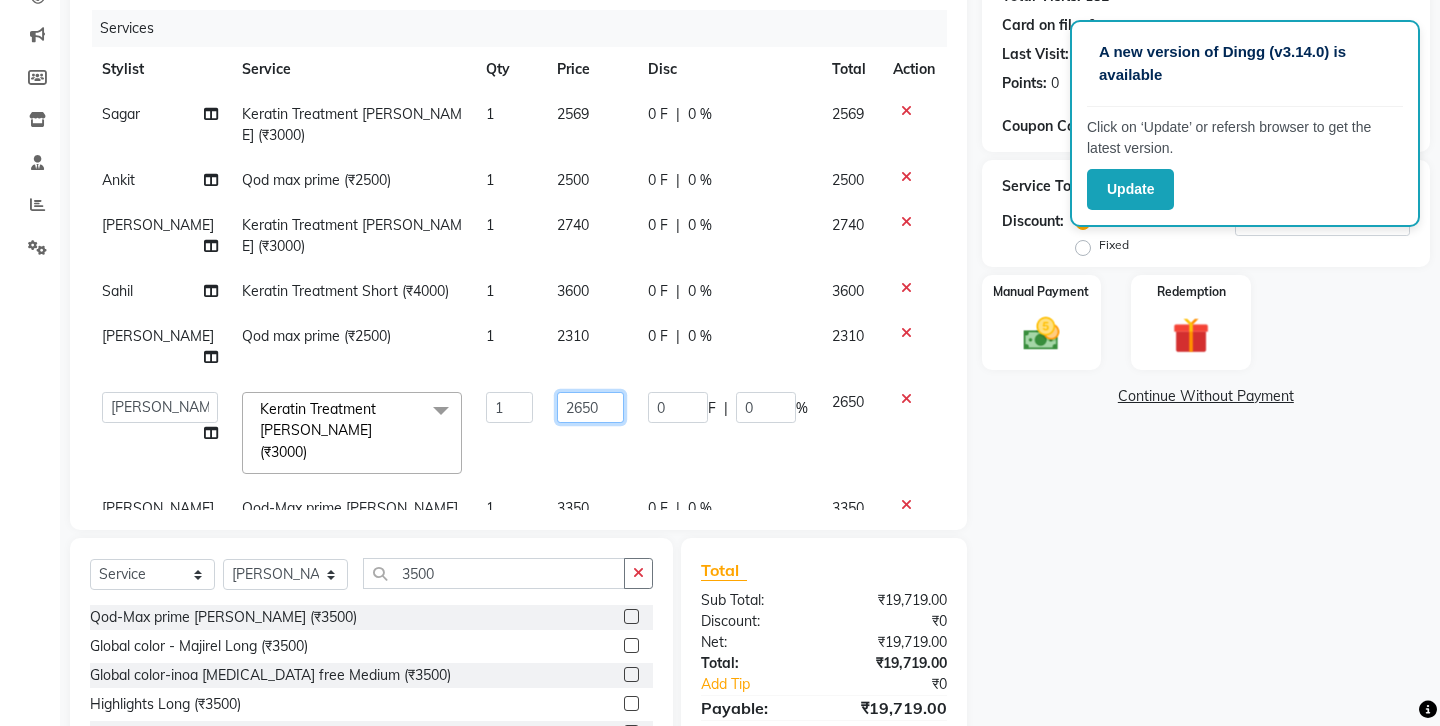 click on "2650" 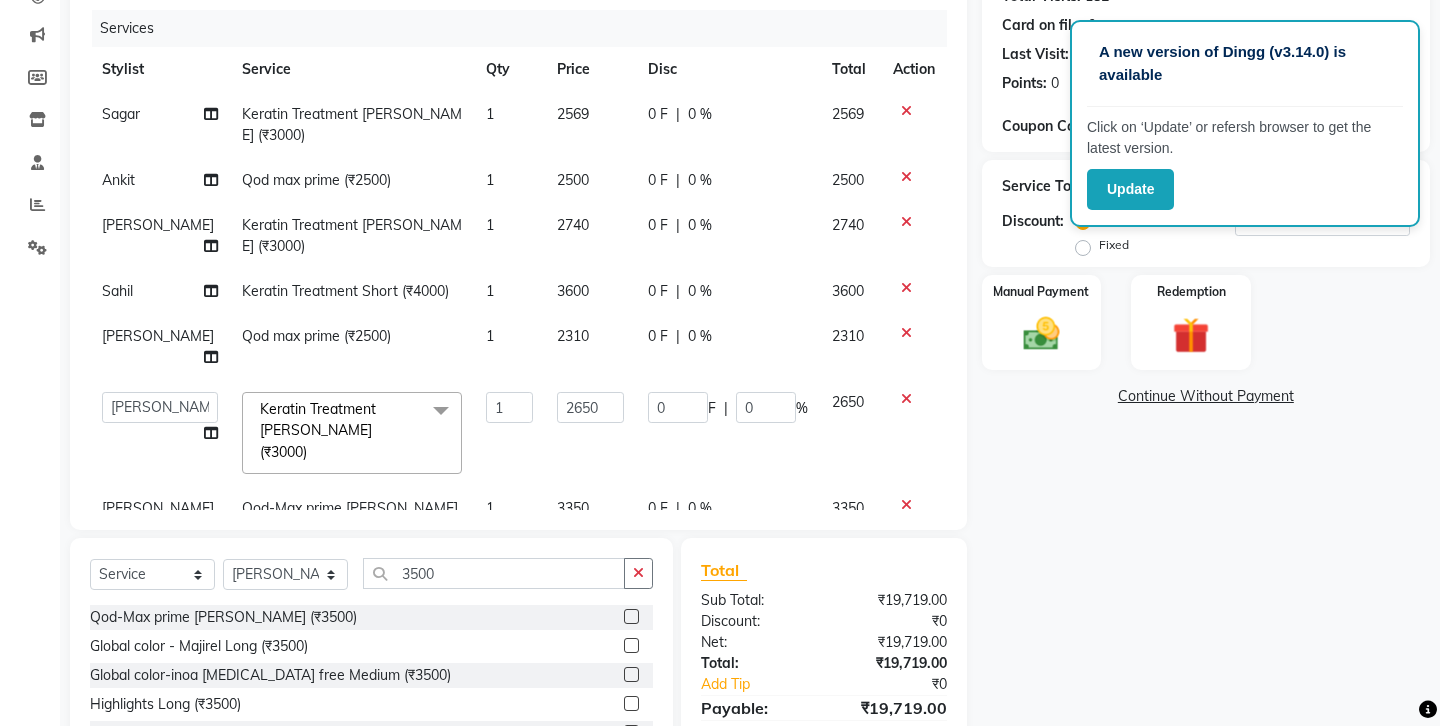 click on "Client [PHONE_NUMBER] Date [DATE] Invoice Number V/2025 V/[PHONE_NUMBER] Services Stylist Service Qty Price Disc Total Action Sagar Keratin Treatment [PERSON_NAME] (₹3000) 1 2569 0 F | 0 % 2569 Ankit Qod max prime (₹2500) 1 2500 0 F | 0 % 2500 [PERSON_NAME] Keratin Treatment [PERSON_NAME] (₹3000) 1 2740 0 F | 0 % 2740 [PERSON_NAME] Keratin Treatment Short (₹4000) 1 3600 0 F | 0 % 3600 [PERSON_NAME] Qod max prime (₹2500) 1 2310 0 F | 0 % 2310  Ankit   Front Desk   Jyoti   jyoti [PERSON_NAME] bhai   [PERSON_NAME]   [PERSON_NAME]   [PERSON_NAME]   [PERSON_NAME]  Keratin Treatment [PERSON_NAME] (₹3000)  x Hair cut (₹200) Hair cut for Kids – Boy (up to 10 years) (₹150) Hair wash loreal (shampoo & conditioner) (₹100) Hair wash Moroccan (₹150) Hair wash Naturica (₹150) Blowdry styling (₹100) Shave style (₹100) [PERSON_NAME] style (₹100) Global color - Magirel (₹599) Global color - inoa (₹799) [PERSON_NAME] color - inoa (₹200) Side locks color (₹100) moustage color (₹100) Highlights (₹699) Prelightening (₹500) Regular Oil (₹150) Nareshing Oil (₹200) 1 2650" 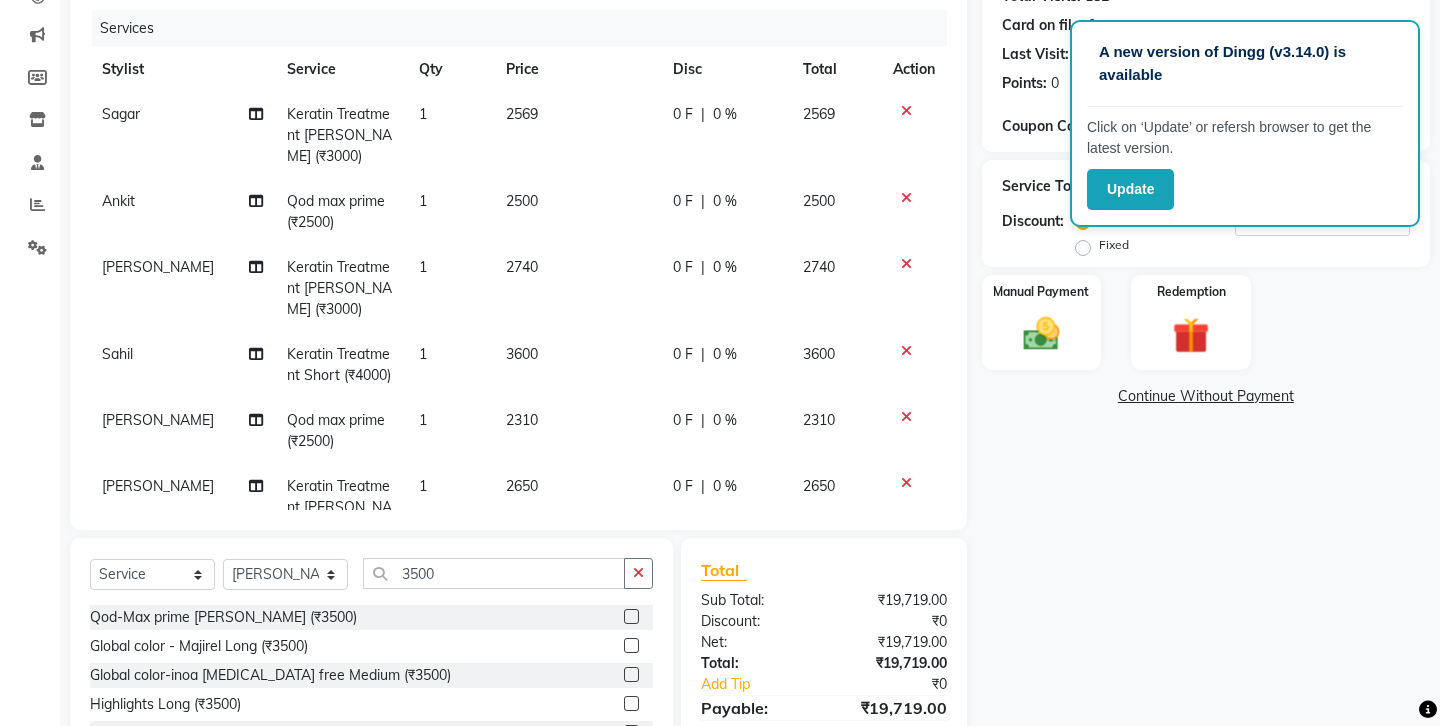 scroll, scrollTop: 60, scrollLeft: 0, axis: vertical 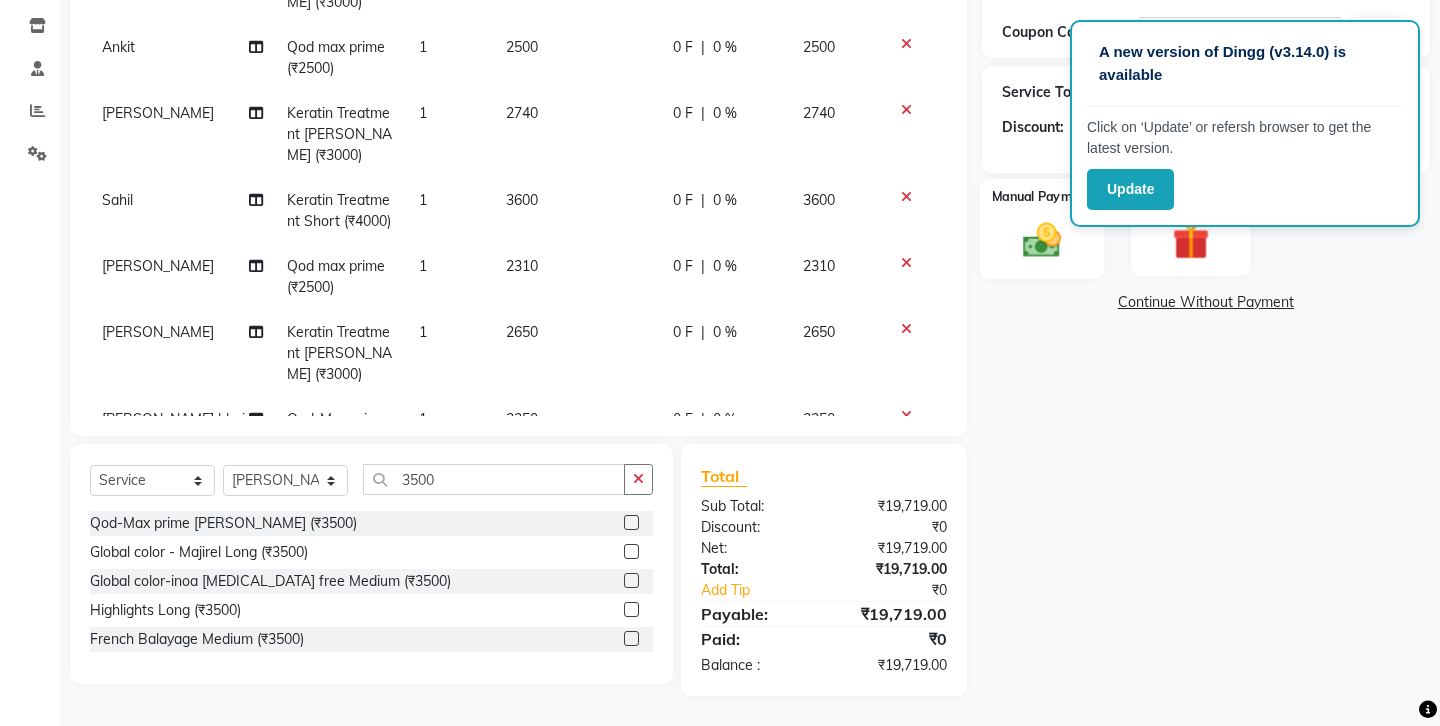 click 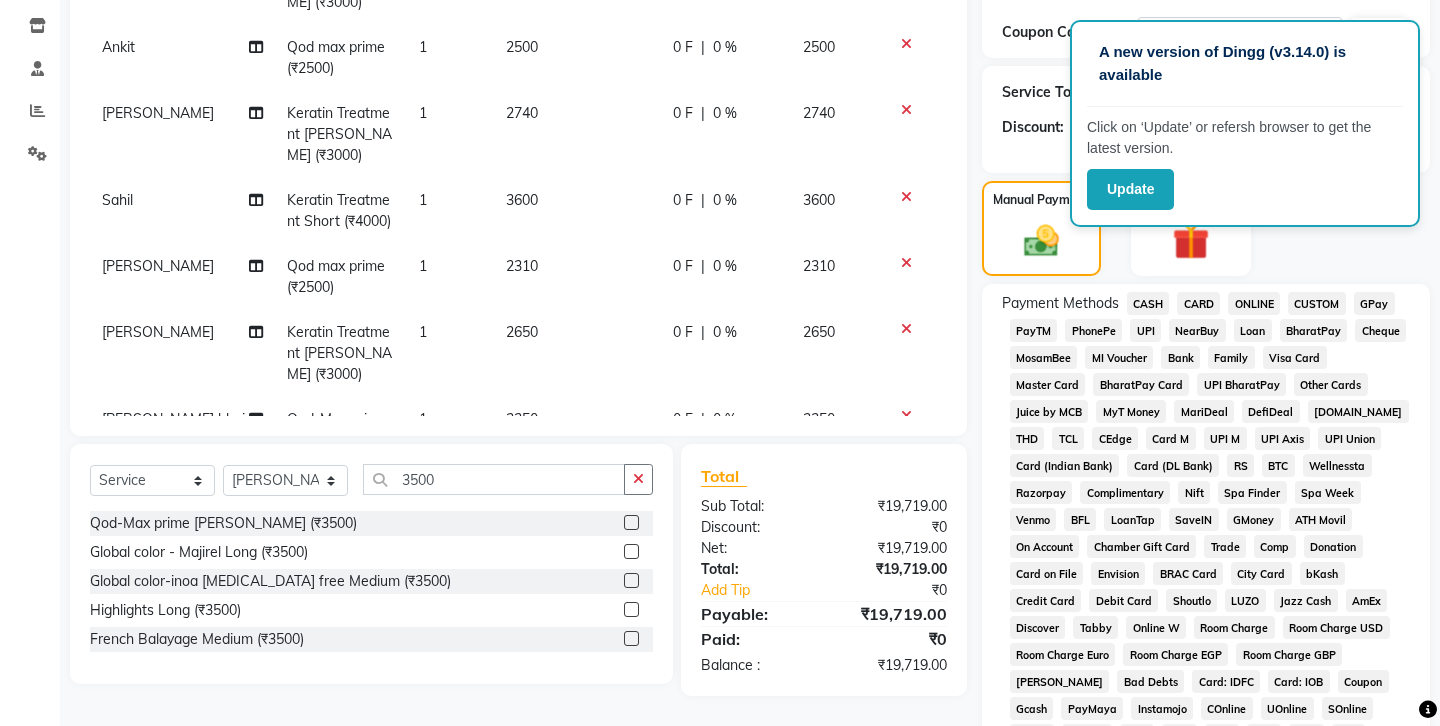 click on "PhonePe" 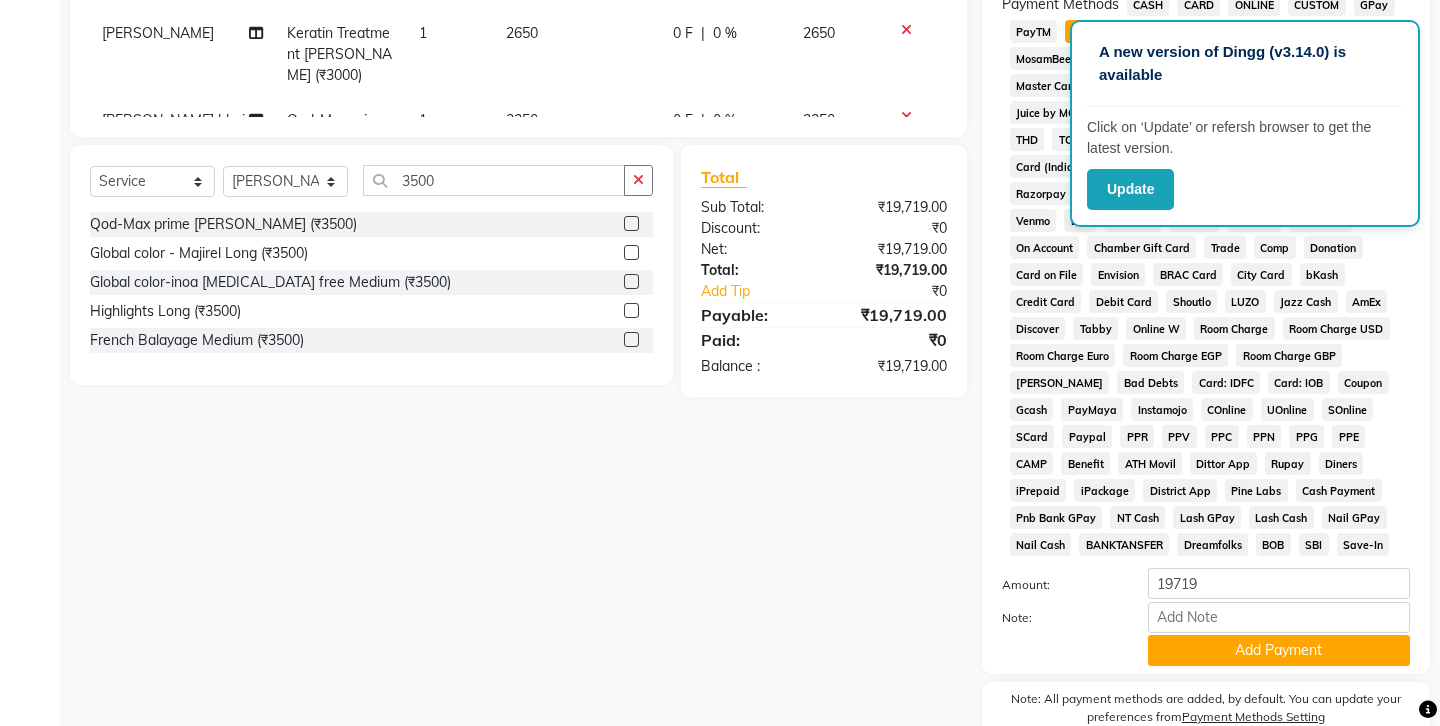 scroll, scrollTop: 705, scrollLeft: 0, axis: vertical 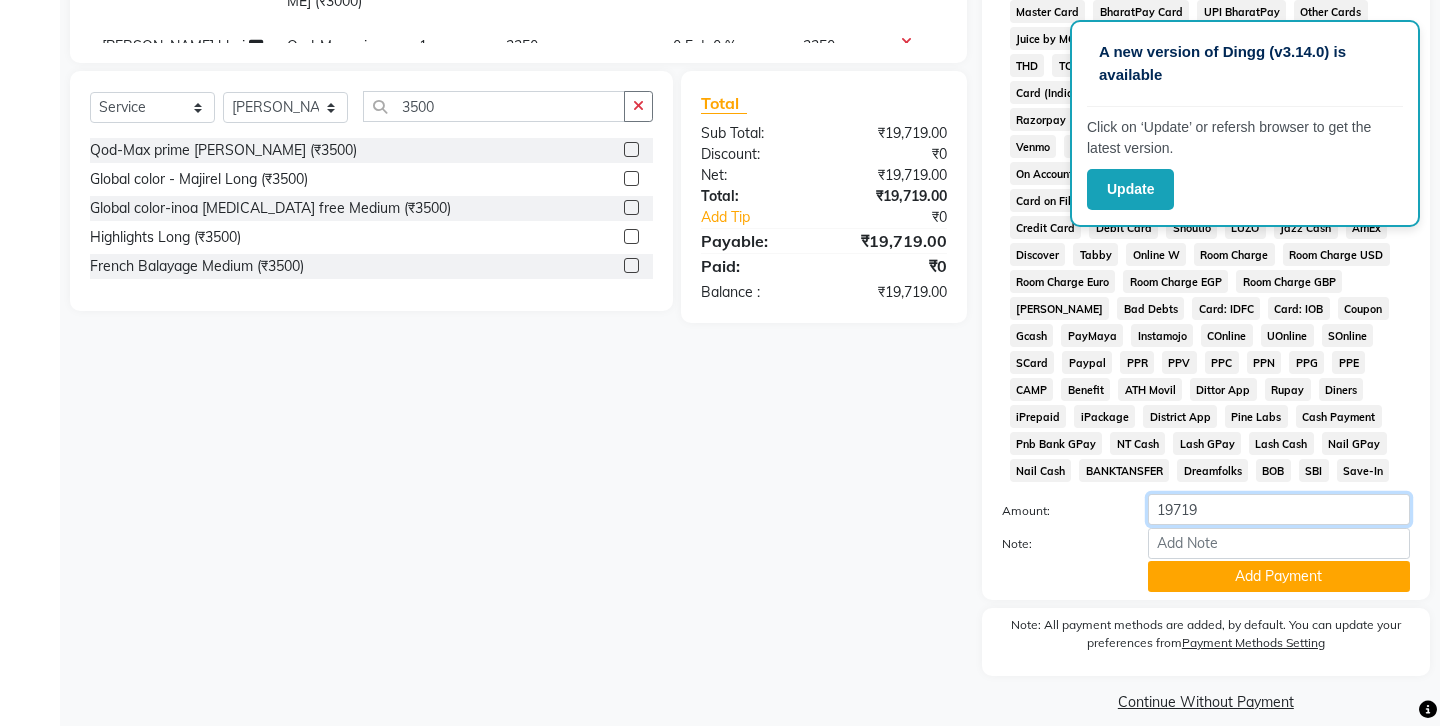 click on "19719" 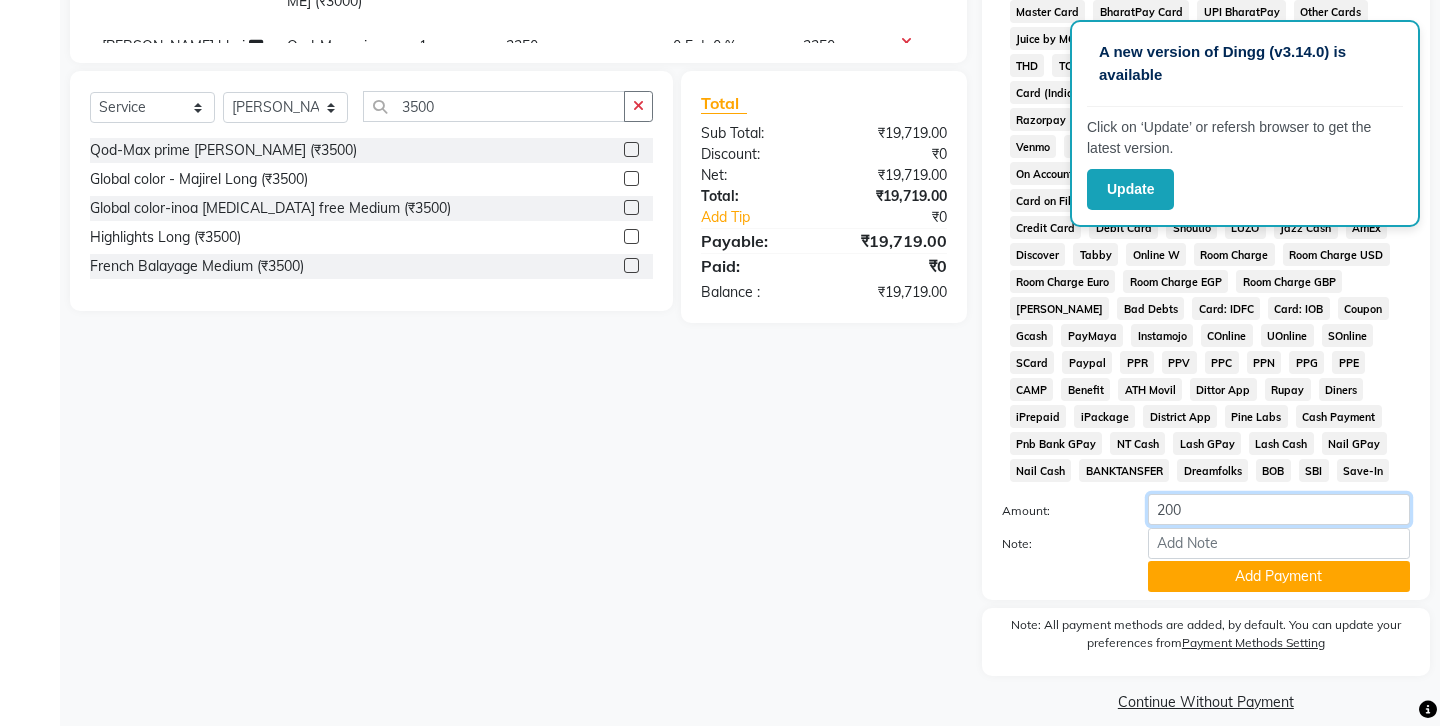 type on "2000" 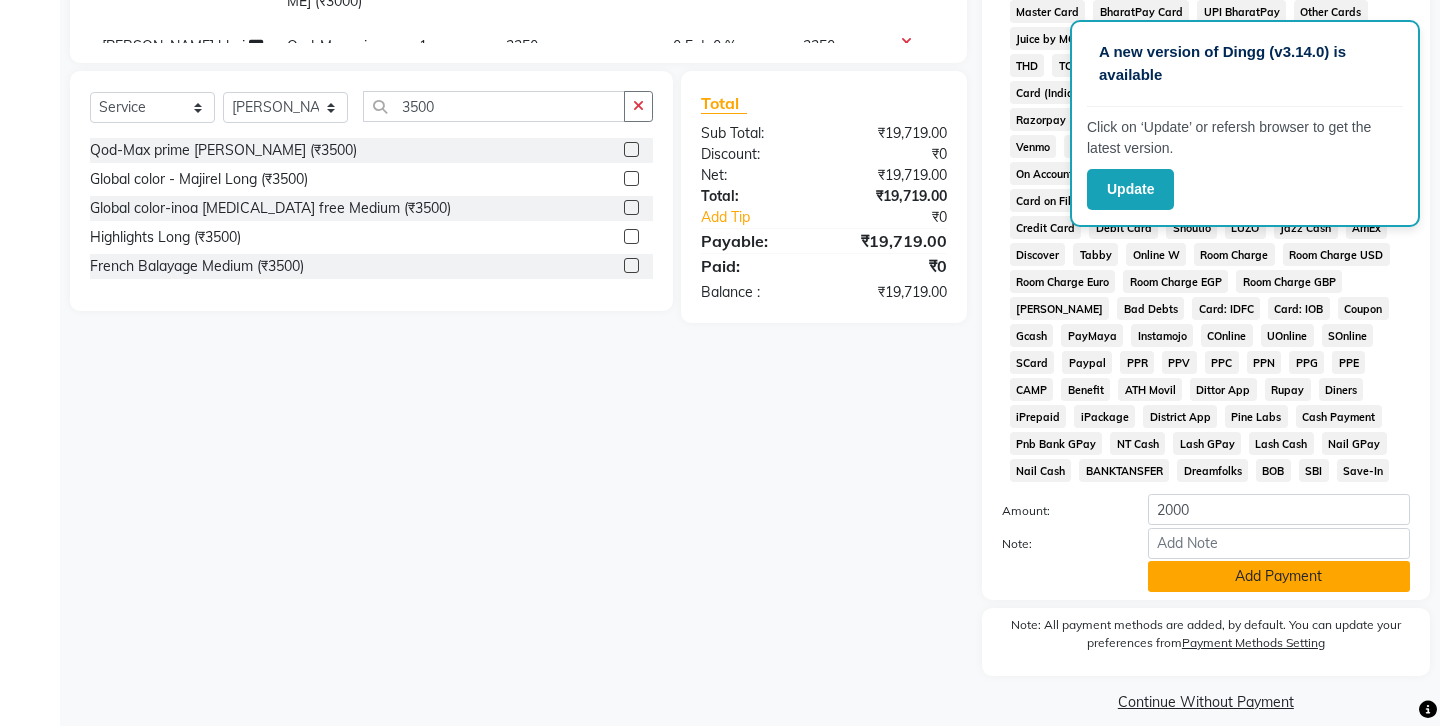 click on "Add Payment" 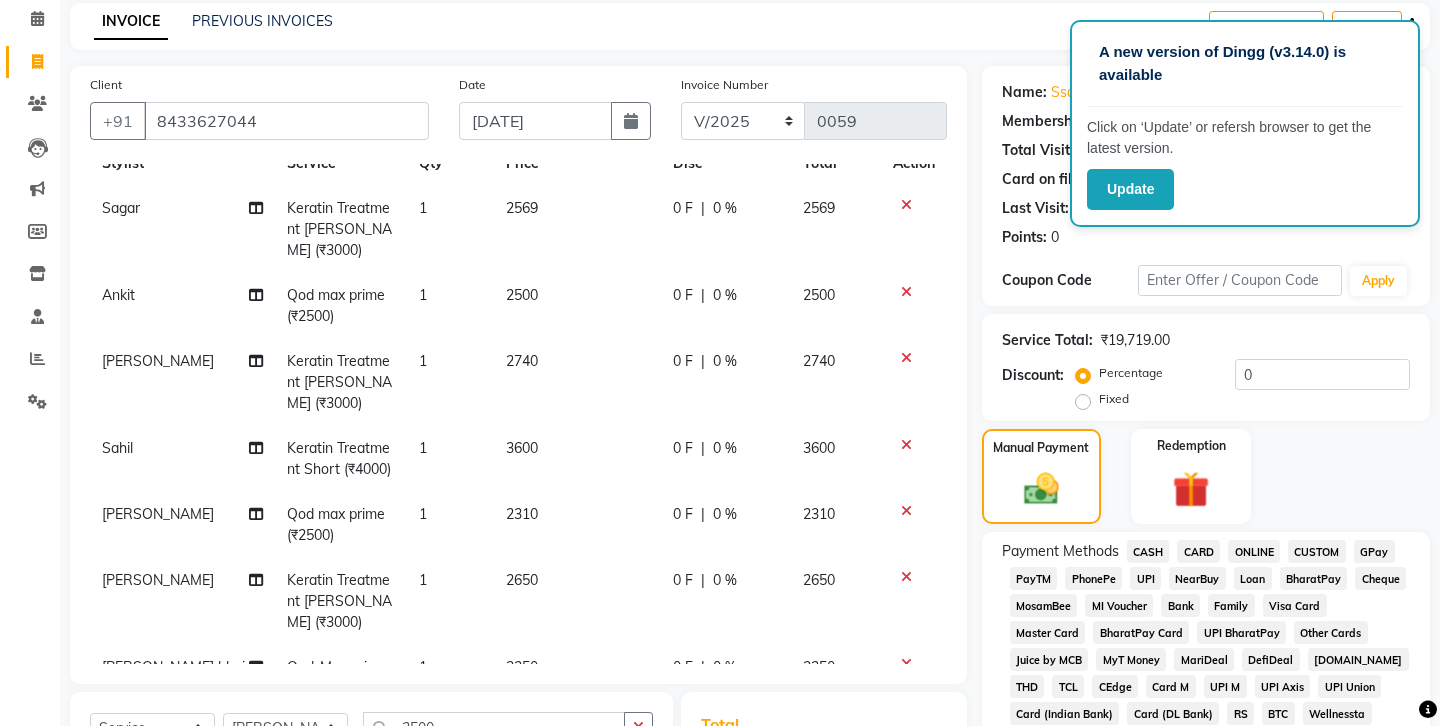 scroll, scrollTop: 83, scrollLeft: 0, axis: vertical 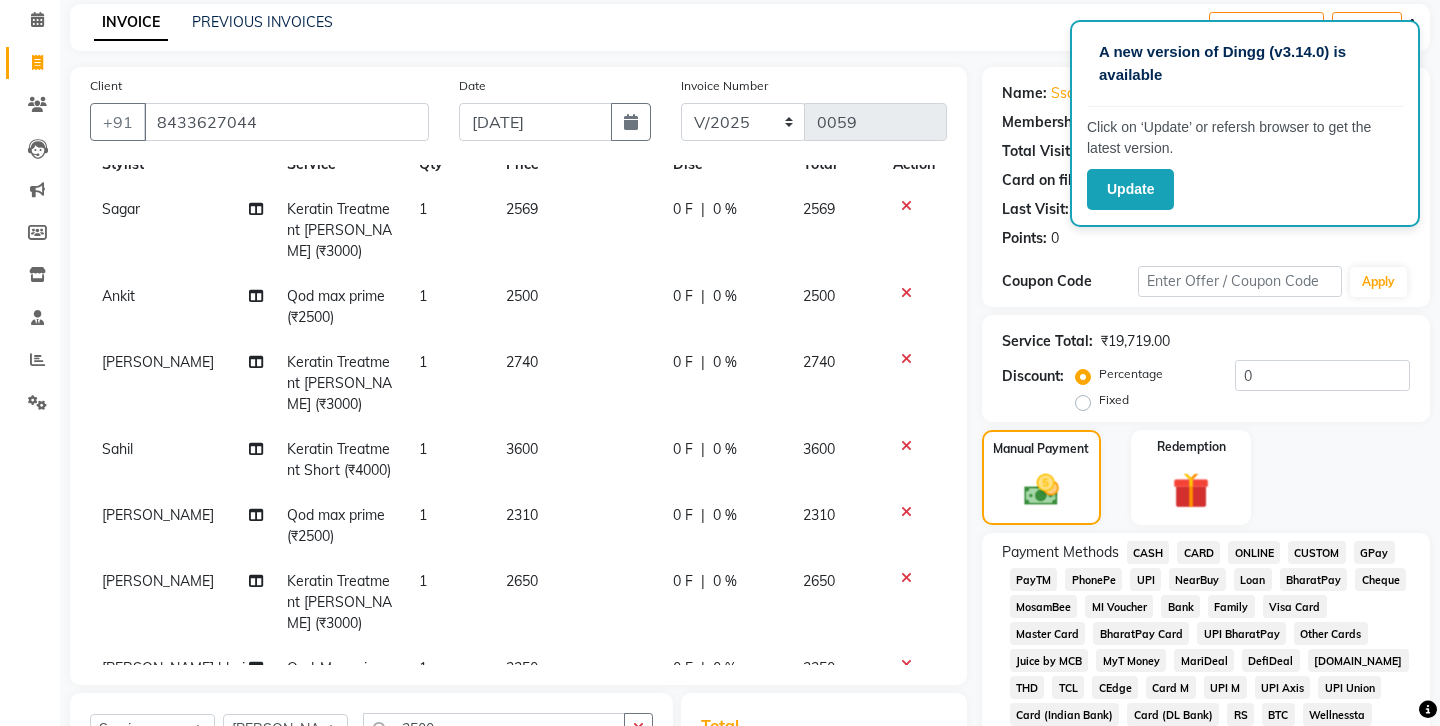 click on "GPay" 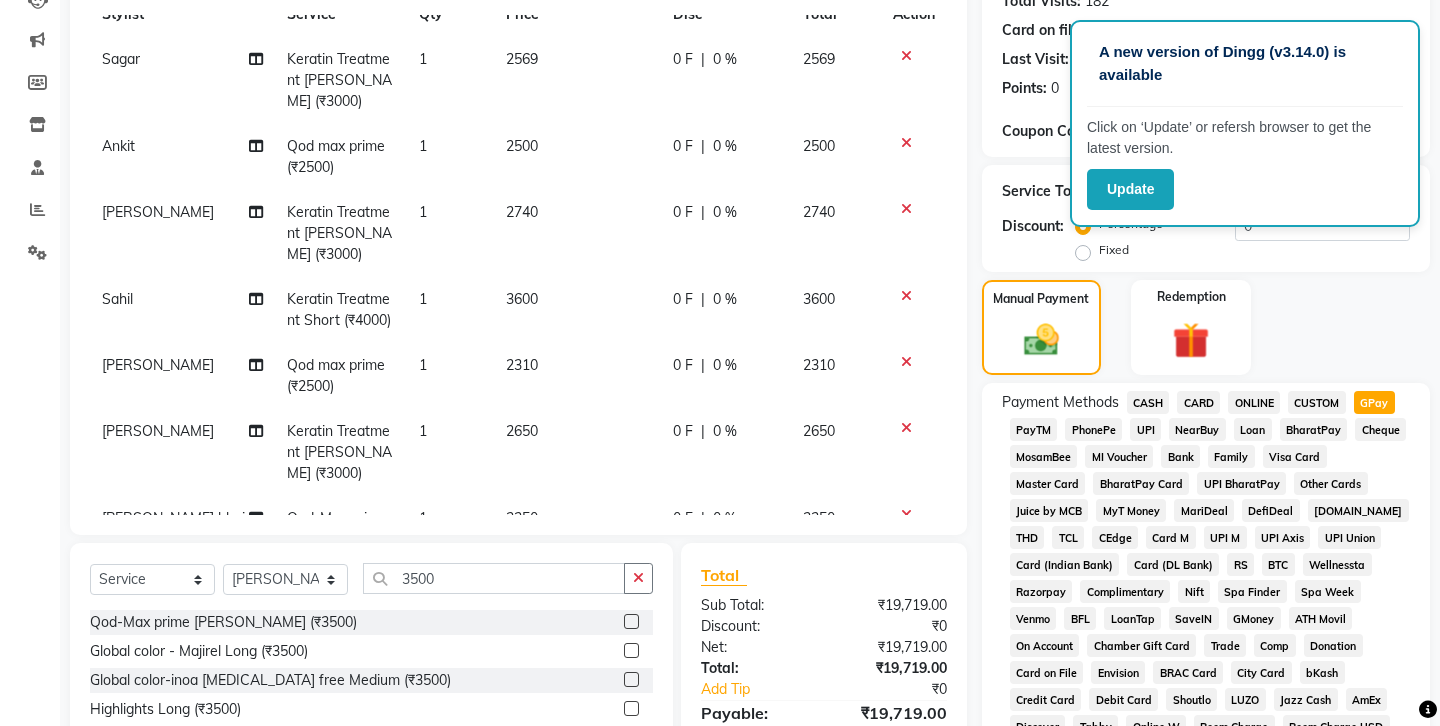scroll, scrollTop: 818, scrollLeft: 0, axis: vertical 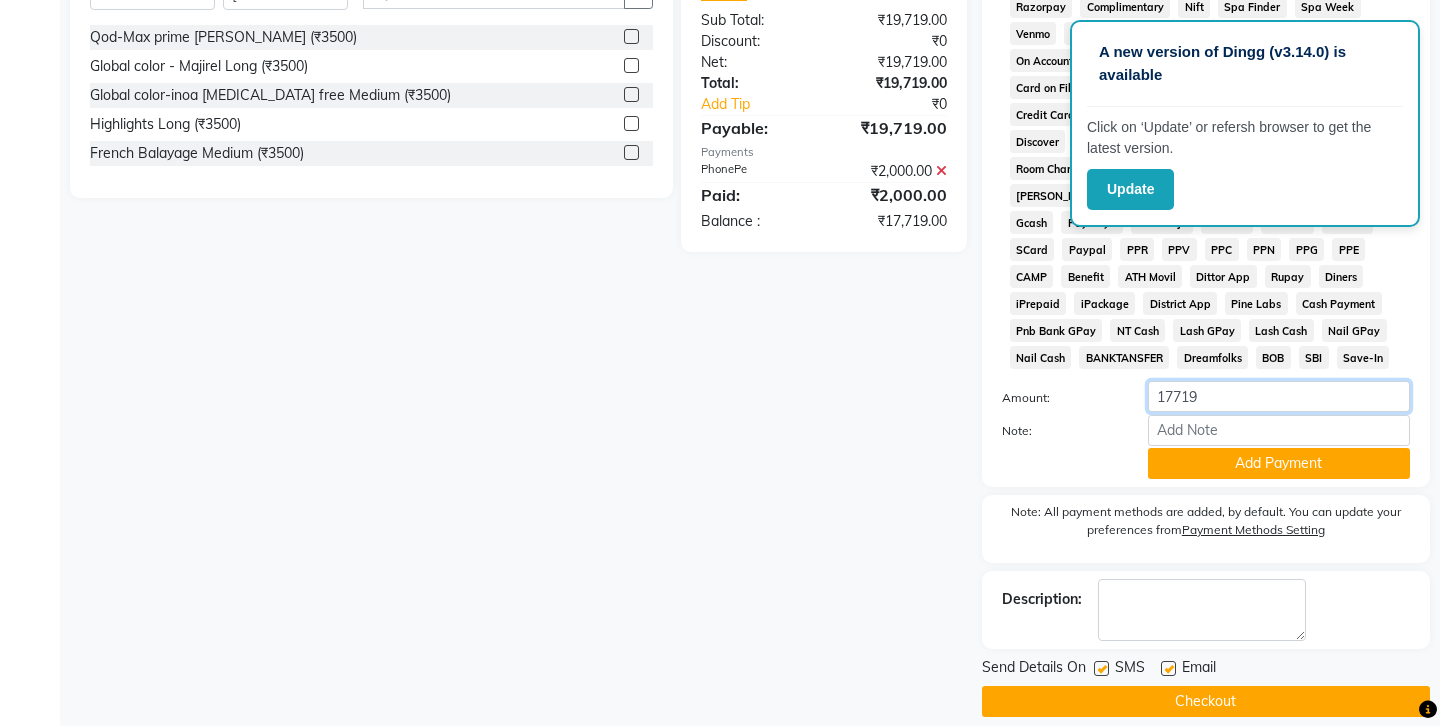 click on "17719" 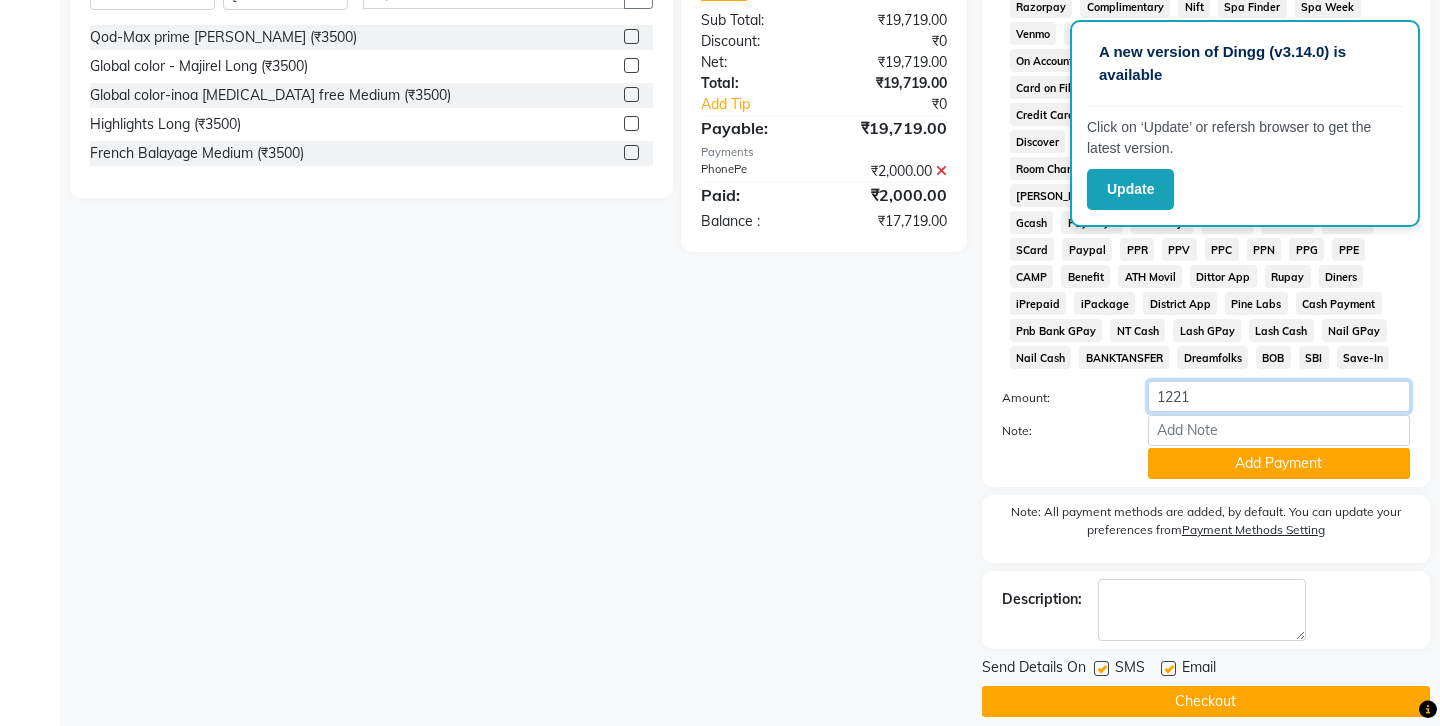 type on "12219" 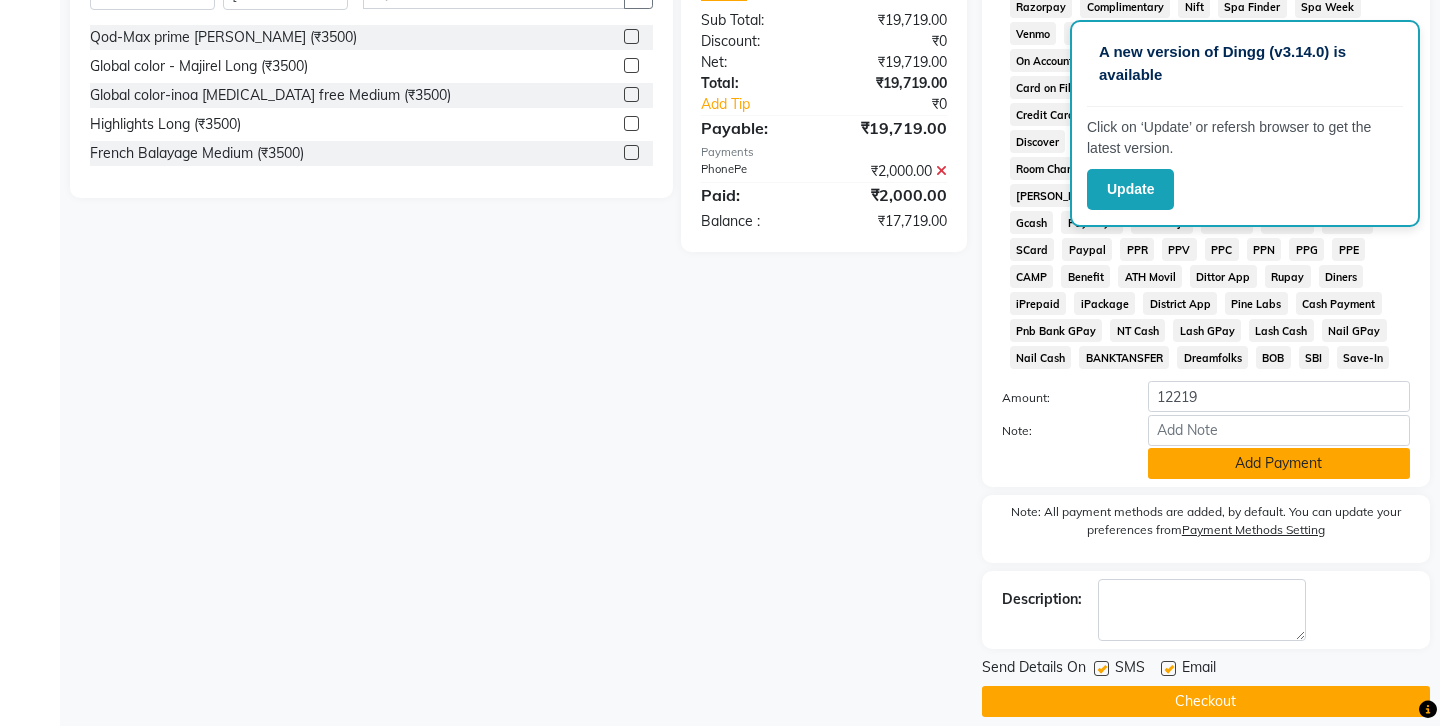 click on "Add Payment" 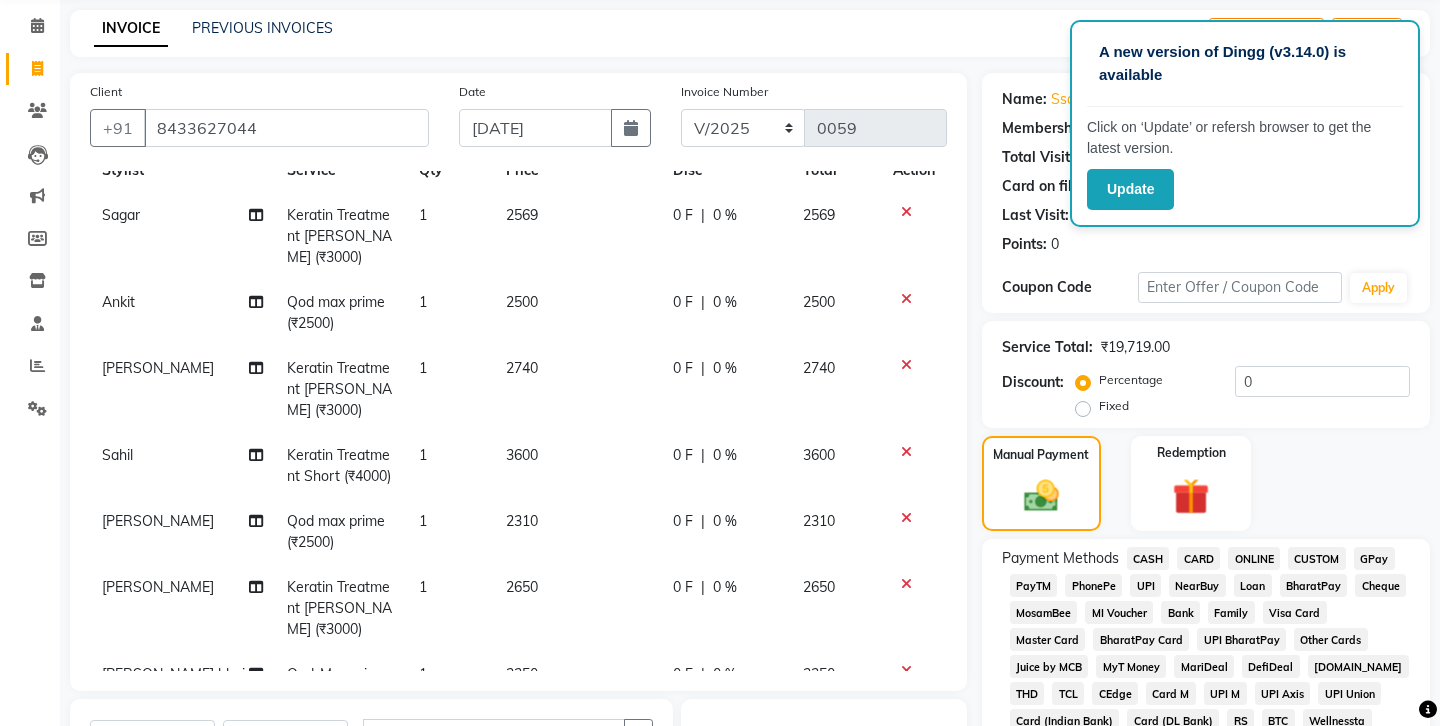 scroll, scrollTop: 0, scrollLeft: 0, axis: both 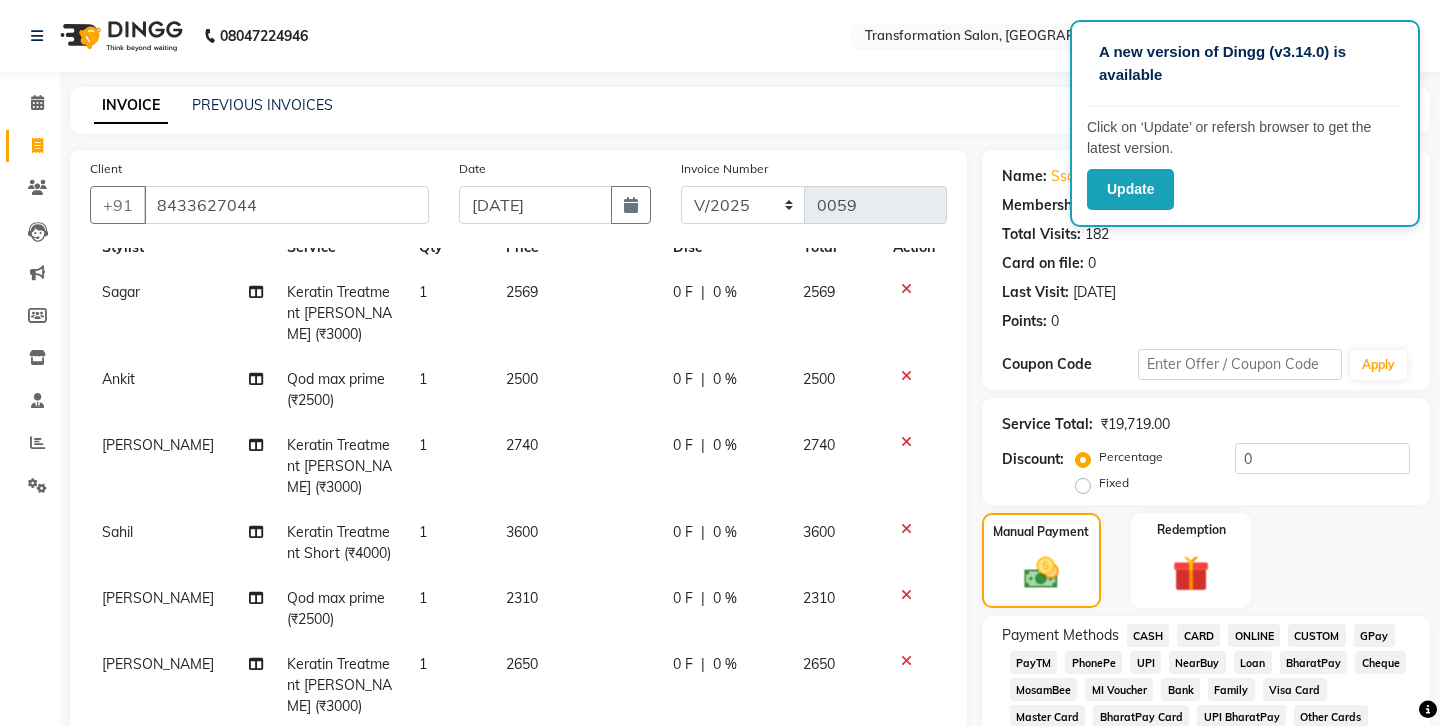 click on "CASH" 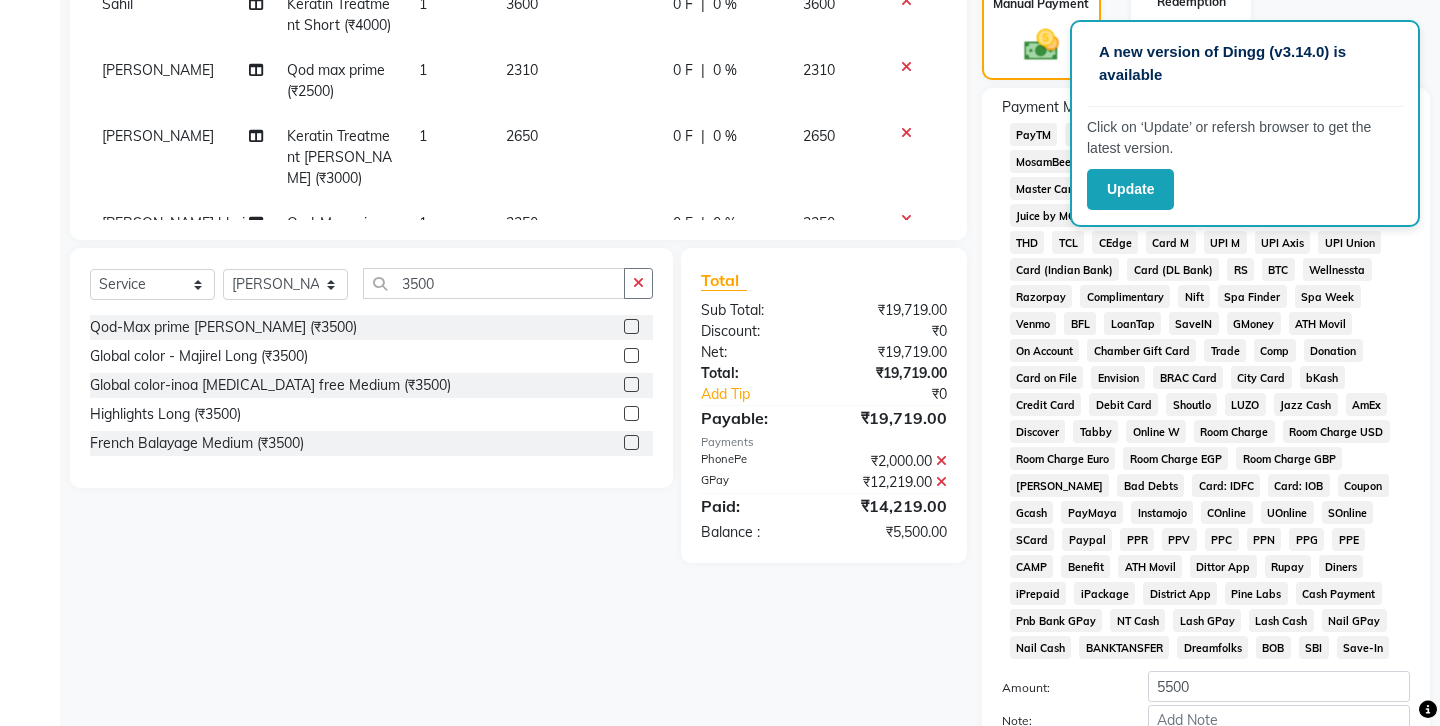 scroll, scrollTop: 624, scrollLeft: 0, axis: vertical 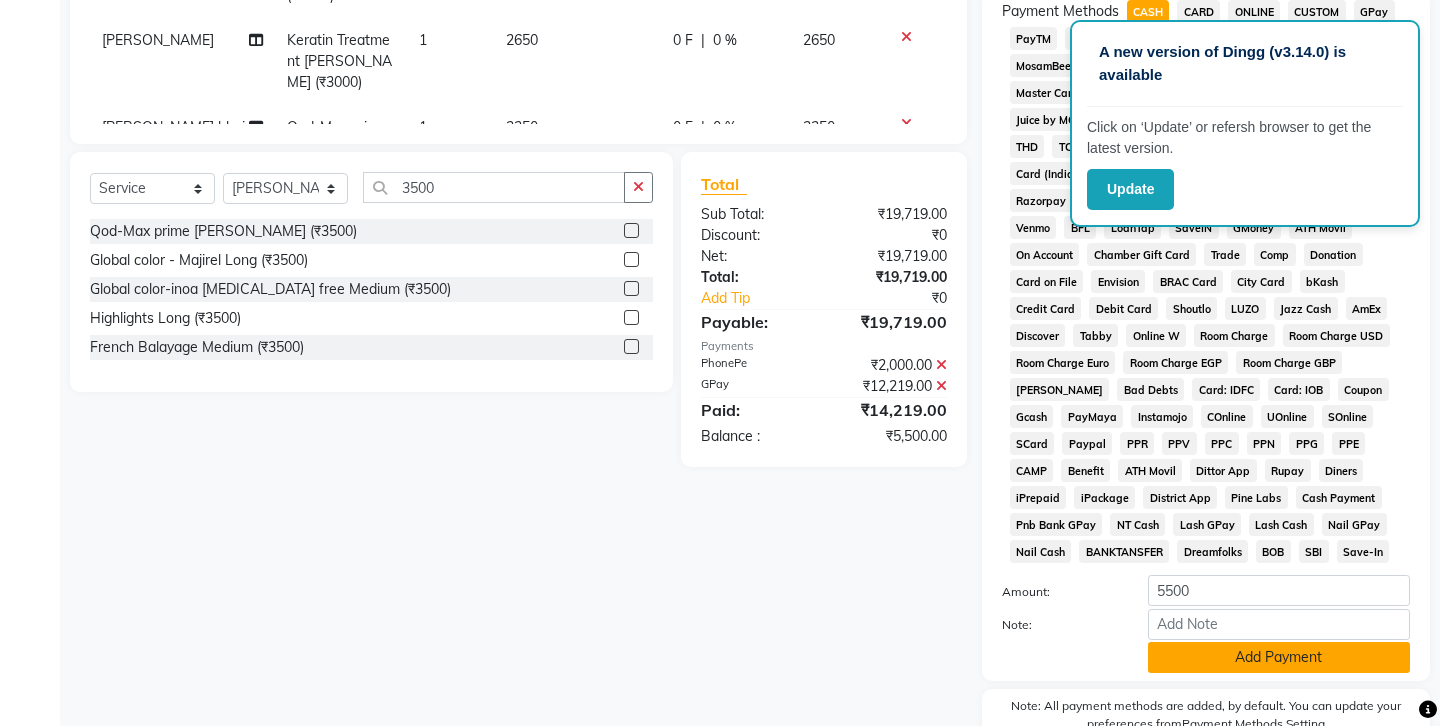 click on "Add Payment" 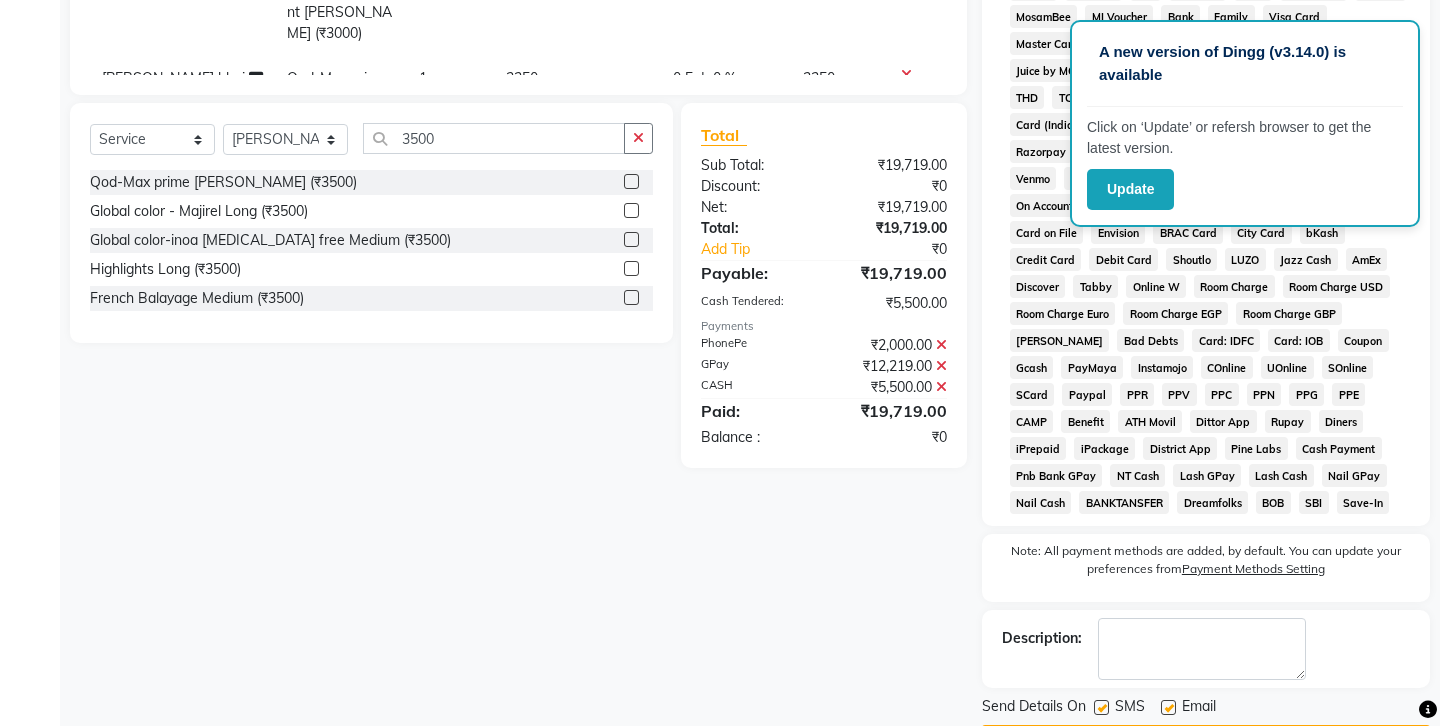 scroll, scrollTop: 713, scrollLeft: 0, axis: vertical 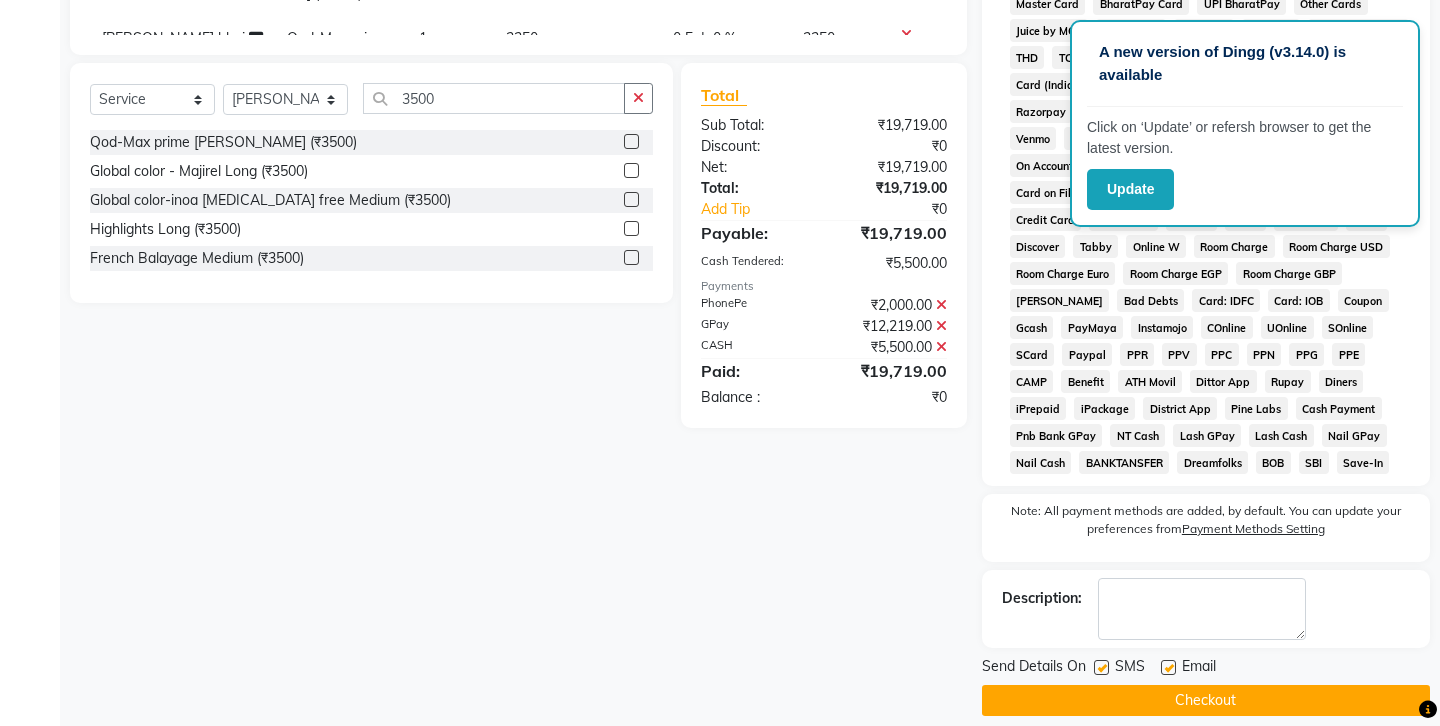 click 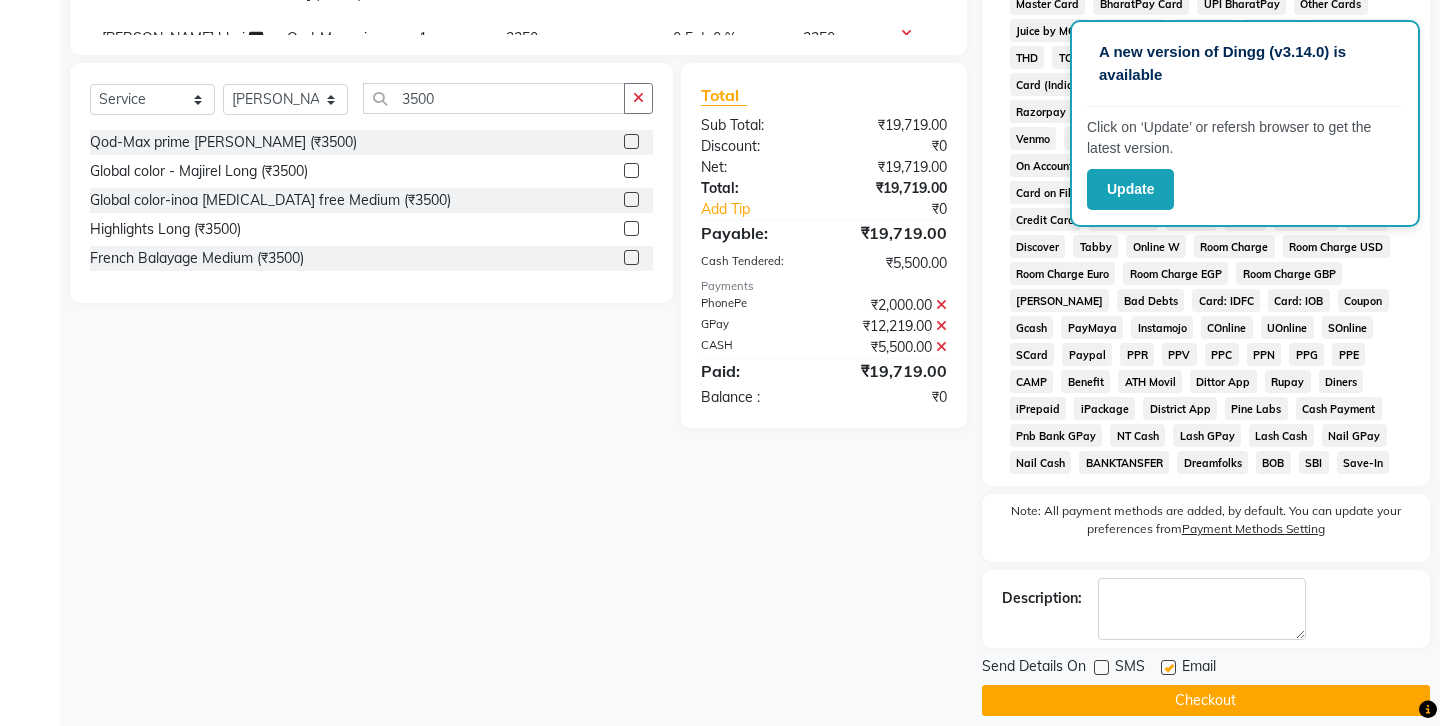 click 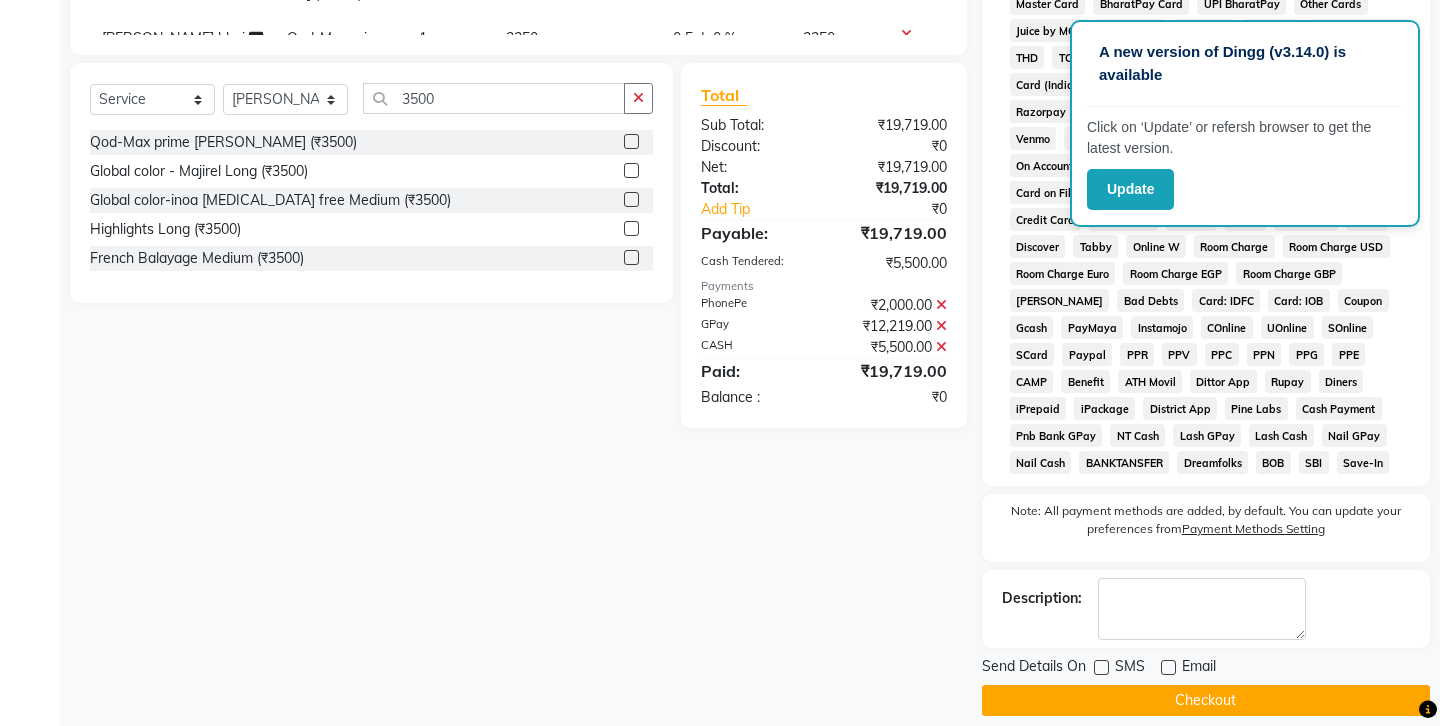 click on "Checkout" 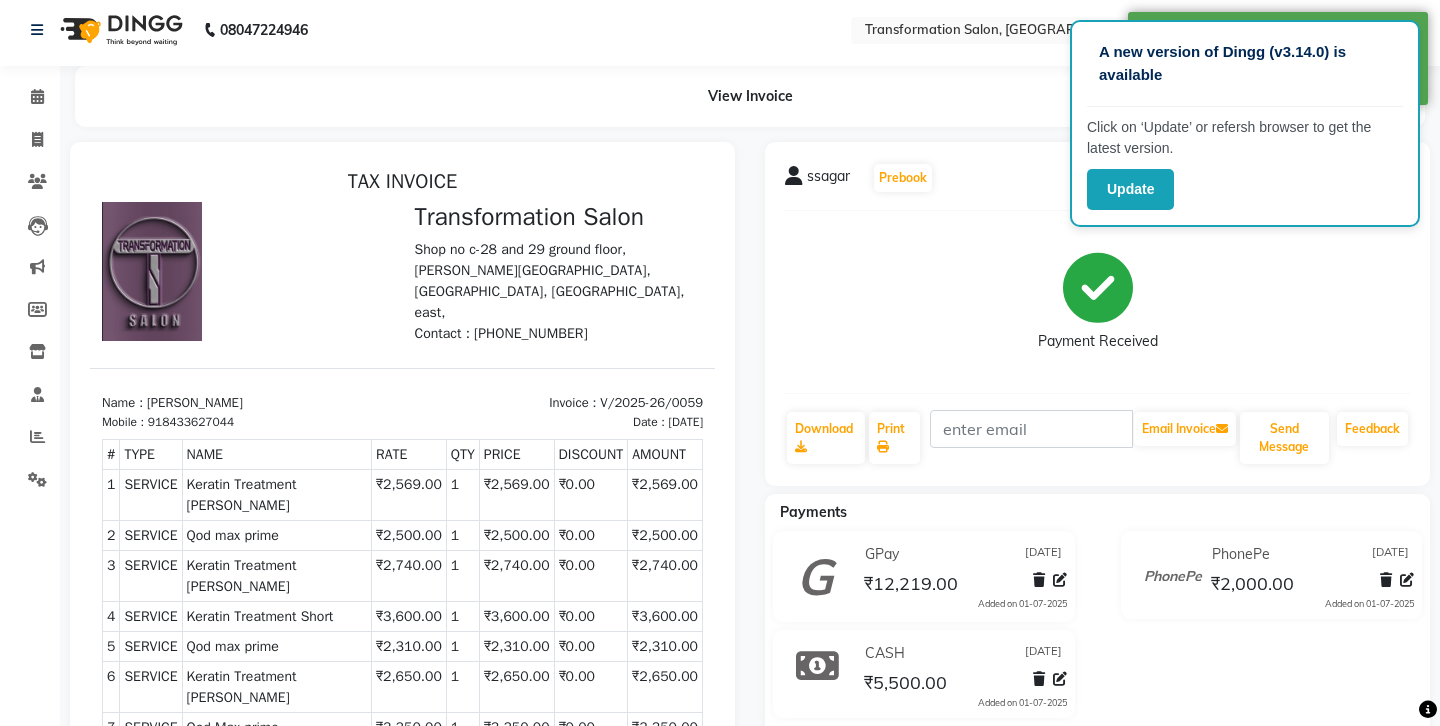 scroll, scrollTop: 0, scrollLeft: 0, axis: both 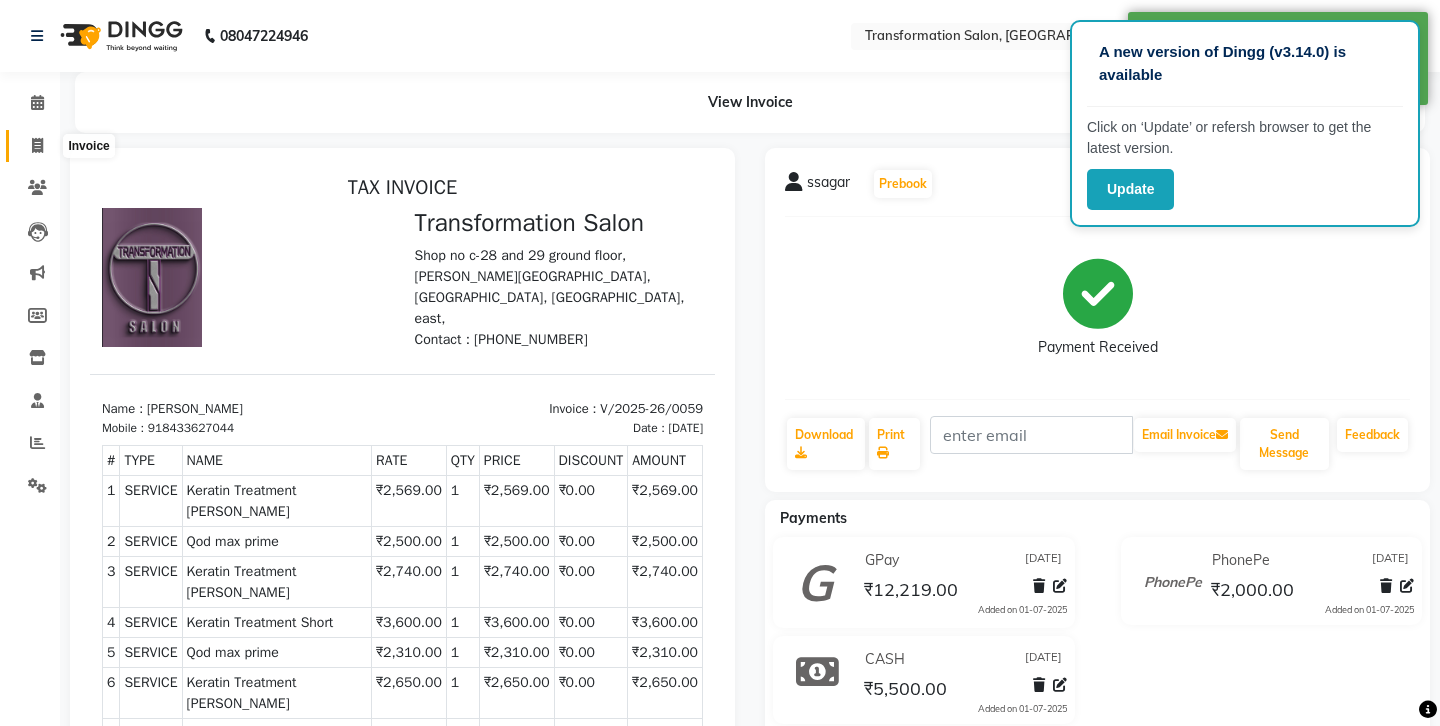 click 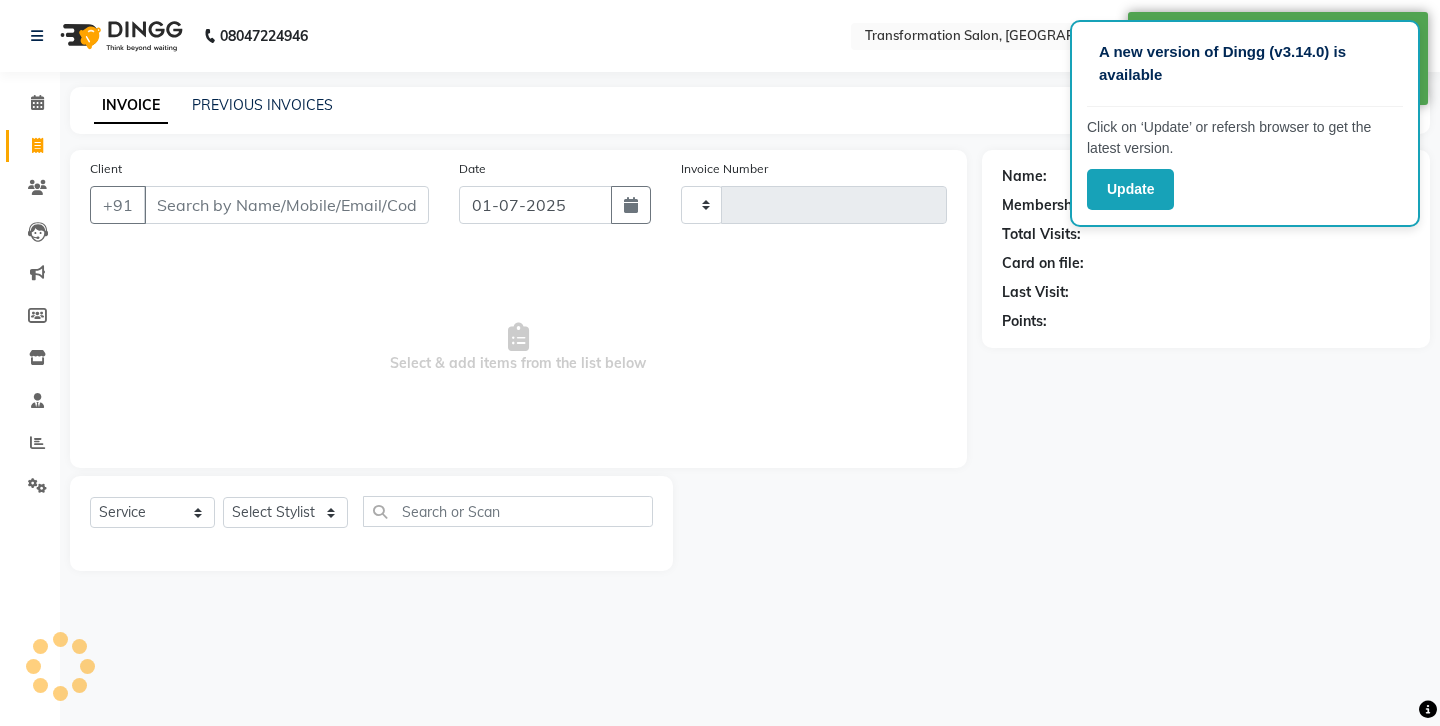 type on "0060" 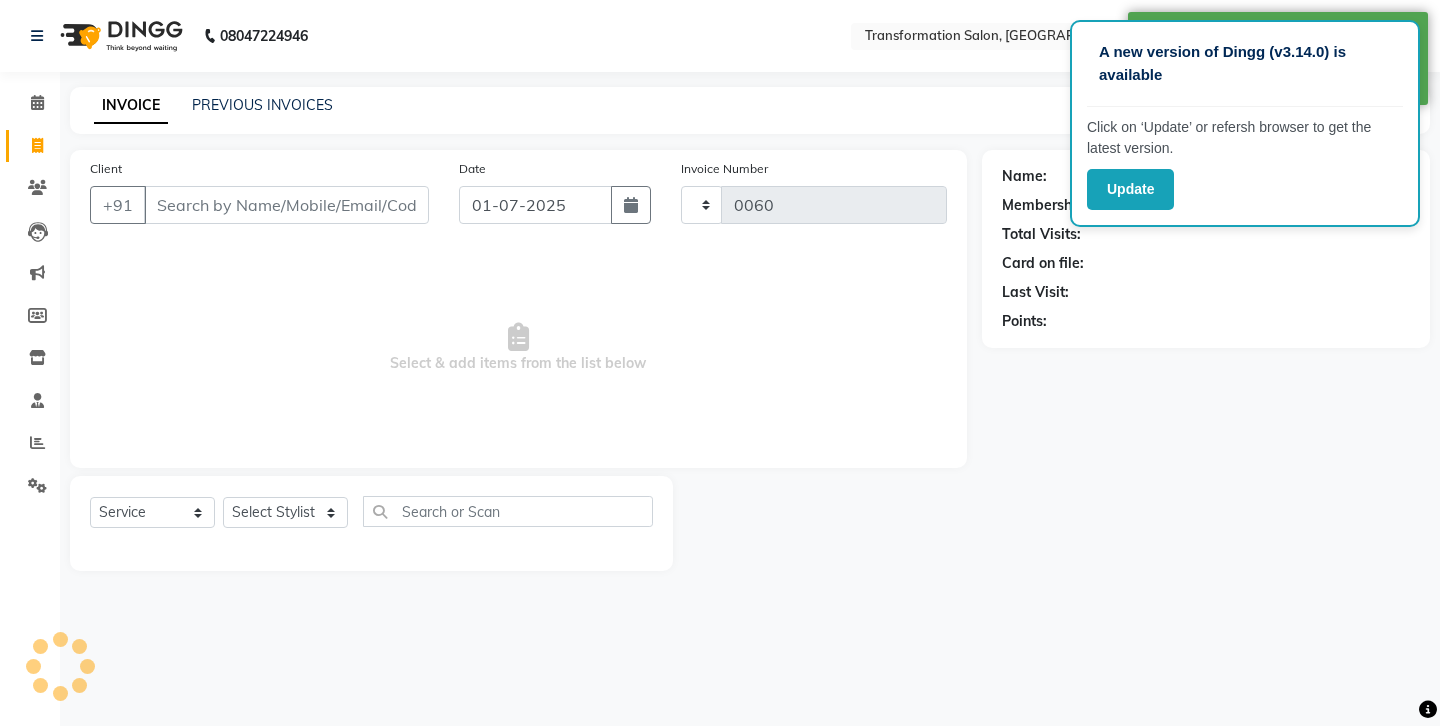select on "6734" 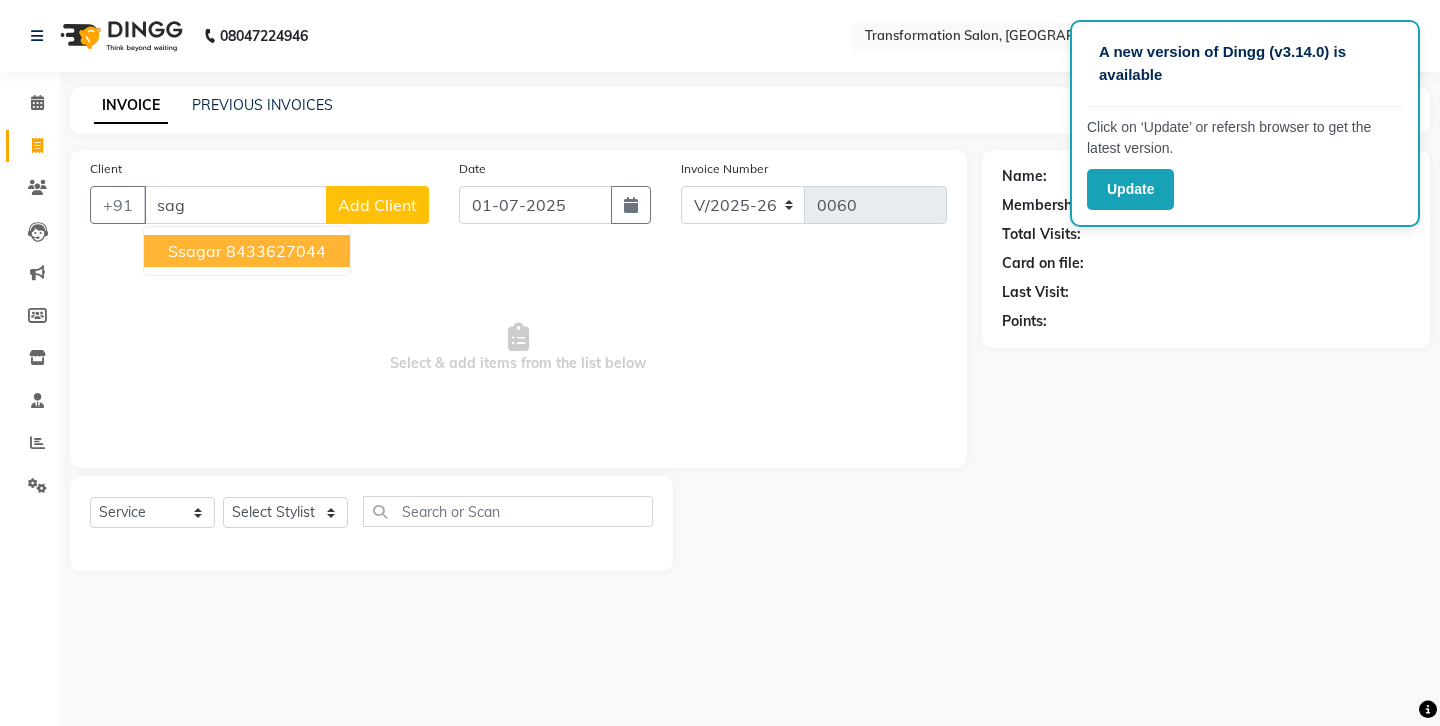 click on "8433627044" at bounding box center (276, 251) 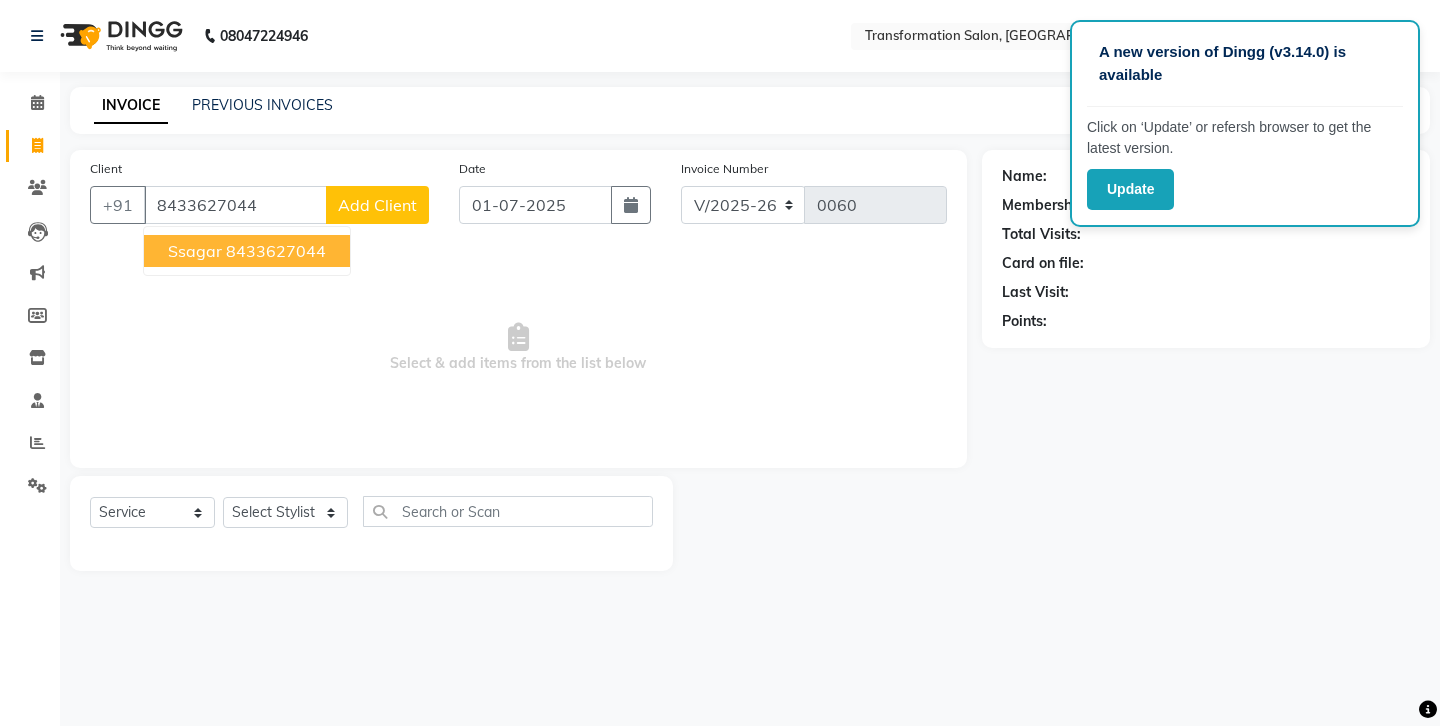 type on "8433627044" 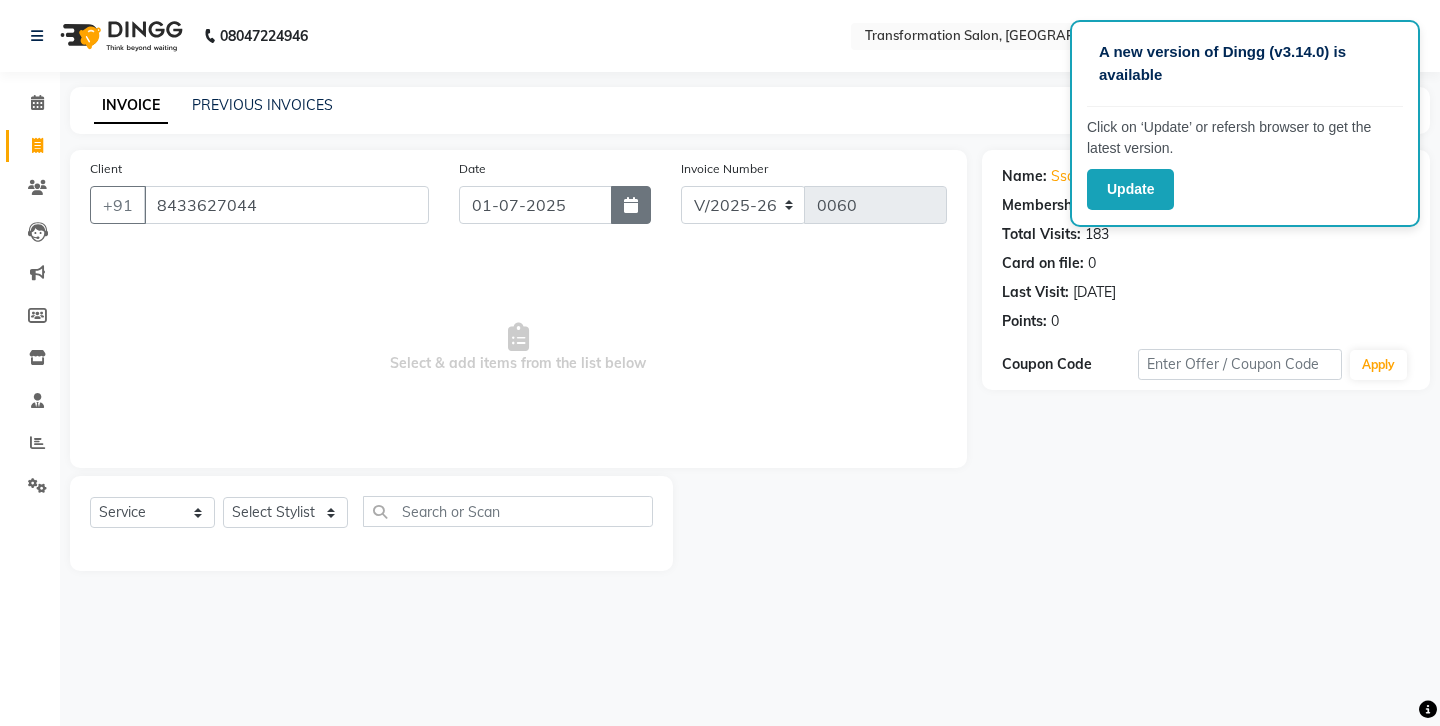 click 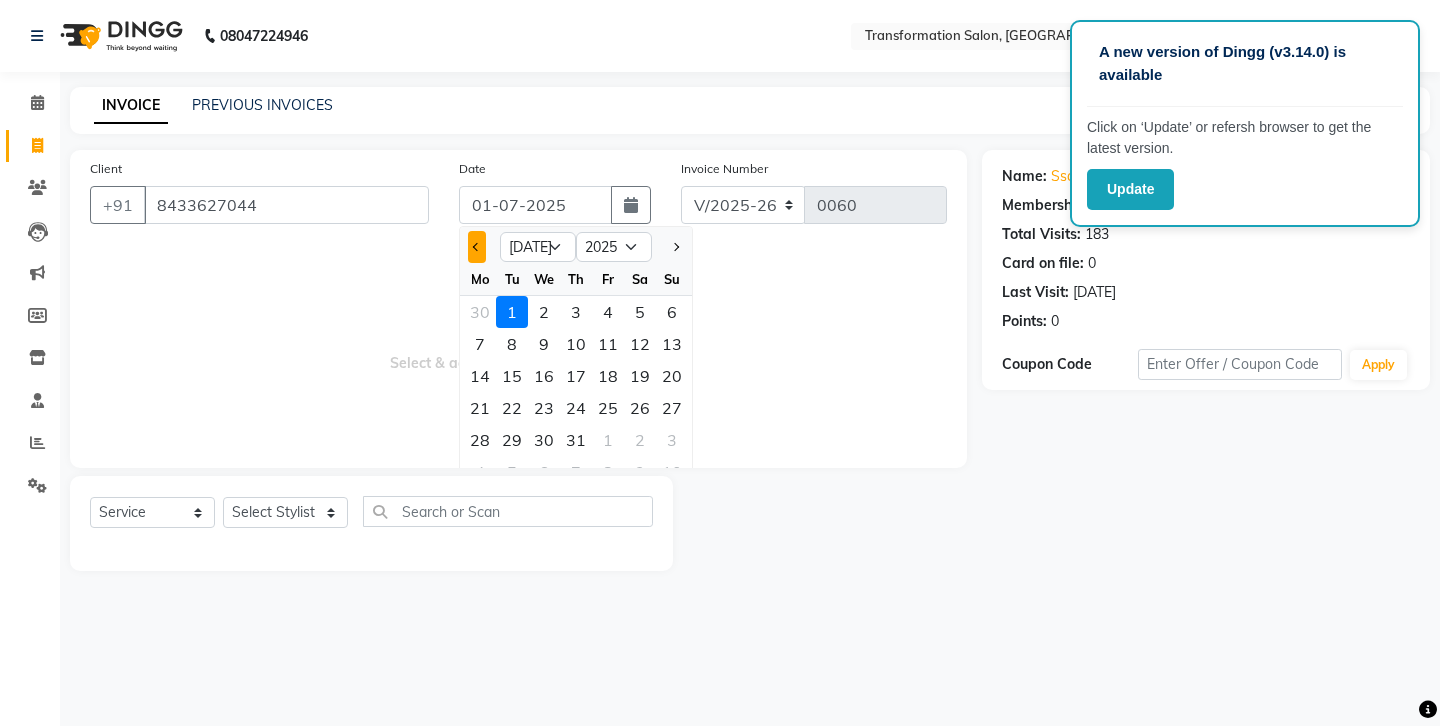 click 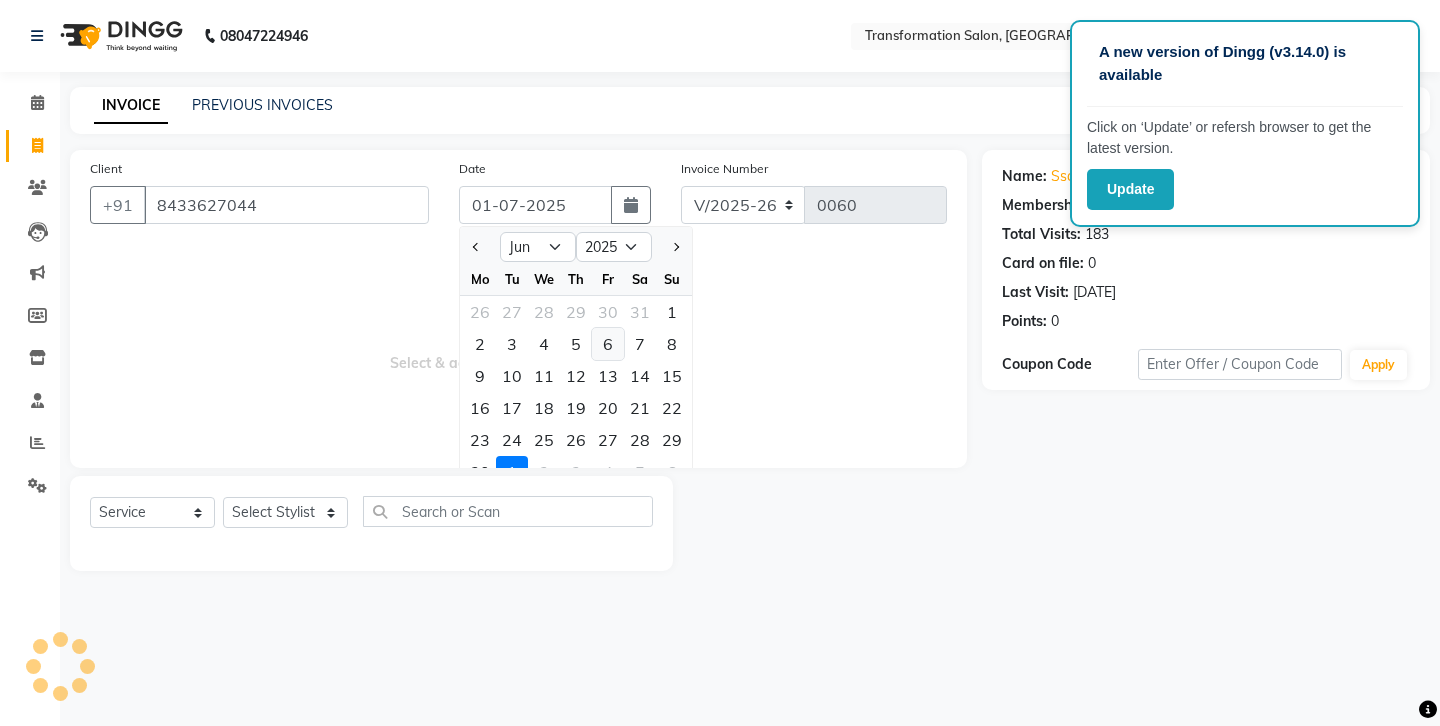 click on "6" 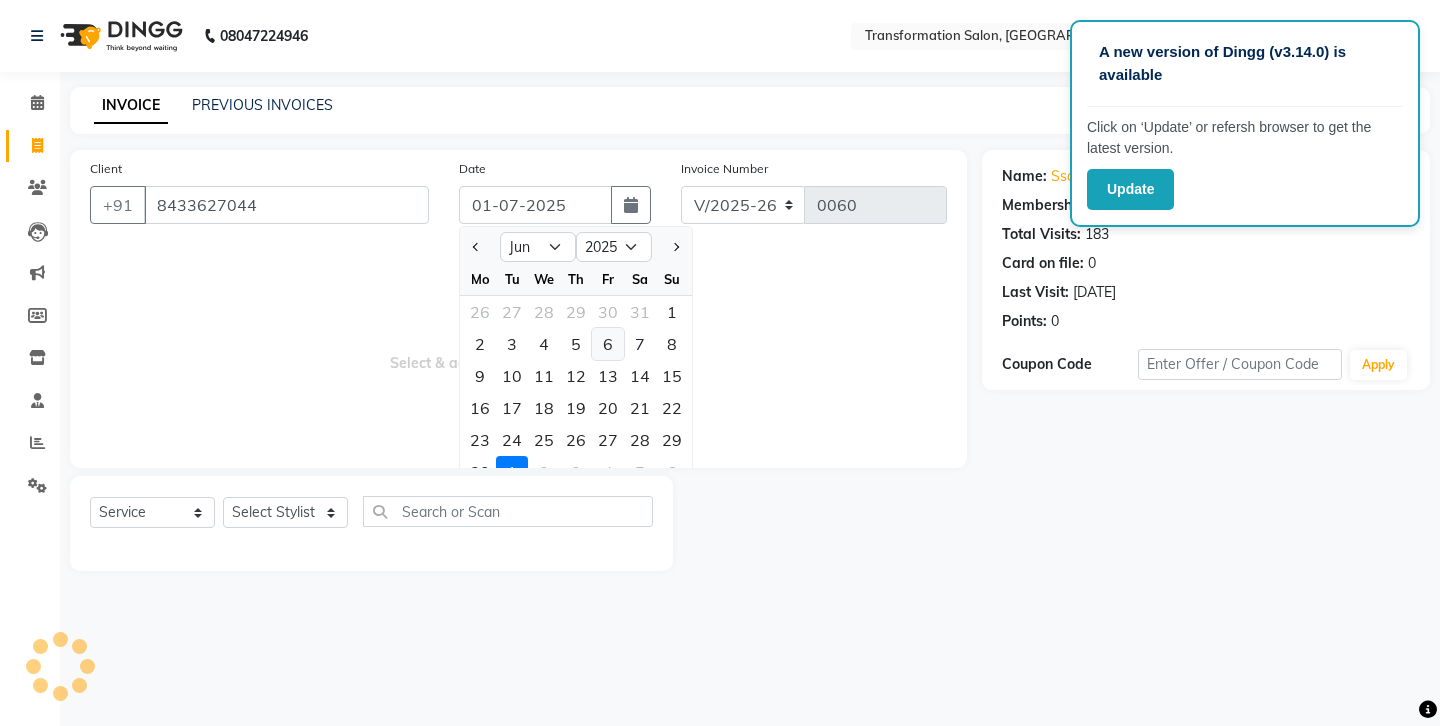 type on "[DATE]" 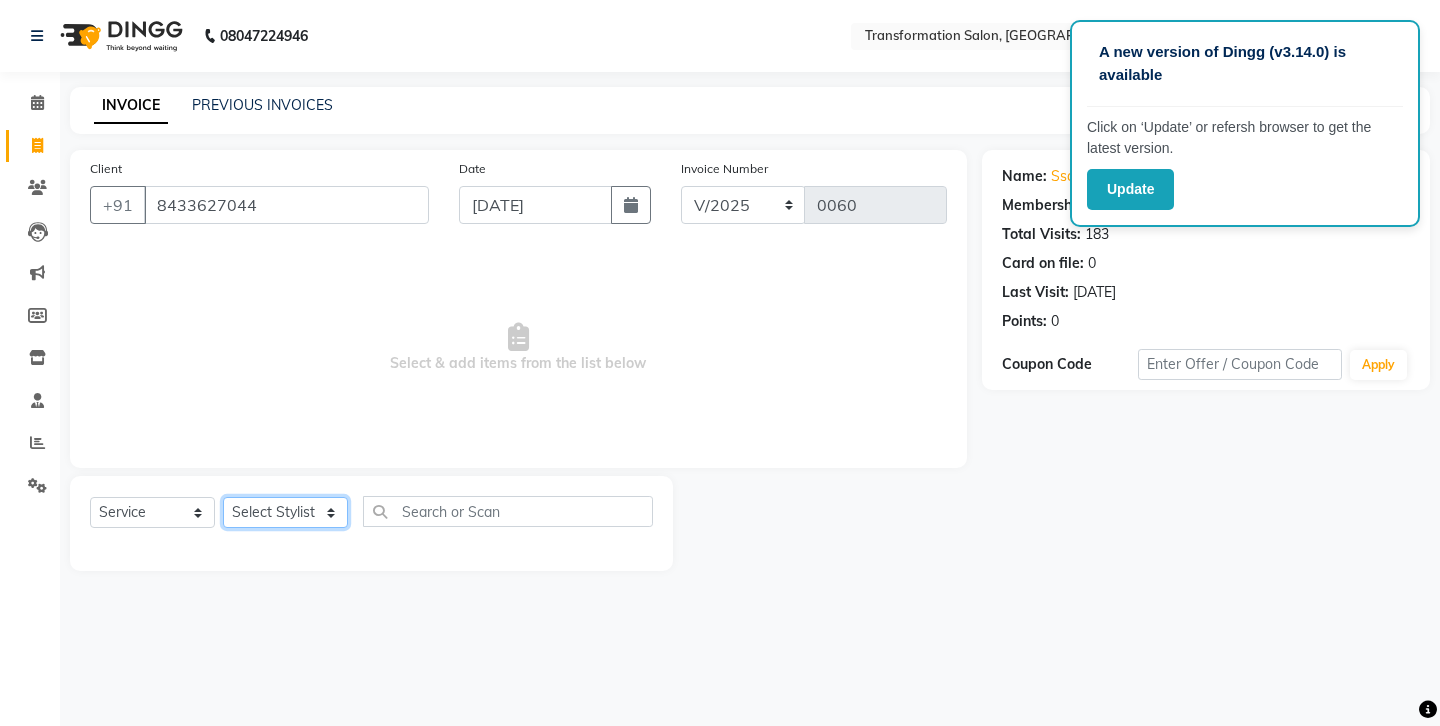 click on "Select Stylist Ankit Front Desk Jyoti jyoti [PERSON_NAME] bhai [PERSON_NAME] [PERSON_NAME] [PERSON_NAME] [PERSON_NAME]" 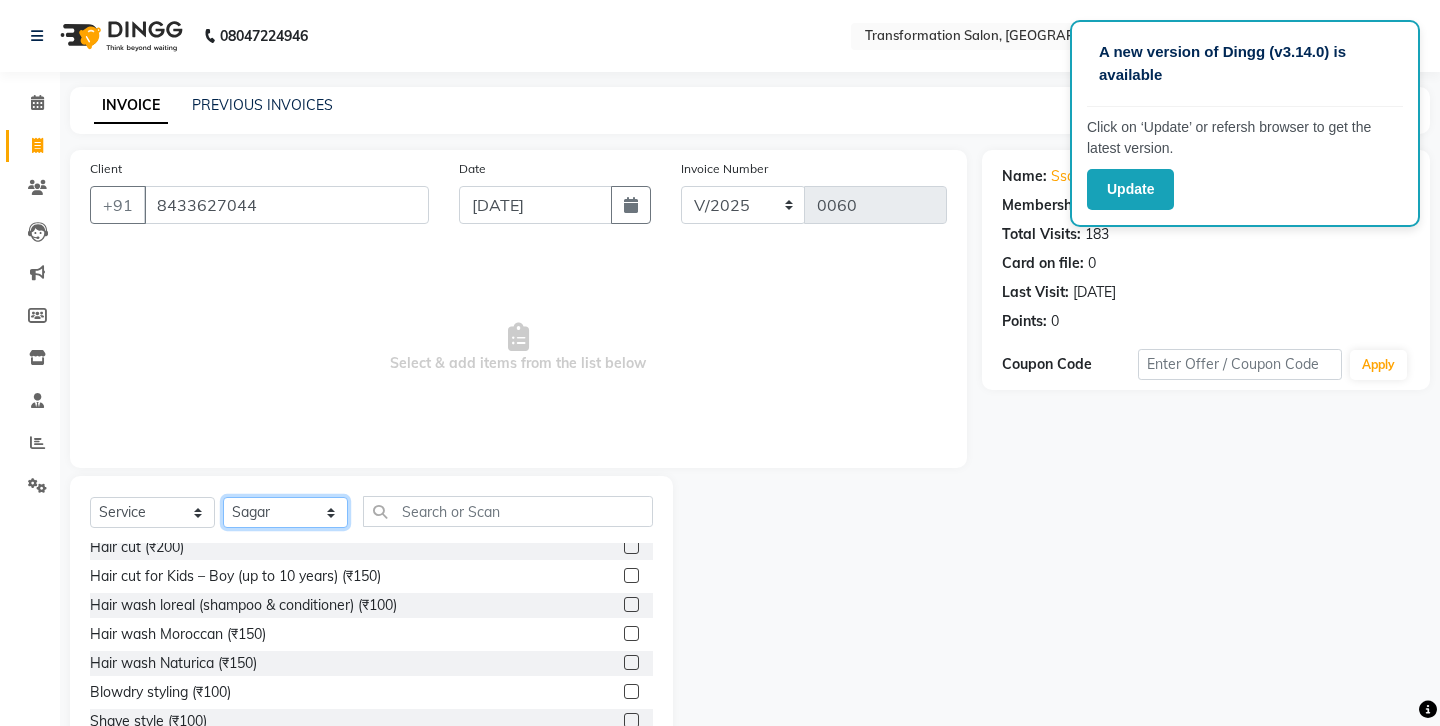 scroll, scrollTop: 16, scrollLeft: 0, axis: vertical 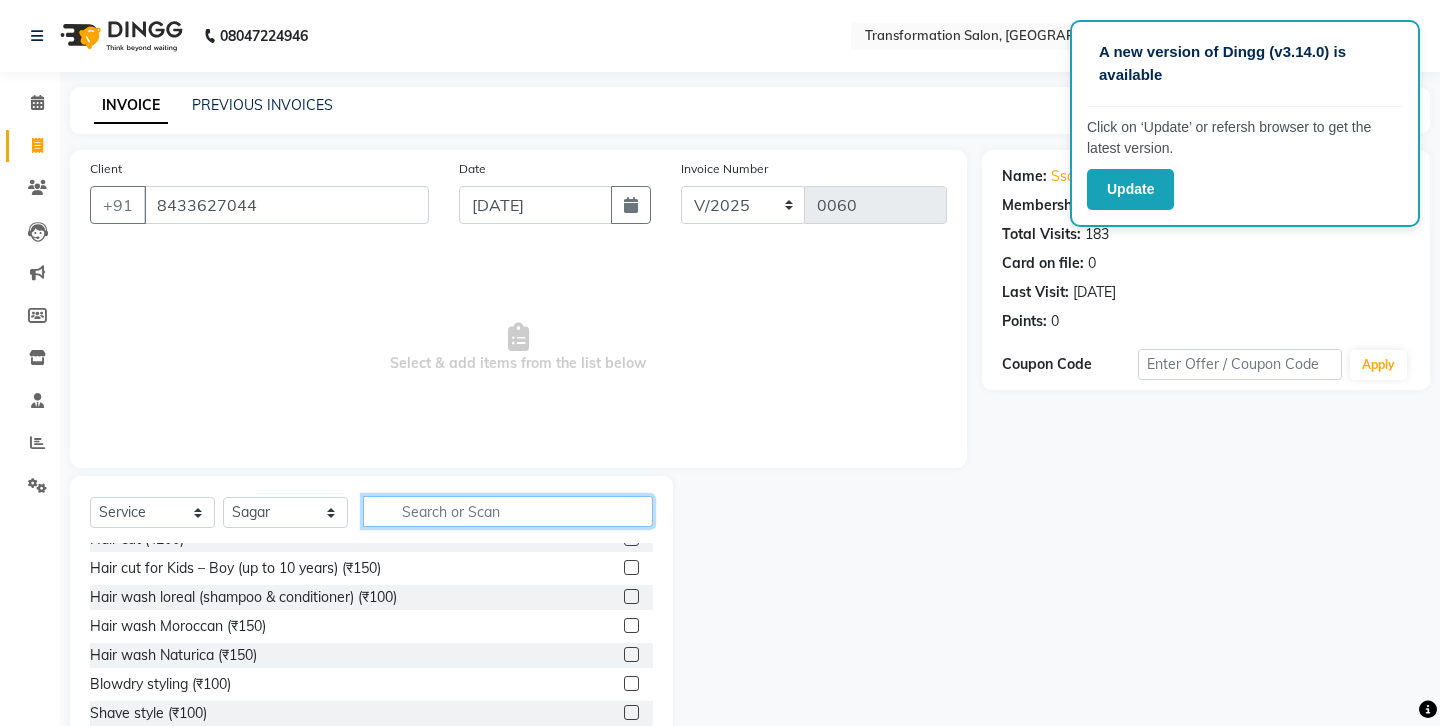click 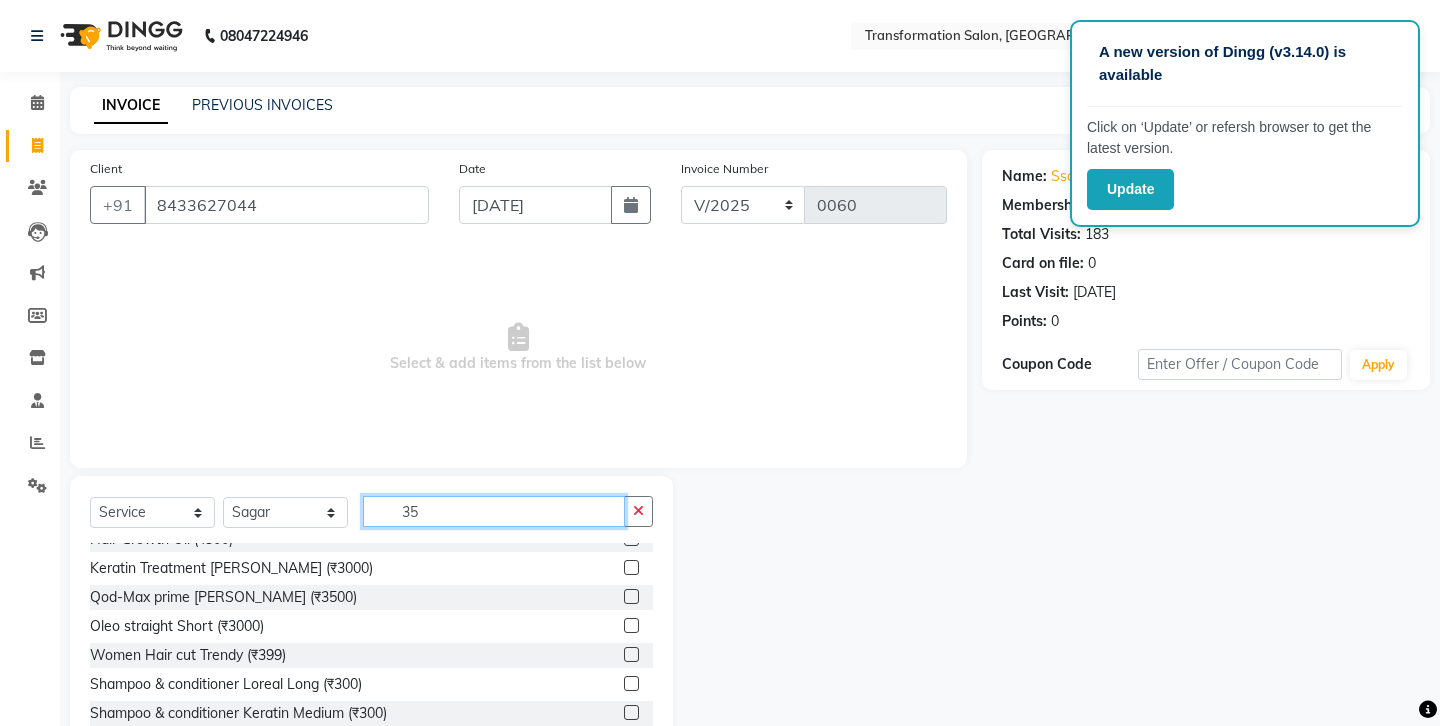 scroll, scrollTop: 0, scrollLeft: 0, axis: both 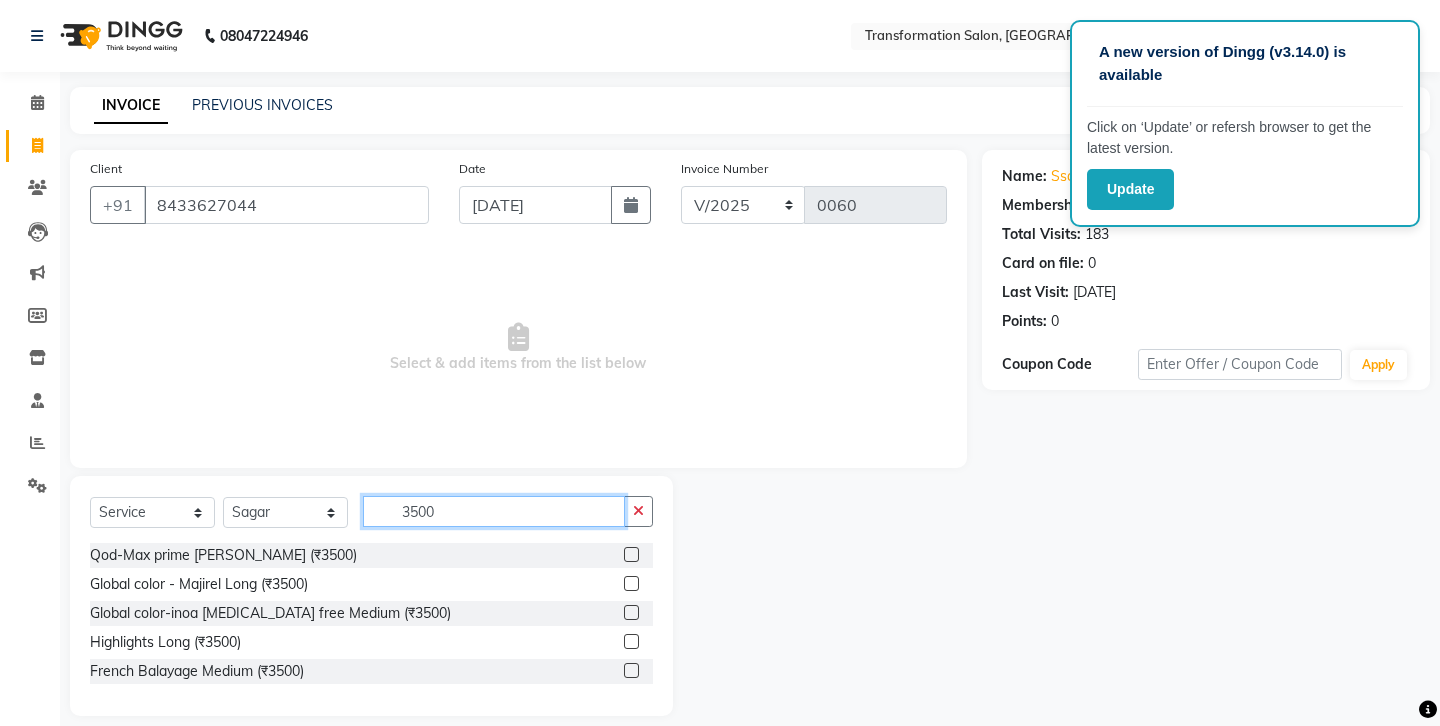 type on "3500" 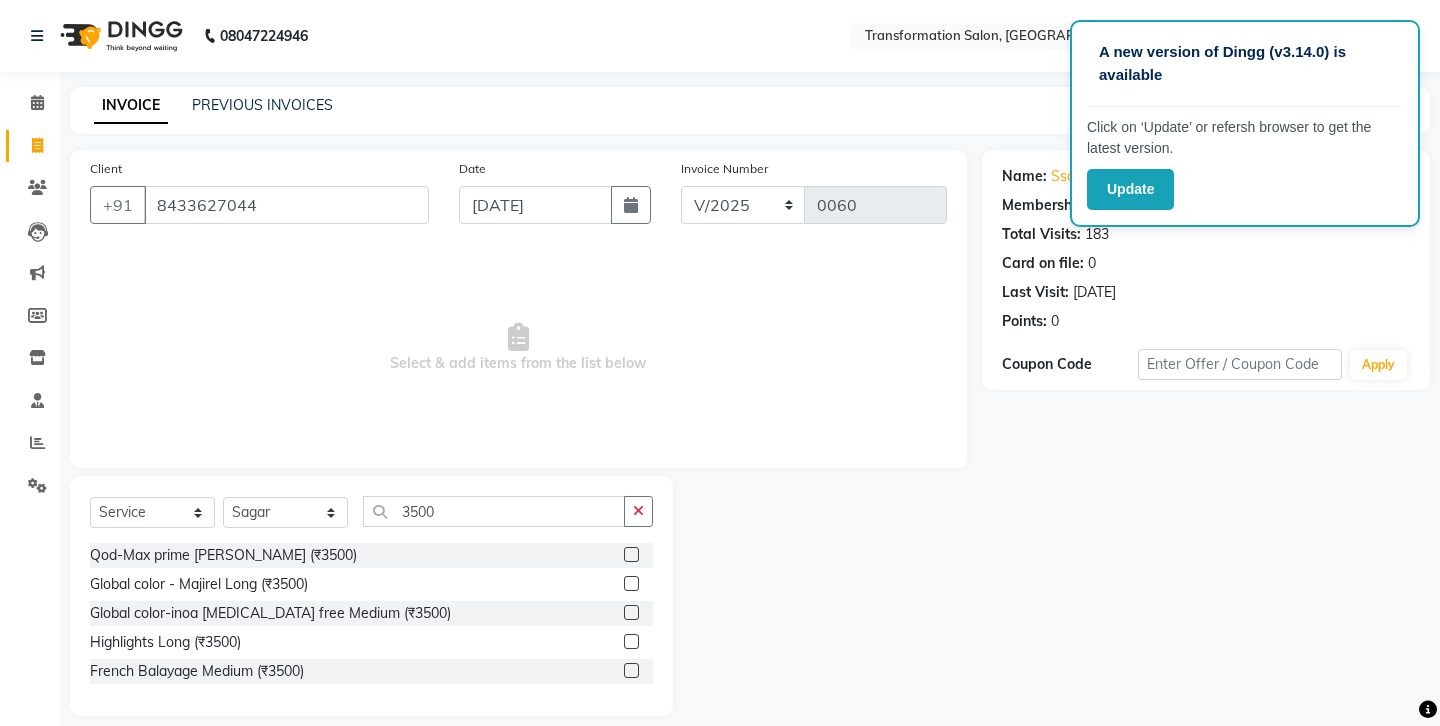 click 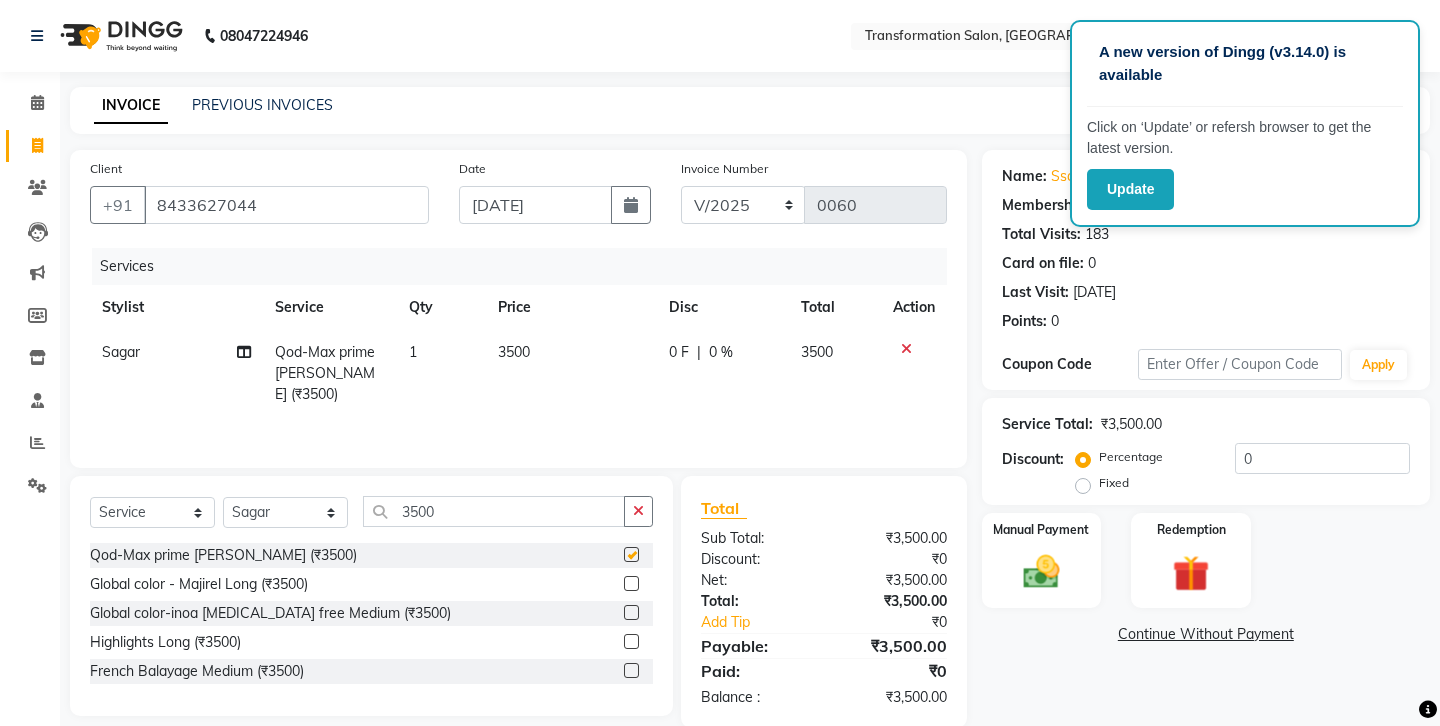 checkbox on "false" 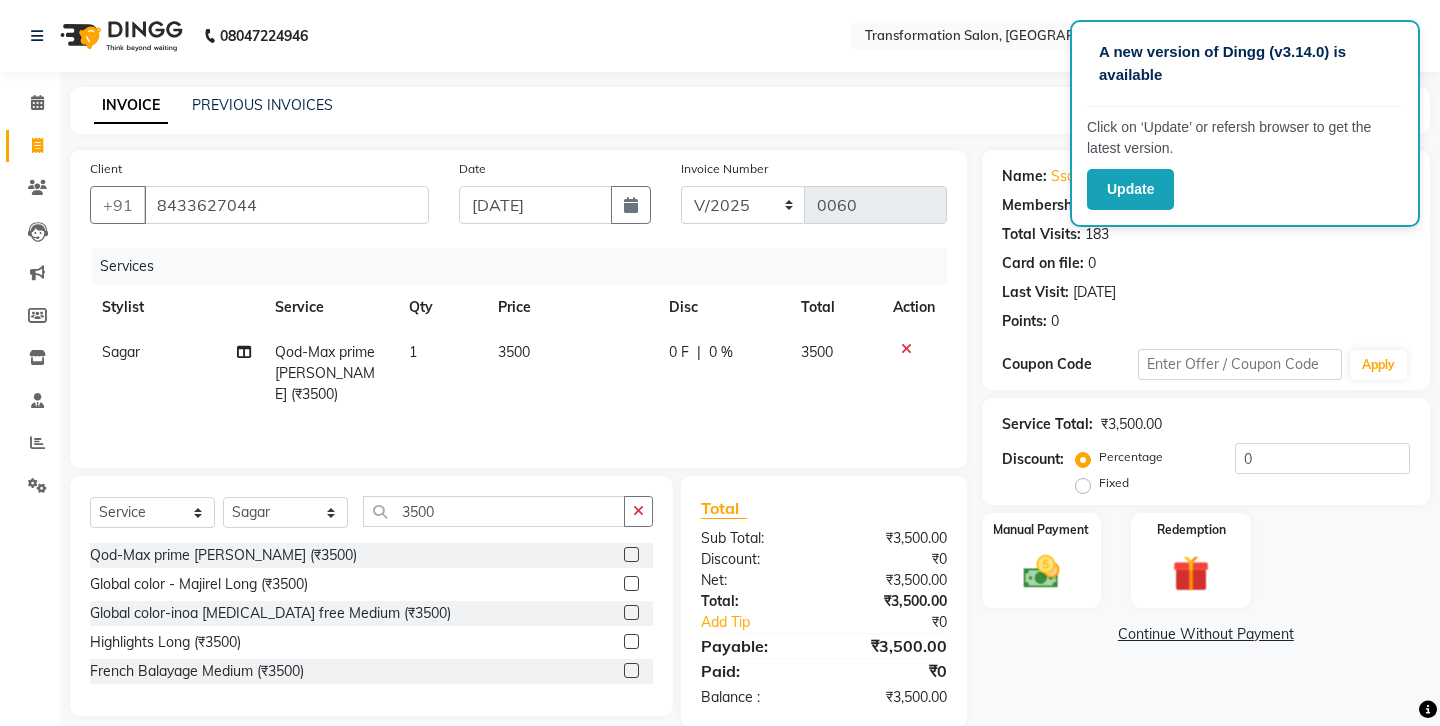 scroll, scrollTop: 32, scrollLeft: 0, axis: vertical 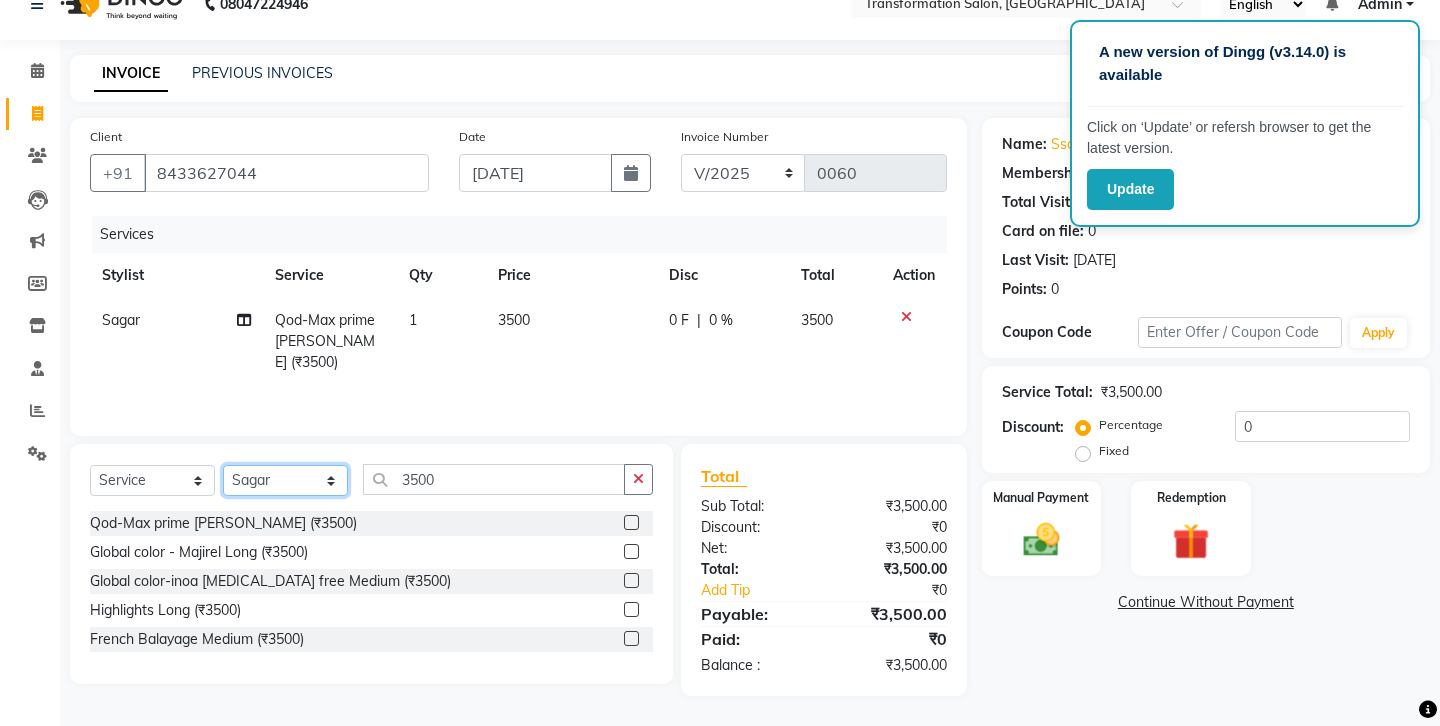 click on "Select Stylist Ankit Front Desk Jyoti jyoti [PERSON_NAME] bhai [PERSON_NAME] [PERSON_NAME] [PERSON_NAME] [PERSON_NAME]" 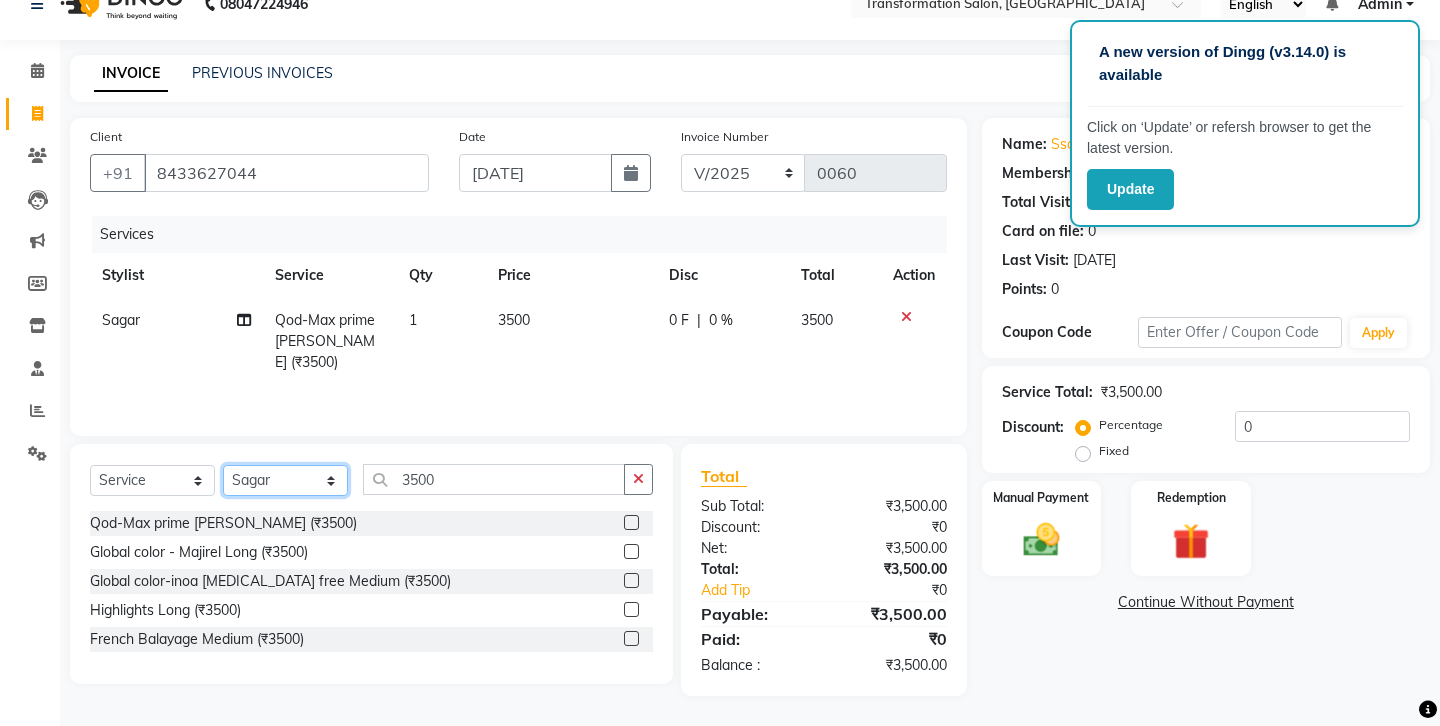 select on "52923" 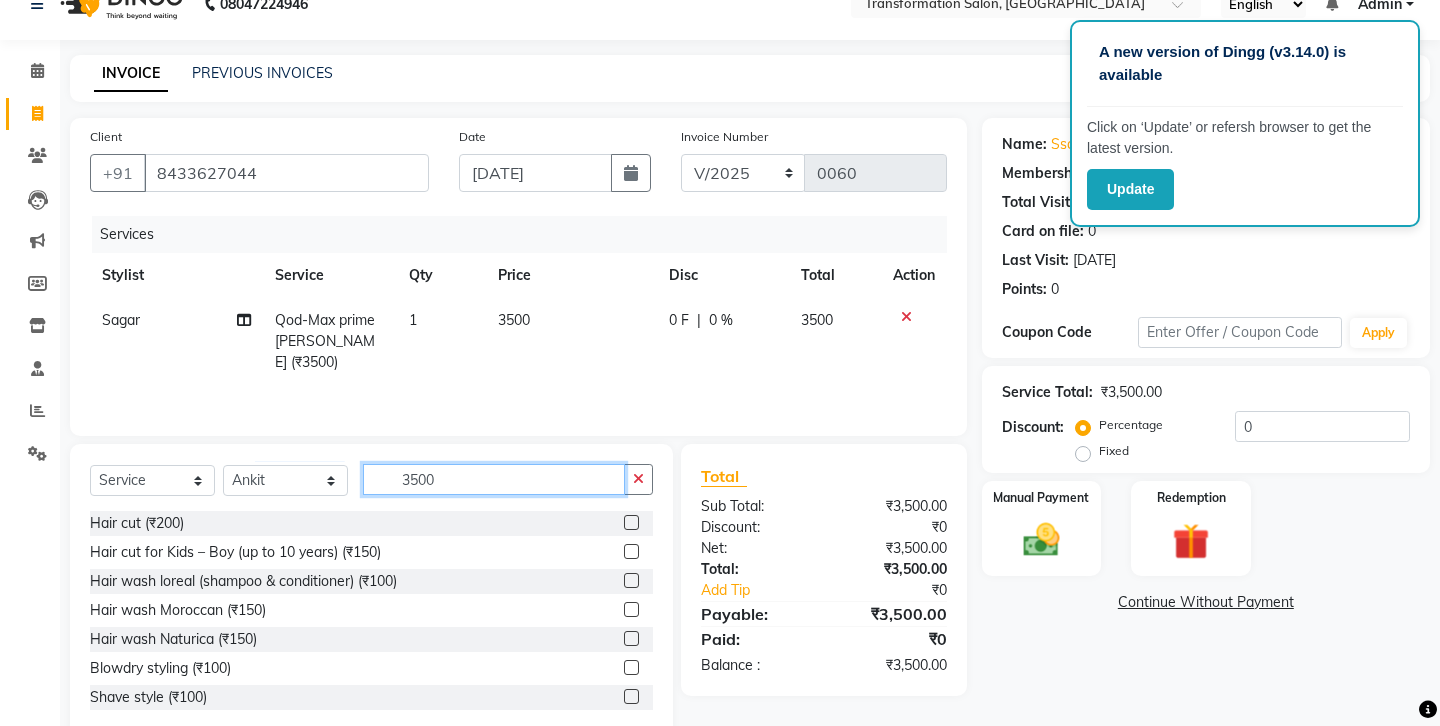 click on "3500" 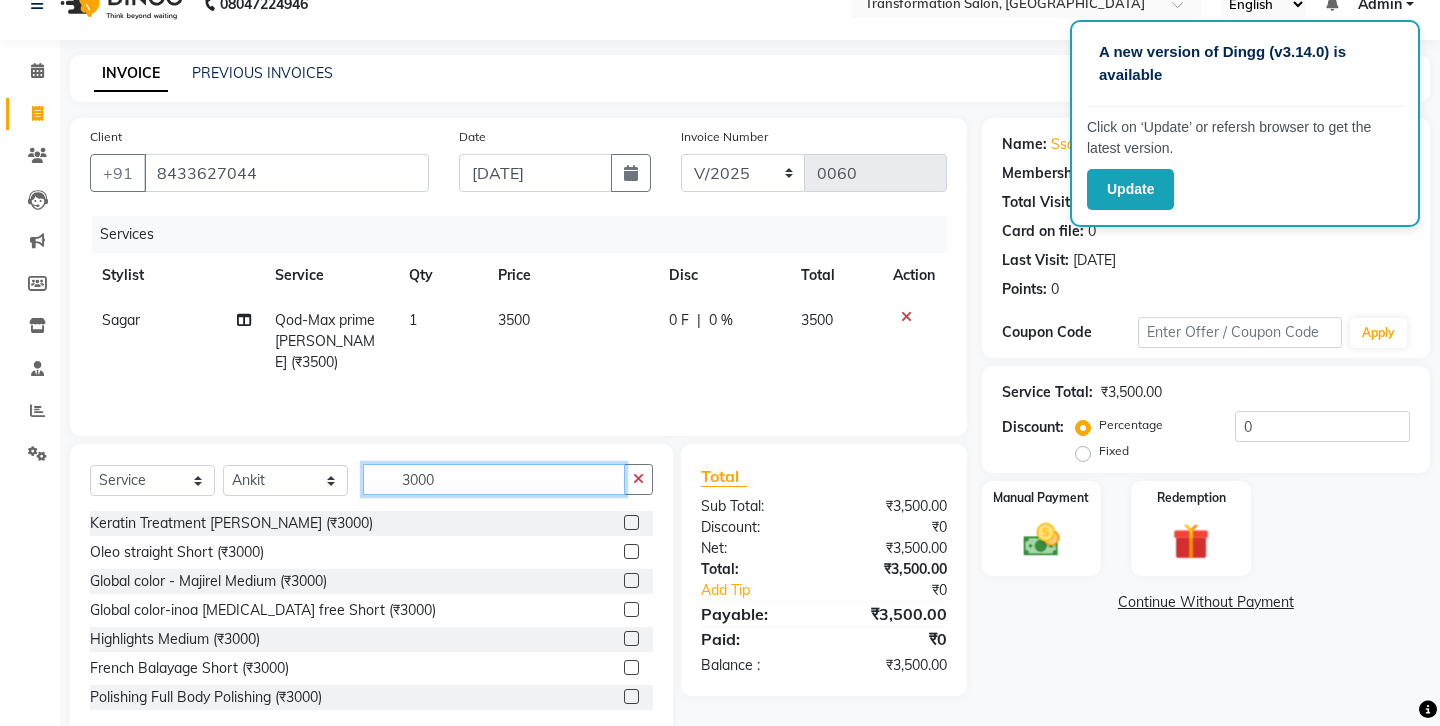 type on "3000" 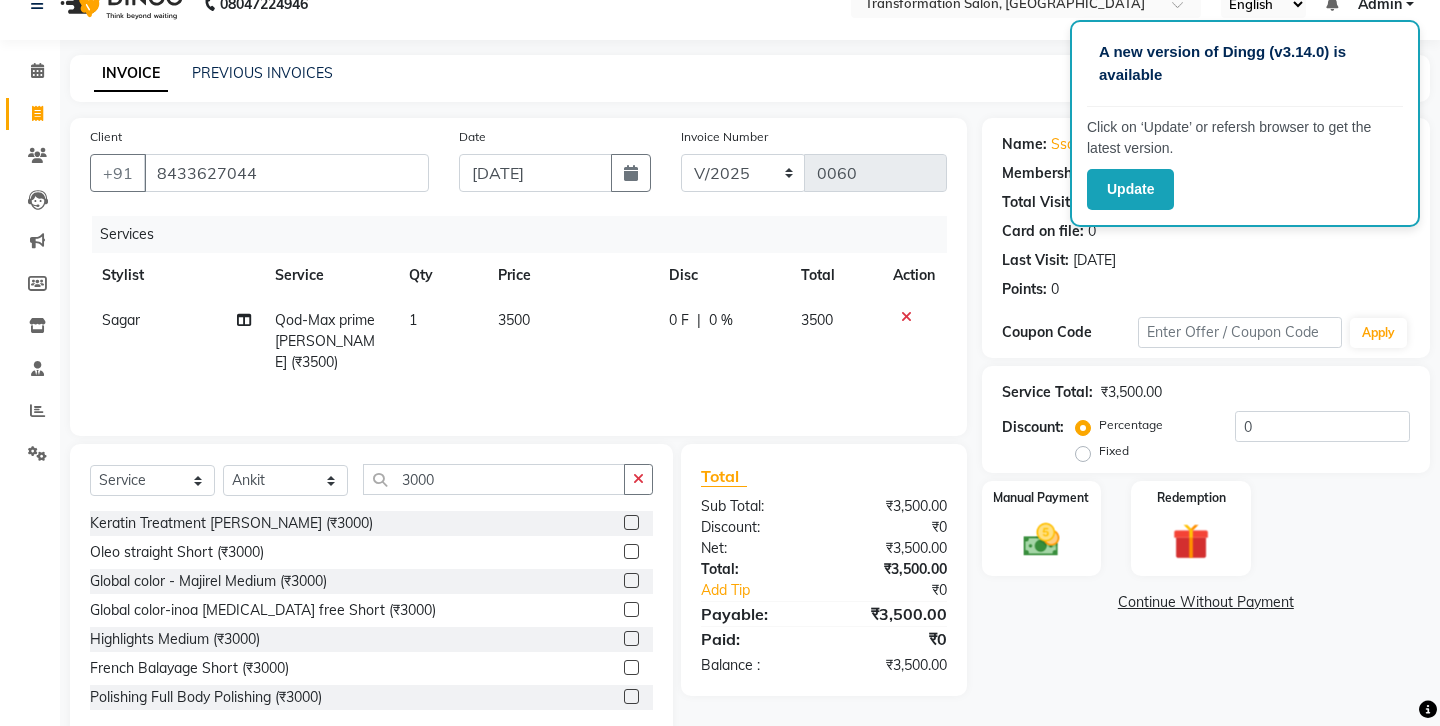 click 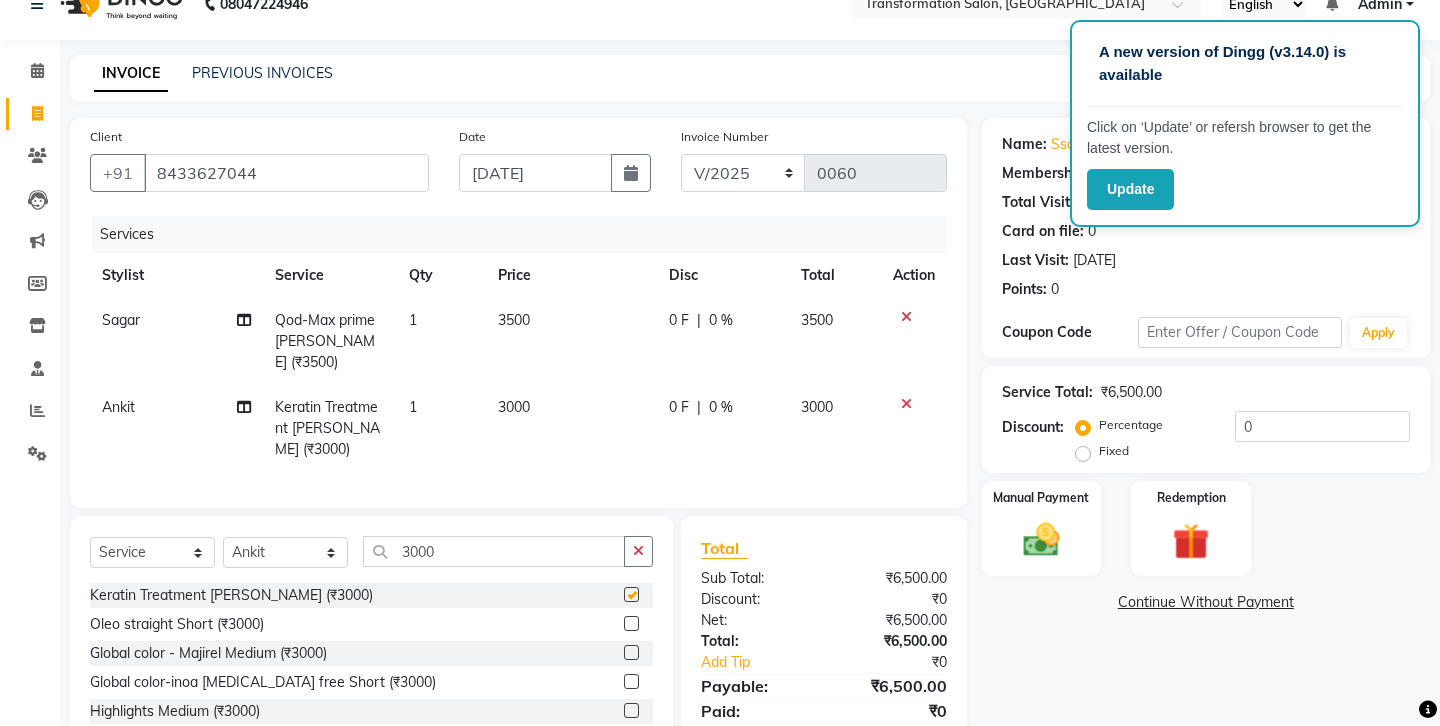 checkbox on "false" 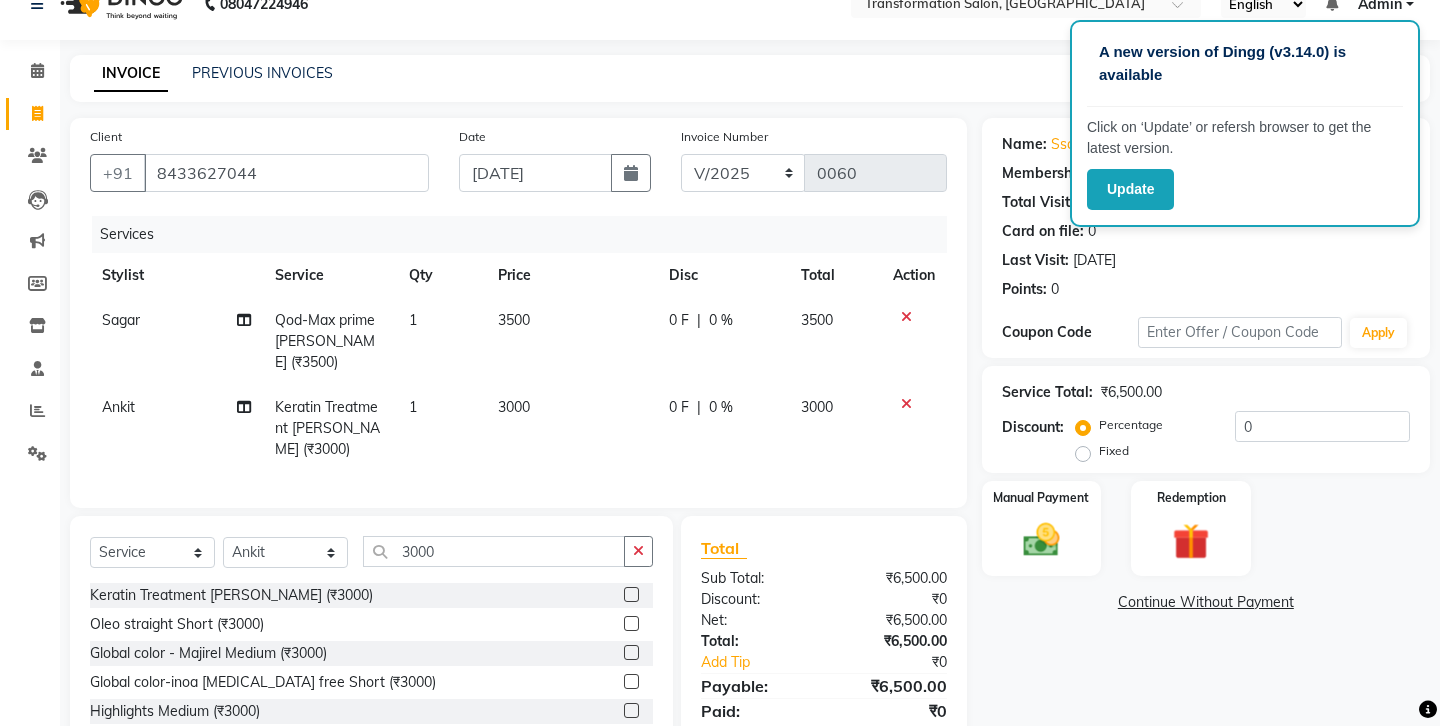 click on "3000" 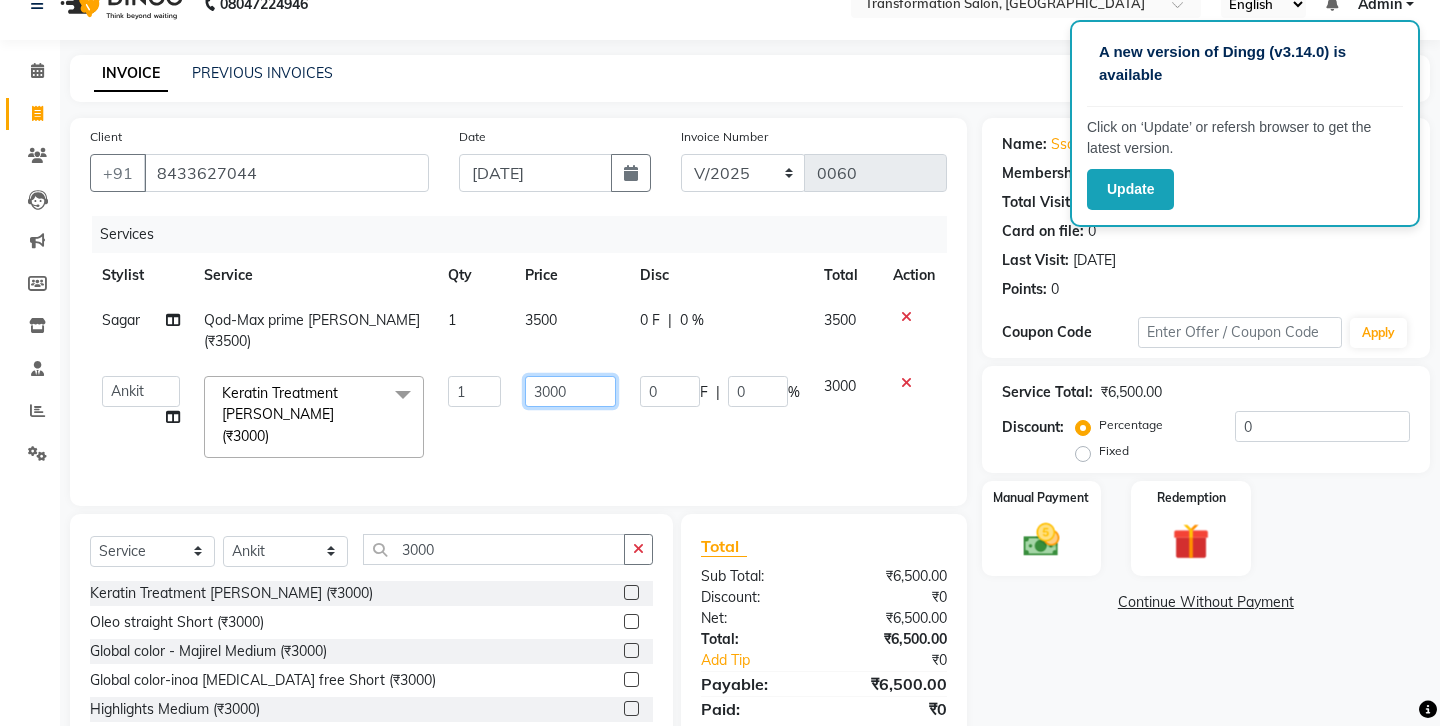 click on "3000" 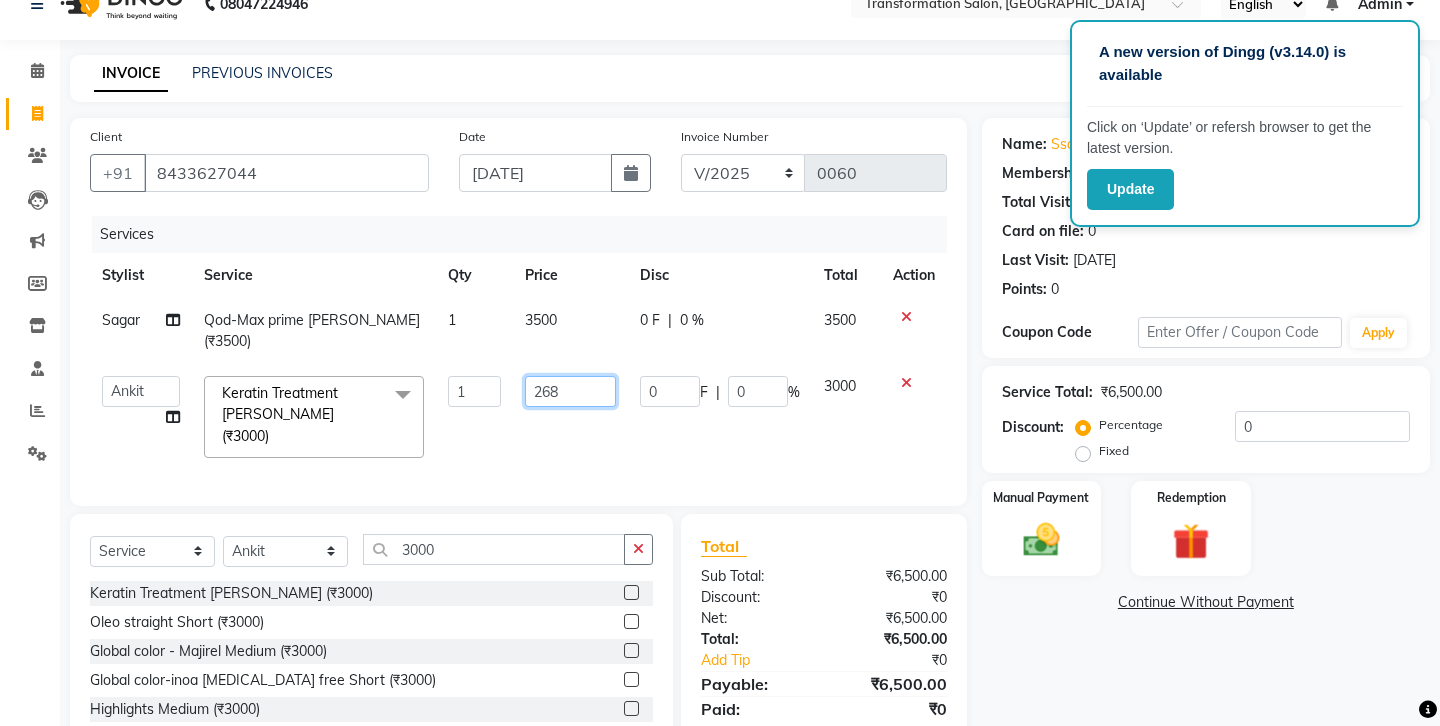type on "2688" 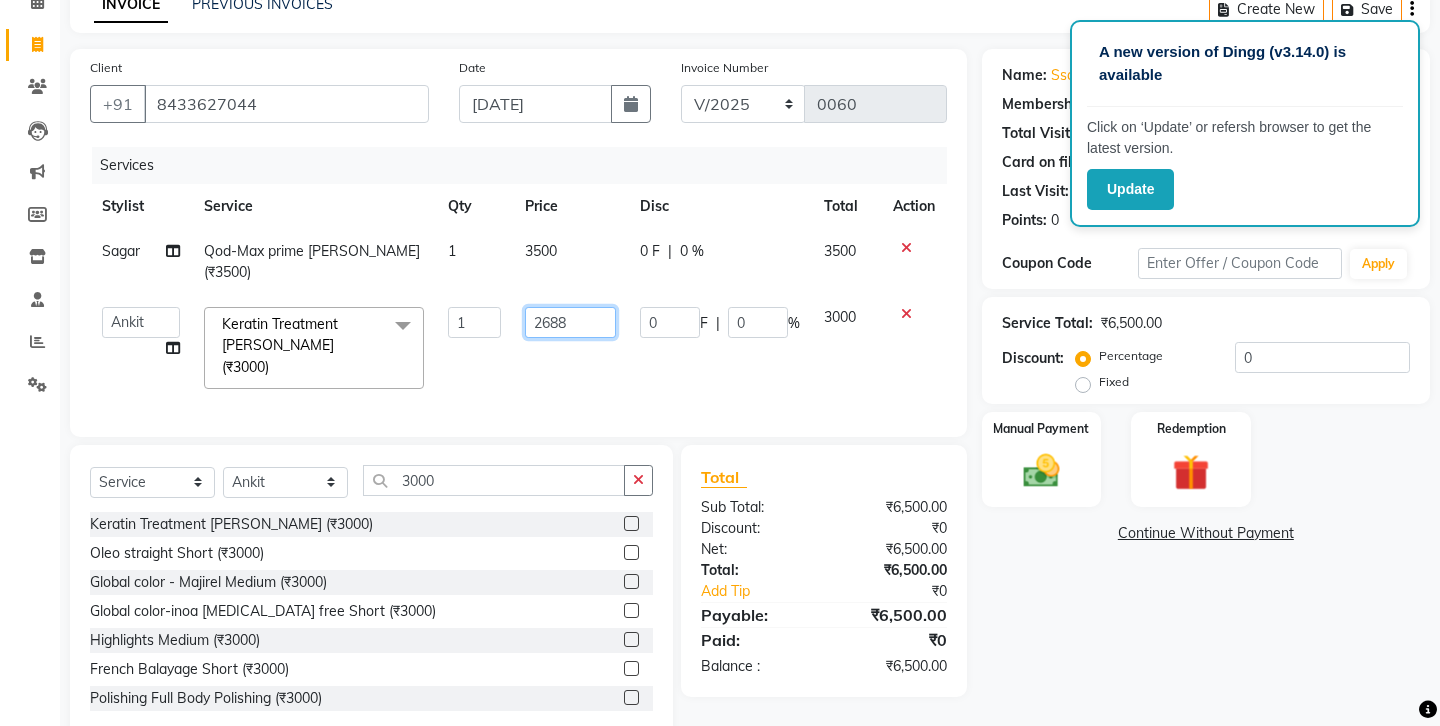scroll, scrollTop: 103, scrollLeft: 0, axis: vertical 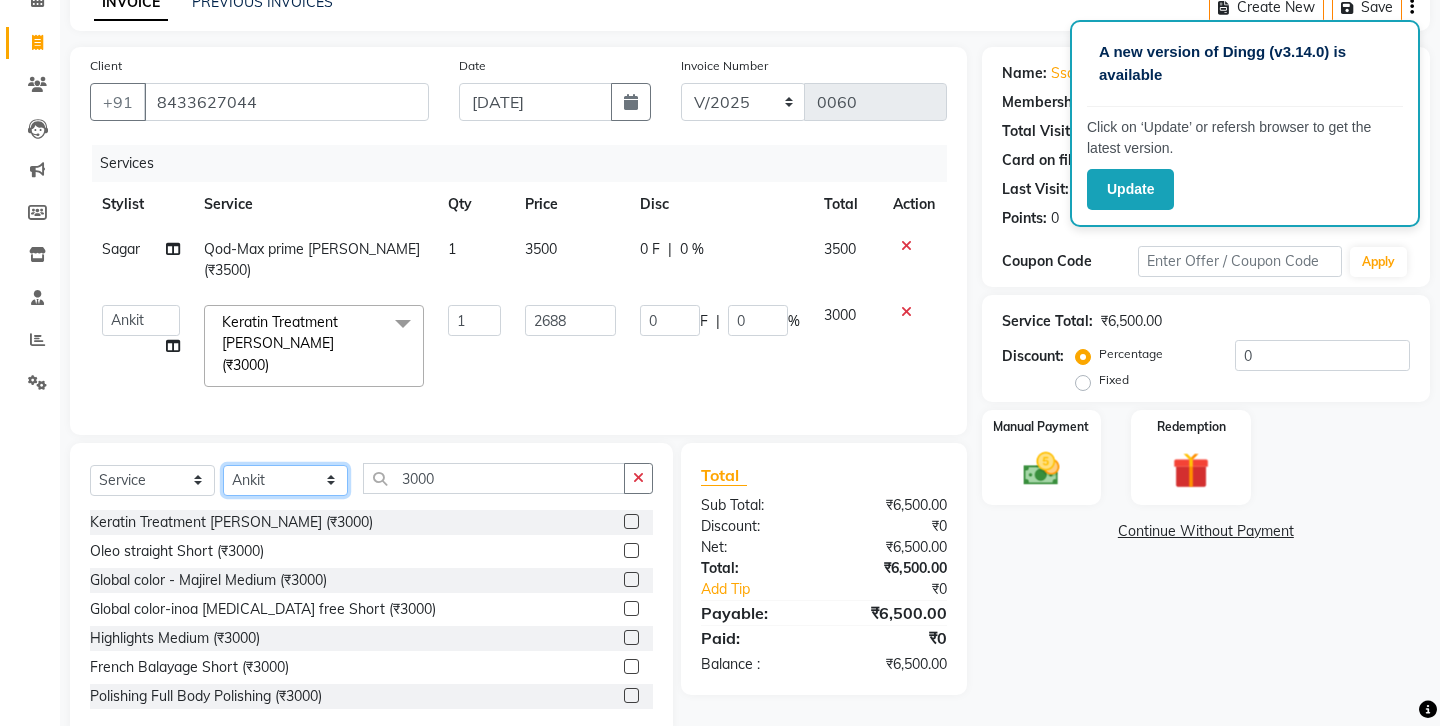 click on "Select Stylist Ankit Front Desk Jyoti jyoti [PERSON_NAME] bhai [PERSON_NAME] [PERSON_NAME] [PERSON_NAME] [PERSON_NAME]" 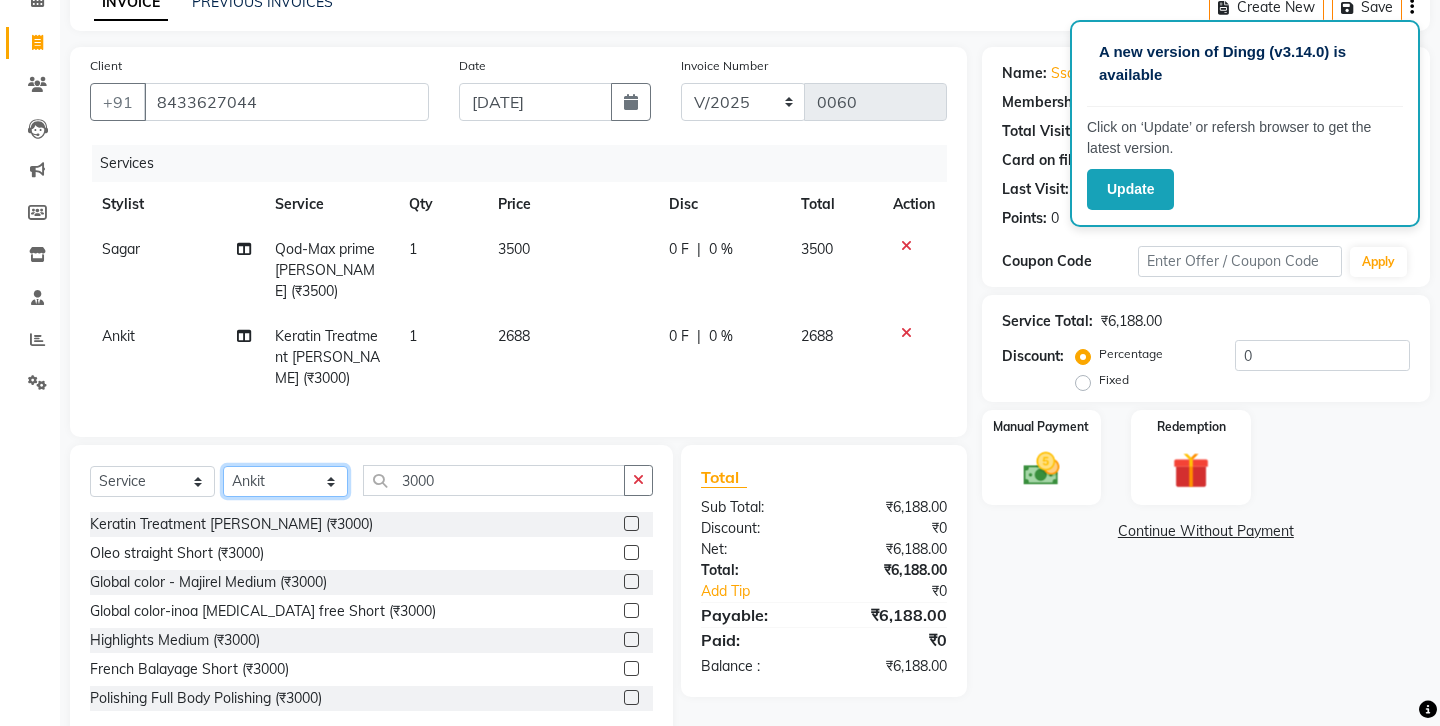 select on "52925" 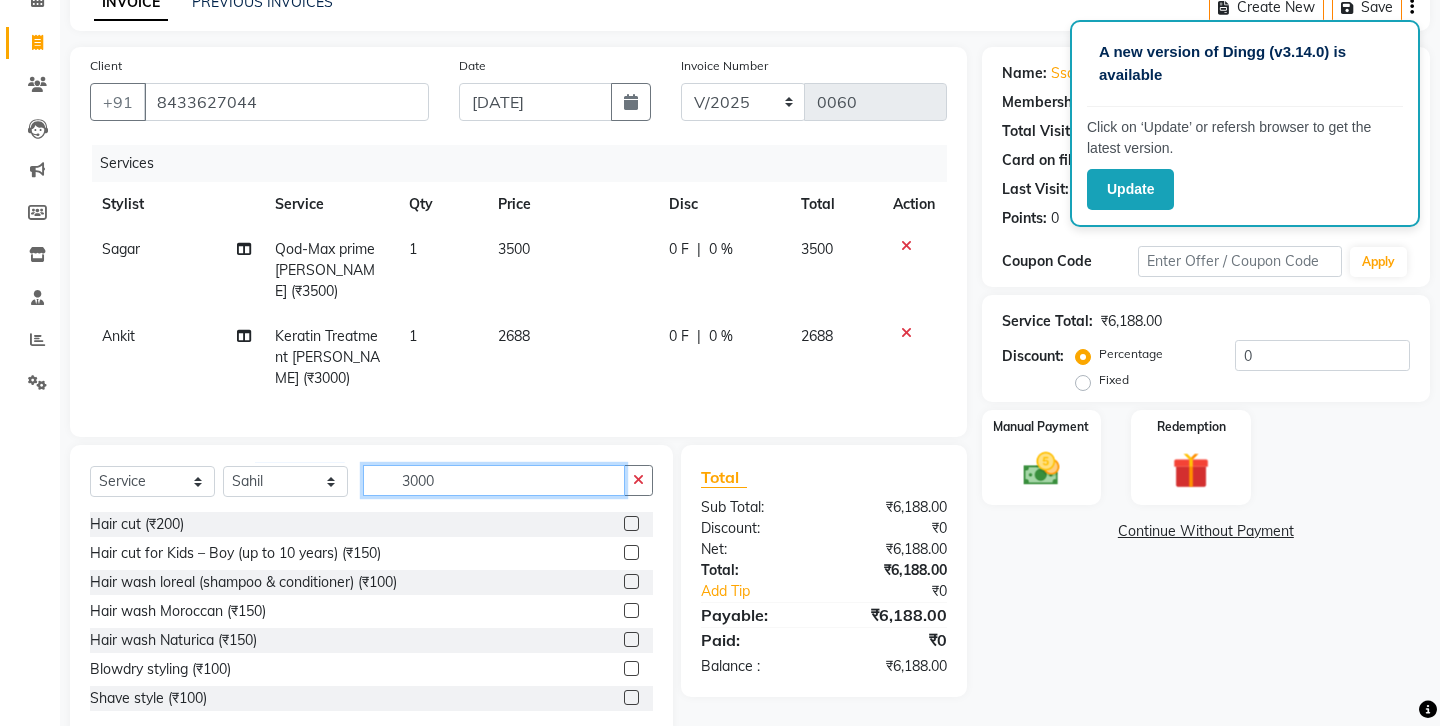click on "3000" 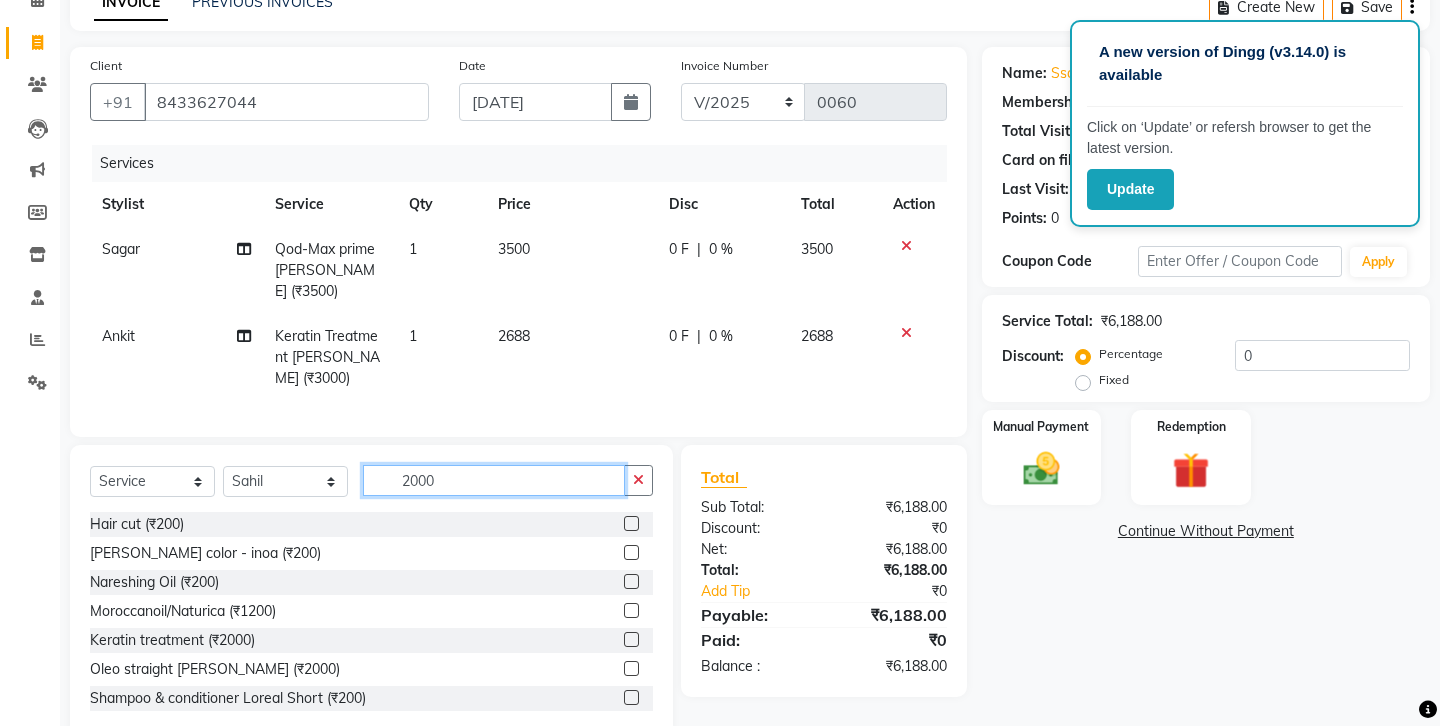 scroll, scrollTop: 79, scrollLeft: 0, axis: vertical 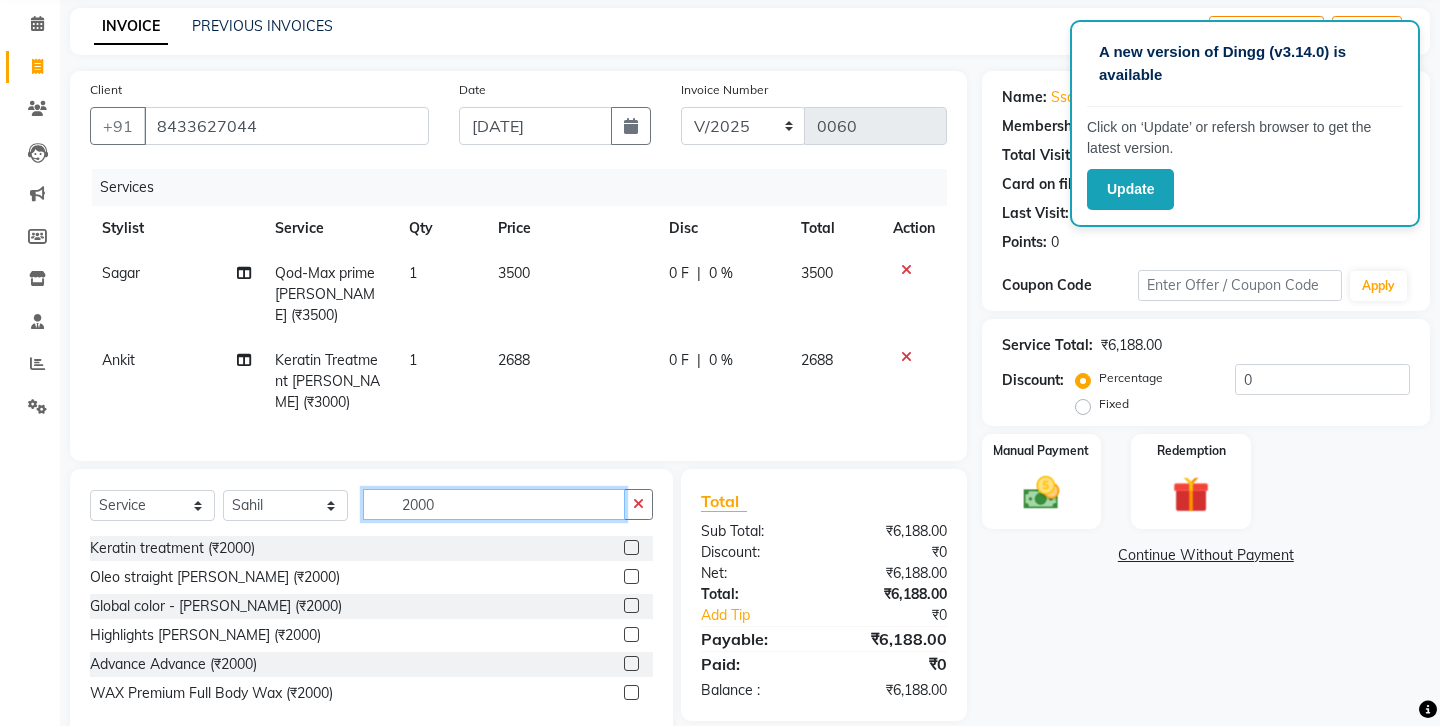 type on "2000" 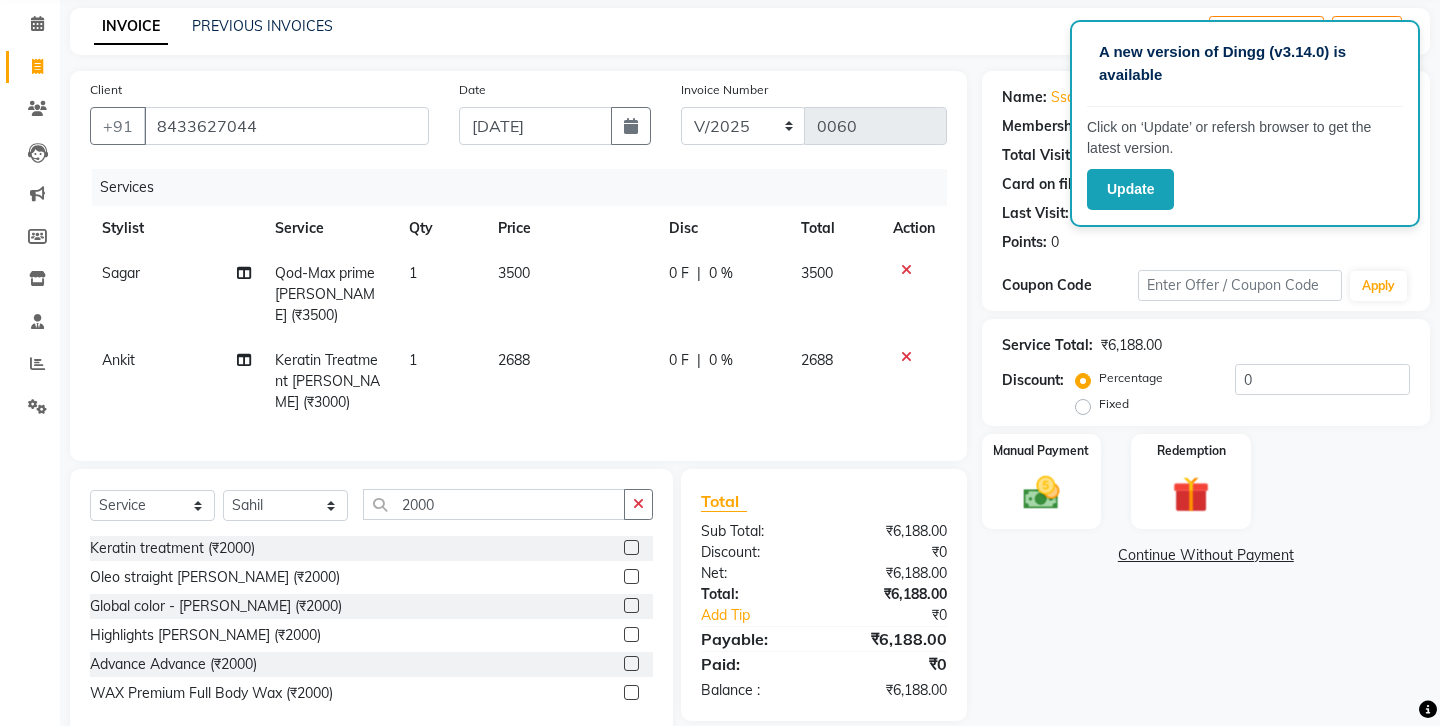 click 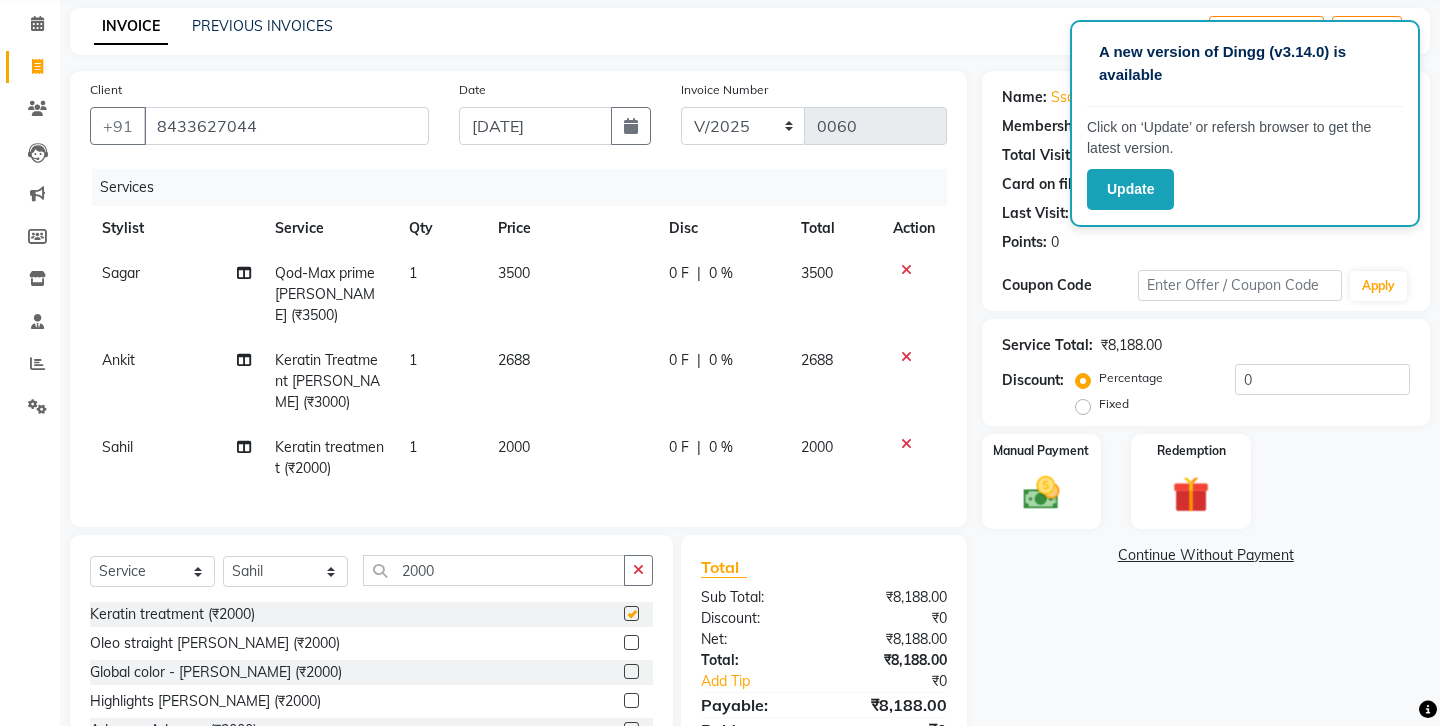 checkbox on "false" 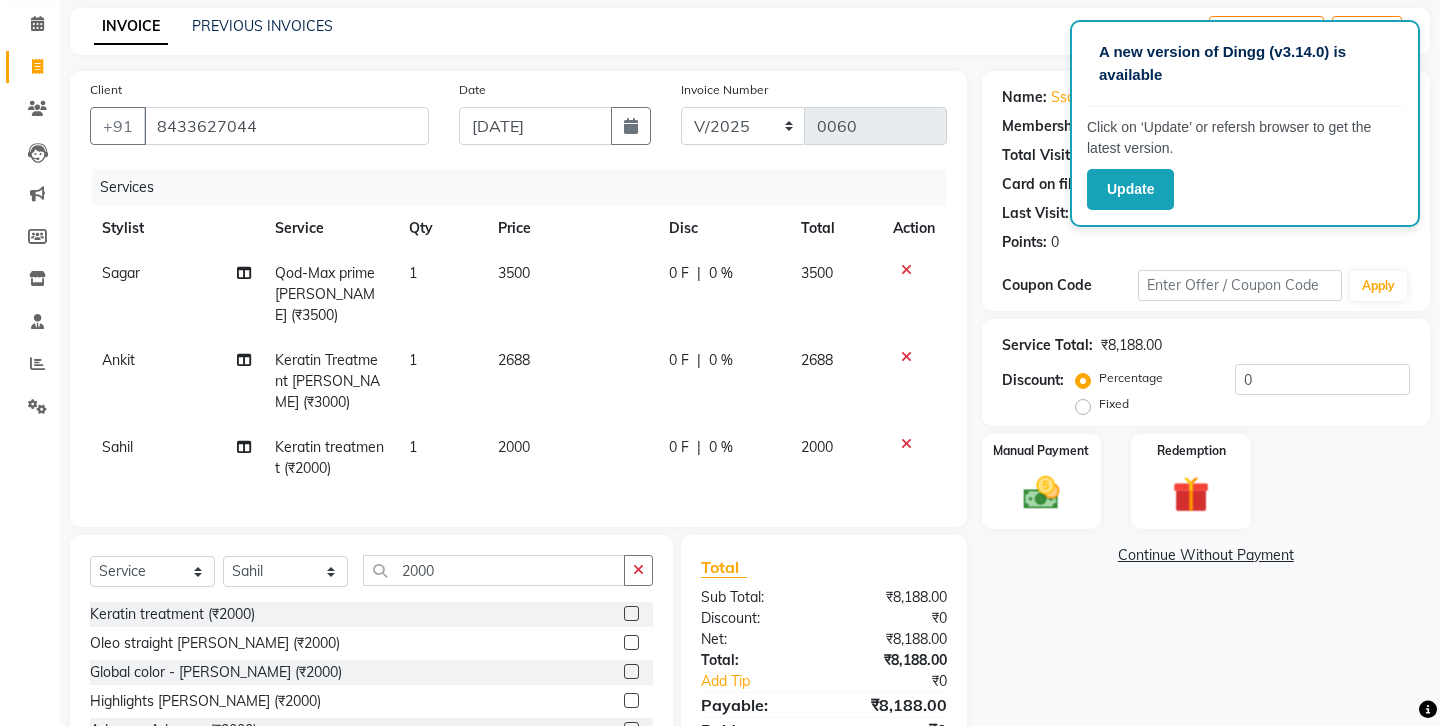 click on "2000" 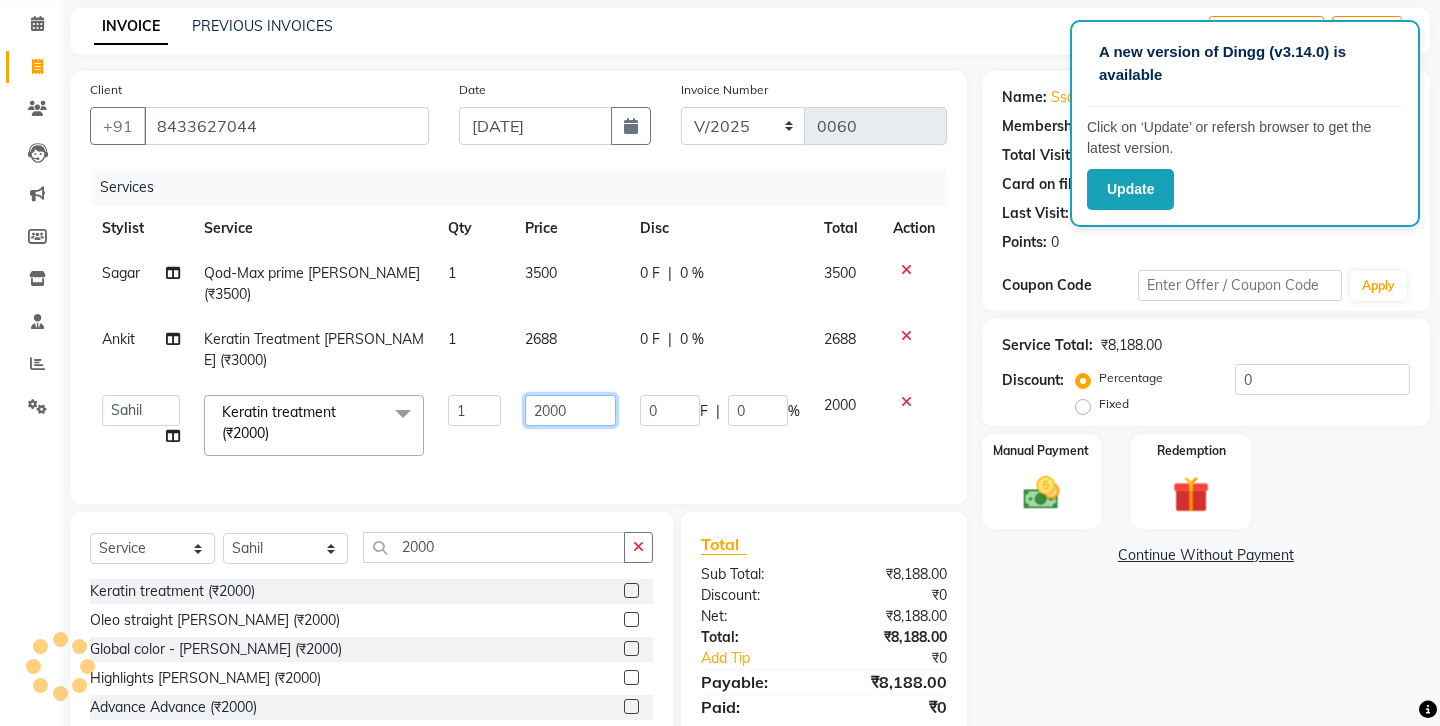click on "2000" 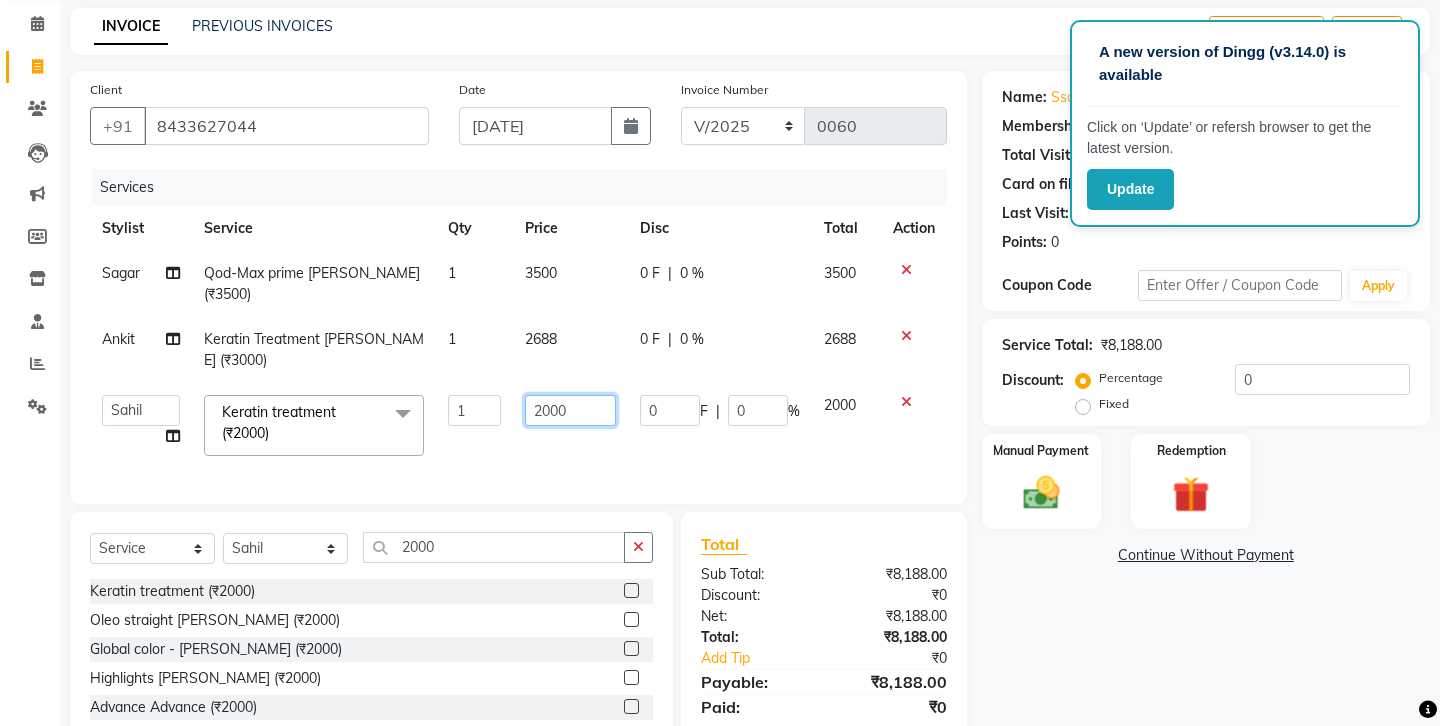 click on "2000" 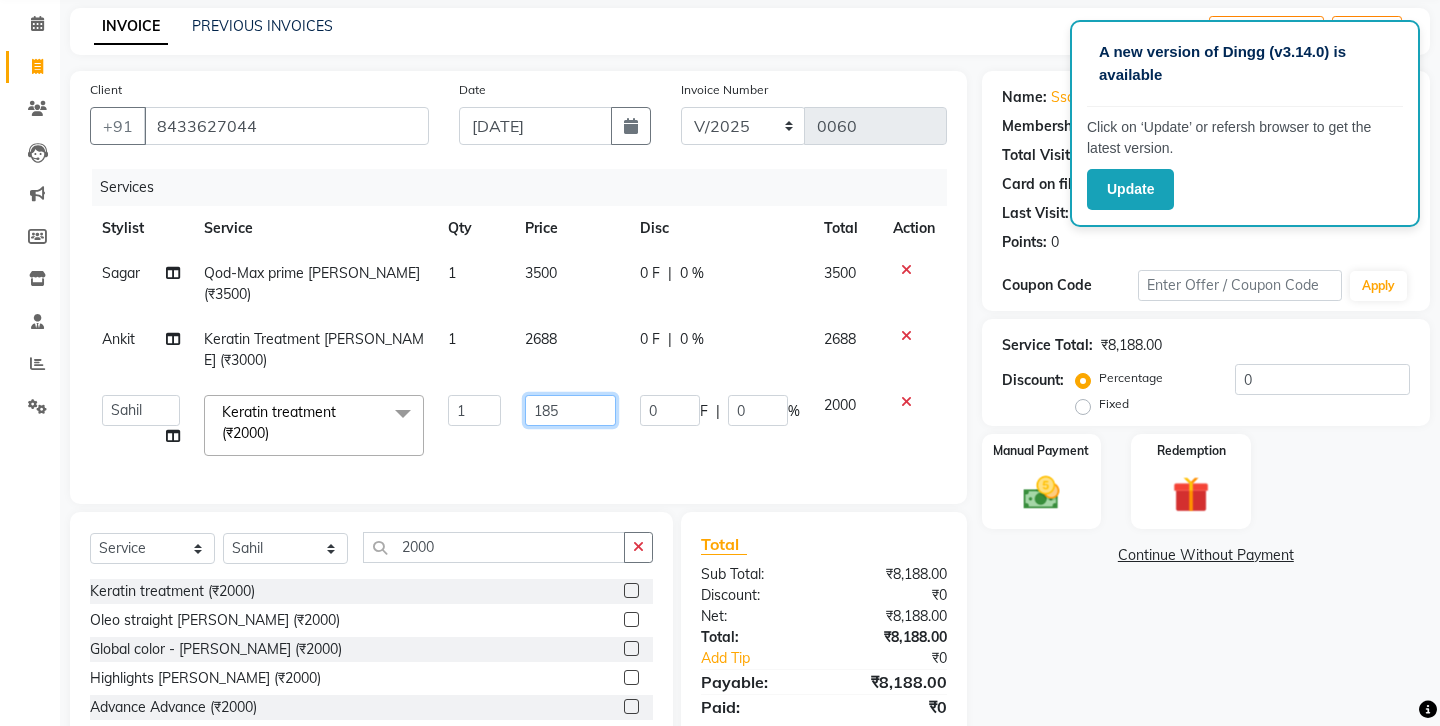type on "1850" 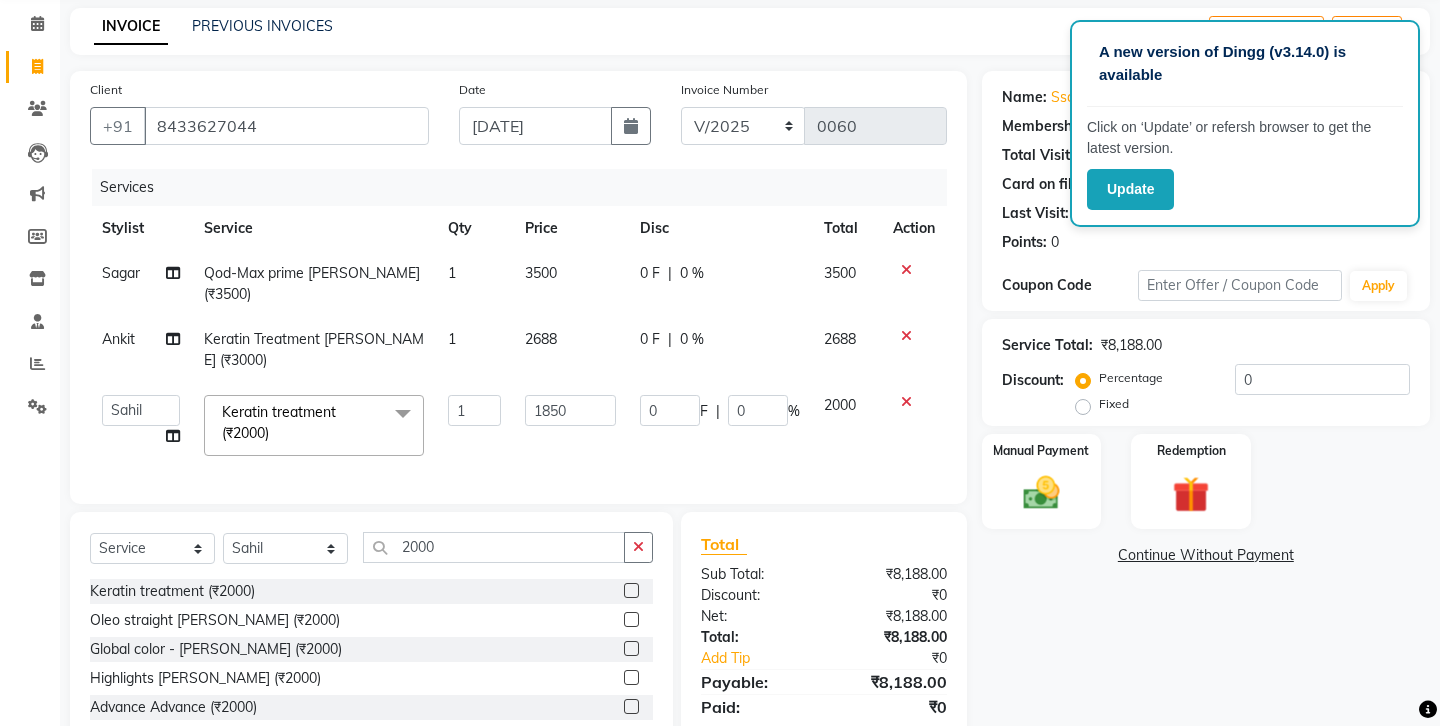 click on "Client [PHONE_NUMBER] Date [DATE] Invoice Number V/2025 V/[PHONE_NUMBER] Services Stylist Service Qty Price Disc Total Action Sagar Qod-Max prime [PERSON_NAME] (₹3500) 1 3500 0 F | 0 % 3500 Ankit Keratin Treatment [PERSON_NAME] (₹3000) 1 2688 0 F | 0 % 2688  Ankit   Front Desk   Jyoti   jyoti [PERSON_NAME] bhai   [PERSON_NAME]   [PERSON_NAME]   [PERSON_NAME]   [PERSON_NAME]  Keratin treatment (₹2000)  x Hair cut (₹200) Hair cut for Kids – Boy (up to 10 years) (₹150) Hair wash loreal (shampoo & conditioner) (₹100) Hair wash Moroccan (₹150) Hair wash Naturica (₹150) Blowdry styling (₹100) Shave style (₹100) [PERSON_NAME] style (₹100) Global color - Magirel (₹599) Global color - inoa (₹799) [PERSON_NAME] color - inoa (₹200) Side locks color (₹100) moustage color (₹100) Highlights (₹699) Prelightening (₹500) Regular Oil (₹150) Nareshing Oil (₹200) Hair Growth Oil (₹300) Loreal (₹599) Keratin (₹699) Moroccanoil/Naturica (₹1200) [MEDICAL_DATA] Treatment Per Setting500 (₹500) Keratin treatment (₹2000) Blow dry [PERSON_NAME] (₹200)" 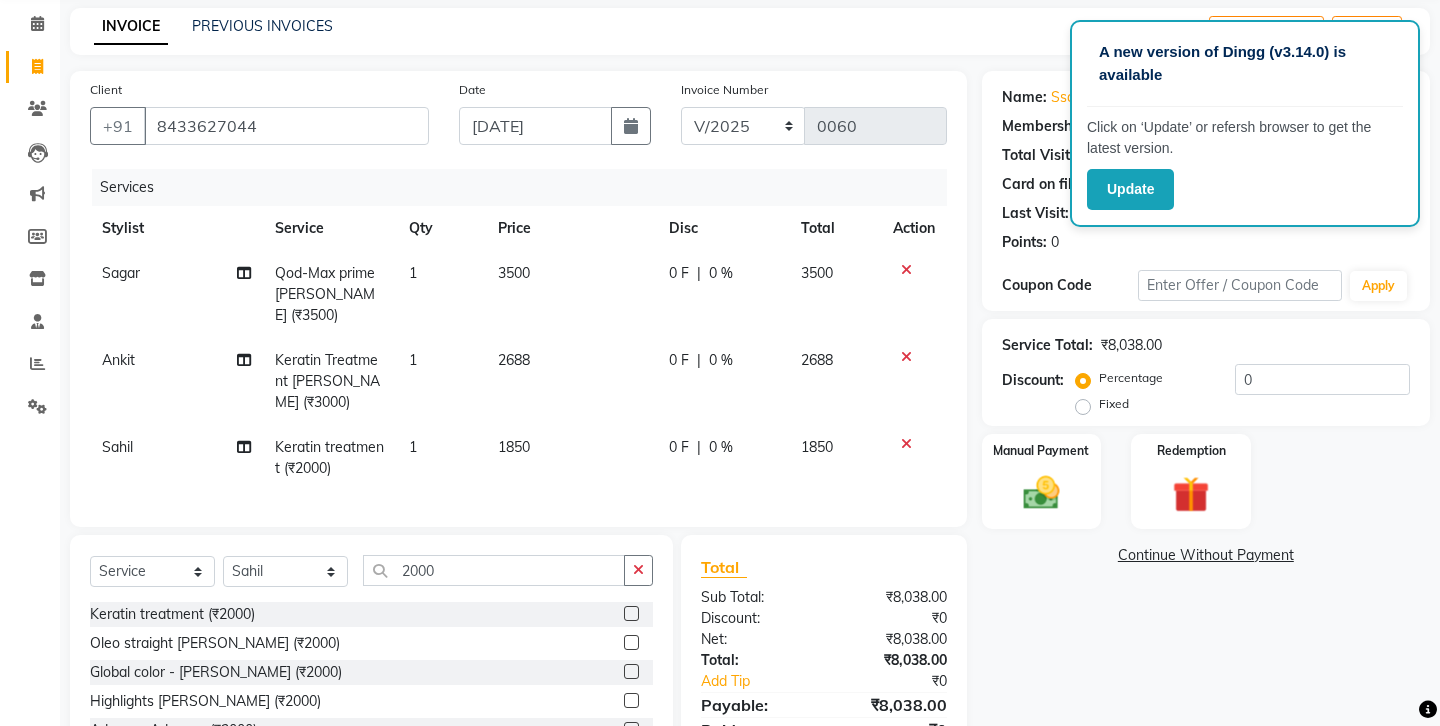 scroll, scrollTop: 0, scrollLeft: 3, axis: horizontal 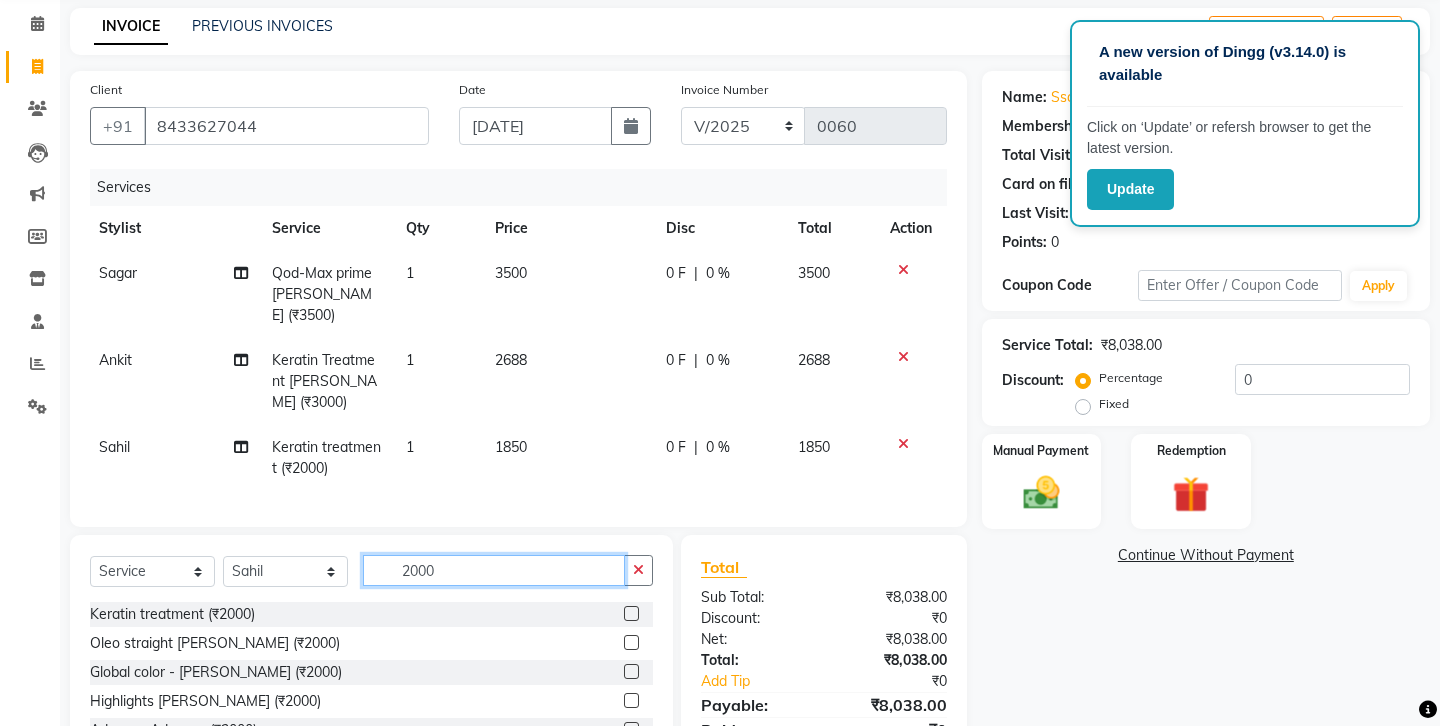click on "2000" 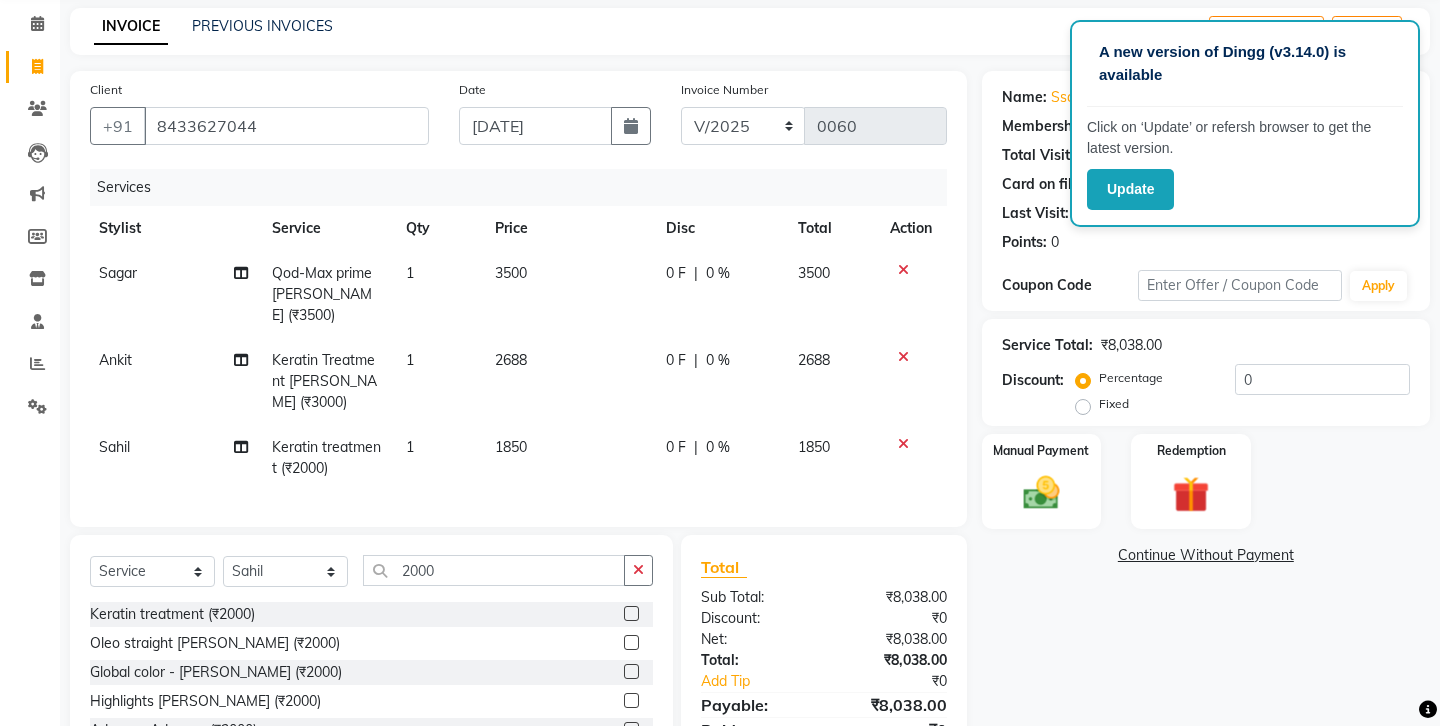 click 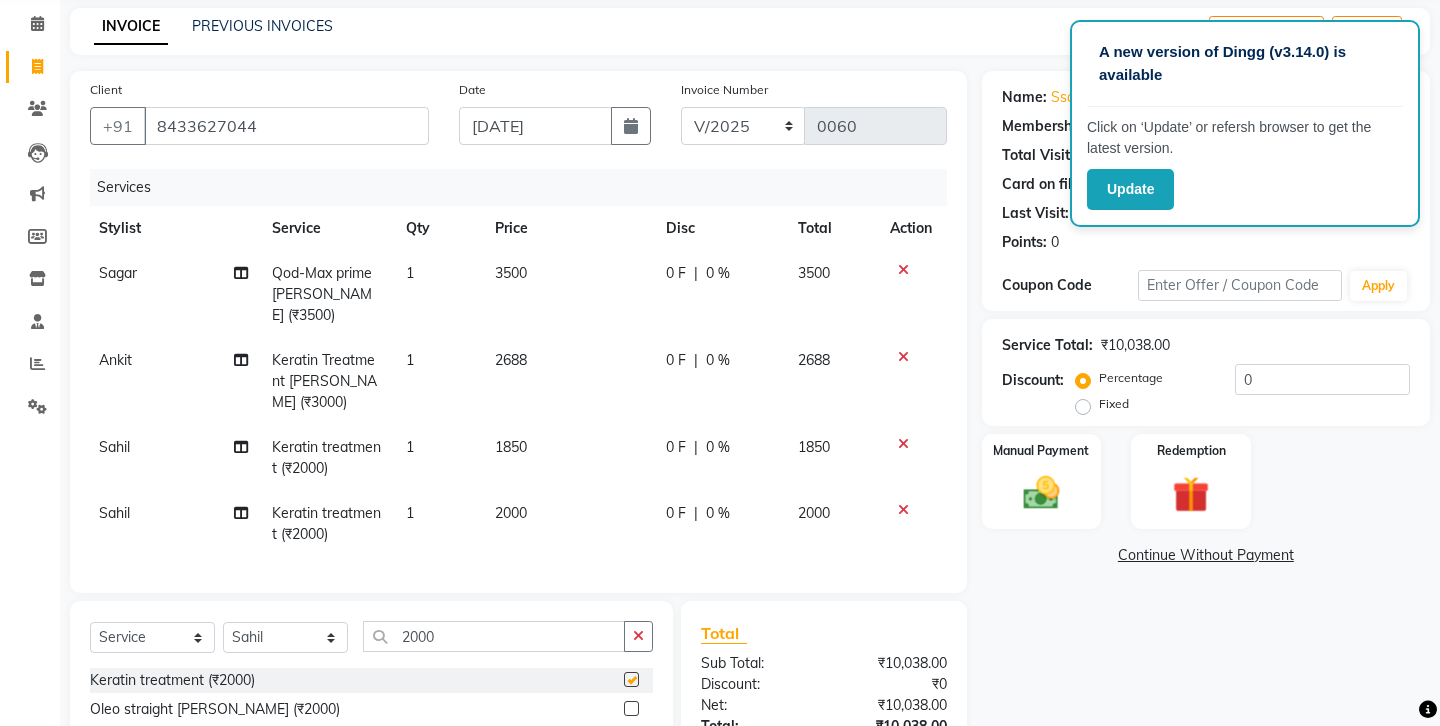 type 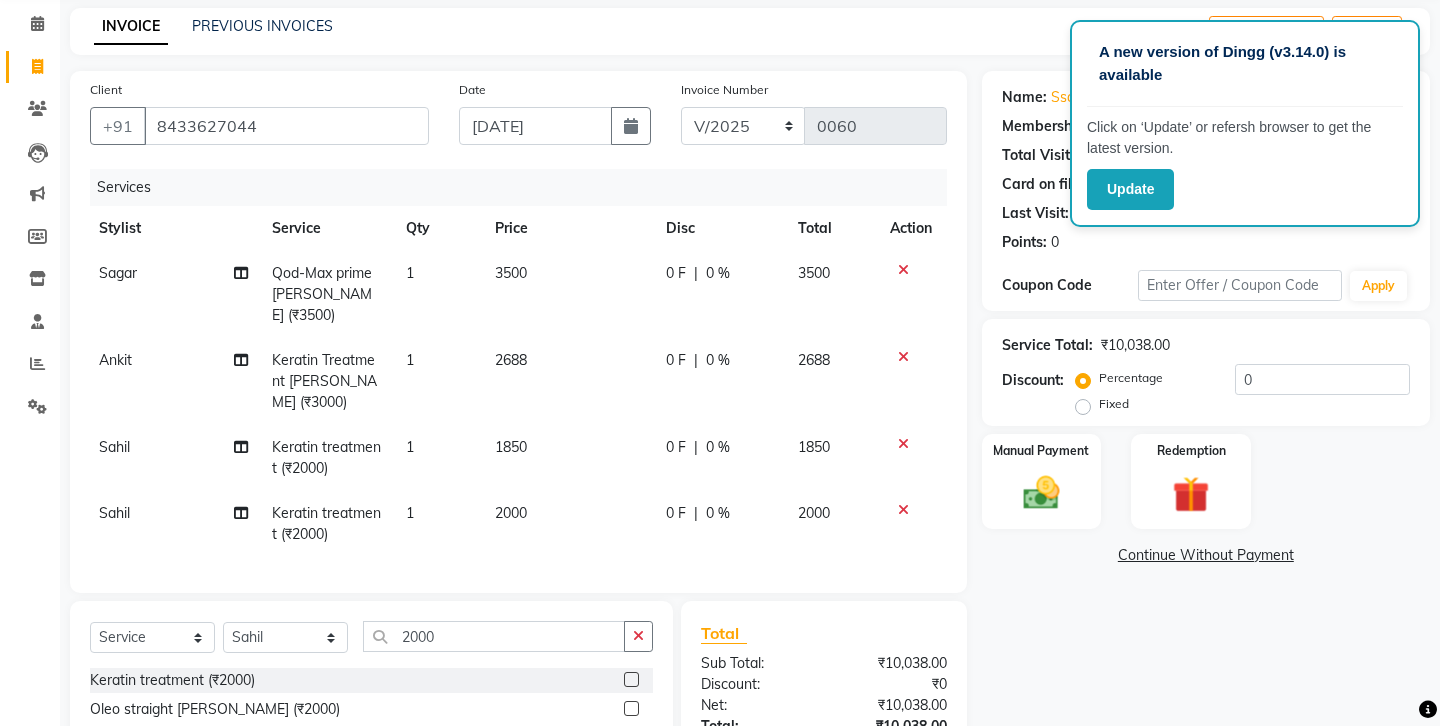 click on "2000" 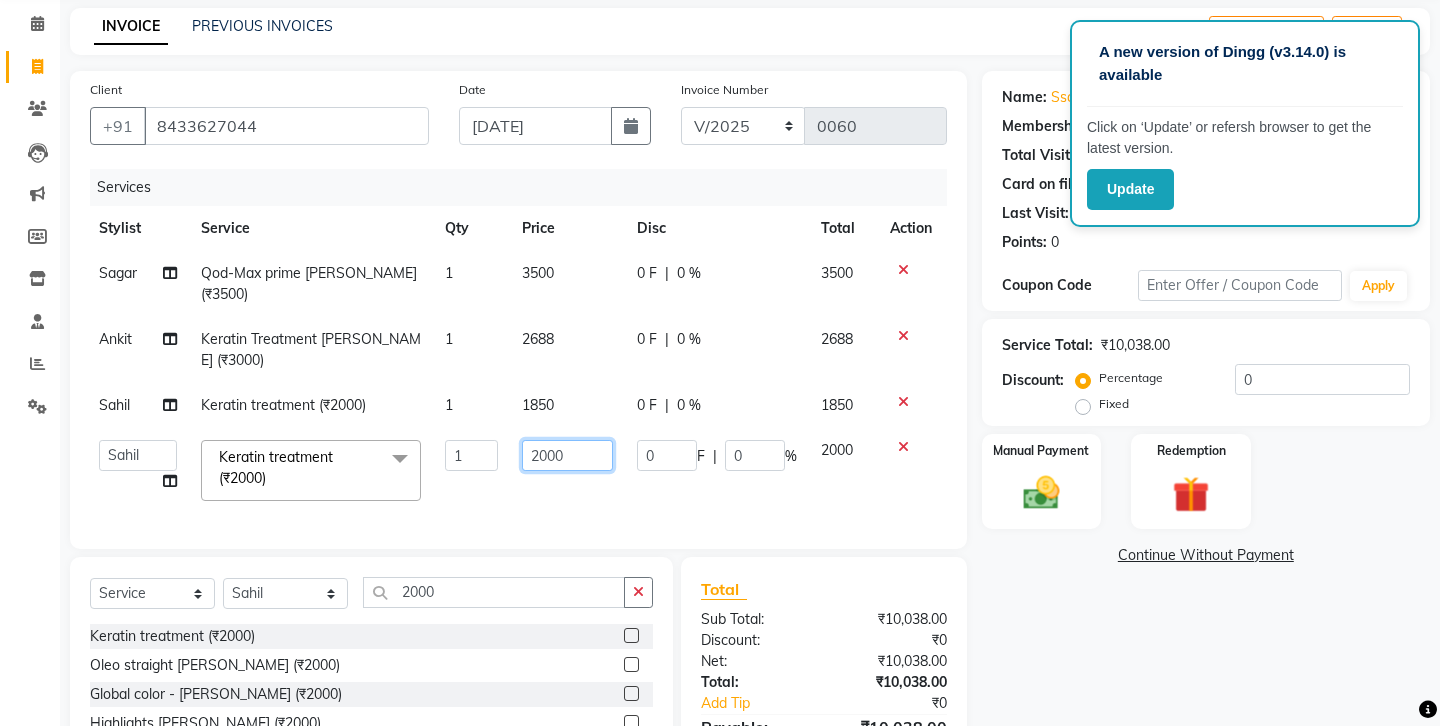 click on "2000" 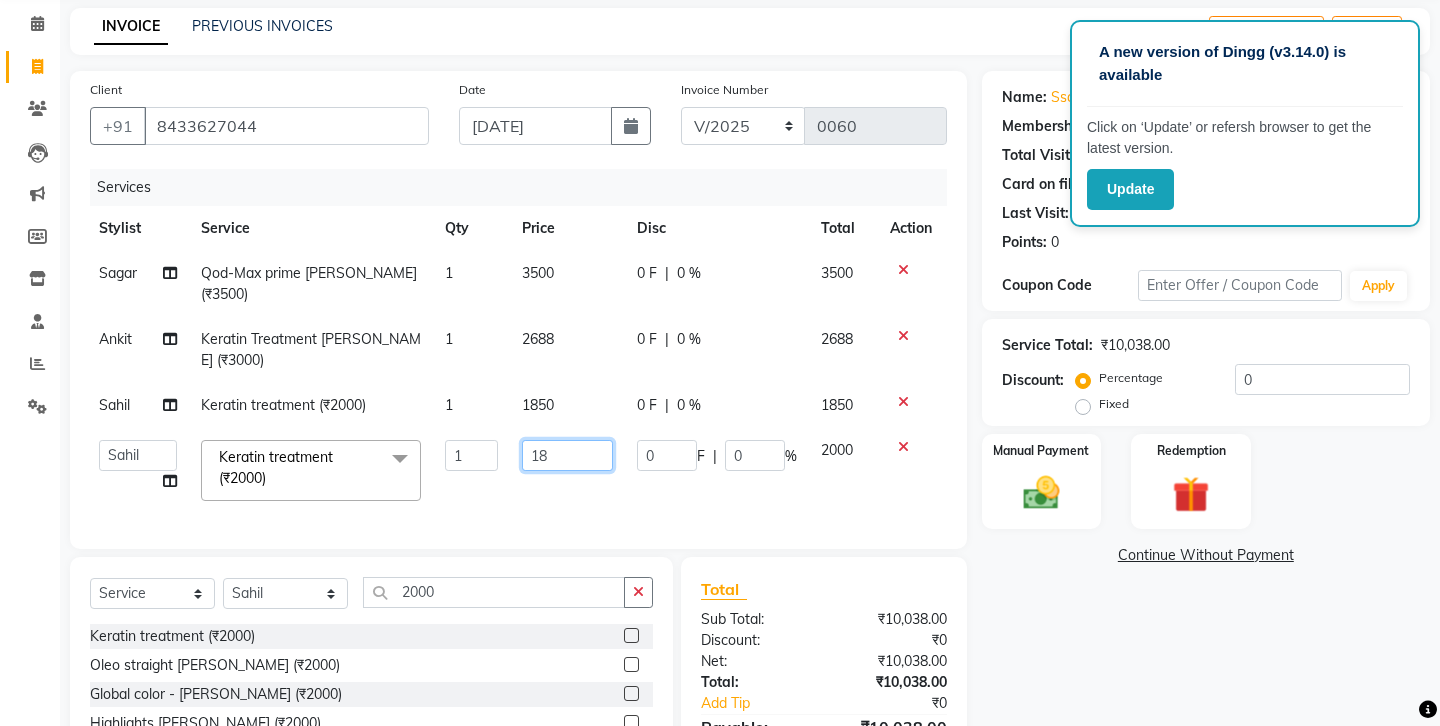 scroll, scrollTop: 0, scrollLeft: 0, axis: both 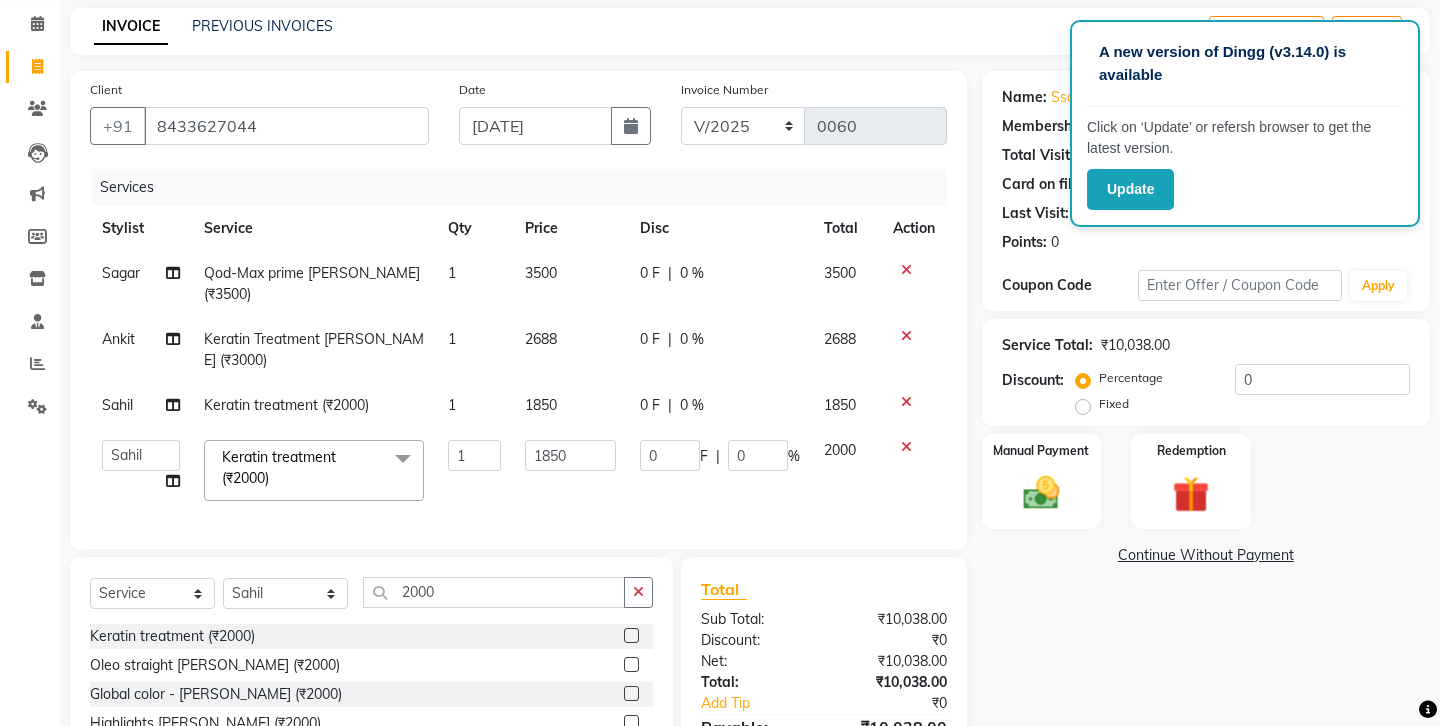 click on "1850" 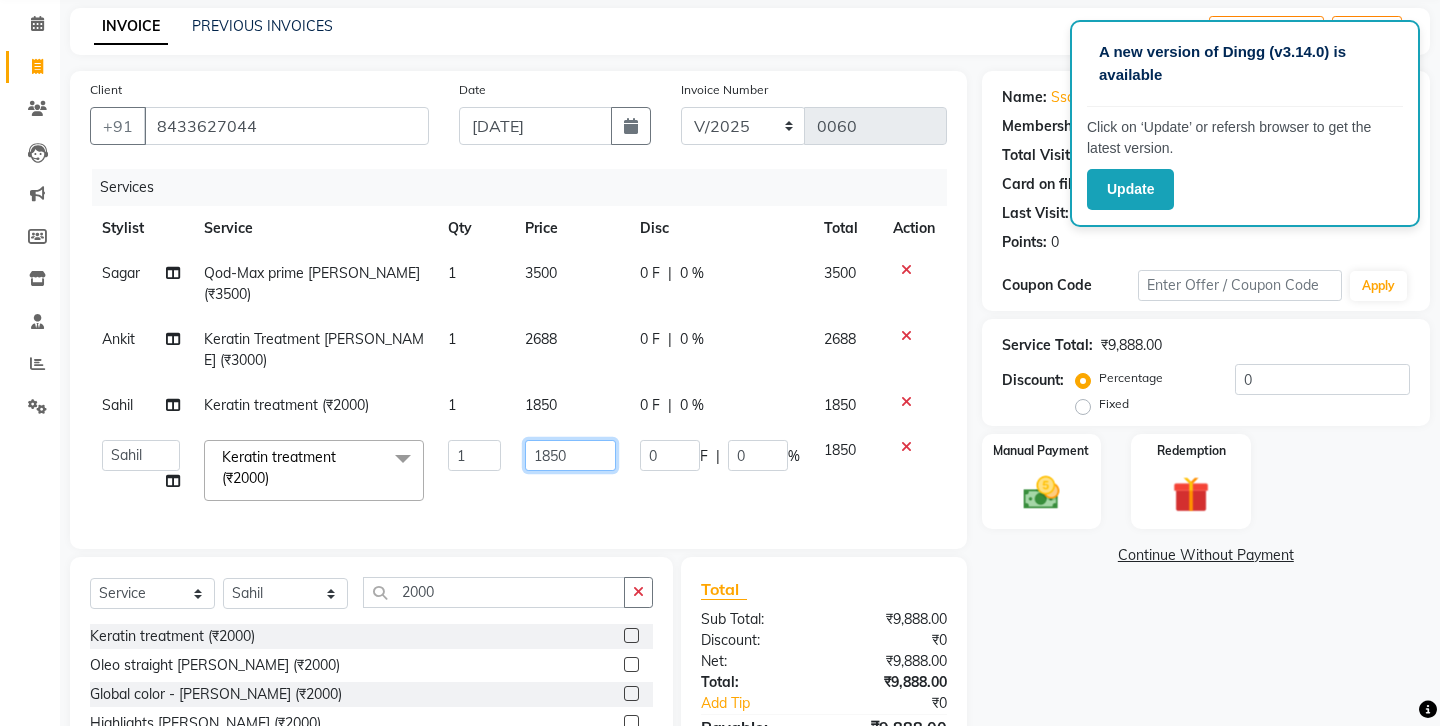 click on "1850" 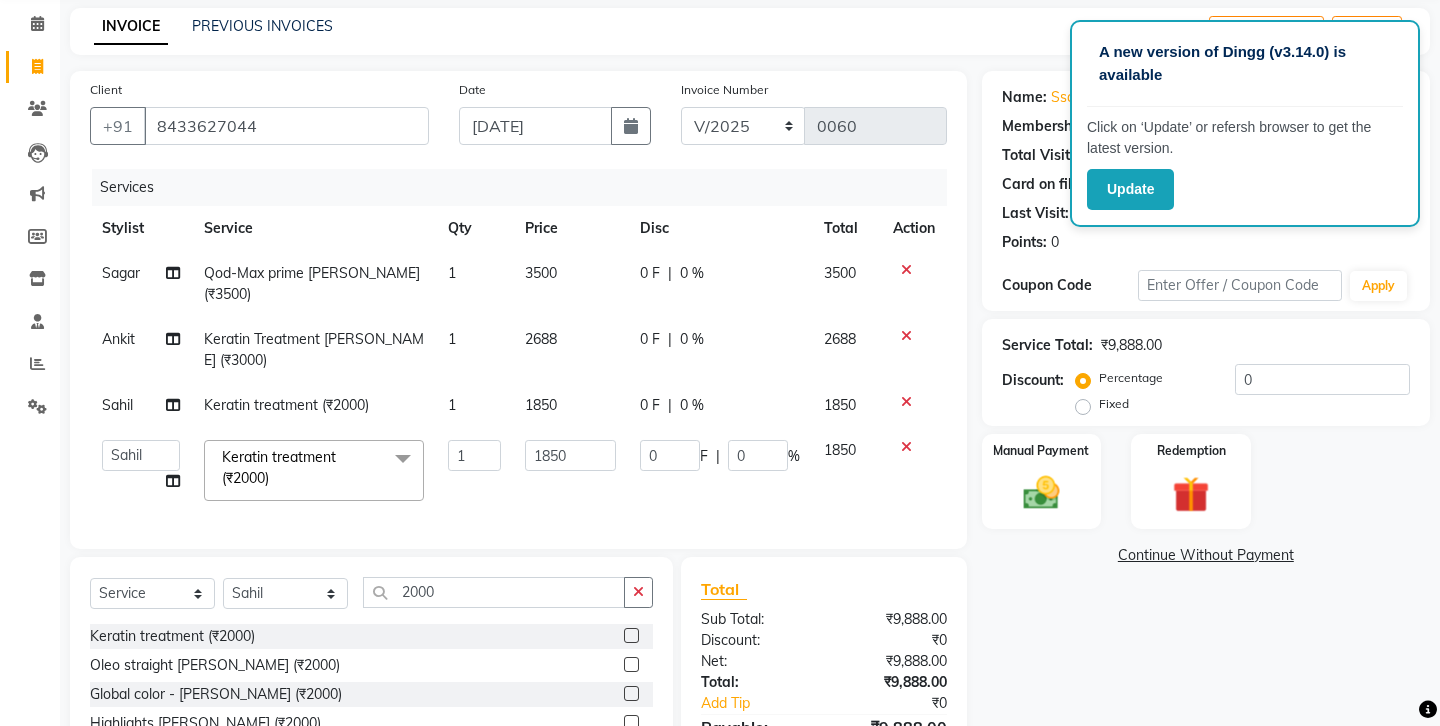 click on "Services Stylist Service Qty Price Disc Total Action Sagar Qod-Max prime [PERSON_NAME] (₹3500) 1 3500 0 F | 0 % 3500 Ankit Keratin Treatment [PERSON_NAME] (₹3000) 1 2688 0 F | 0 % 2688 [PERSON_NAME] Keratin treatment (₹2000) 1 1850 0 F | 0 % 1850  Ankit   Front Desk   Jyoti   jyoti [PERSON_NAME] bhai   [PERSON_NAME]   [PERSON_NAME]   [PERSON_NAME]   [PERSON_NAME]  Keratin treatment (₹2000)  x Hair cut (₹200) Hair cut for Kids – Boy (up to 10 years) (₹150) Hair wash loreal (shampoo & conditioner) (₹100) Hair wash Moroccan (₹150) Hair wash Naturica (₹150) Blowdry styling (₹100) Shave style (₹100) [PERSON_NAME] style (₹100) Global color - Magirel (₹599) Global color - inoa (₹799) [PERSON_NAME] color - inoa (₹200) Side locks color (₹100) moustage color (₹100) Highlights (₹699) Prelightening (₹500) Regular Oil (₹150) Nareshing Oil (₹200) Hair Growth Oil (₹300) Loreal (₹599) Keratin (₹699) Moroccanoil/Naturica (₹1200) [MEDICAL_DATA] Treatment Per Setting500 (₹500) Keratin treatment (₹2000) Qod max prime (₹2500) 1 1850 0 F | 0 %" 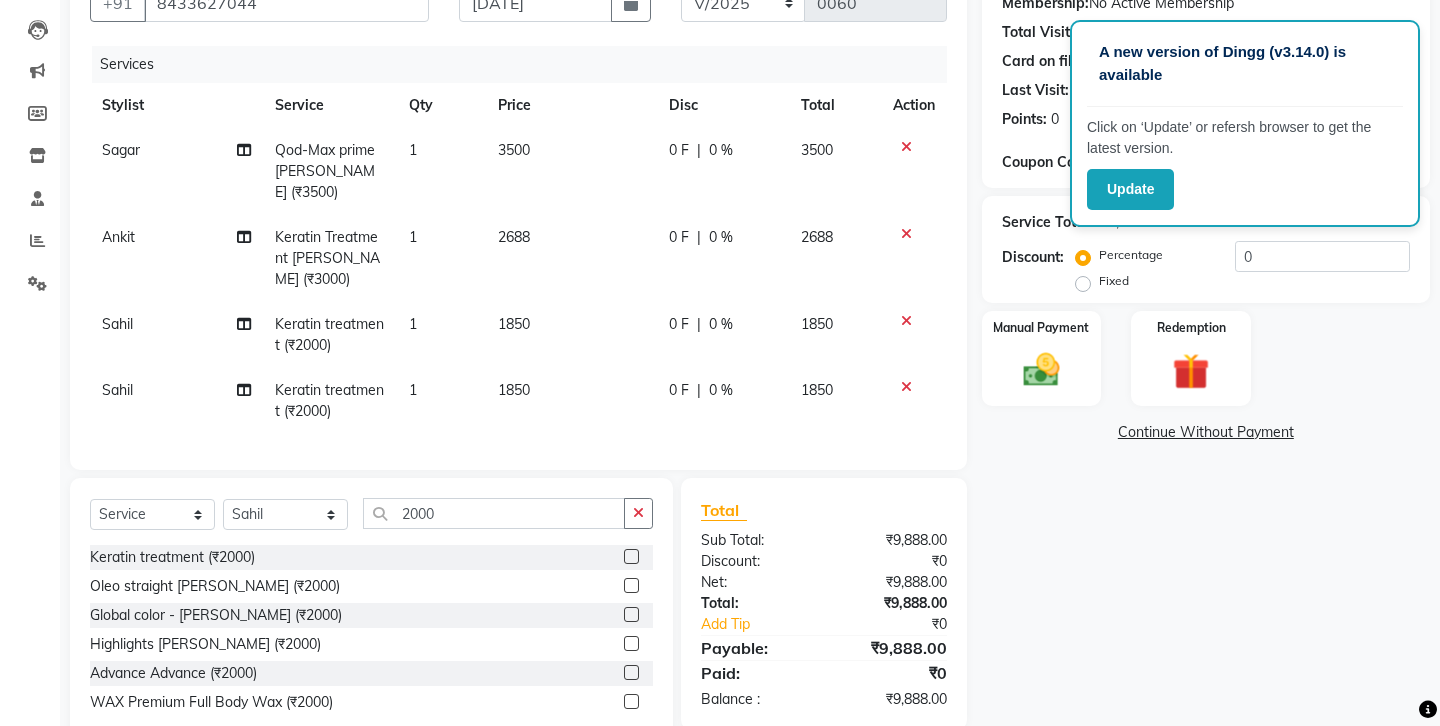 scroll, scrollTop: 211, scrollLeft: 0, axis: vertical 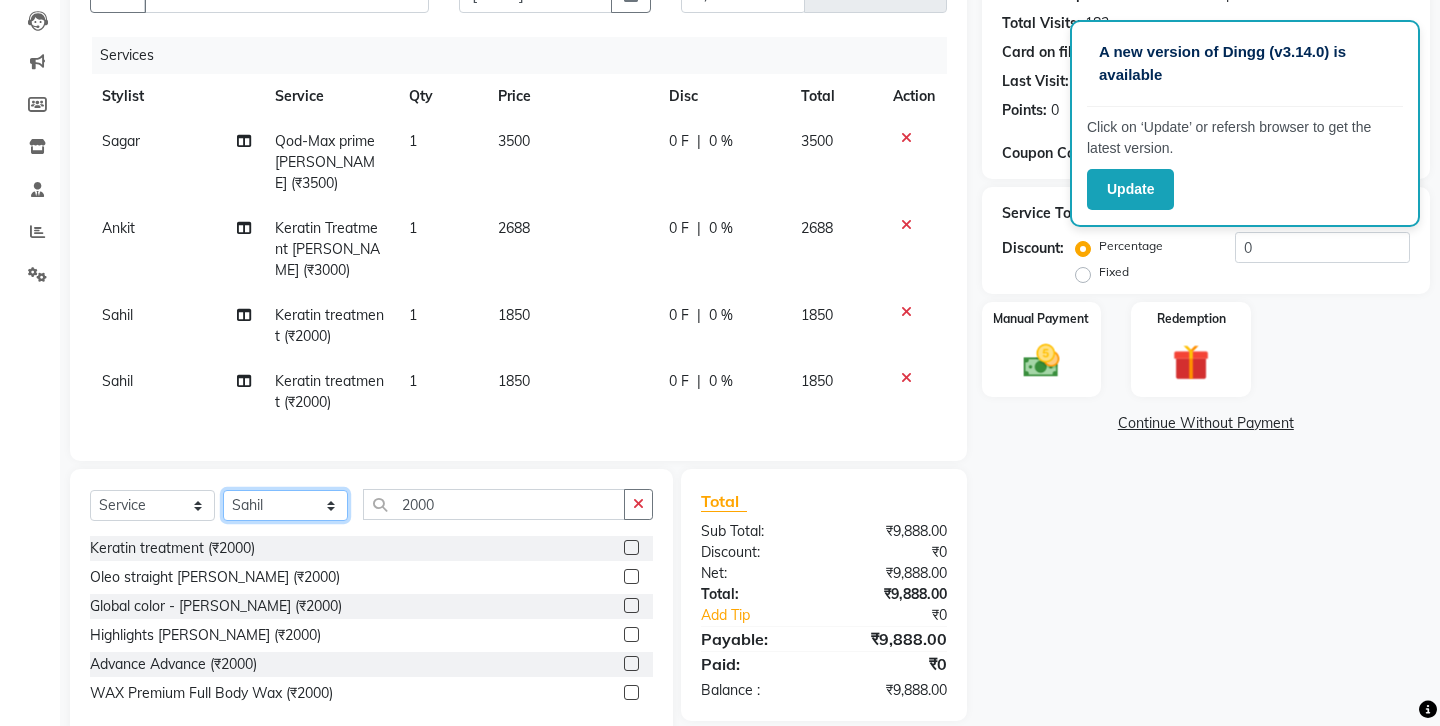 click on "Select Stylist Ankit Front Desk Jyoti jyoti [PERSON_NAME] bhai [PERSON_NAME] [PERSON_NAME] [PERSON_NAME] [PERSON_NAME]" 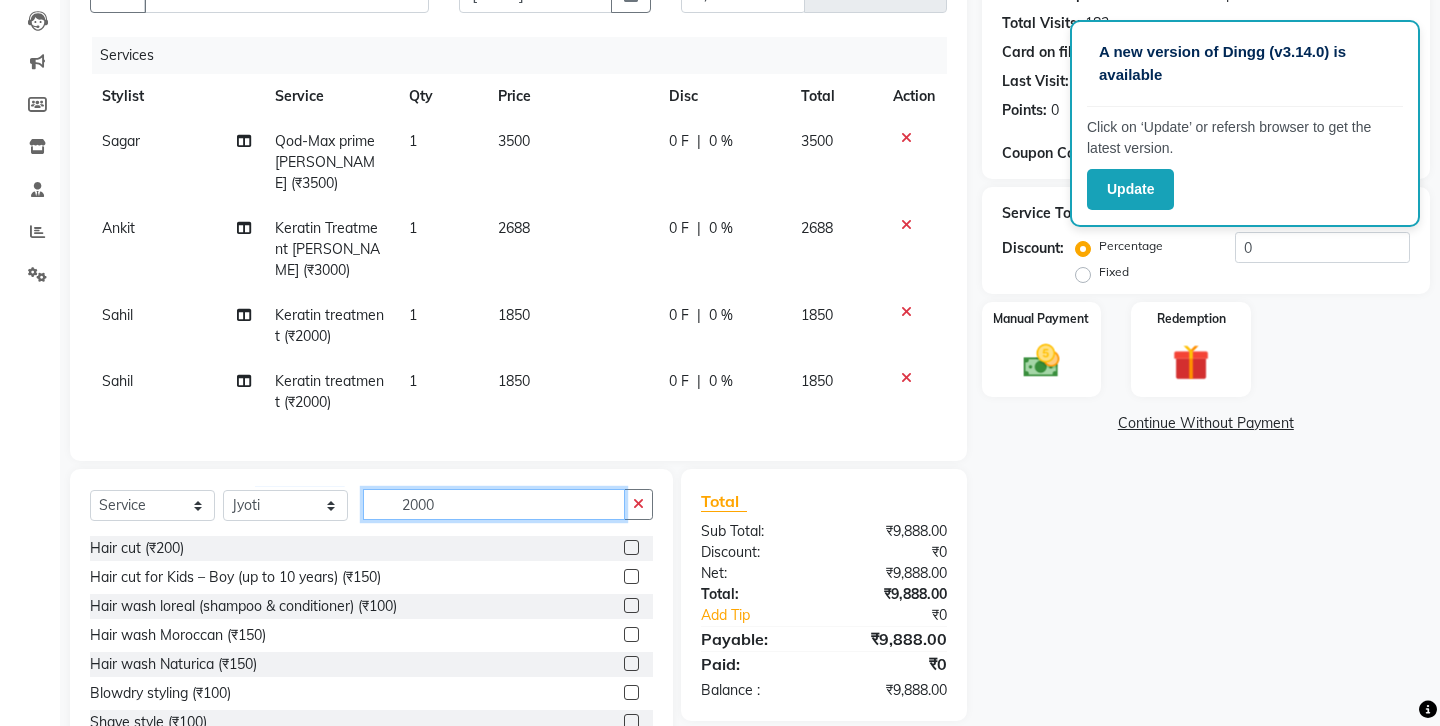 click on "2000" 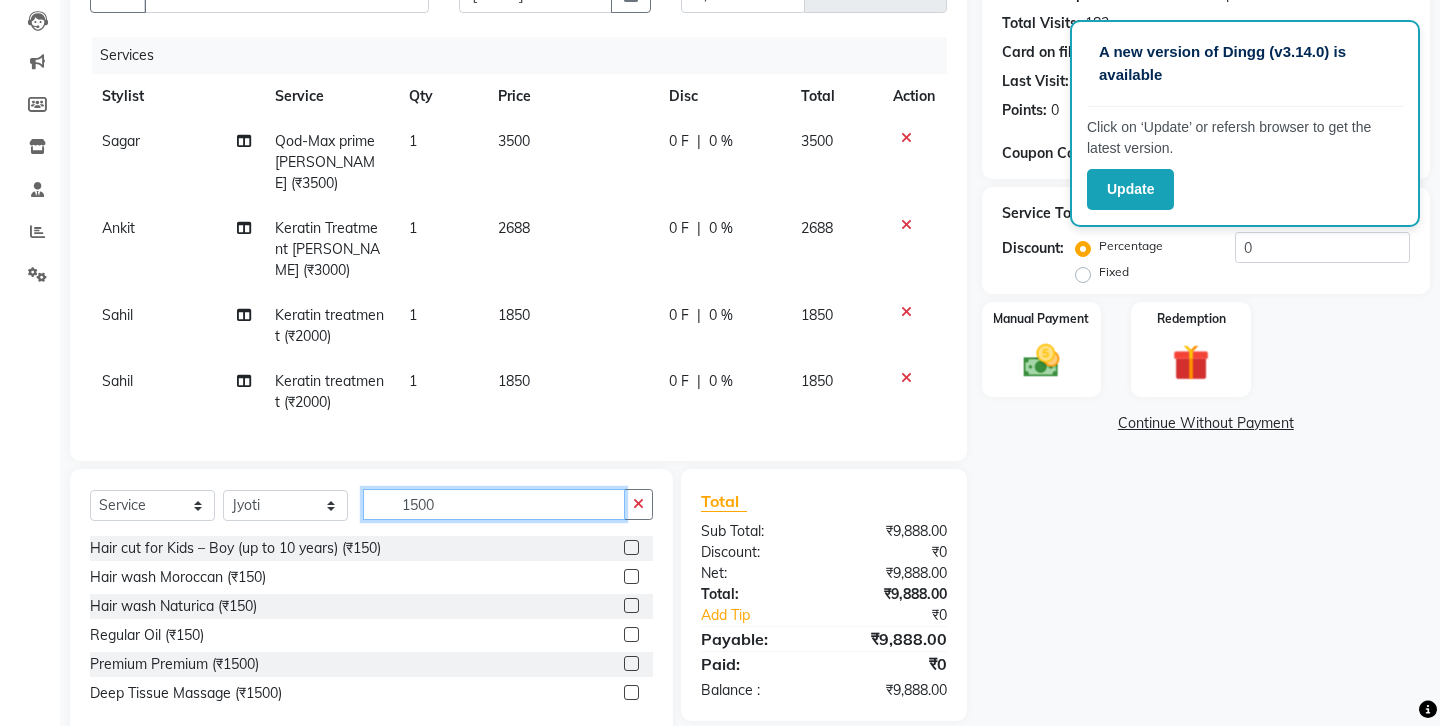 scroll, scrollTop: 194, scrollLeft: 0, axis: vertical 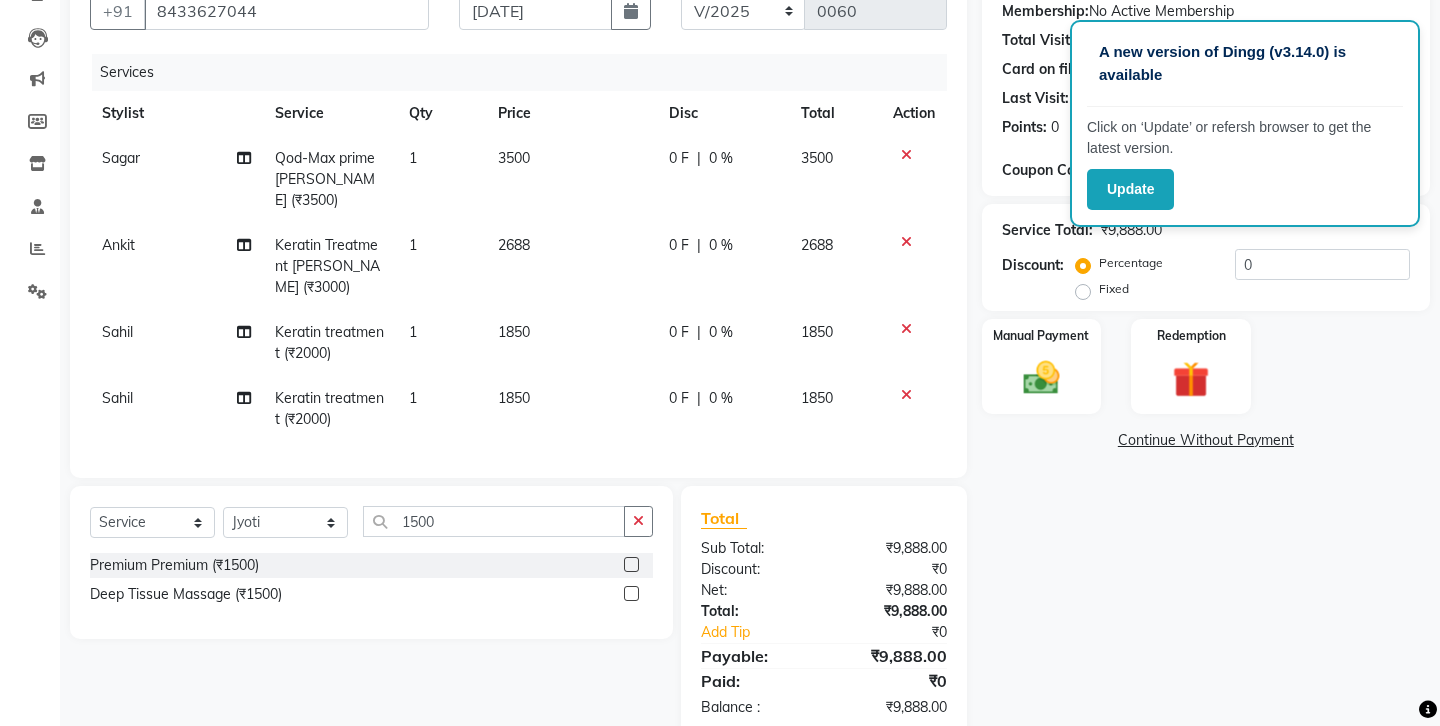 click 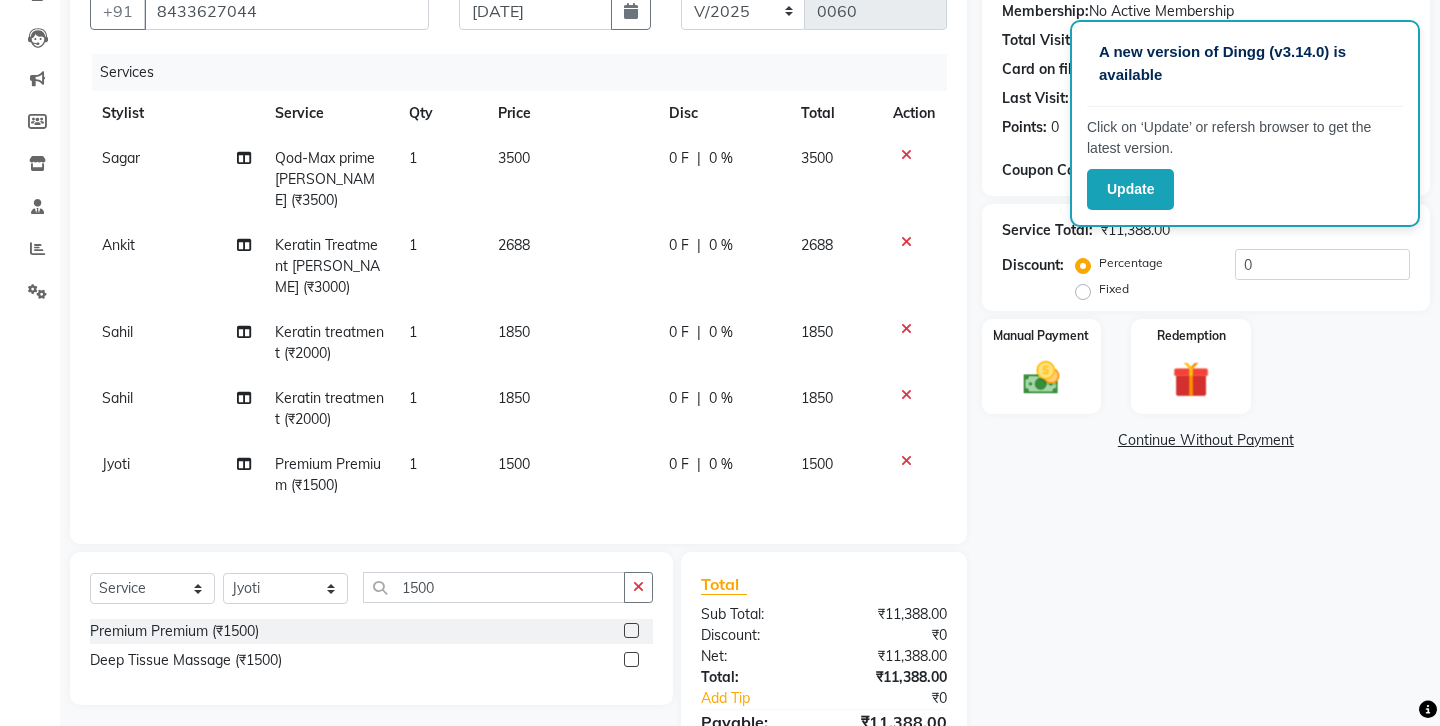 click on "1500" 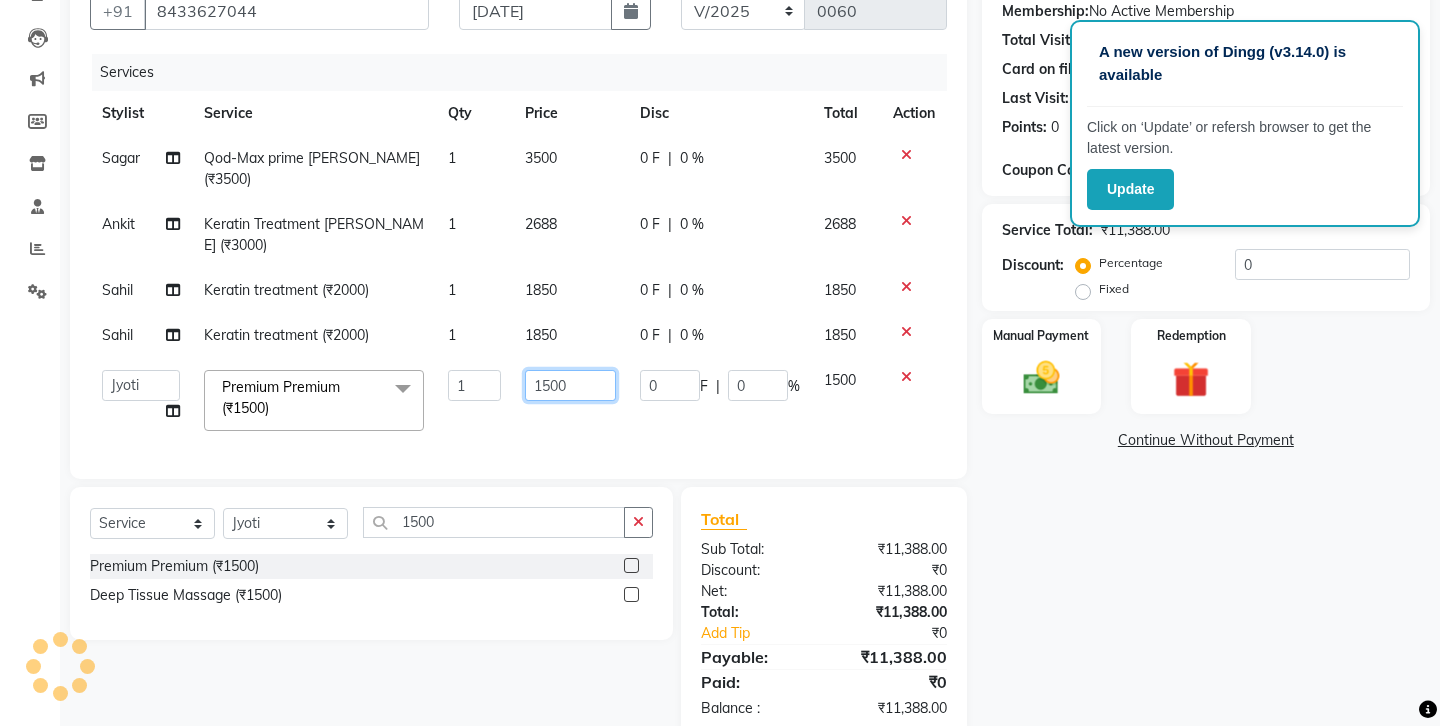 click on "1500" 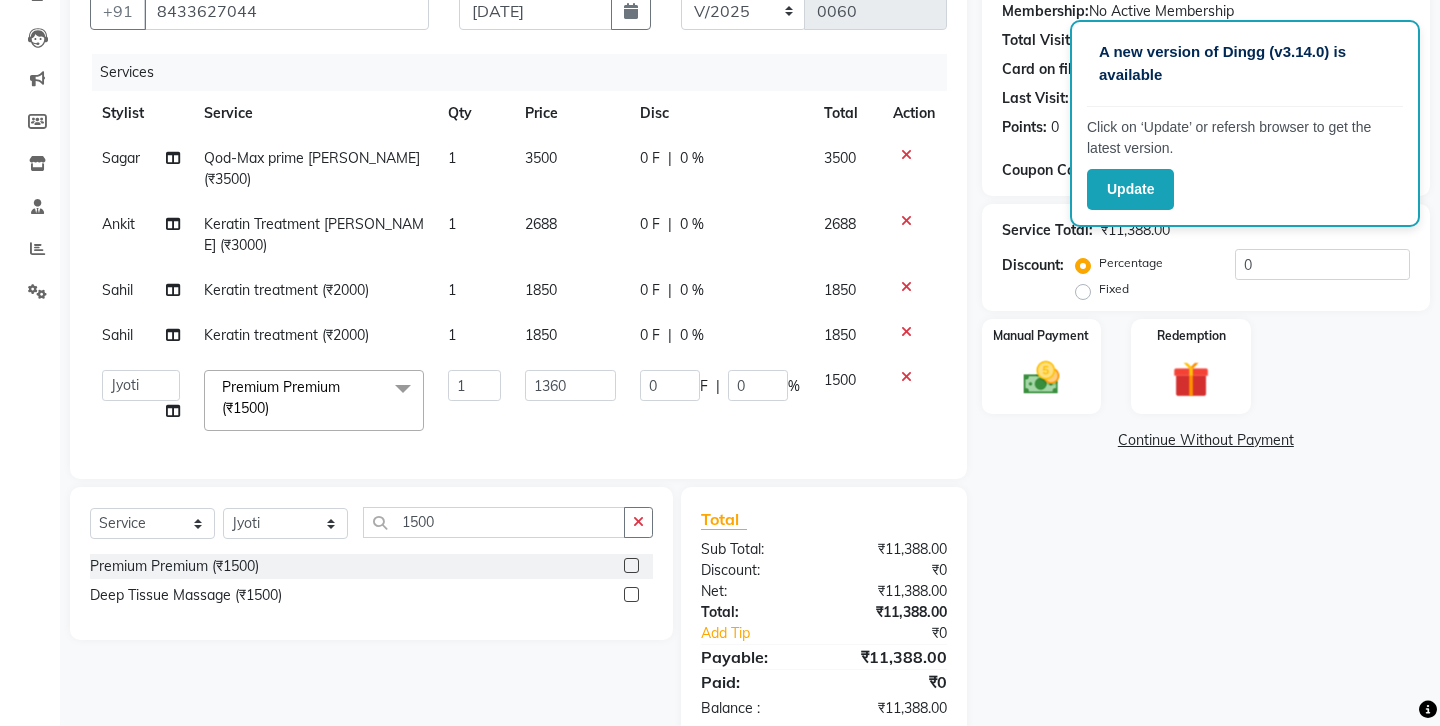 click on "Services Stylist Service Qty Price Disc Total Action Sagar Qod-Max prime [PERSON_NAME] (₹3500) 1 3500 0 F | 0 % 3500 Ankit Keratin Treatment [PERSON_NAME] (₹3000) 1 2688 0 F | 0 % 2688 [PERSON_NAME] Keratin treatment (₹2000) 1 1850 0 F | 0 % 1850 [PERSON_NAME] Keratin treatment (₹2000) 1 1850 0 F | 0 % 1850  Ankit   Front Desk   Jyoti   jyoti [PERSON_NAME] bhai   [PERSON_NAME]   [PERSON_NAME]   [PERSON_NAME]   [PERSON_NAME]  Premium Premium (₹1500)  x Hair cut (₹200) Hair cut for Kids – Boy (up to 10 years) (₹150) Hair wash loreal (shampoo & conditioner) (₹100) Hair wash Moroccan (₹150) Hair wash Naturica (₹150) Blowdry styling (₹100) Shave style (₹100) [PERSON_NAME] style (₹100) Global color - Magirel (₹599) Global color - inoa (₹799) [PERSON_NAME] color - inoa (₹200) Side locks color (₹100) moustage color (₹100) Highlights (₹699) Prelightening (₹500) Regular Oil (₹150) Nareshing Oil (₹200) Hair Growth Oil (₹300) Loreal (₹599) Keratin (₹699) Moroccanoil/Naturica (₹1200) [MEDICAL_DATA] Treatment Per Setting500 (₹500) 1 1360 0 F | 0" 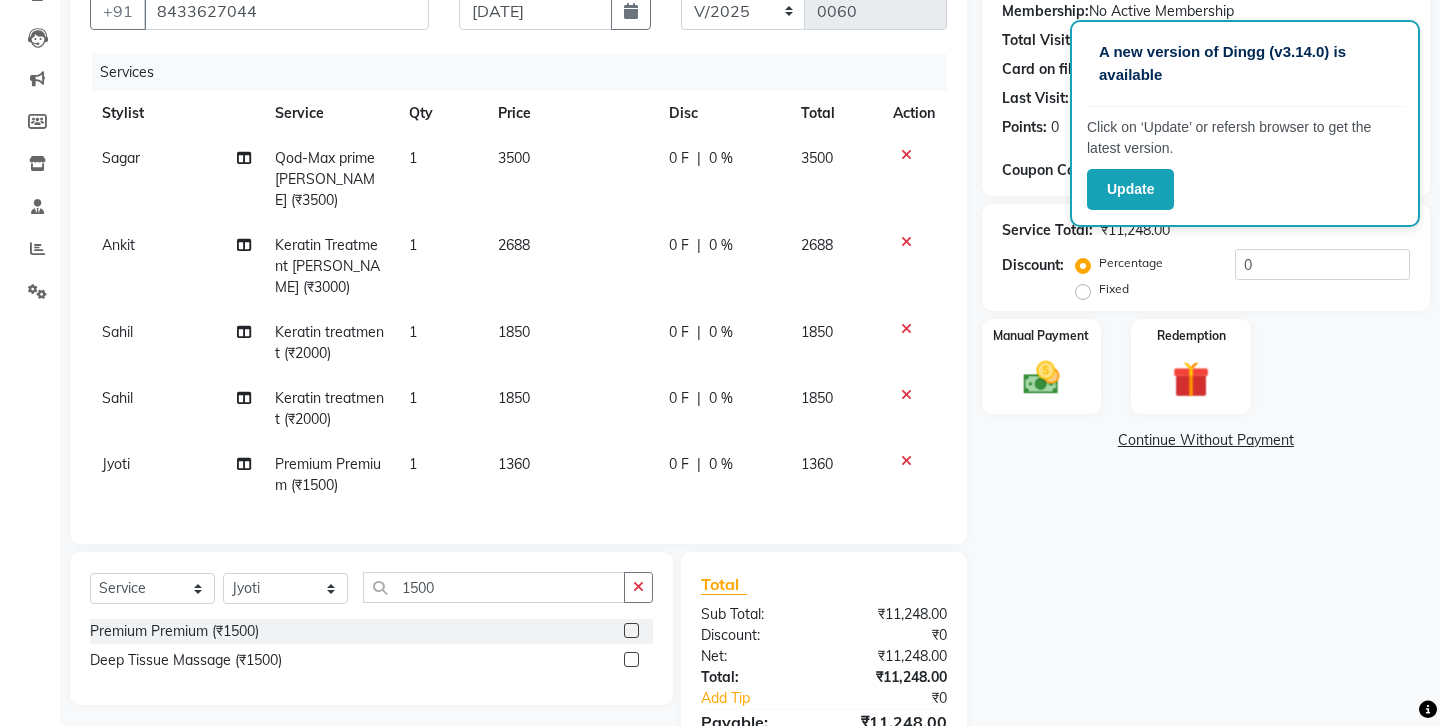 scroll, scrollTop: 260, scrollLeft: 0, axis: vertical 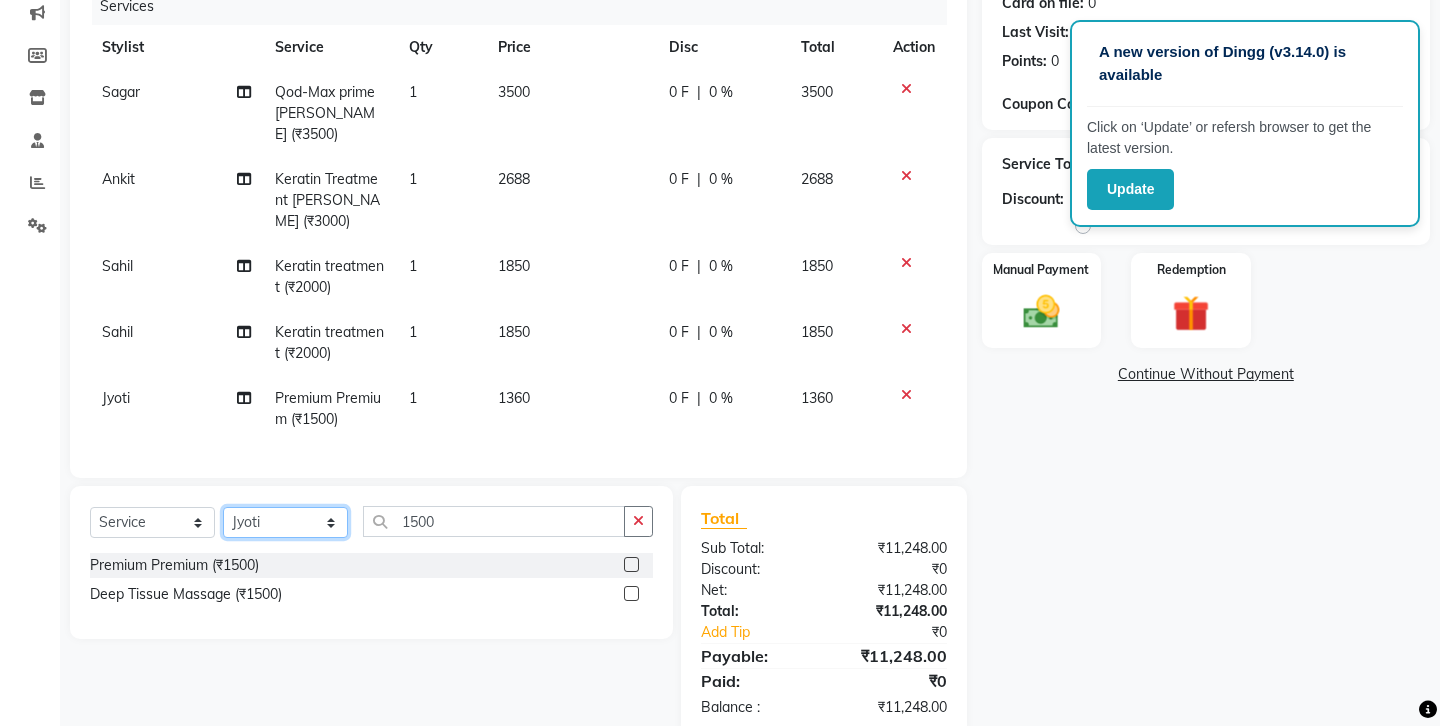 click on "Select Stylist Ankit Front Desk Jyoti jyoti [PERSON_NAME] bhai [PERSON_NAME] [PERSON_NAME] [PERSON_NAME] [PERSON_NAME]" 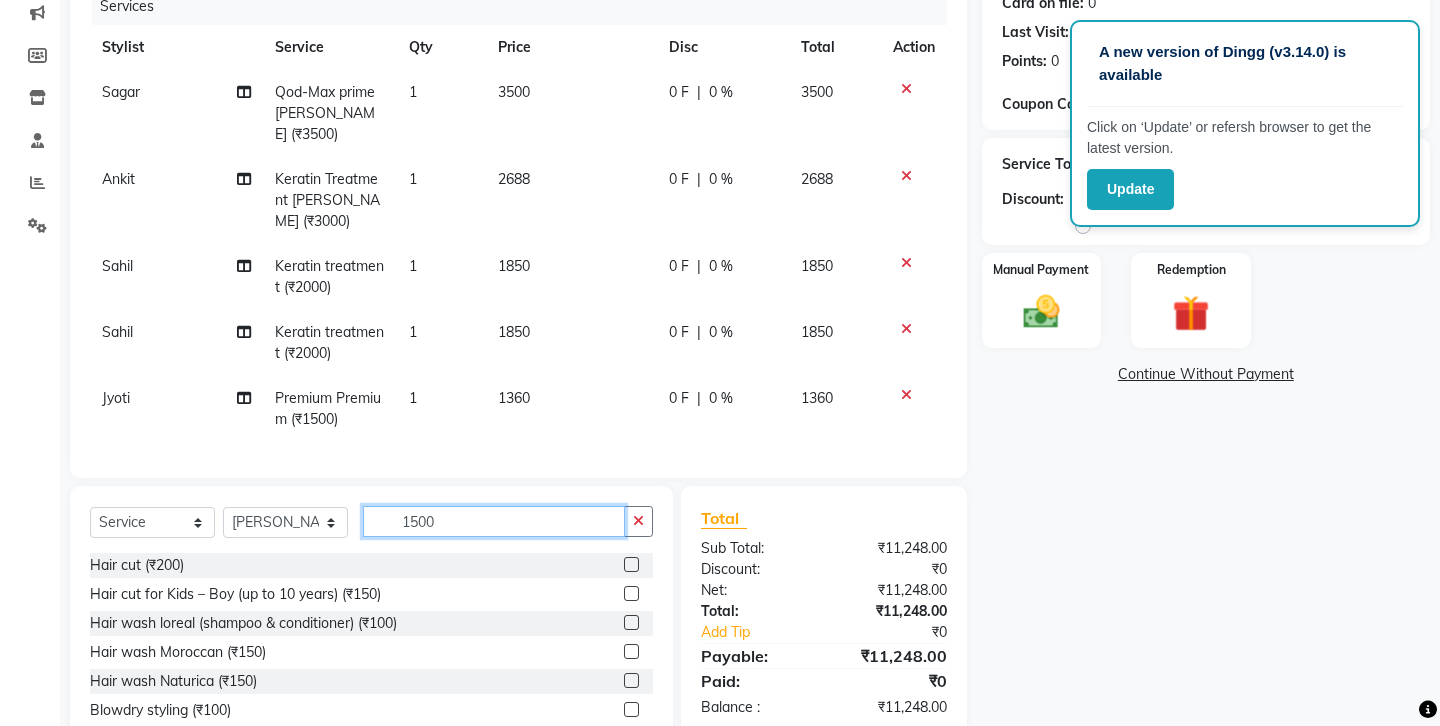 click on "1500" 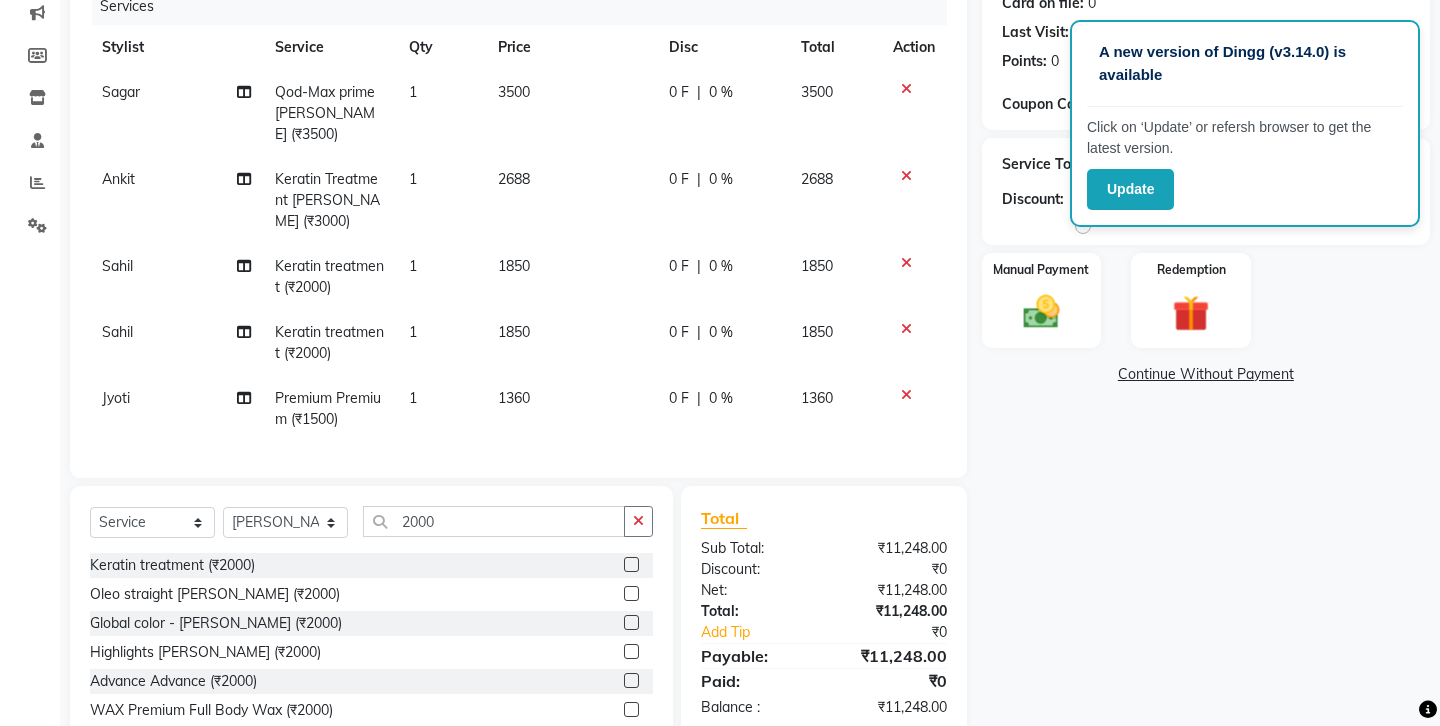 click 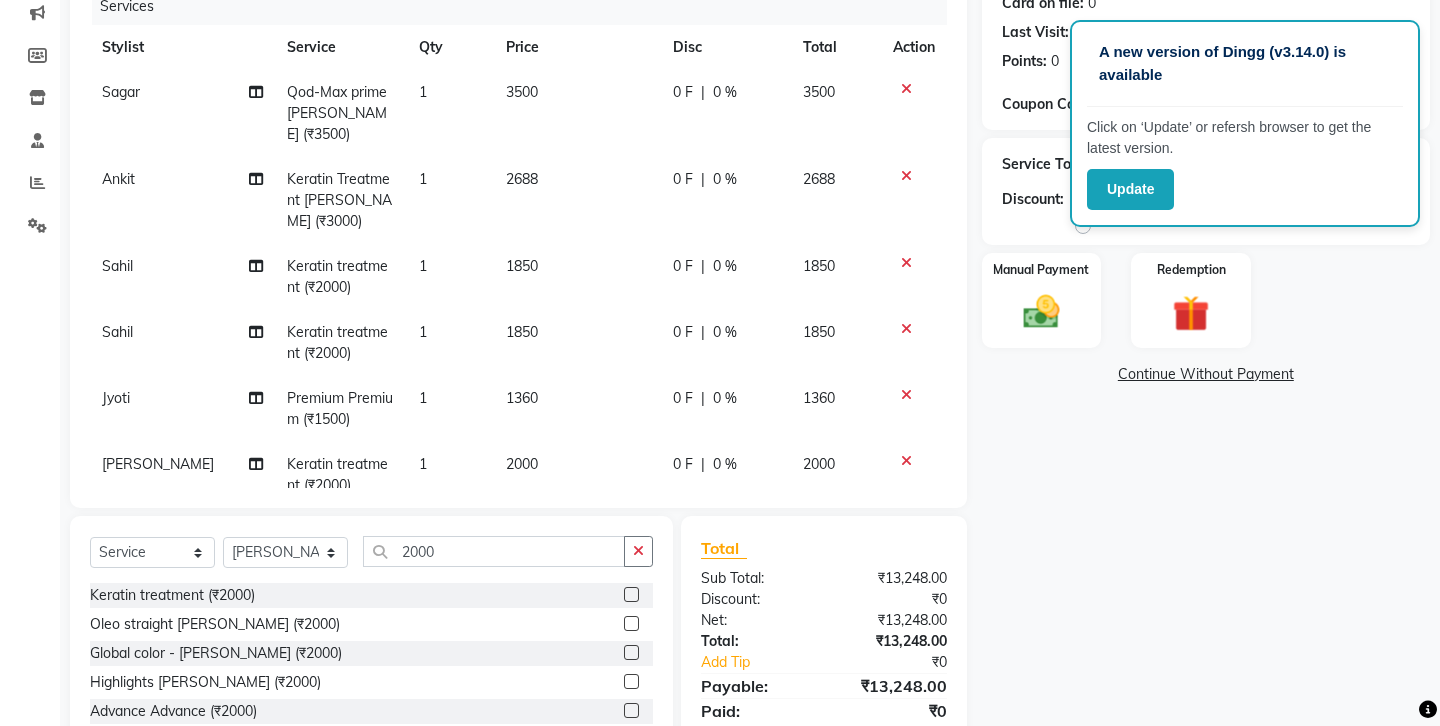 click on "2000" 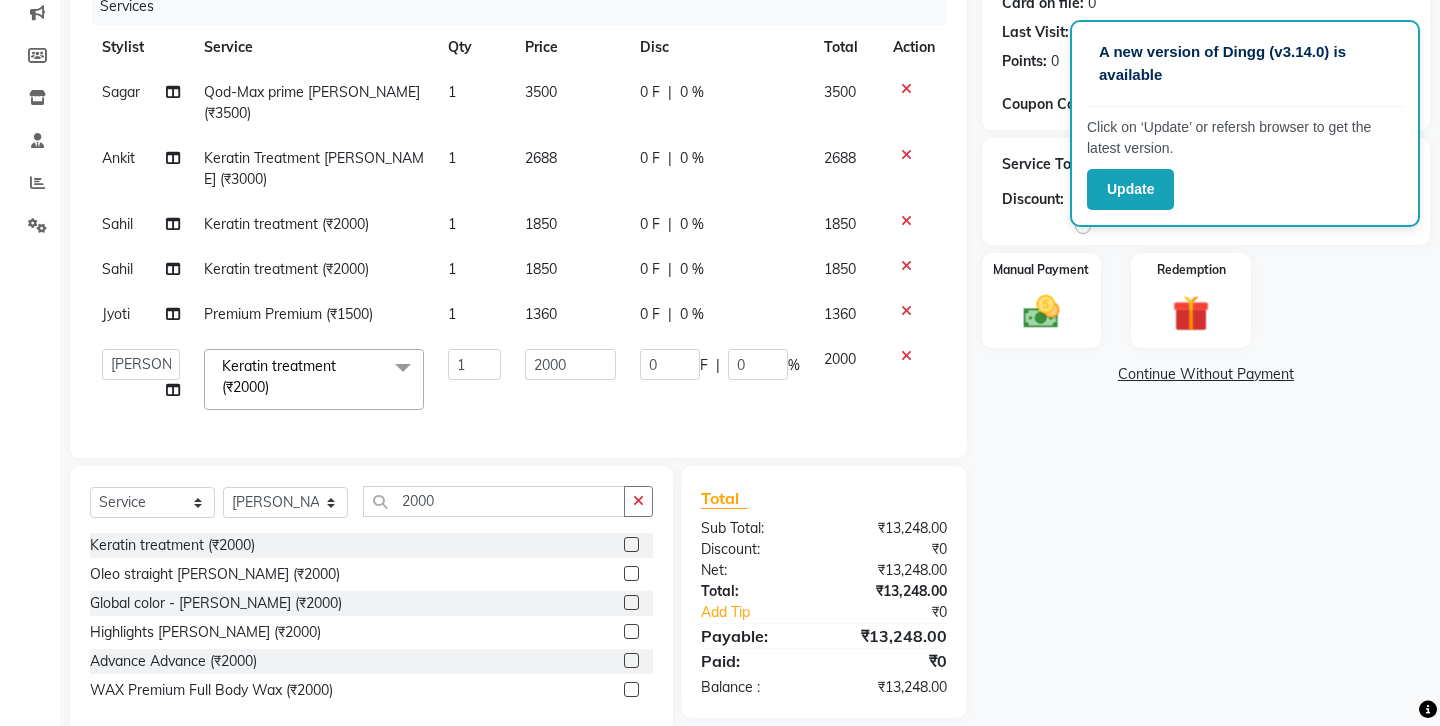 scroll, scrollTop: 257, scrollLeft: 0, axis: vertical 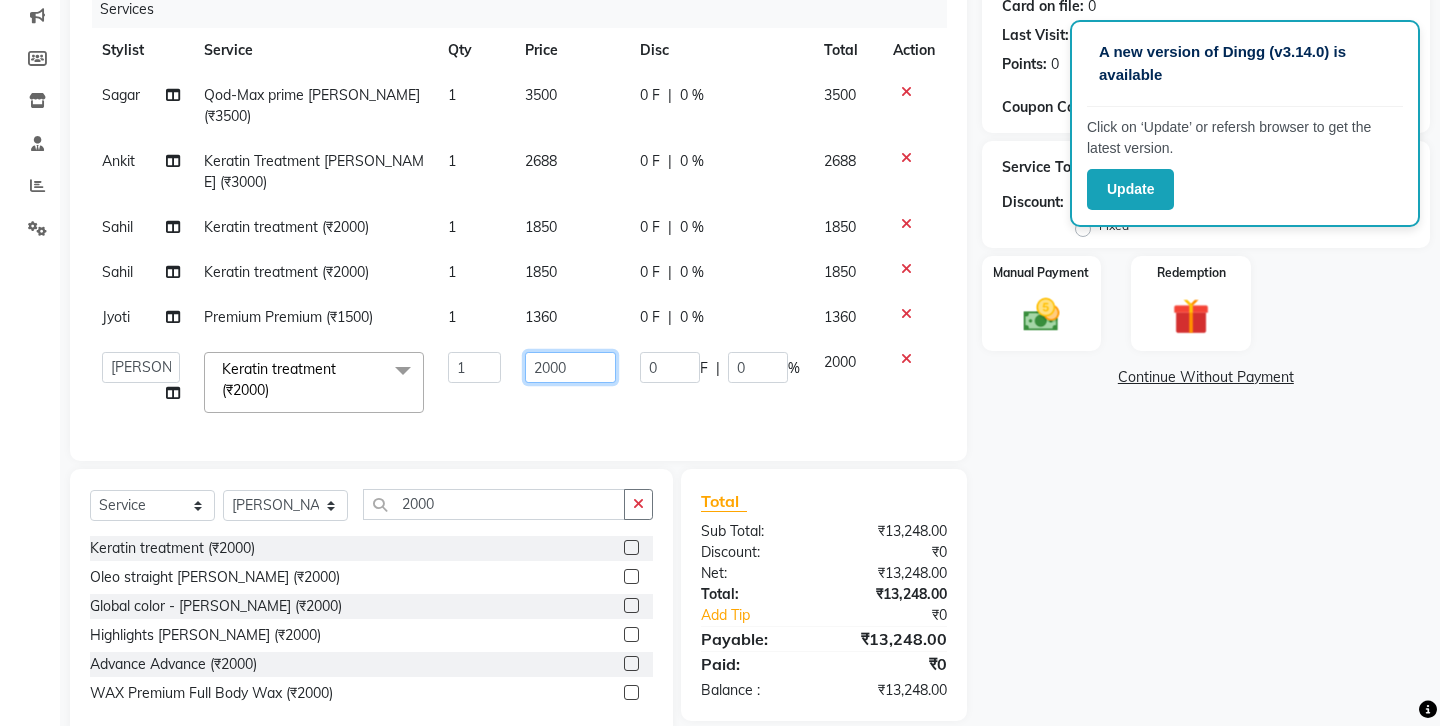 click on "2000" 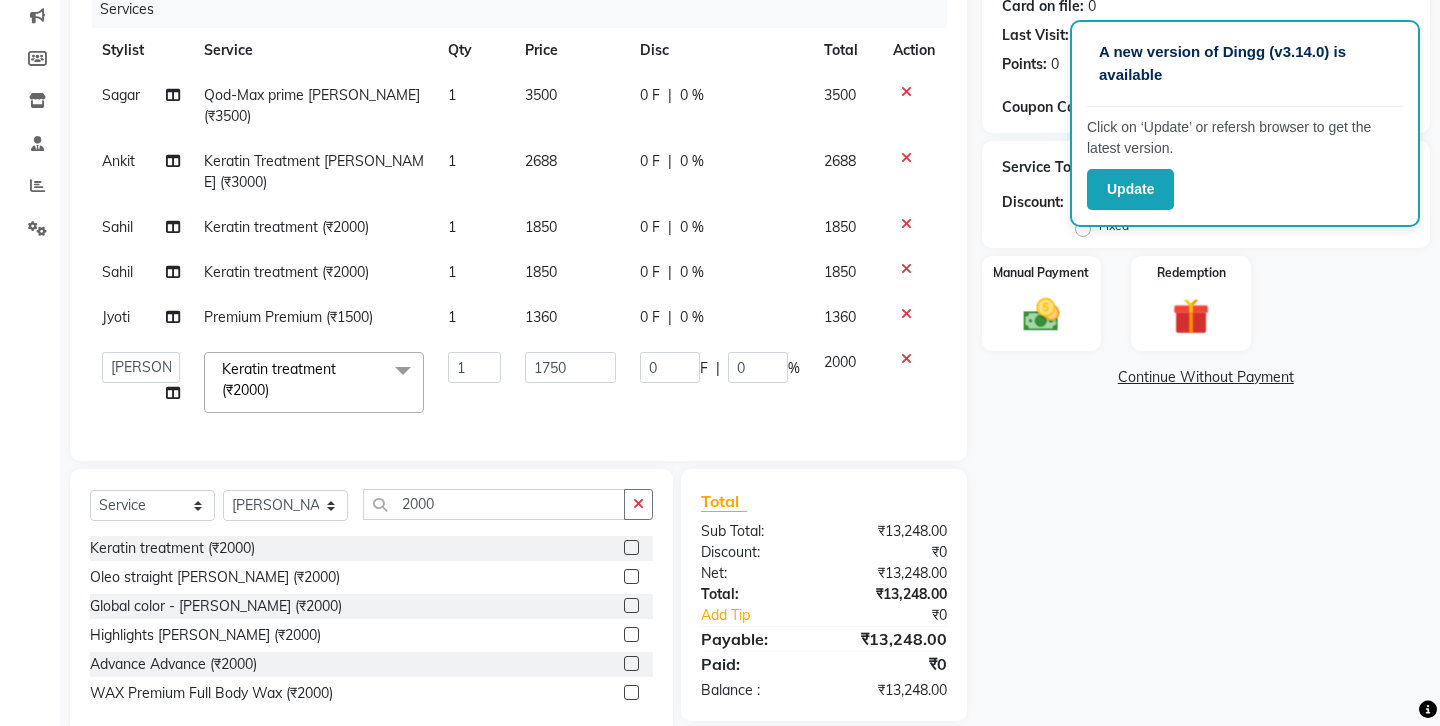 click on "Services Stylist Service Qty Price Disc Total Action Sagar Qod-Max prime [PERSON_NAME] (₹3500) 1 3500 0 F | 0 % 3500 Ankit Keratin Treatment [PERSON_NAME] (₹3000) 1 2688 0 F | 0 % 2688 [PERSON_NAME] Keratin treatment (₹2000) 1 1850 0 F | 0 % 1850 [PERSON_NAME] Keratin treatment (₹2000) 1 1850 0 F | 0 % 1850 Jyoti Premium Premium (₹1500) 1 1360 0 F | 0 % 1360  Ankit   Front Desk   Jyoti   jyoti [PERSON_NAME] bhai   [PERSON_NAME]   [PERSON_NAME]   [PERSON_NAME]   [PERSON_NAME]  Keratin treatment (₹2000)  x Hair cut (₹200) Hair cut for Kids – Boy (up to 10 years) (₹150) Hair wash loreal (shampoo & conditioner) (₹100) Hair wash Moroccan (₹150) Hair wash Naturica (₹150) Blowdry styling (₹100) Shave style (₹100) [PERSON_NAME] style (₹100) Global color - Magirel (₹599) Global color - inoa (₹799) [PERSON_NAME] color - inoa (₹200) Side locks color (₹100) moustage color (₹100) Highlights (₹699) Prelightening (₹500) Regular Oil (₹150) Nareshing Oil (₹200) Hair Growth Oil (₹300) Loreal (₹599) Keratin (₹699) Moroccanoil/Naturica (₹1200) 1" 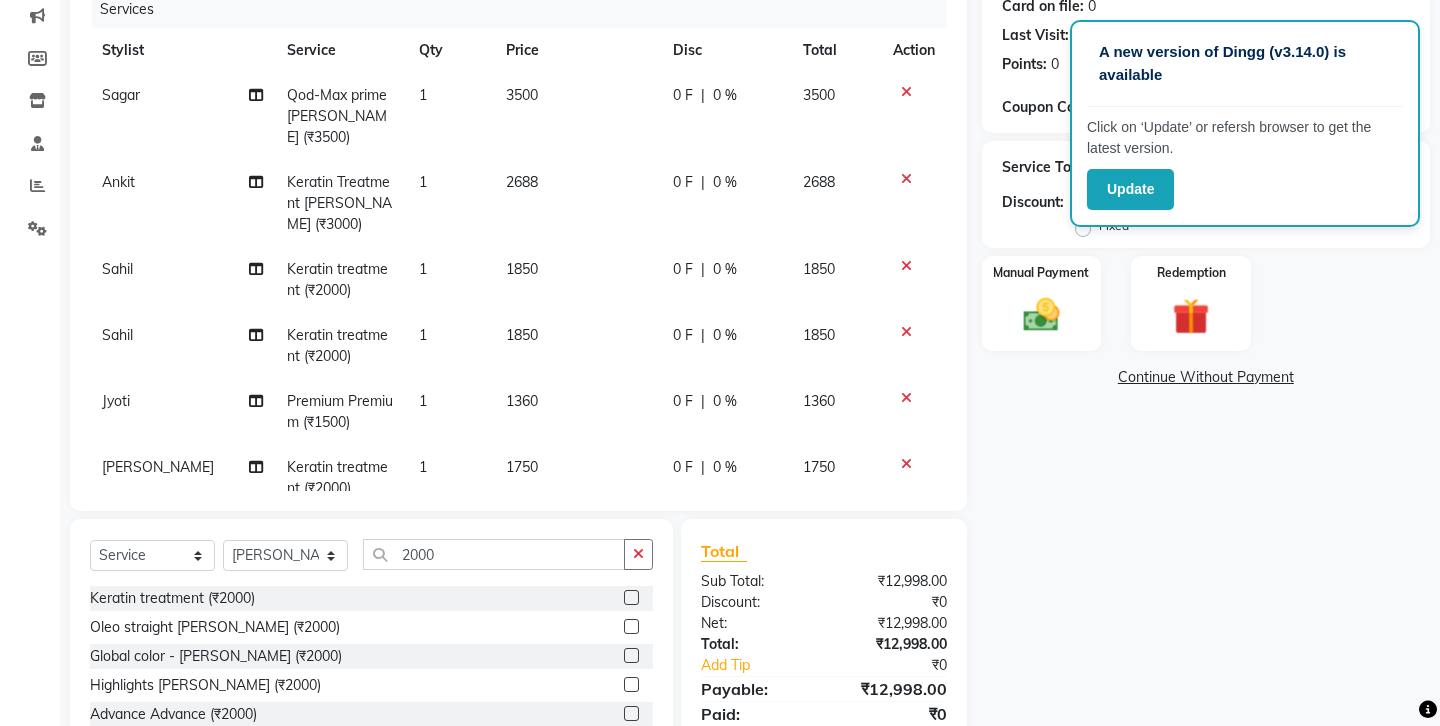 scroll, scrollTop: 343, scrollLeft: 0, axis: vertical 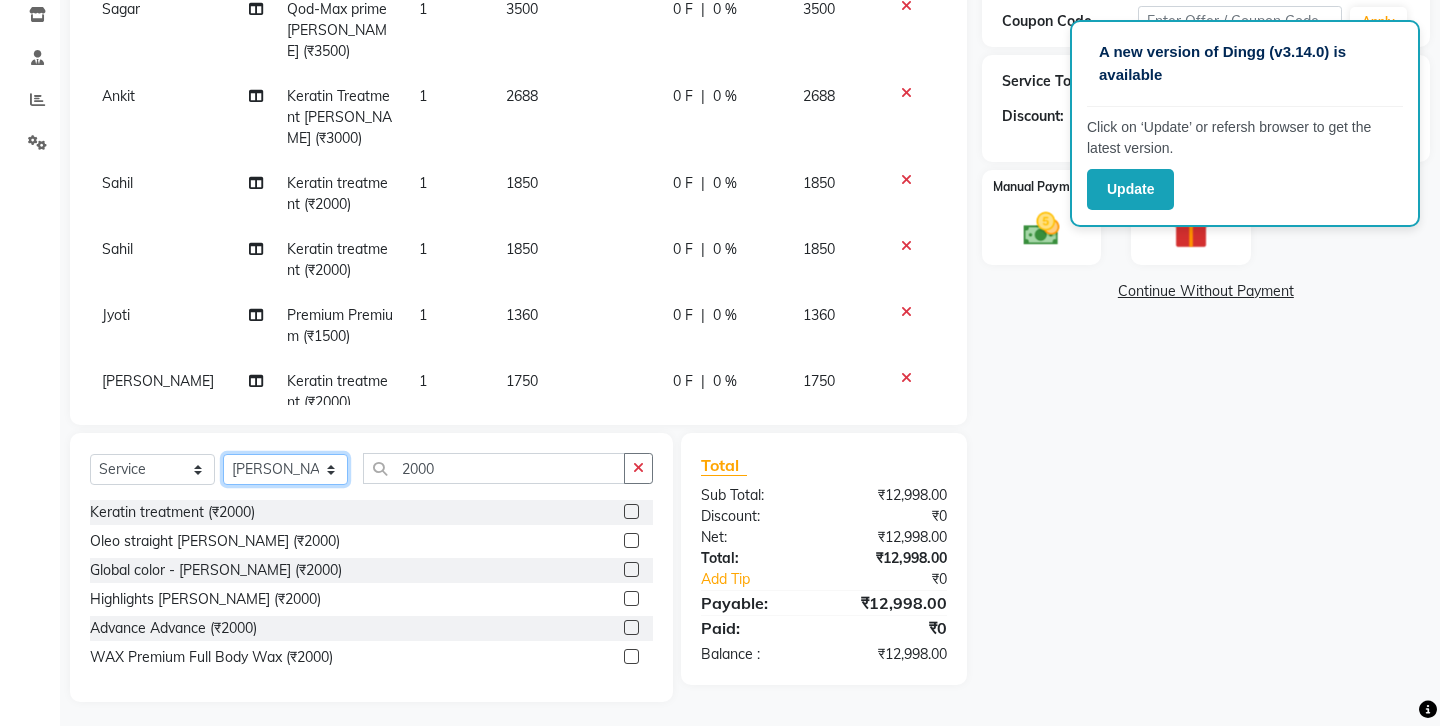 click on "Select Stylist Ankit Front Desk Jyoti jyoti [PERSON_NAME] bhai [PERSON_NAME] [PERSON_NAME] [PERSON_NAME] [PERSON_NAME]" 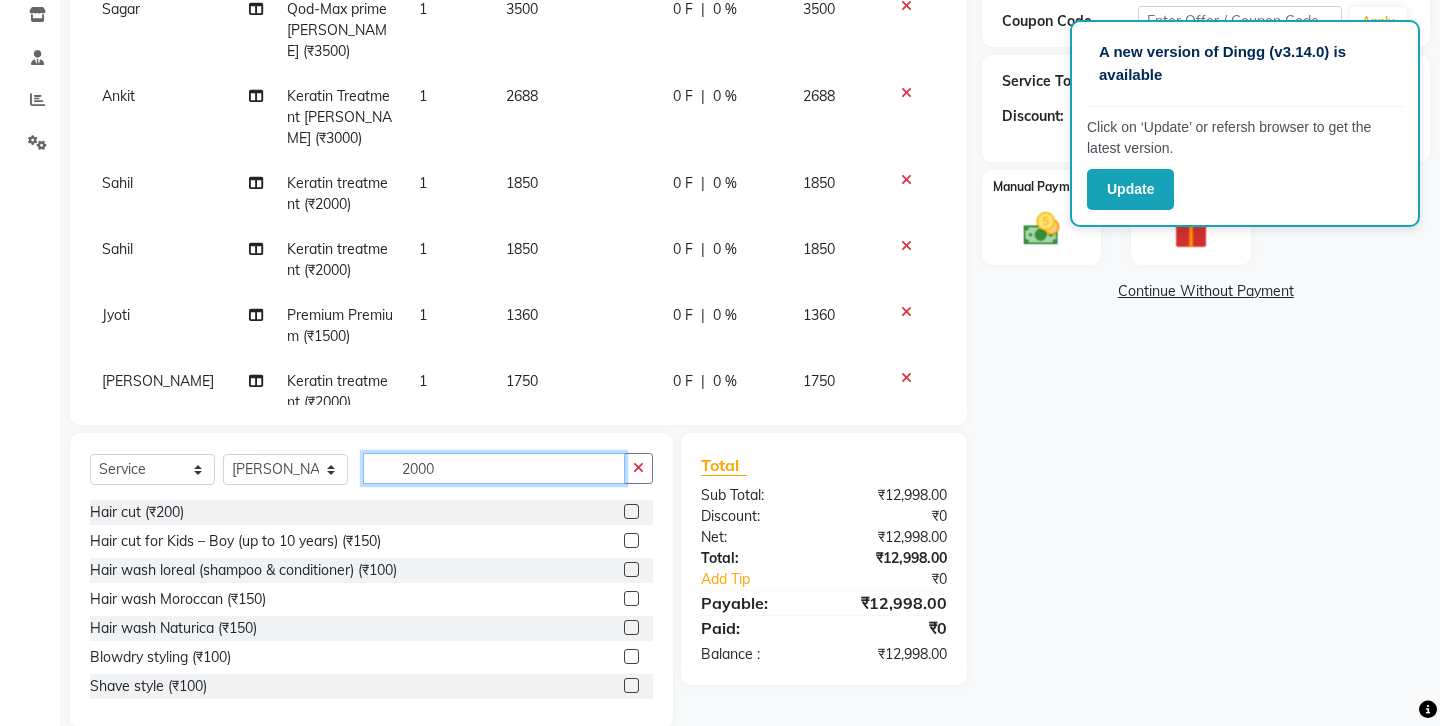click on "2000" 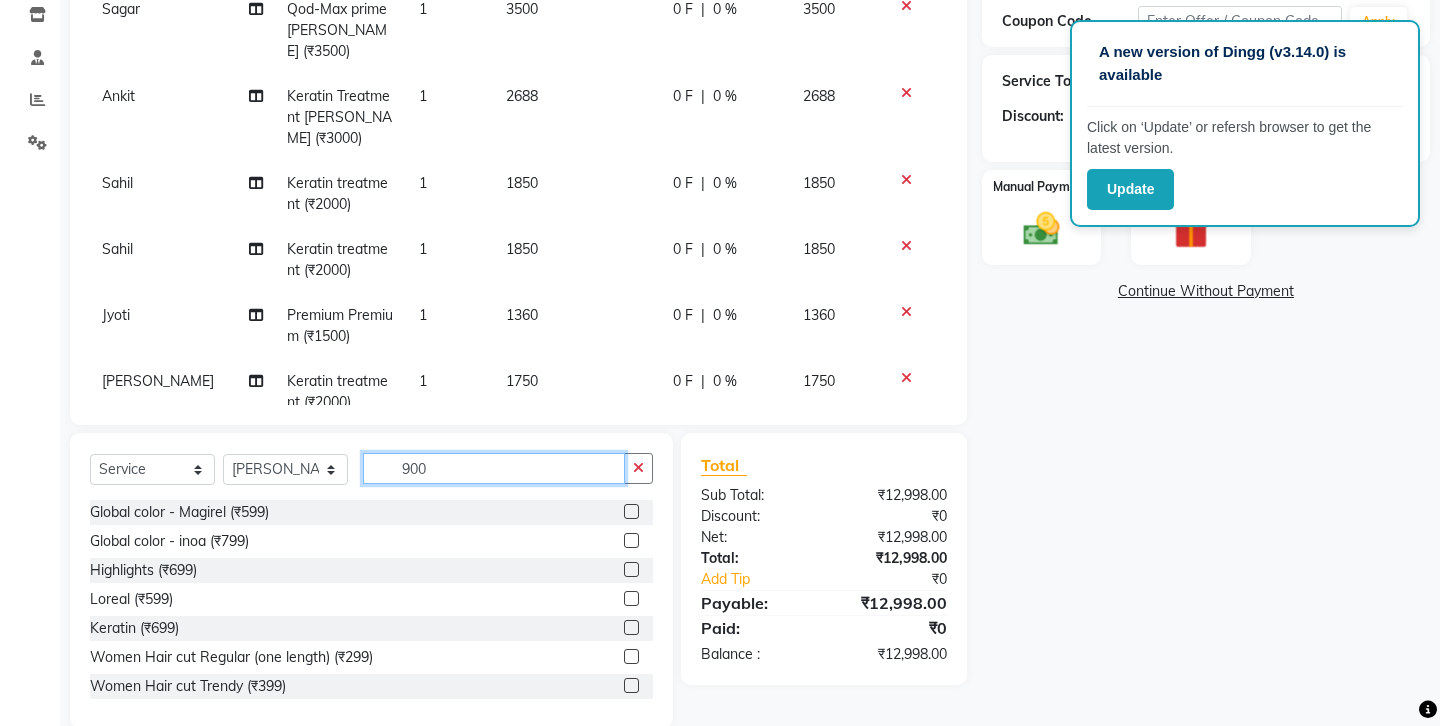 scroll, scrollTop: 326, scrollLeft: 0, axis: vertical 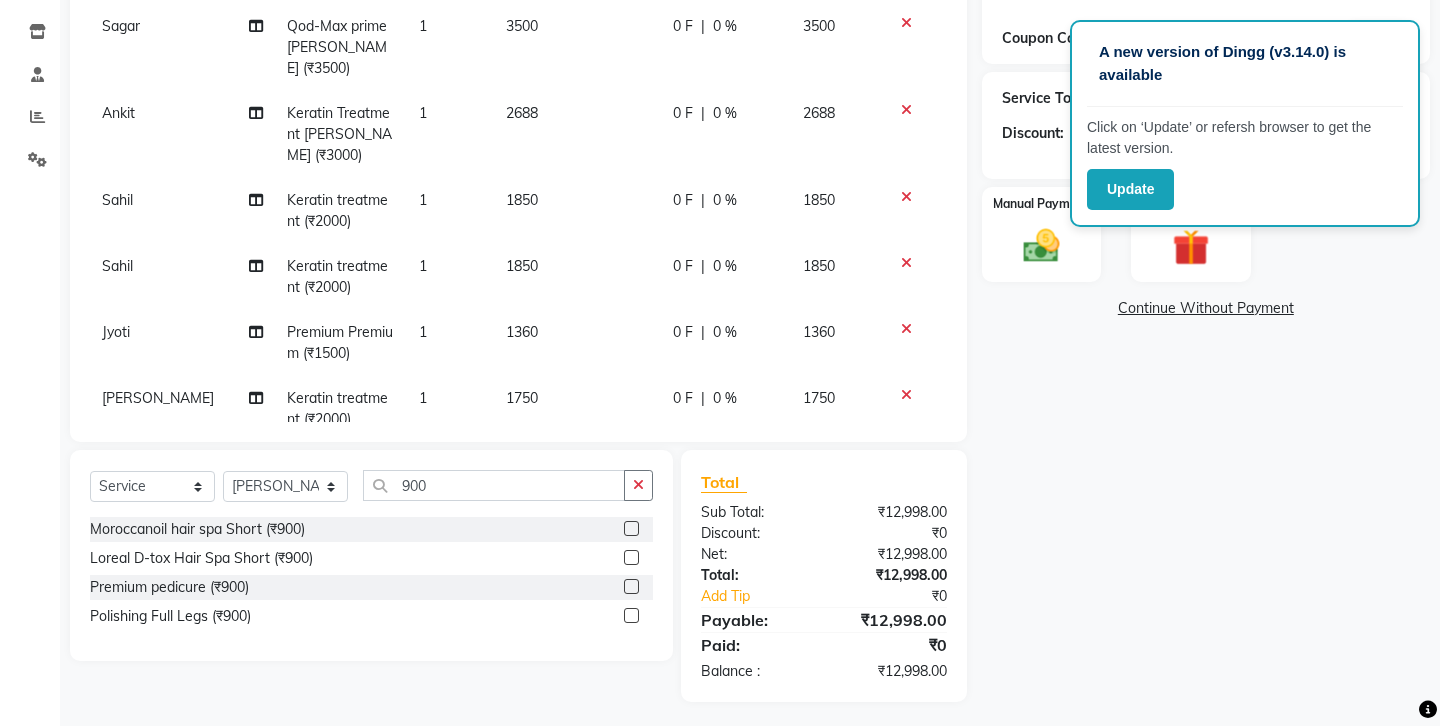 click 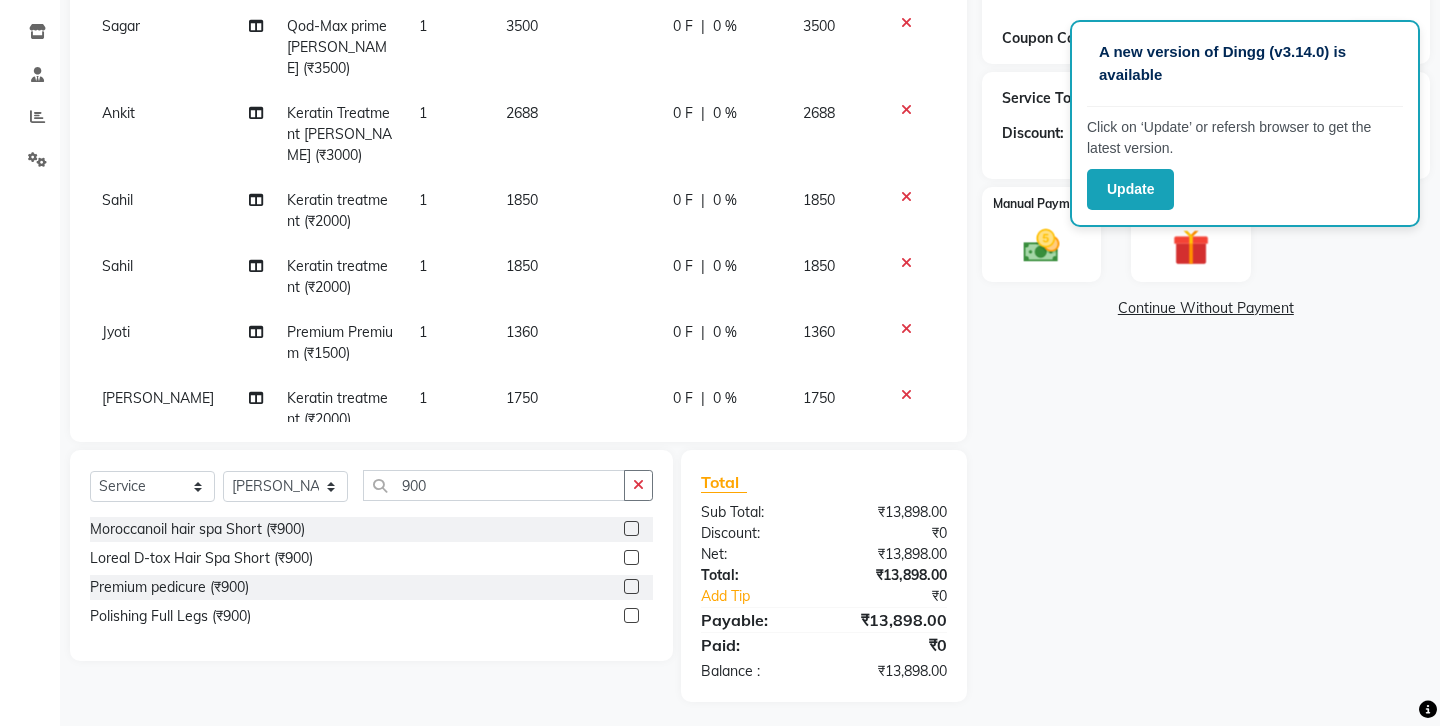 scroll, scrollTop: 60, scrollLeft: 0, axis: vertical 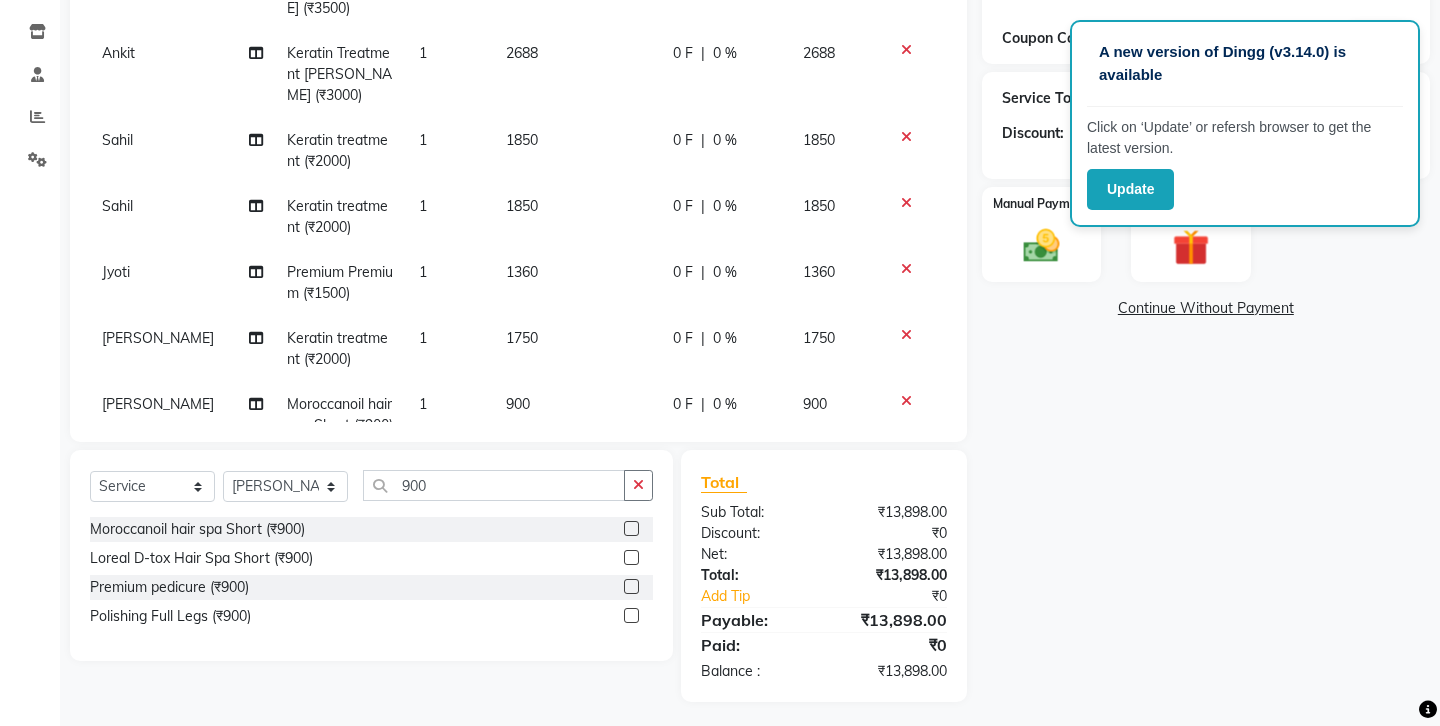 click on "900" 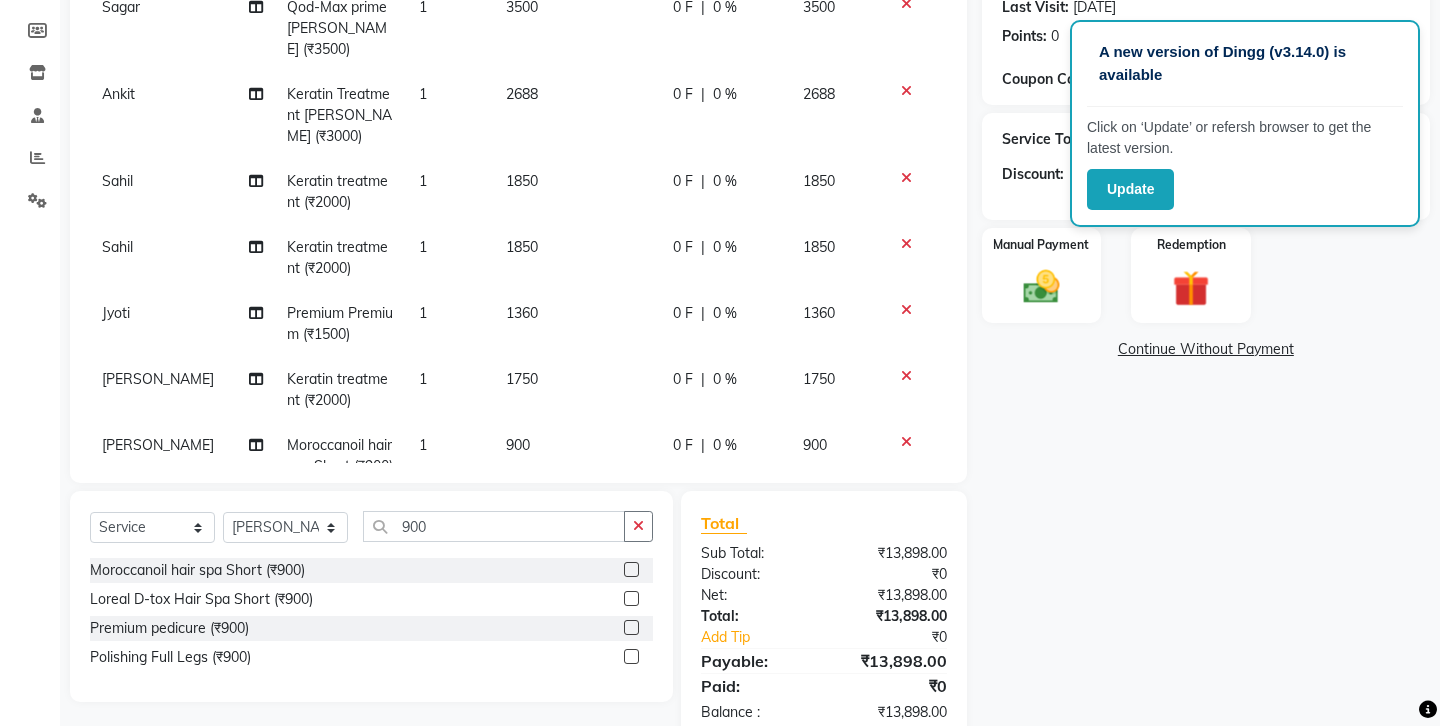 scroll, scrollTop: 0, scrollLeft: 0, axis: both 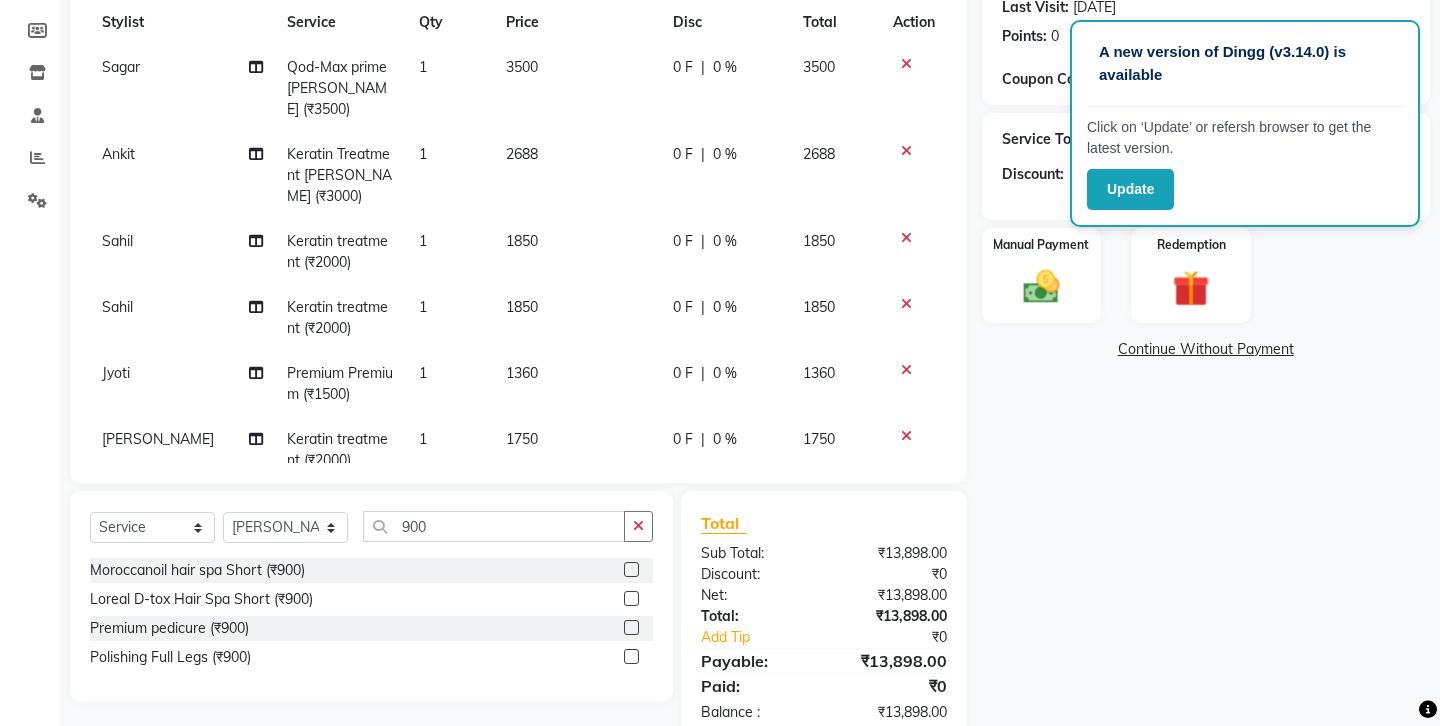click on "1" 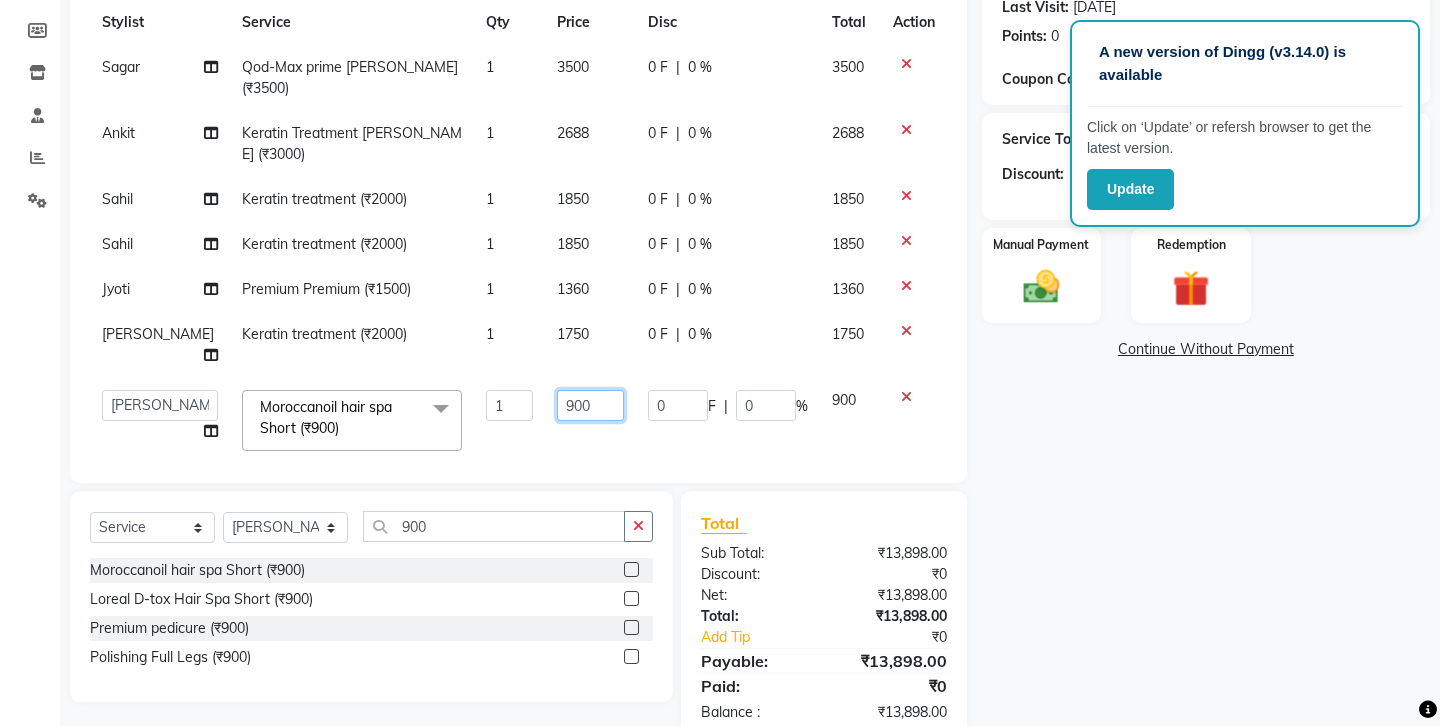 click on "900" 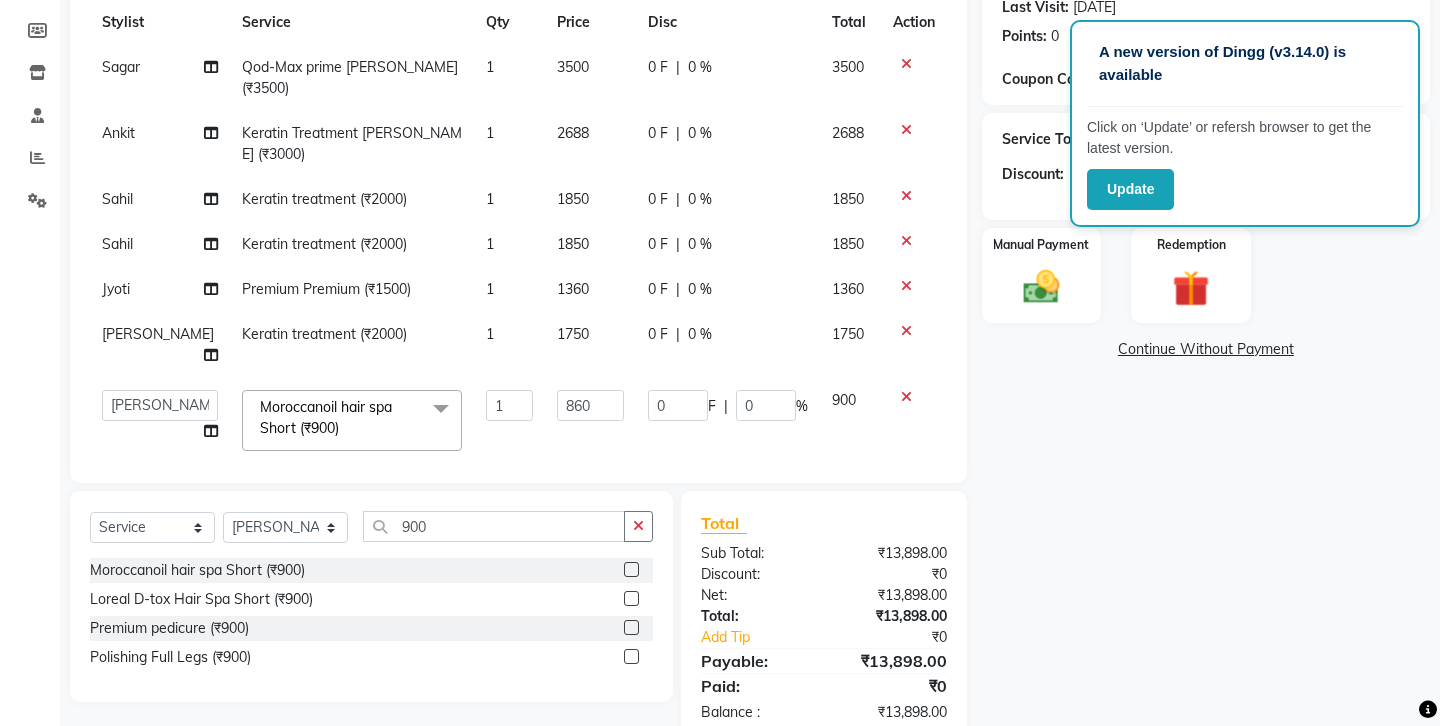 click on "Sagar Qod-Max prime [PERSON_NAME] (₹3500) 1 3500 0 F | 0 % 3500 Ankit Keratin Treatment [PERSON_NAME] (₹3000) 1 2688 0 F | 0 % 2688 [PERSON_NAME] Keratin treatment (₹2000) 1 1850 0 F | 0 % 1850 [PERSON_NAME] Keratin treatment (₹2000) 1 1850 0 F | 0 % 1850 Jyoti Premium Premium (₹1500) 1 1360 0 F | 0 % 1360 [PERSON_NAME] Keratin treatment (₹2000) 1 1750 0 F | 0 % 1750  Ankit   Front Desk   Jyoti   jyoti [PERSON_NAME] bhai   [PERSON_NAME]   [PERSON_NAME]   [PERSON_NAME]   [PERSON_NAME]  Moroccanoil hair spa Short (₹900)  x Hair cut (₹200) Hair cut for Kids – Boy (up to 10 years) (₹150) Hair wash loreal (shampoo & conditioner) (₹100) Hair wash Moroccan (₹150) Hair wash Naturica (₹150) Blowdry styling (₹100) Shave style (₹100) [PERSON_NAME] style (₹100) Global color - Magirel (₹599) Global color - inoa (₹799) [PERSON_NAME] color - inoa (₹200) Side locks color (₹100) moustage color (₹100) Highlights (₹699) Prelightening (₹500) Regular Oil (₹150) Nareshing Oil (₹200) Hair Growth Oil (₹300) Loreal (₹599) Keratin (₹699) Blow dry [PERSON_NAME] (₹200)" 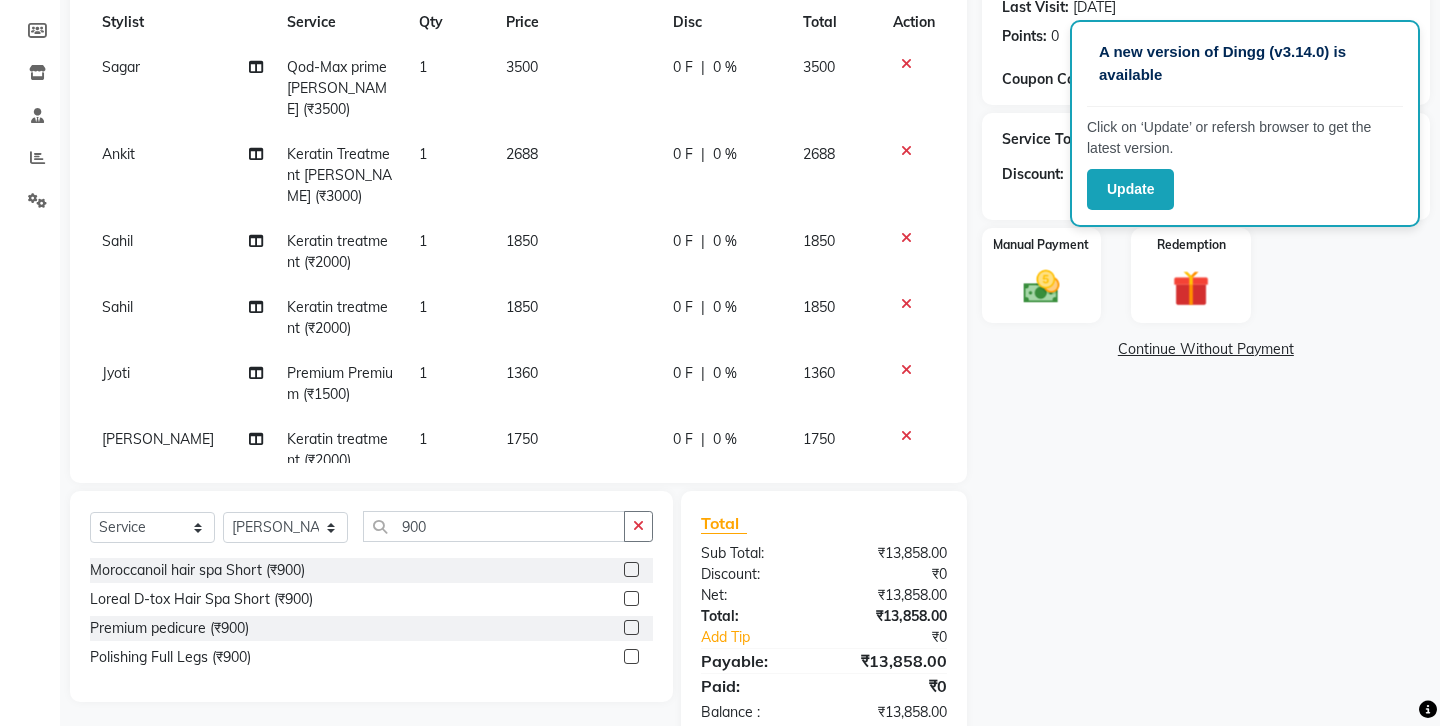 scroll, scrollTop: 60, scrollLeft: 0, axis: vertical 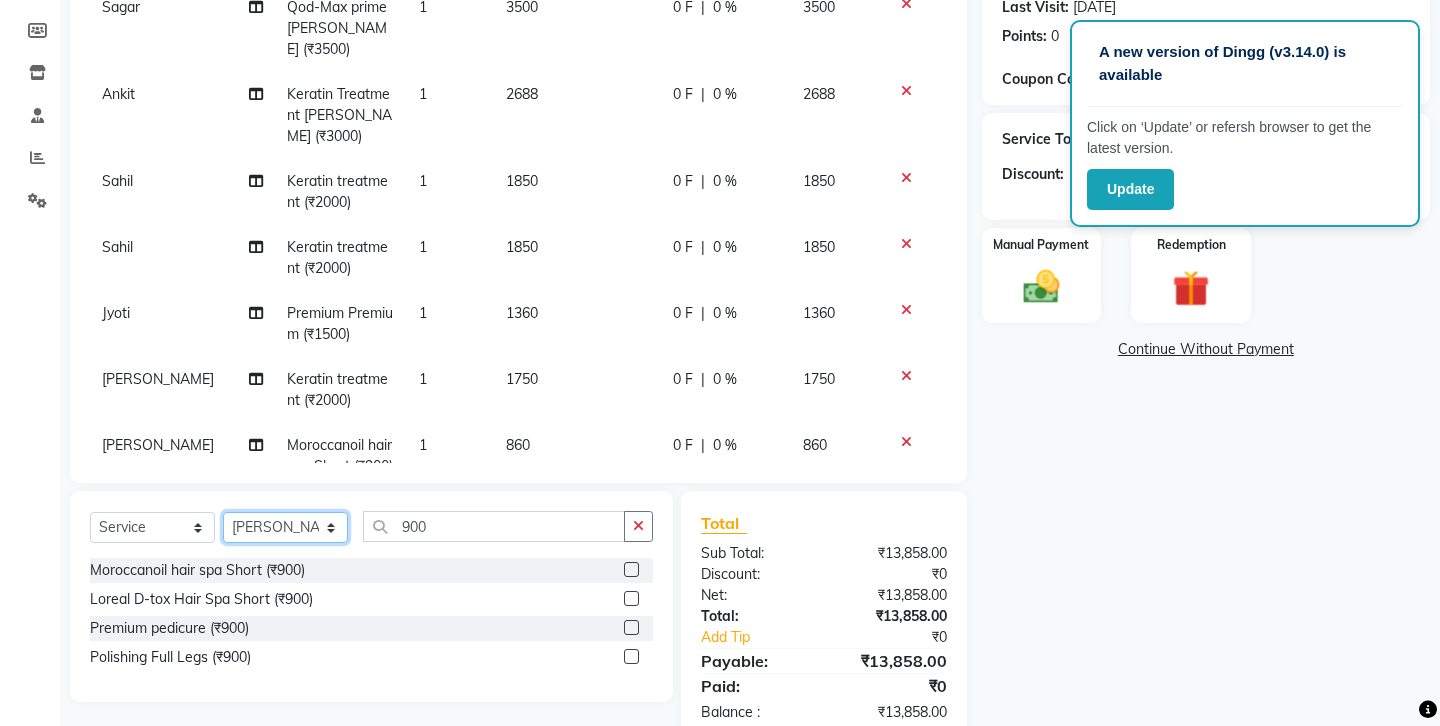 click on "Select Stylist Ankit Front Desk Jyoti jyoti [PERSON_NAME] bhai [PERSON_NAME] [PERSON_NAME] [PERSON_NAME] [PERSON_NAME]" 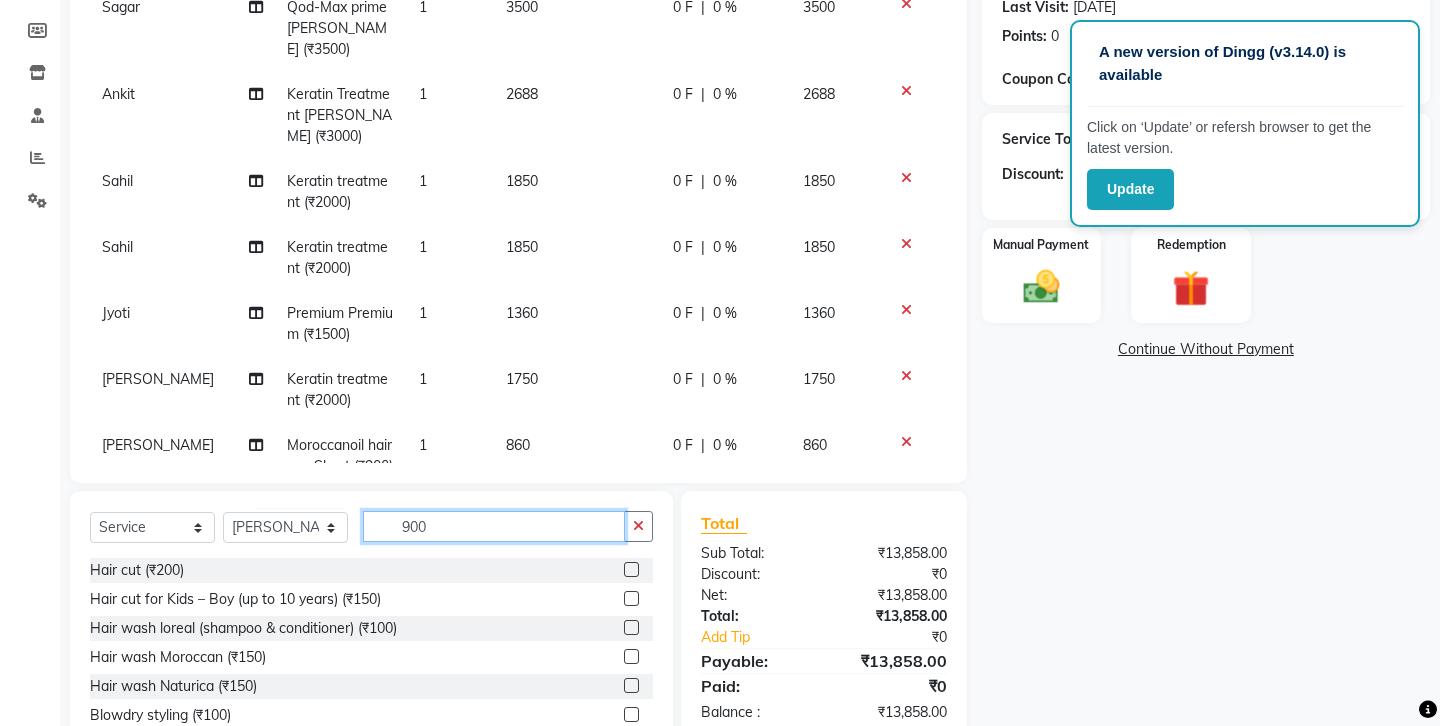 click on "900" 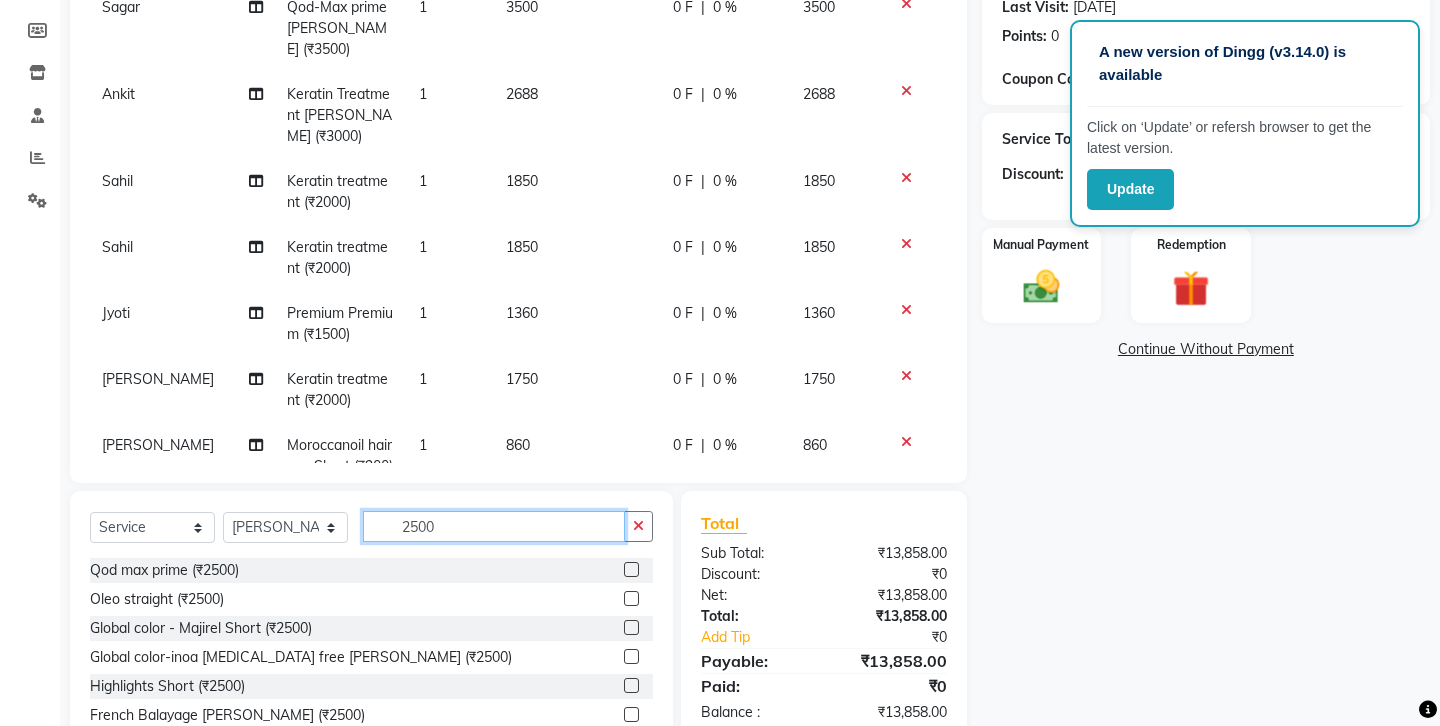 scroll, scrollTop: 3, scrollLeft: 0, axis: vertical 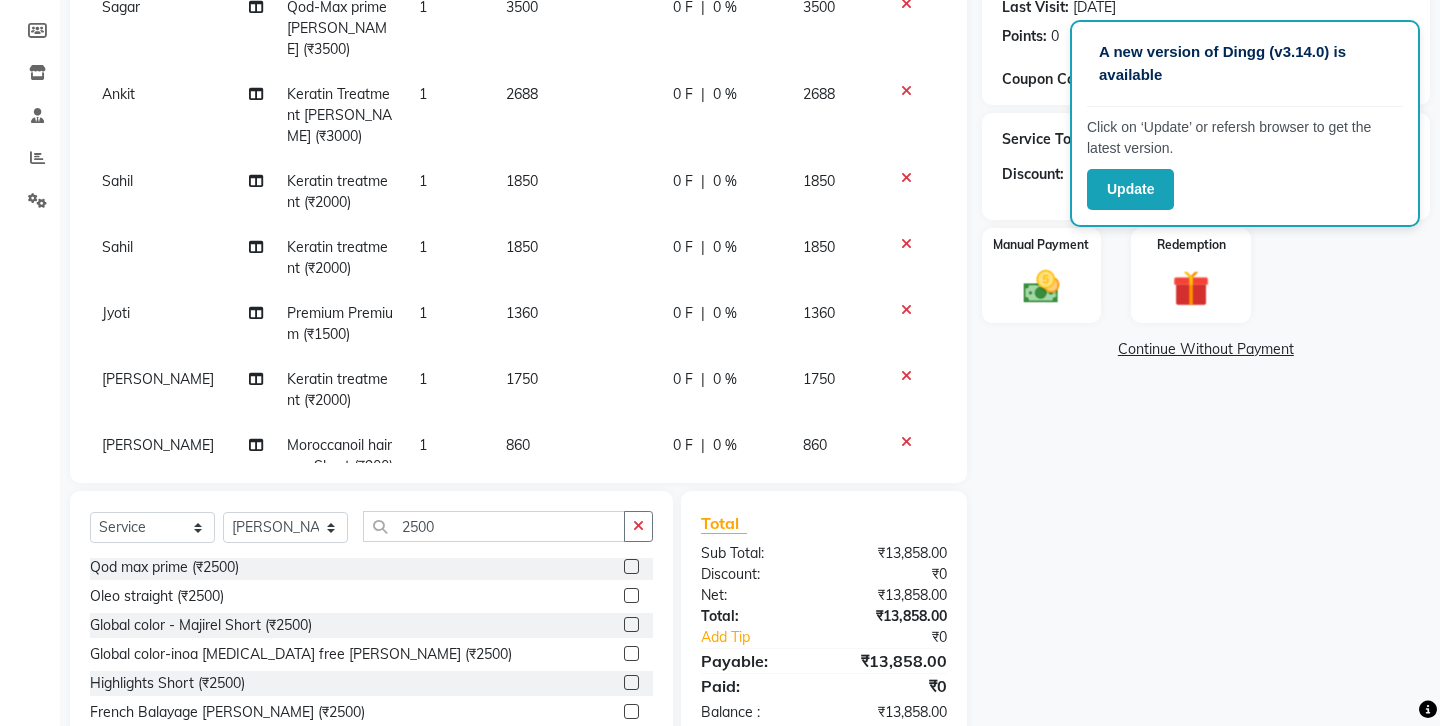 click 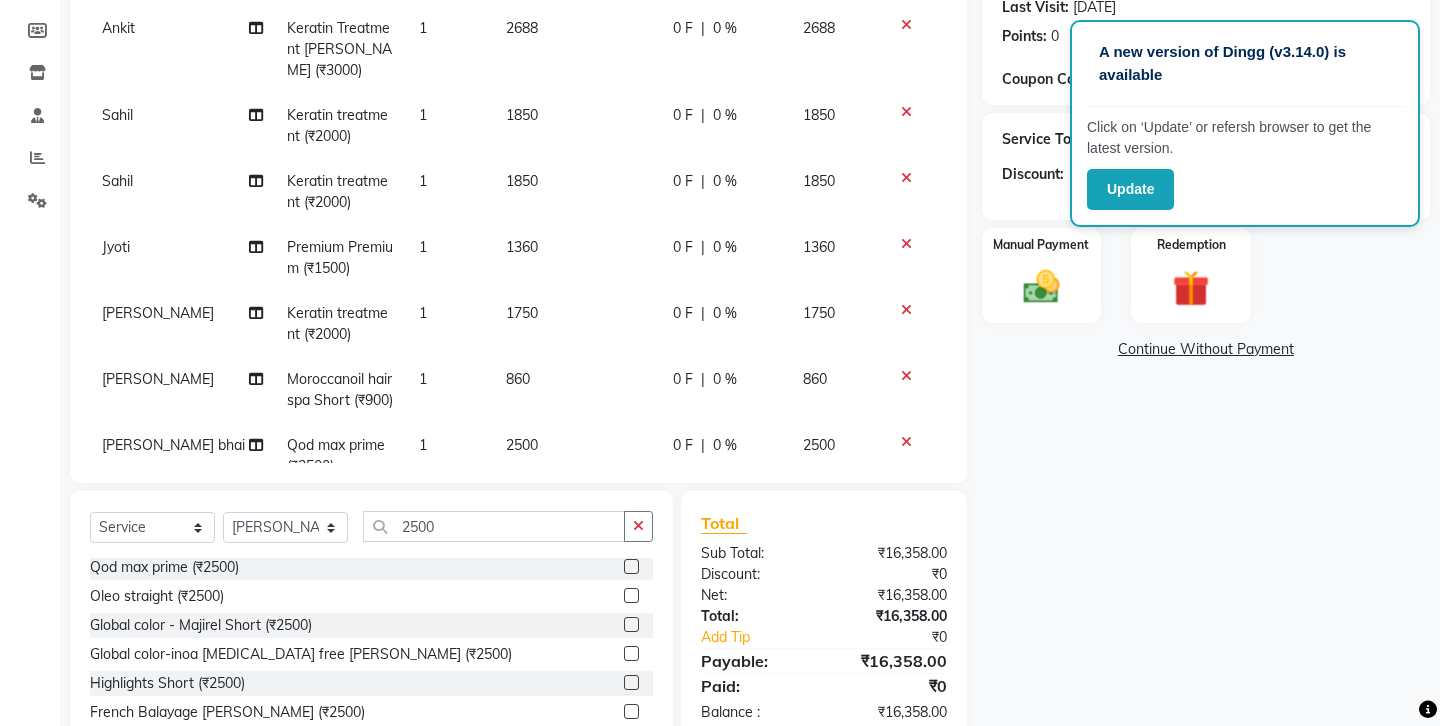 click on "2500" 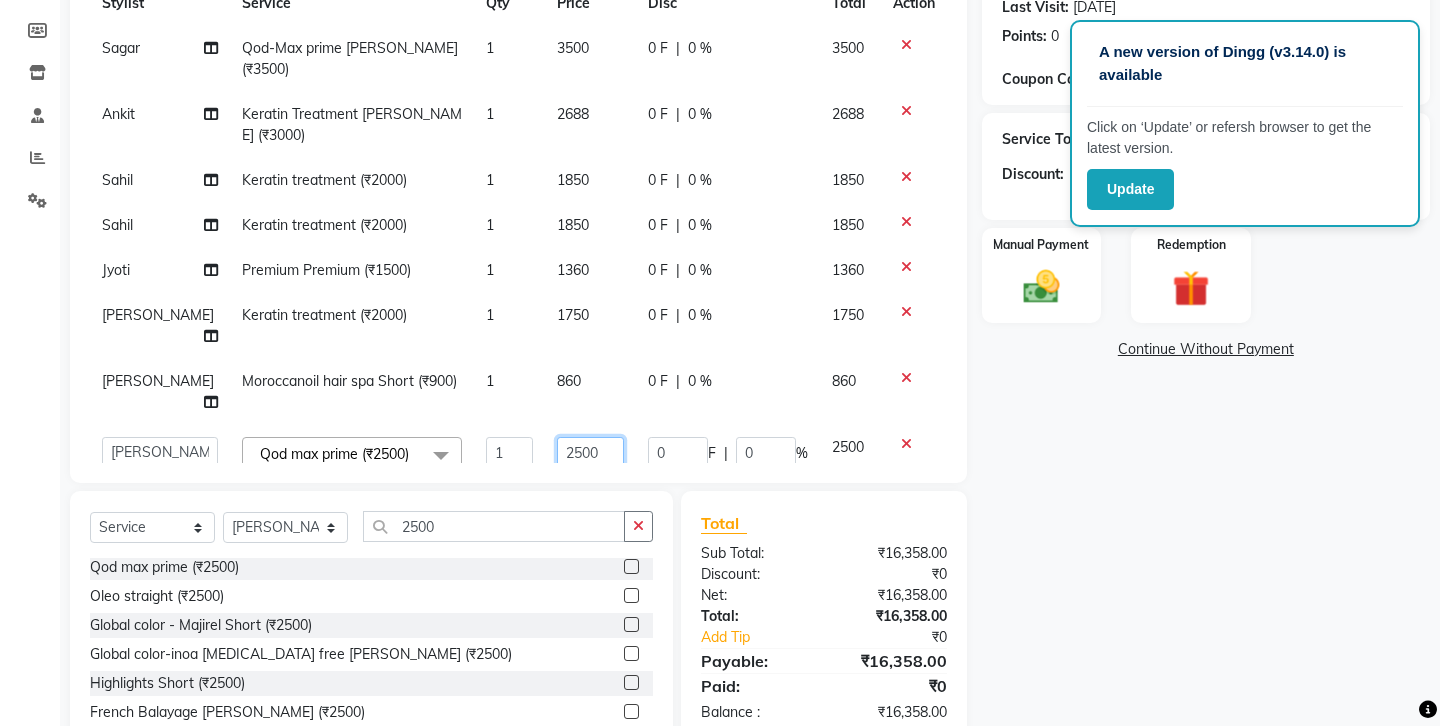 click on "2500" 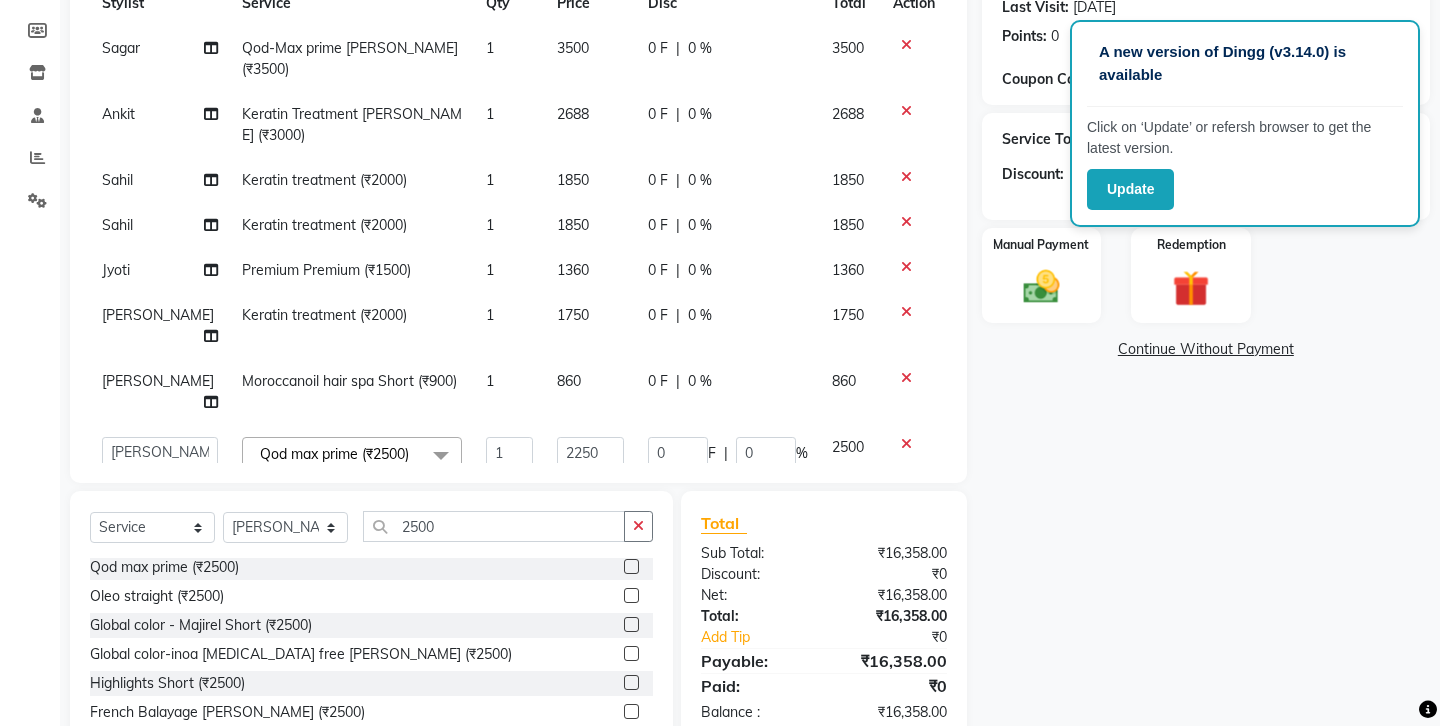 click on "Client [PHONE_NUMBER] Date [DATE] Invoice Number V/2025 V/[PHONE_NUMBER] Services Stylist Service Qty Price Disc Total Action Sagar Qod-Max prime [PERSON_NAME] (₹3500) 1 3500 0 F | 0 % 3500 Ankit Keratin Treatment [PERSON_NAME] (₹3000) 1 2688 0 F | 0 % 2688 [PERSON_NAME] Keratin treatment (₹2000) 1 1850 0 F | 0 % 1850 [PERSON_NAME] Keratin treatment (₹2000) 1 1850 0 F | 0 % 1850 Jyoti Premium Premium (₹1500) 1 1360 0 F | 0 % 1360 [PERSON_NAME] Keratin treatment (₹2000) 1 1750 0 F | 0 % 1750 [PERSON_NAME] Moroccanoil hair spa Short (₹900) 1 860 0 F | 0 % 860  Ankit   Front Desk   Jyoti   jyoti [PERSON_NAME] bhai   [PERSON_NAME]   [PERSON_NAME]   [PERSON_NAME]   [PERSON_NAME]  Qod max prime (₹2500)  x Hair cut (₹200) Hair cut for Kids – Boy (up to 10 years) (₹150) Hair wash loreal (shampoo & conditioner) (₹100) Hair wash Moroccan (₹150) Hair wash Naturica (₹150) Blowdry styling (₹100) Shave style (₹100) [PERSON_NAME] style (₹100) Global color - Magirel (₹599) Global color - inoa (₹799) [PERSON_NAME] color - inoa (₹200) Side locks color (₹100) 1 0 F" 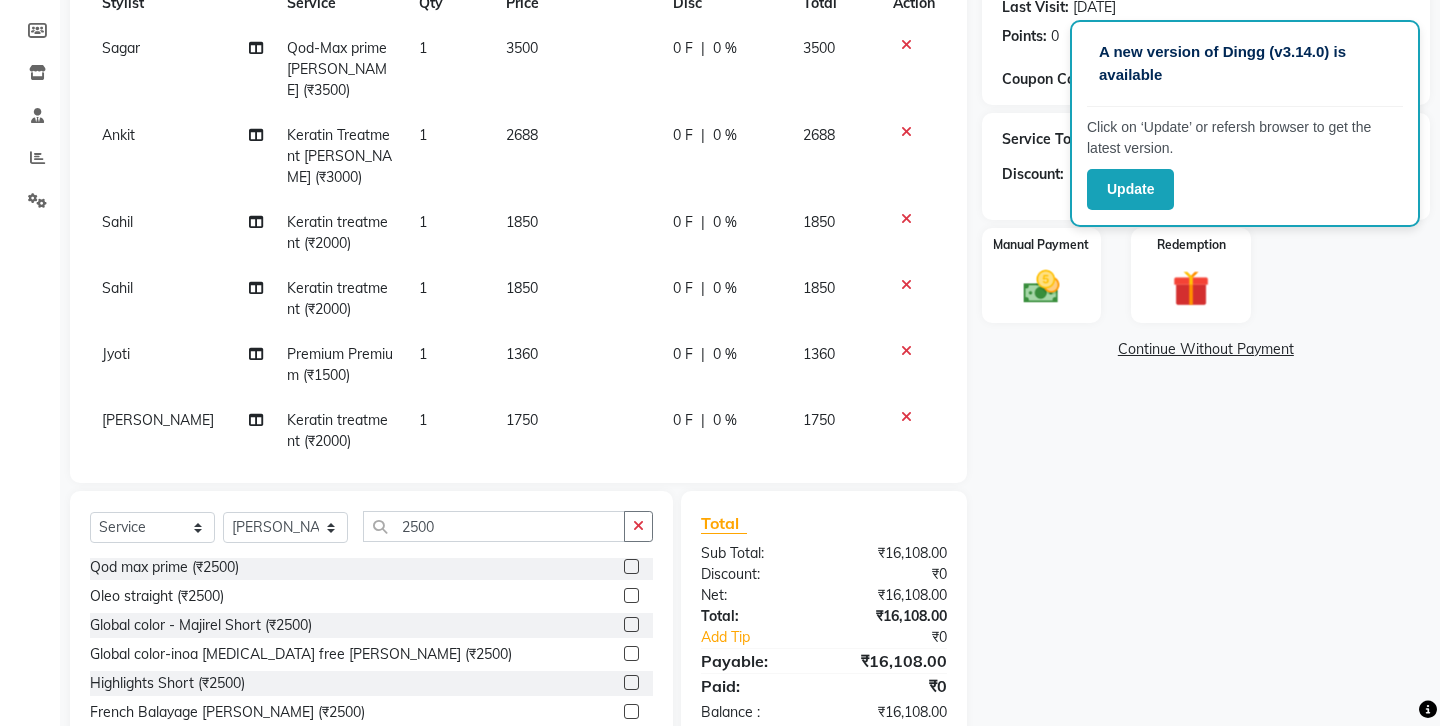 scroll, scrollTop: 375, scrollLeft: 0, axis: vertical 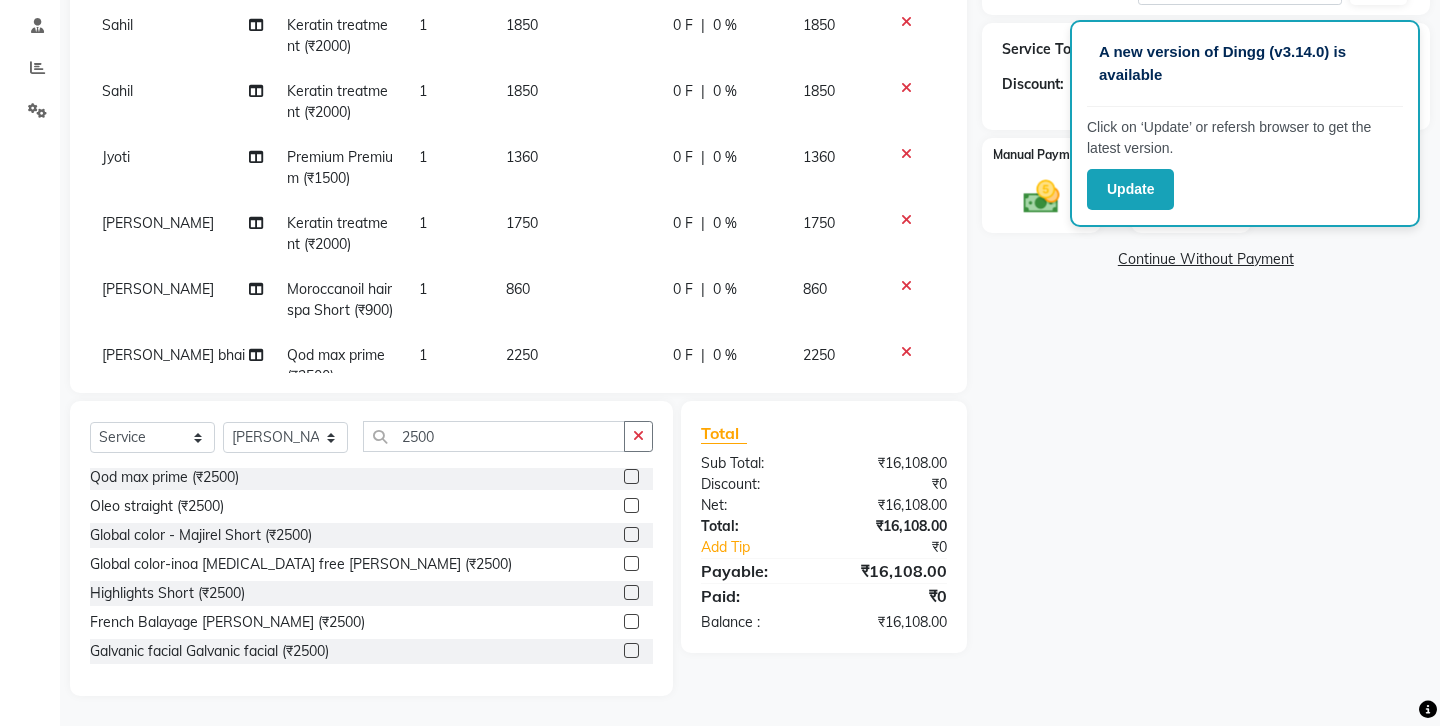 click on "860" 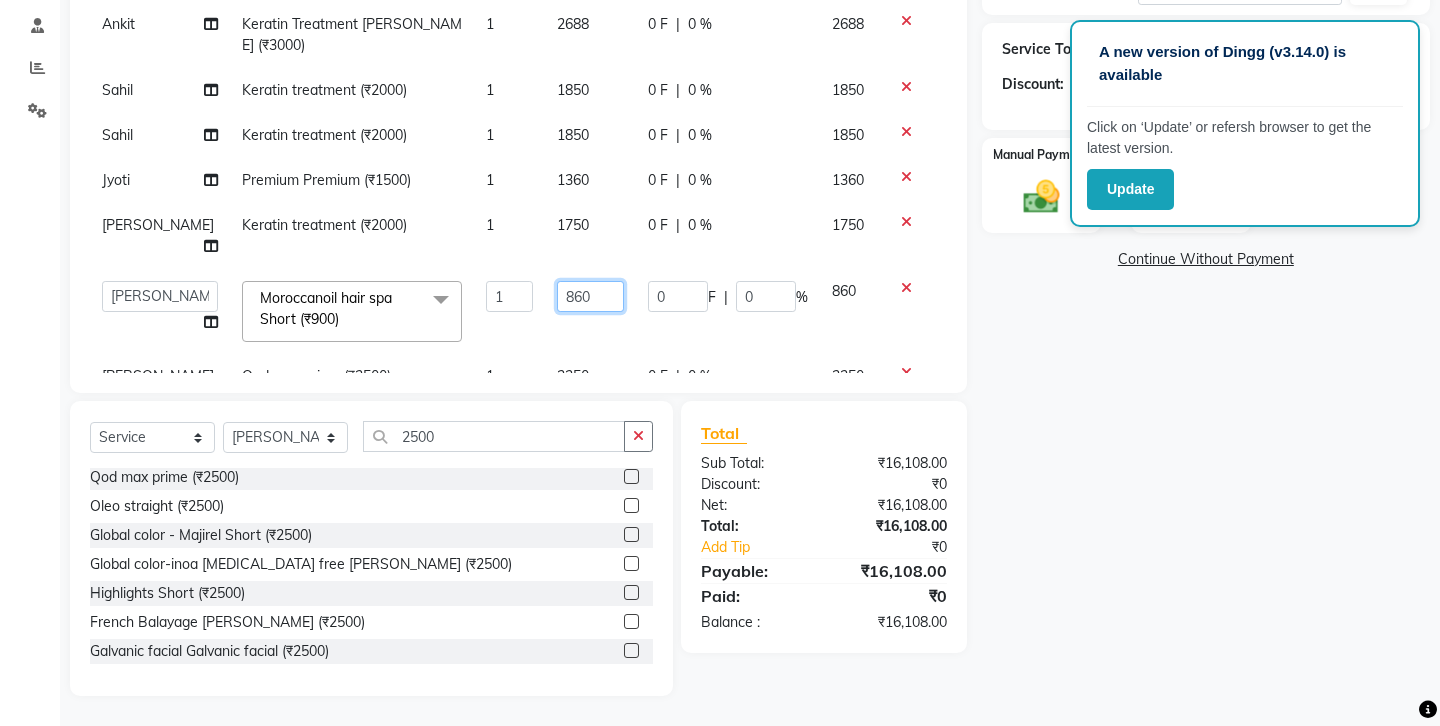 click on "860" 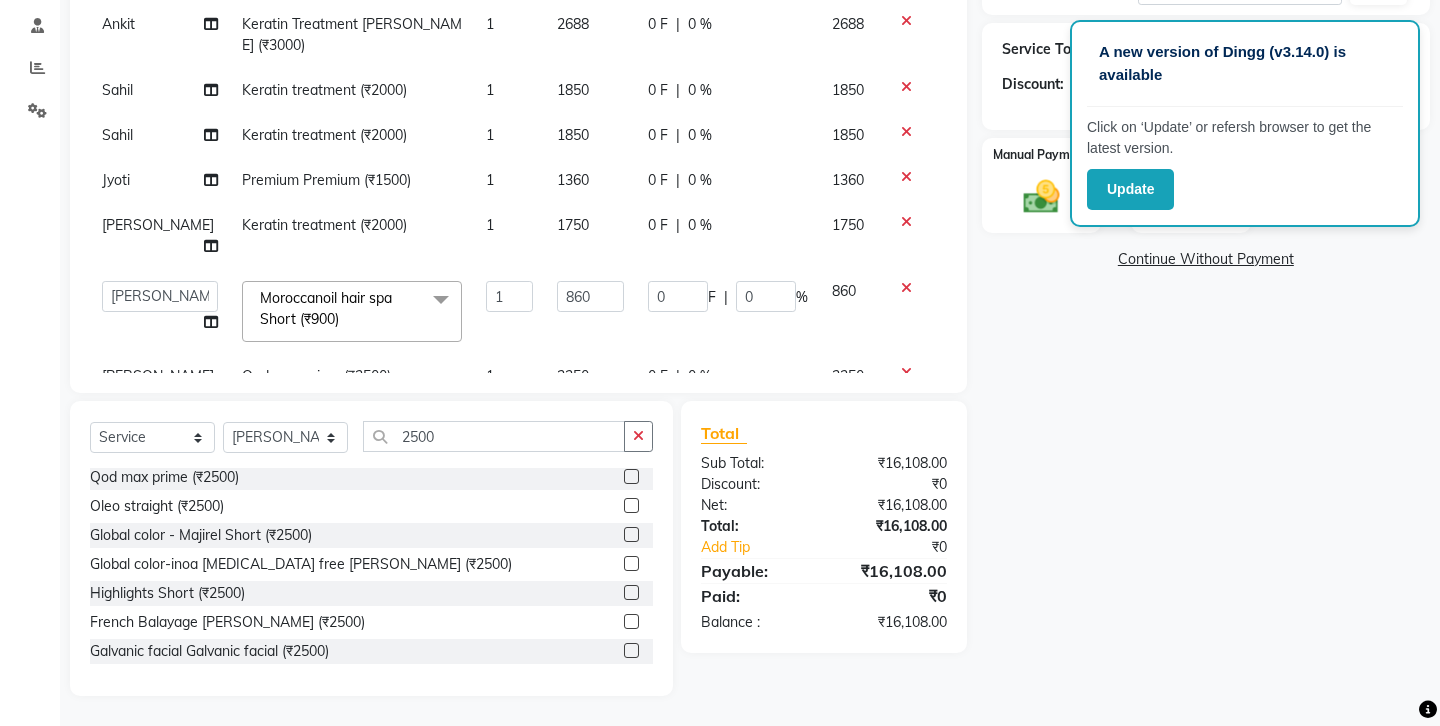 click on "Services Stylist Service Qty Price Disc Total Action Sagar Qod-Max prime [PERSON_NAME] (₹3500) 1 3500 0 F | 0 % 3500 Ankit Keratin Treatment [PERSON_NAME] (₹3000) 1 2688 0 F | 0 % 2688 [PERSON_NAME] Keratin treatment (₹2000) 1 1850 0 F | 0 % 1850 [PERSON_NAME] Keratin treatment (₹2000) 1 1850 0 F | 0 % 1850 Jyoti Premium Premium (₹1500) 1 1360 0 F | 0 % 1360 [PERSON_NAME] Keratin treatment (₹2000) 1 1750 0 F | 0 % 1750  Ankit   Front Desk   Jyoti   jyoti [PERSON_NAME] bhai   [PERSON_NAME]   [PERSON_NAME]   [PERSON_NAME]   [PERSON_NAME]  Moroccanoil hair spa Short (₹900)  x Hair cut (₹200) Hair cut for Kids – Boy (up to 10 years) (₹150) Hair wash loreal (shampoo & conditioner) (₹100) Hair wash Moroccan (₹150) Hair wash Naturica (₹150) Blowdry styling (₹100) Shave style (₹100) [PERSON_NAME] style (₹100) Global color - Magirel (₹599) Global color - inoa (₹799) [PERSON_NAME] color - inoa (₹200) Side locks color (₹100) moustage color (₹100) Highlights (₹699) Prelightening (₹500) Regular Oil (₹150) Nareshing Oil (₹200) Hair Growth Oil (₹300) 1" 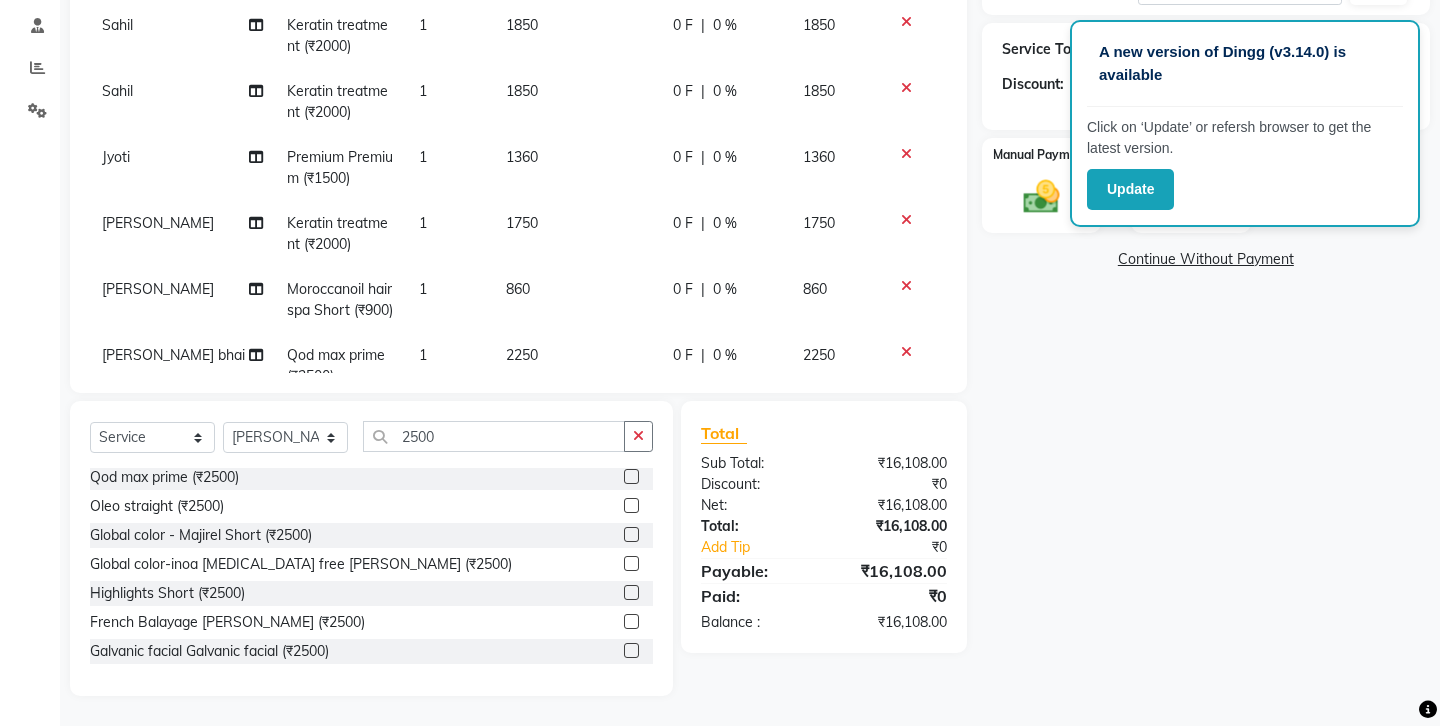 scroll, scrollTop: 0, scrollLeft: 0, axis: both 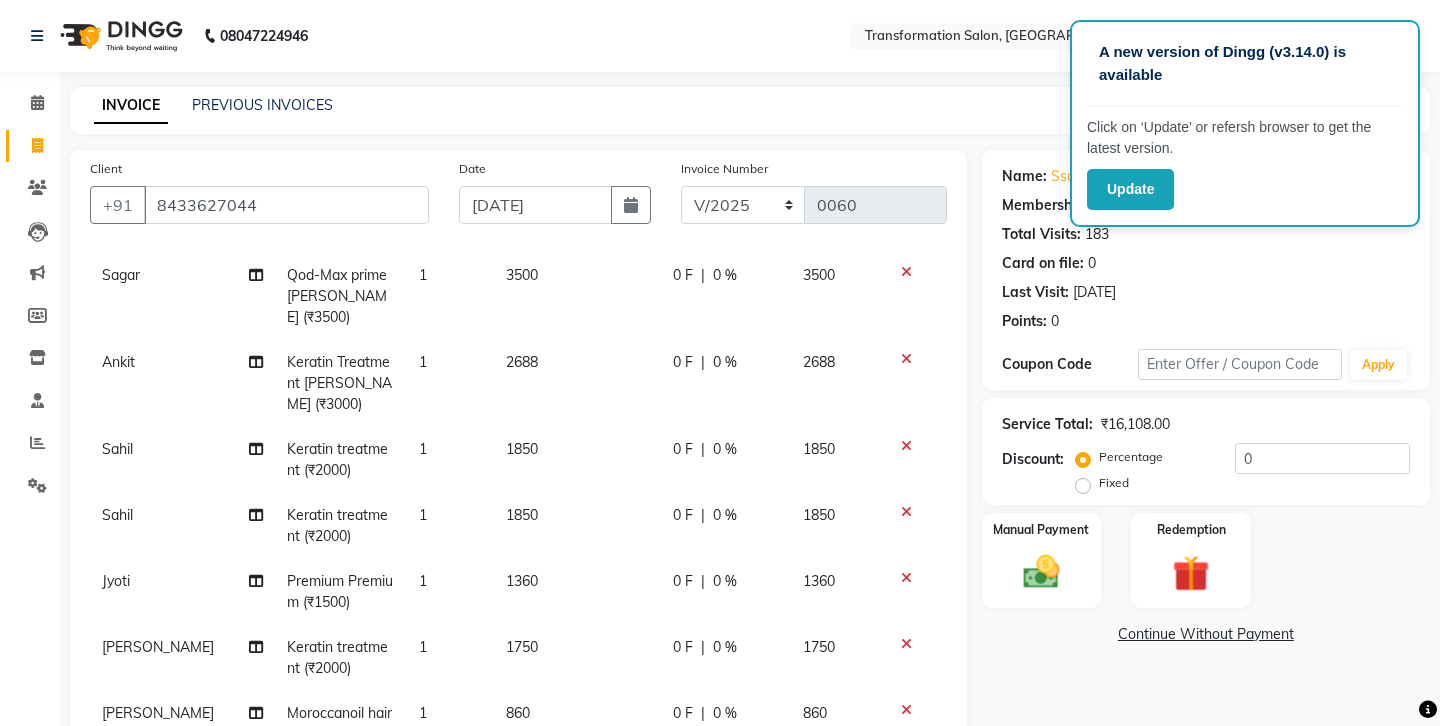 click 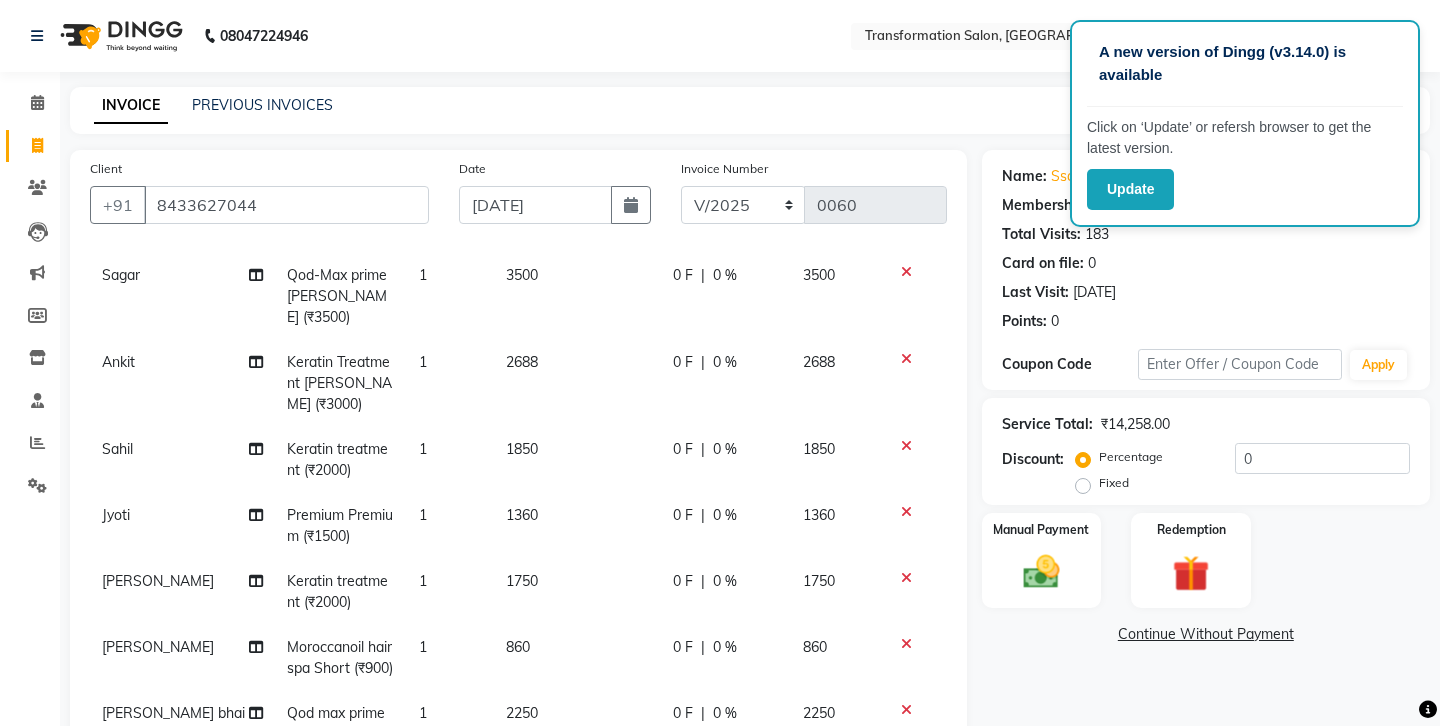 scroll, scrollTop: 60, scrollLeft: 0, axis: vertical 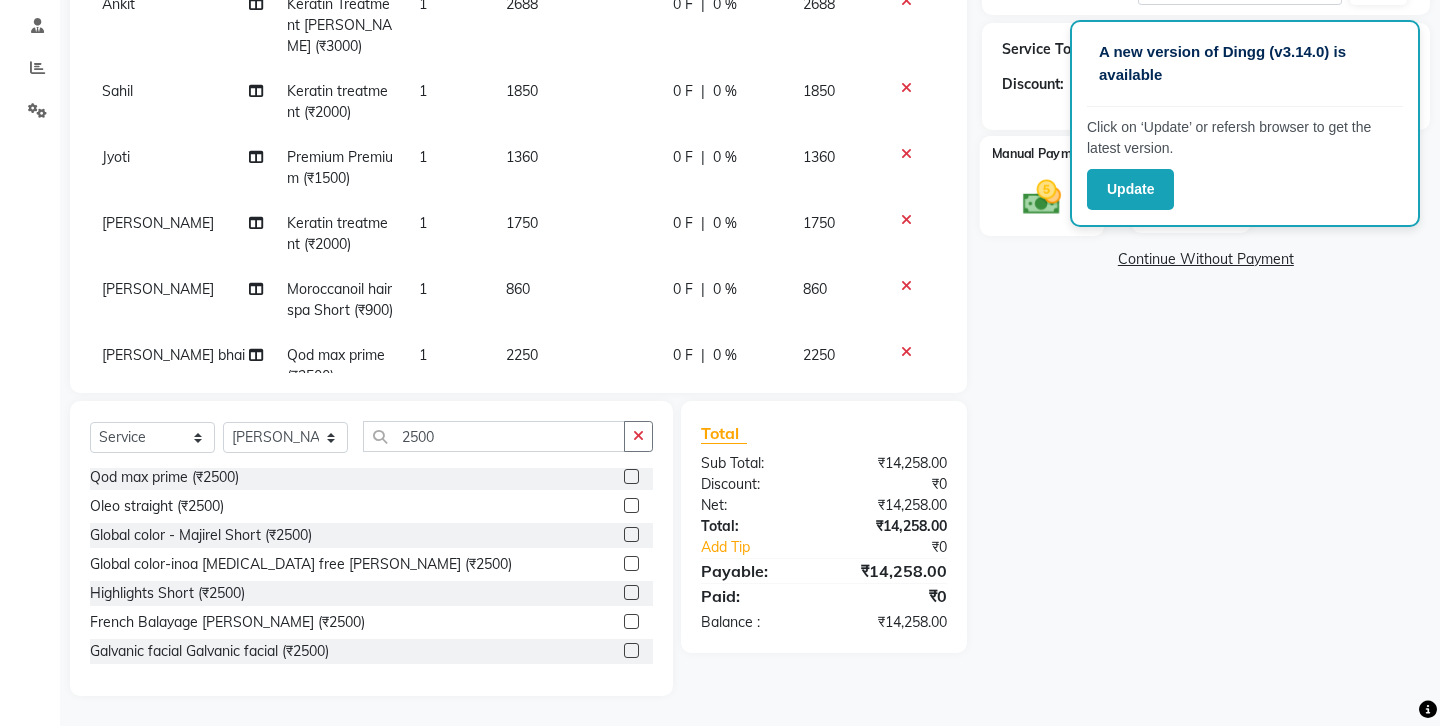 click 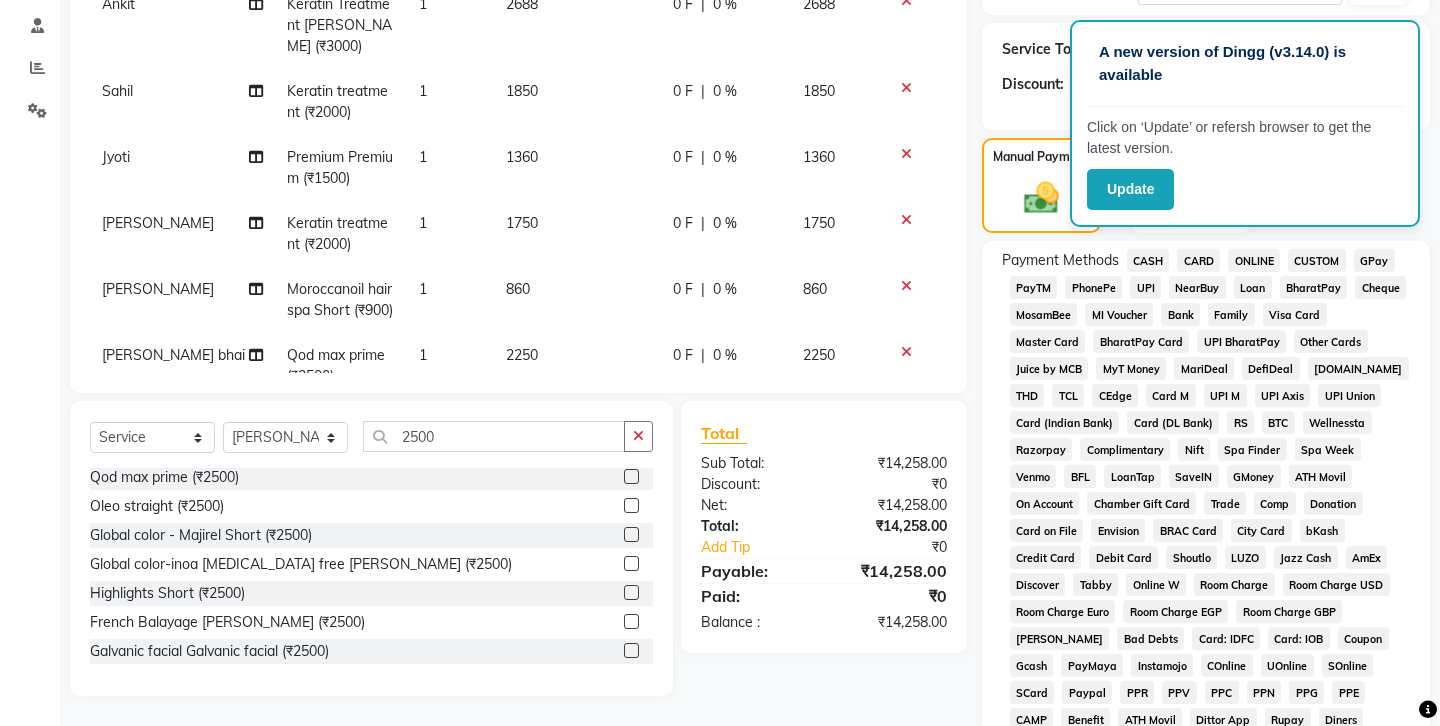click on "PhonePe" 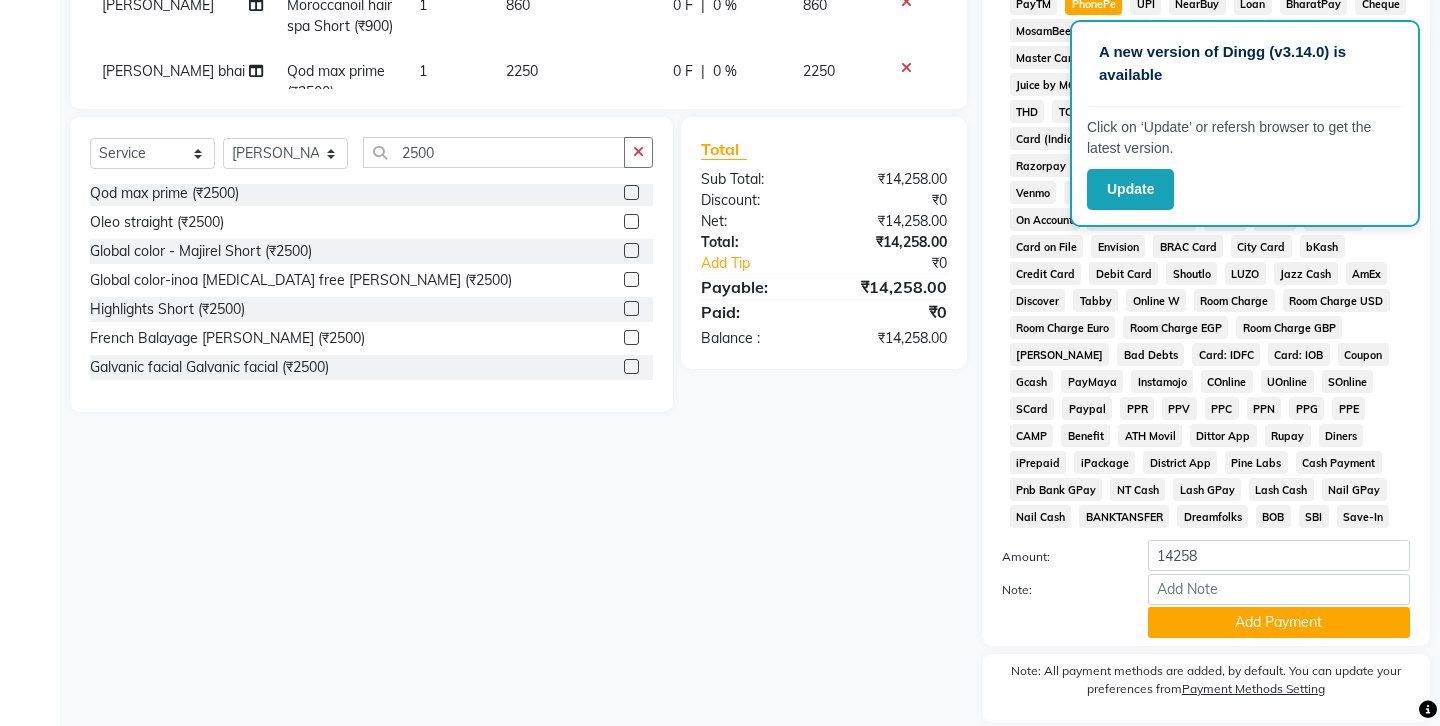 scroll, scrollTop: 663, scrollLeft: 0, axis: vertical 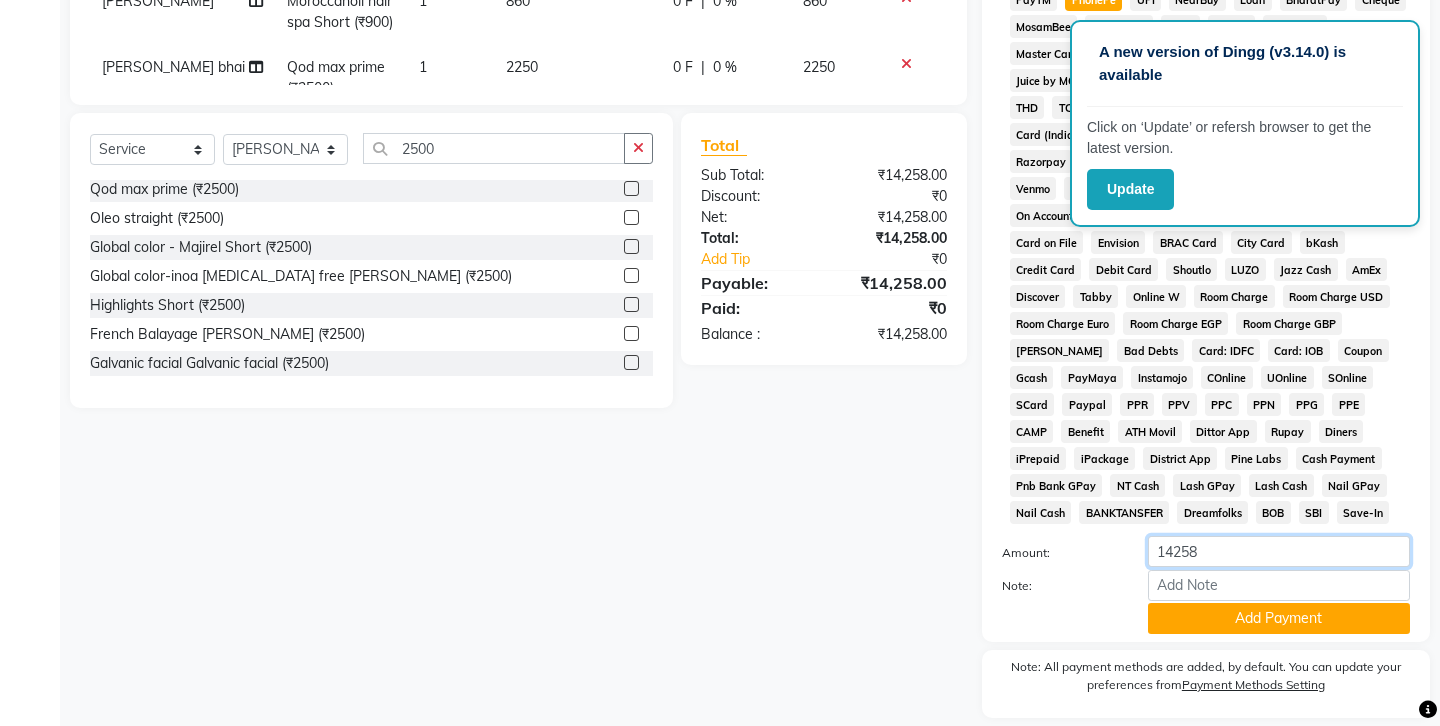 click on "14258" 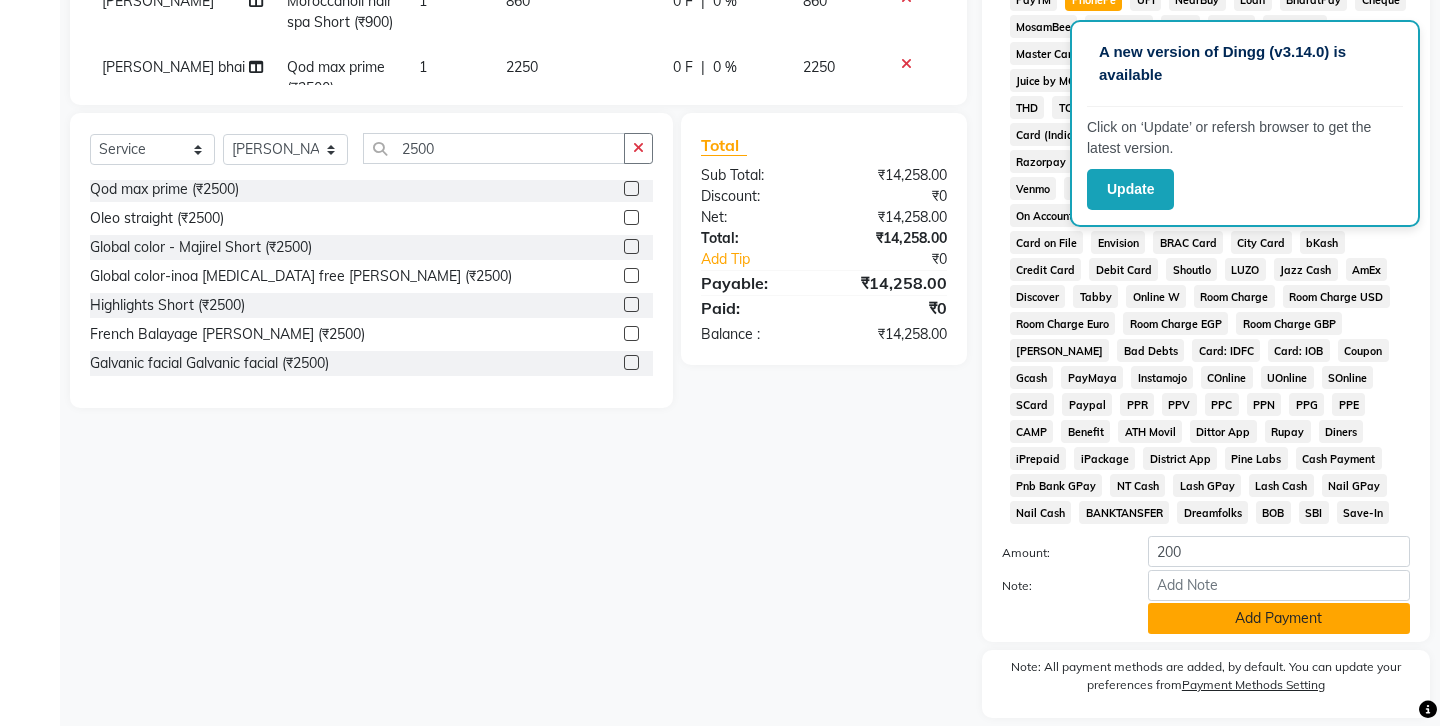 click on "Add Payment" 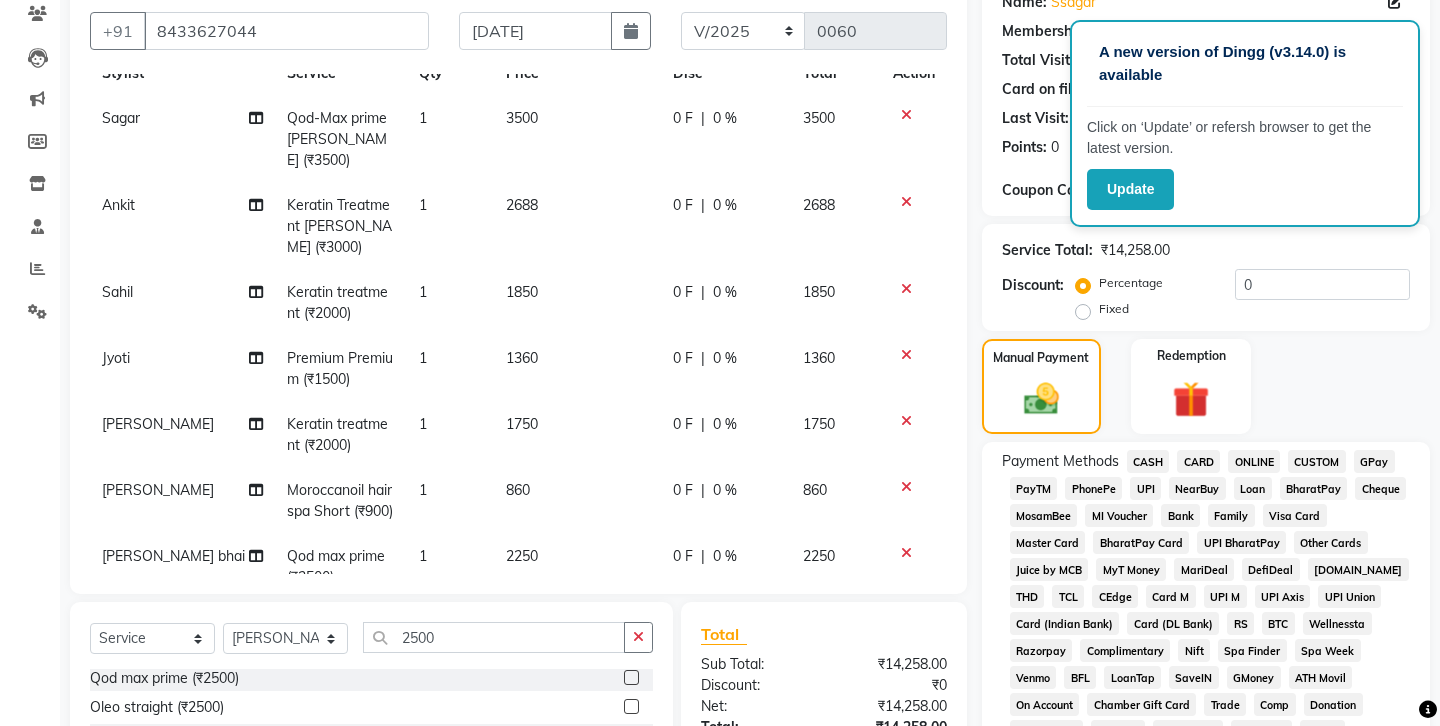 scroll, scrollTop: 141, scrollLeft: 0, axis: vertical 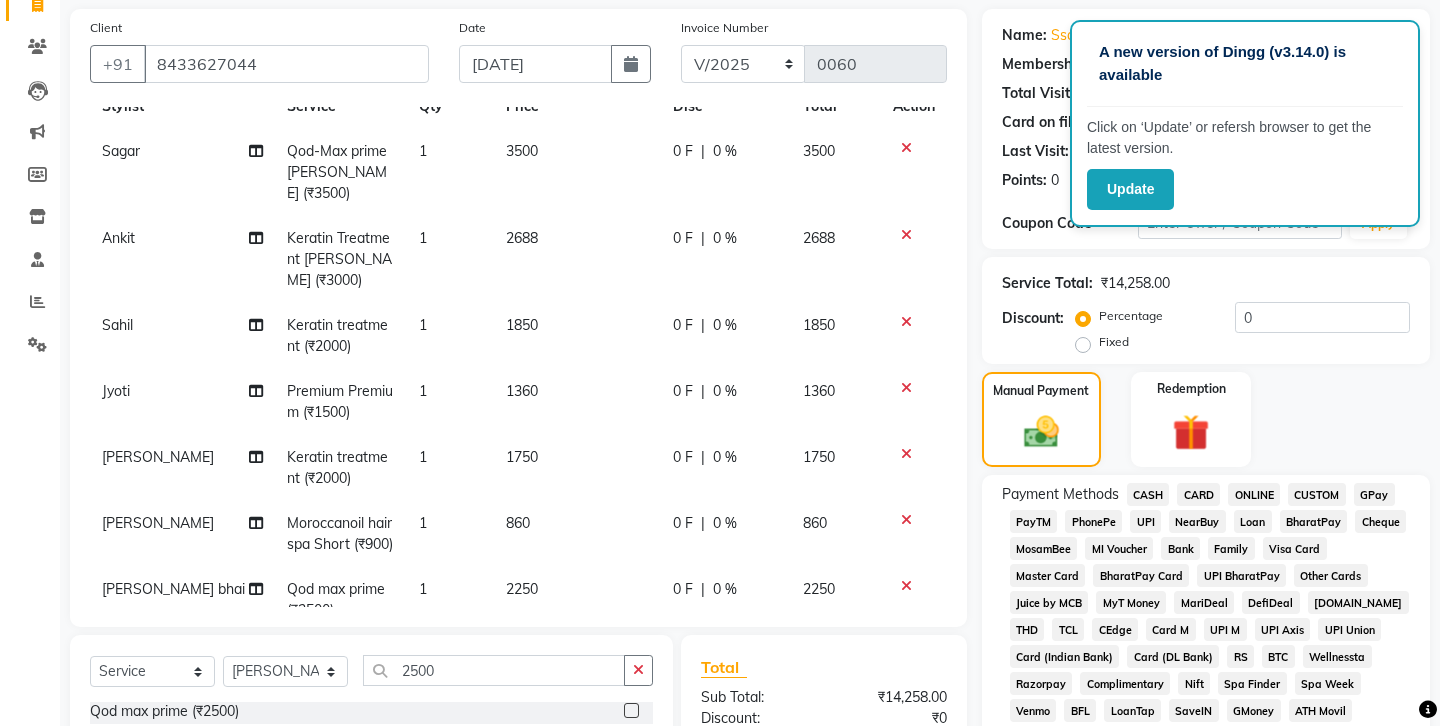 click on "GPay" 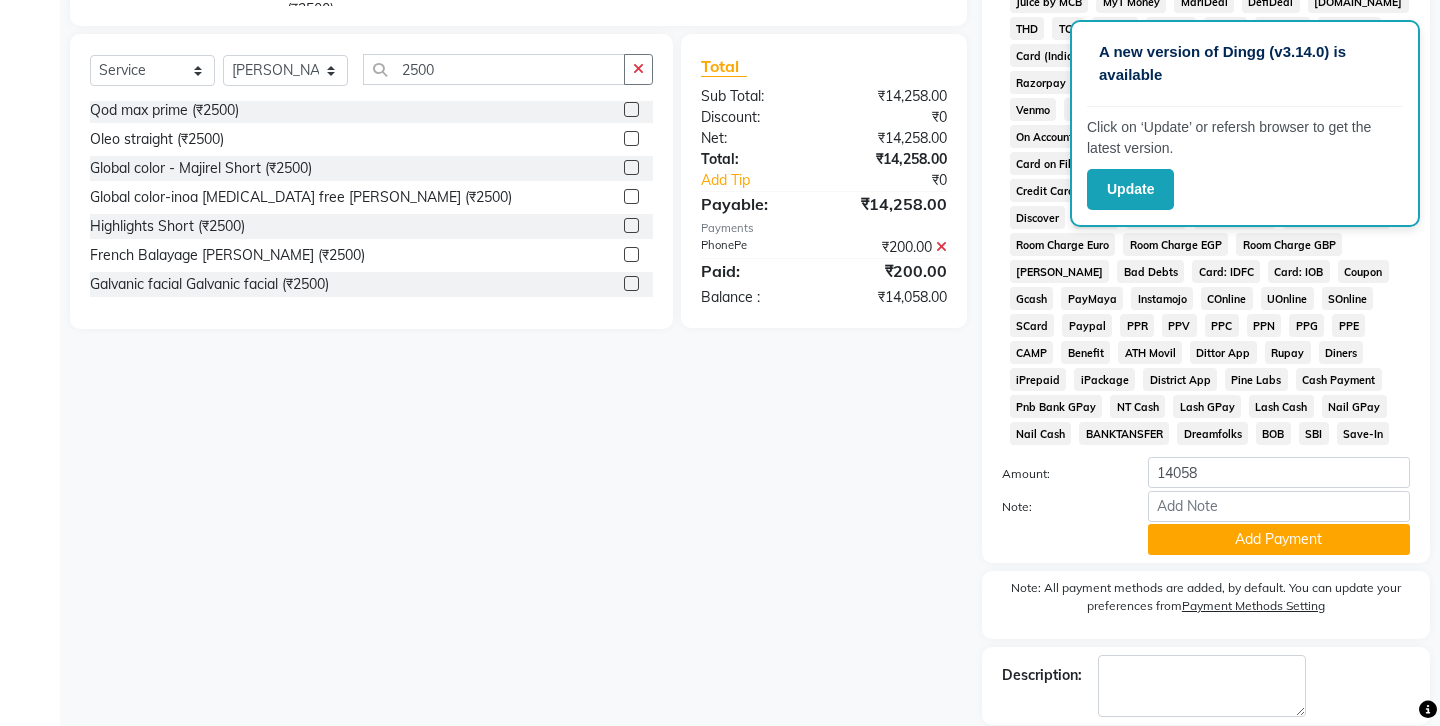 scroll, scrollTop: 818, scrollLeft: 0, axis: vertical 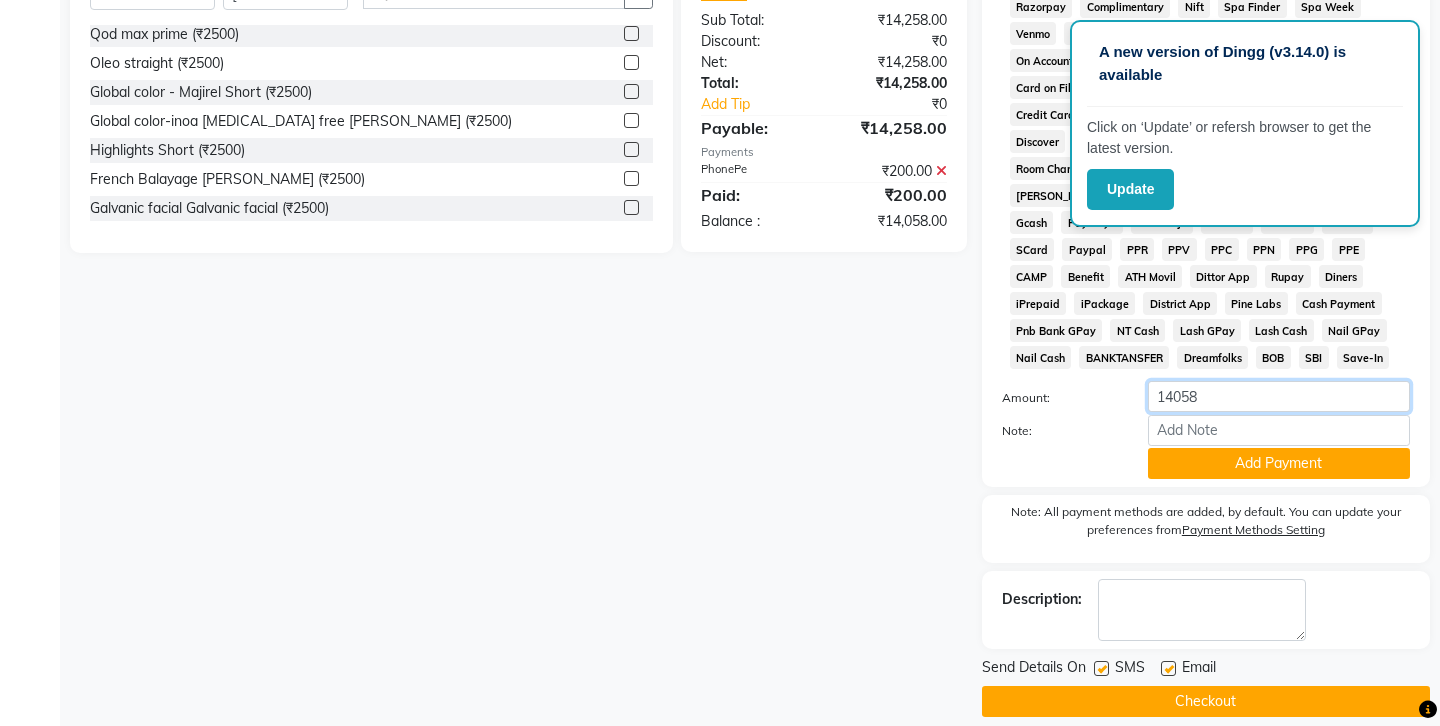click on "14058" 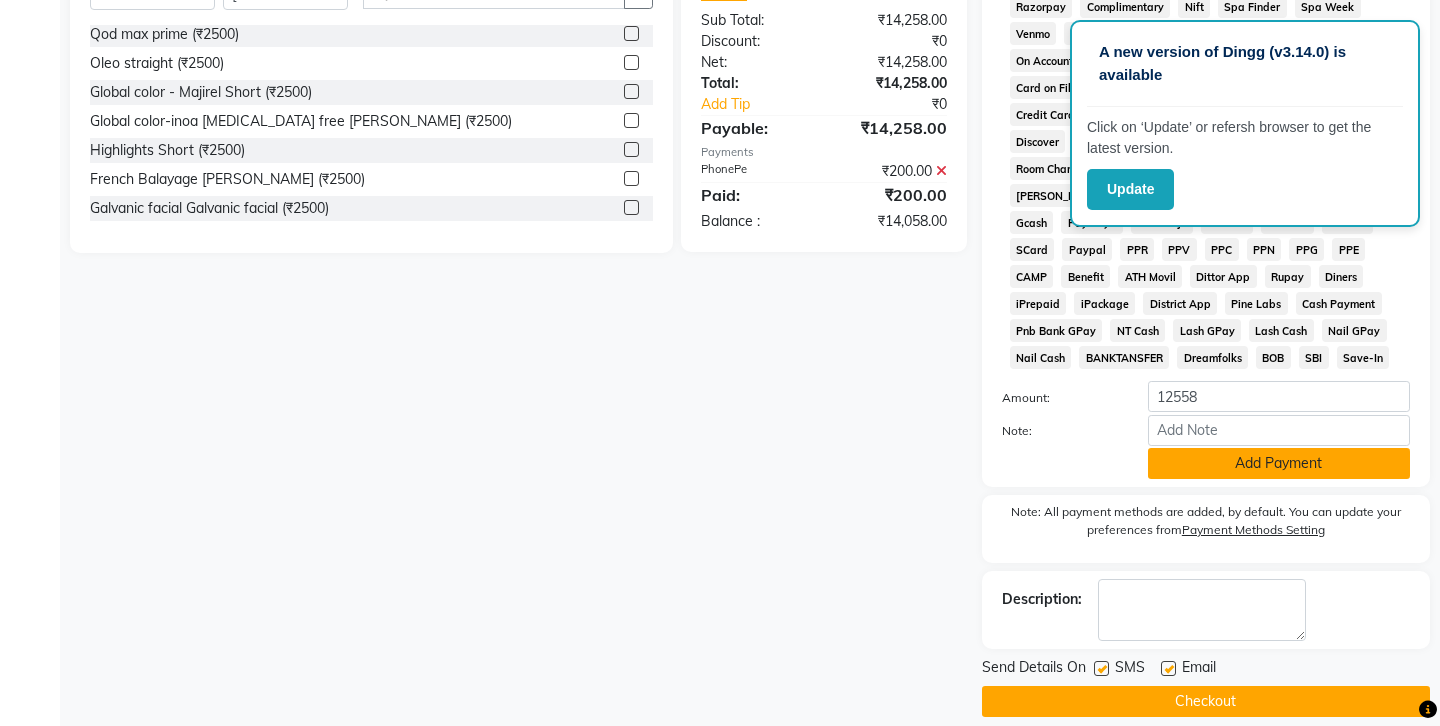 click on "Add Payment" 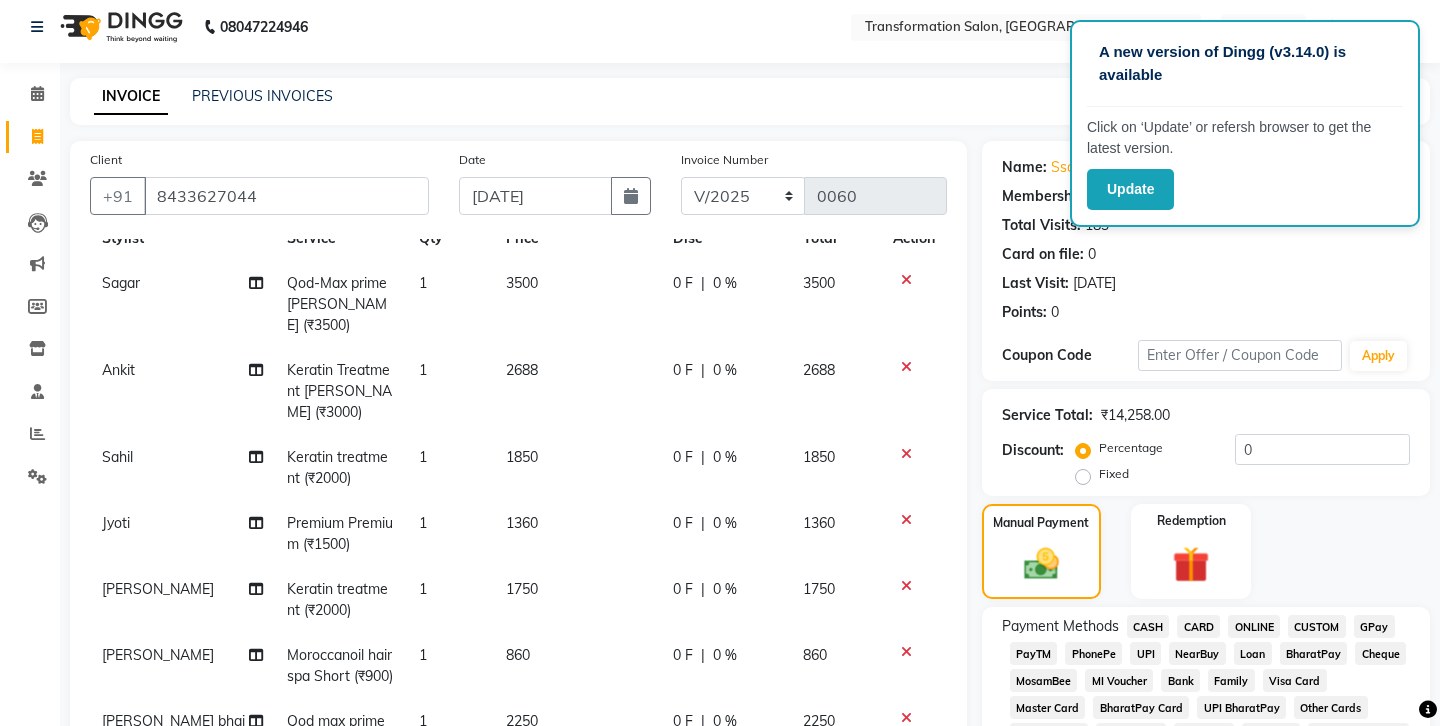 scroll, scrollTop: 0, scrollLeft: 0, axis: both 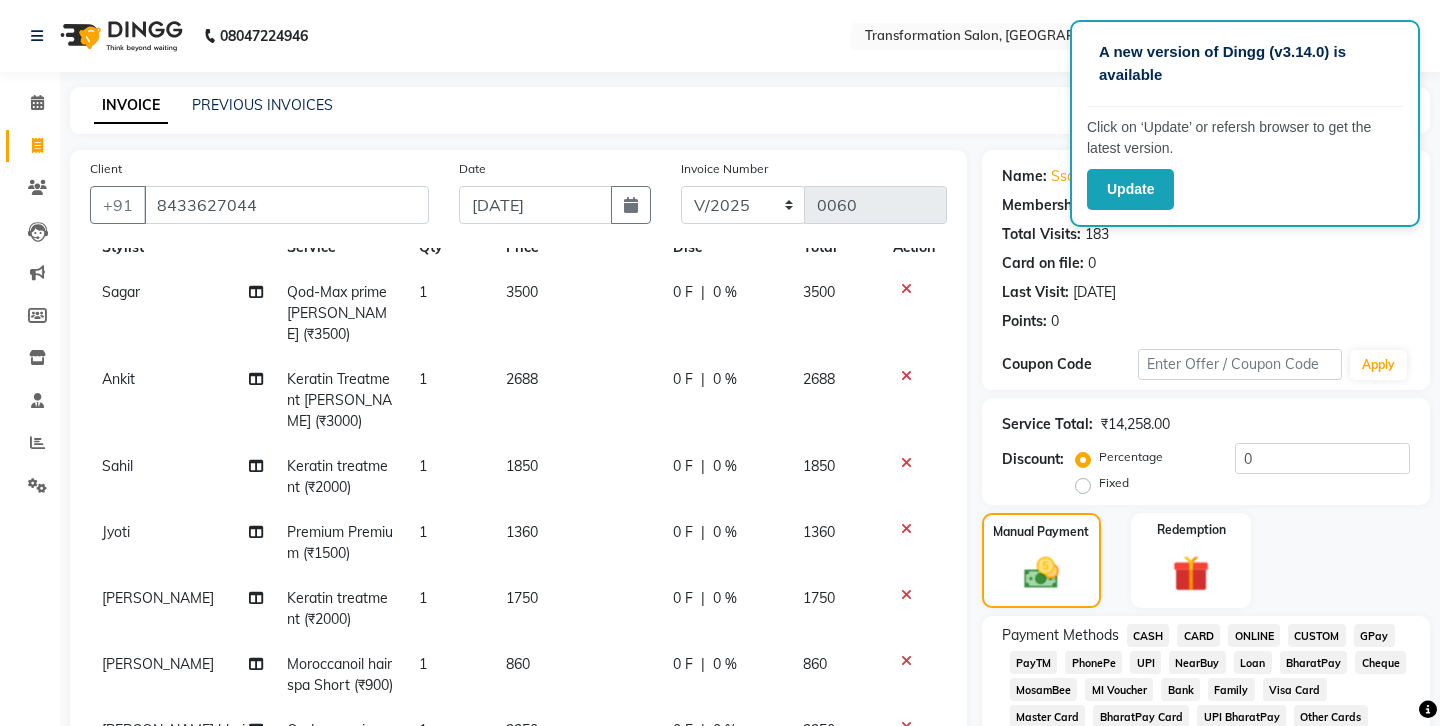 click on "CASH" 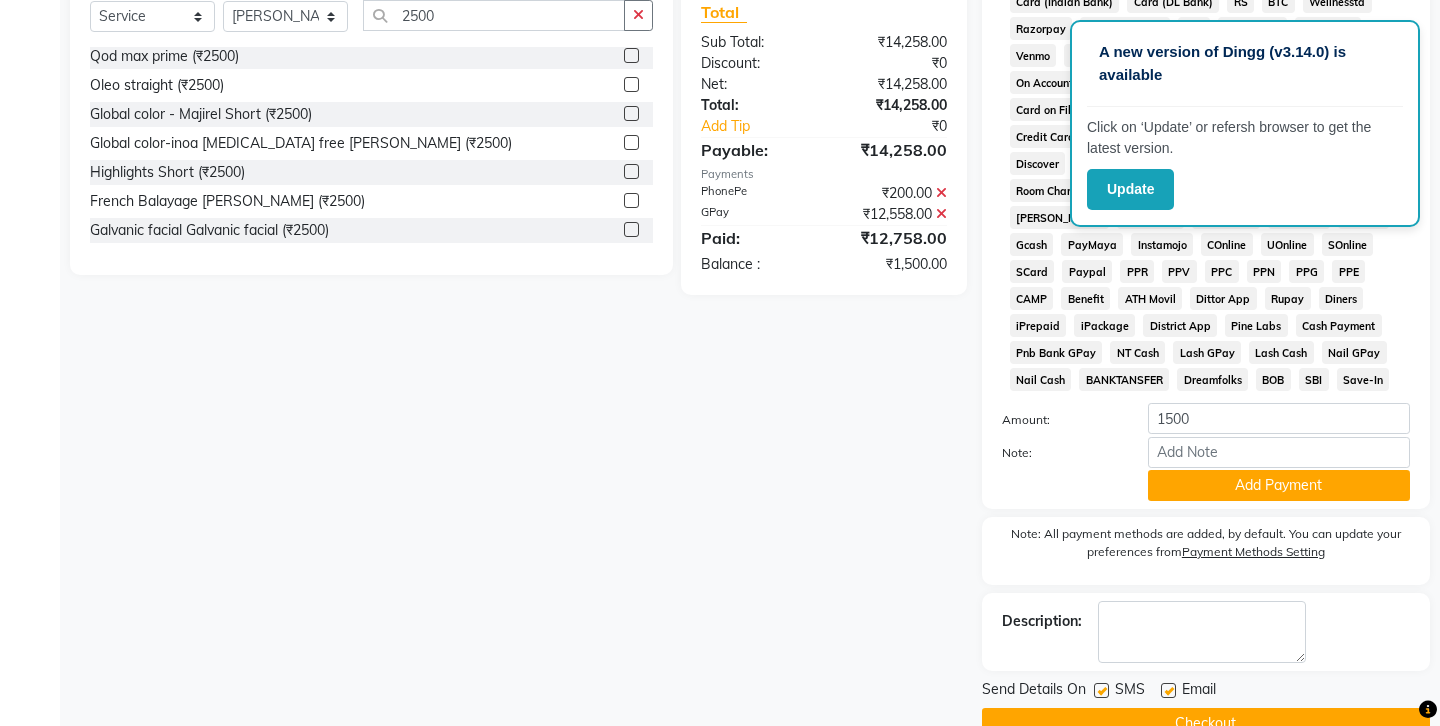 scroll, scrollTop: 818, scrollLeft: 0, axis: vertical 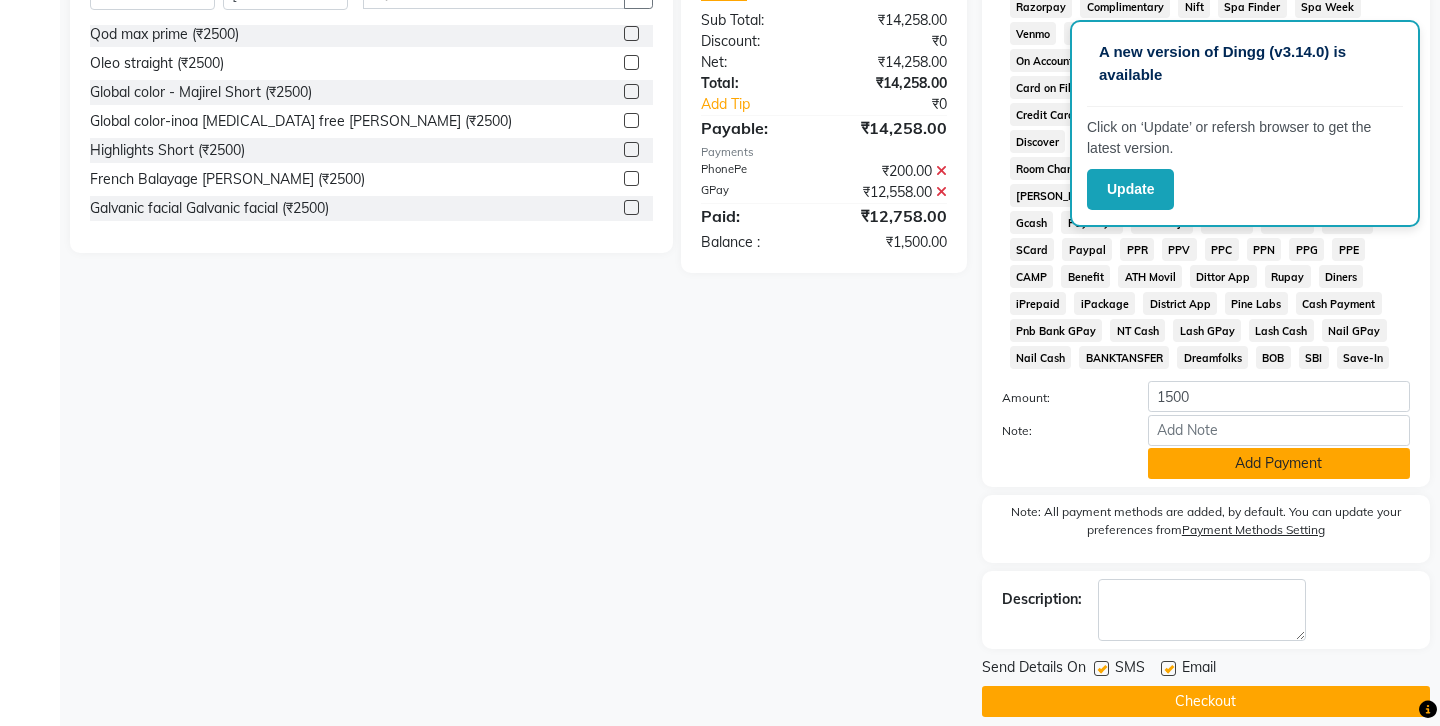 click on "Add Payment" 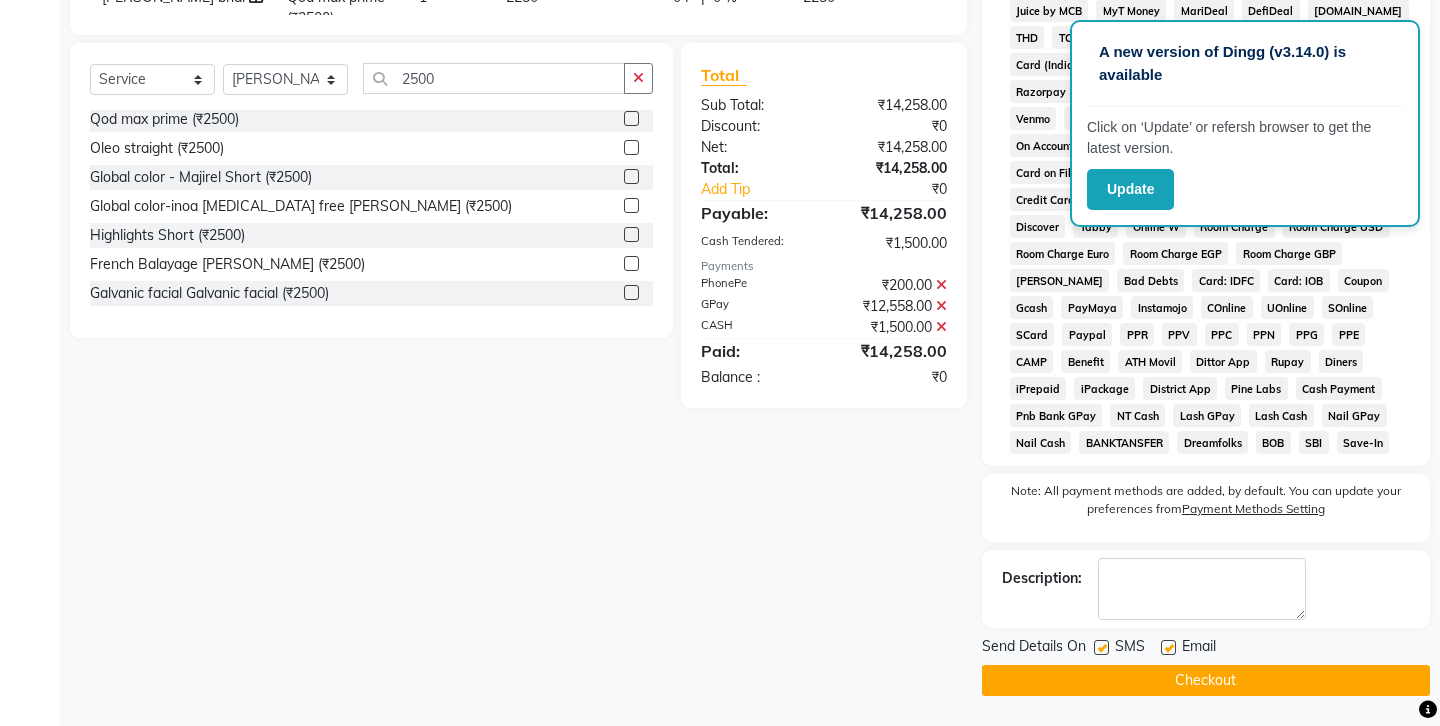 scroll, scrollTop: 713, scrollLeft: 0, axis: vertical 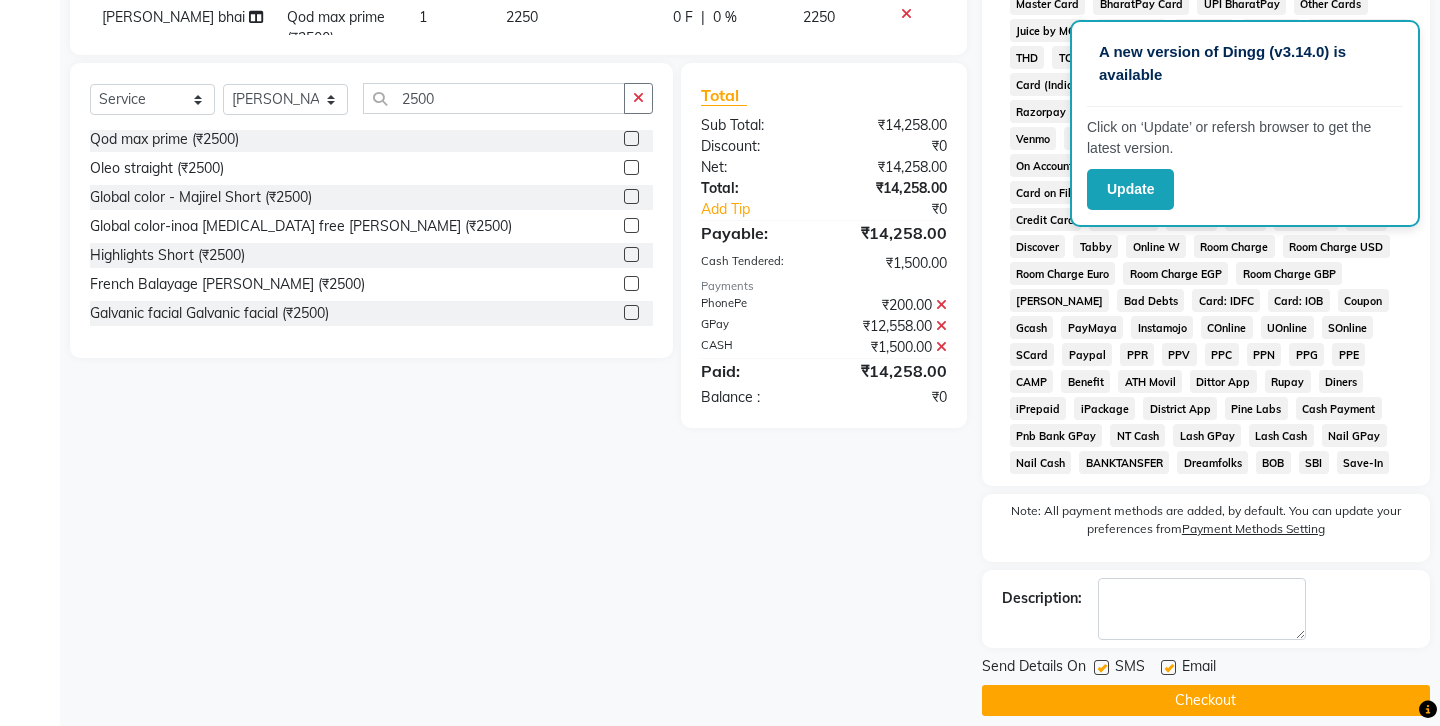 click 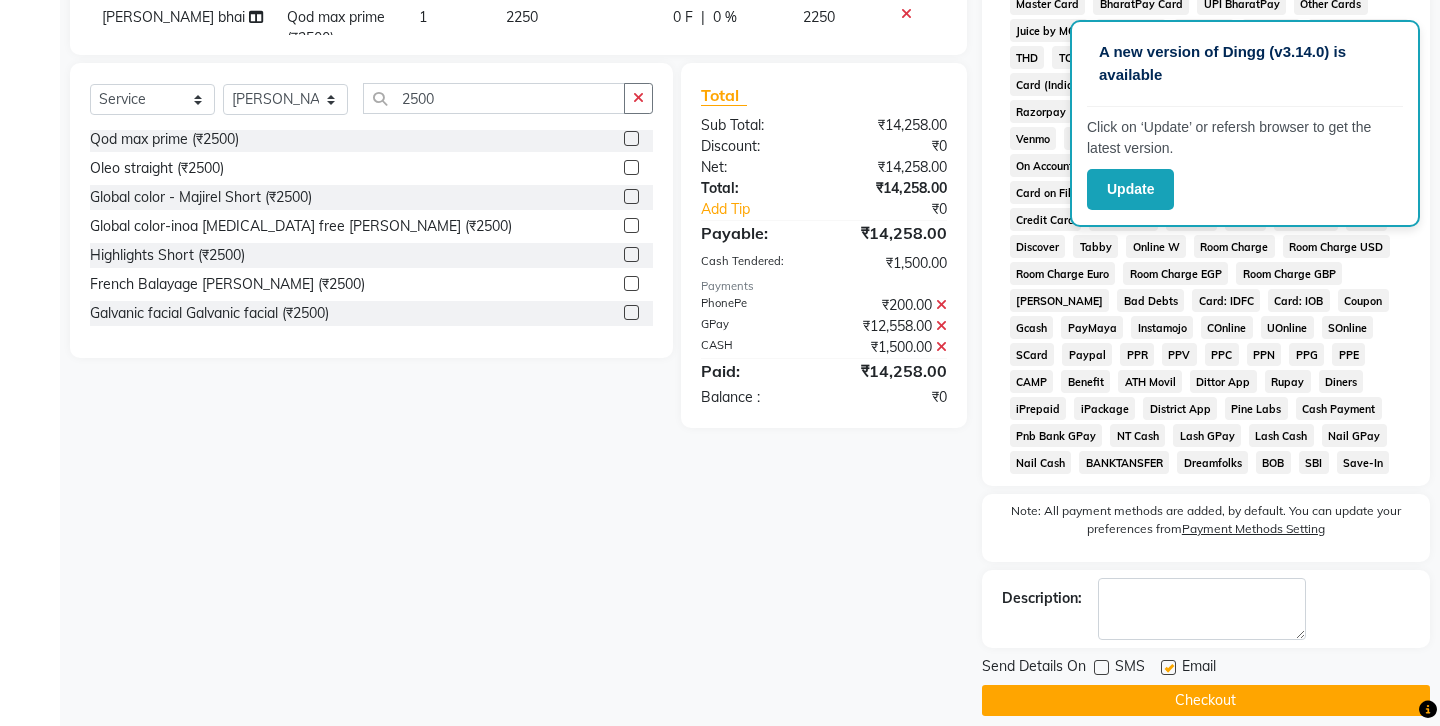 click 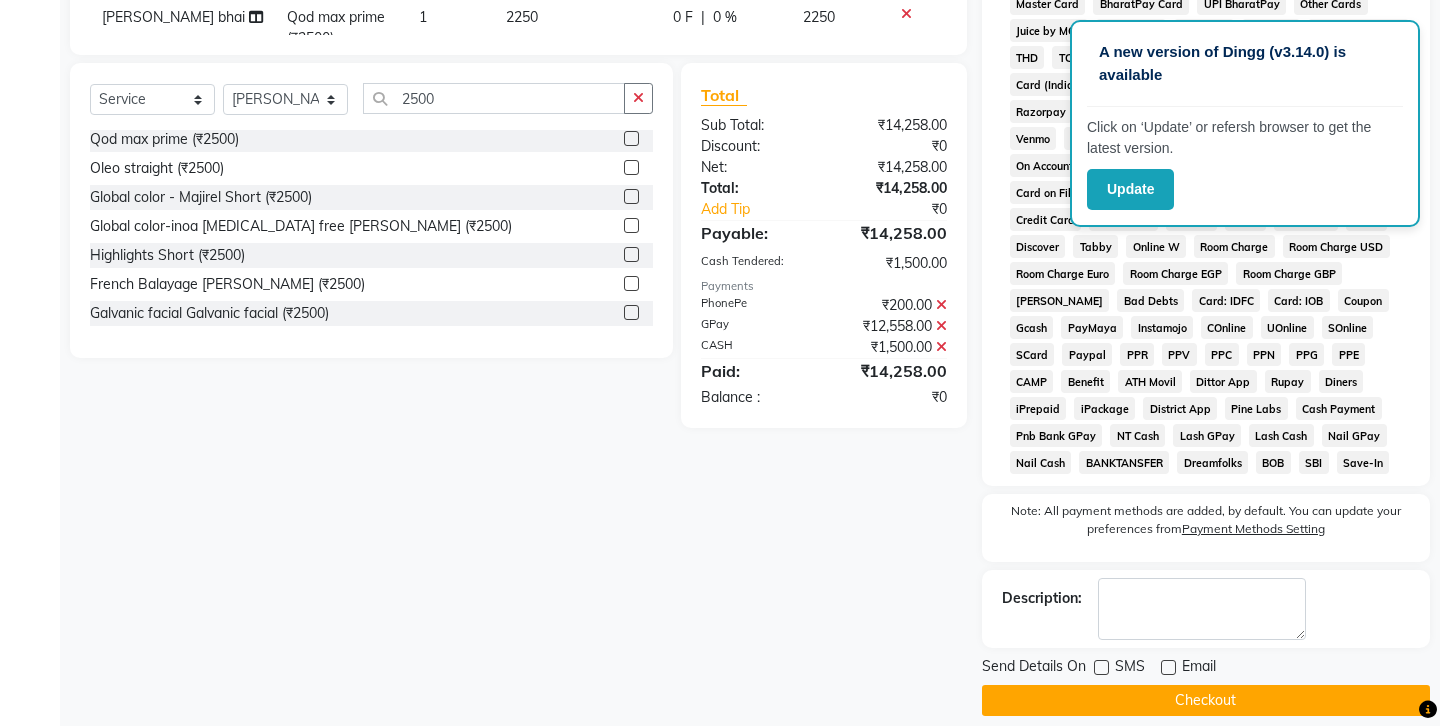 click on "Checkout" 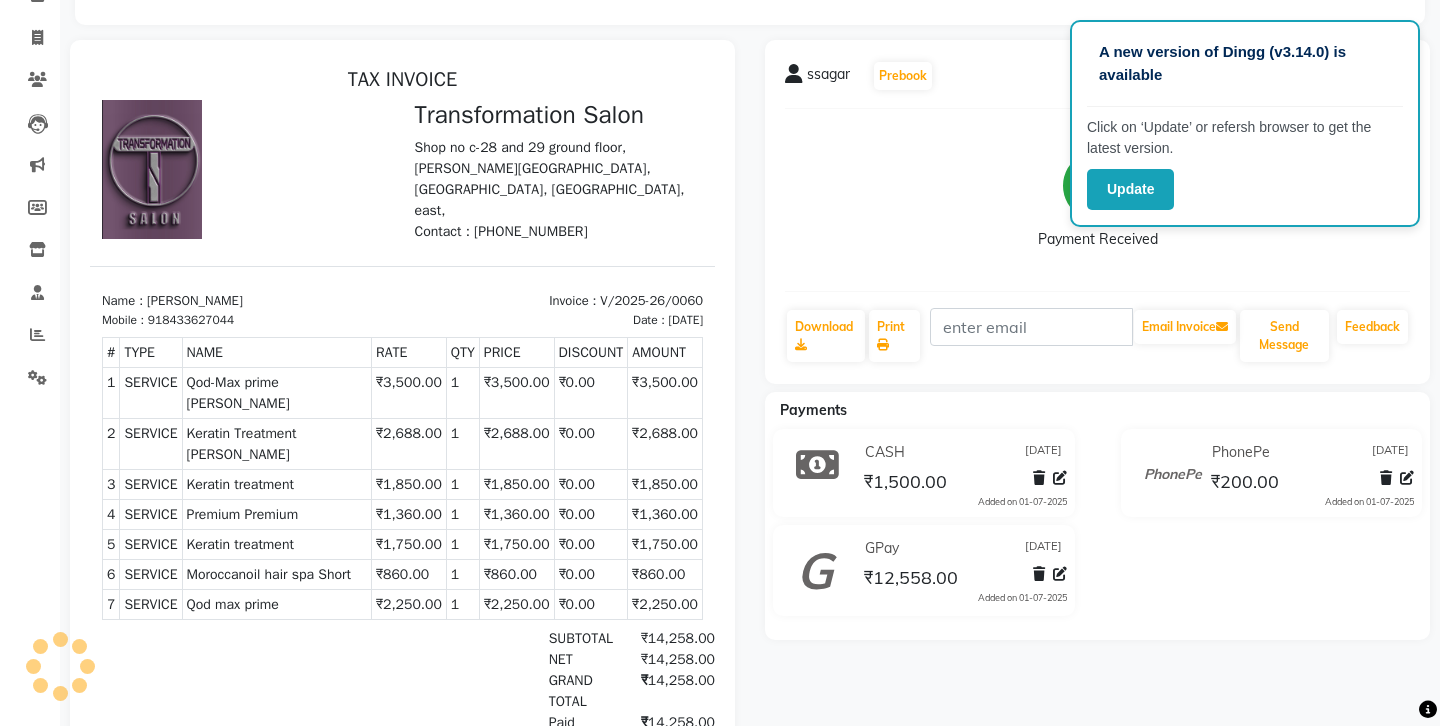 scroll, scrollTop: 4, scrollLeft: 0, axis: vertical 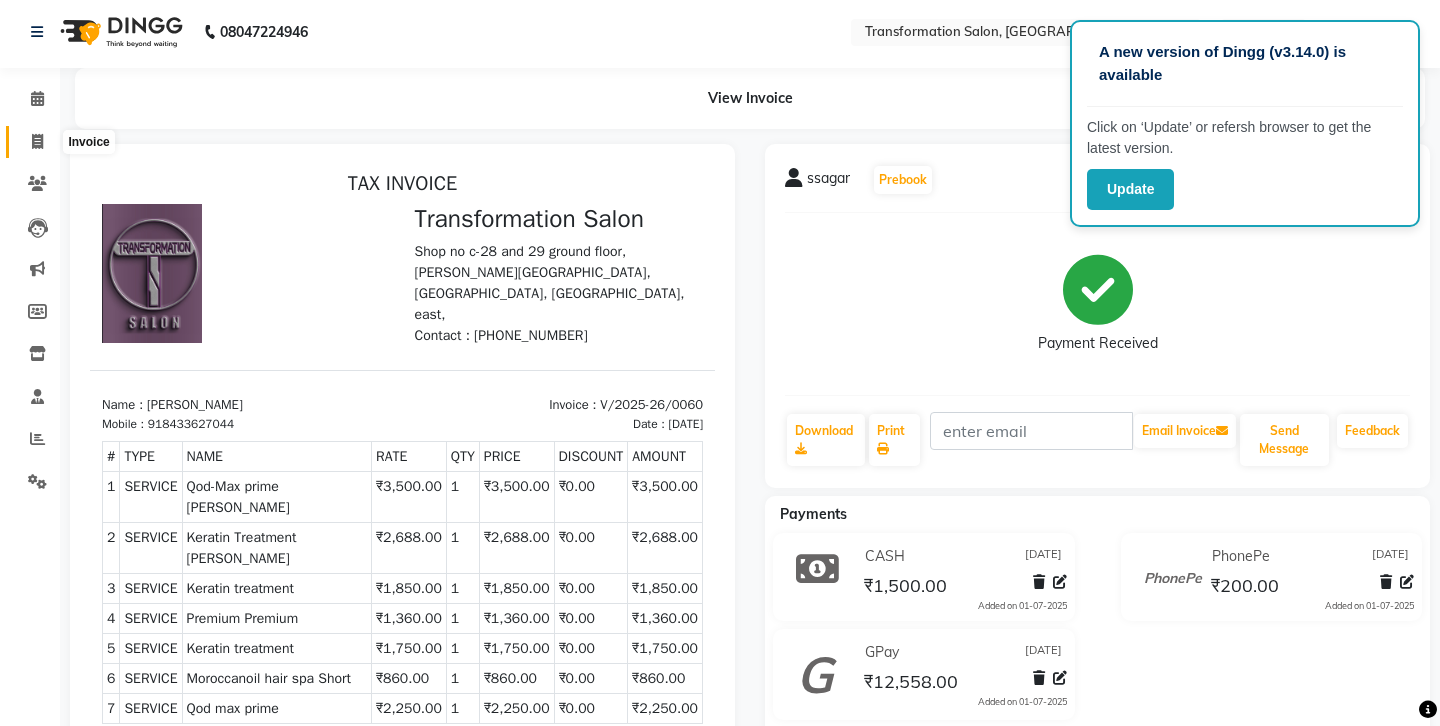 click 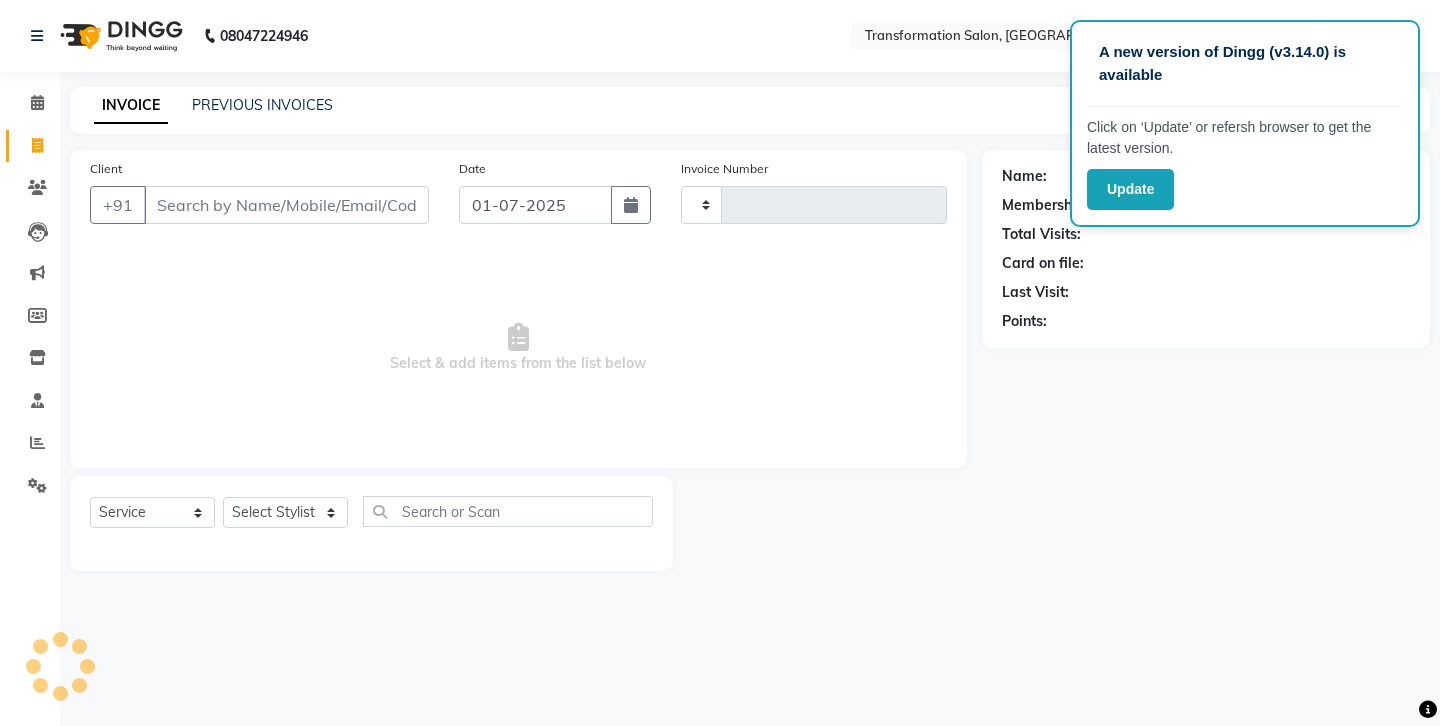 scroll, scrollTop: 0, scrollLeft: 0, axis: both 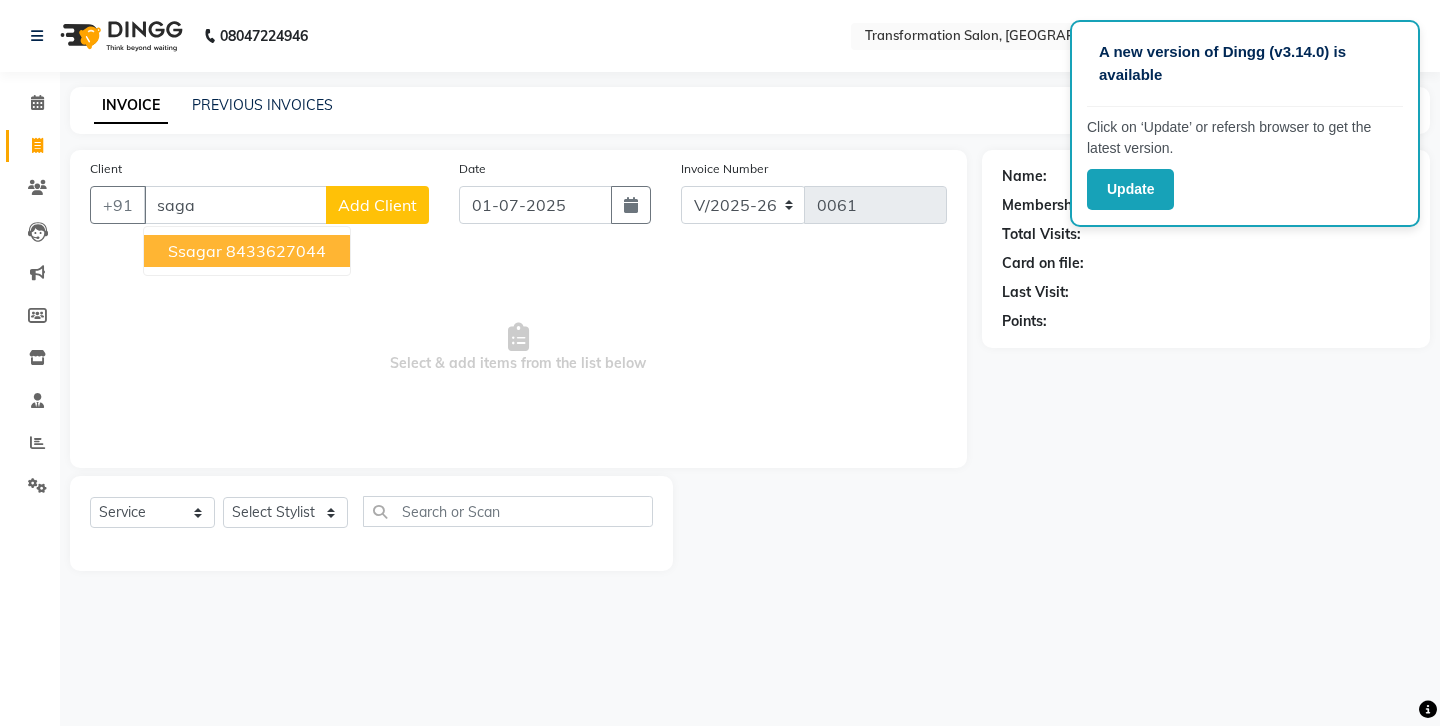 click on "8433627044" at bounding box center [276, 251] 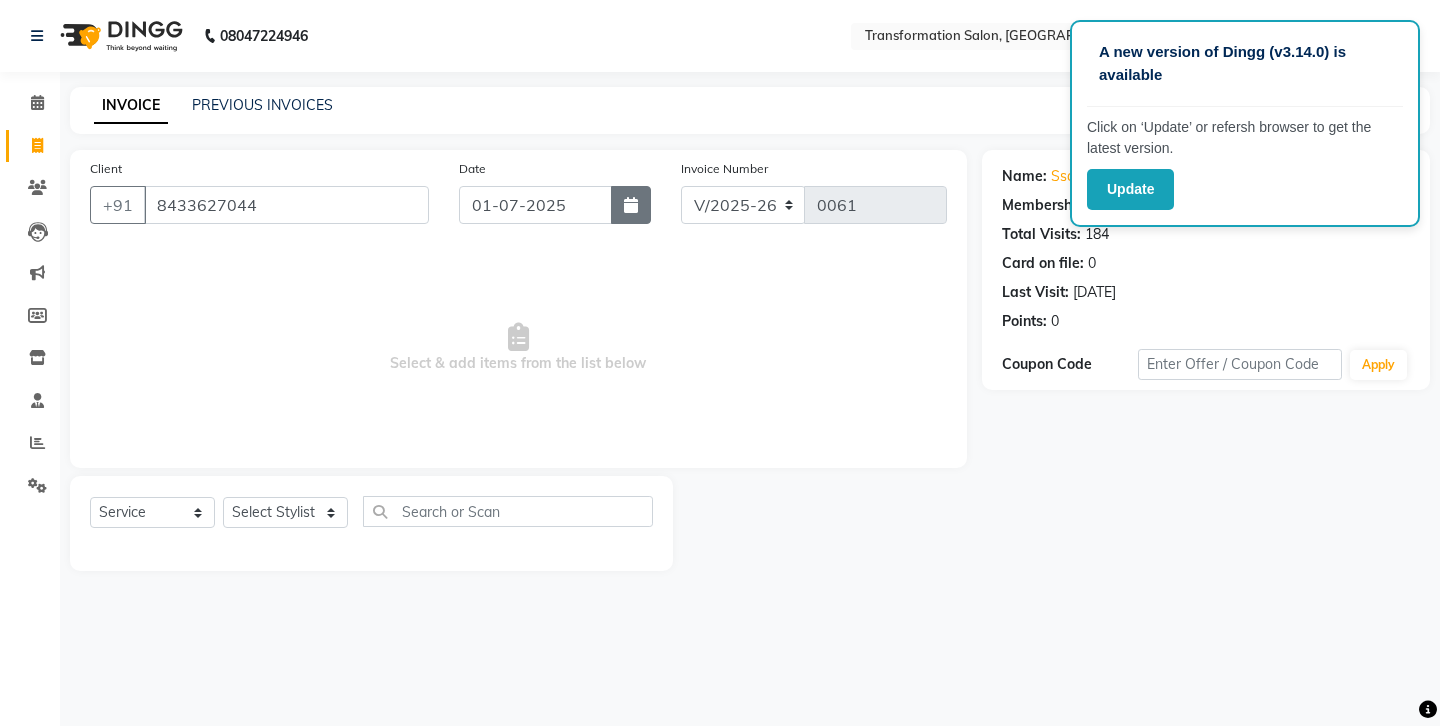 click 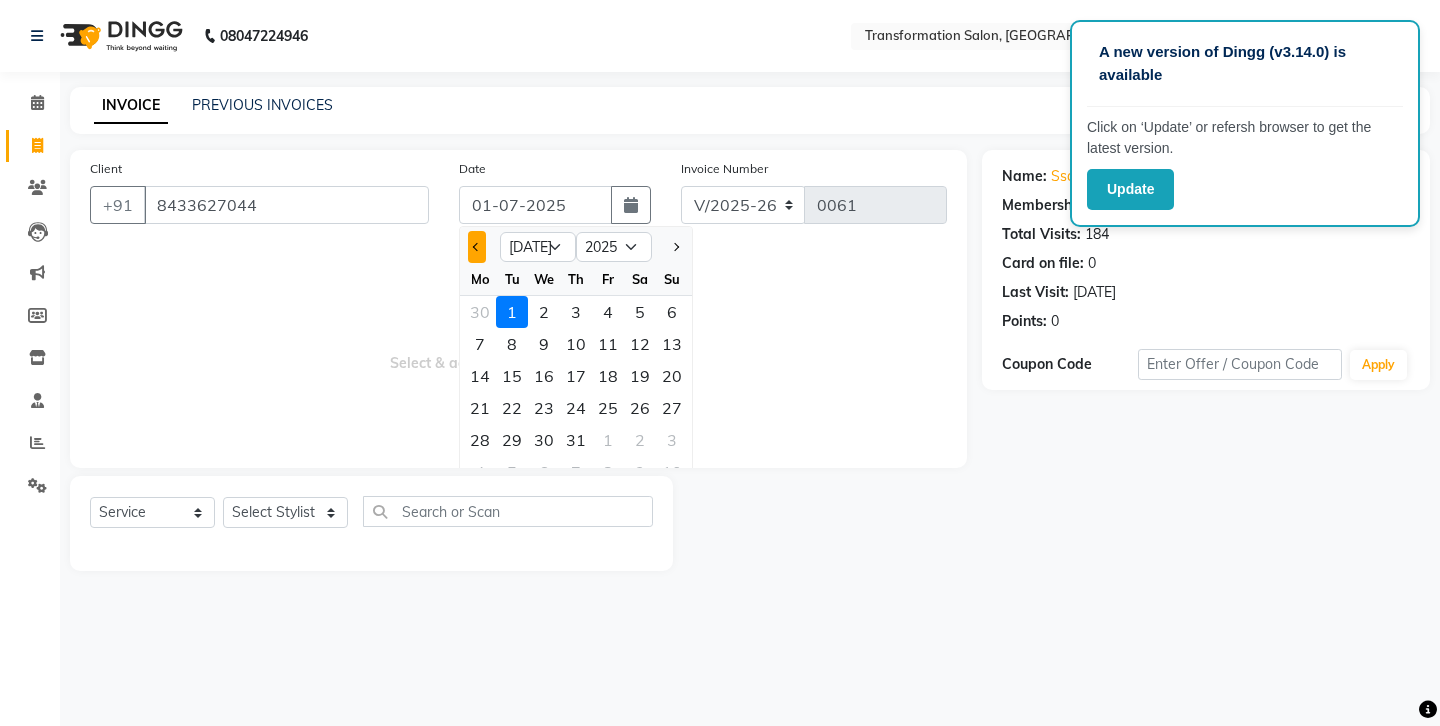 click 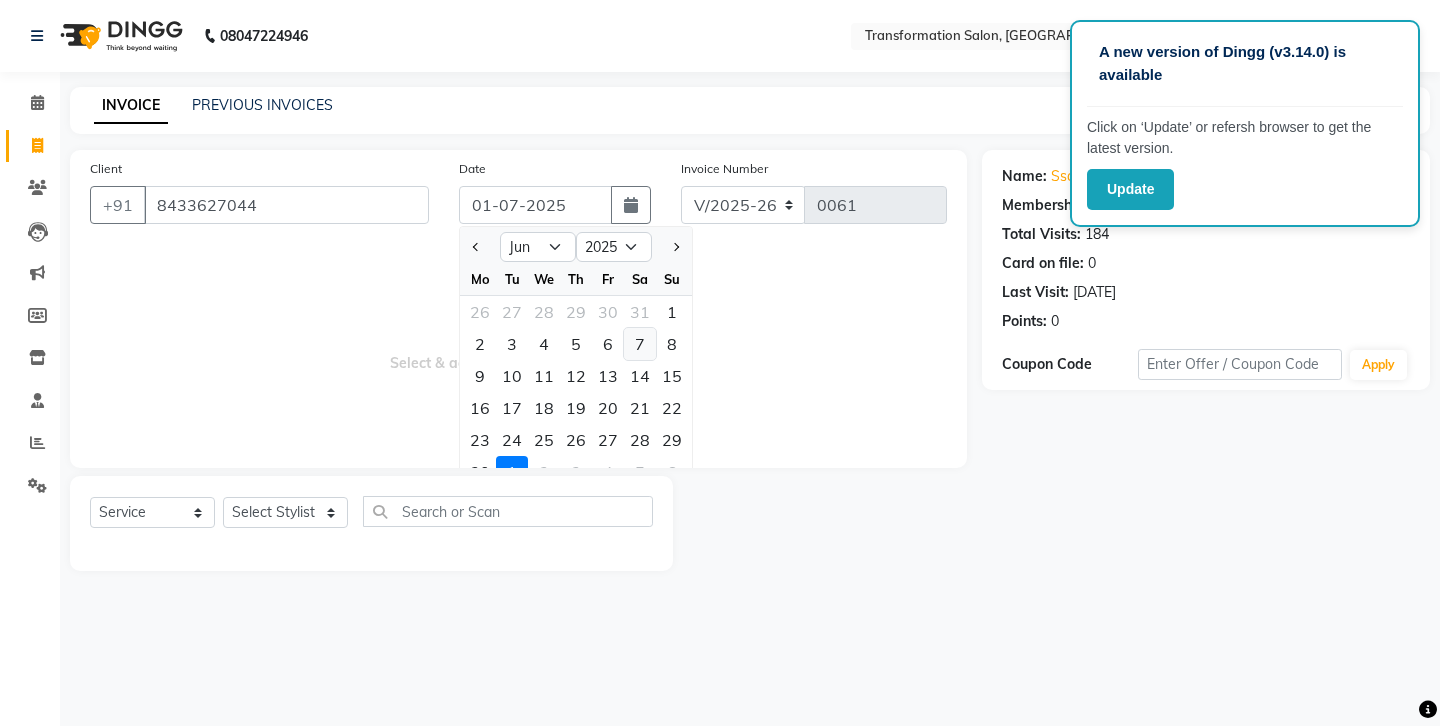 click on "7" 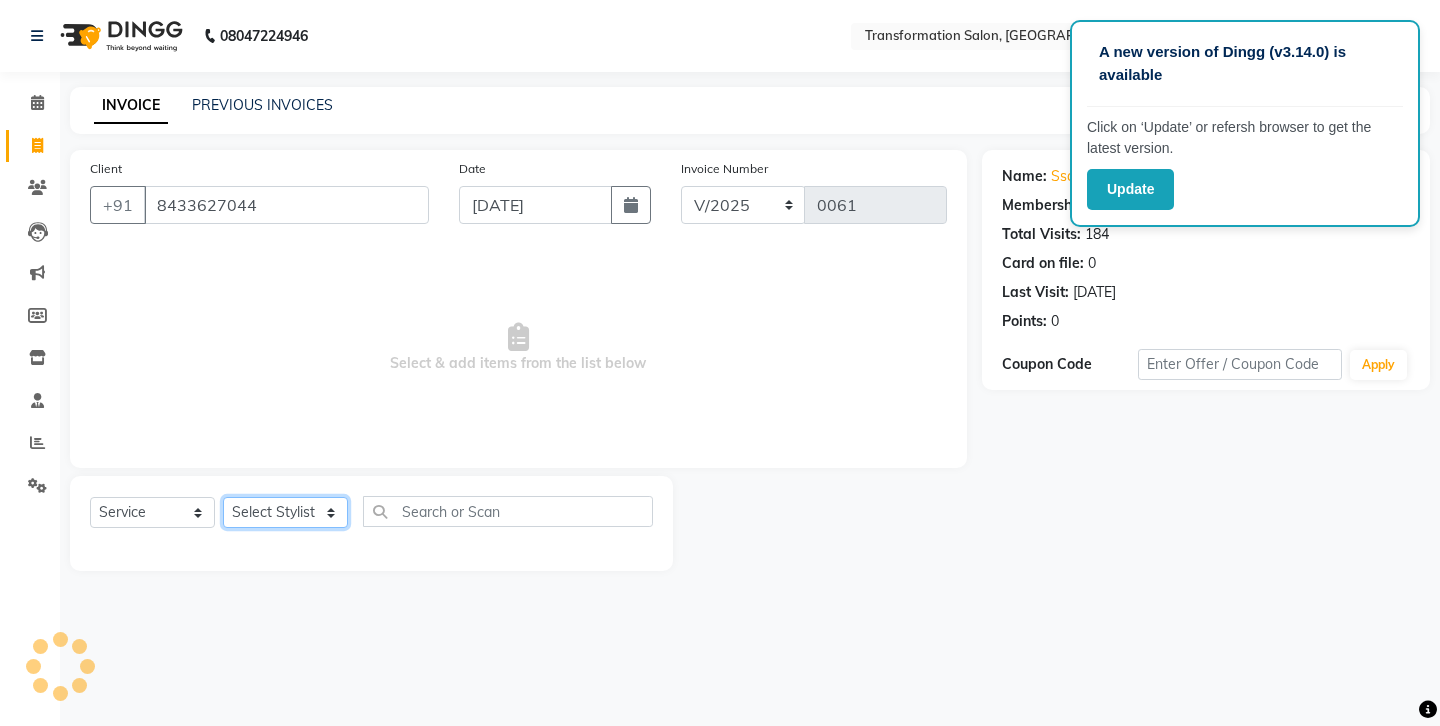 click on "Select Stylist Ankit Front Desk Jyoti jyoti [PERSON_NAME] bhai [PERSON_NAME] [PERSON_NAME] [PERSON_NAME] [PERSON_NAME]" 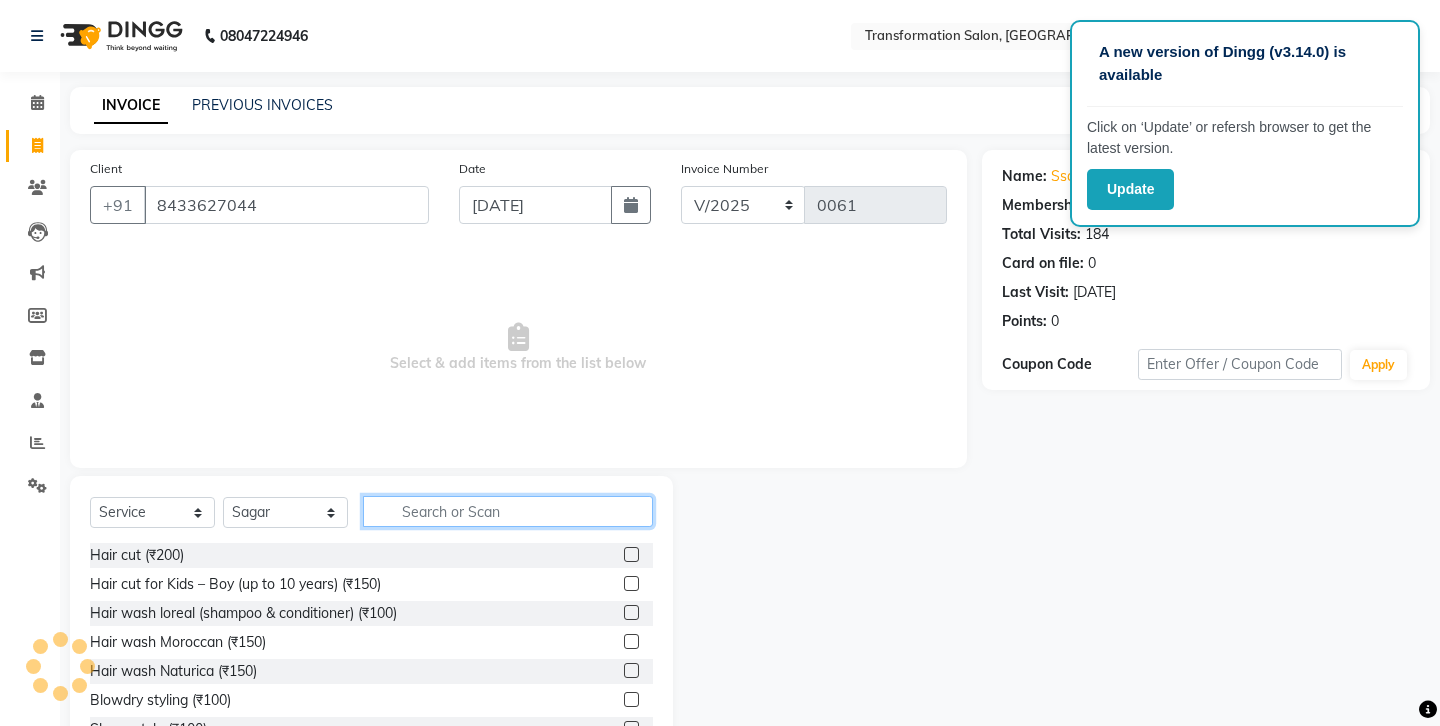 click 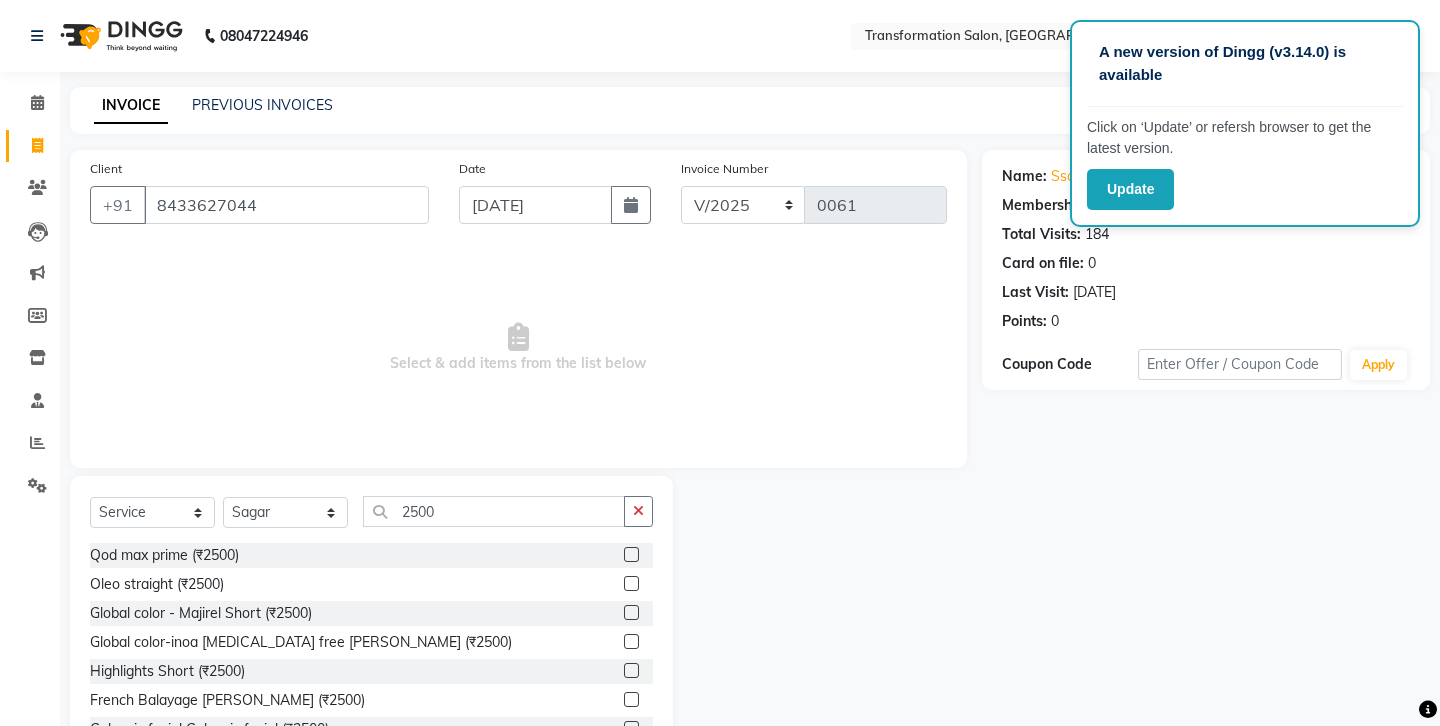 click 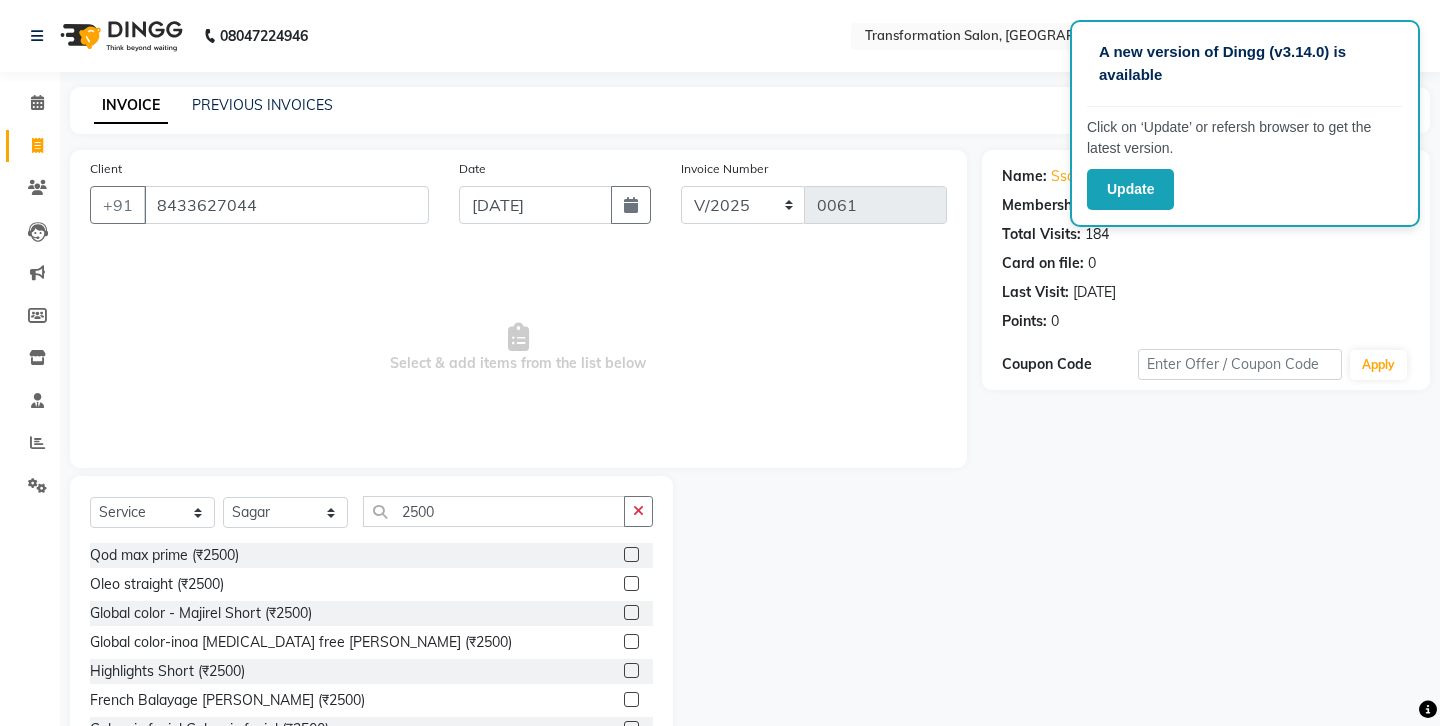 click on "Qod max prime (₹2500)" 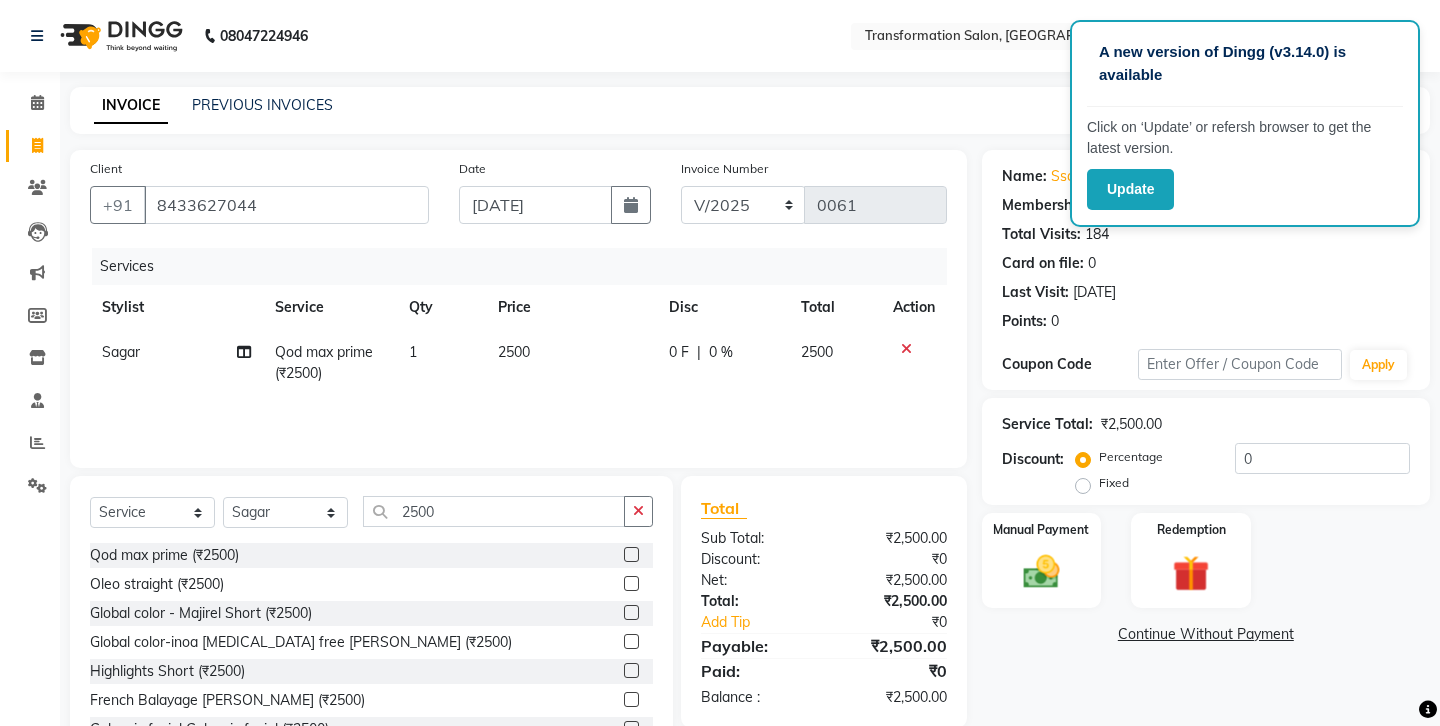 click on "2500" 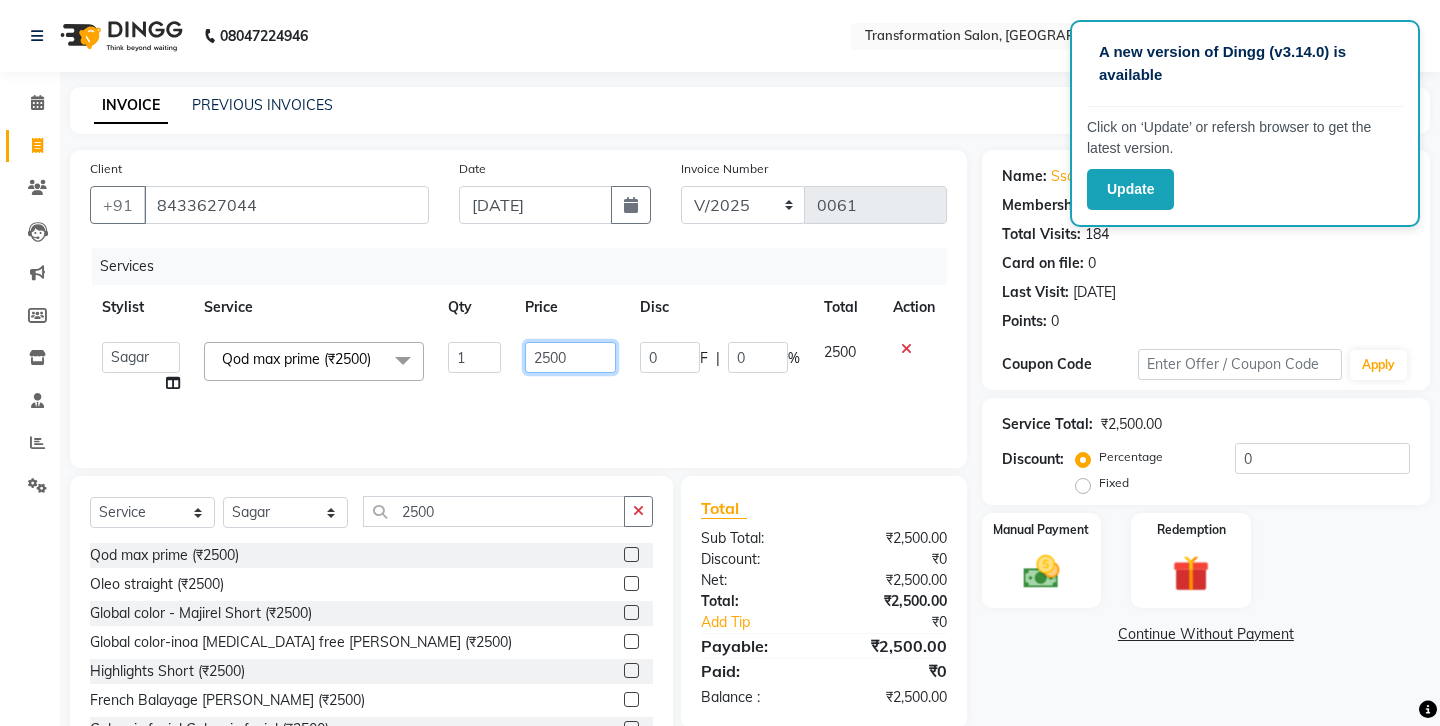 click on "2500" 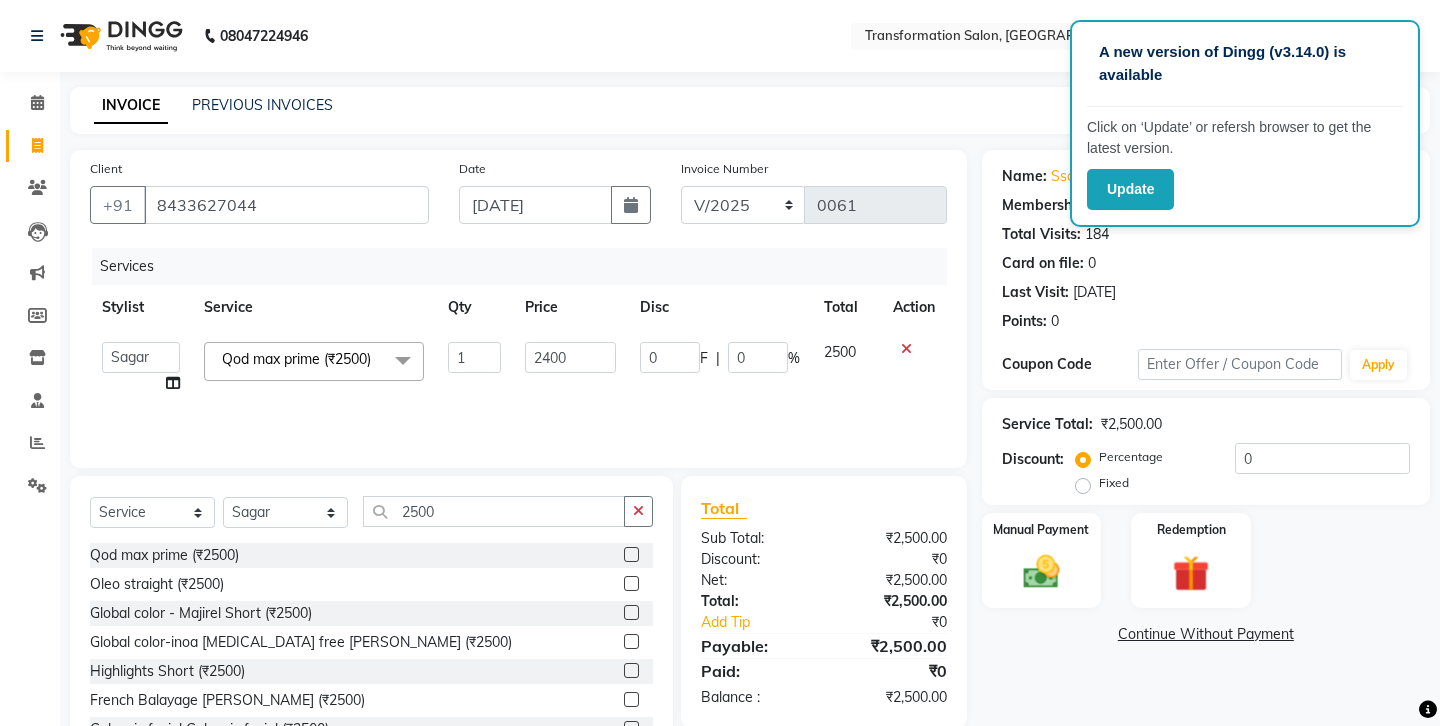 click on "Services Stylist Service Qty Price Disc Total Action  Ankit   Front Desk   Jyoti   jyoti [PERSON_NAME] bhai   [PERSON_NAME]   [PERSON_NAME]   [PERSON_NAME]   [PERSON_NAME]  Qod max prime (₹2500)  x Hair cut (₹200) Hair cut for Kids – Boy (up to 10 years) (₹150) Hair wash loreal (shampoo & conditioner) (₹100) Hair wash Moroccan (₹150) Hair wash Naturica (₹150) Blowdry styling (₹100) Shave style (₹100) [PERSON_NAME] style (₹100) Global color - Magirel (₹599) Global color - inoa (₹799) [PERSON_NAME] color - inoa (₹200) Side locks color (₹100) moustage color (₹100) Highlights (₹699) Prelightening (₹500) Regular Oil (₹150) Nareshing Oil (₹200) Hair Growth Oil (₹300) Loreal (₹599) Keratin (₹699) Moroccanoil/Naturica (₹1200) [MEDICAL_DATA] Treatment Per Setting500 (₹500) Keratin treatment (₹2000) Qod max prime (₹2500) [MEDICAL_DATA] treatment (₹2700) Oleo straight (₹2500) Keratin Treatment [PERSON_NAME] (₹3000) Keratin Treatment Short (₹4000) Keratin Treatment Medium (₹5000) Keratin Treatment Long (₹6000) 1 2400 0" 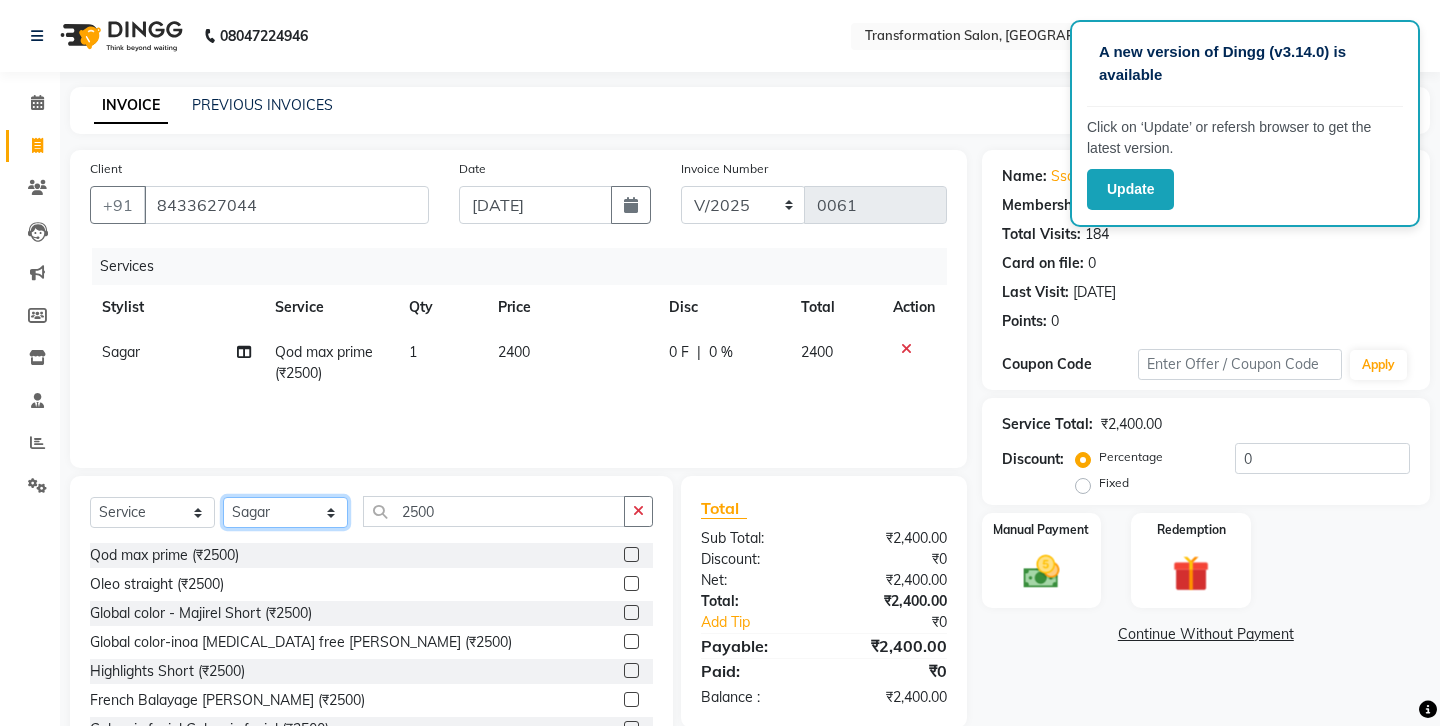 click on "Select Stylist Ankit Front Desk Jyoti jyoti [PERSON_NAME] bhai [PERSON_NAME] [PERSON_NAME] [PERSON_NAME] [PERSON_NAME]" 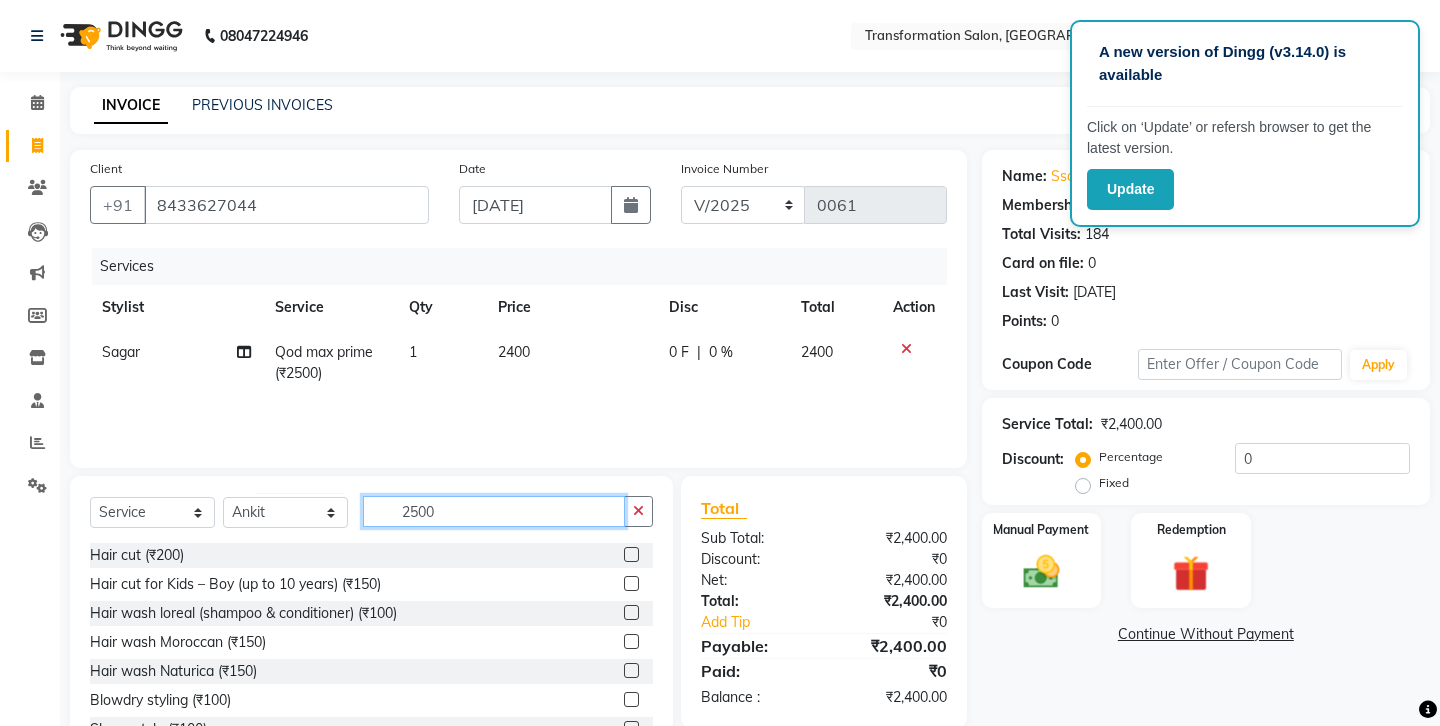 click on "2500" 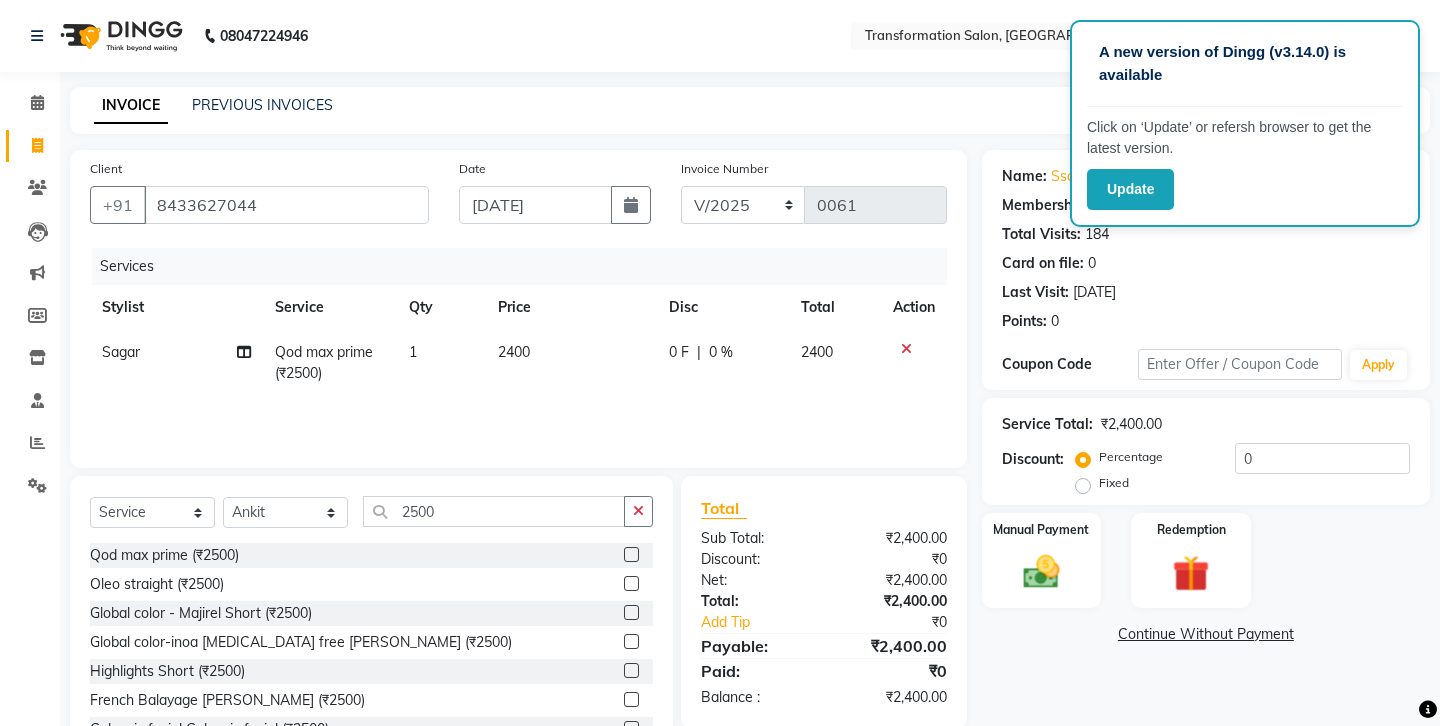click 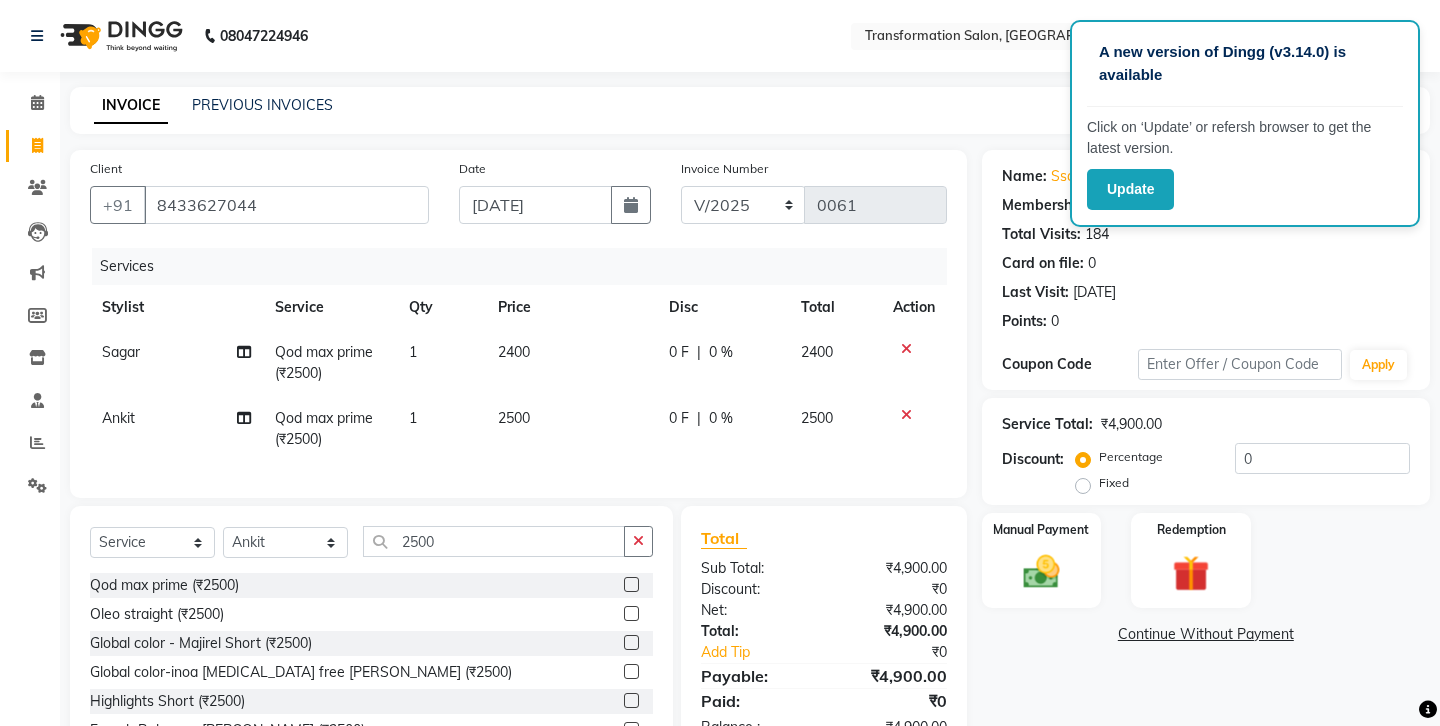 click on "2500" 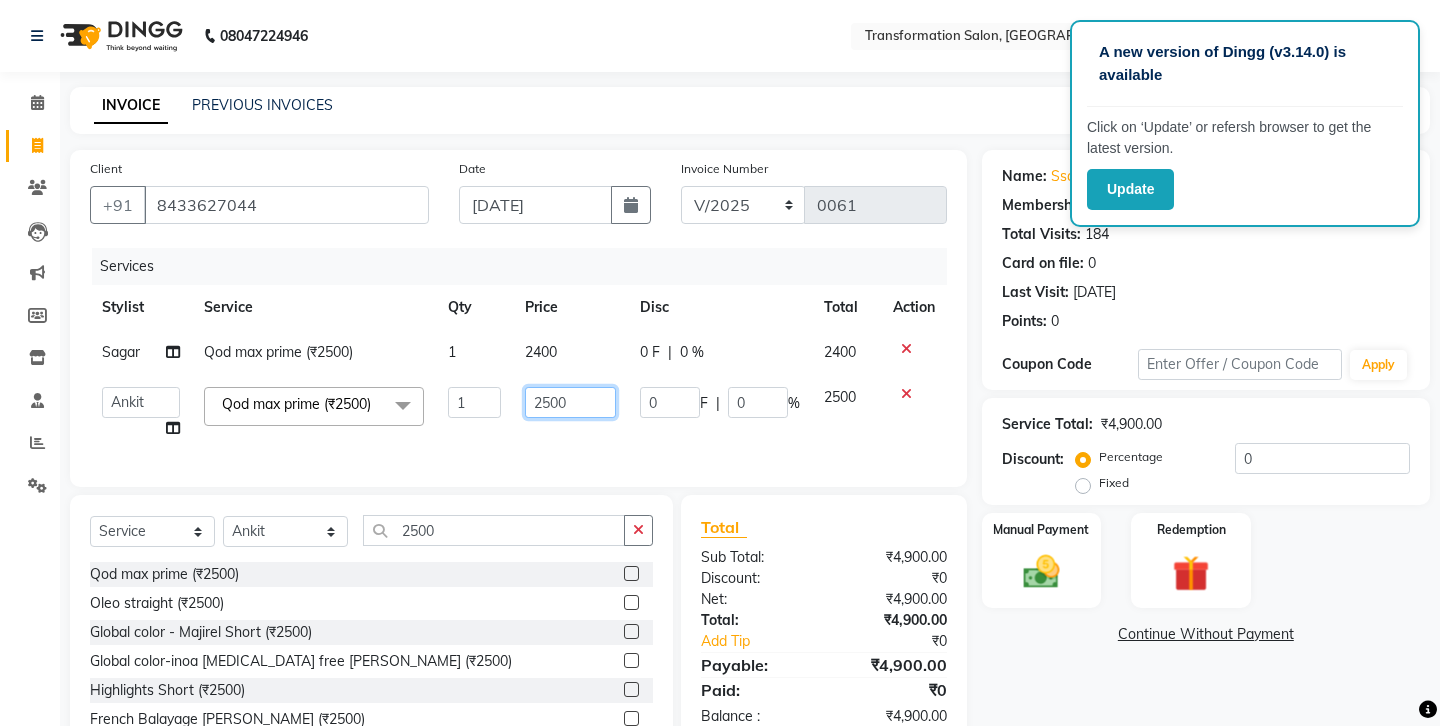 click on "2500" 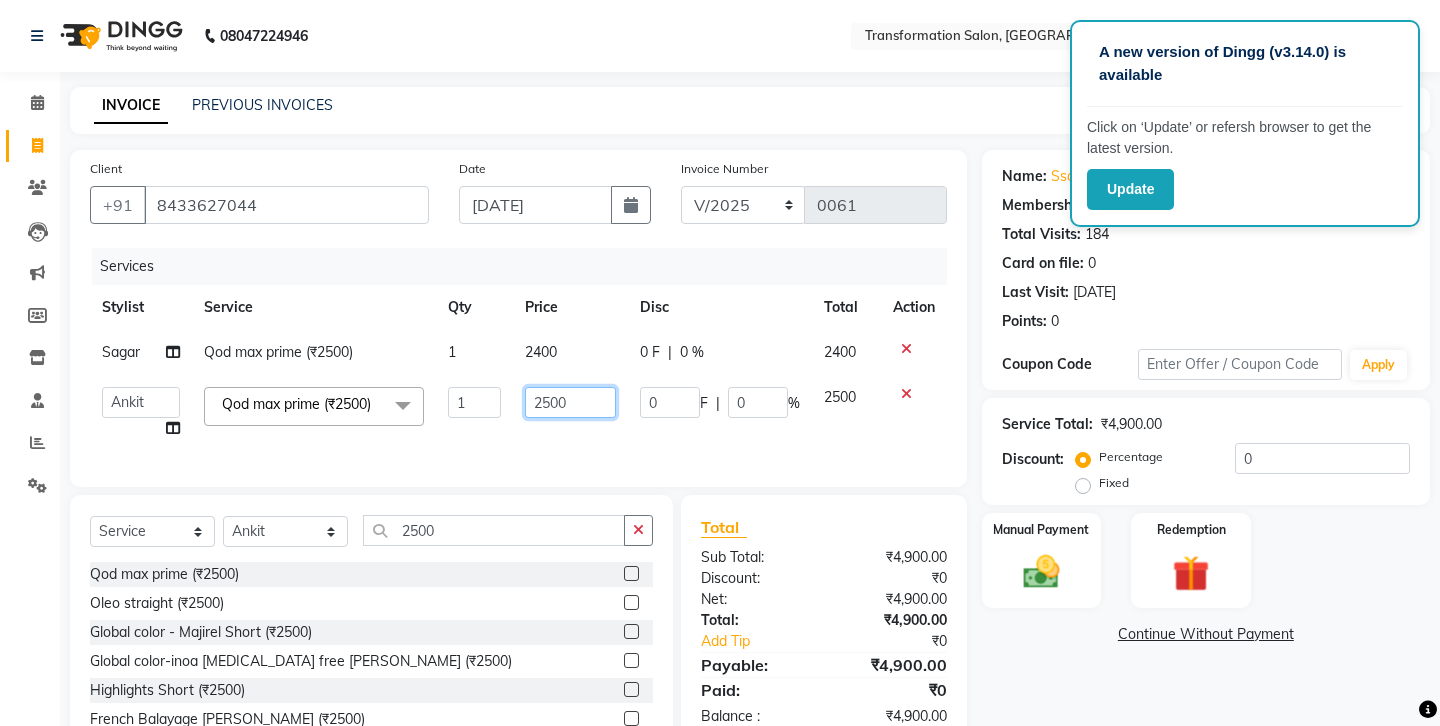 click on "2500" 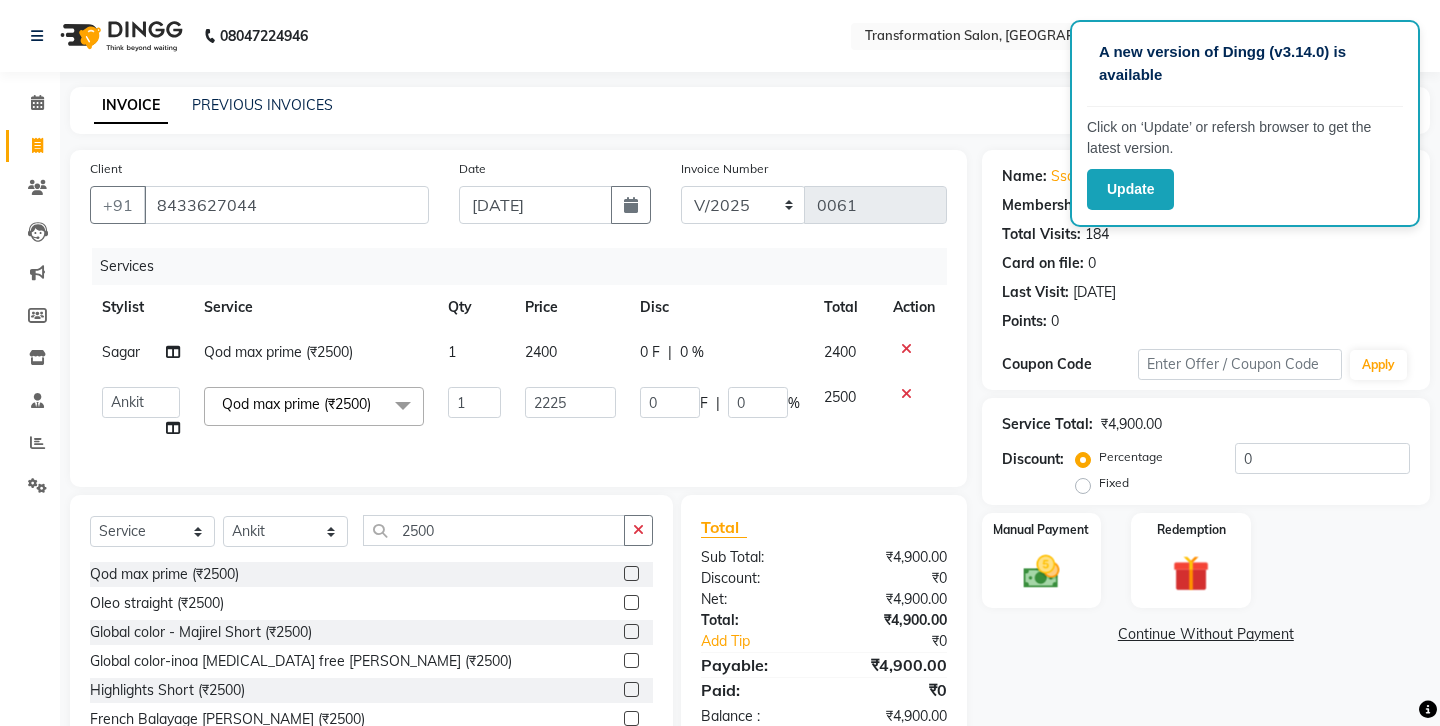 click on "Client [PHONE_NUMBER] Date [DATE] Invoice Number V/2025 V/[PHONE_NUMBER] Services Stylist Service Qty Price Disc Total Action Sagar Qod max prime (₹2500) 1 2400 0 F | 0 % 2400  Ankit   Front Desk   Jyoti   jyoti [PERSON_NAME] bhai   [PERSON_NAME]   [PERSON_NAME]   [PERSON_NAME]   [PERSON_NAME]  Qod max prime (₹2500)  x Hair cut (₹200) Hair cut for Kids – Boy (up to 10 years) (₹150) Hair wash loreal (shampoo & conditioner) (₹100) Hair wash Moroccan (₹150) Hair wash Naturica (₹150) Blowdry styling (₹100) Shave style (₹100) [PERSON_NAME] style (₹100) Global color - Magirel (₹599) Global color - inoa (₹799) [PERSON_NAME] color - inoa (₹200) Side locks color (₹100) moustage color (₹100) Highlights (₹699) Prelightening (₹500) Regular Oil (₹150) Nareshing Oil (₹200) Hair Growth Oil (₹300) Loreal (₹599) Keratin (₹699) Moroccanoil/Naturica (₹1200) [MEDICAL_DATA] Treatment Per Setting500 (₹500) Keratin treatment (₹2000) Qod max prime (₹2500) [MEDICAL_DATA] treatment (₹2700) Oleo straight (₹2500) 1 2225 0 F | 0" 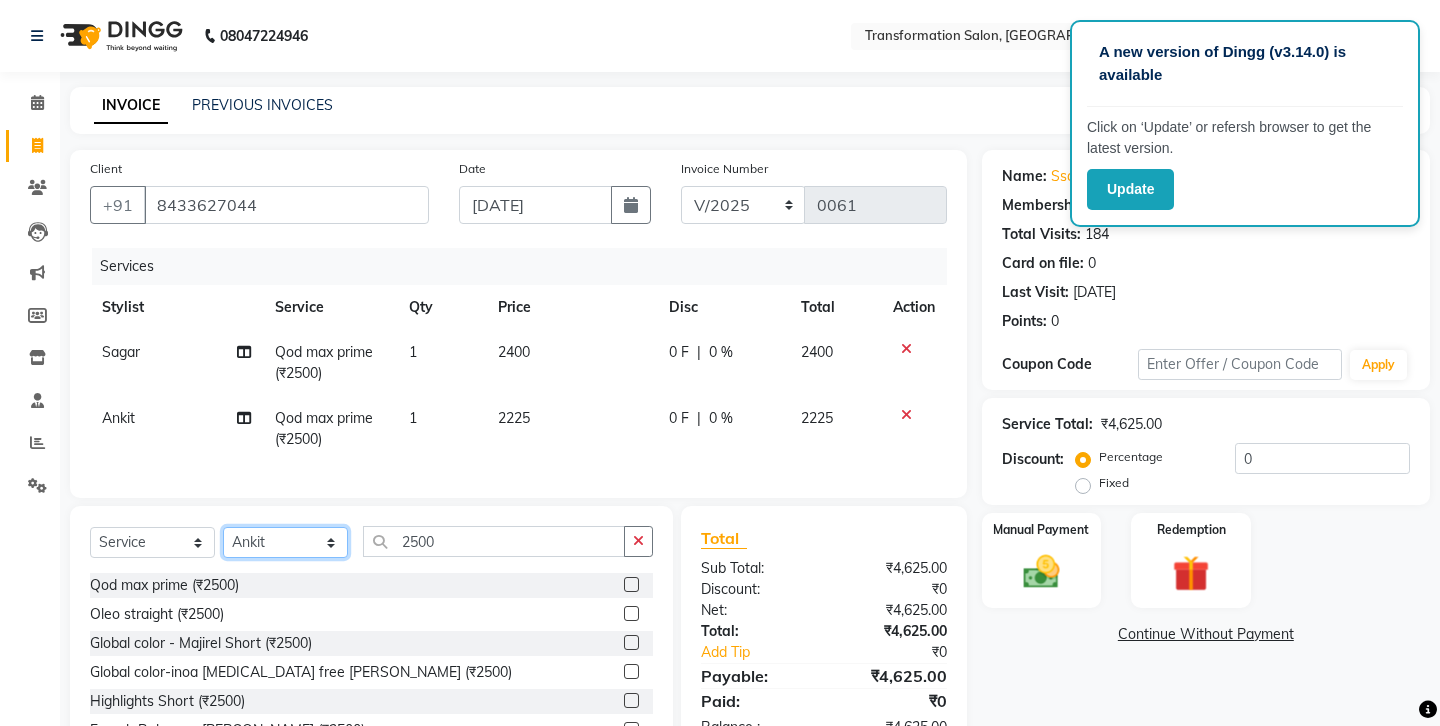 click on "Select Stylist Ankit Front Desk Jyoti jyoti [PERSON_NAME] bhai [PERSON_NAME] [PERSON_NAME] [PERSON_NAME] [PERSON_NAME]" 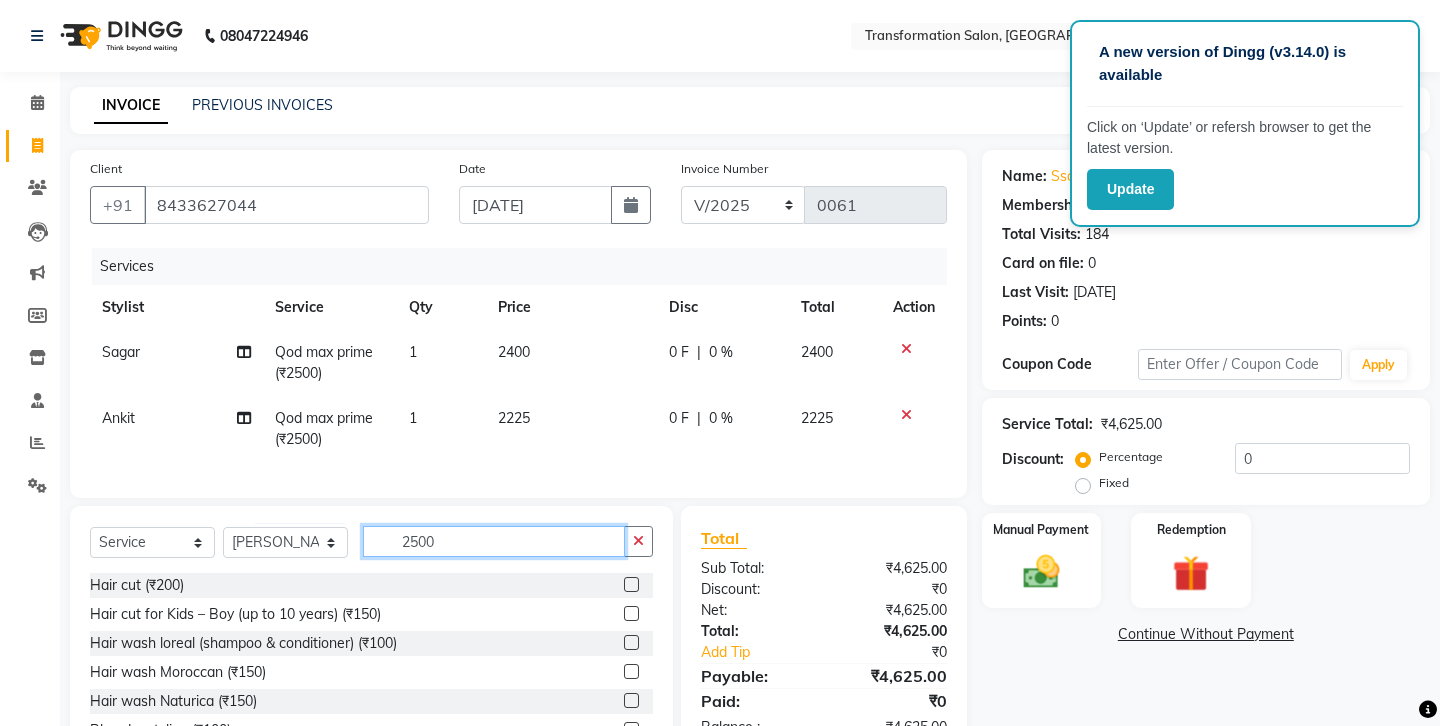 click on "2500" 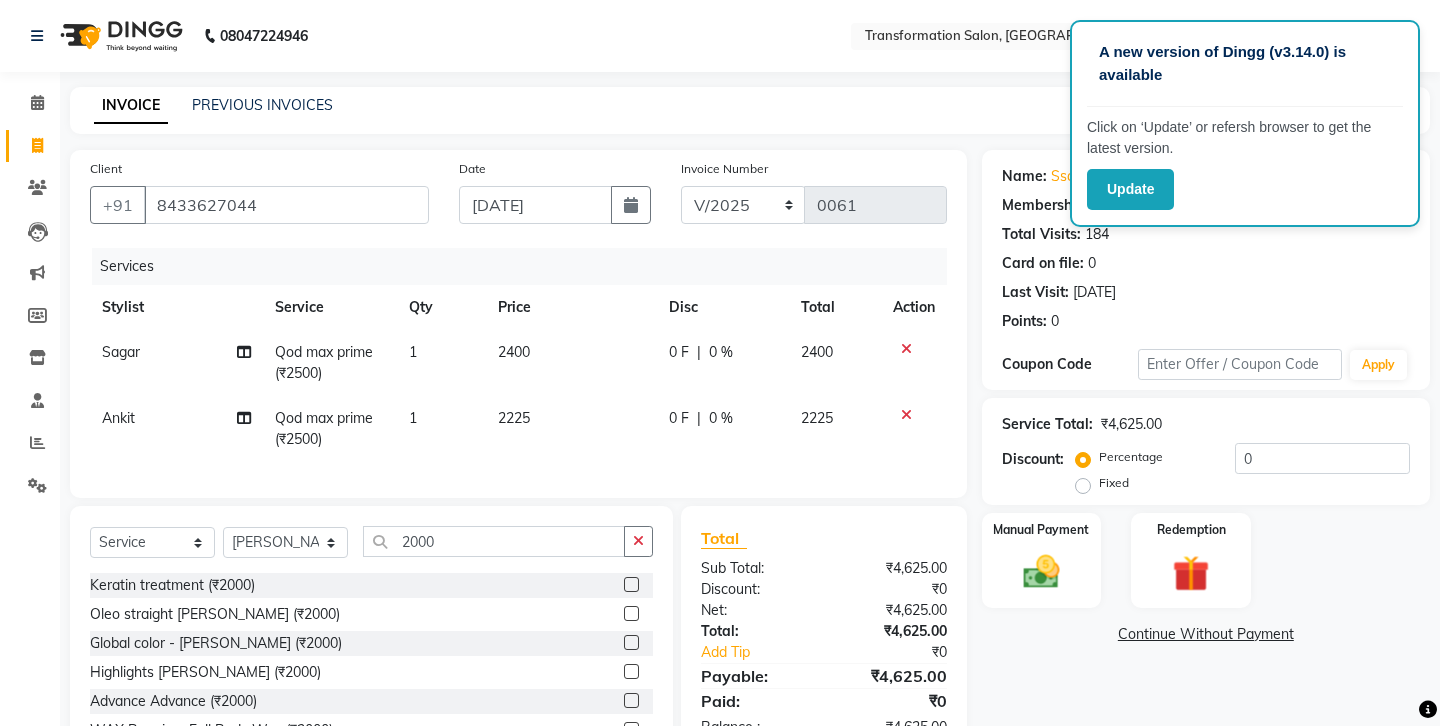 click 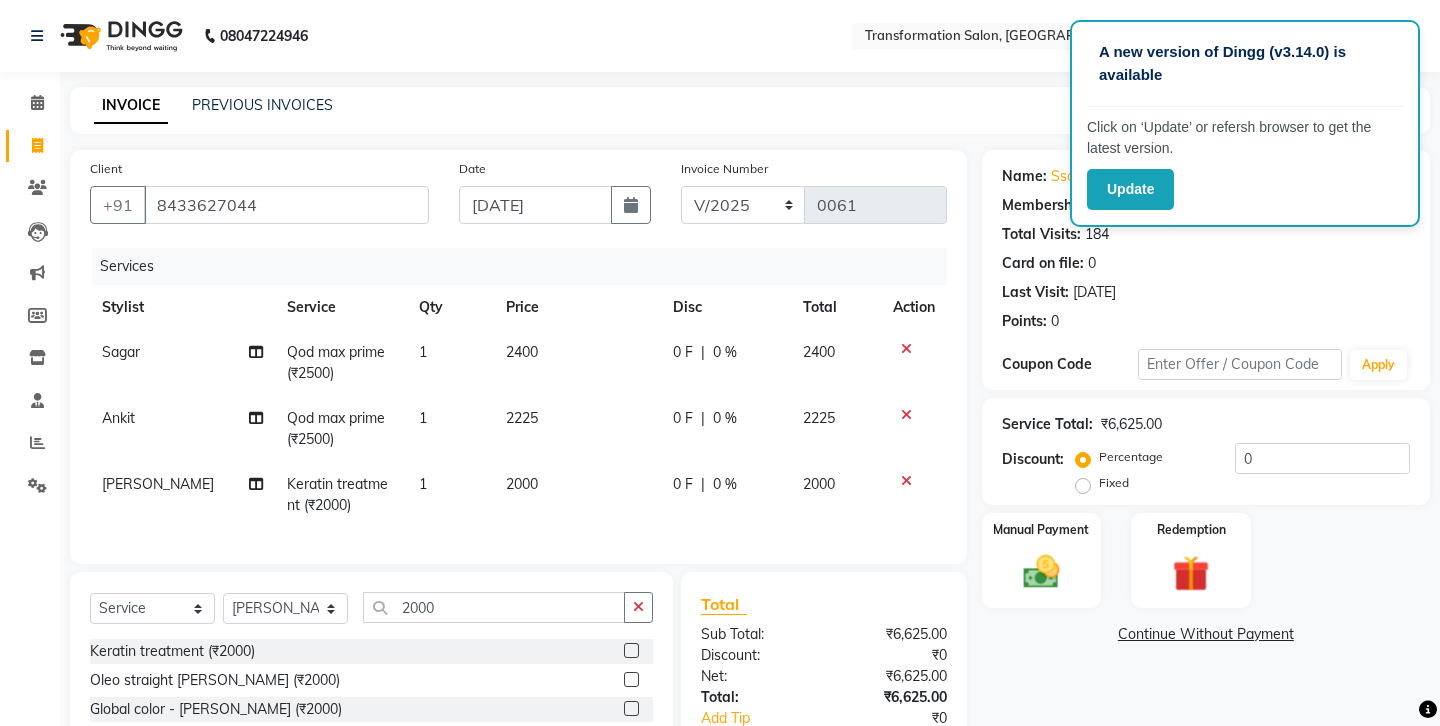 click on "2000" 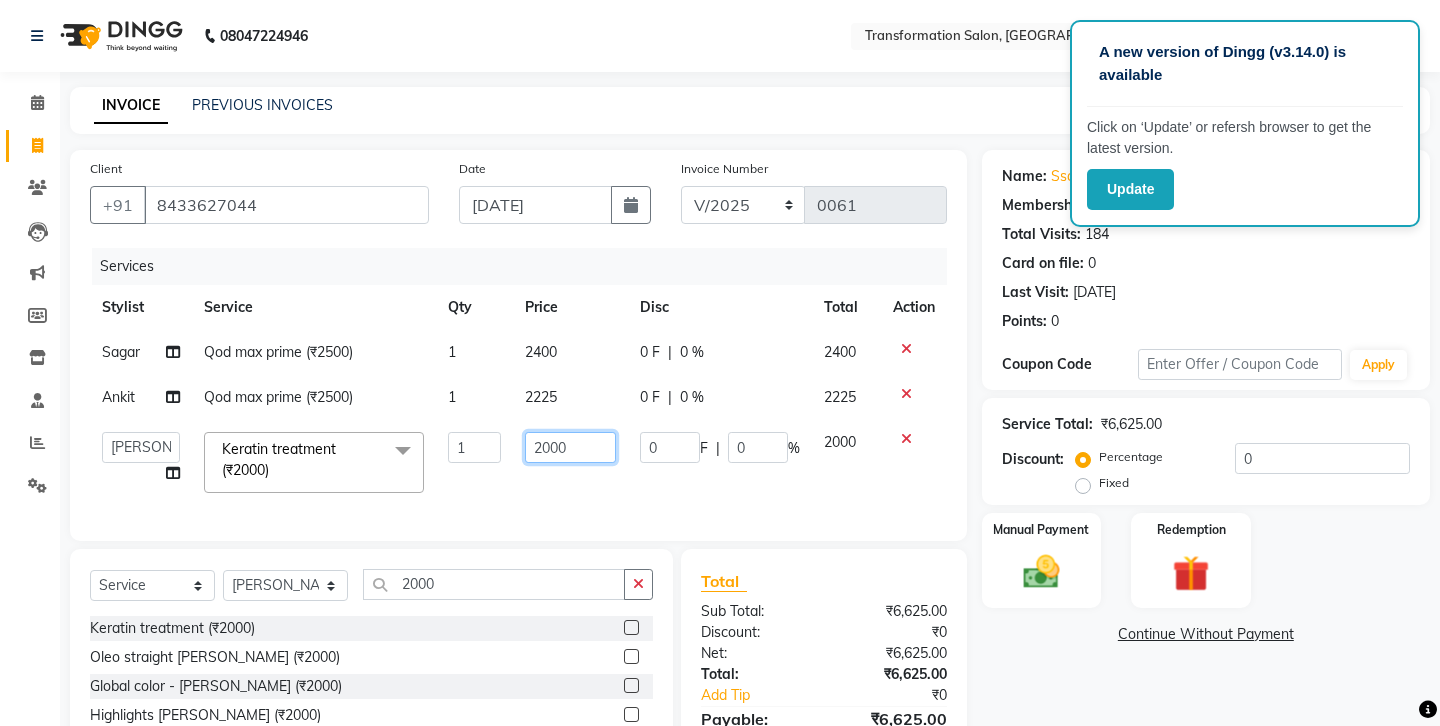 click on "2000" 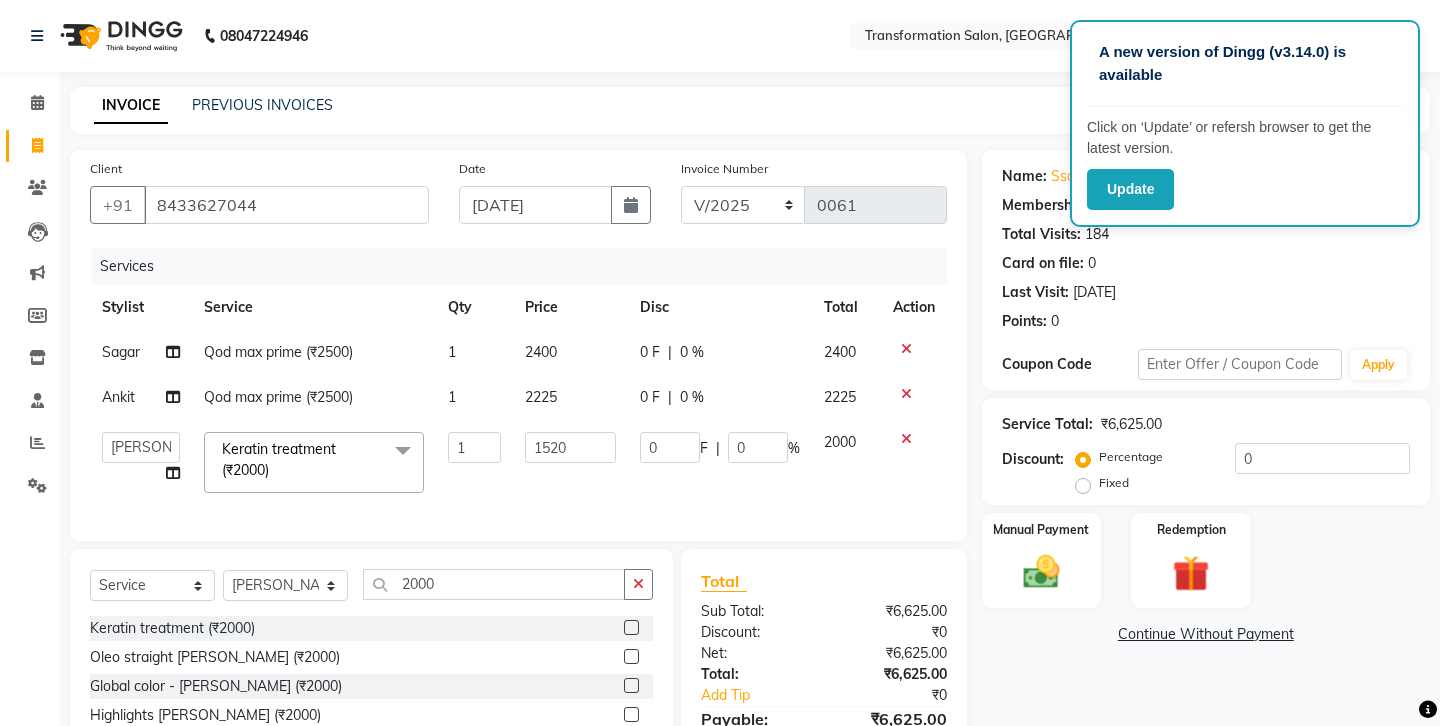 click on "1520" 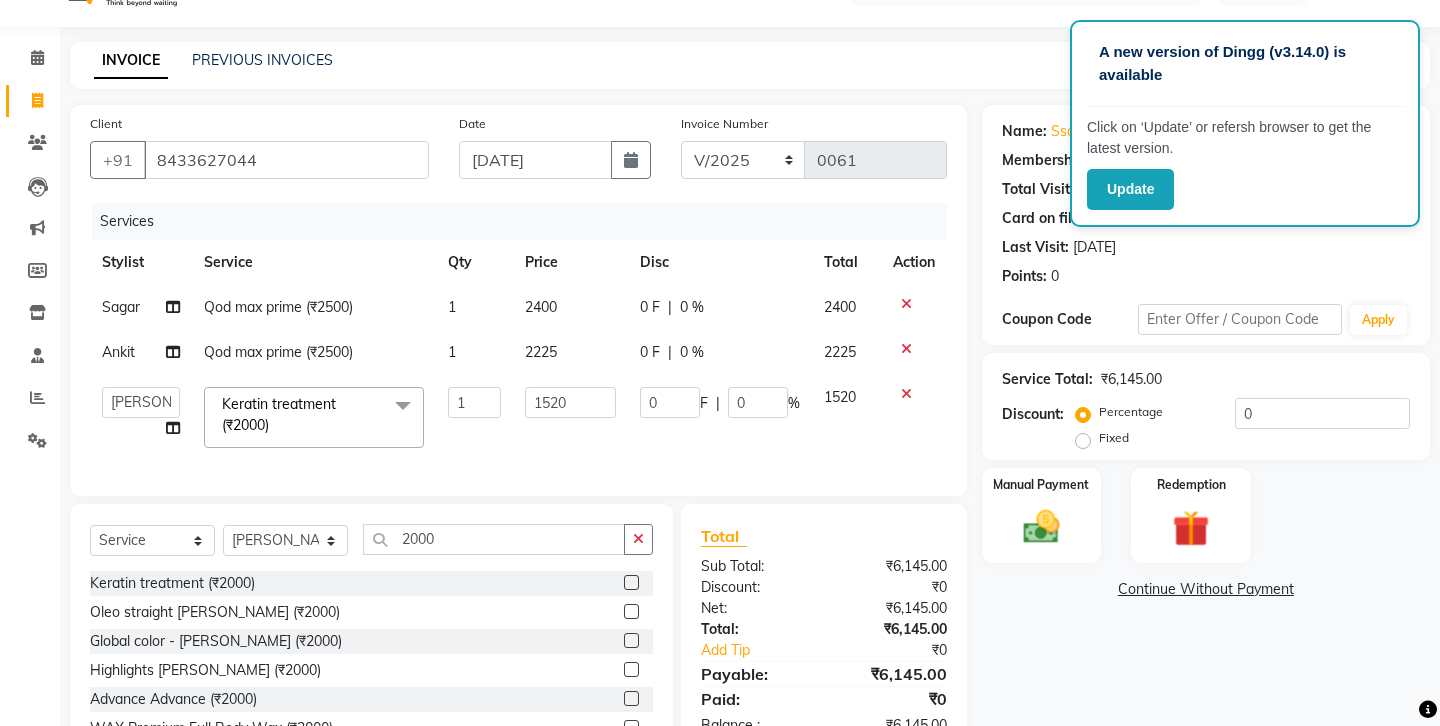 scroll, scrollTop: 46, scrollLeft: 0, axis: vertical 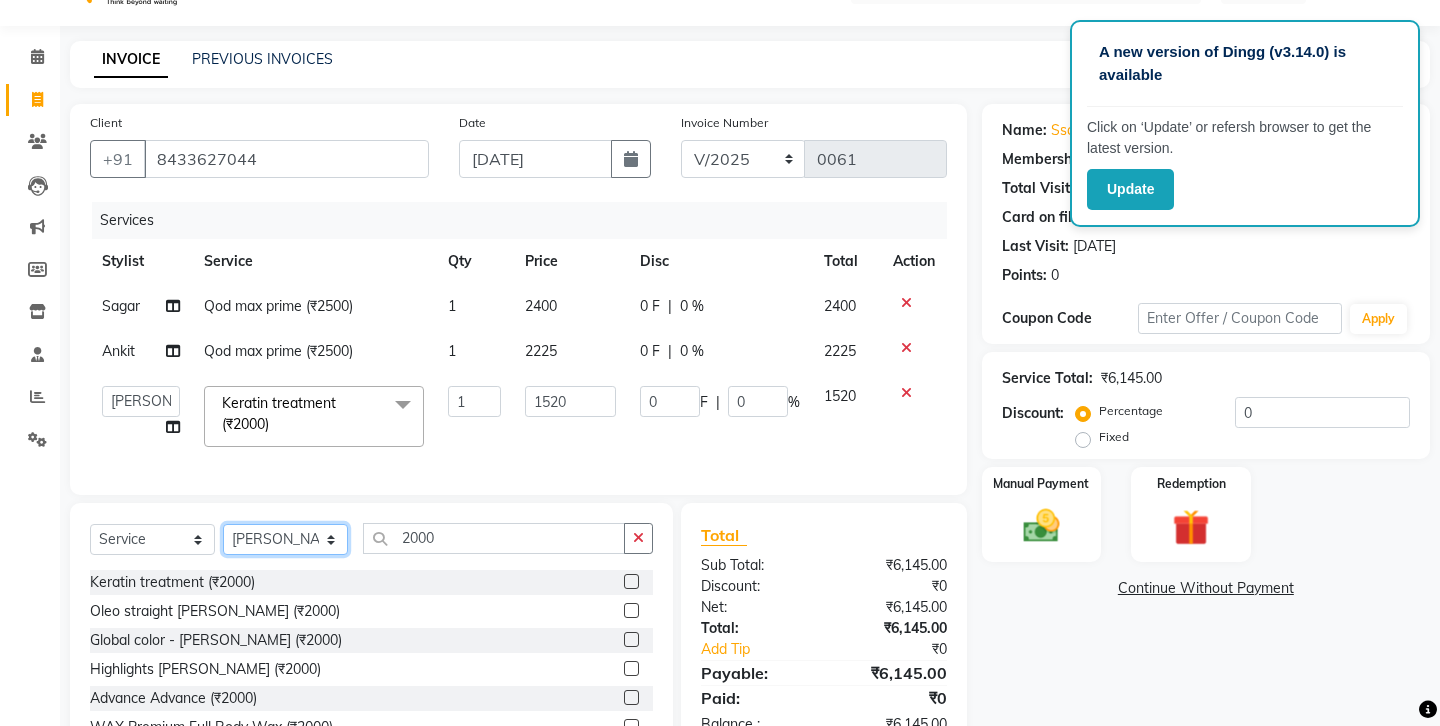 click on "Select Stylist Ankit Front Desk Jyoti jyoti [PERSON_NAME] bhai [PERSON_NAME] [PERSON_NAME] [PERSON_NAME] [PERSON_NAME]" 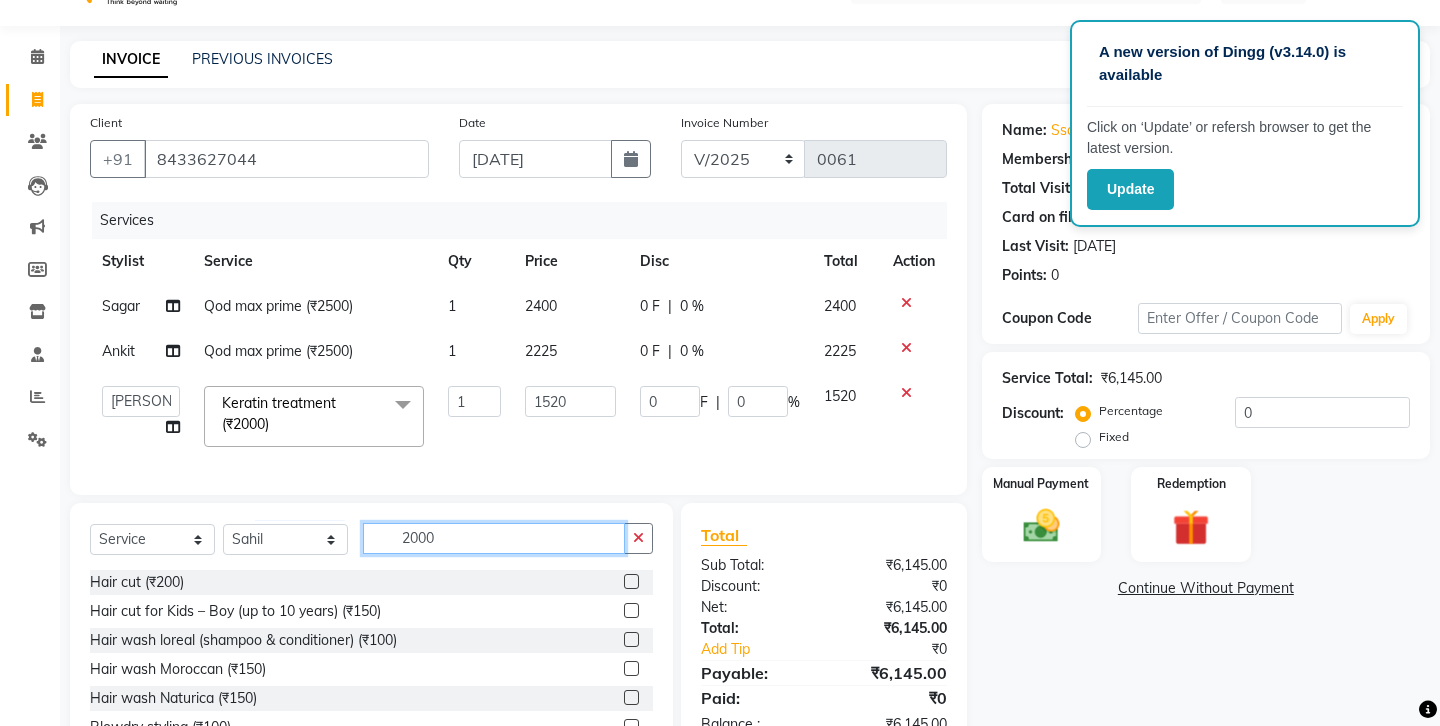 click on "2000" 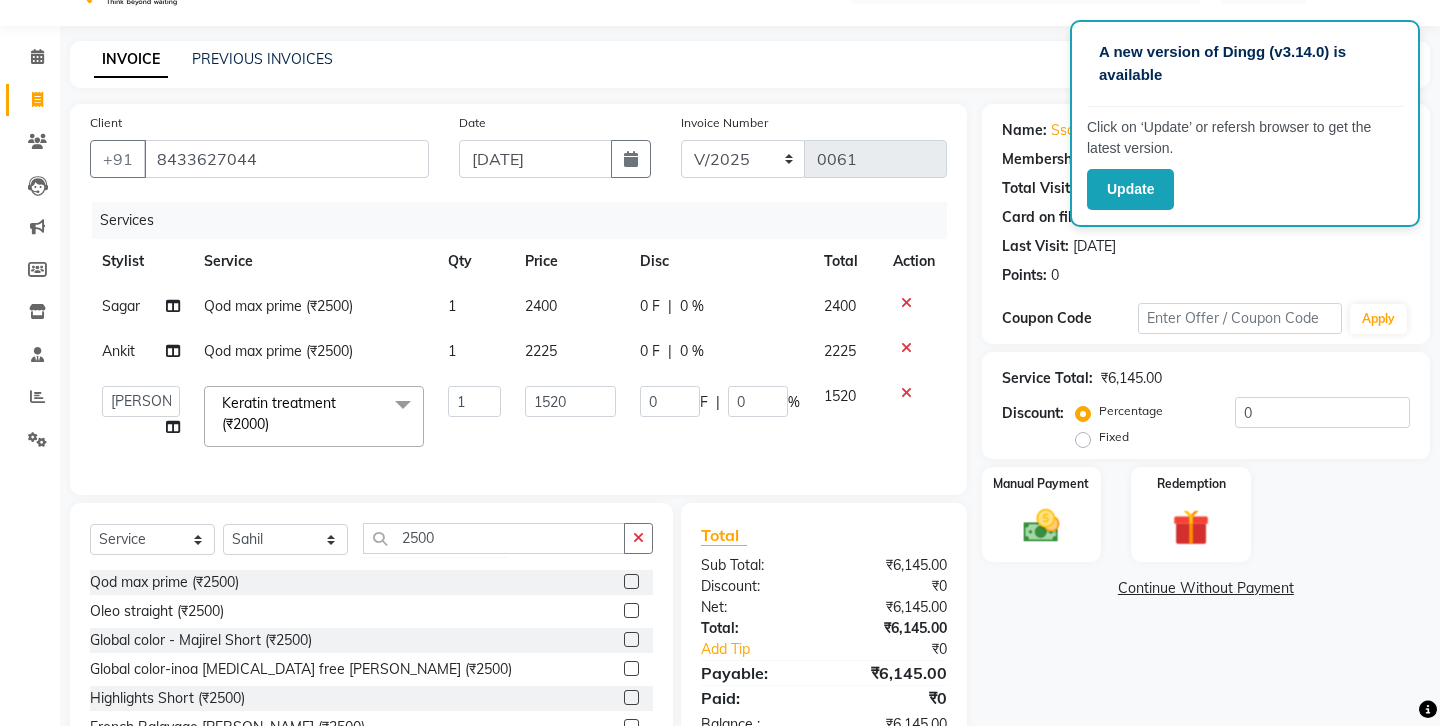 click 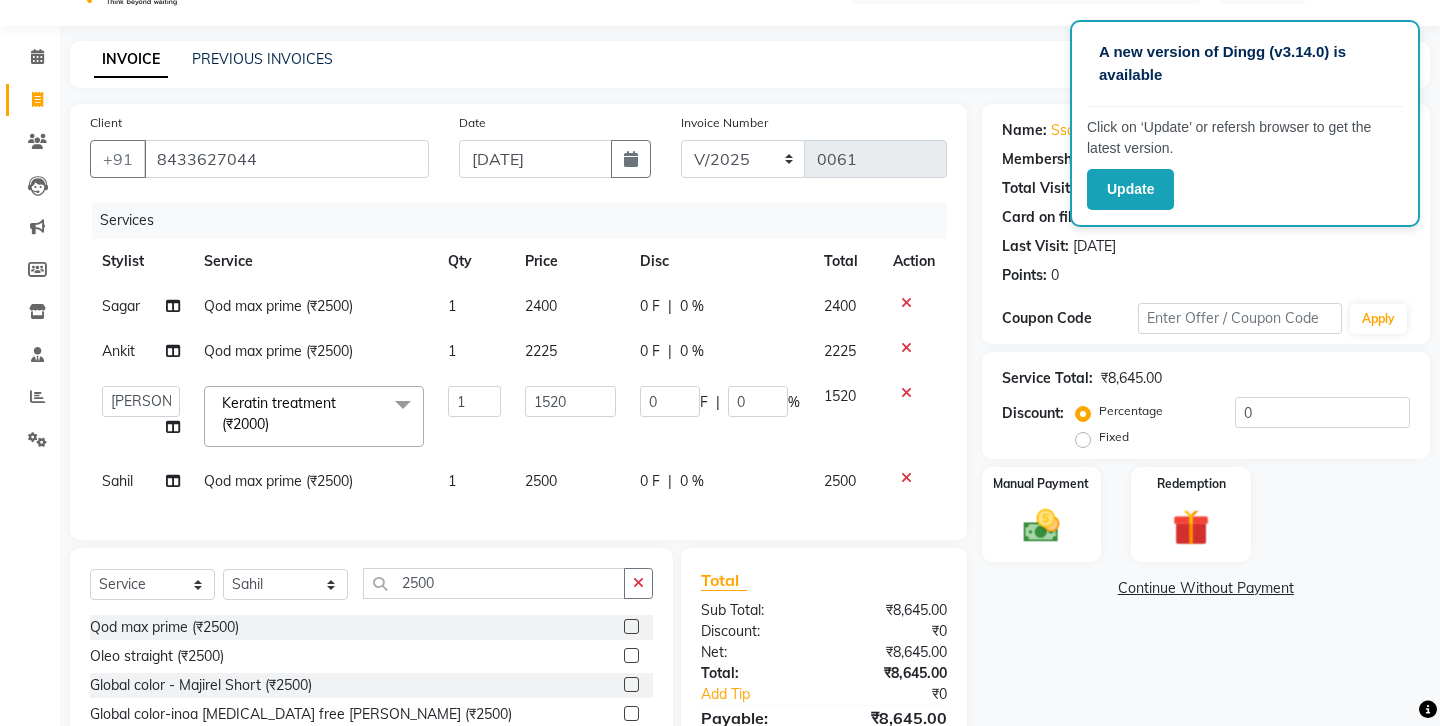 click on "2500" 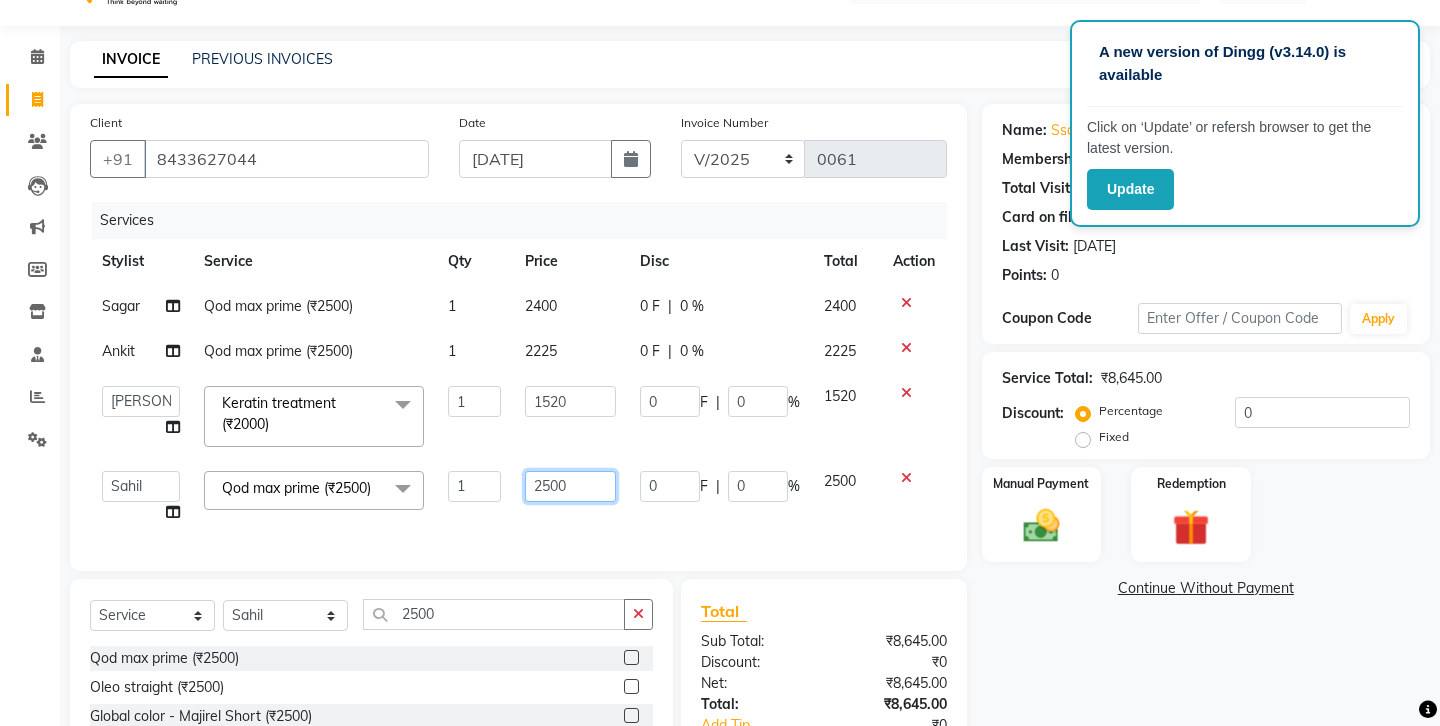 click on "2500" 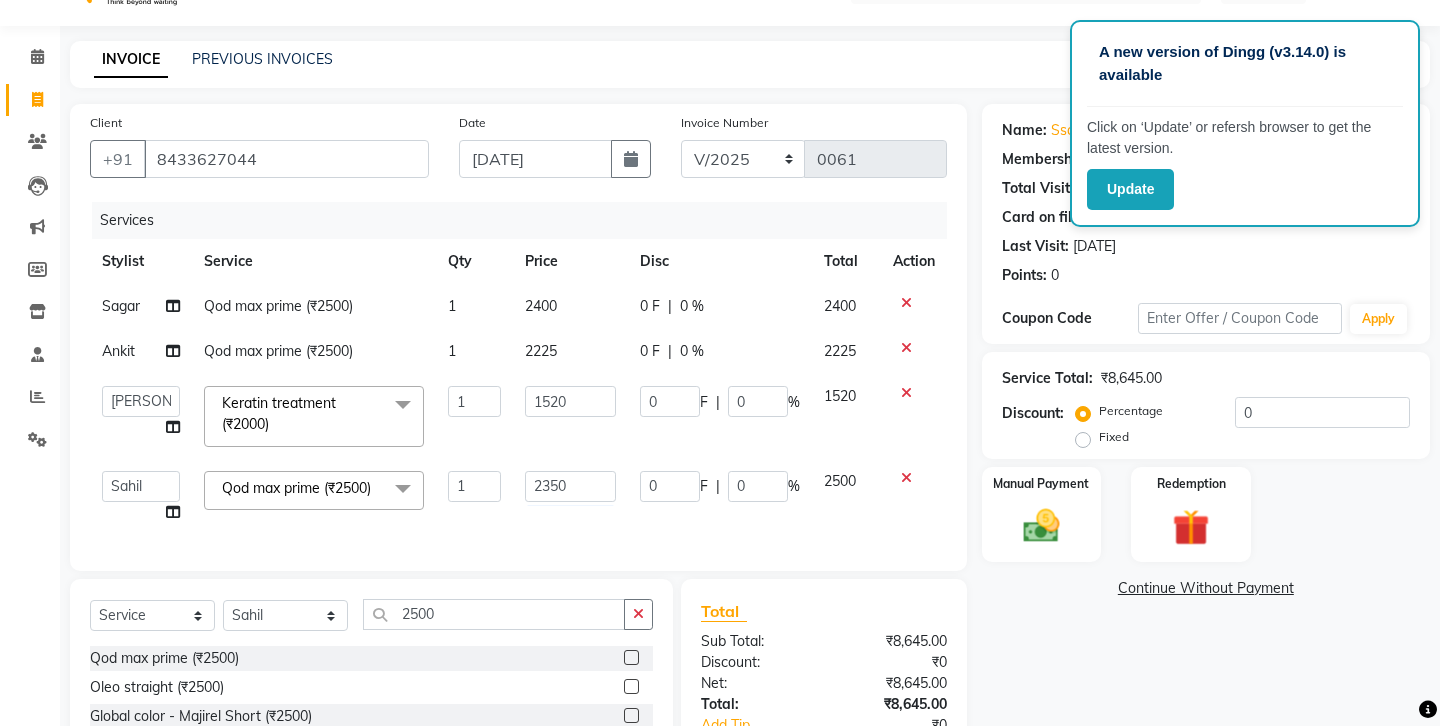 click on "Client [PHONE_NUMBER] Date [DATE] Invoice Number V/2025 V/[PHONE_NUMBER] Services Stylist Service Qty Price Disc Total Action Sagar Qod max prime (₹2500) 1 2400 0 F | 0 % 2400 Ankit Qod max prime (₹2500) 1 2225 0 F | 0 % 2225  Ankit   Front Desk   Jyoti   jyoti [PERSON_NAME] bhai   [PERSON_NAME]   [PERSON_NAME]   [PERSON_NAME]   [PERSON_NAME]  Keratin treatment (₹2000)  x Hair cut (₹200) Hair cut for Kids – Boy (up to 10 years) (₹150) Hair wash loreal (shampoo & conditioner) (₹100) Hair wash Moroccan (₹150) Hair wash Naturica (₹150) Blowdry styling (₹100) Shave style (₹100) [PERSON_NAME] style (₹100) Global color - Magirel (₹599) Global color - inoa (₹799) [PERSON_NAME] color - inoa (₹200) Side locks color (₹100) moustage color (₹100) Highlights (₹699) Prelightening (₹500) Regular Oil (₹150) Nareshing Oil (₹200) Hair Growth Oil (₹300) Loreal (₹599) Keratin (₹699) Moroccanoil/Naturica (₹1200) [MEDICAL_DATA] Treatment Per Setting500 (₹500) Keratin treatment (₹2000) Qod max prime (₹2500) 1 1520 0" 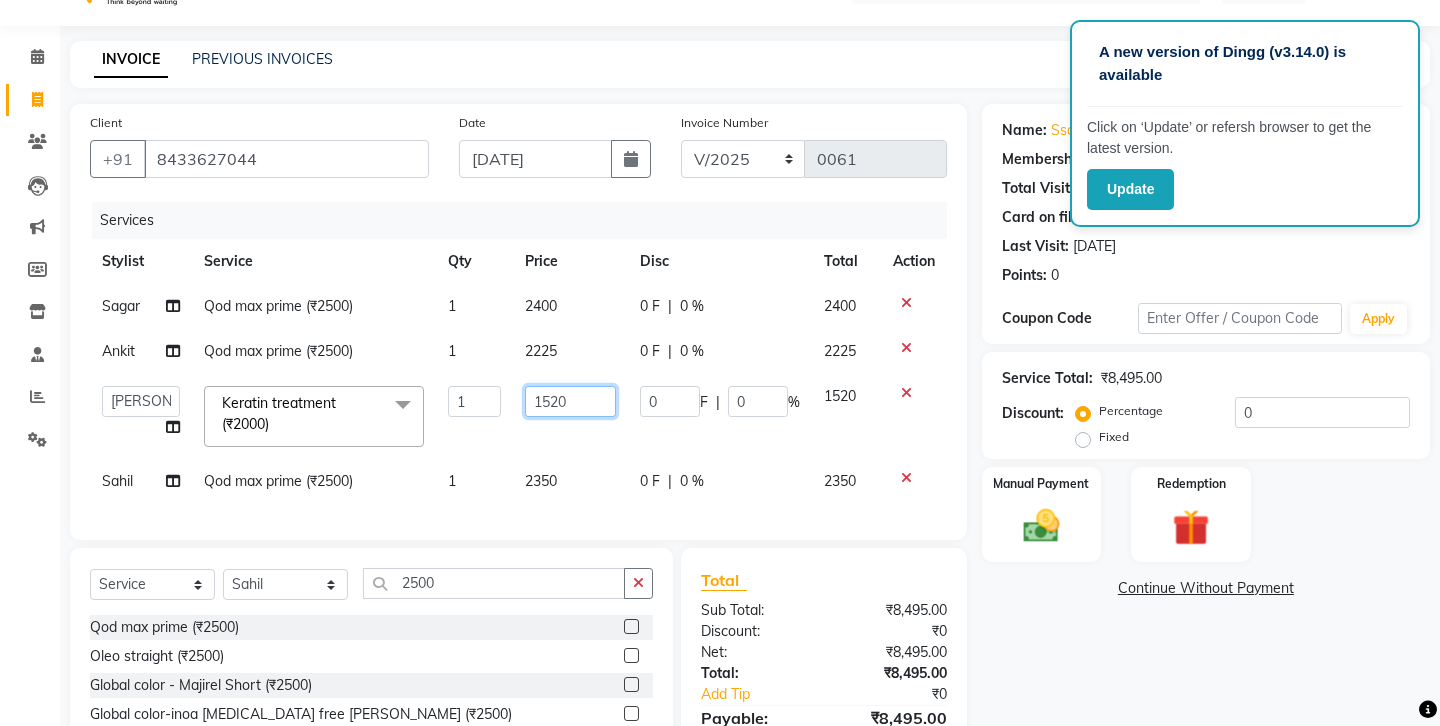 click on "1520" 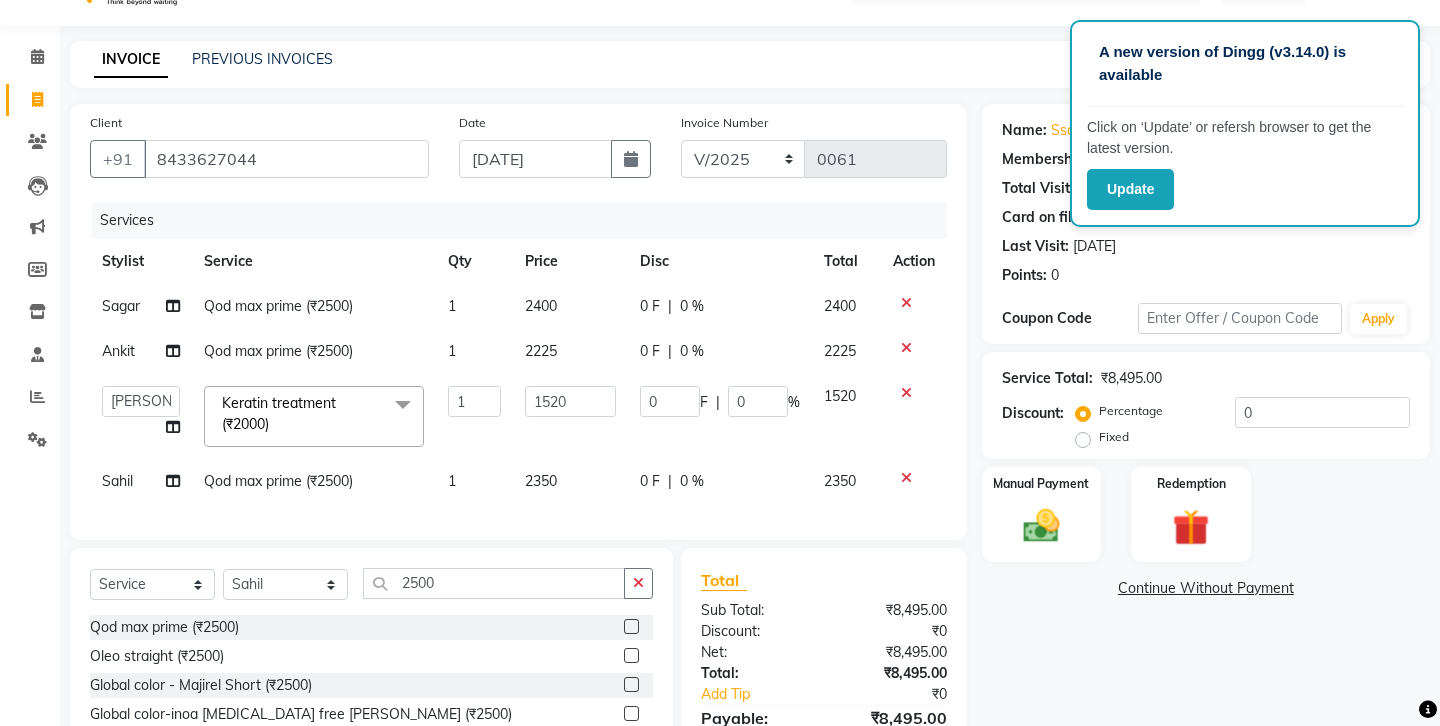 click on "2350" 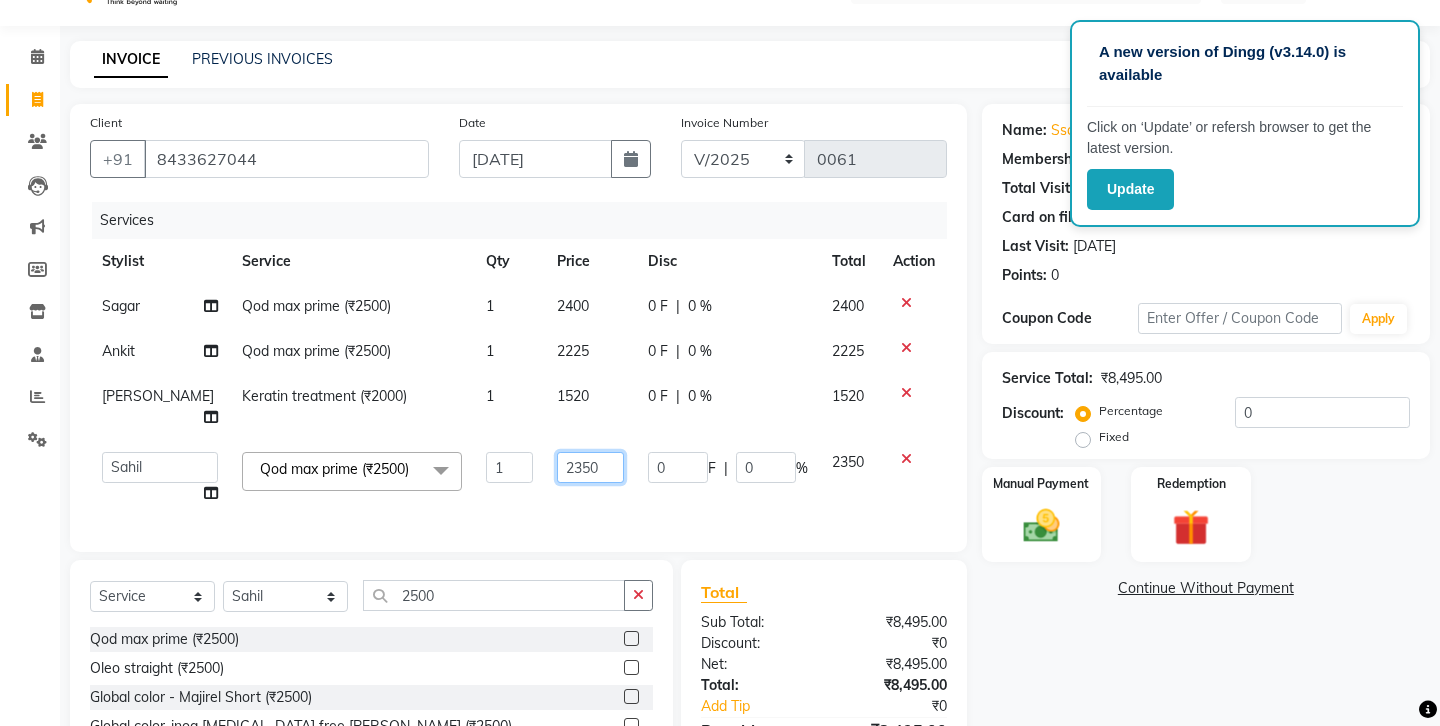 click on "2350" 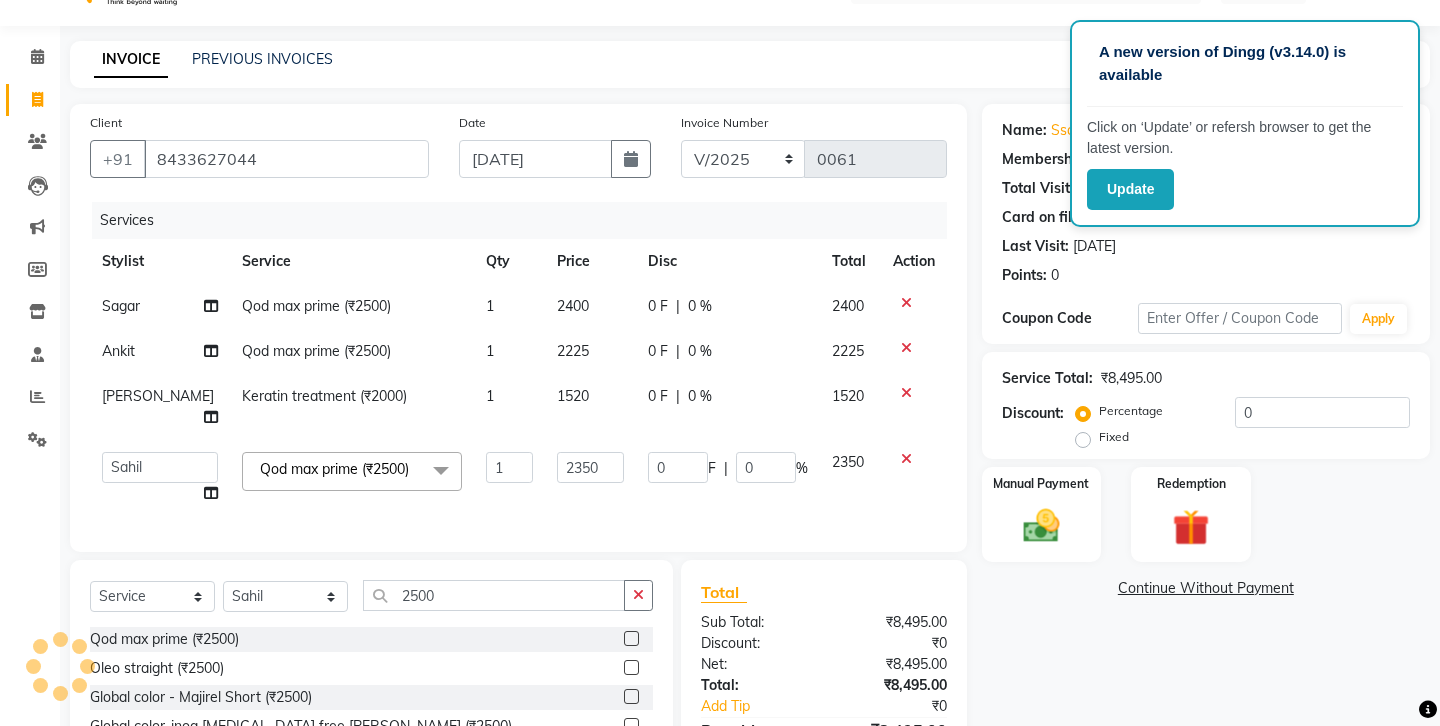 click on "2350" 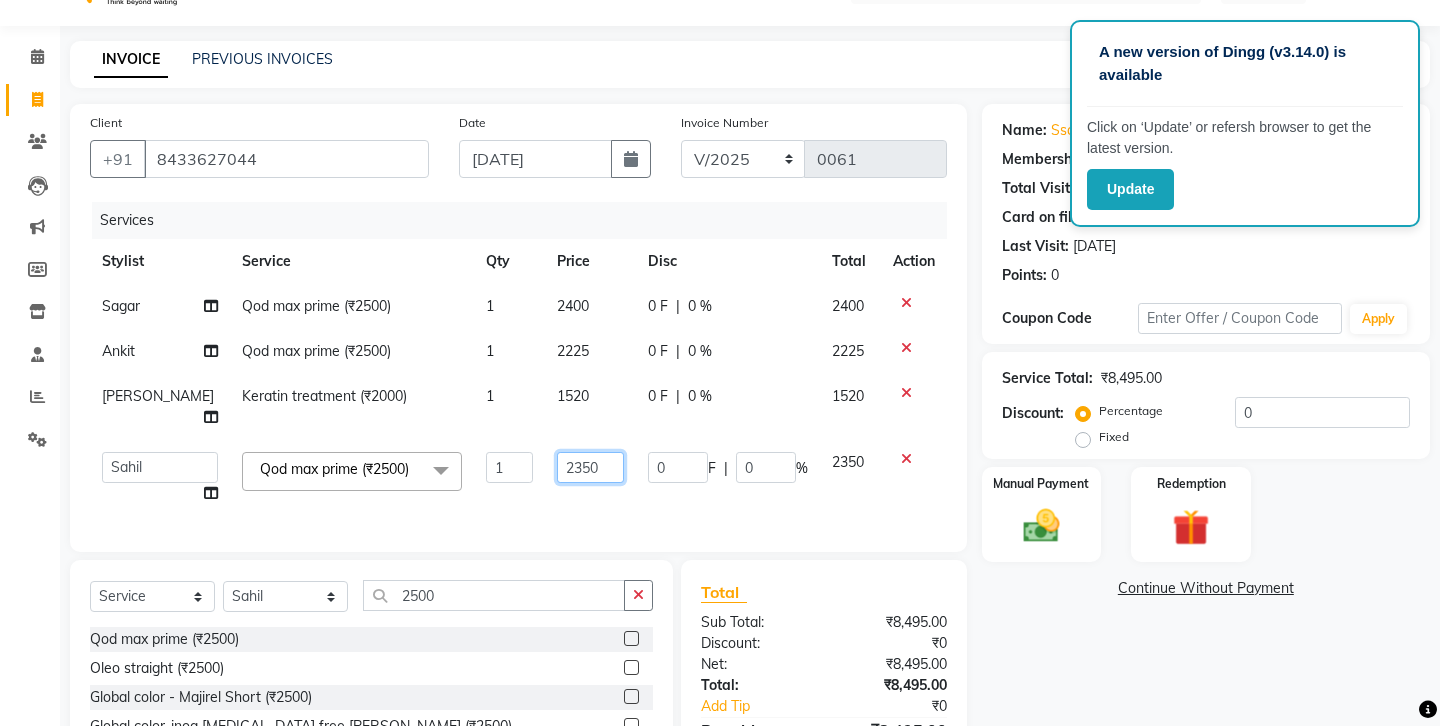 click on "2350" 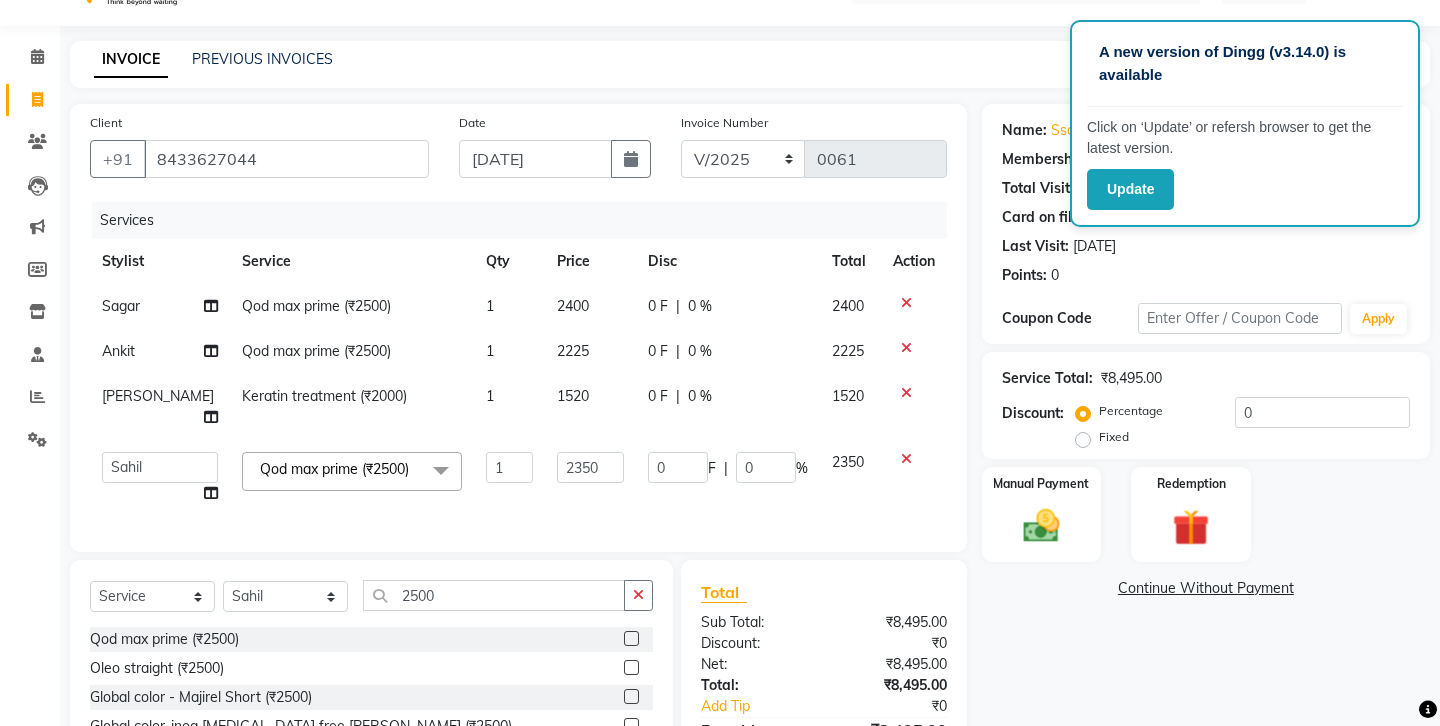 click on "Services Stylist Service Qty Price Disc Total Action Sagar Qod max prime (₹2500) 1 2400 0 F | 0 % 2400 Ankit Qod max prime (₹2500) 1 2225 0 F | 0 % 2225 [PERSON_NAME] Keratin treatment (₹2000) 1 1520 0 F | 0 % 1520  Ankit   Front Desk   Jyoti   jyoti [PERSON_NAME] bhai   [PERSON_NAME]   [PERSON_NAME]   [PERSON_NAME]   [PERSON_NAME]  Qod max prime (₹2500)  x Hair cut (₹200) Hair cut for Kids – Boy (up to 10 years) (₹150) Hair wash loreal (shampoo & conditioner) (₹100) Hair wash Moroccan (₹150) Hair wash Naturica (₹150) Blowdry styling (₹100) Shave style (₹100) [PERSON_NAME] style (₹100) Global color - Magirel (₹599) Global color - inoa (₹799) [PERSON_NAME] color - inoa (₹200) Side locks color (₹100) moustage color (₹100) Highlights (₹699) Prelightening (₹500) Regular Oil (₹150) Nareshing Oil (₹200) Hair Growth Oil (₹300) Loreal (₹599) Keratin (₹699) Moroccanoil/Naturica (₹1200) [MEDICAL_DATA] Treatment Per Setting500 (₹500) Keratin treatment (₹2000) Qod max prime (₹2500) [MEDICAL_DATA] treatment (₹2700) 1 2350" 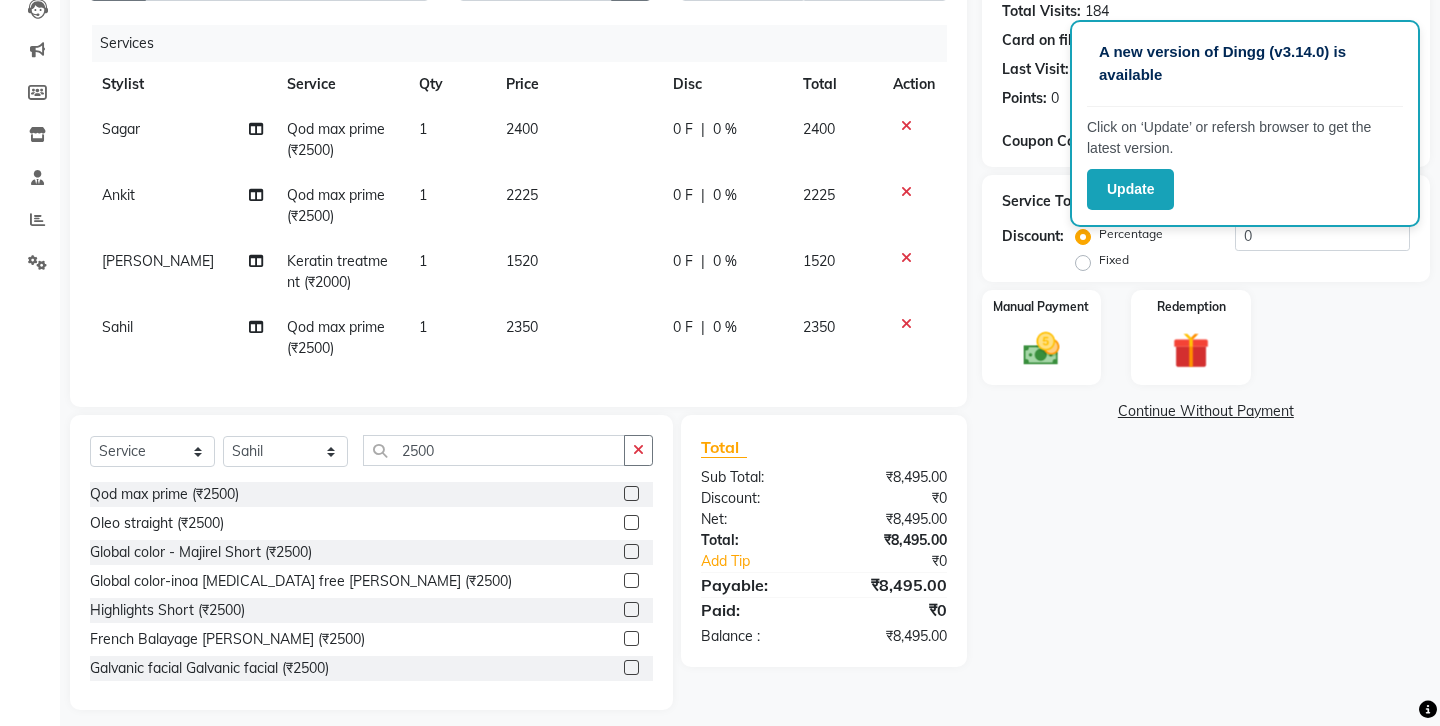 scroll, scrollTop: 226, scrollLeft: 0, axis: vertical 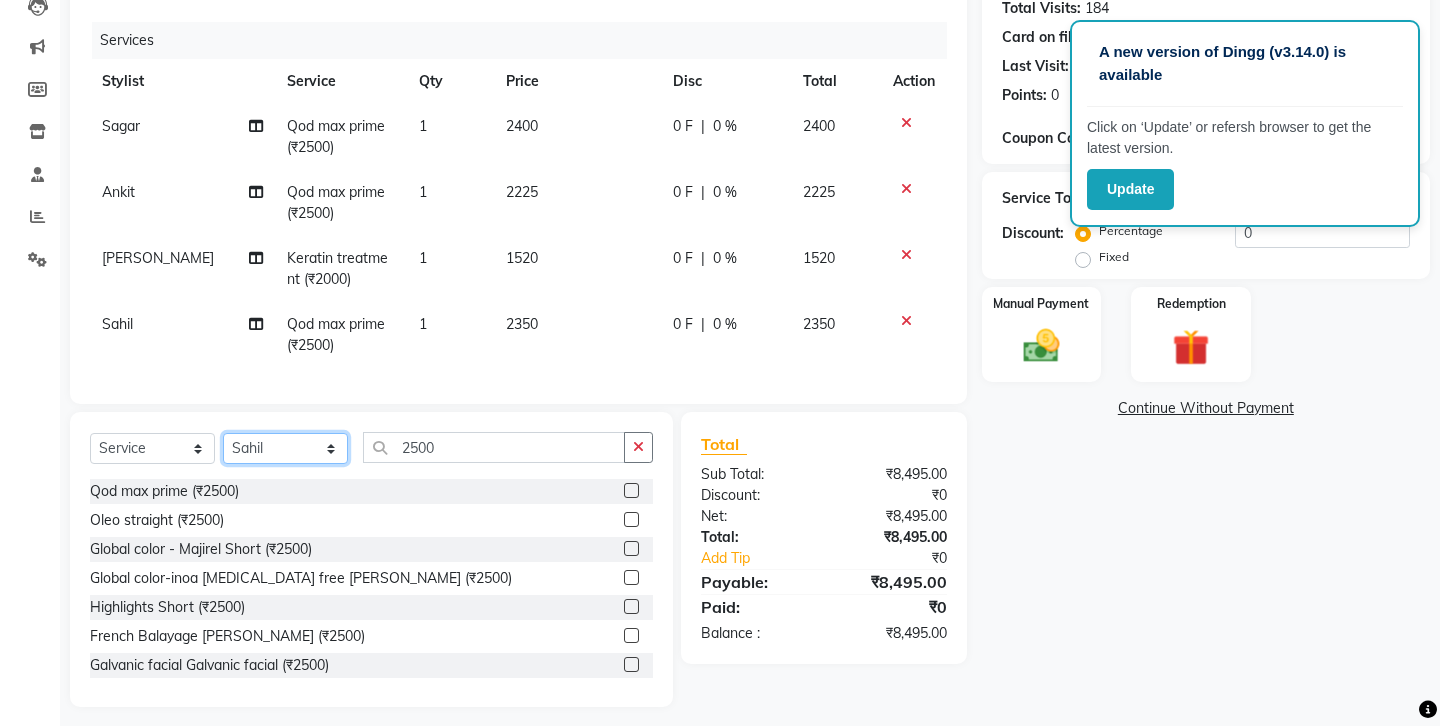 click on "Select Stylist Ankit Front Desk Jyoti jyoti [PERSON_NAME] bhai [PERSON_NAME] [PERSON_NAME] [PERSON_NAME] [PERSON_NAME]" 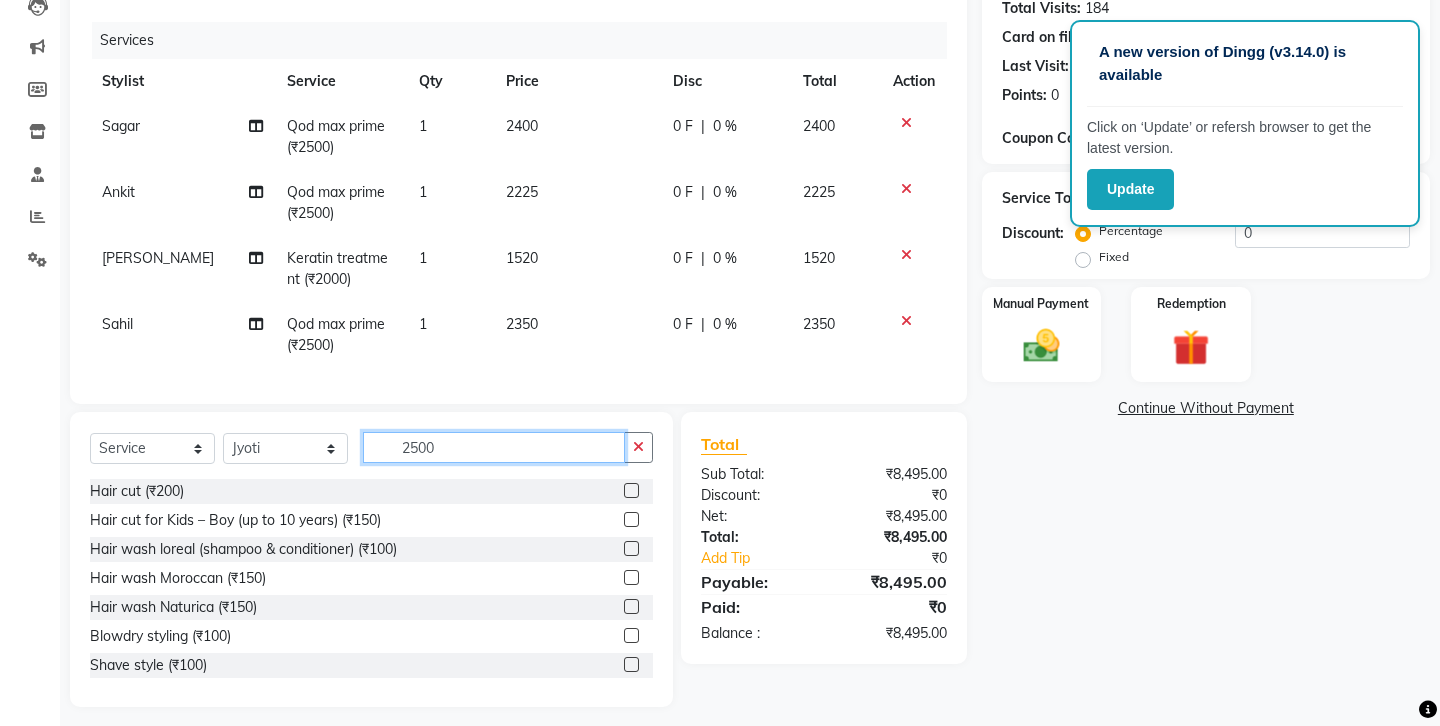 click on "2500" 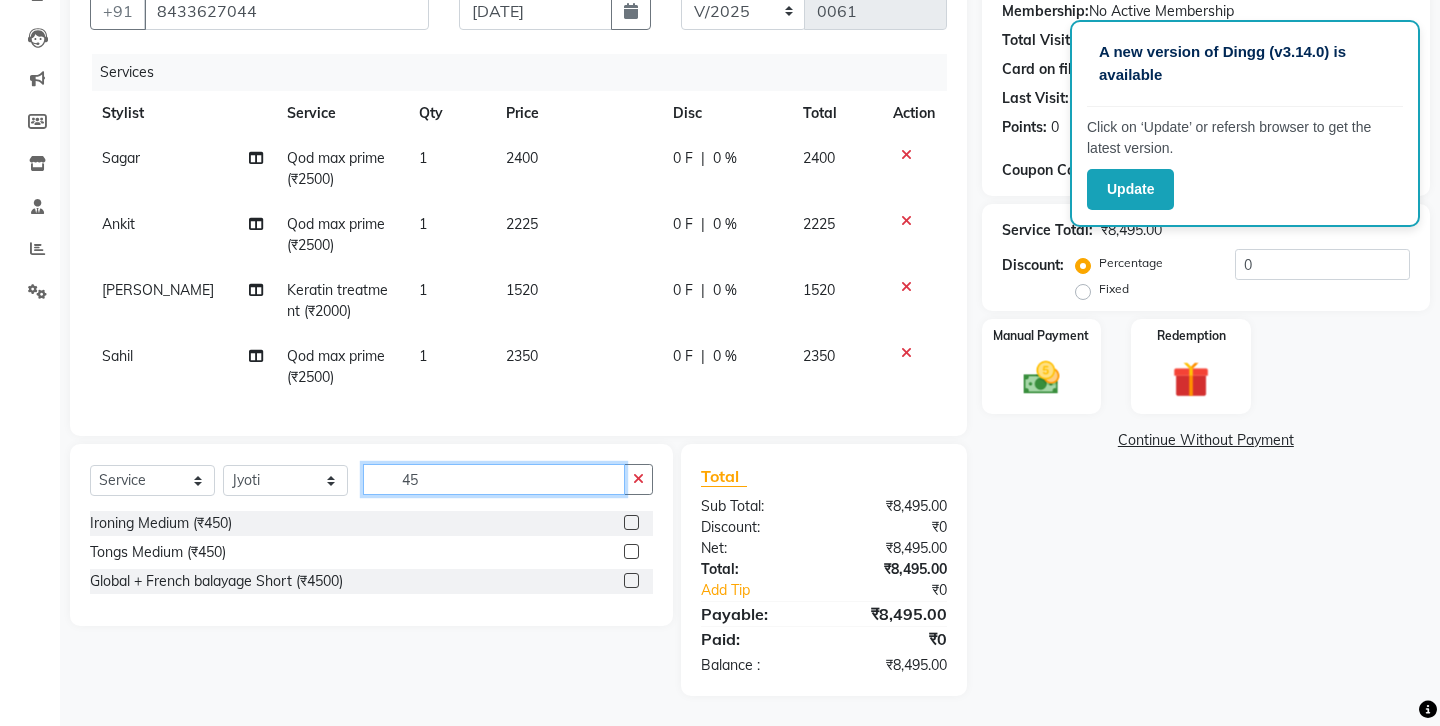 scroll, scrollTop: 194, scrollLeft: 0, axis: vertical 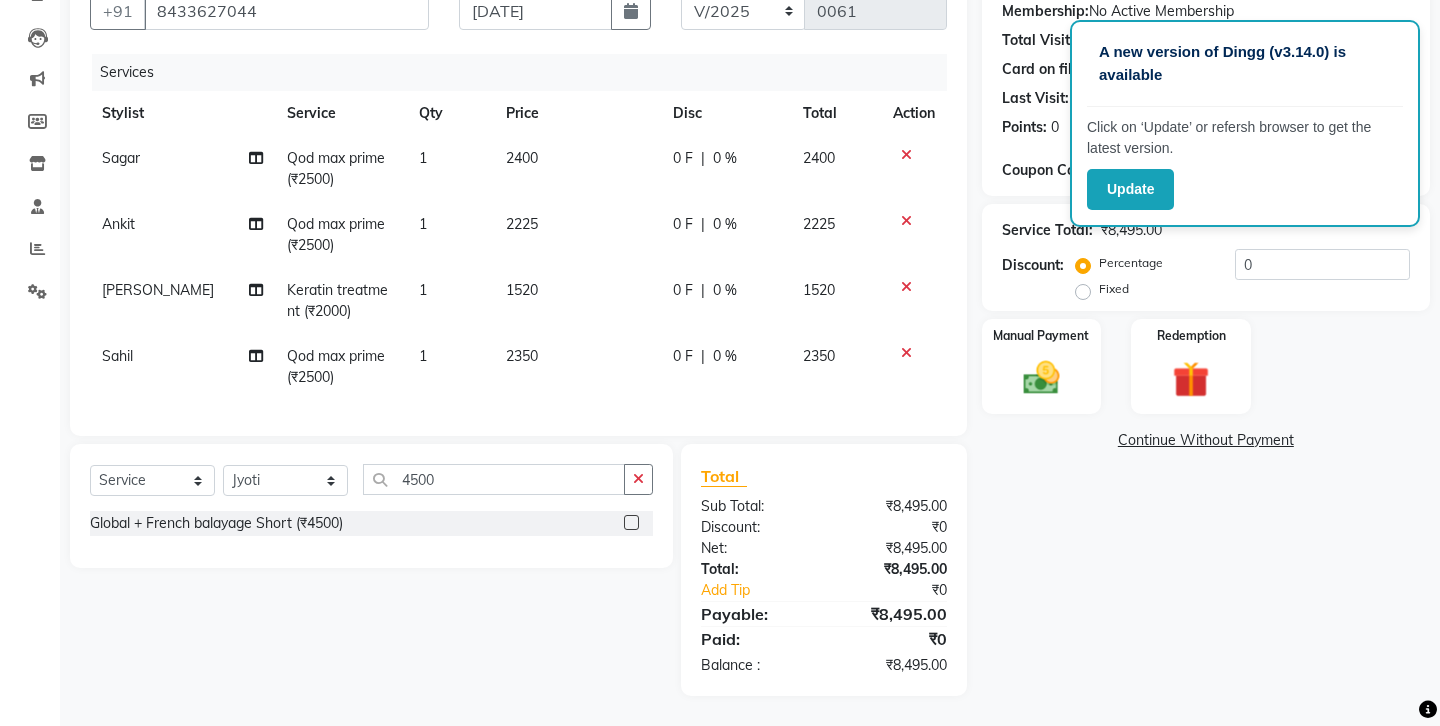 click 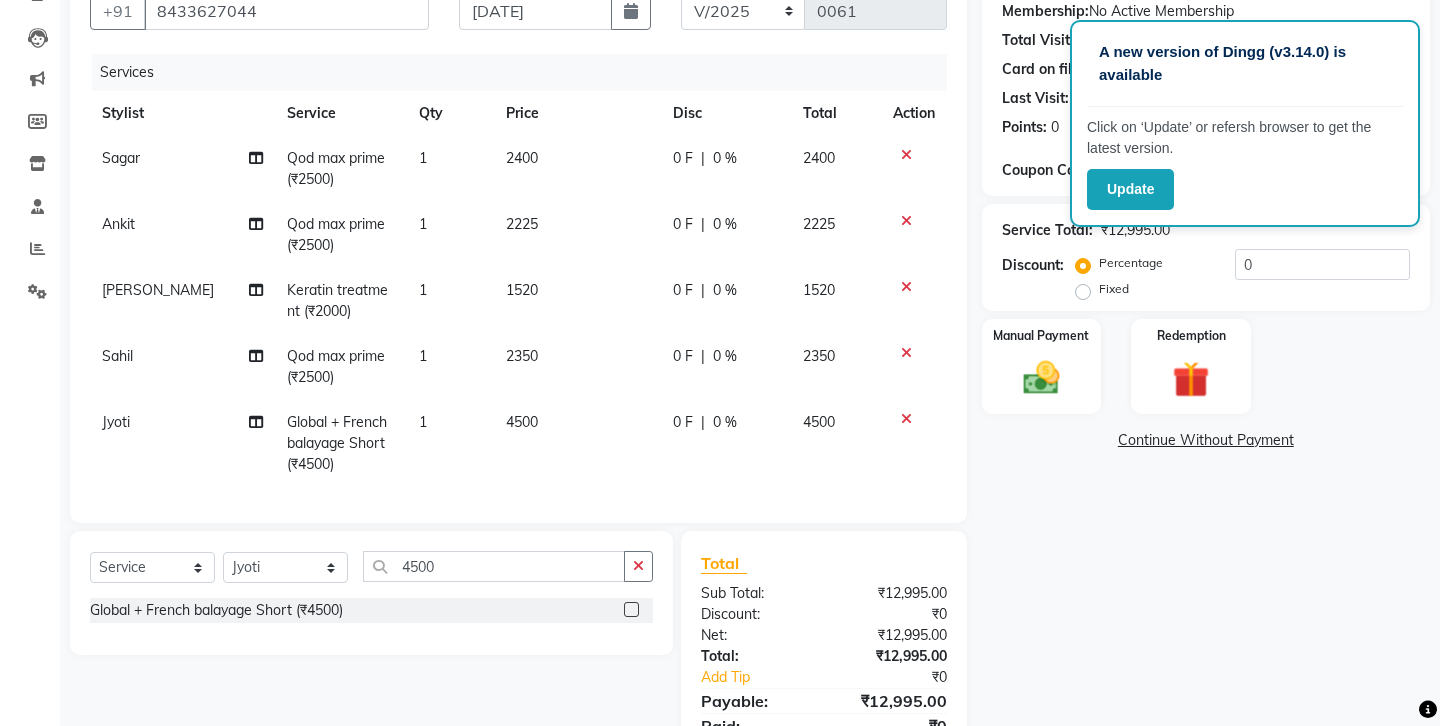 click on "4500" 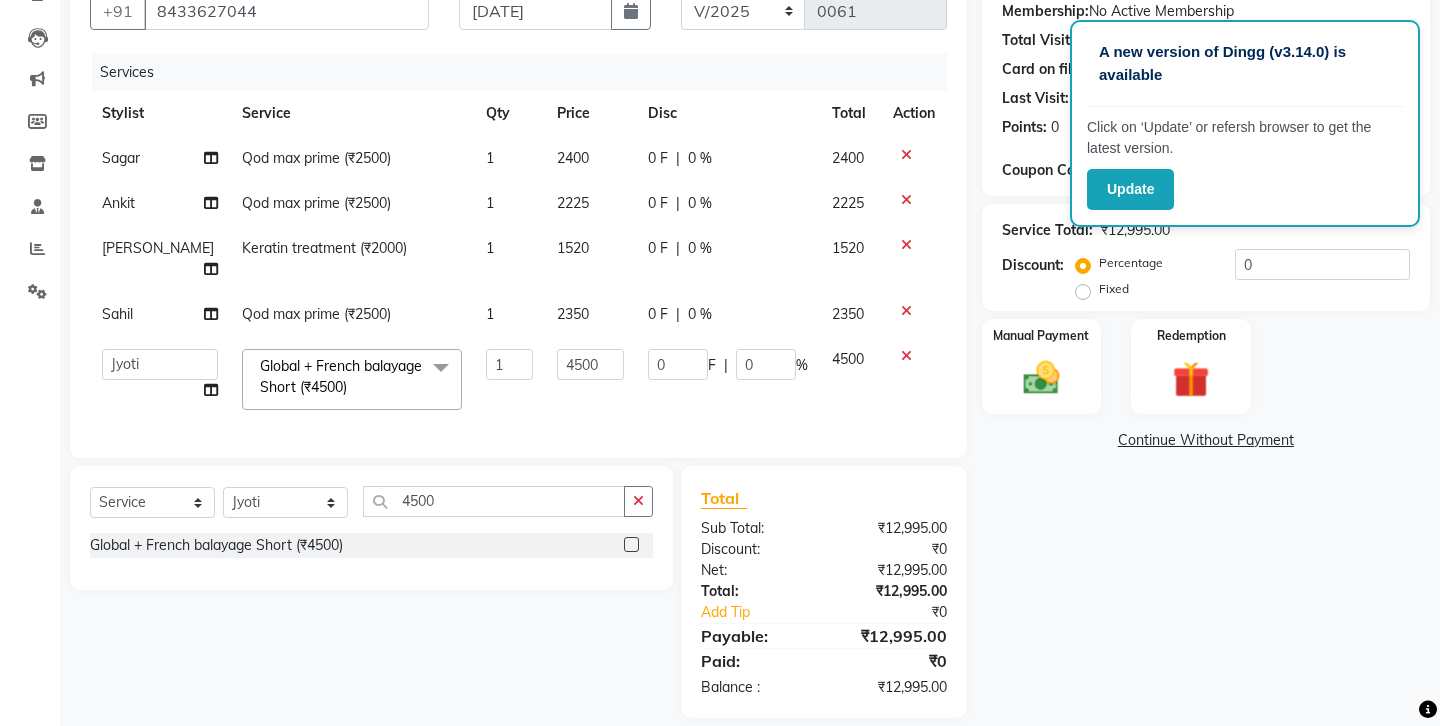 click on "Client [PHONE_NUMBER] Date [DATE] Invoice Number V/2025 V/[PHONE_NUMBER] Services Stylist Service Qty Price Disc Total Action Sagar Qod max prime (₹2500) 1 2400 0 F | 0 % 2400 Ankit Qod max prime (₹2500) 1 2225 0 F | 0 % 2225 [PERSON_NAME] Keratin treatment (₹2000) 1 1520 0 F | 0 % 1520 [PERSON_NAME] Qod max prime (₹2500) 1 2350 0 F | 0 % 2350  Ankit   Front Desk   Jyoti   jyoti [PERSON_NAME] bhai   [PERSON_NAME]   [PERSON_NAME]   [PERSON_NAME]   [PERSON_NAME]  Global + French balayage Short (₹4500)  x Hair cut (₹200) Hair cut for Kids – Boy (up to 10 years) (₹150) Hair wash loreal (shampoo & conditioner) (₹100) Hair wash Moroccan (₹150) Hair wash Naturica (₹150) Blowdry styling (₹100) Shave style (₹100) [PERSON_NAME] style (₹100) Global color - Magirel (₹599) Global color - inoa (₹799) [PERSON_NAME] color - inoa (₹200) Side locks color (₹100) moustage color (₹100) Highlights (₹699) Prelightening (₹500) Regular Oil (₹150) Nareshing Oil (₹200) Hair Growth Oil (₹300) Loreal (₹599) Keratin (₹699) 1 4500 0 F | 0" 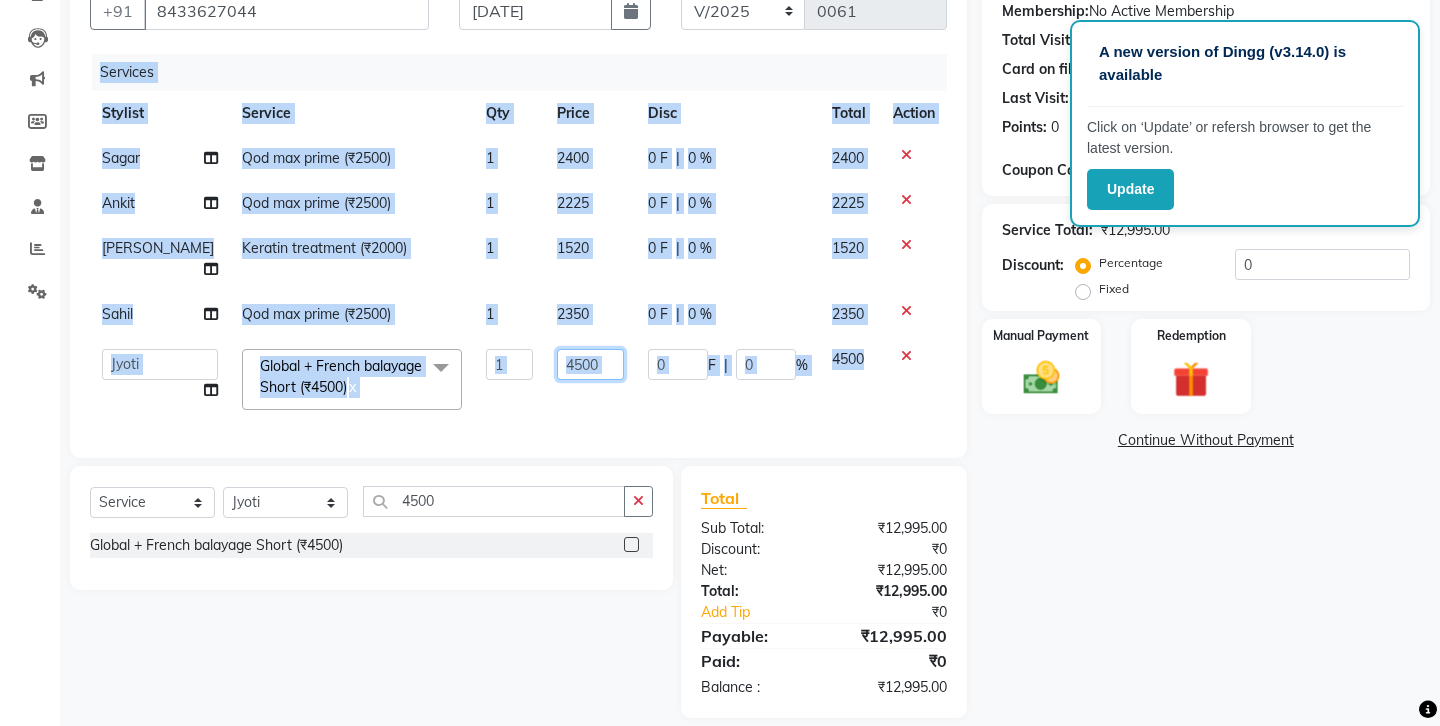click on "4500" 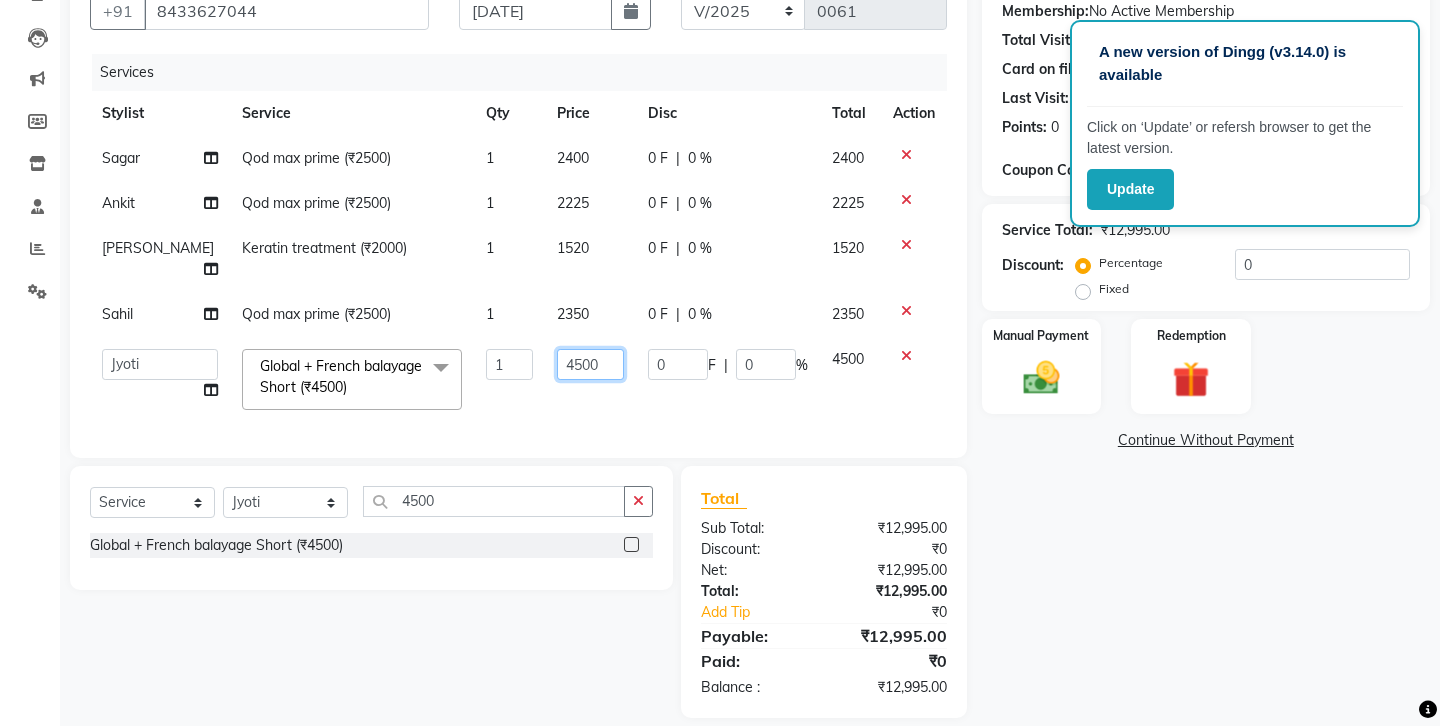 click on "4500" 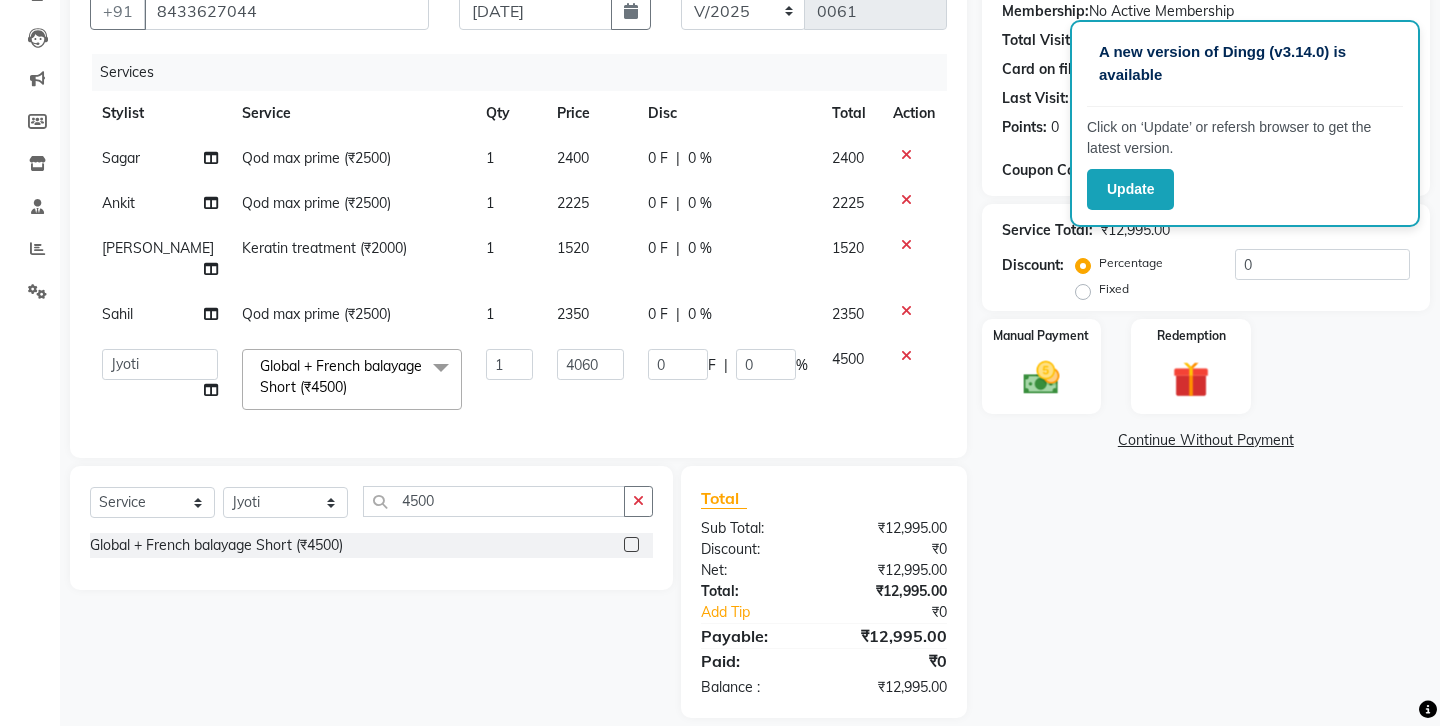 click on "Client [PHONE_NUMBER] Date [DATE] Invoice Number V/2025 V/[PHONE_NUMBER] Services Stylist Service Qty Price Disc Total Action Sagar Qod max prime (₹2500) 1 2400 0 F | 0 % 2400 Ankit Qod max prime (₹2500) 1 2225 0 F | 0 % 2225 [PERSON_NAME] Keratin treatment (₹2000) 1 1520 0 F | 0 % 1520 [PERSON_NAME] Qod max prime (₹2500) 1 2350 0 F | 0 % 2350  Ankit   Front Desk   Jyoti   jyoti [PERSON_NAME] bhai   [PERSON_NAME]   [PERSON_NAME]   [PERSON_NAME]   [PERSON_NAME]  Global + French balayage Short (₹4500)  x Hair cut (₹200) Hair cut for Kids – Boy (up to 10 years) (₹150) Hair wash loreal (shampoo & conditioner) (₹100) Hair wash Moroccan (₹150) Hair wash Naturica (₹150) Blowdry styling (₹100) Shave style (₹100) [PERSON_NAME] style (₹100) Global color - Magirel (₹599) Global color - inoa (₹799) [PERSON_NAME] color - inoa (₹200) Side locks color (₹100) moustage color (₹100) Highlights (₹699) Prelightening (₹500) Regular Oil (₹150) Nareshing Oil (₹200) Hair Growth Oil (₹300) Loreal (₹599) Keratin (₹699) 1 4060 0 F | 0" 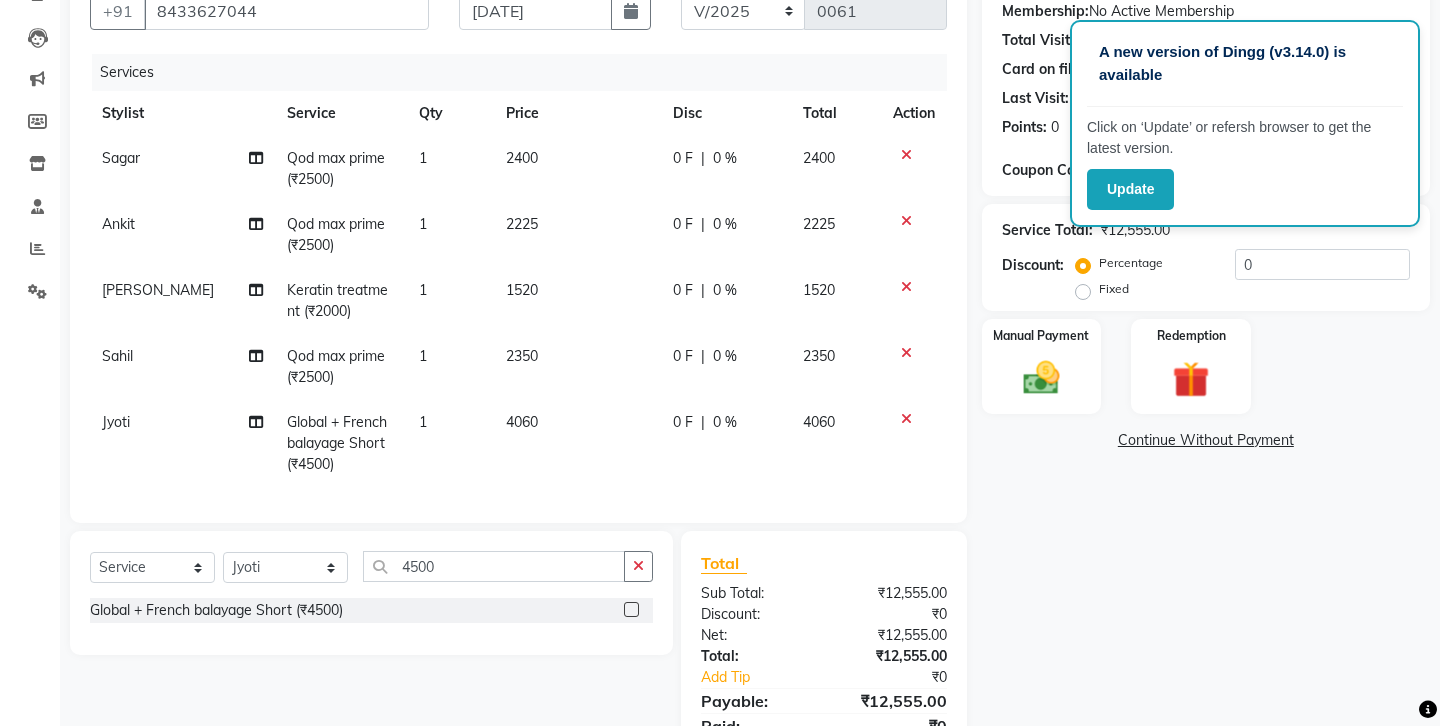 scroll, scrollTop: 281, scrollLeft: 0, axis: vertical 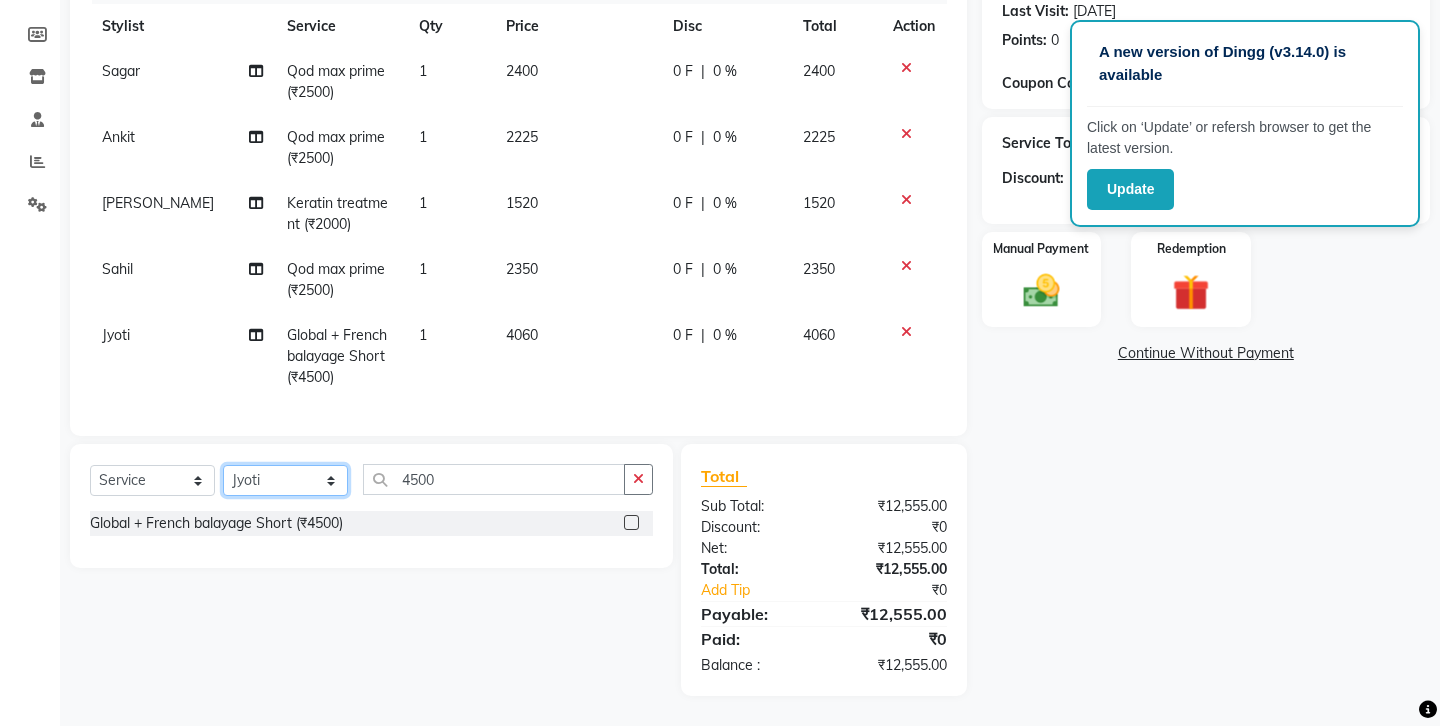 click on "Select Stylist Ankit Front Desk Jyoti jyoti [PERSON_NAME] bhai [PERSON_NAME] [PERSON_NAME] [PERSON_NAME] [PERSON_NAME]" 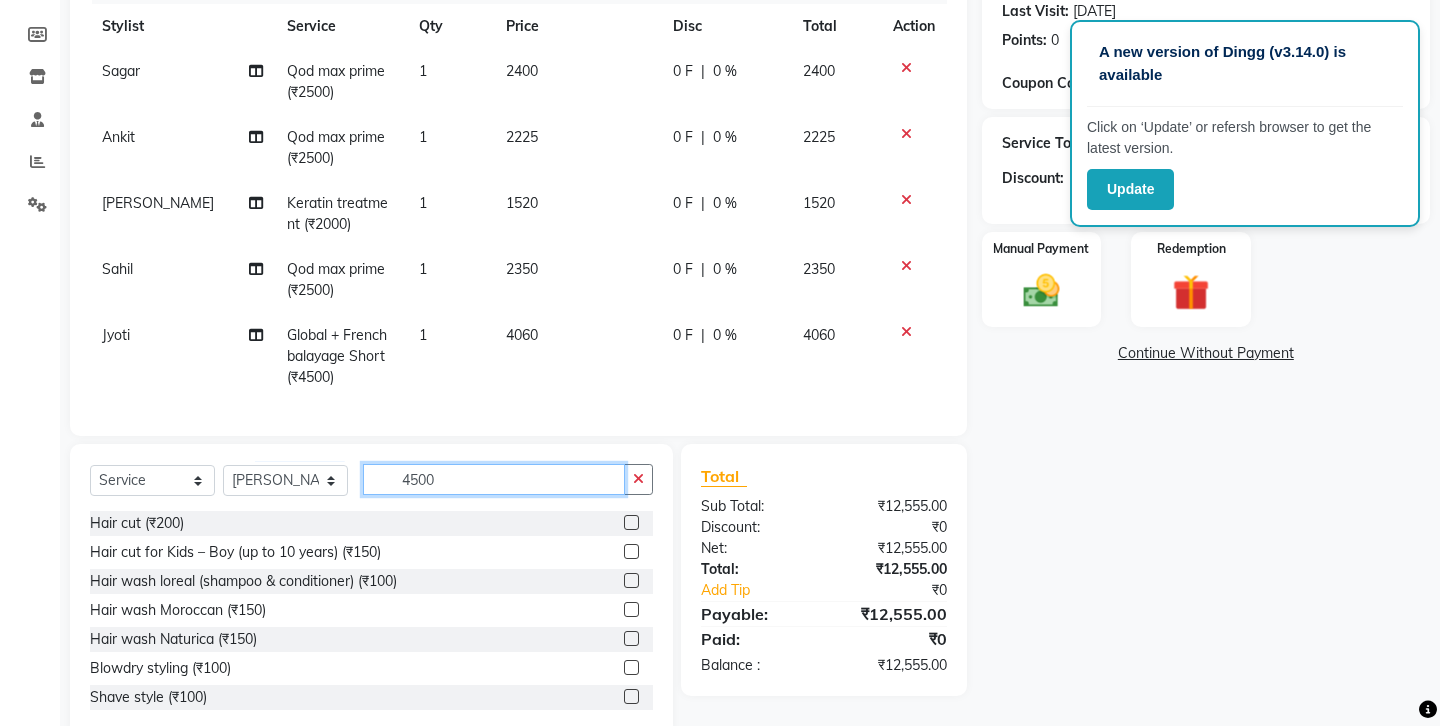 click on "4500" 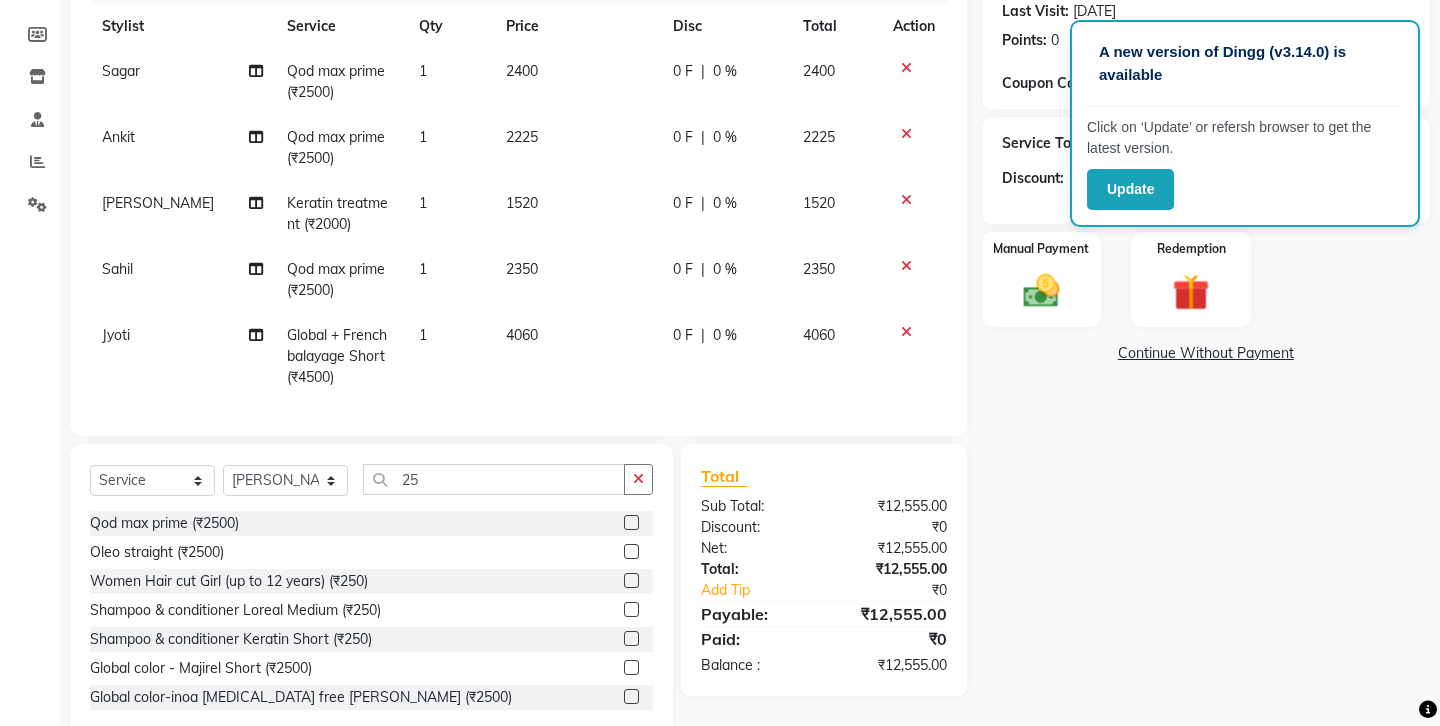 click 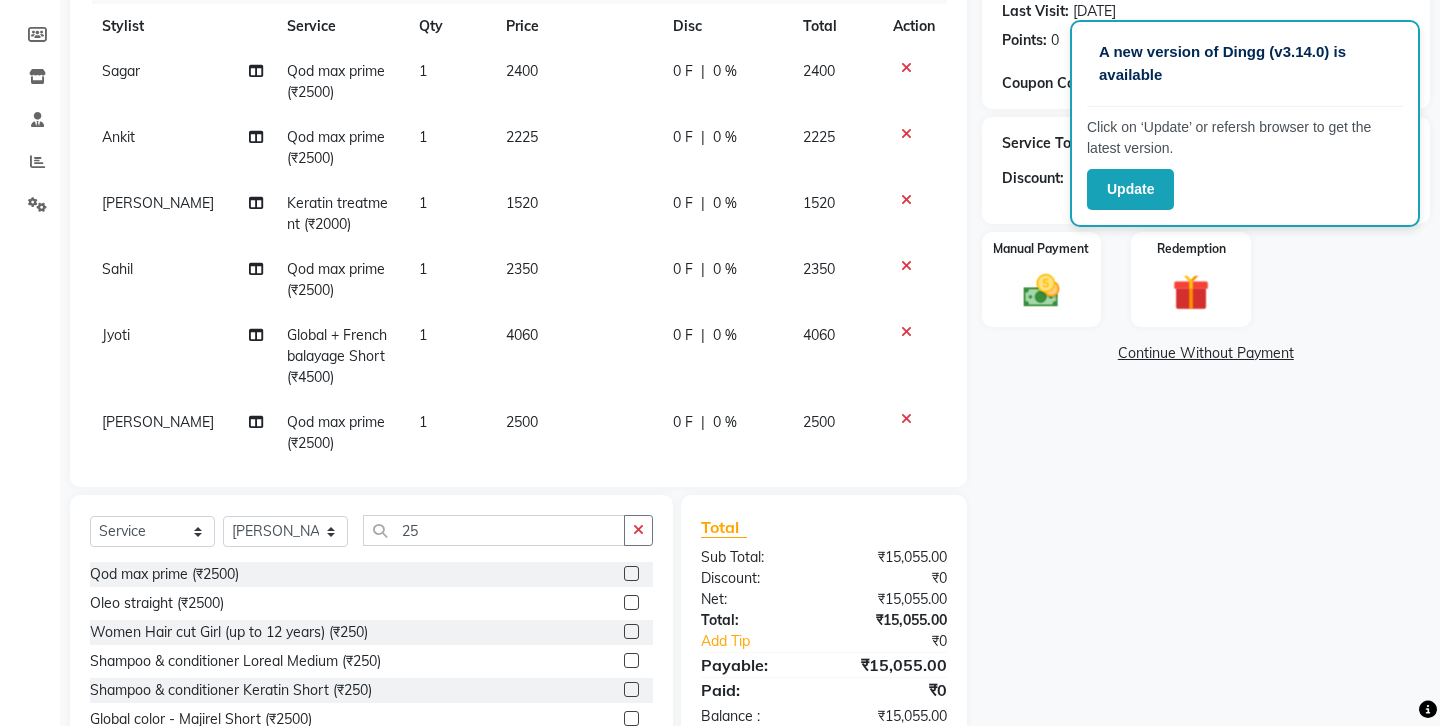 click on "2500" 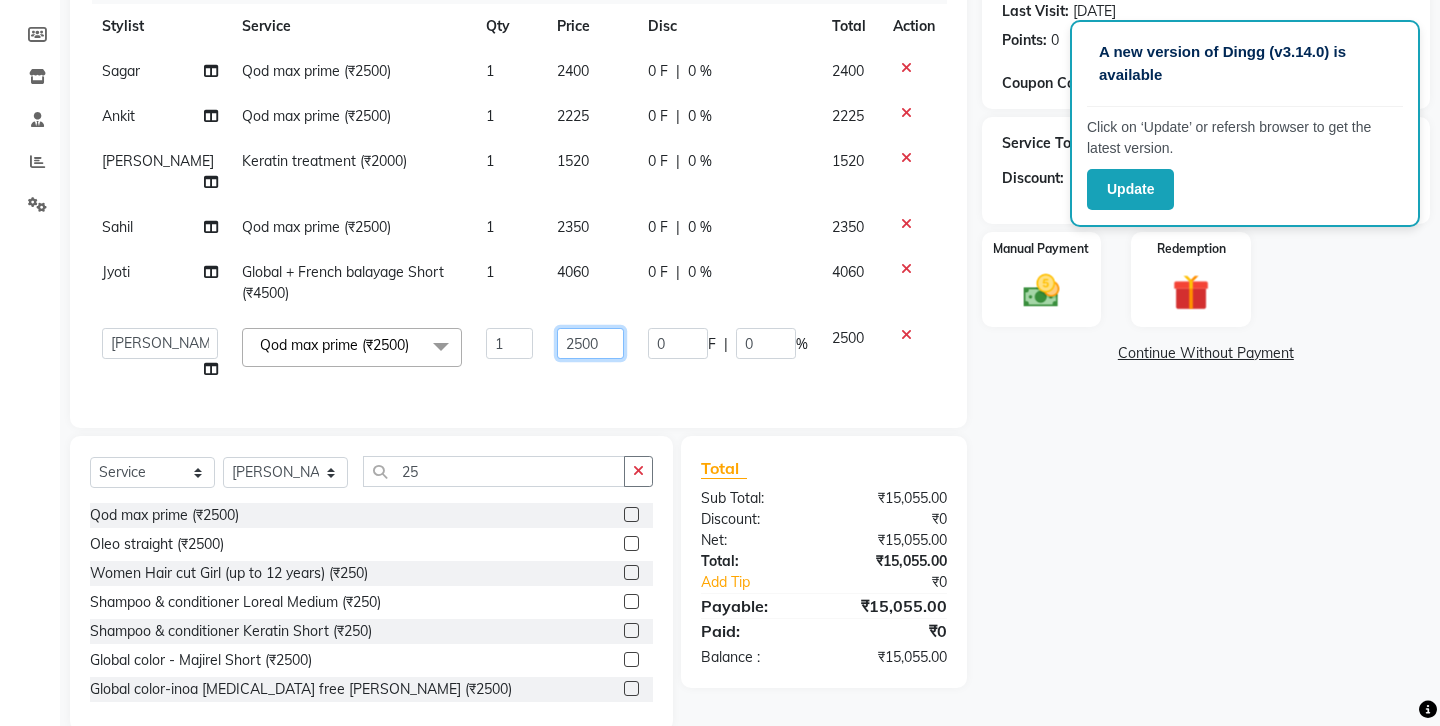 click on "2500" 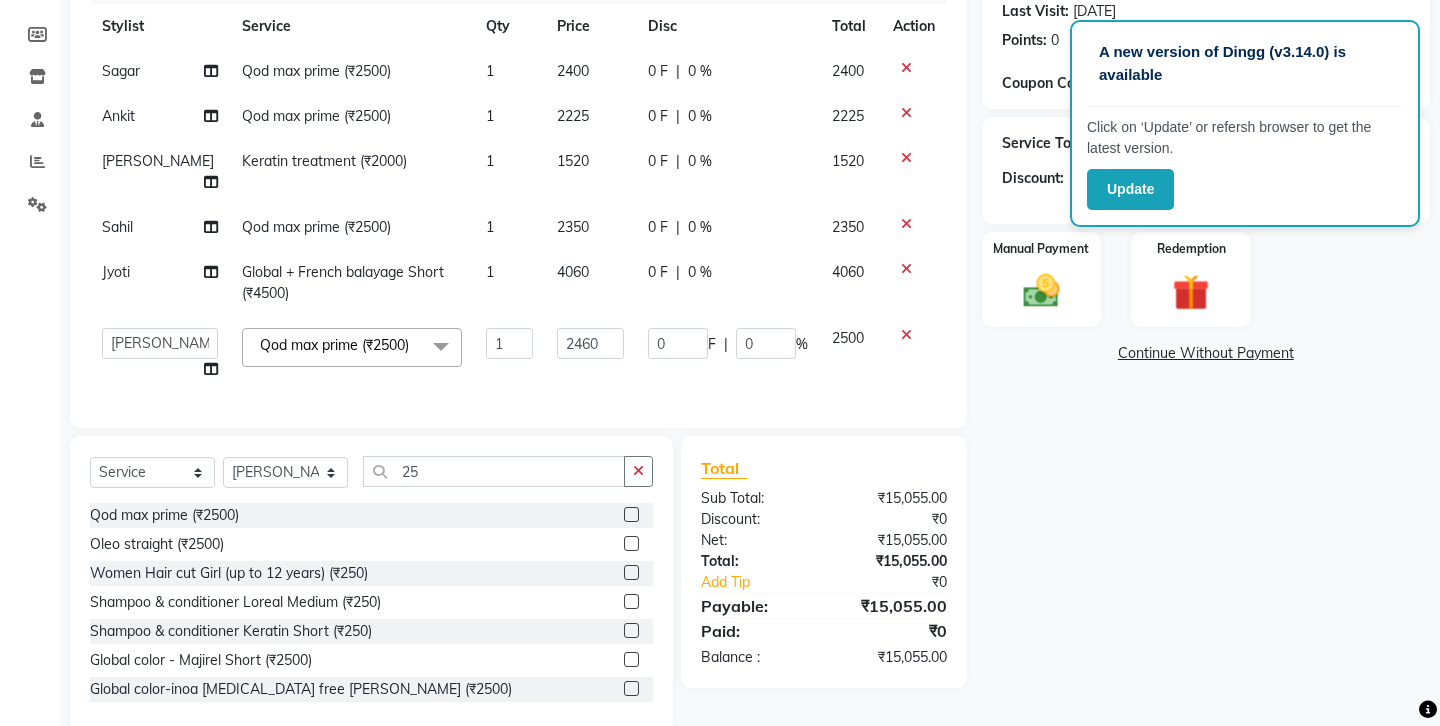 click on "Sagar Qod max prime (₹2500) 1 2400 0 F | 0 % 2400 Ankit Qod max prime (₹2500) 1 2225 0 F | 0 % 2225 [PERSON_NAME] Keratin treatment (₹2000) 1 1520 0 F | 0 % 1520 [PERSON_NAME] Qod max prime (₹2500) 1 2350 0 F | 0 % 2350 Jyoti Global + French balayage Short (₹4500) 1 4060 0 F | 0 % 4060  Ankit   Front Desk   Jyoti   jyoti [PERSON_NAME] bhai   [PERSON_NAME]   [PERSON_NAME]   [PERSON_NAME]   [PERSON_NAME]  Qod max prime (₹2500)  x Hair cut (₹200) Hair cut for Kids – Boy (up to 10 years) (₹150) Hair wash loreal (shampoo & conditioner) (₹100) Hair wash Moroccan (₹150) Hair wash Naturica (₹150) Blowdry styling (₹100) Shave style (₹100) [PERSON_NAME] style (₹100) Global color - Magirel (₹599) Global color - inoa (₹799) [PERSON_NAME] color - inoa (₹200) Side locks color (₹100) moustage color (₹100) Highlights (₹699) Prelightening (₹500) Regular Oil (₹150) Nareshing Oil (₹200) Hair Growth Oil (₹300) Loreal (₹599) Keratin (₹699) Moroccanoil/Naturica (₹1200) [MEDICAL_DATA] Treatment Per Setting500 (₹500) 1 2460 0 F | 0 %" 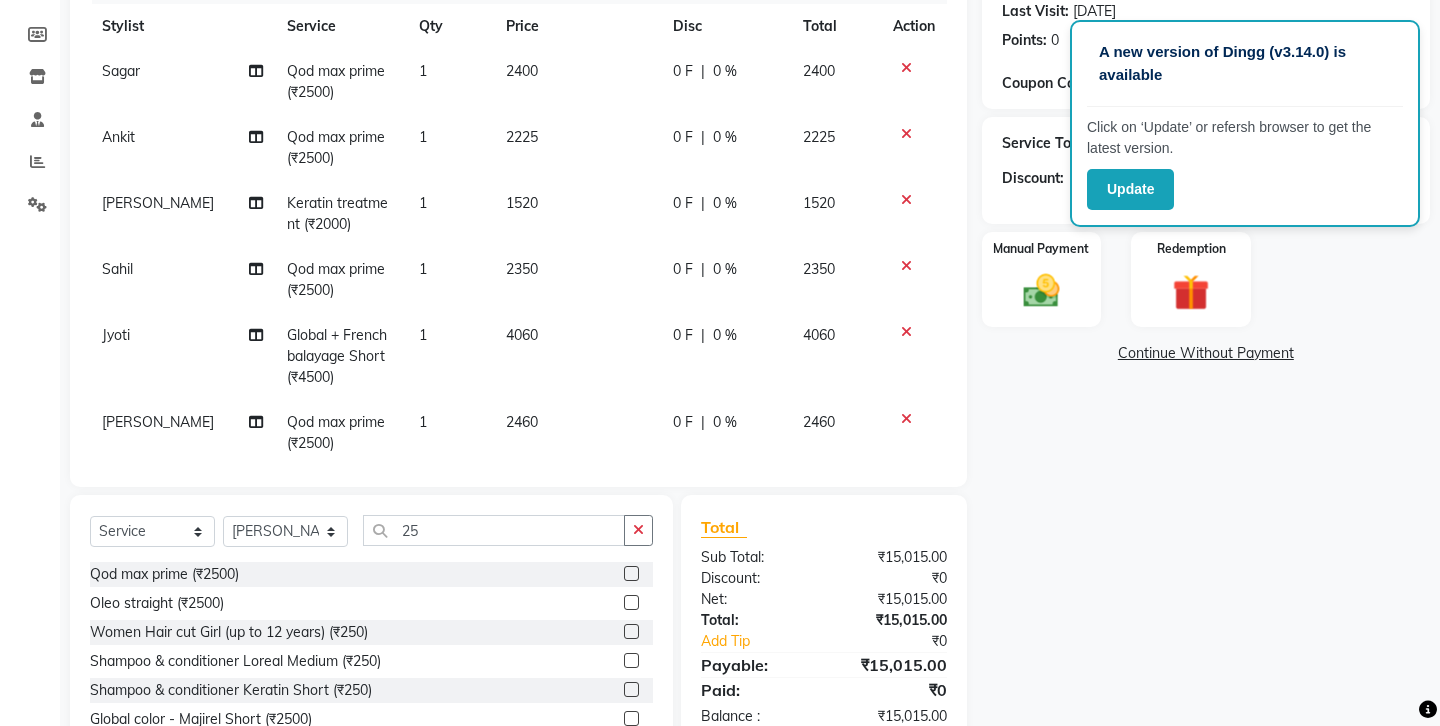 scroll, scrollTop: 15, scrollLeft: 0, axis: vertical 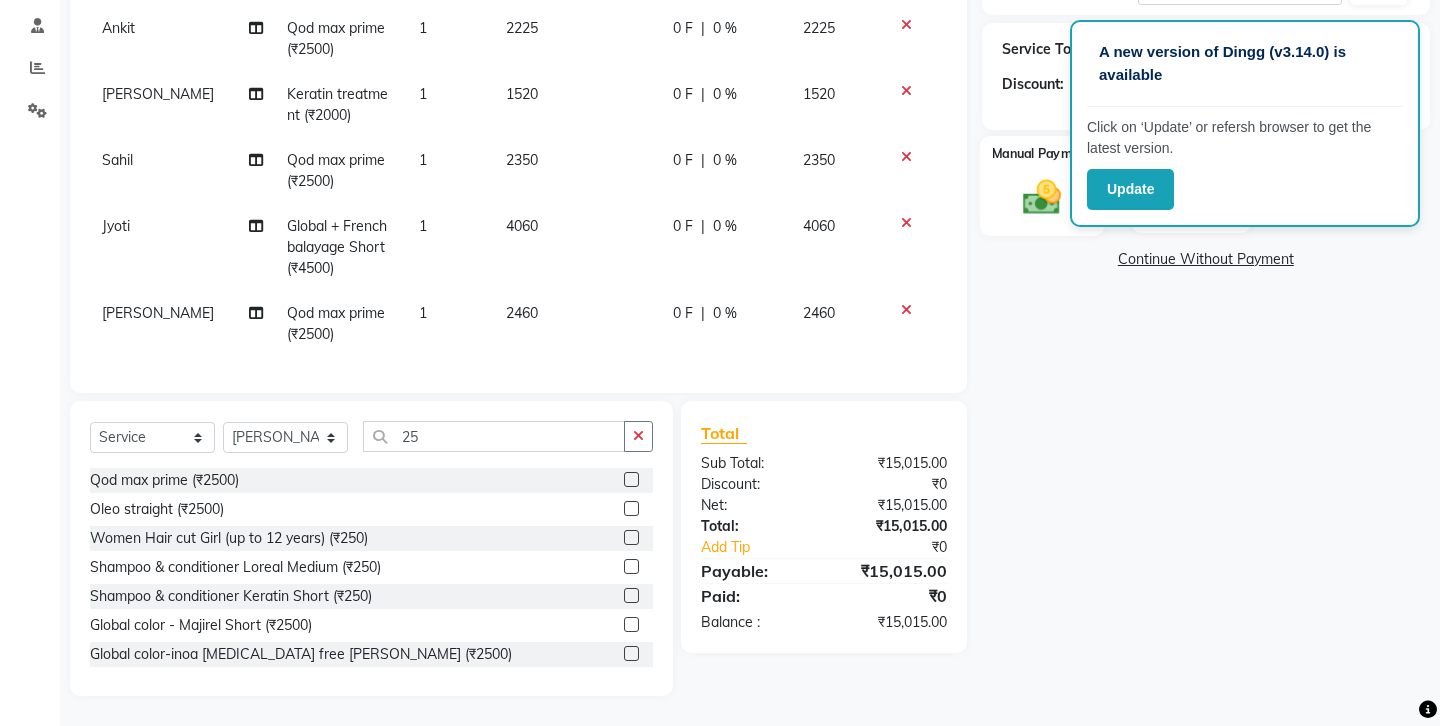 click 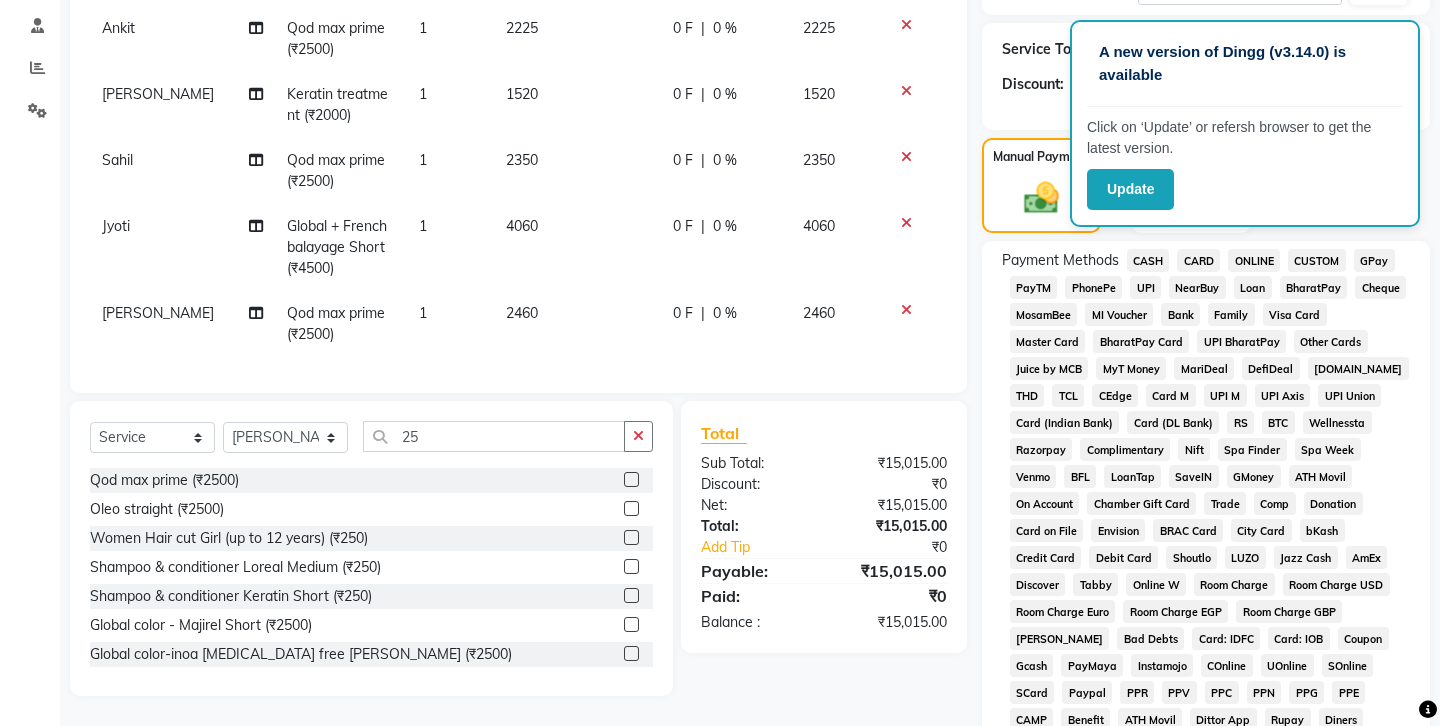 click on "PhonePe" 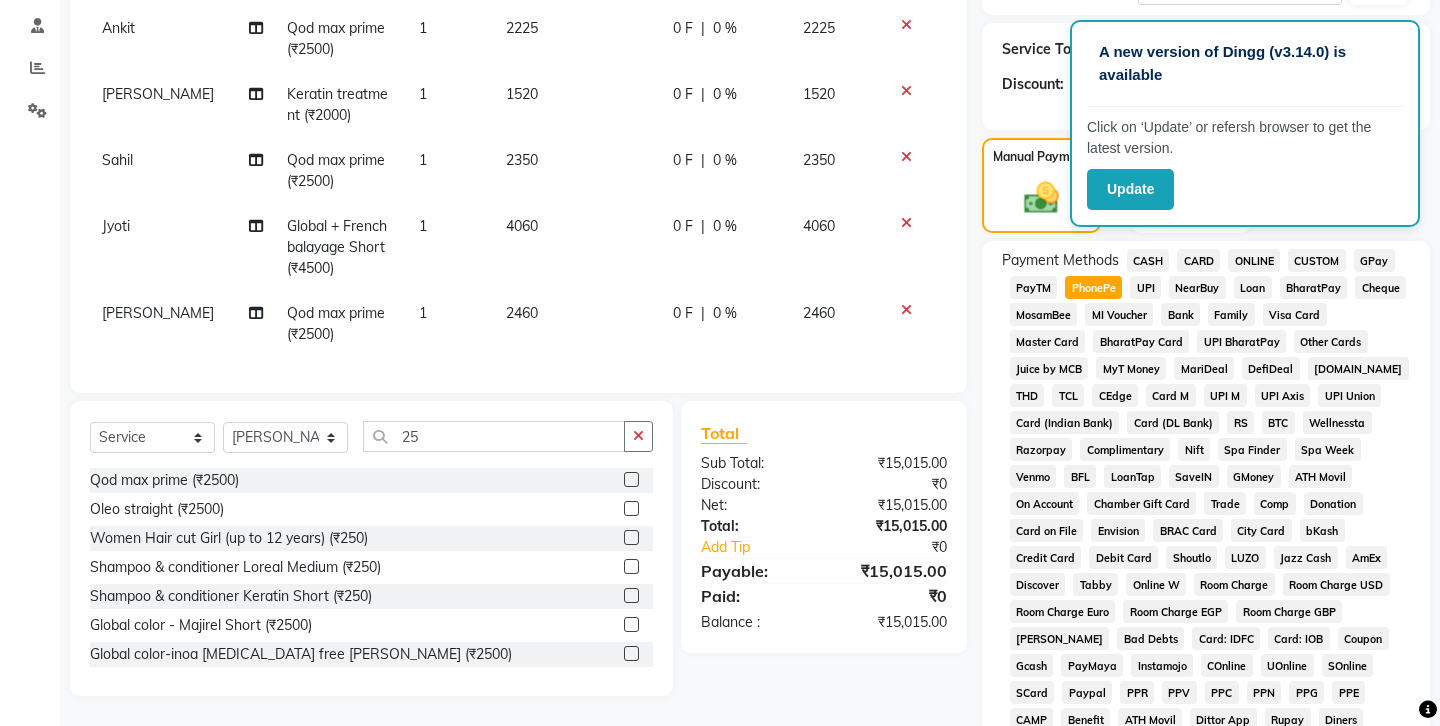 scroll, scrollTop: 705, scrollLeft: 0, axis: vertical 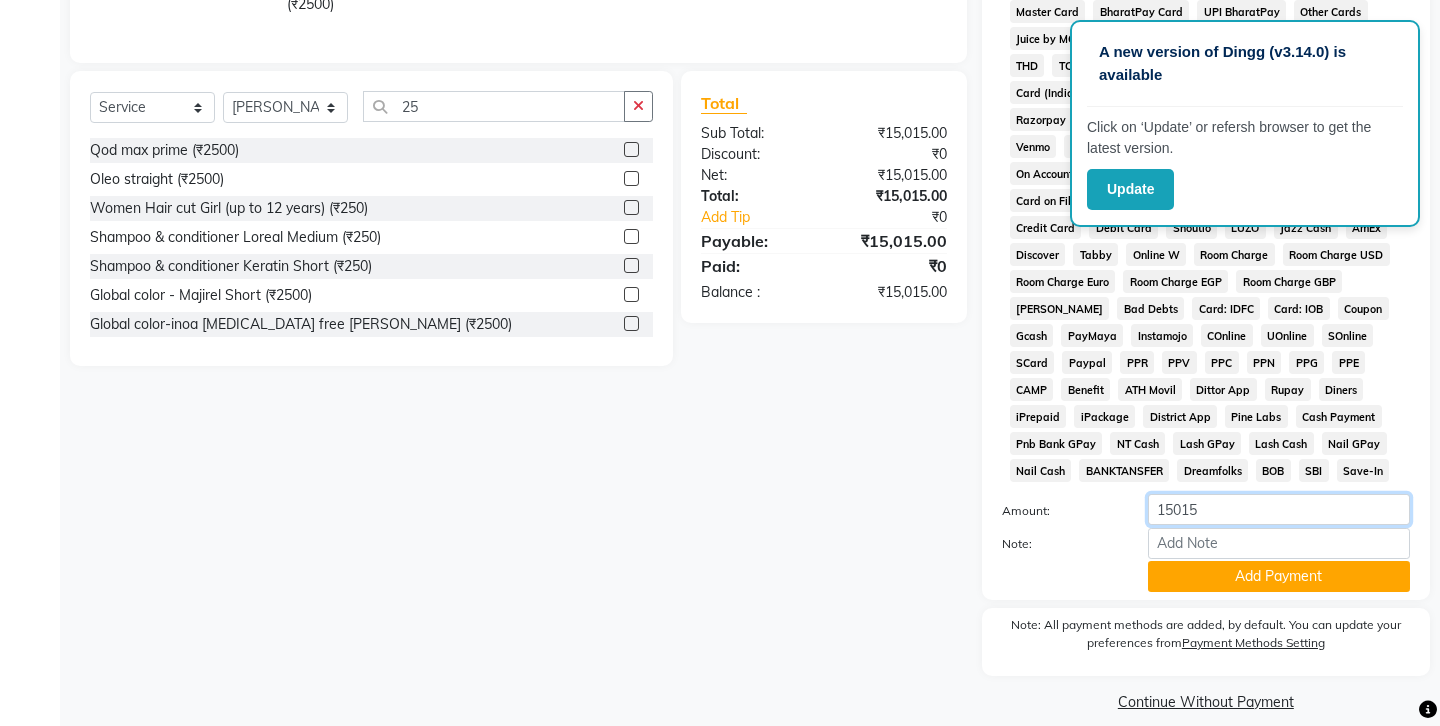 click on "15015" 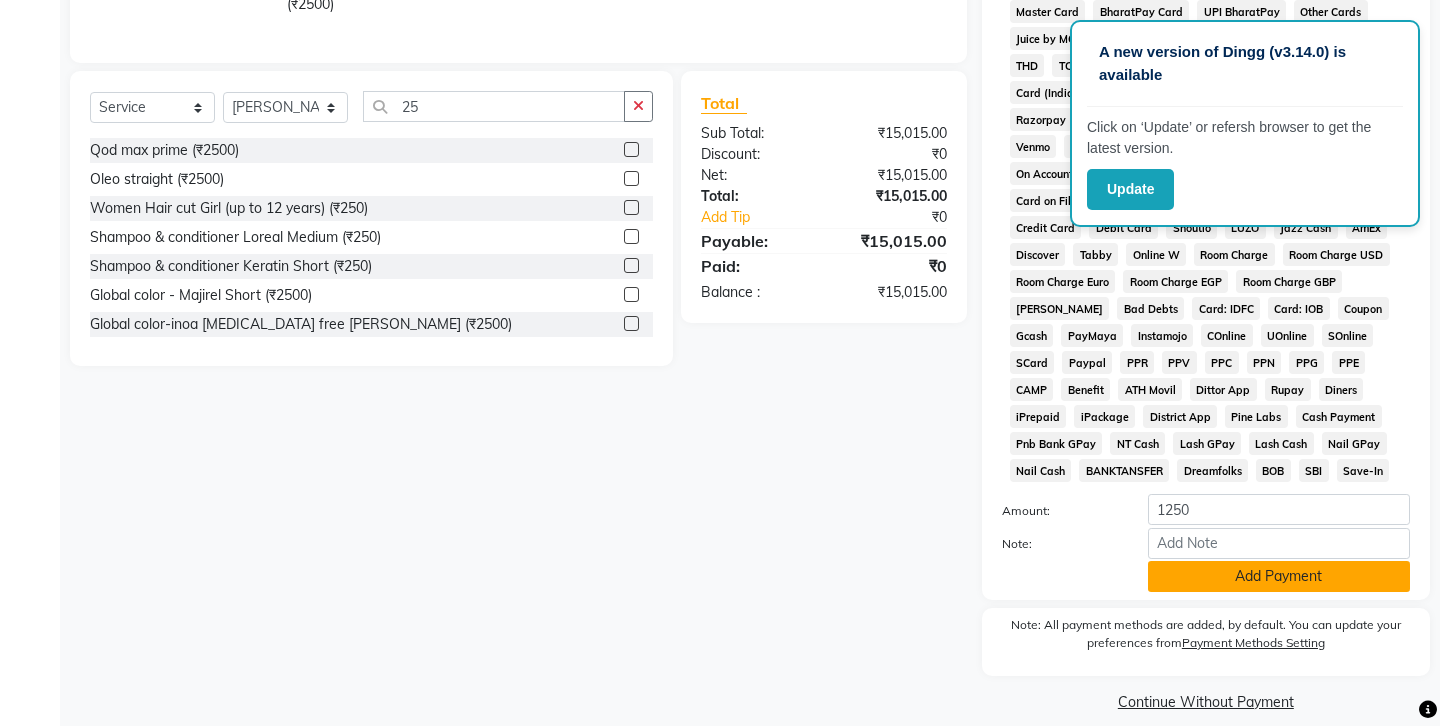 click on "Add Payment" 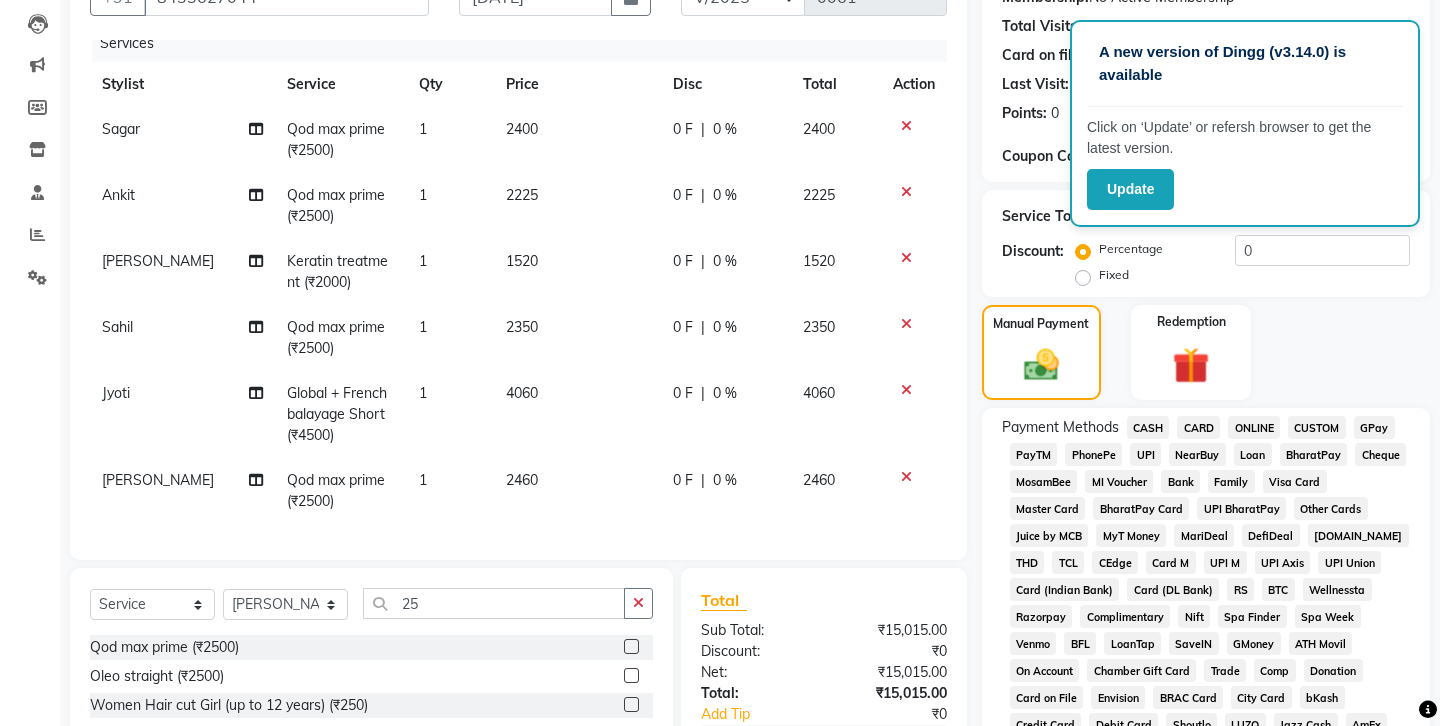 scroll, scrollTop: 212, scrollLeft: 0, axis: vertical 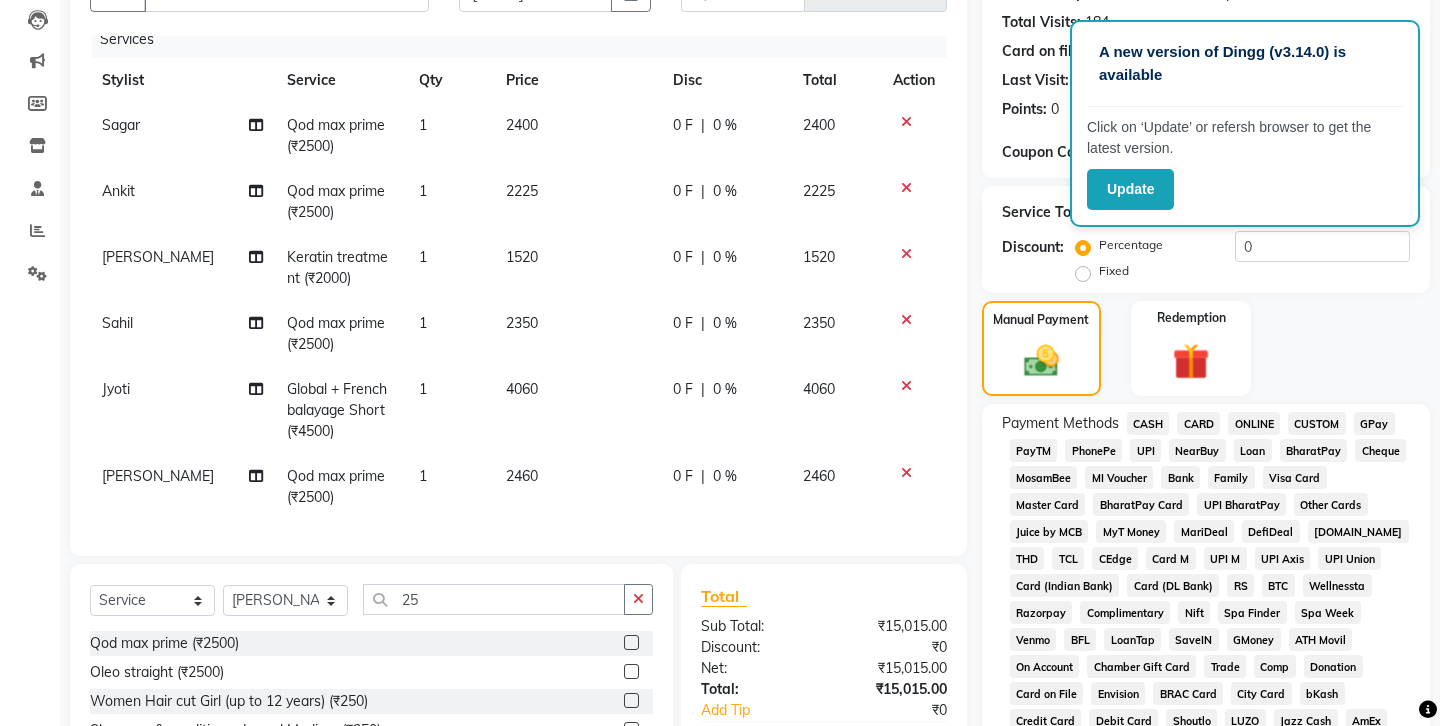 click on "GPay" 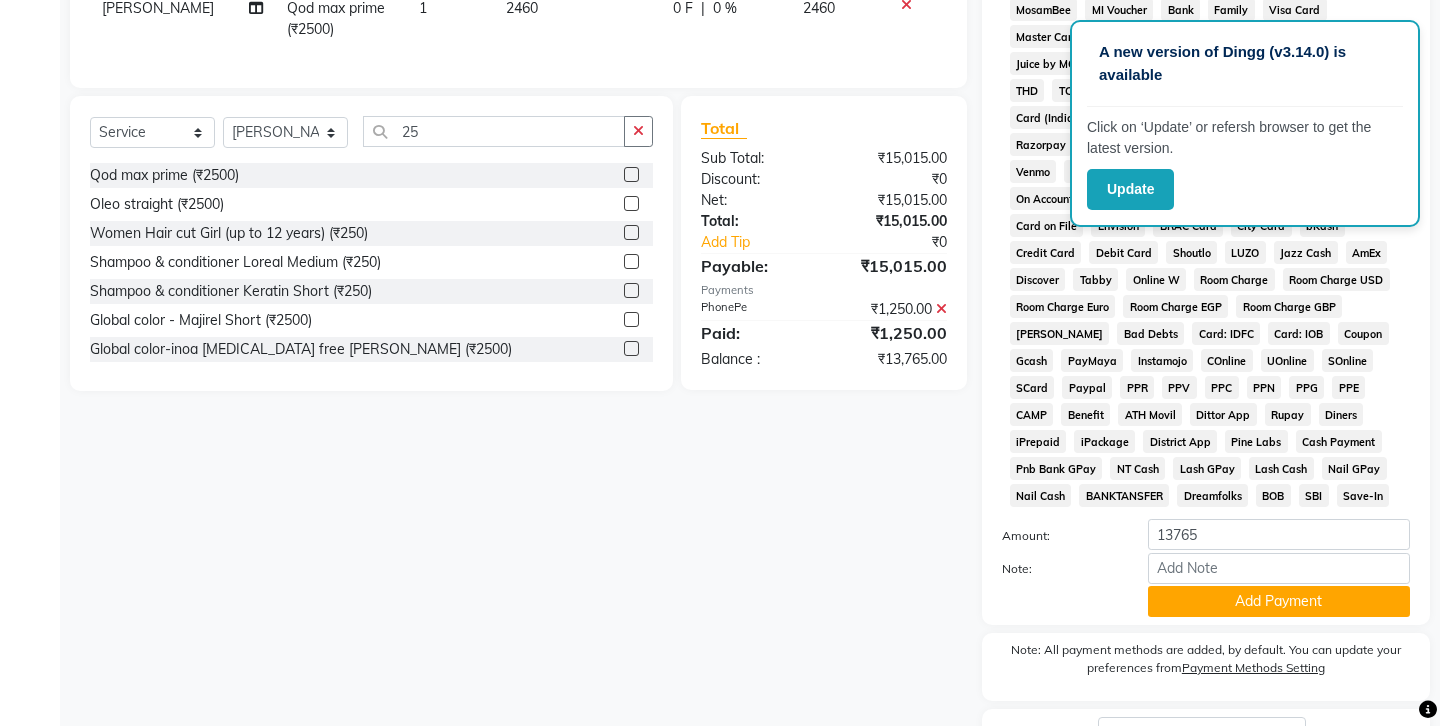 scroll, scrollTop: 818, scrollLeft: 0, axis: vertical 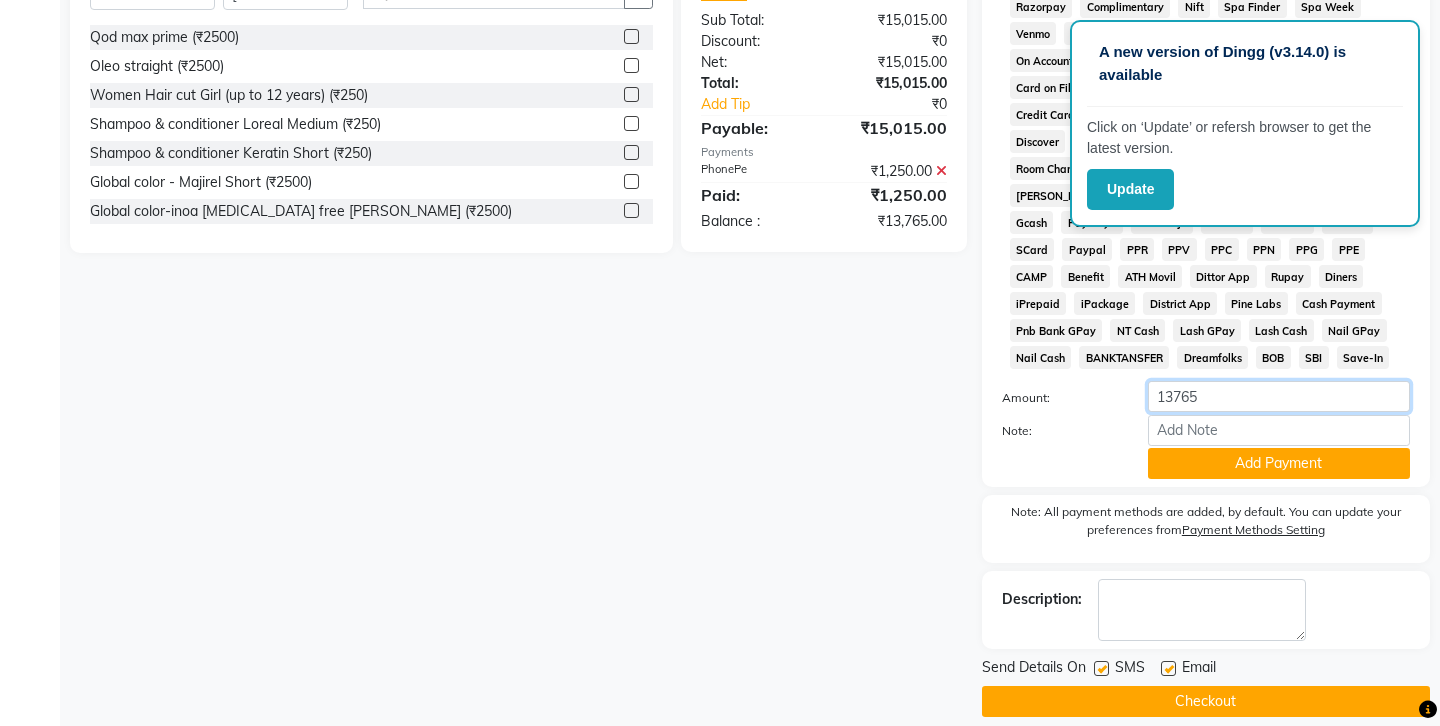 click on "13765" 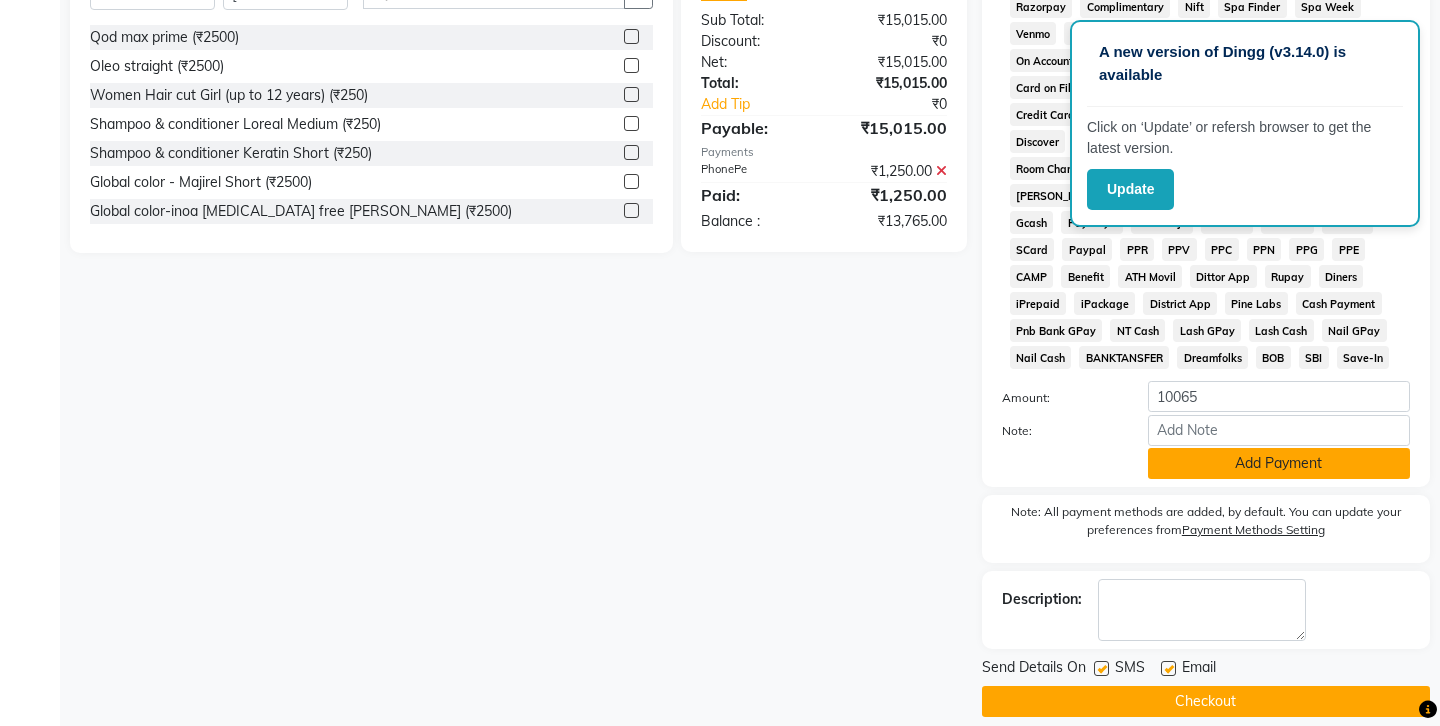 click on "Add Payment" 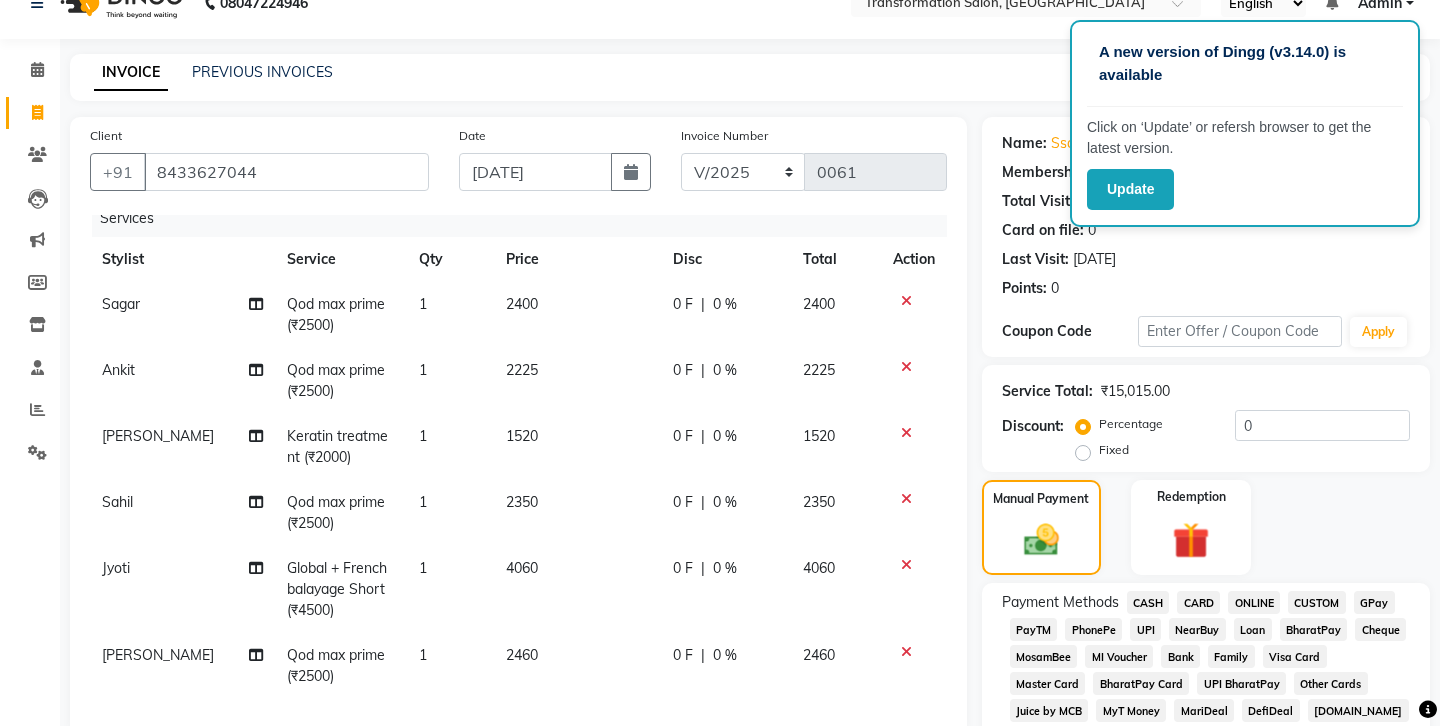 scroll, scrollTop: 0, scrollLeft: 0, axis: both 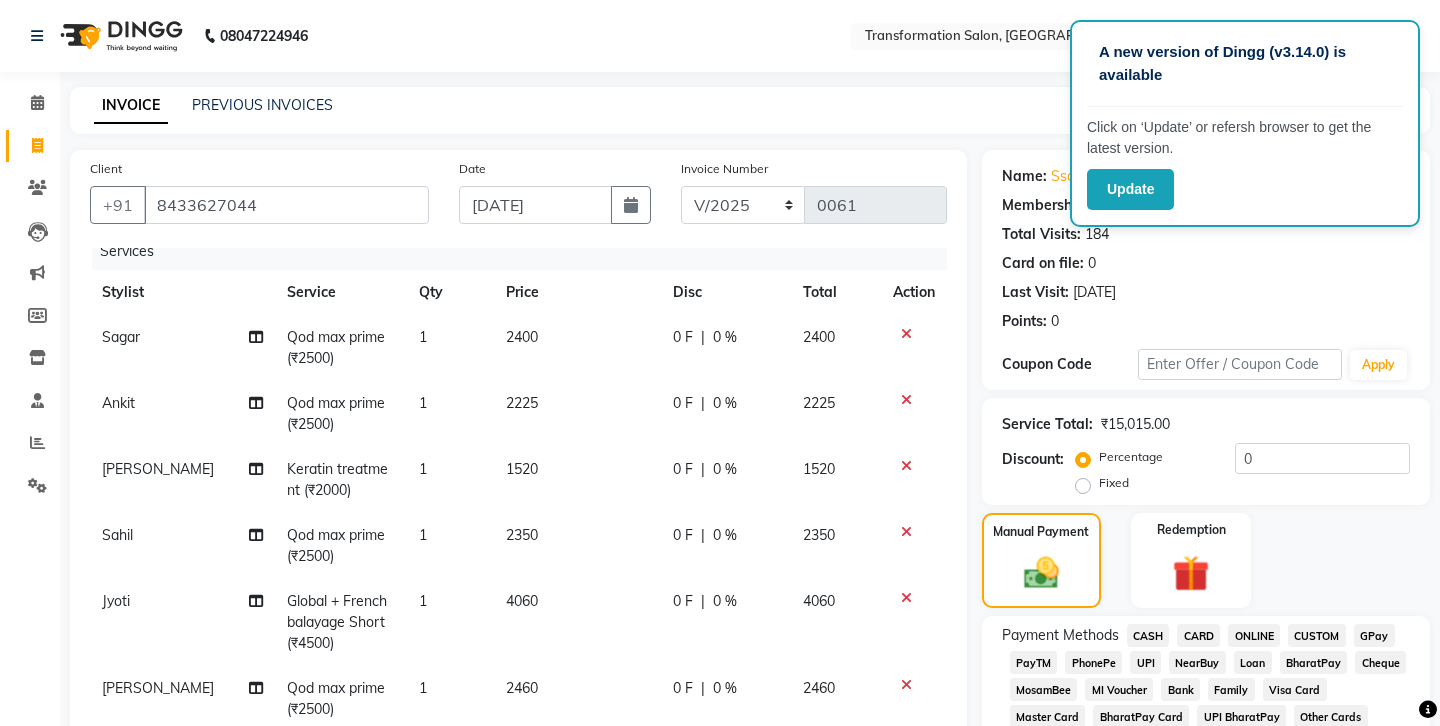 click on "CASH" 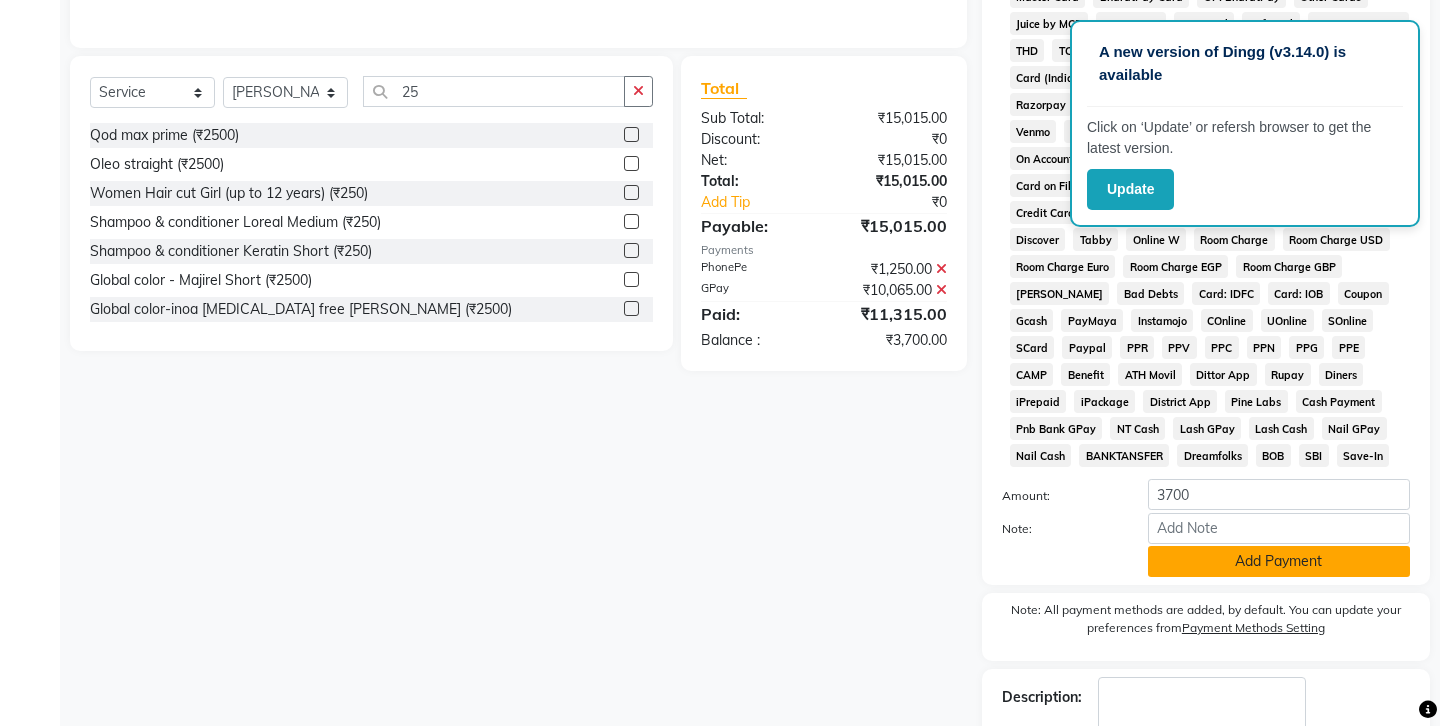 click on "Add Payment" 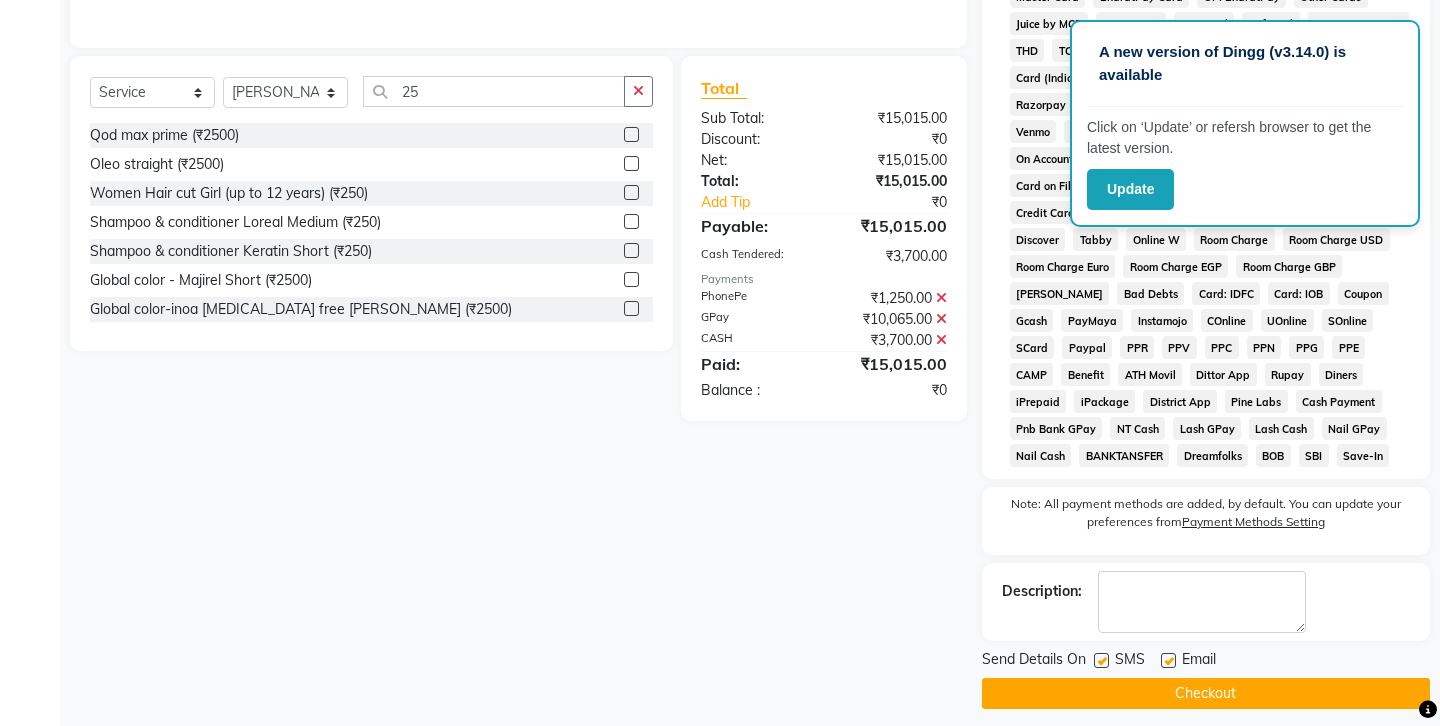 scroll, scrollTop: 713, scrollLeft: 0, axis: vertical 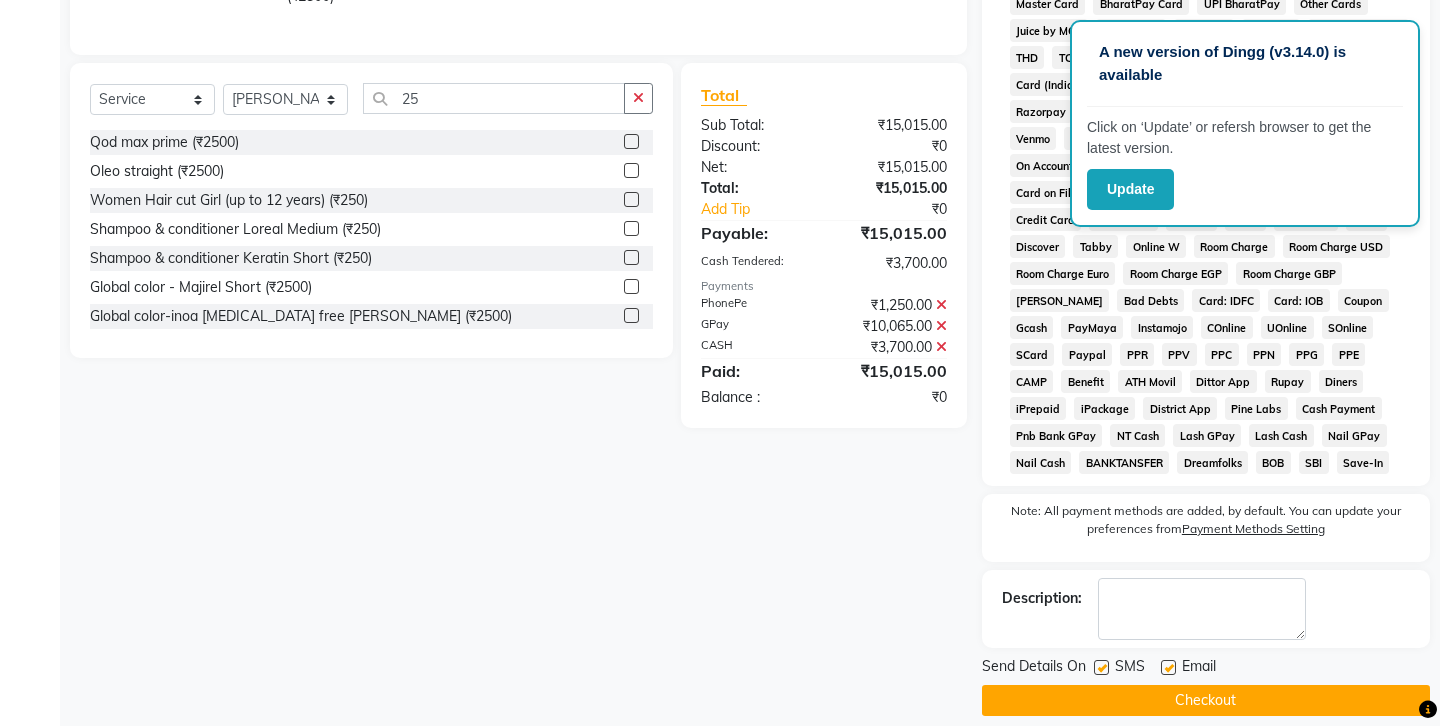 click 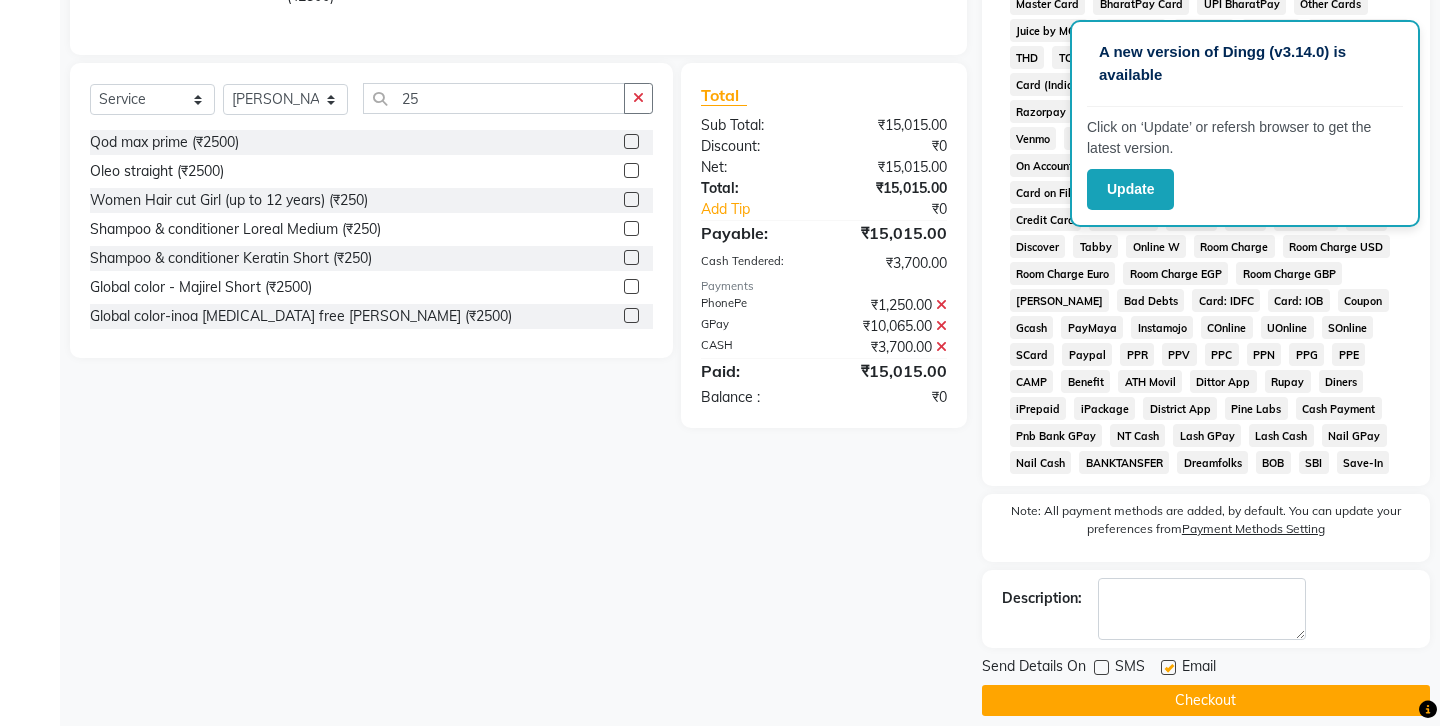 click 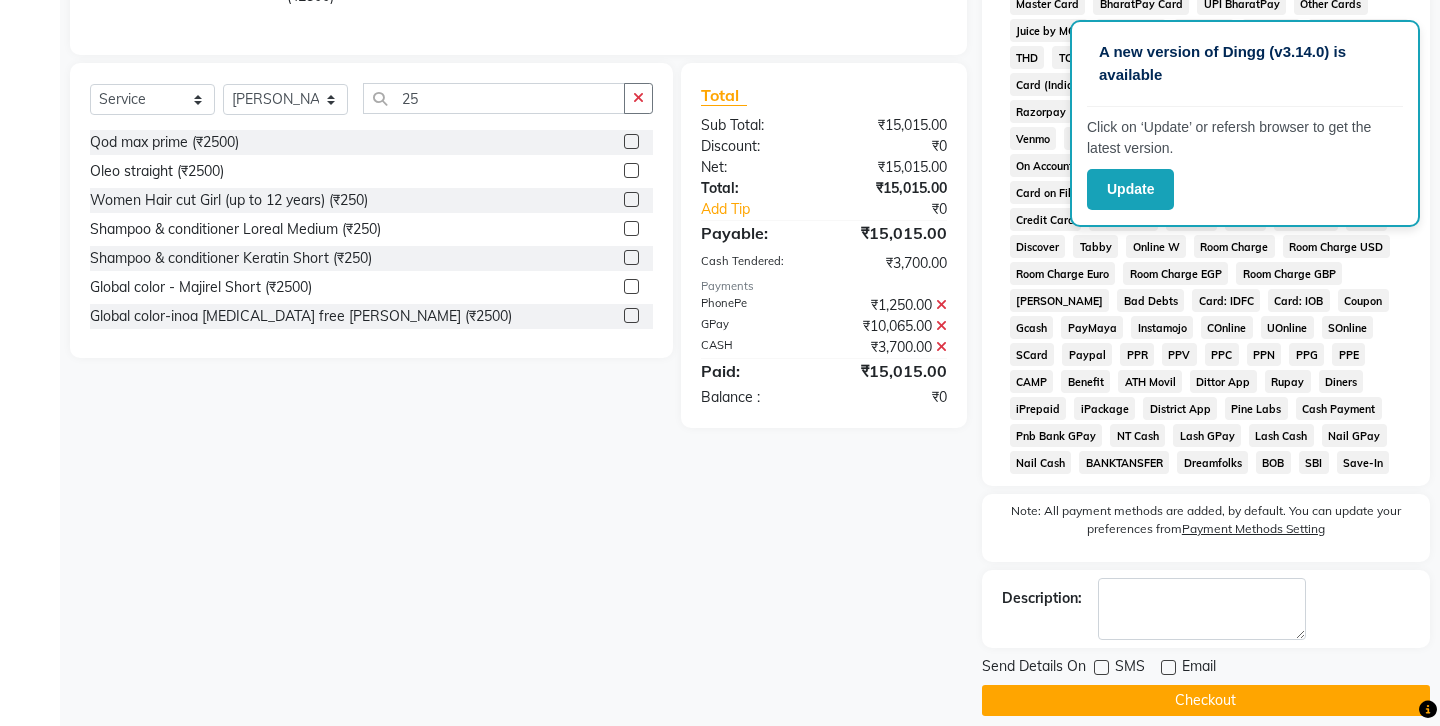 click on "Checkout" 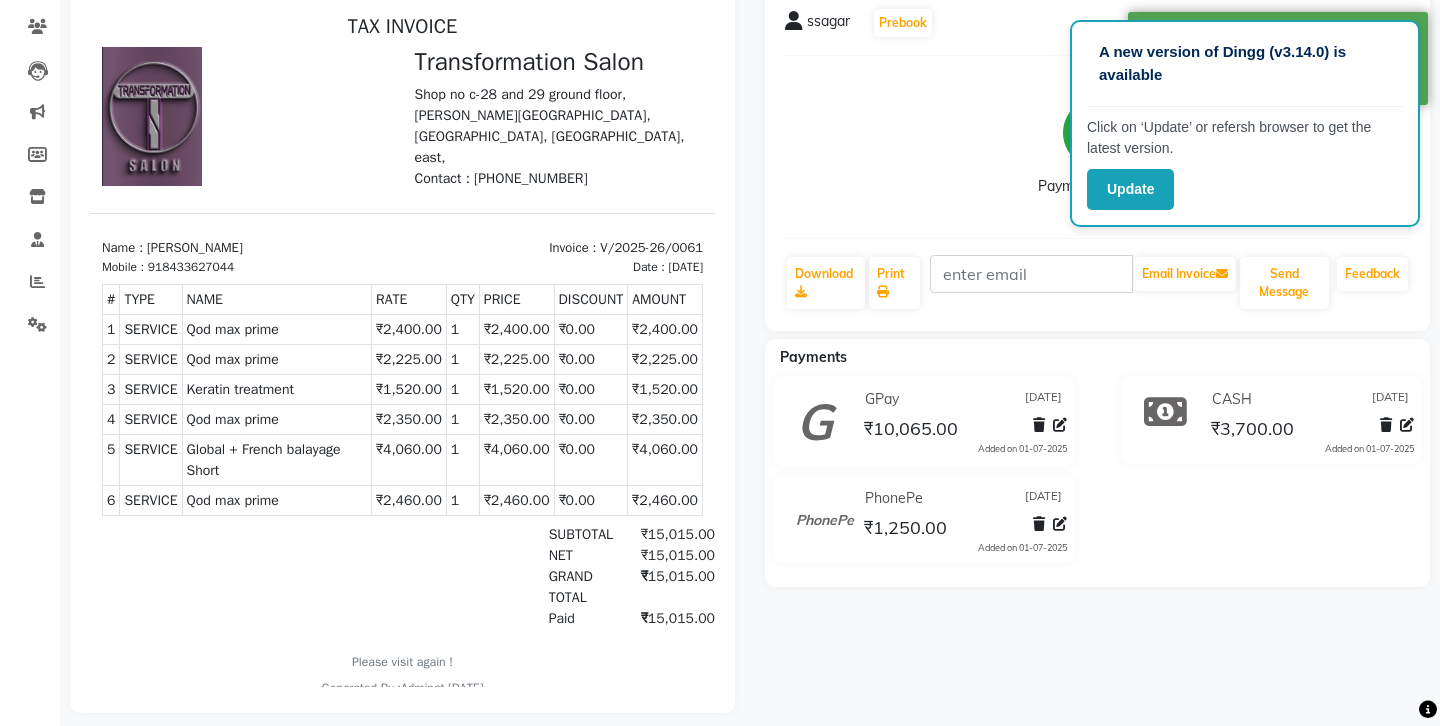 scroll, scrollTop: 177, scrollLeft: 0, axis: vertical 